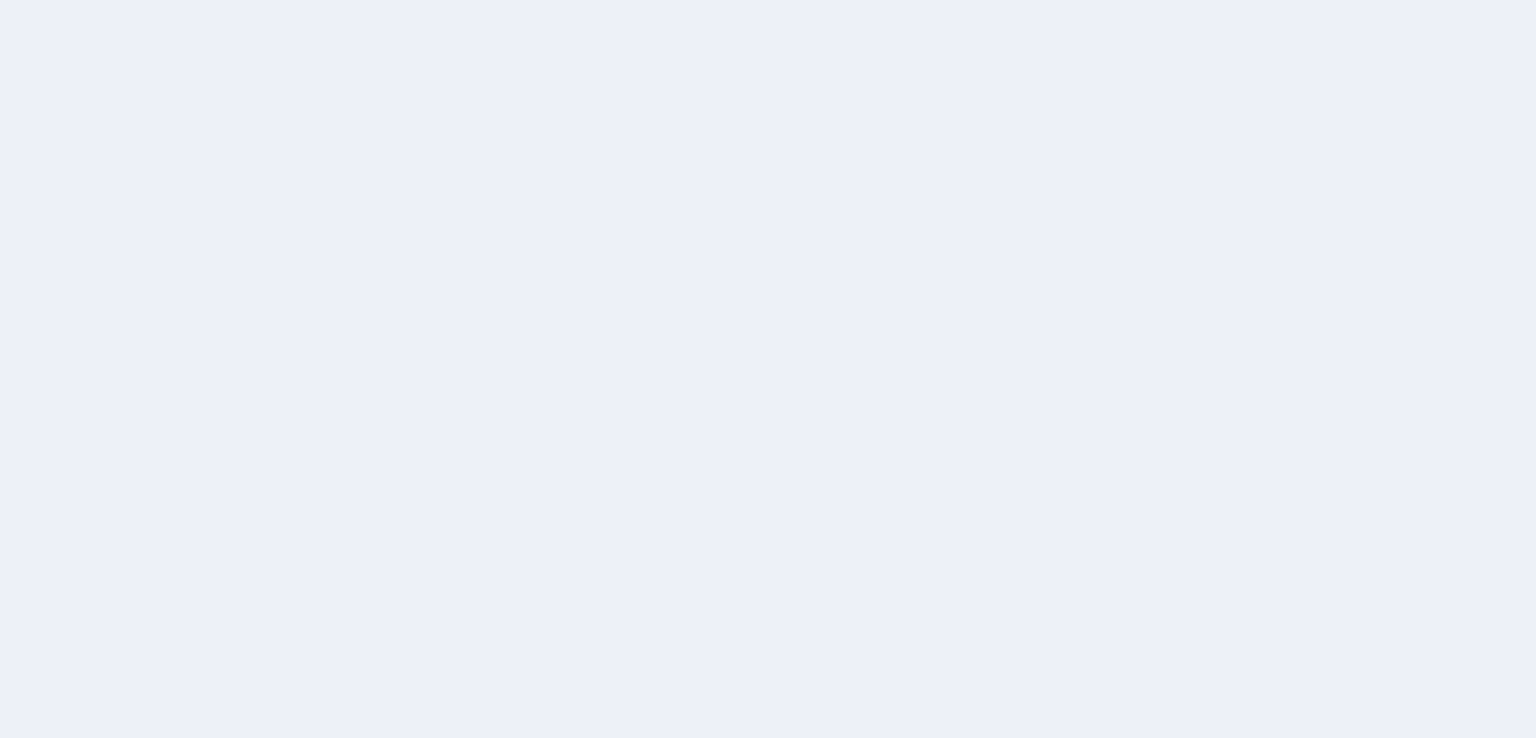 scroll, scrollTop: 0, scrollLeft: 0, axis: both 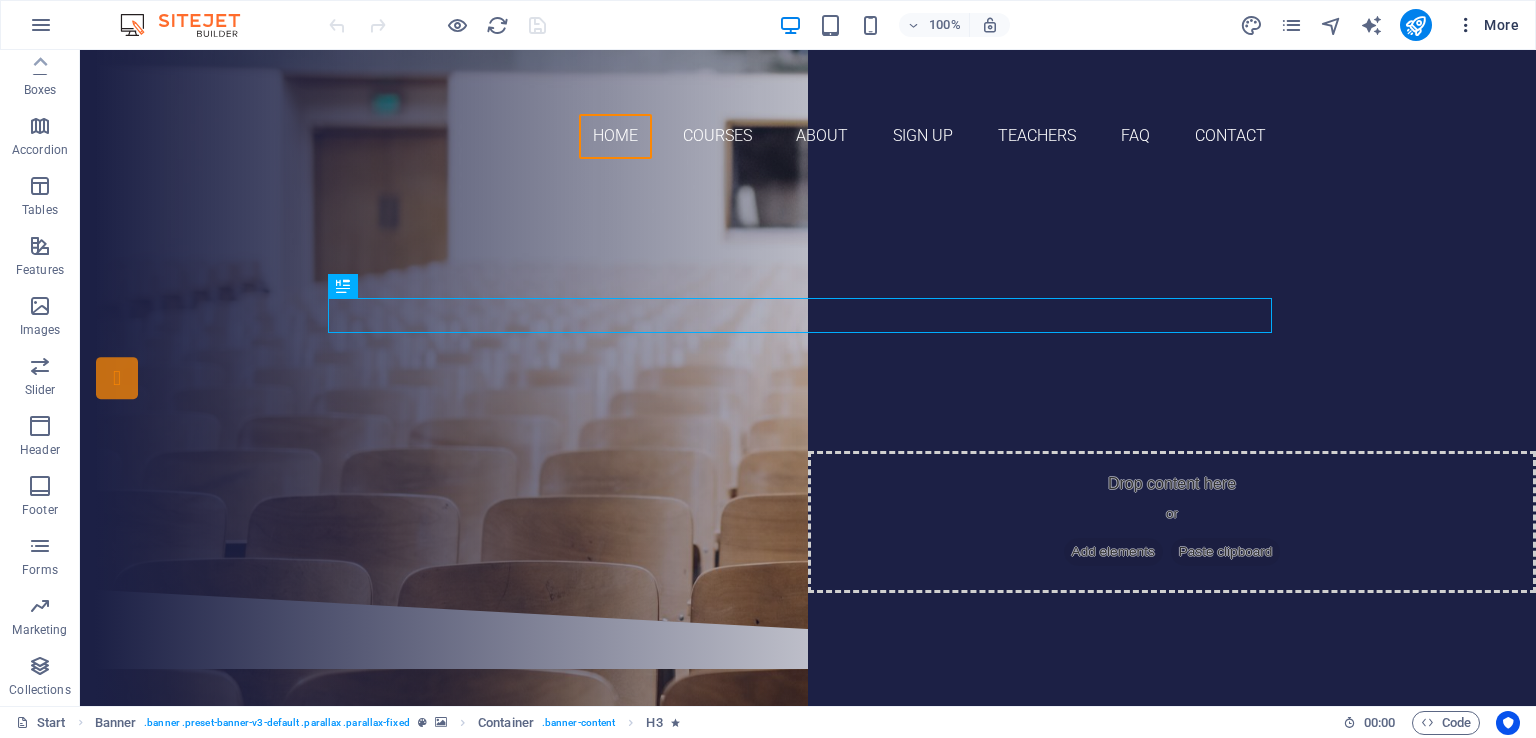 click at bounding box center [1466, 25] 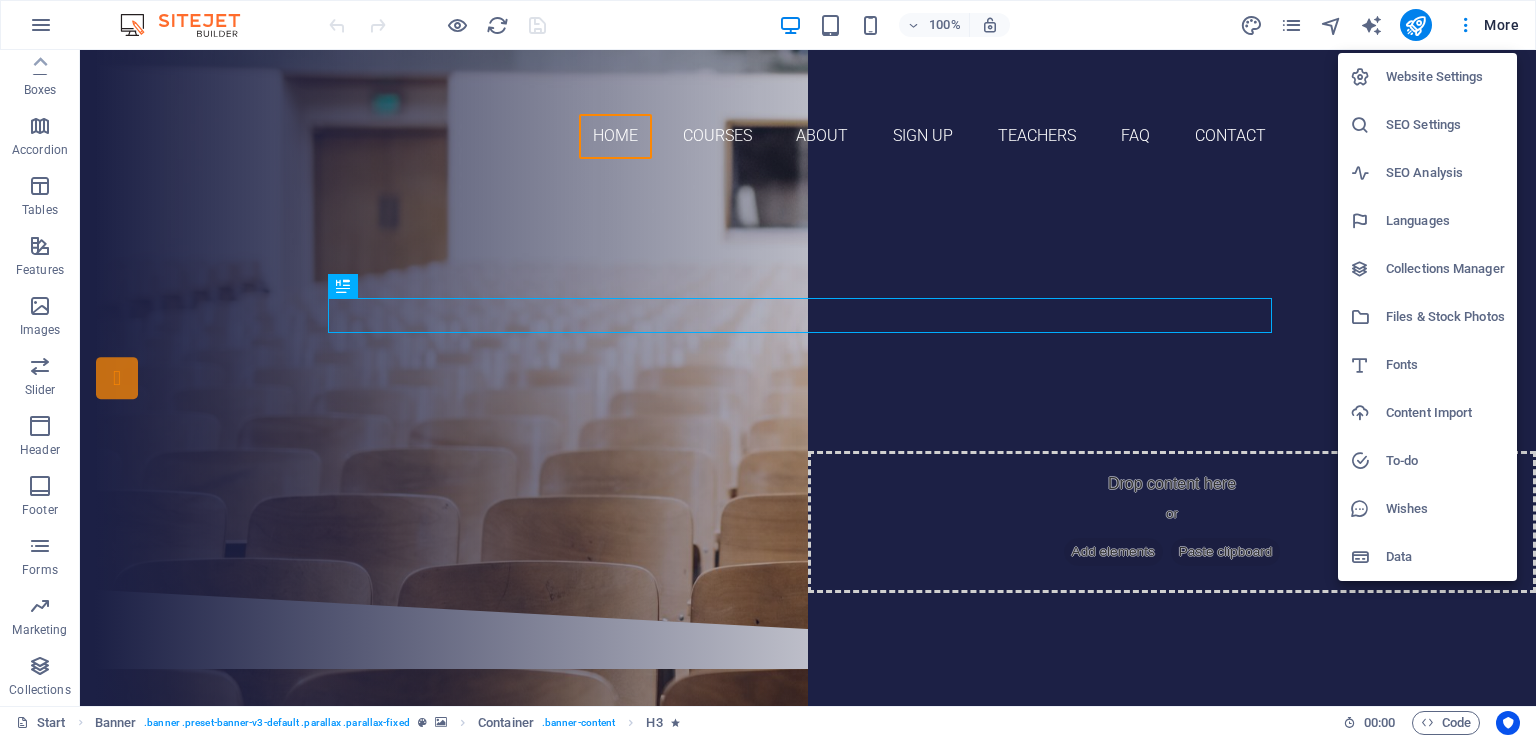 click at bounding box center (768, 369) 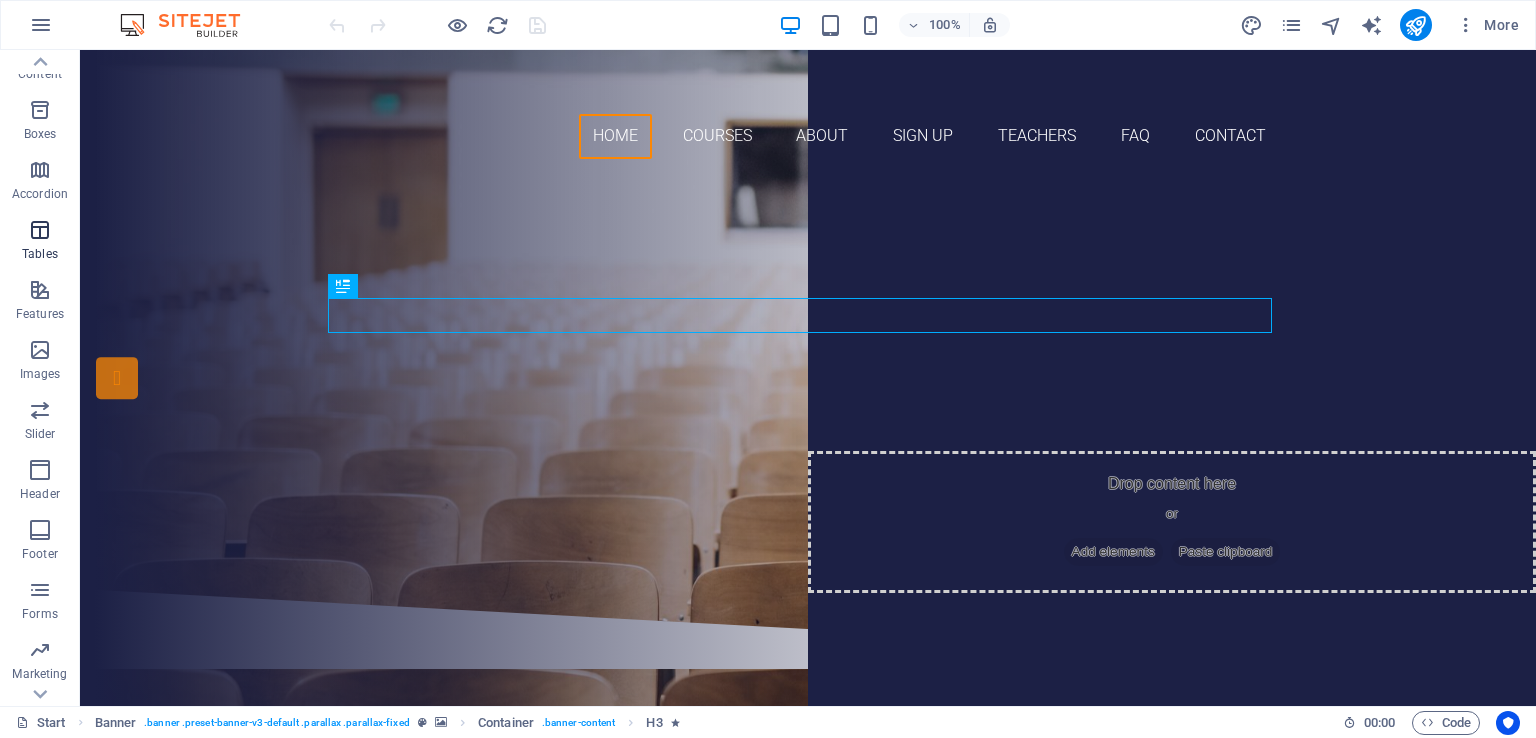 scroll, scrollTop: 244, scrollLeft: 0, axis: vertical 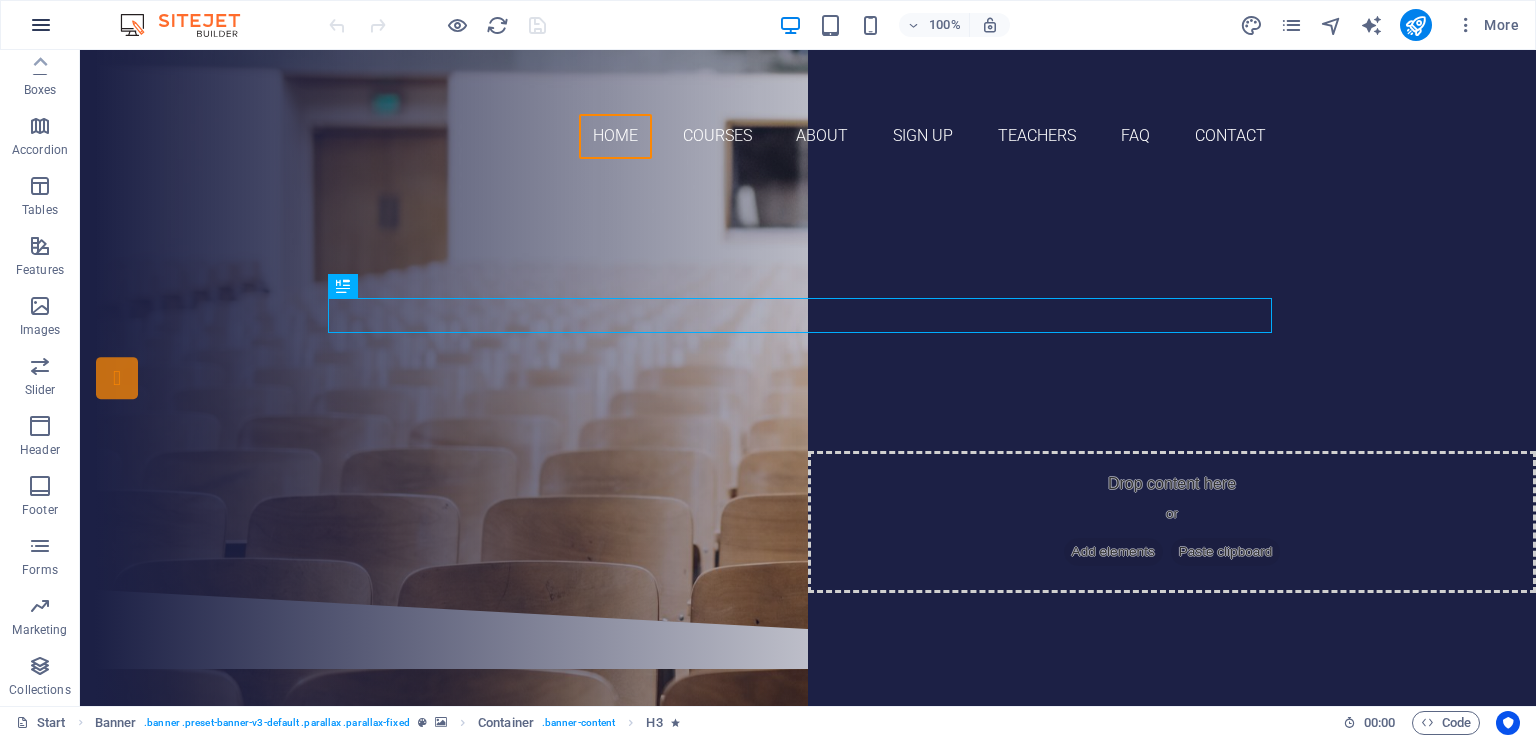 click at bounding box center [41, 25] 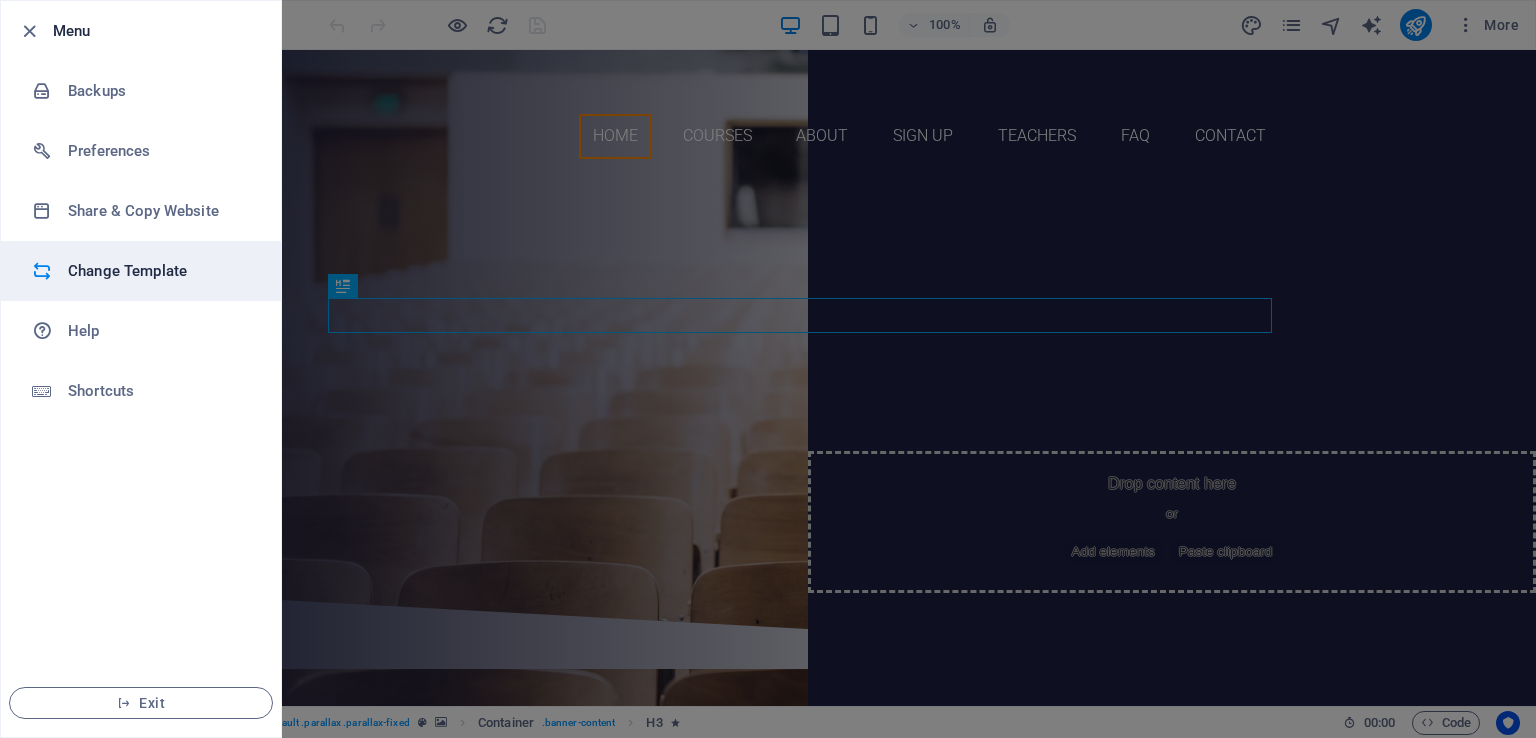click on "Change Template" at bounding box center (160, 271) 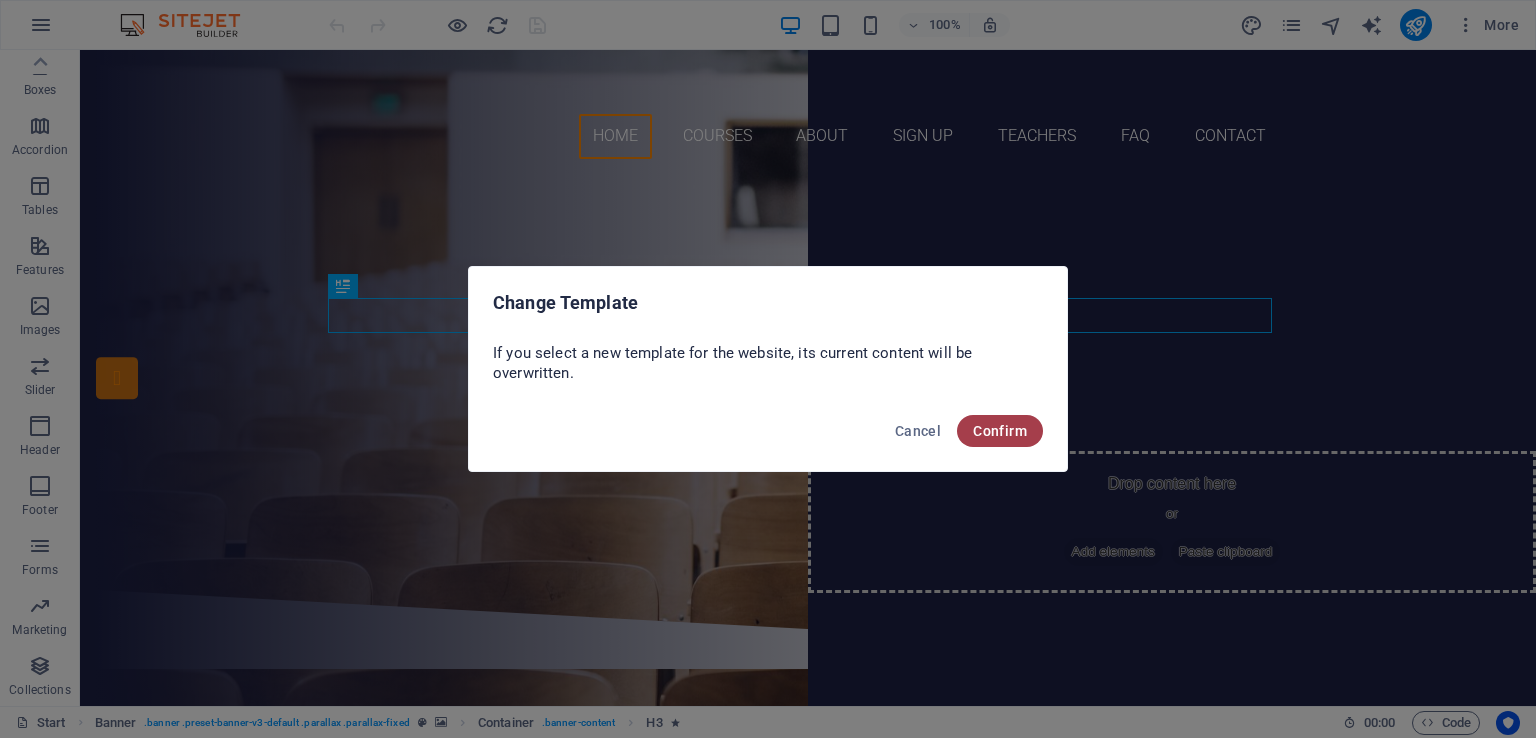 click on "Confirm" at bounding box center (1000, 431) 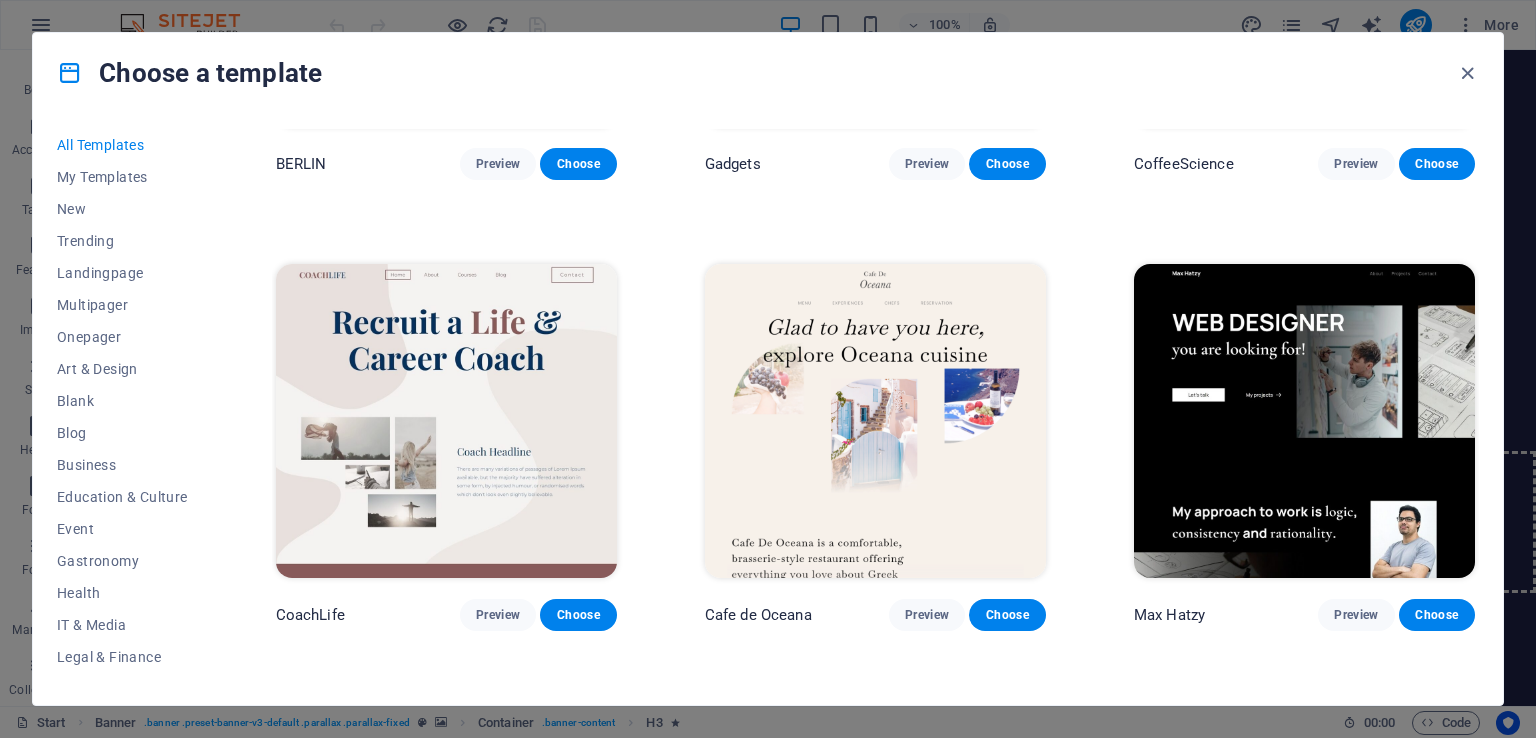 scroll, scrollTop: 5300, scrollLeft: 0, axis: vertical 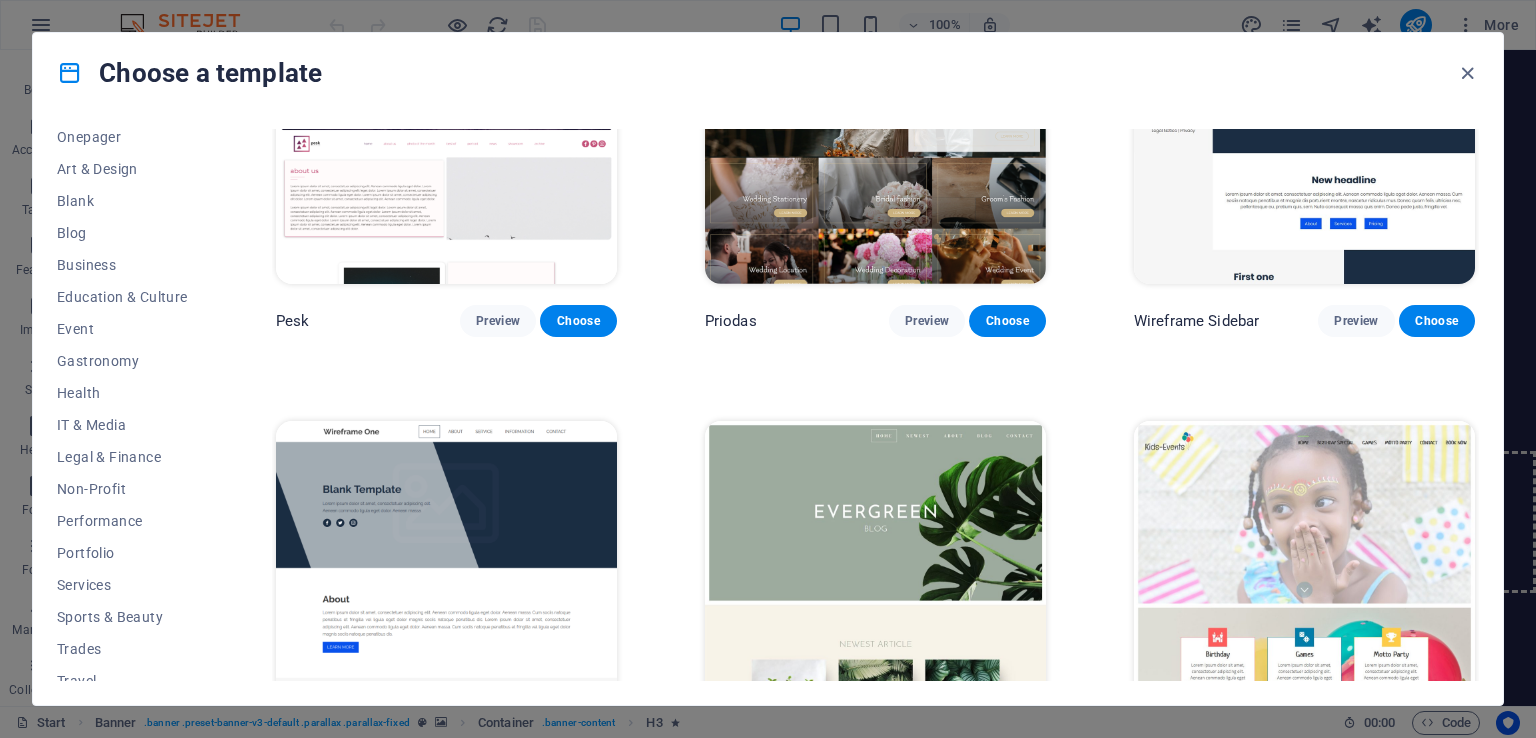 click at bounding box center (1304, 578) 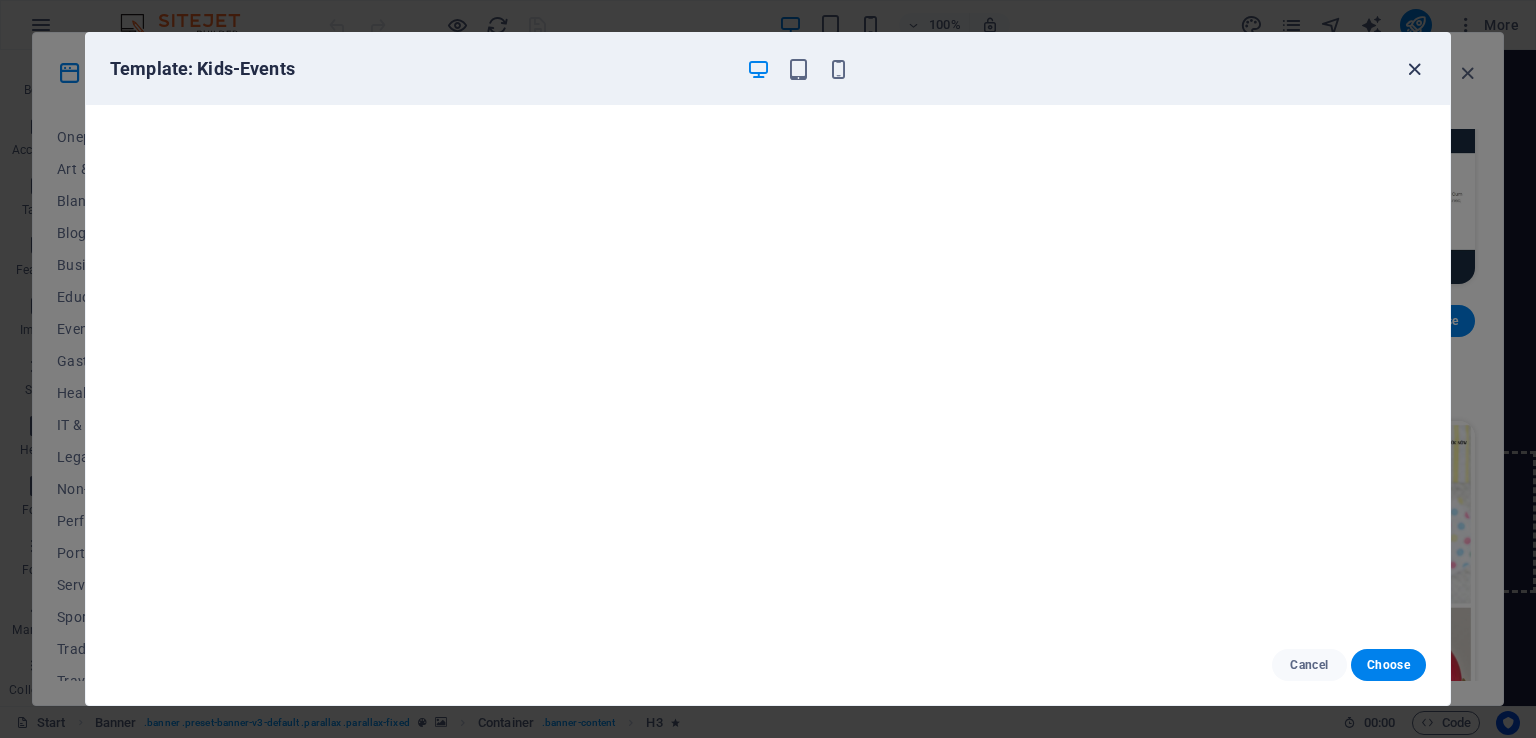click at bounding box center [1414, 69] 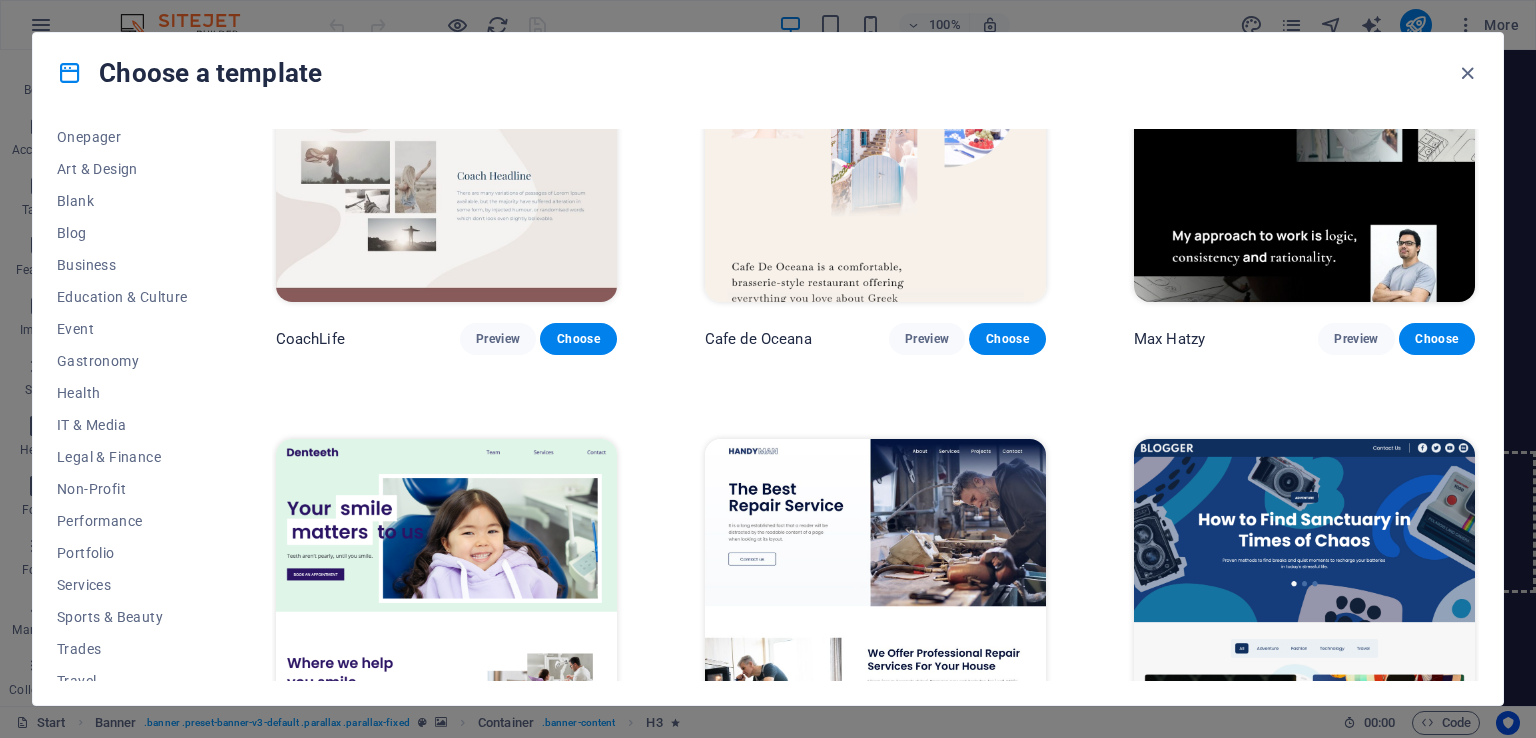 scroll, scrollTop: 5784, scrollLeft: 0, axis: vertical 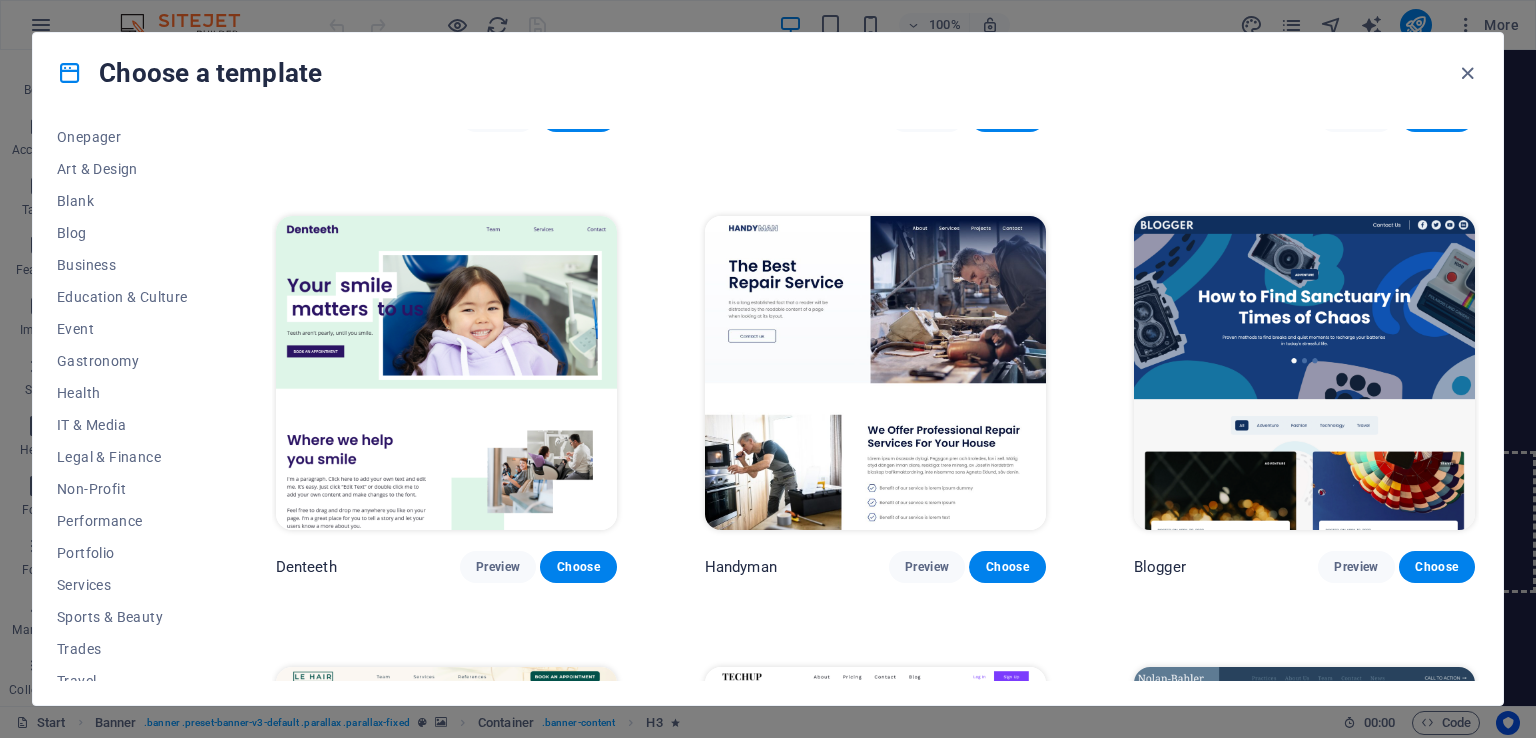 click at bounding box center (1304, 373) 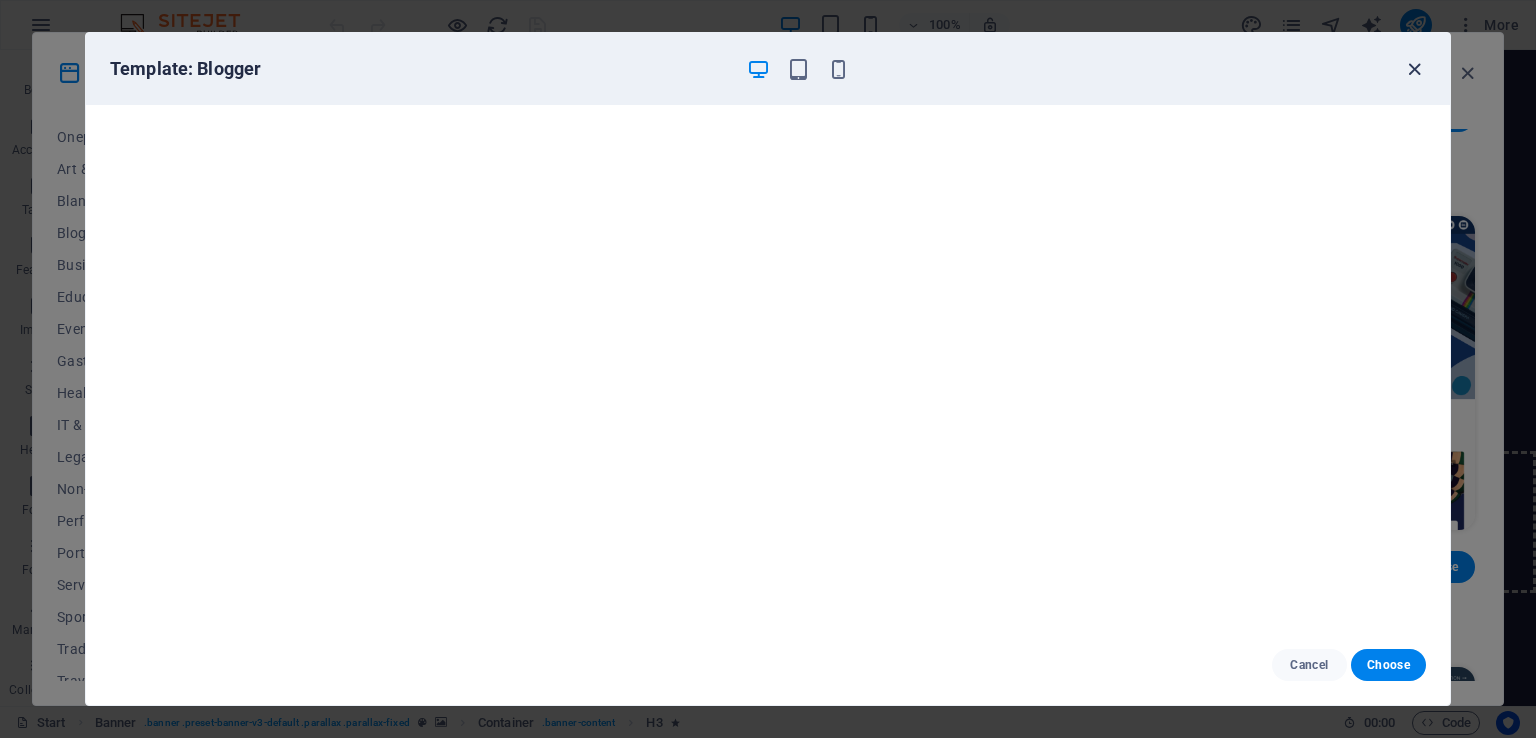click at bounding box center [1414, 69] 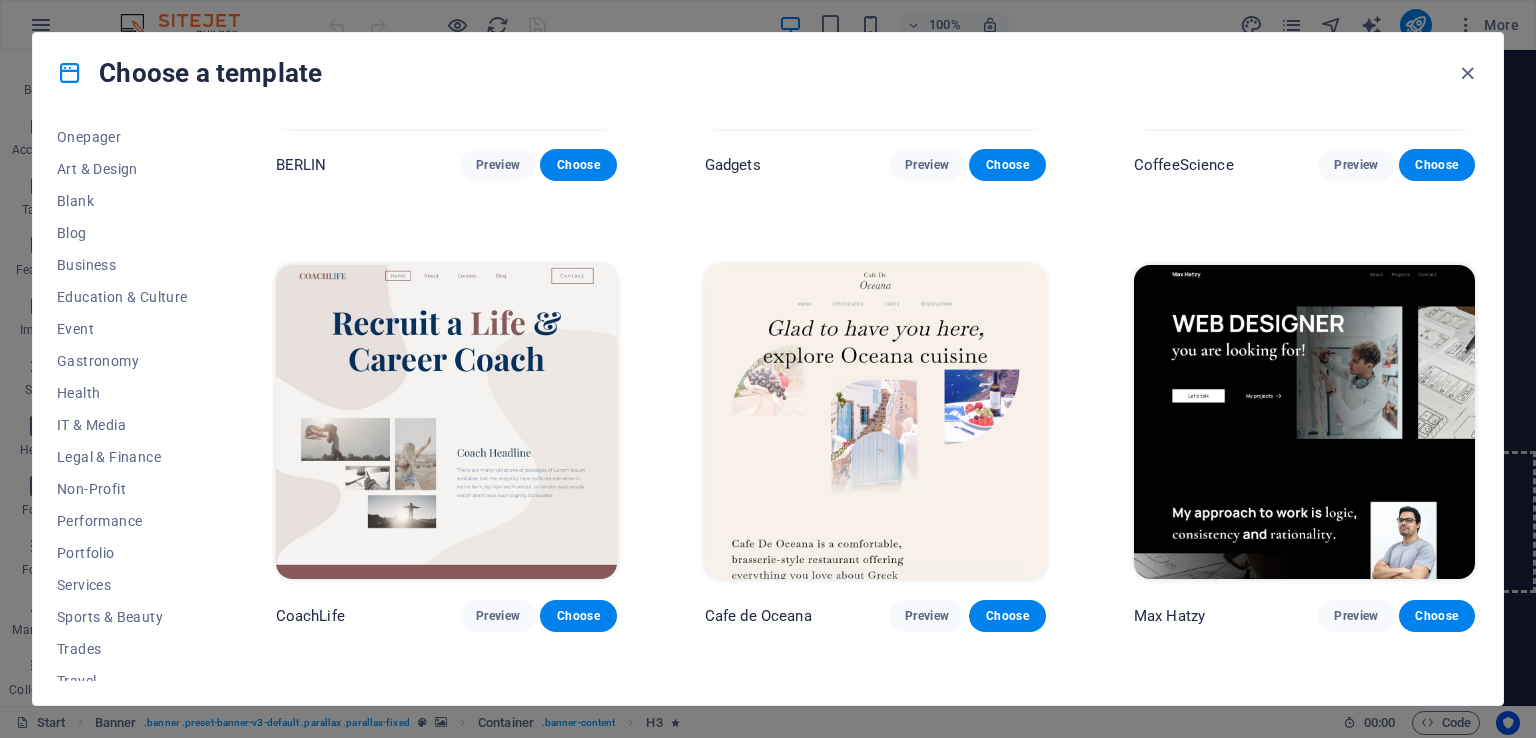 scroll, scrollTop: 4884, scrollLeft: 0, axis: vertical 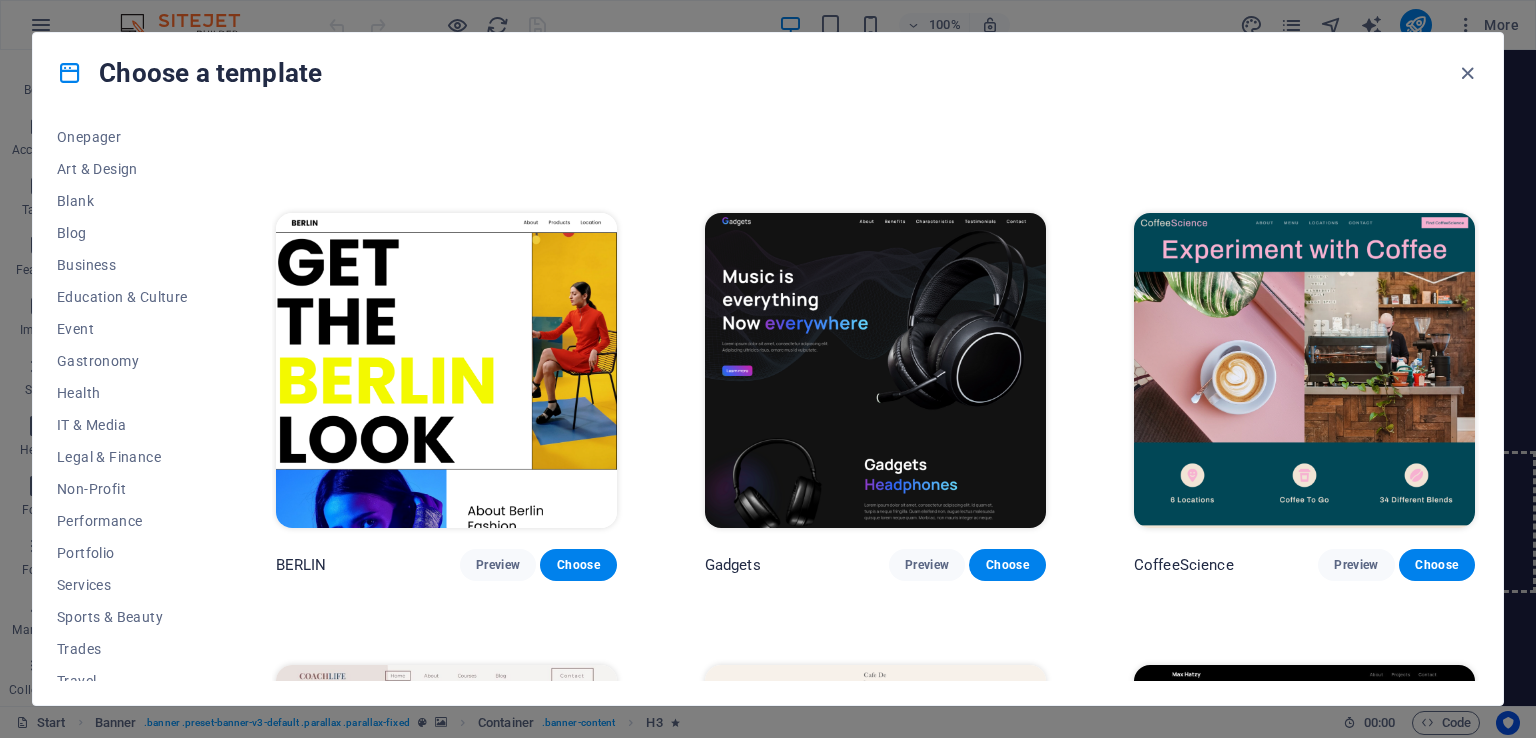 click at bounding box center [875, 370] 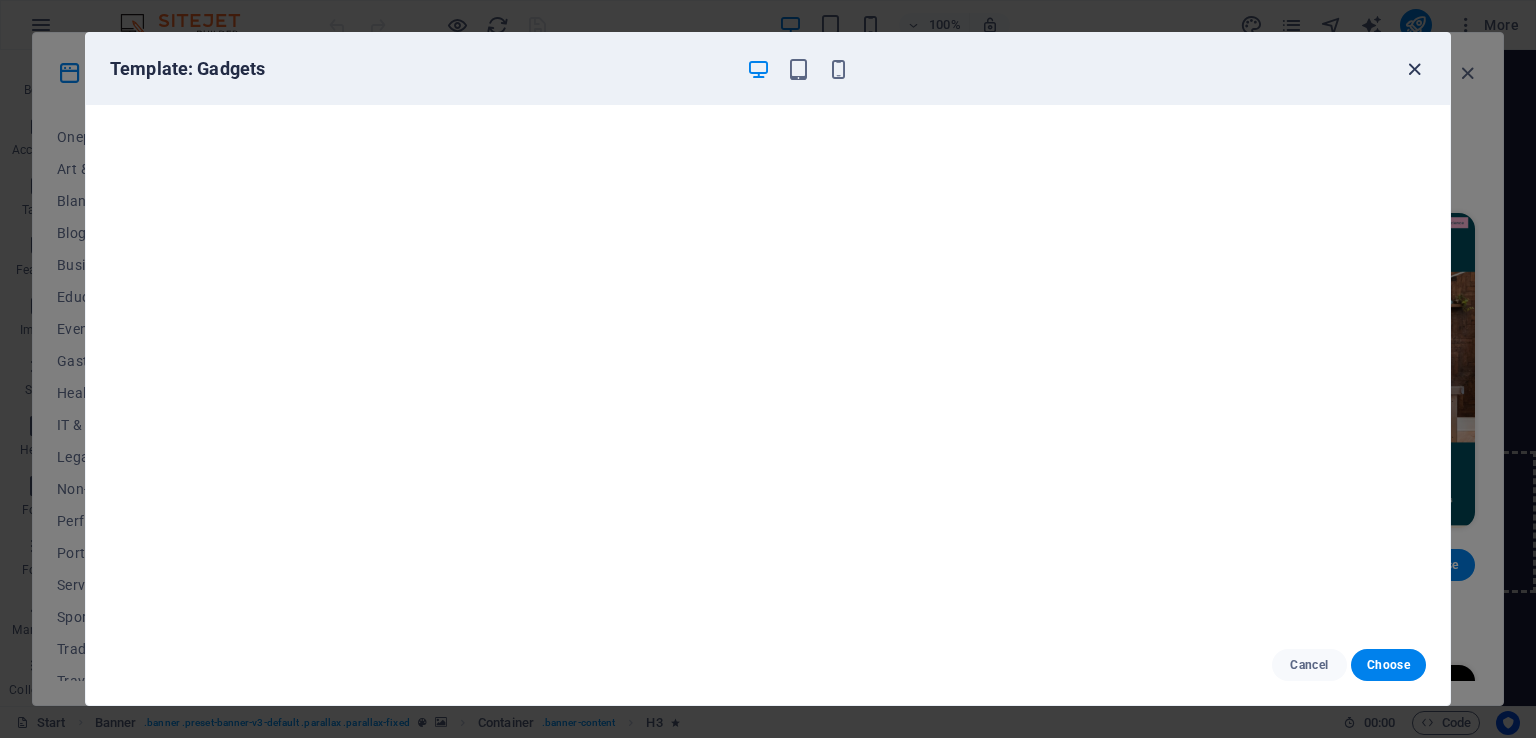 click at bounding box center [1414, 69] 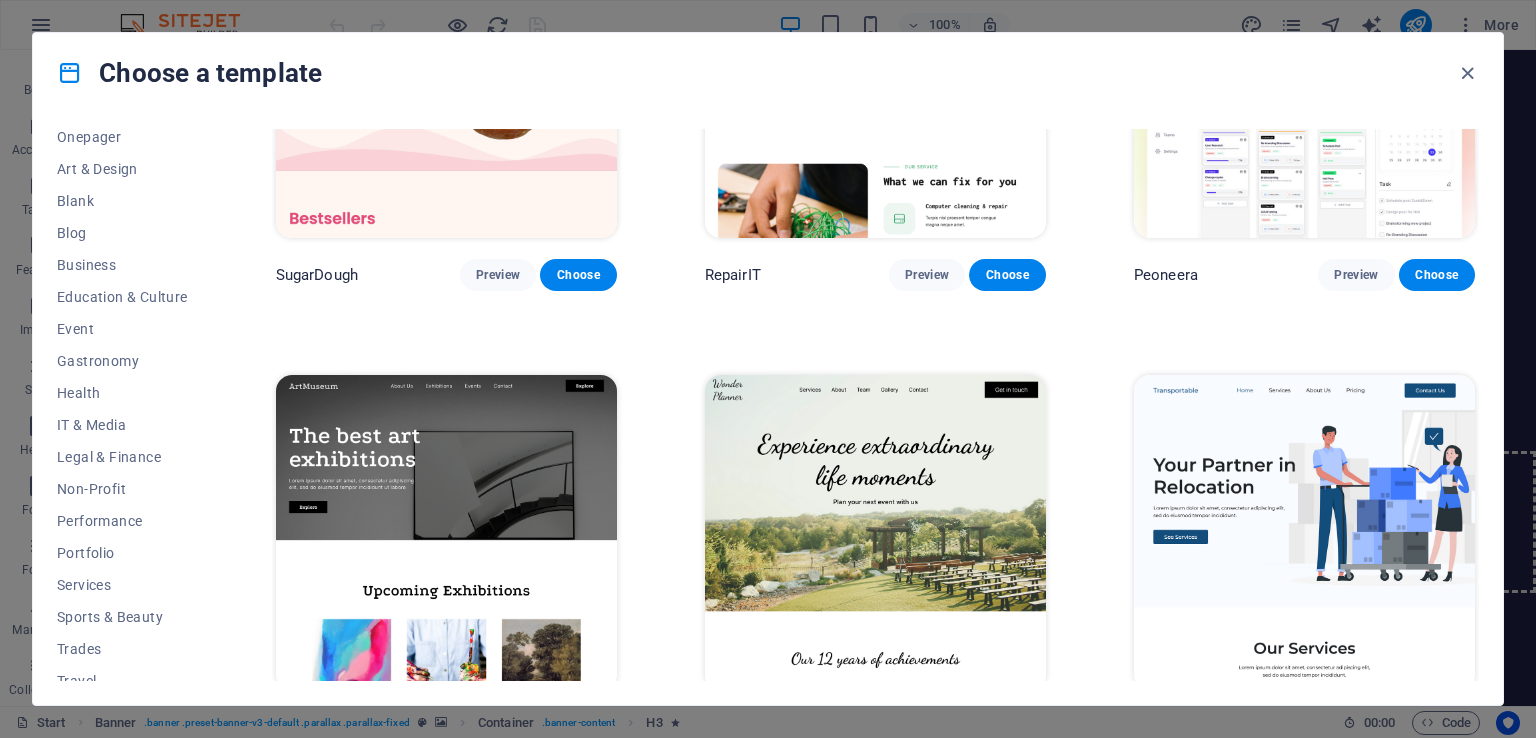 scroll, scrollTop: 184, scrollLeft: 0, axis: vertical 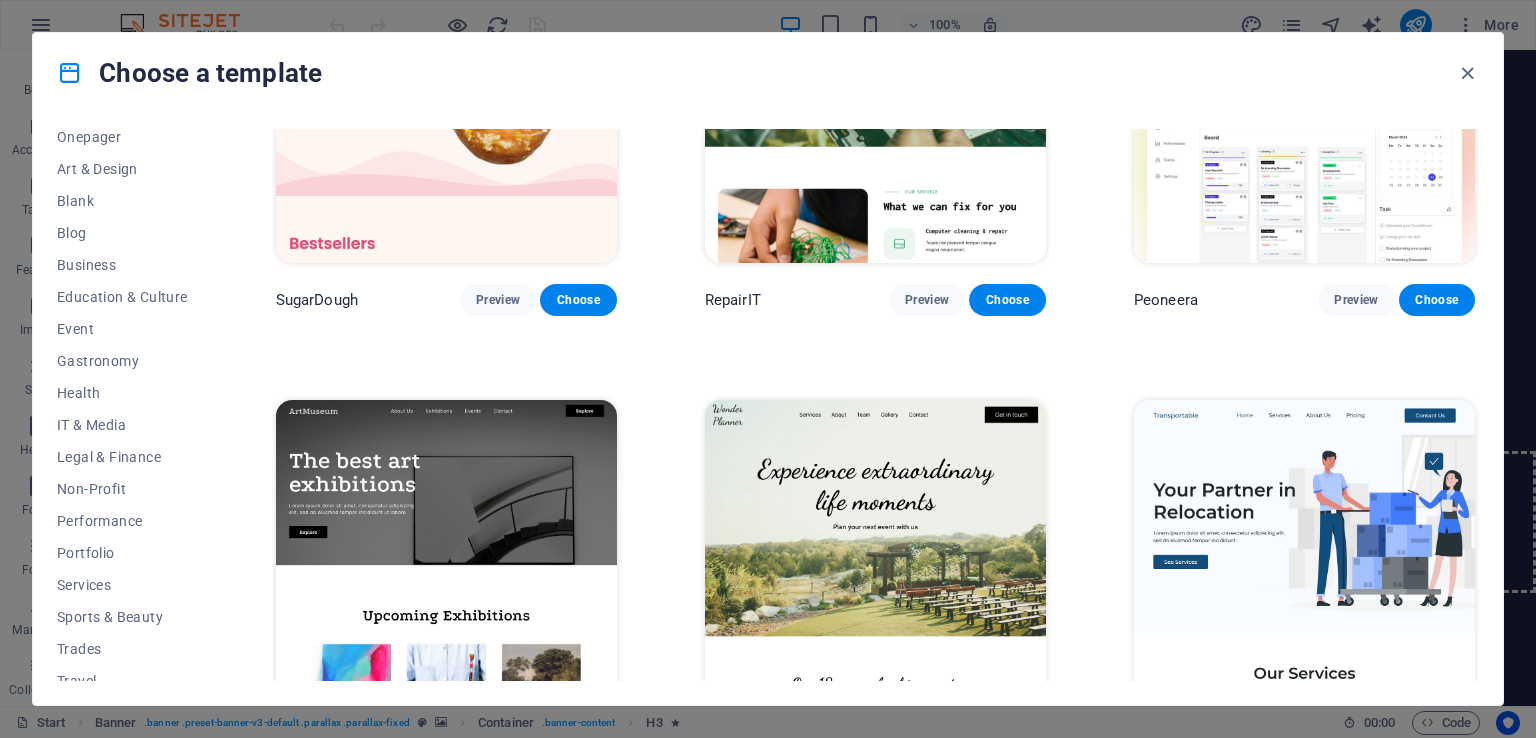 click at bounding box center [446, 557] 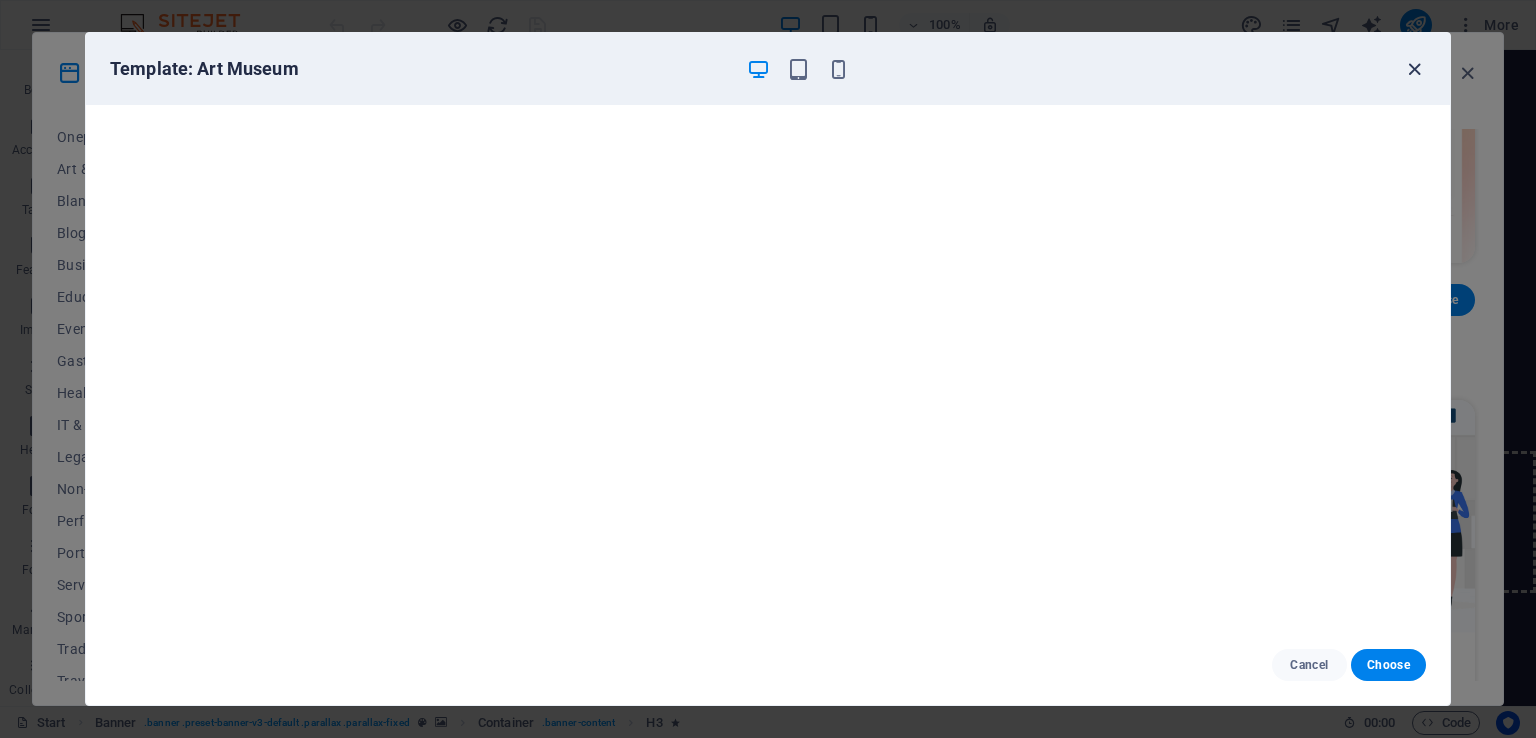 click at bounding box center (1414, 69) 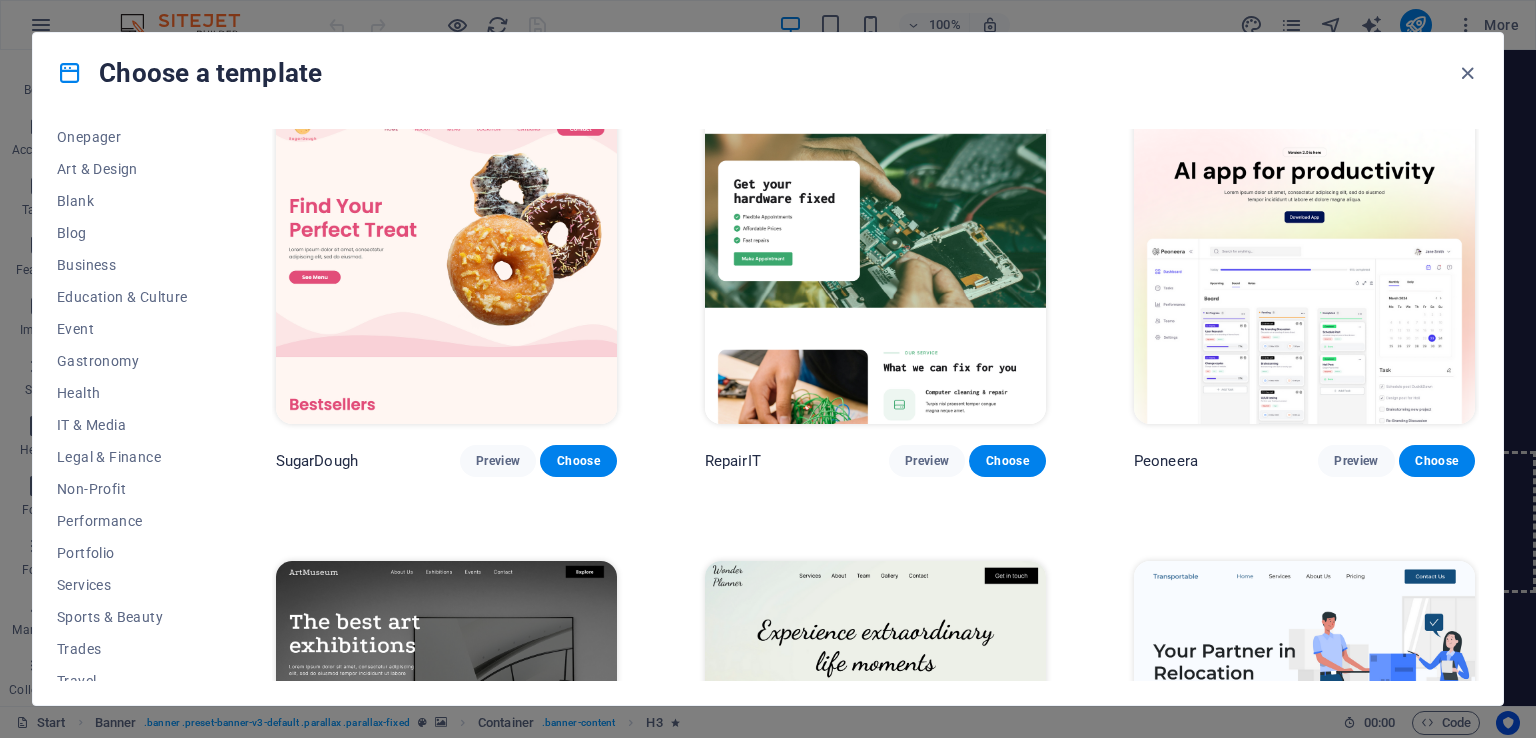 scroll, scrollTop: 0, scrollLeft: 0, axis: both 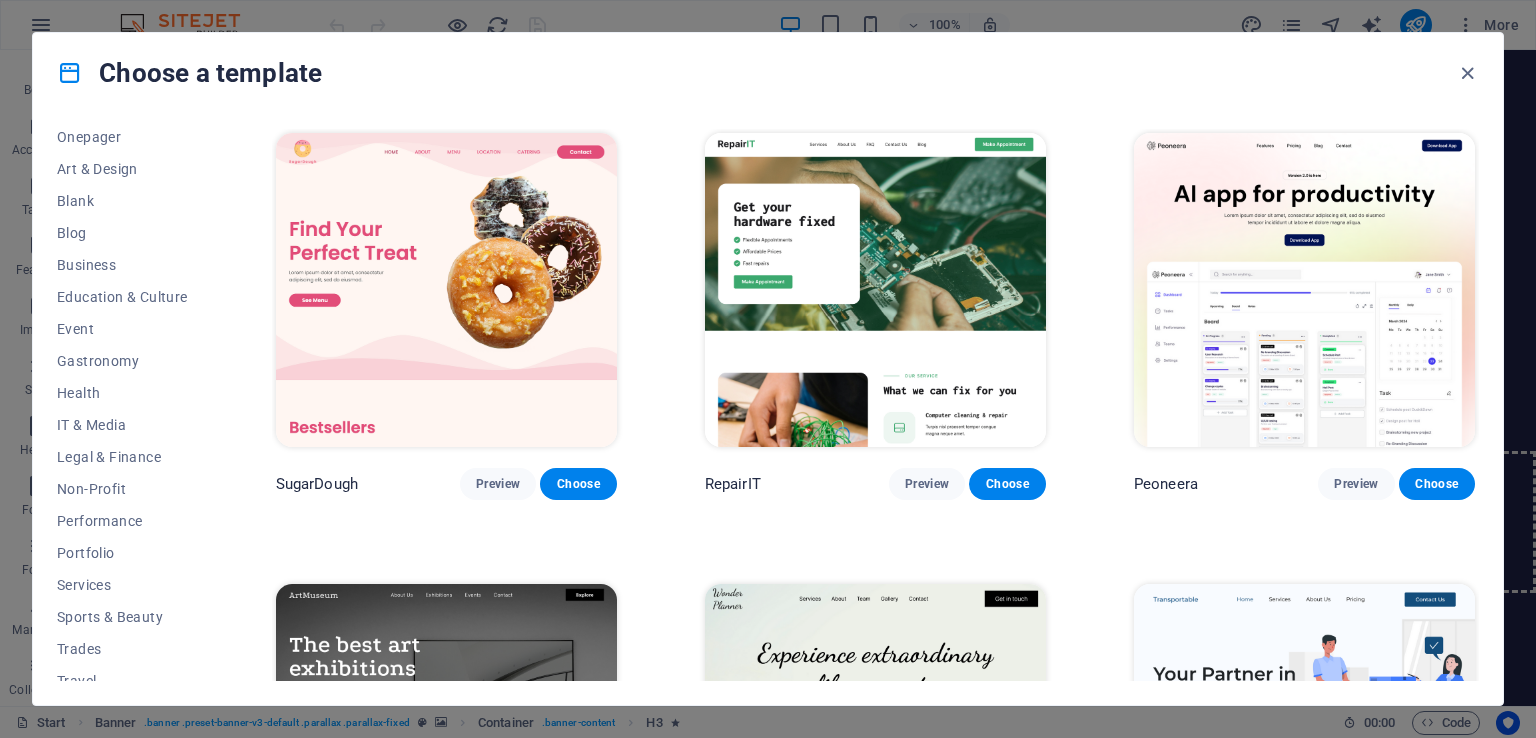 click at bounding box center [446, 290] 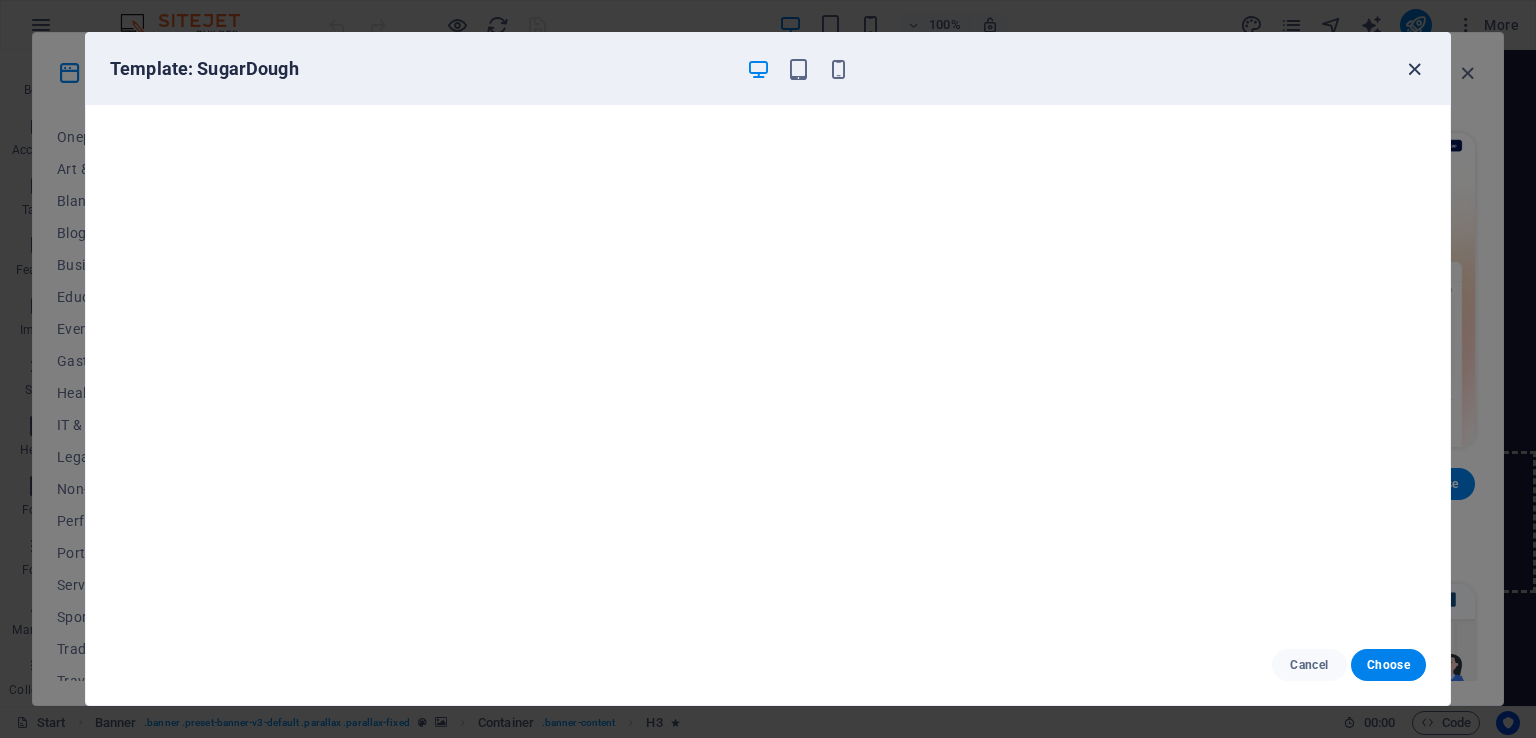 click at bounding box center [1414, 69] 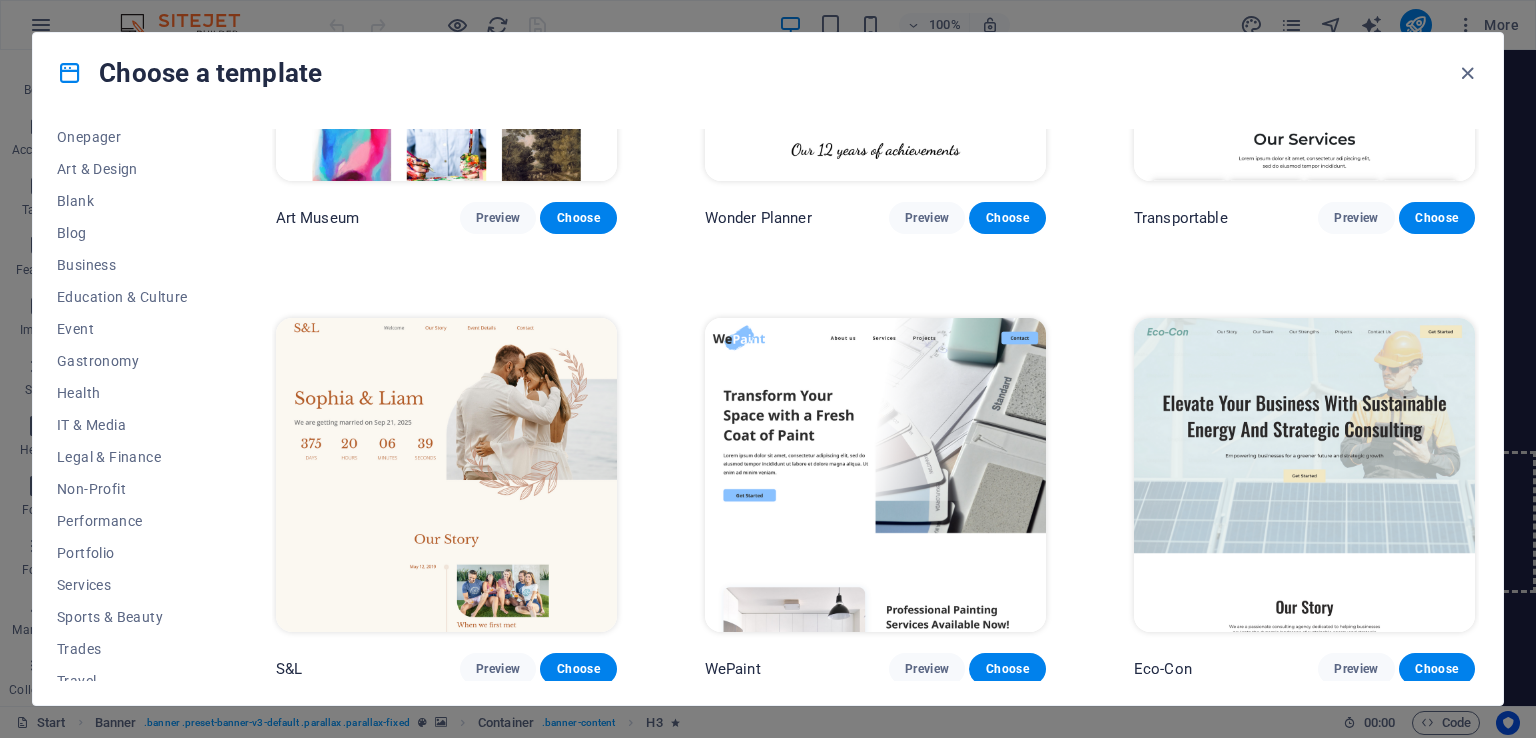 scroll, scrollTop: 800, scrollLeft: 0, axis: vertical 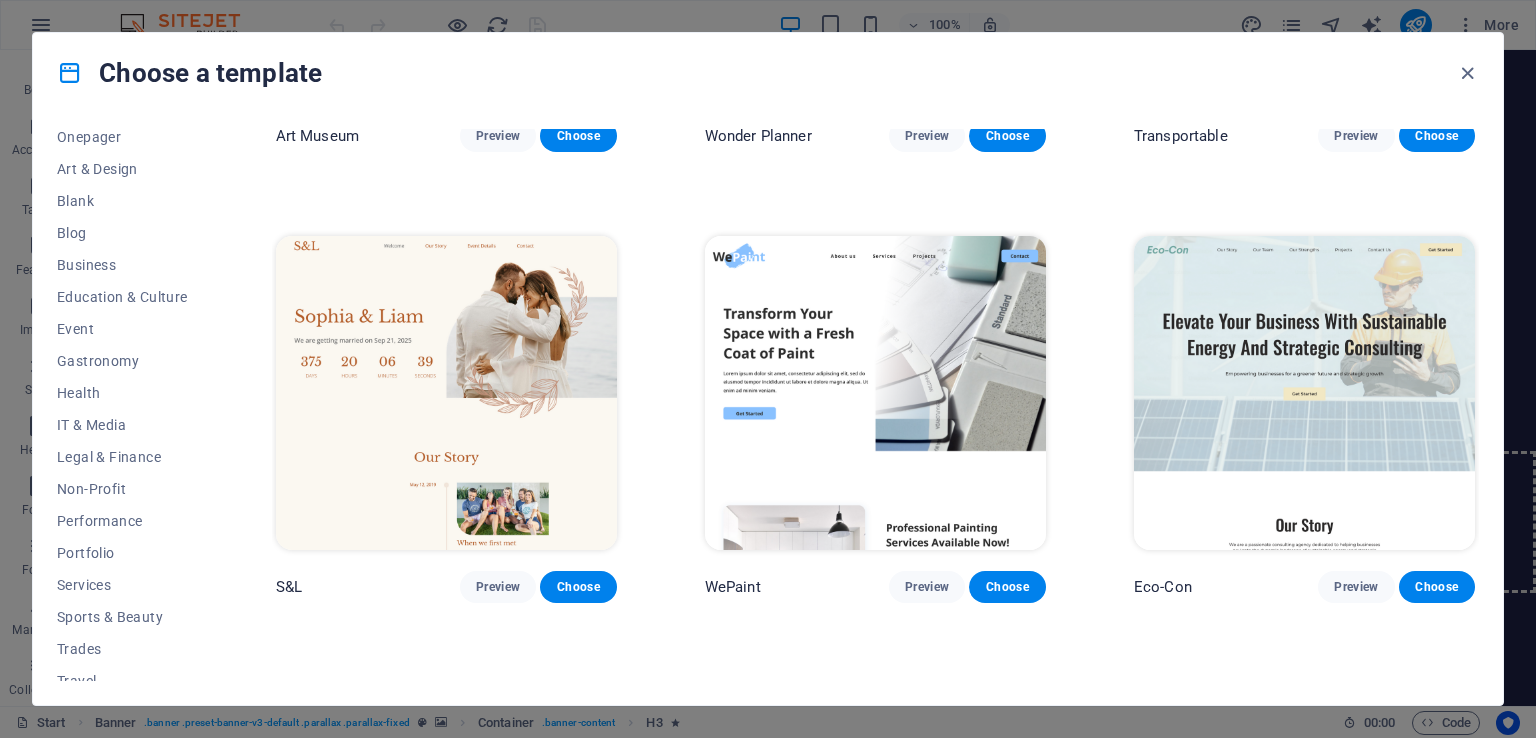click at bounding box center (875, 393) 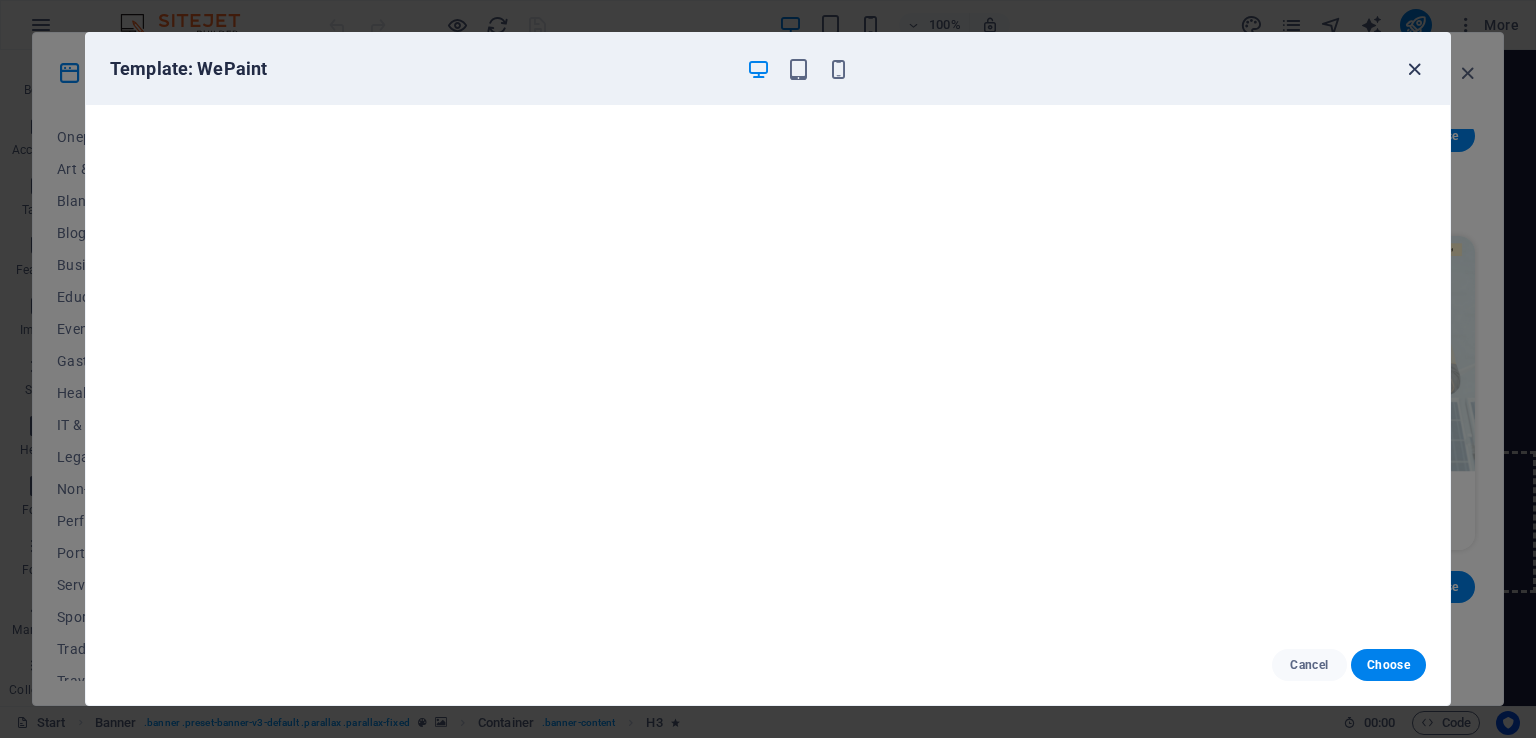 click at bounding box center (1414, 69) 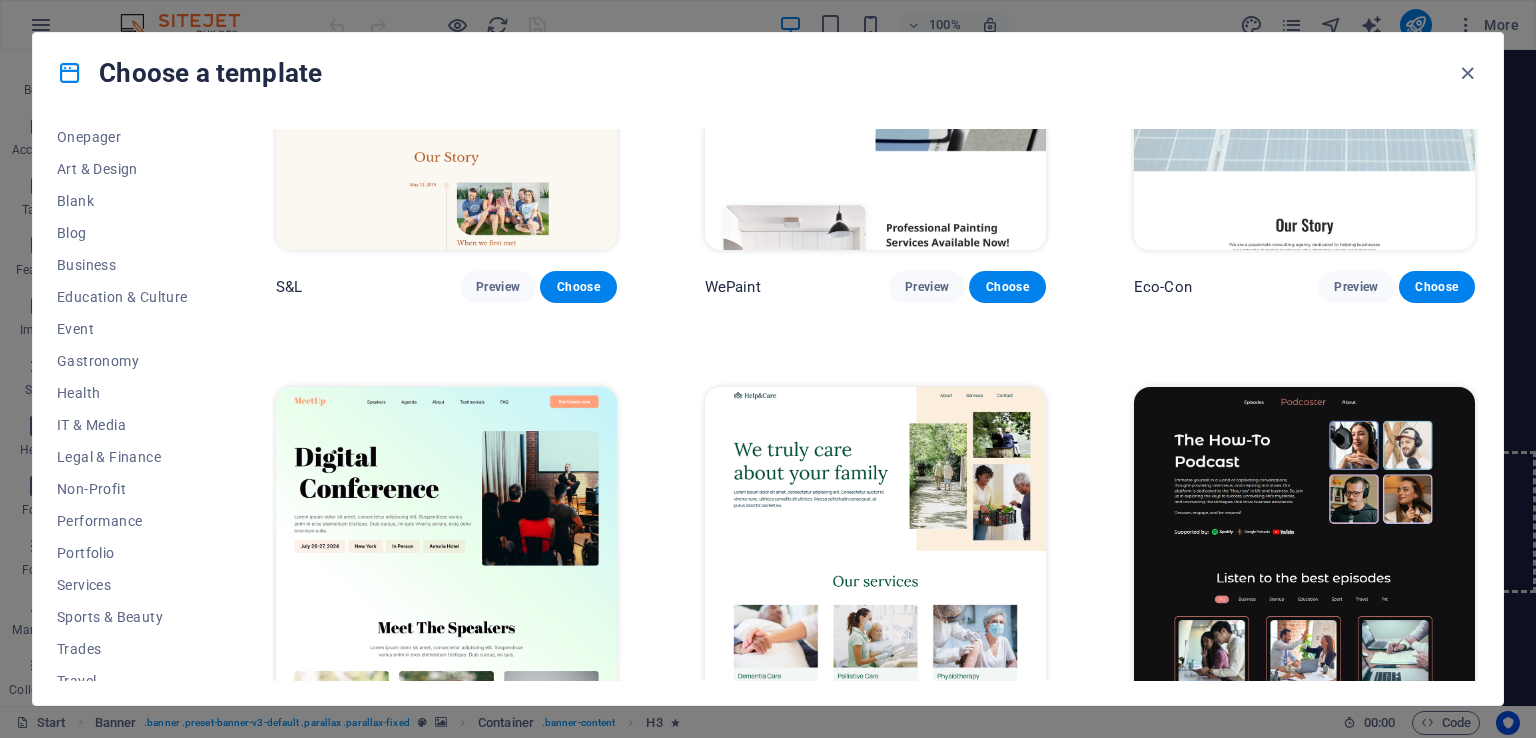 scroll, scrollTop: 1200, scrollLeft: 0, axis: vertical 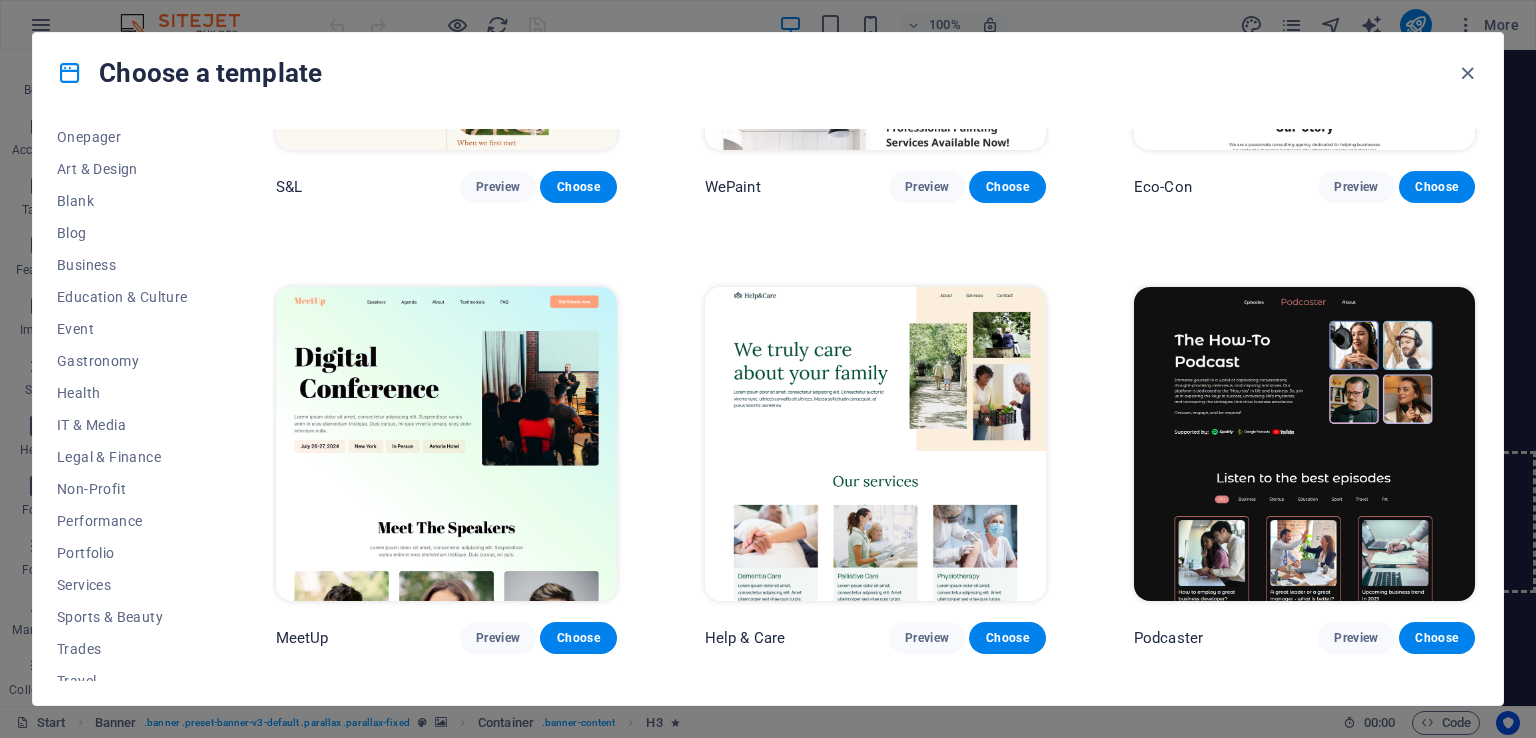 click at bounding box center (446, 444) 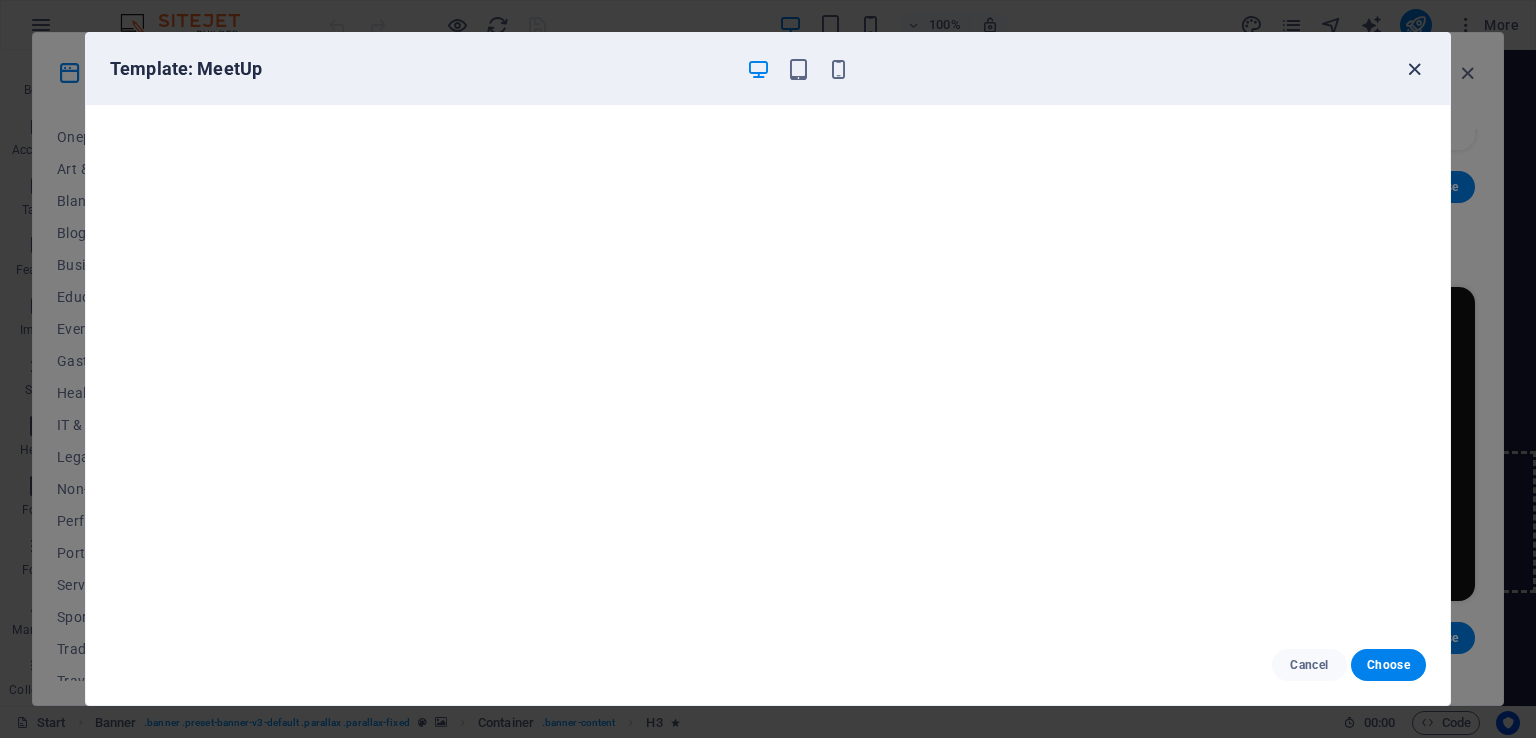 click at bounding box center [1414, 69] 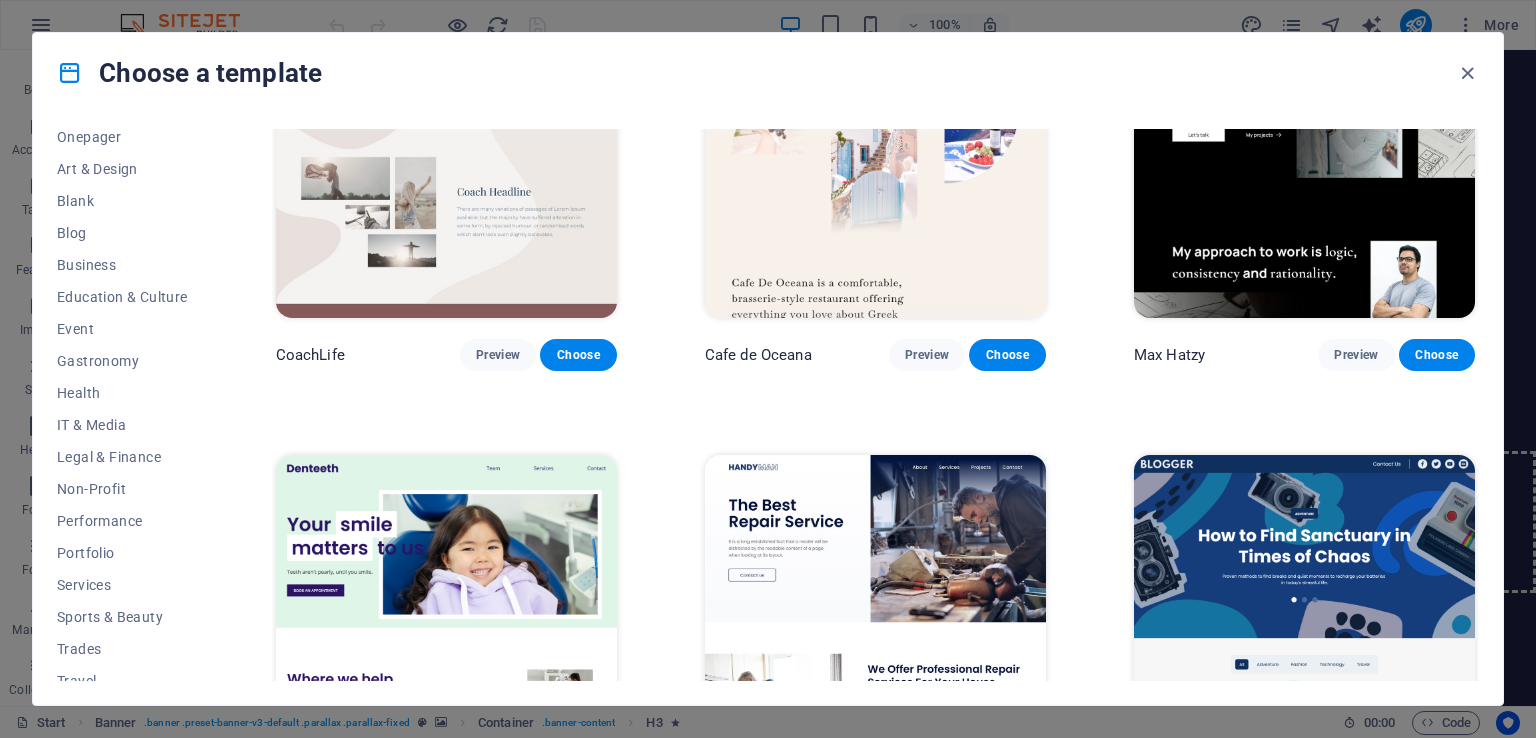 scroll, scrollTop: 5400, scrollLeft: 0, axis: vertical 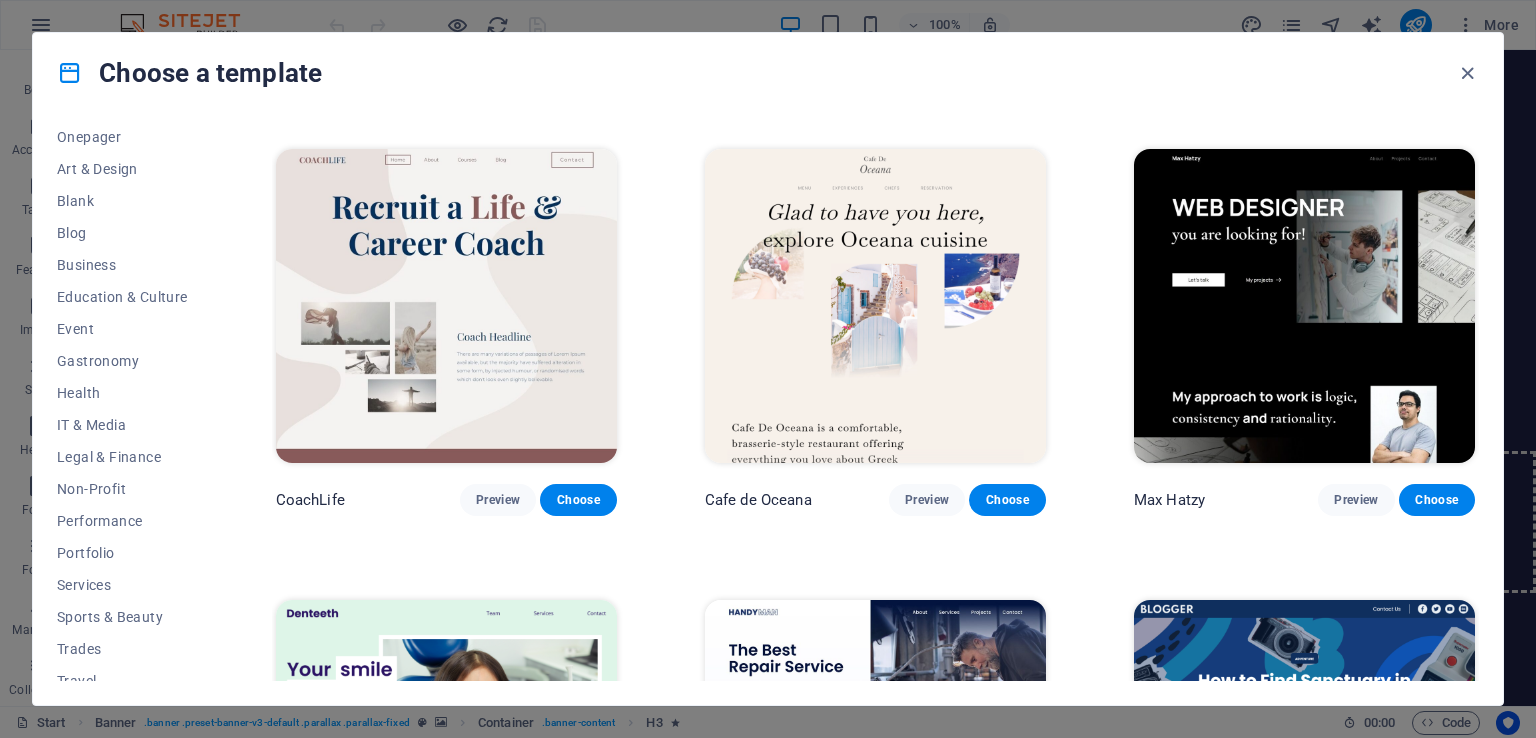 click at bounding box center (875, 306) 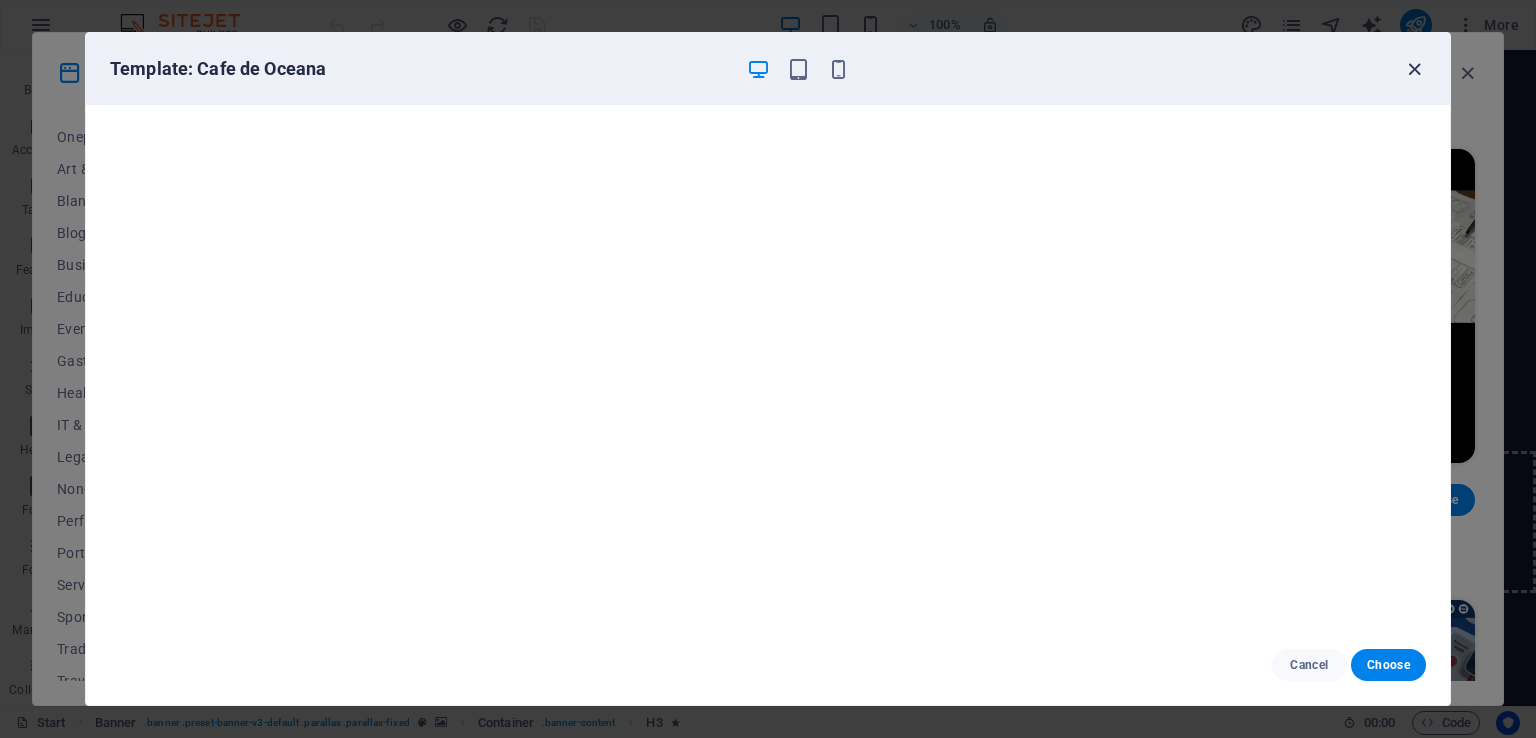 click at bounding box center (1414, 69) 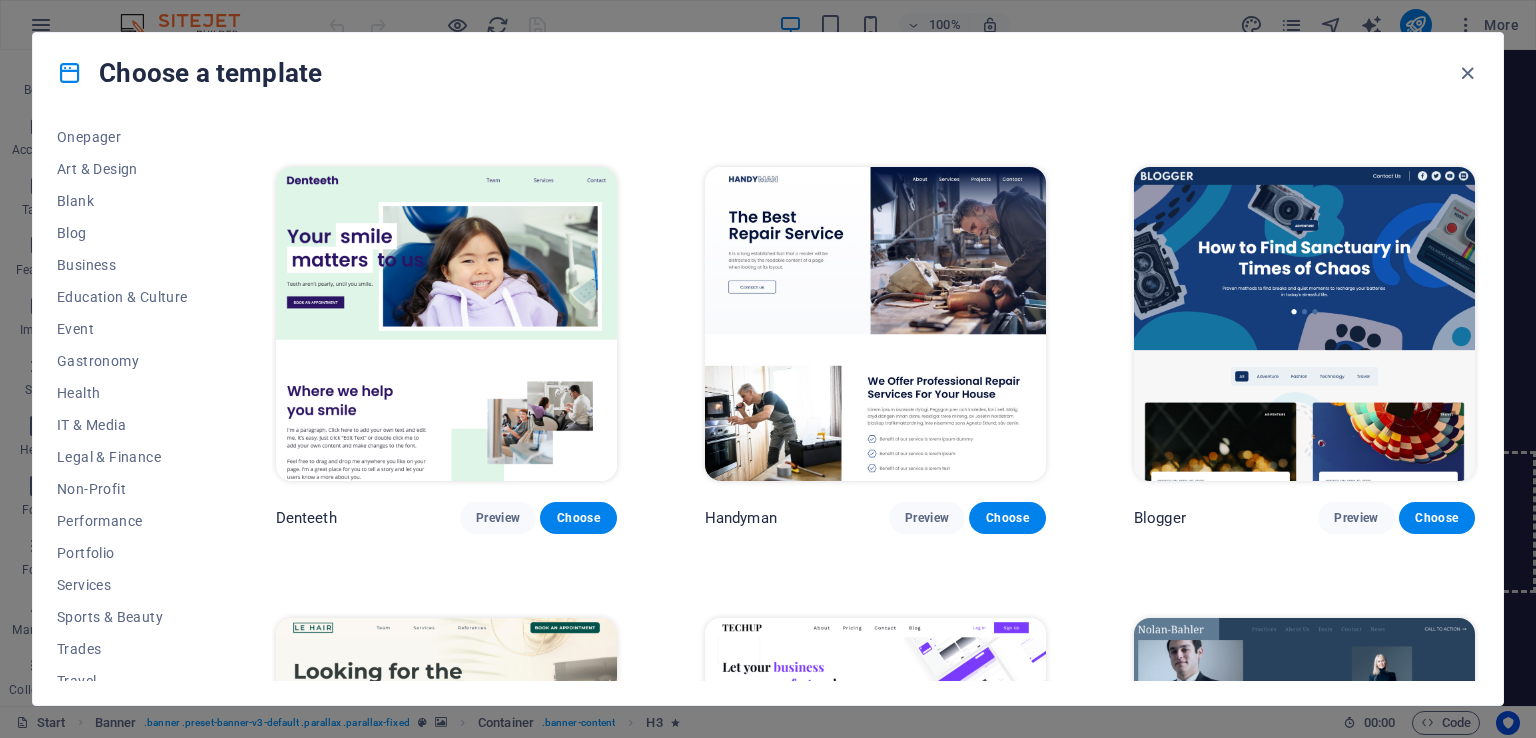 scroll, scrollTop: 5800, scrollLeft: 0, axis: vertical 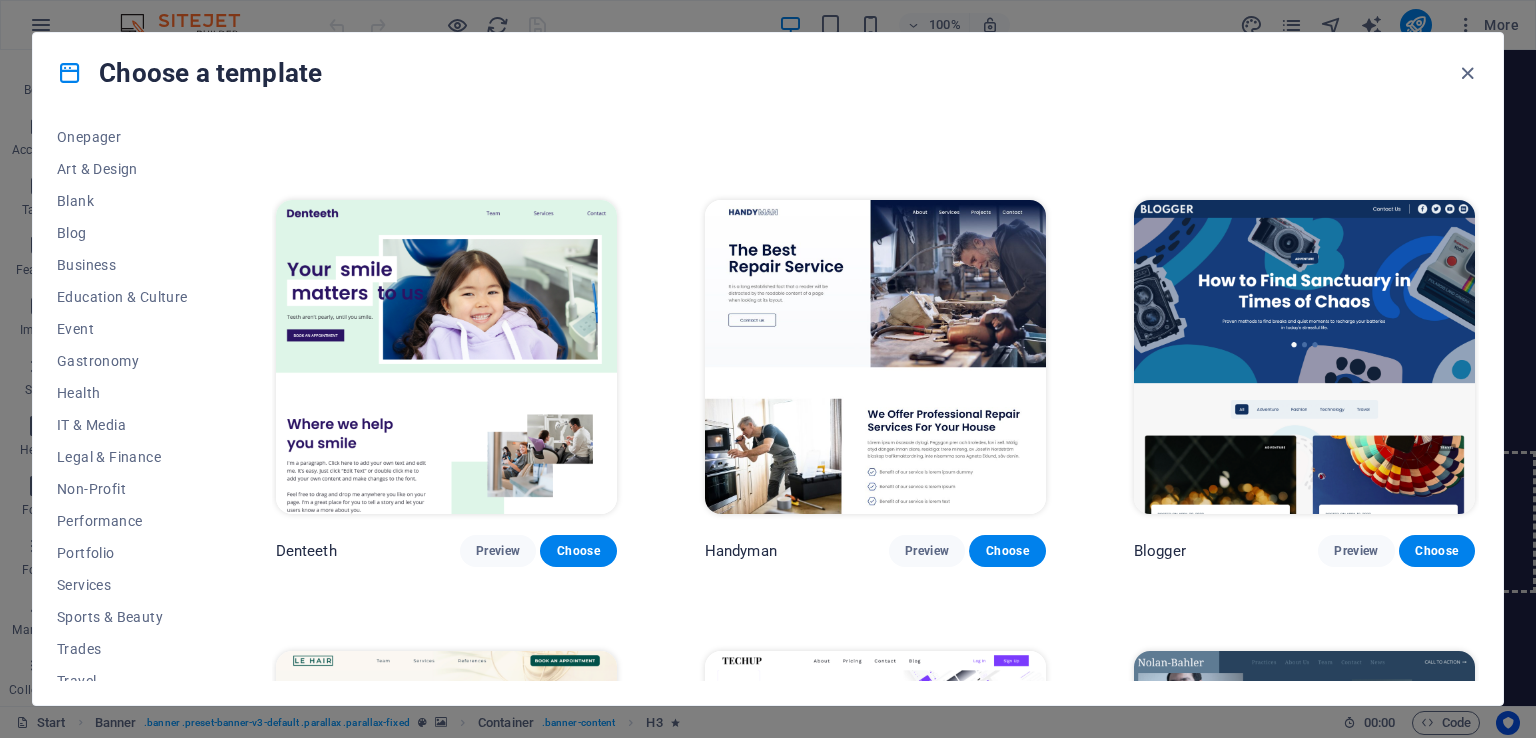 click at bounding box center (1304, 357) 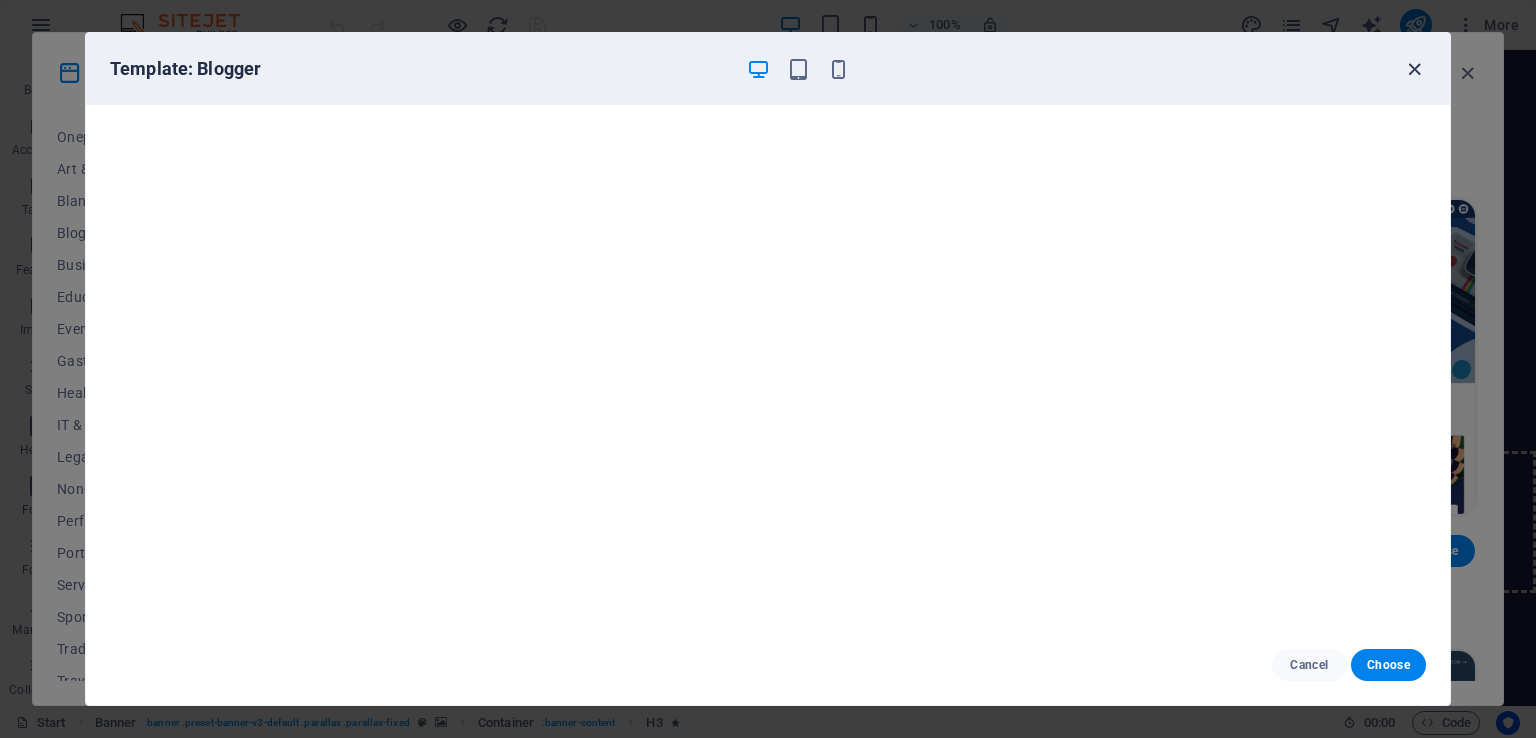 click at bounding box center (1414, 69) 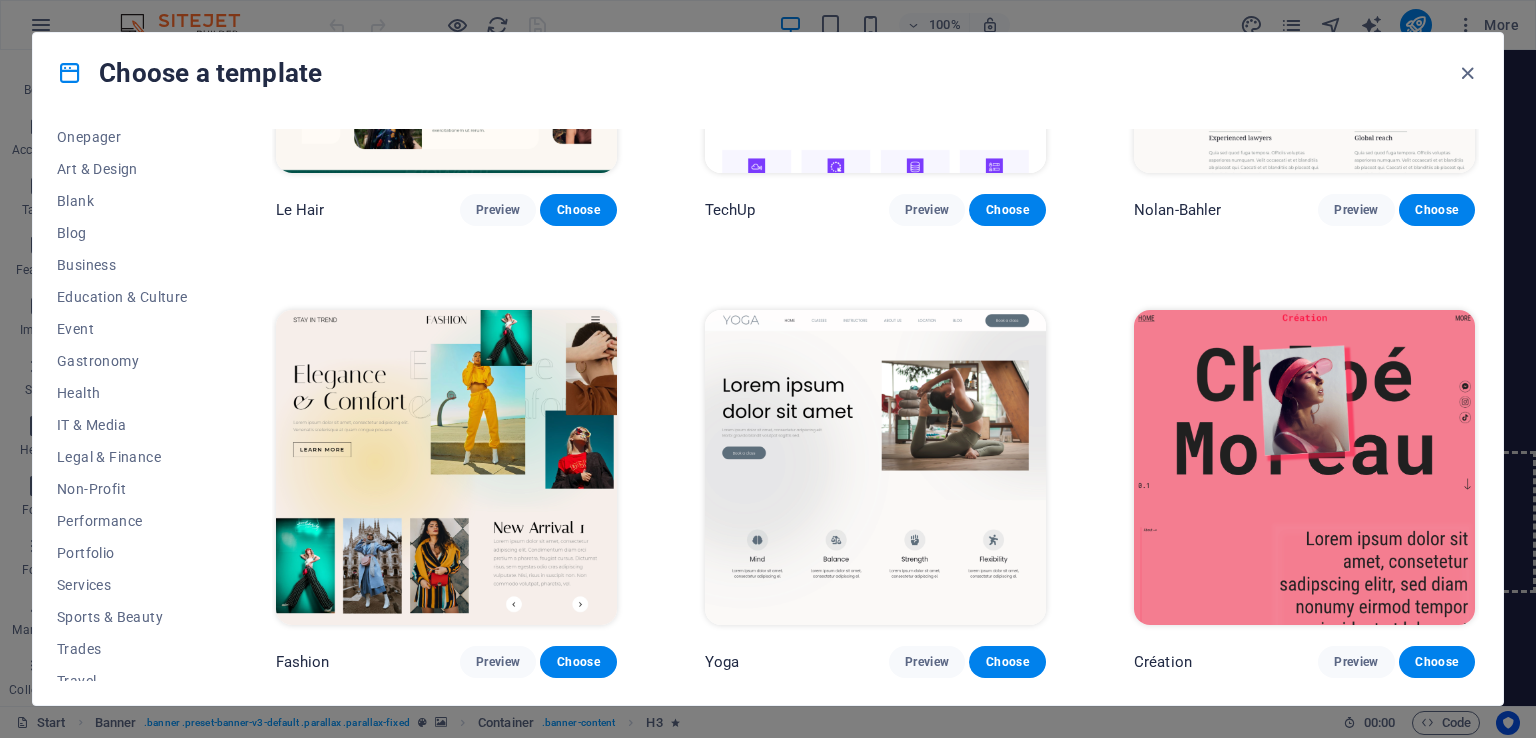 scroll, scrollTop: 6600, scrollLeft: 0, axis: vertical 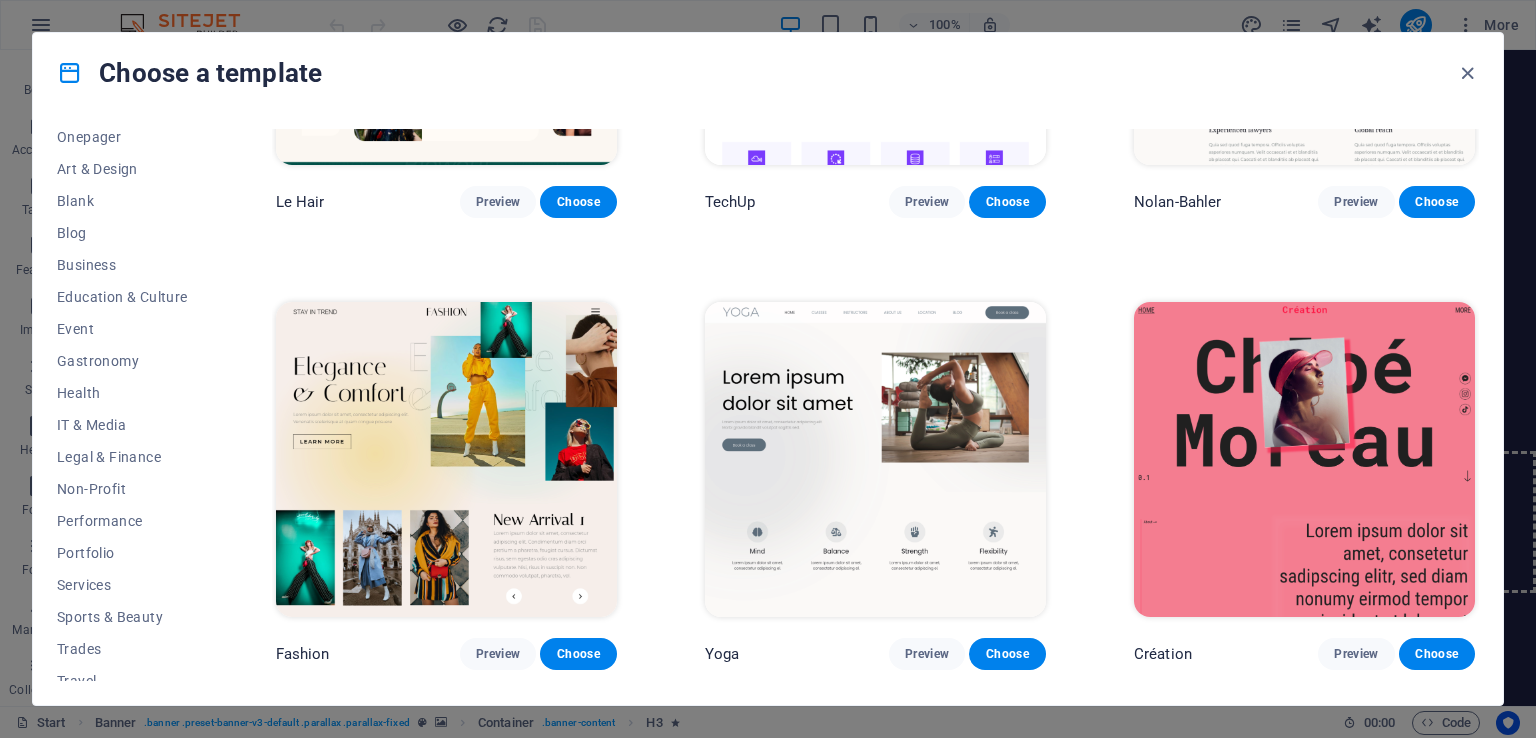 click at bounding box center (875, 459) 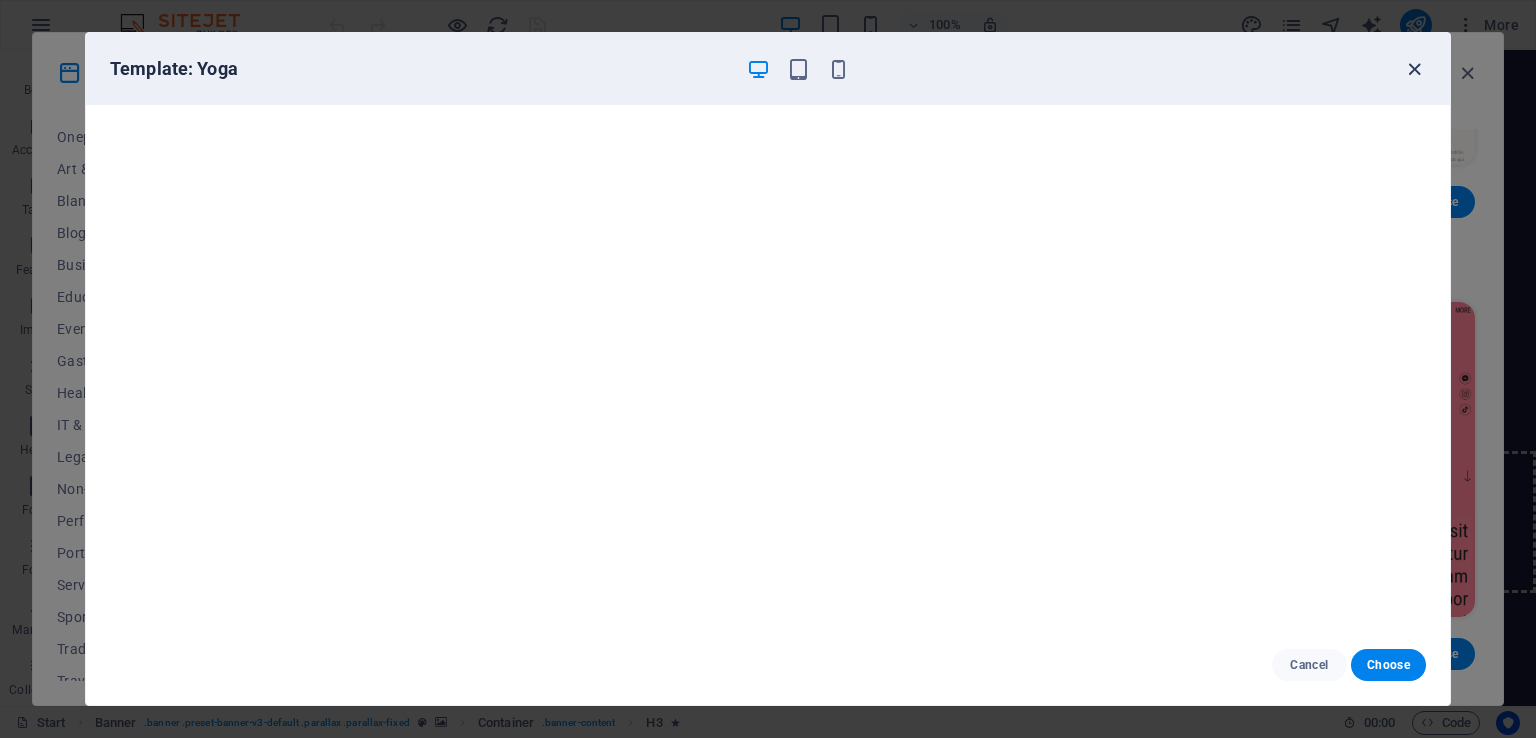 click at bounding box center (1414, 69) 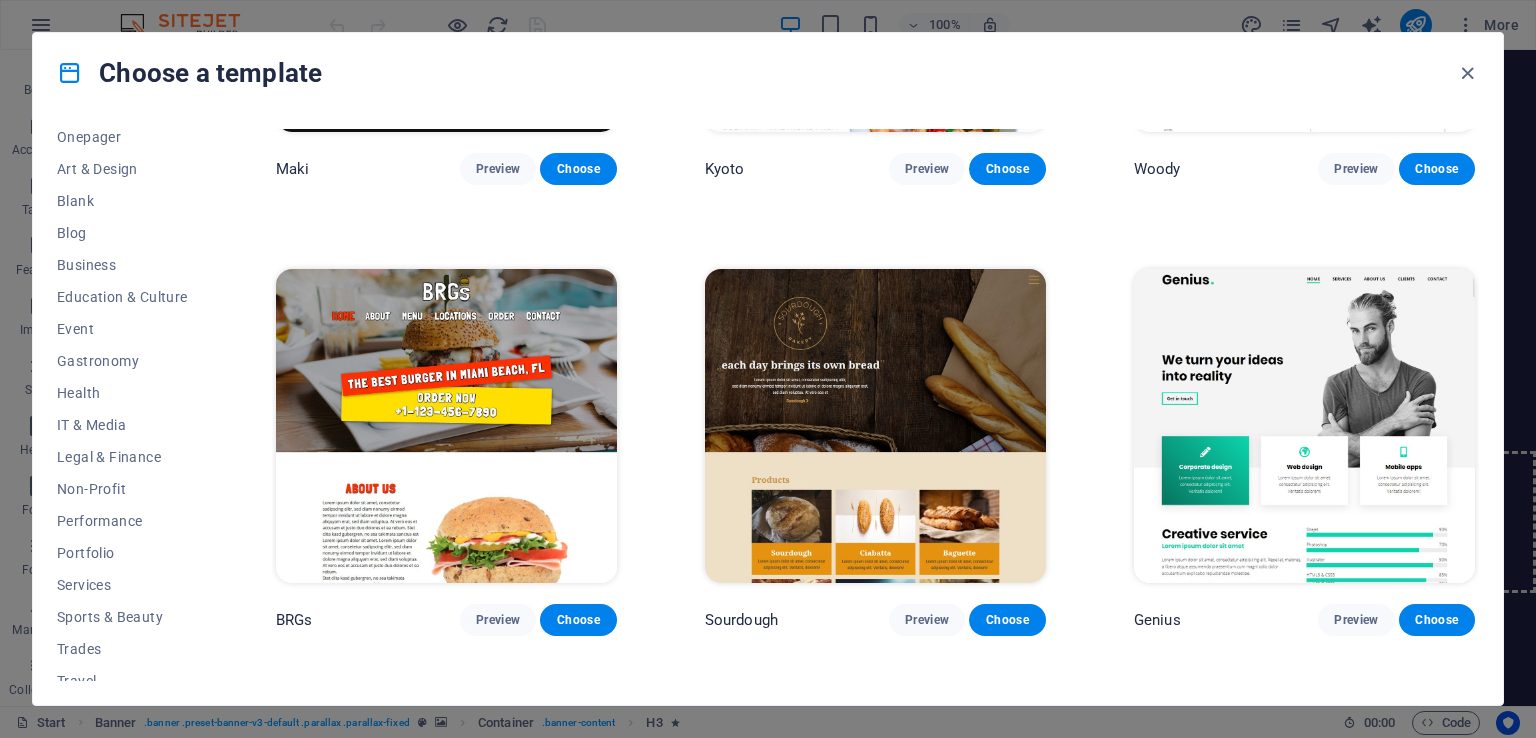 scroll, scrollTop: 10300, scrollLeft: 0, axis: vertical 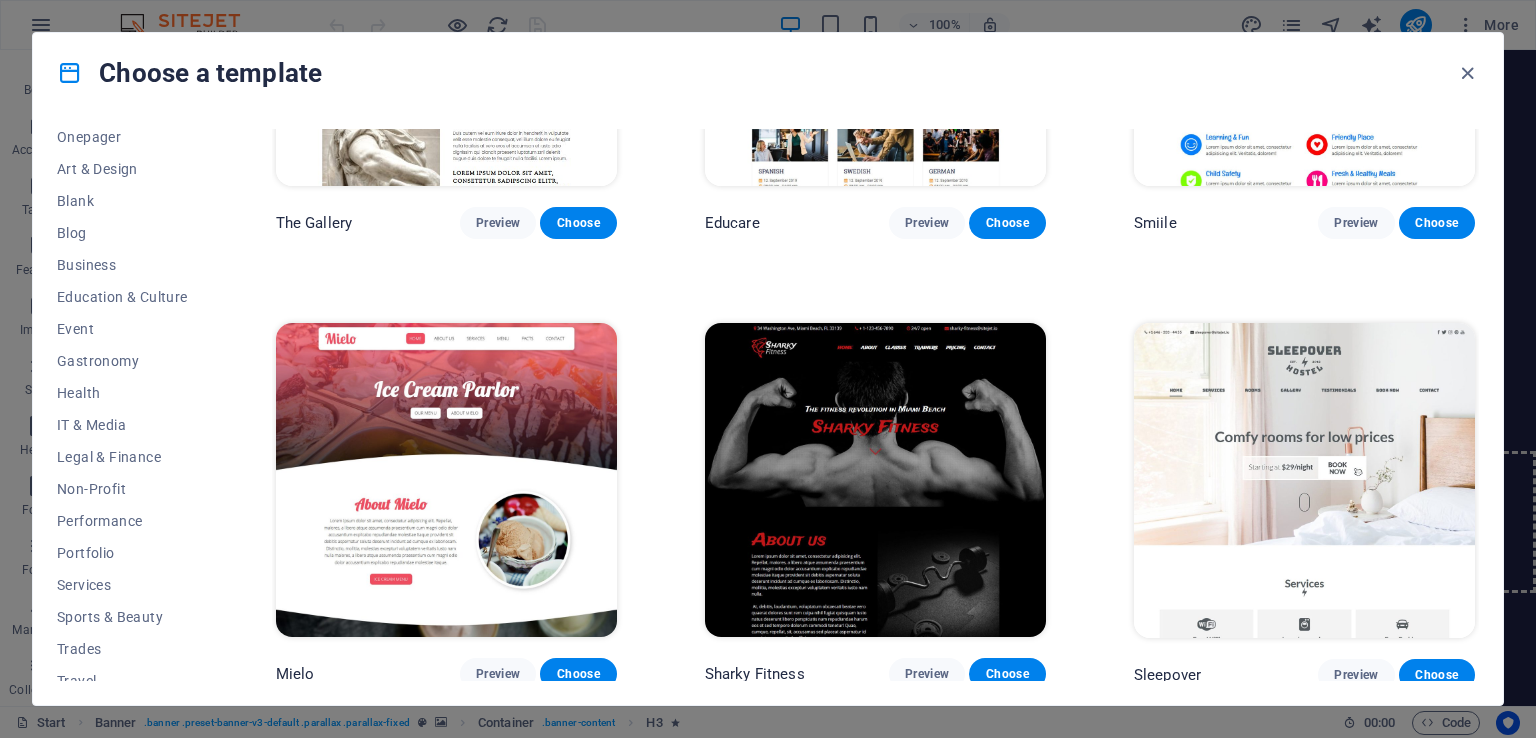 click at bounding box center (446, 480) 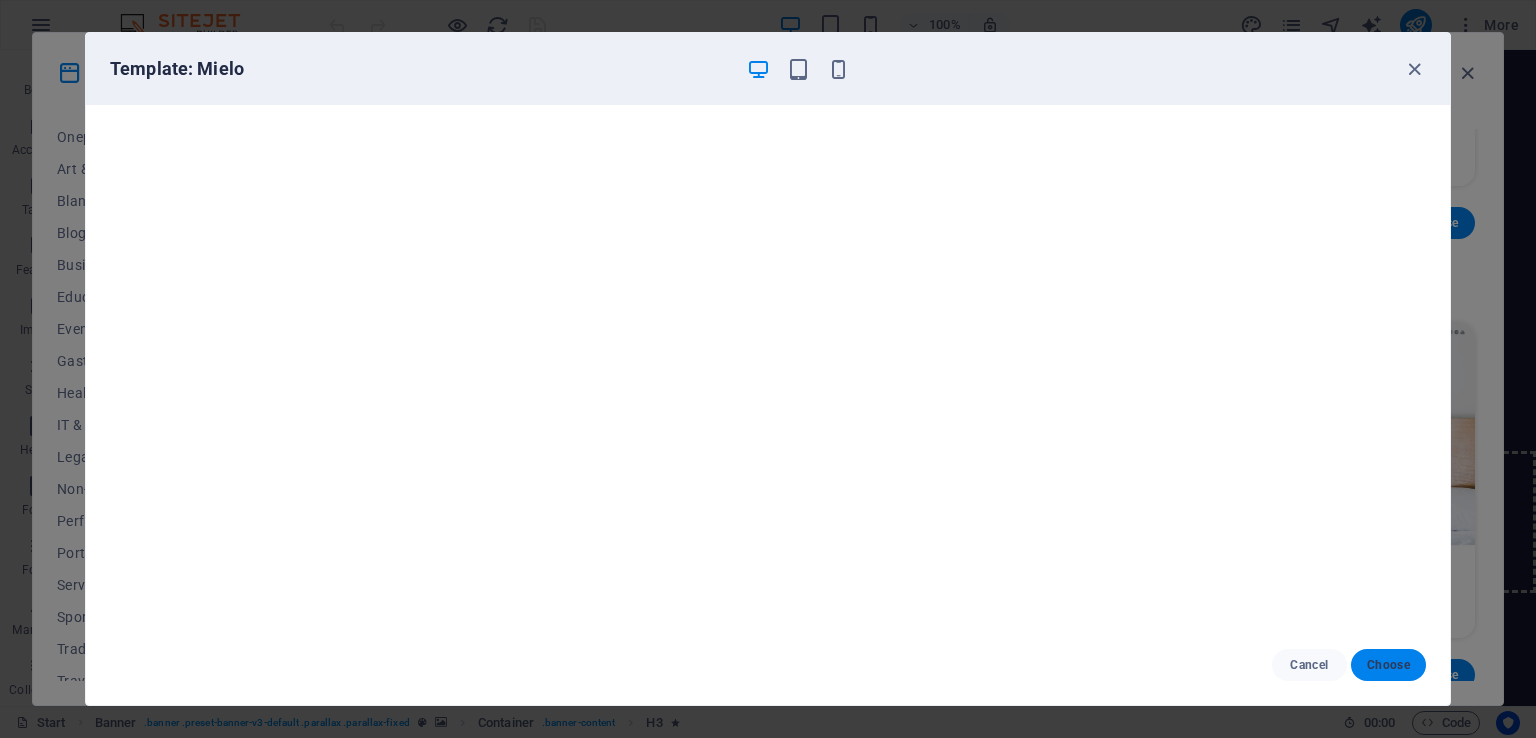 click on "Choose" at bounding box center [1388, 665] 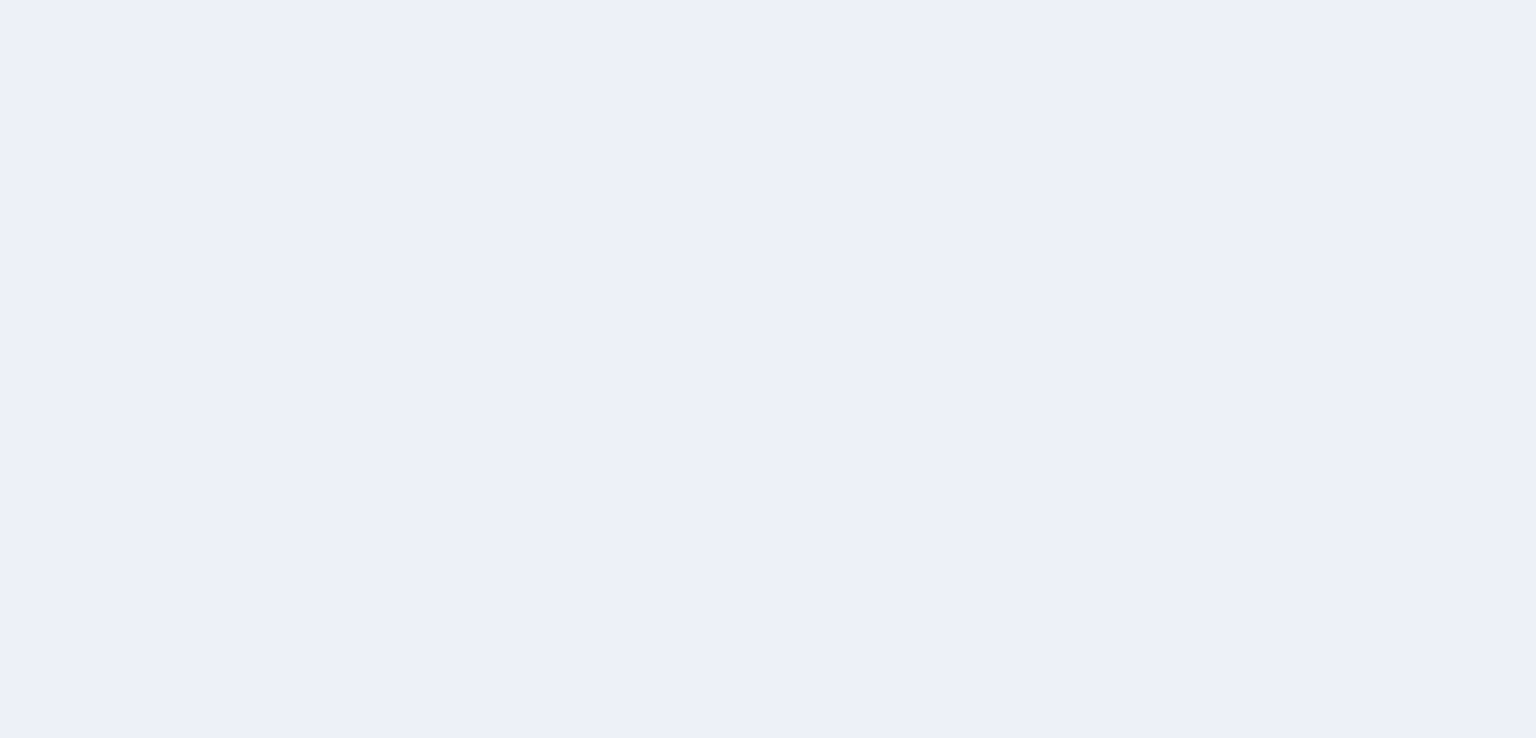 scroll, scrollTop: 0, scrollLeft: 0, axis: both 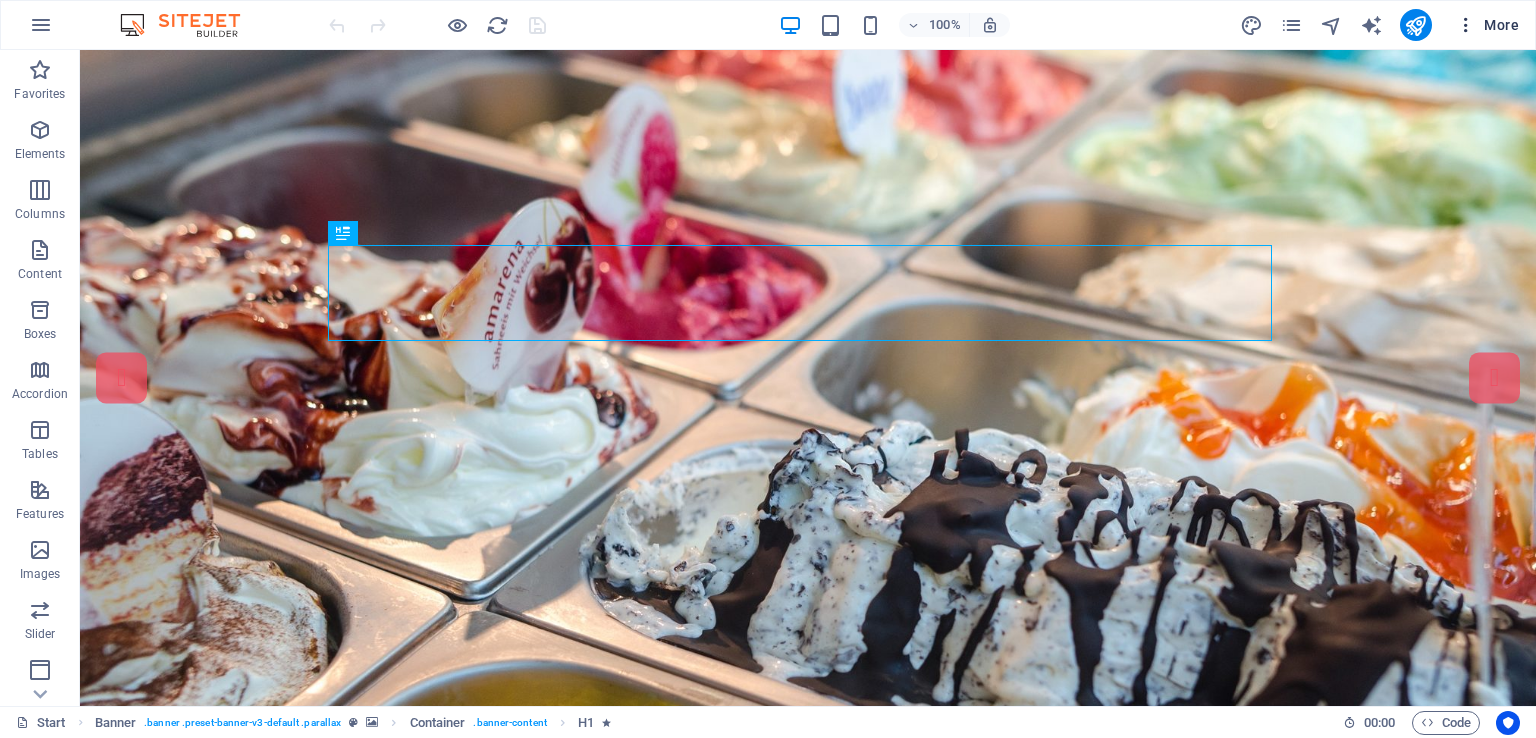 click at bounding box center (1466, 25) 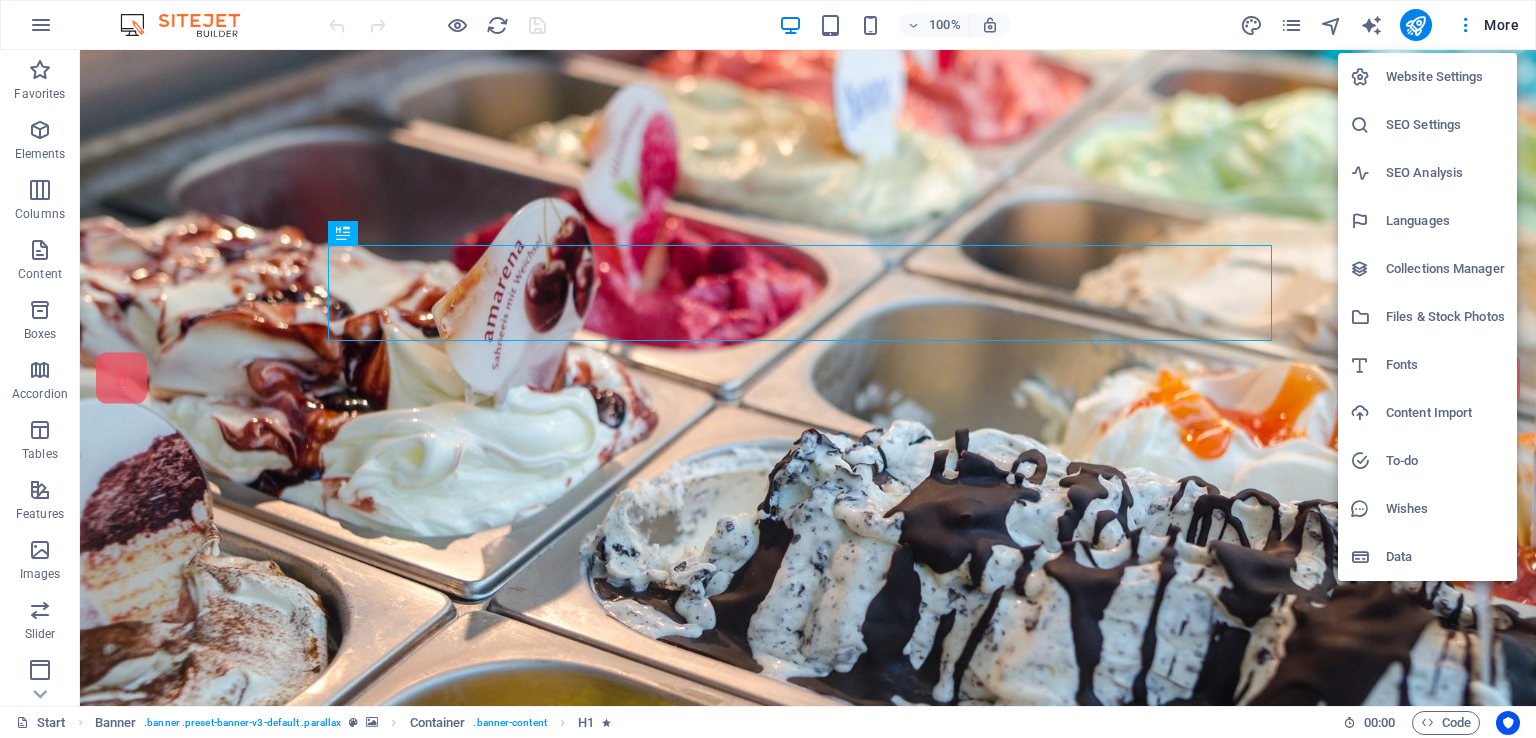 click on "Website Settings" at bounding box center [1427, 77] 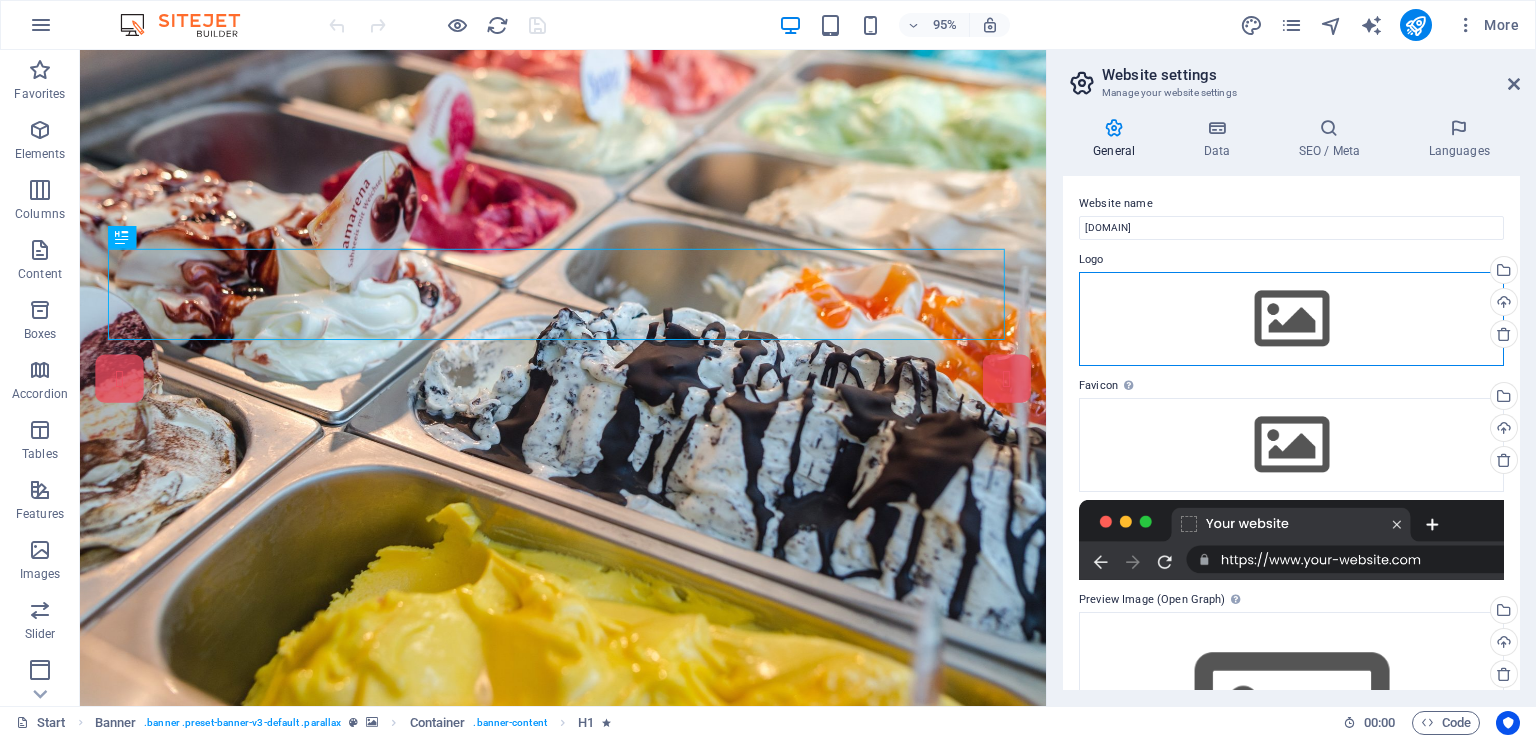 click on "Drag files here, click to choose files or select files from Files or our free stock photos & videos" at bounding box center (1291, 319) 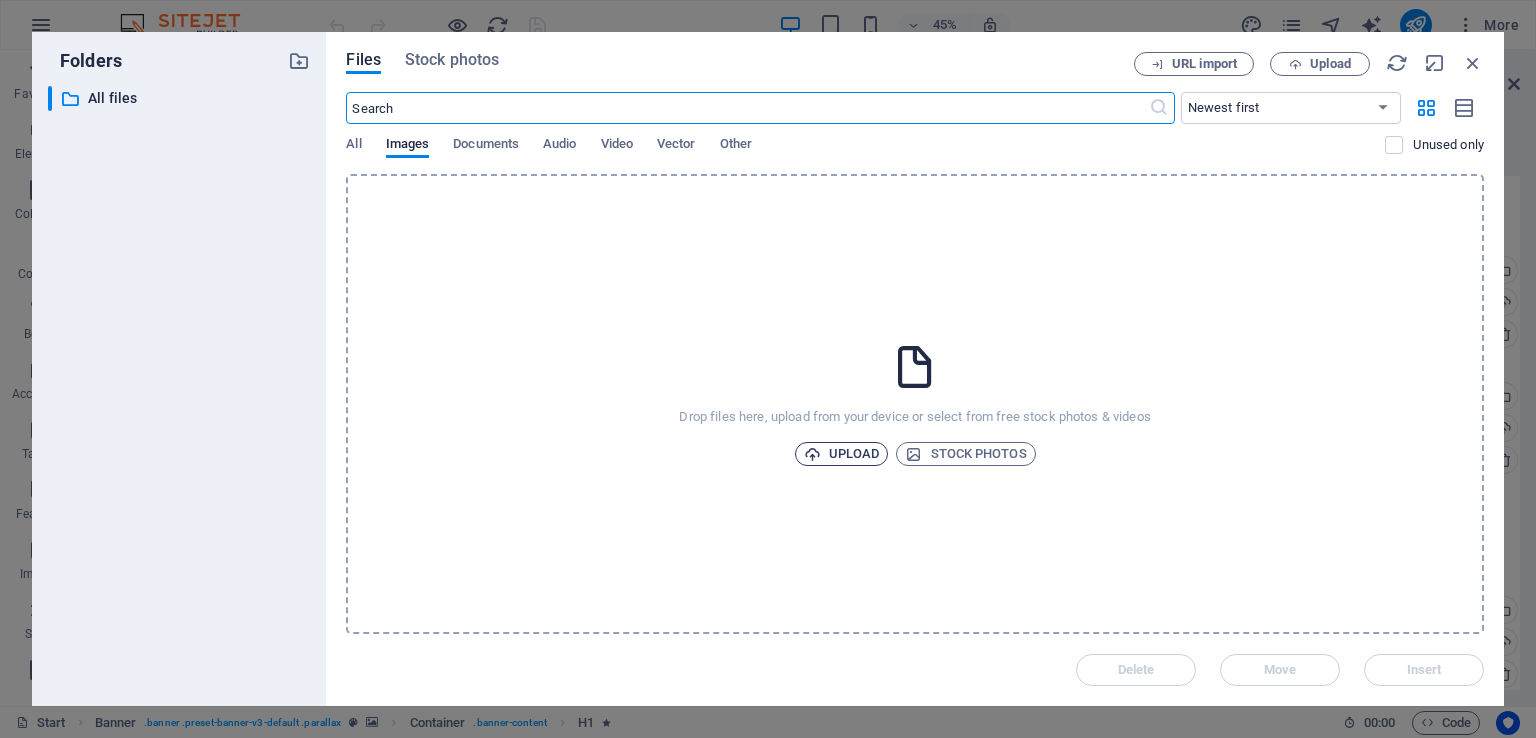 click on "Upload" at bounding box center [842, 454] 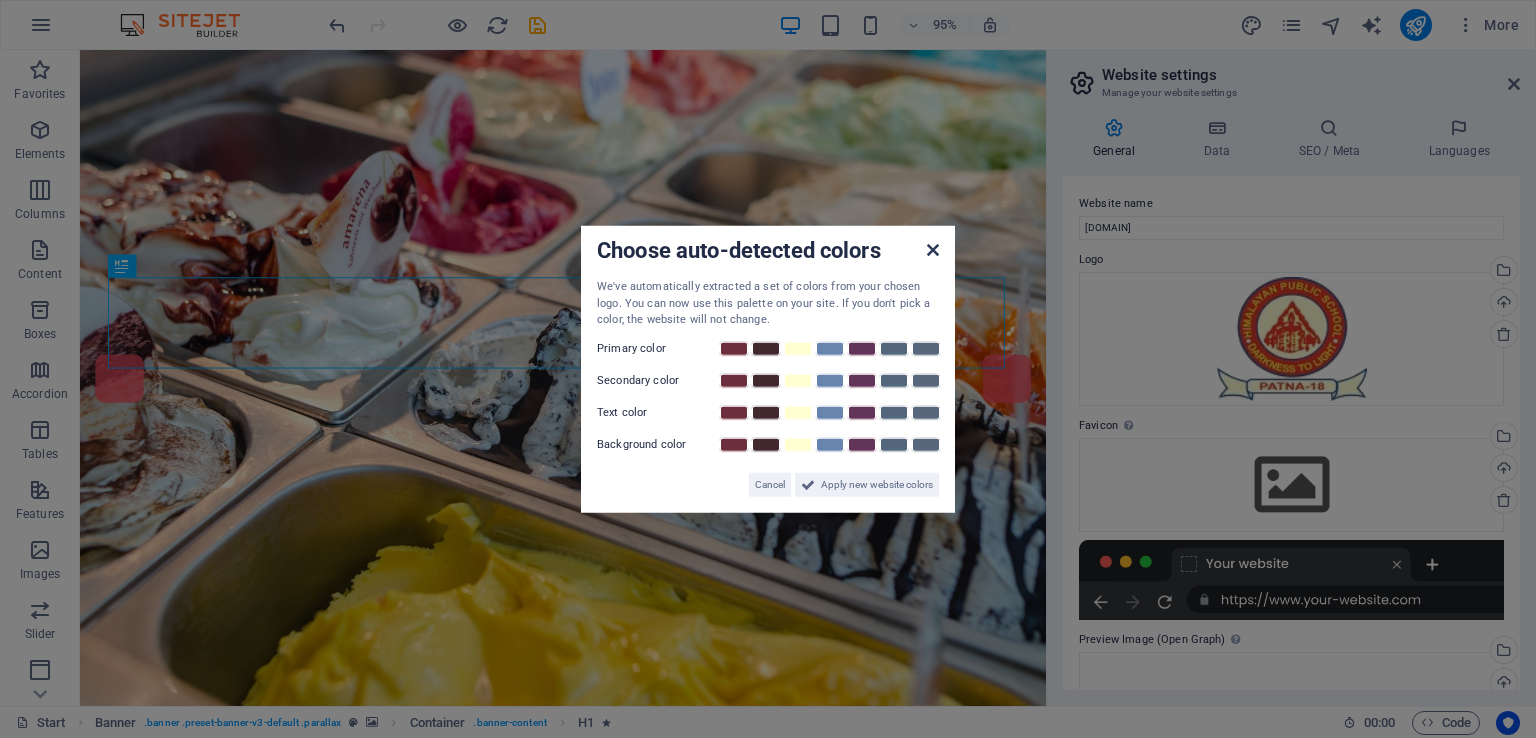 click at bounding box center [933, 250] 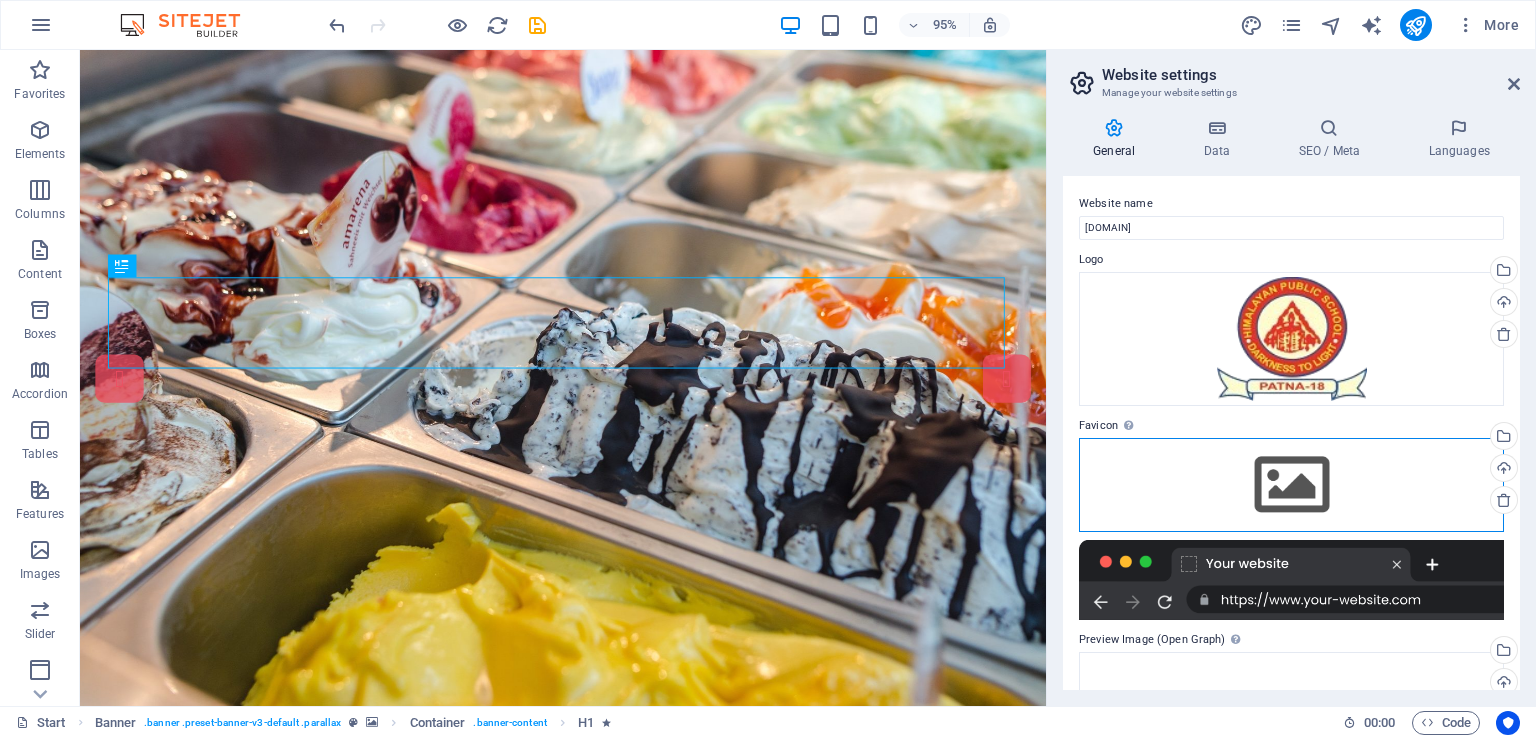 click on "Drag files here, click to choose files or select files from Files or our free stock photos & videos" at bounding box center [1291, 485] 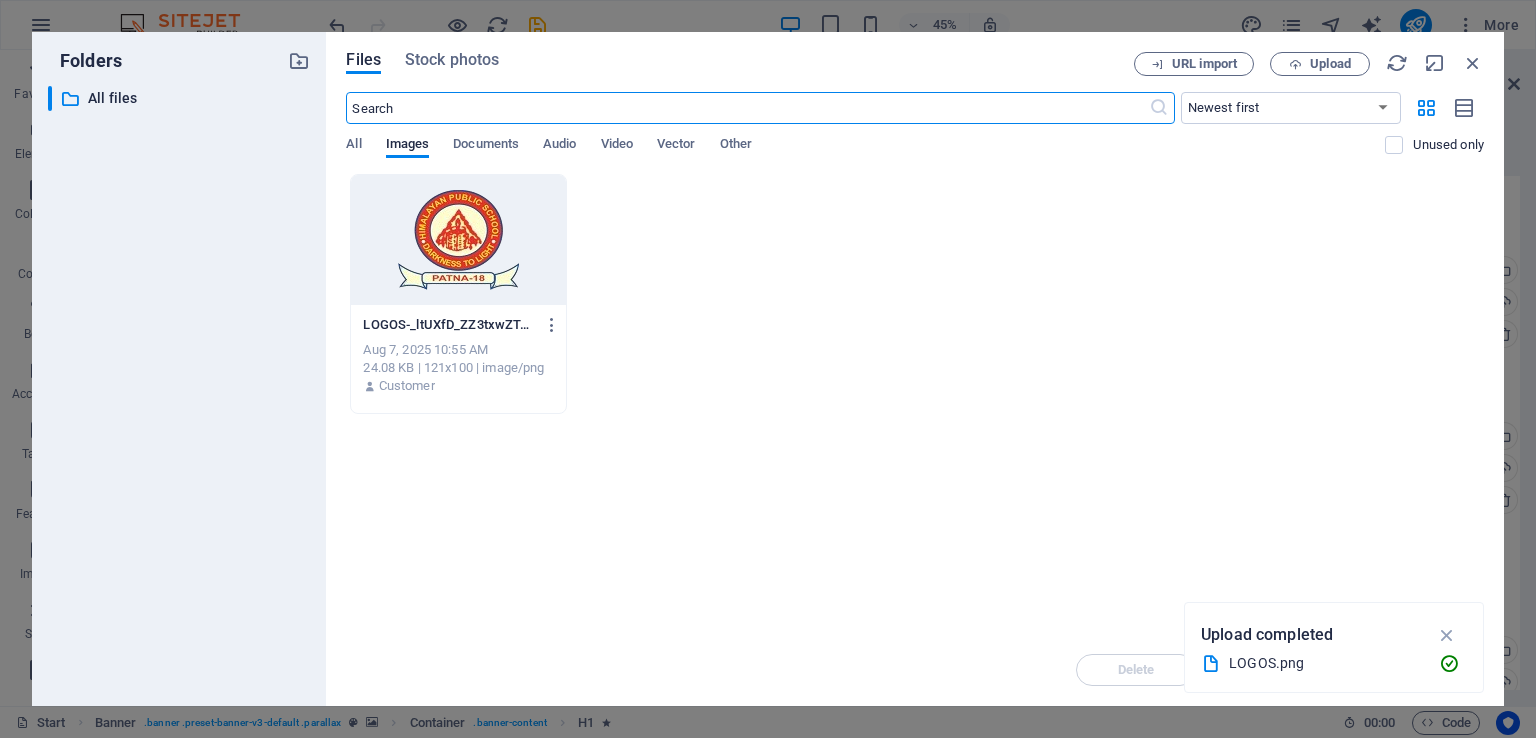click at bounding box center [458, 240] 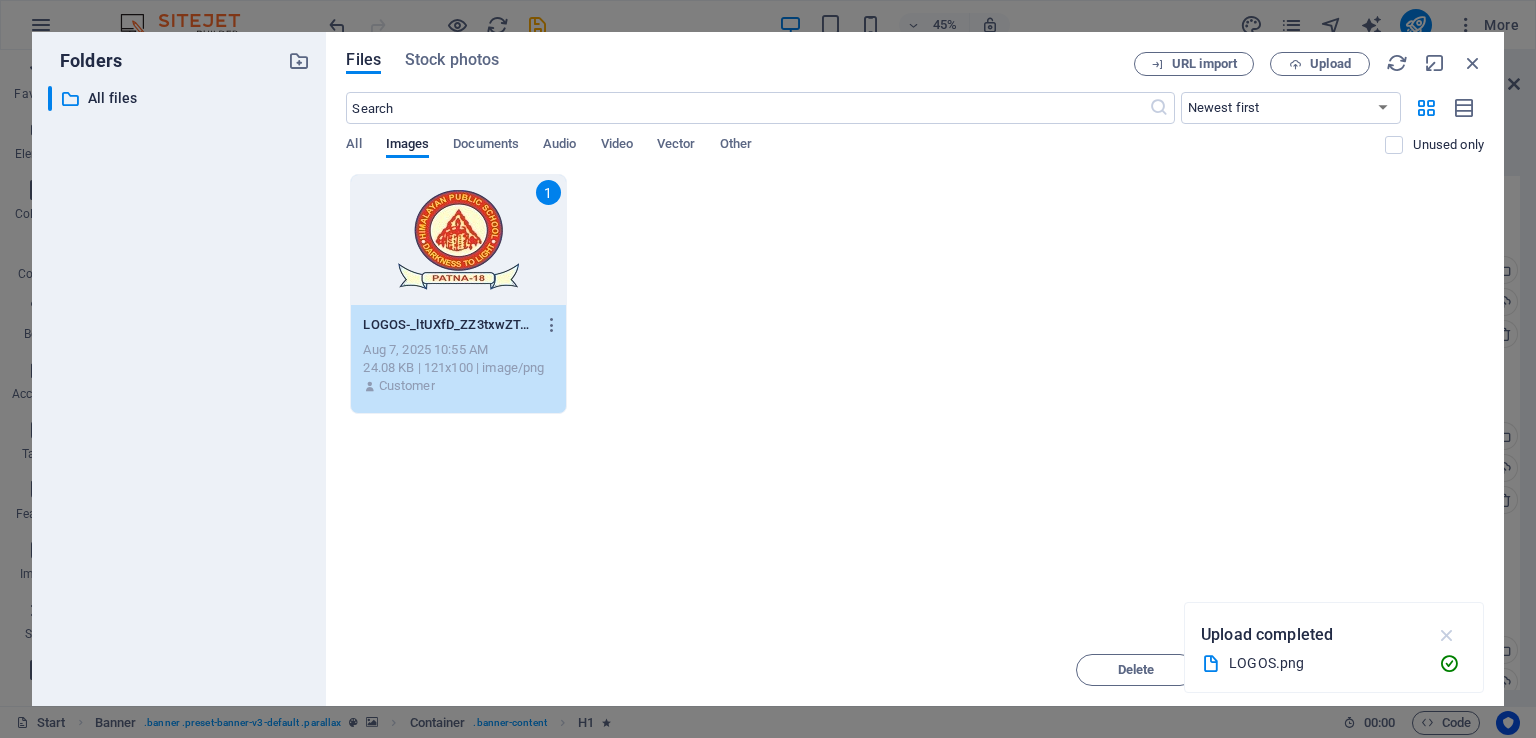 click at bounding box center [1447, 635] 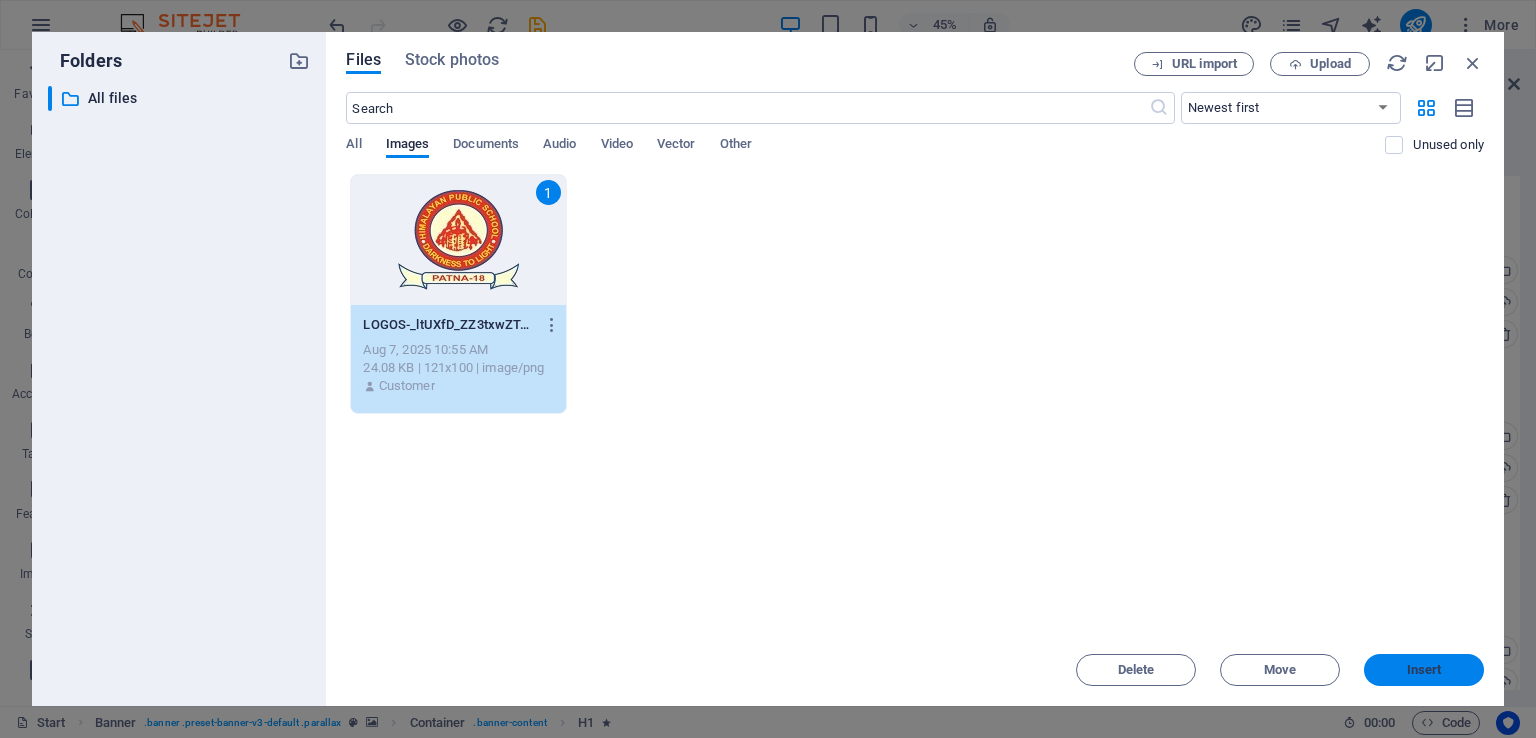 click on "Insert" at bounding box center [1424, 670] 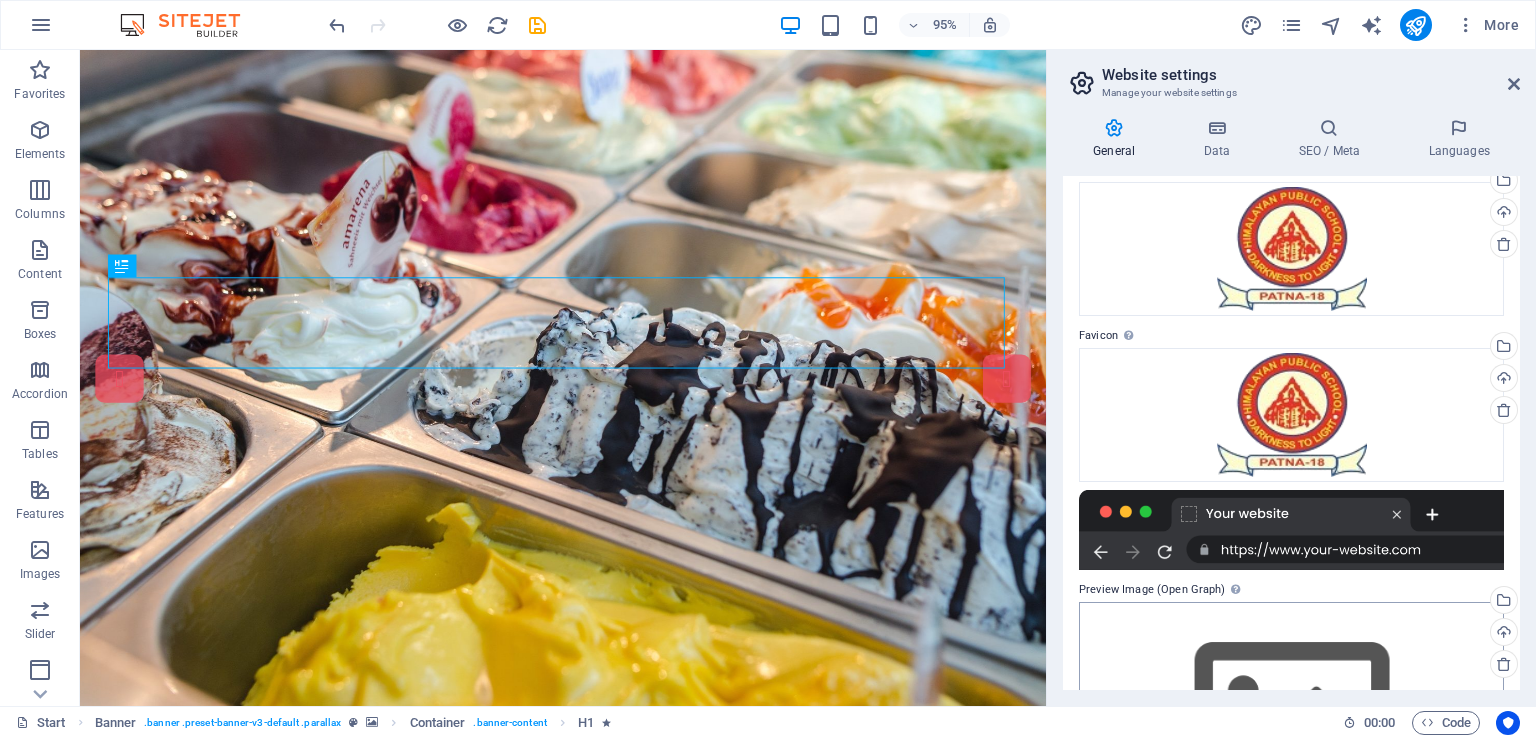 scroll, scrollTop: 0, scrollLeft: 0, axis: both 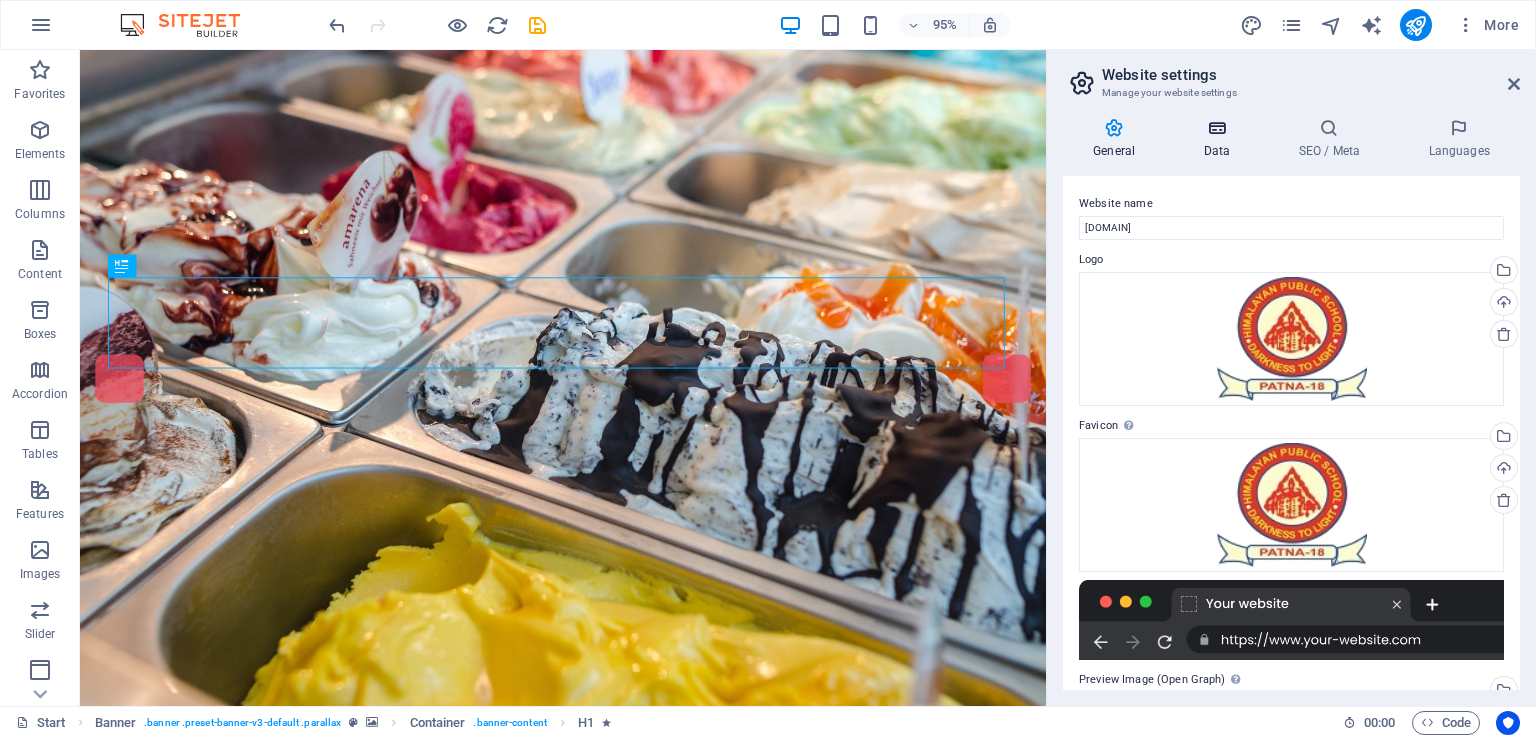 click at bounding box center [1216, 128] 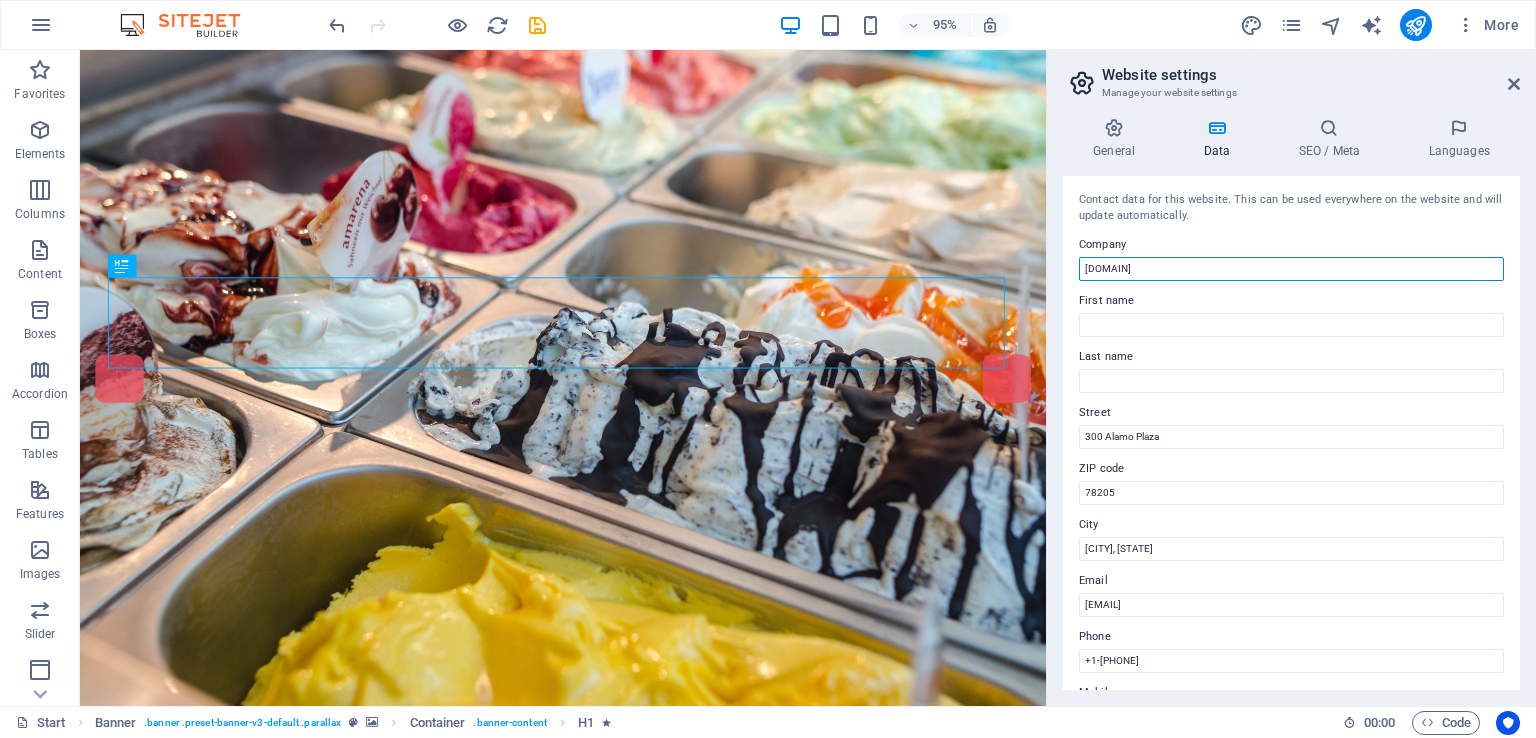 click on "[DOMAIN]" at bounding box center [1291, 269] 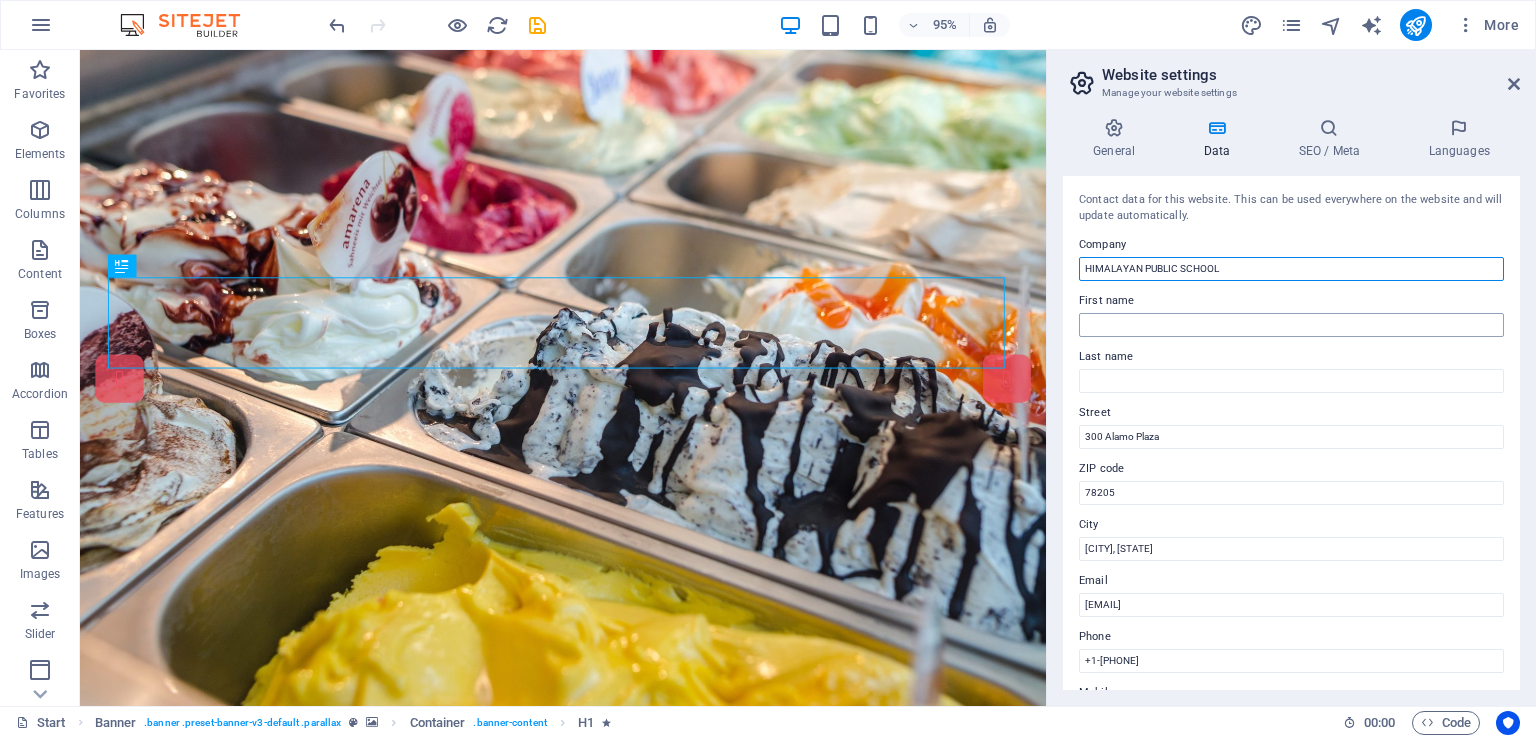 type on "HIMALAYAN PUBLIC SCHOOL" 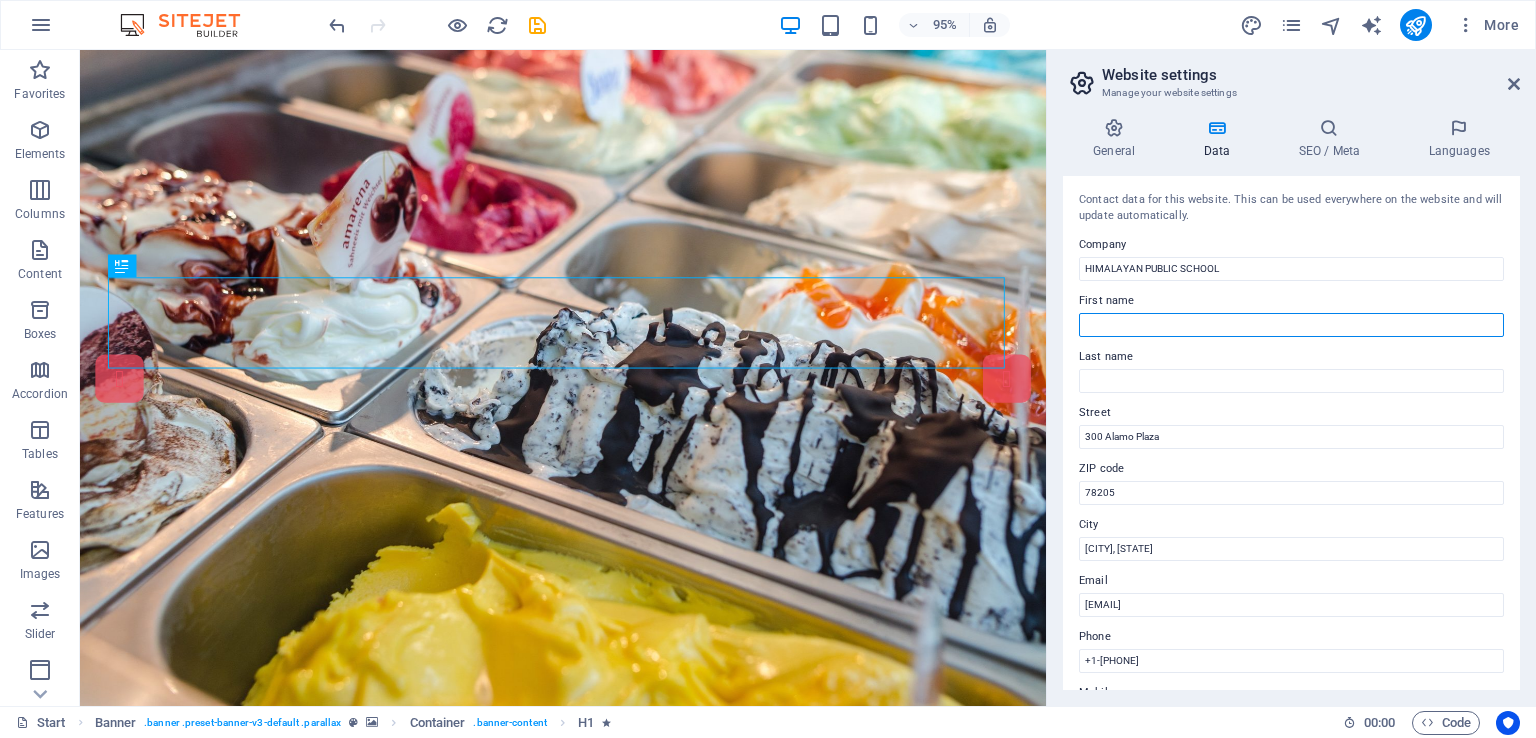 click on "First name" at bounding box center (1291, 325) 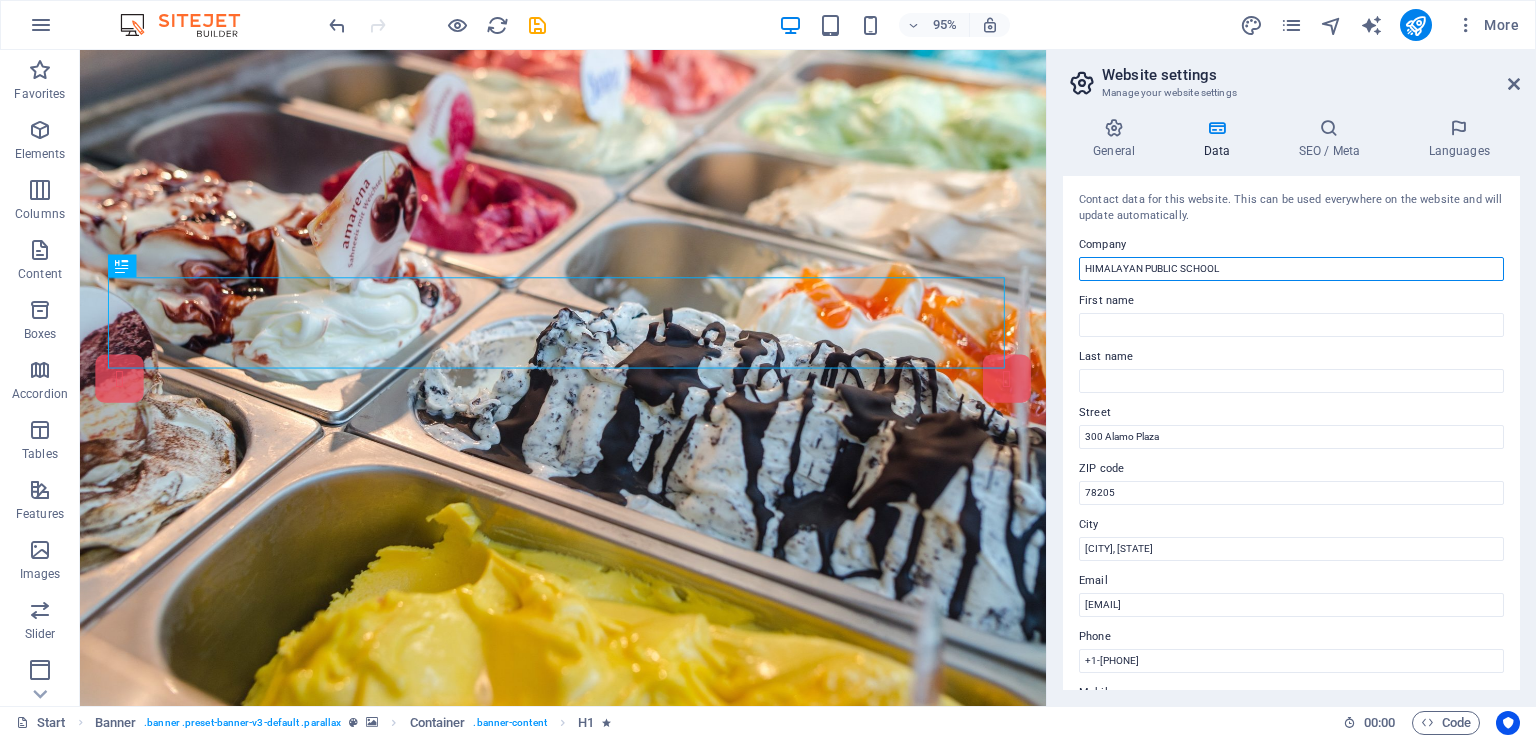 click on "HIMALAYAN PUBLIC SCHOOL" at bounding box center [1291, 269] 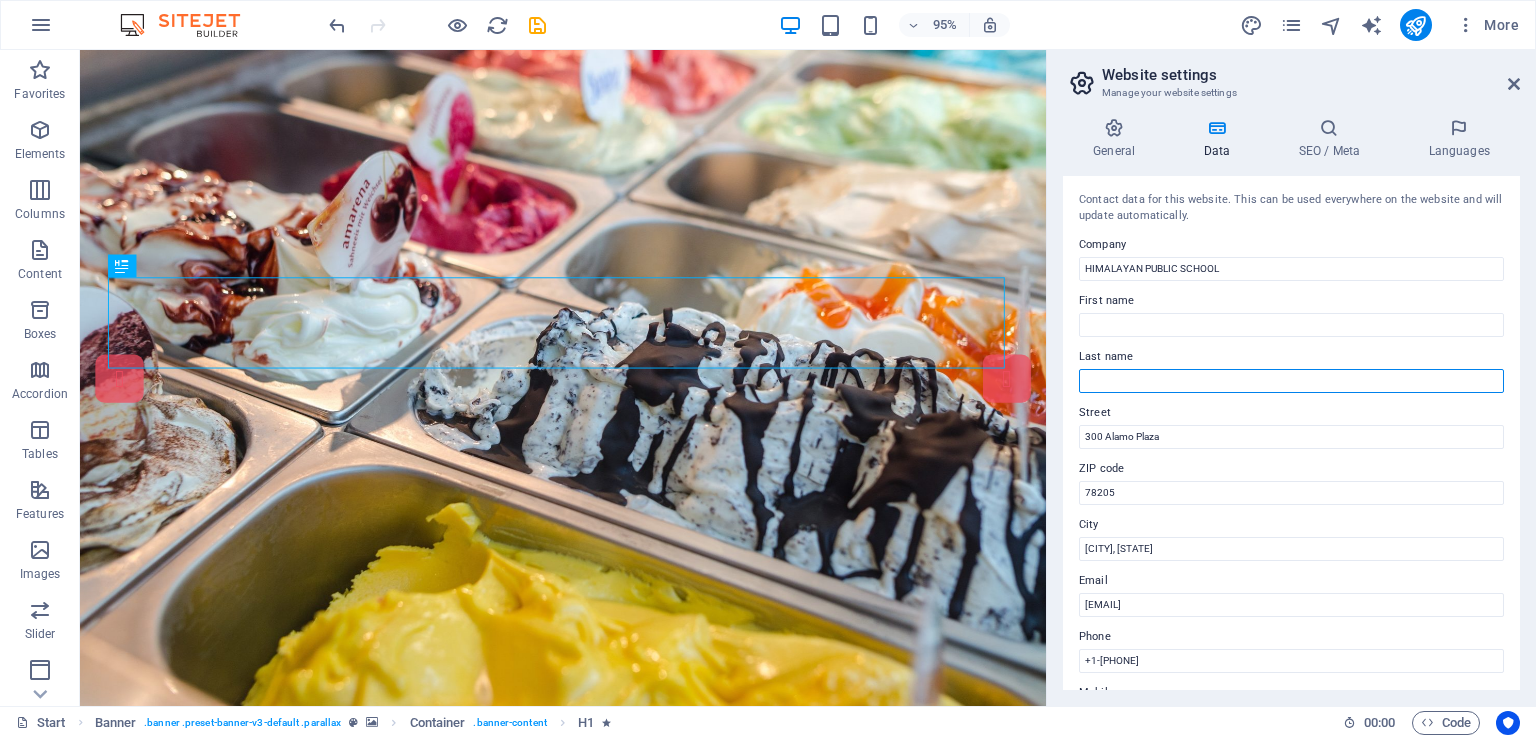 click on "Last name" at bounding box center [1291, 381] 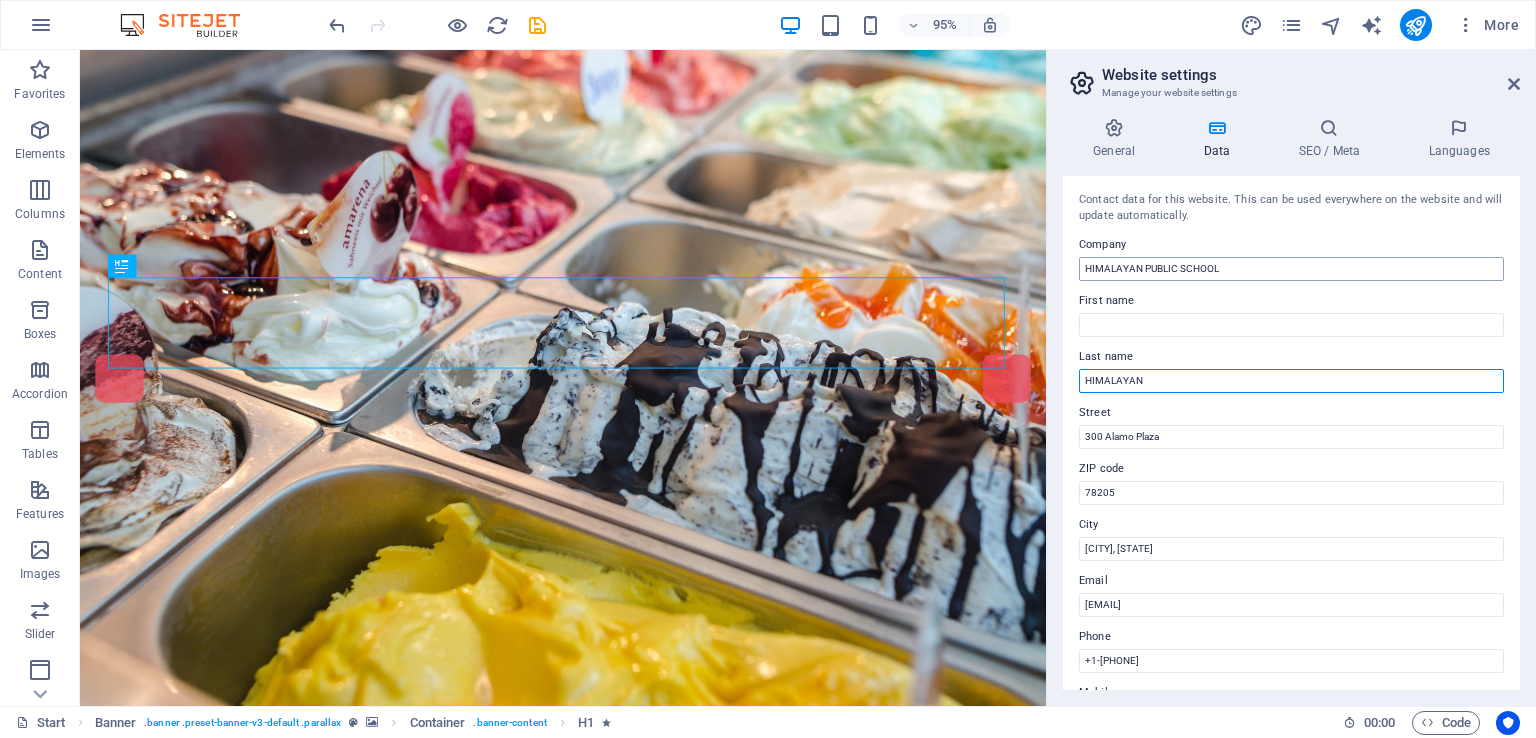 type on "HIMALAYAN" 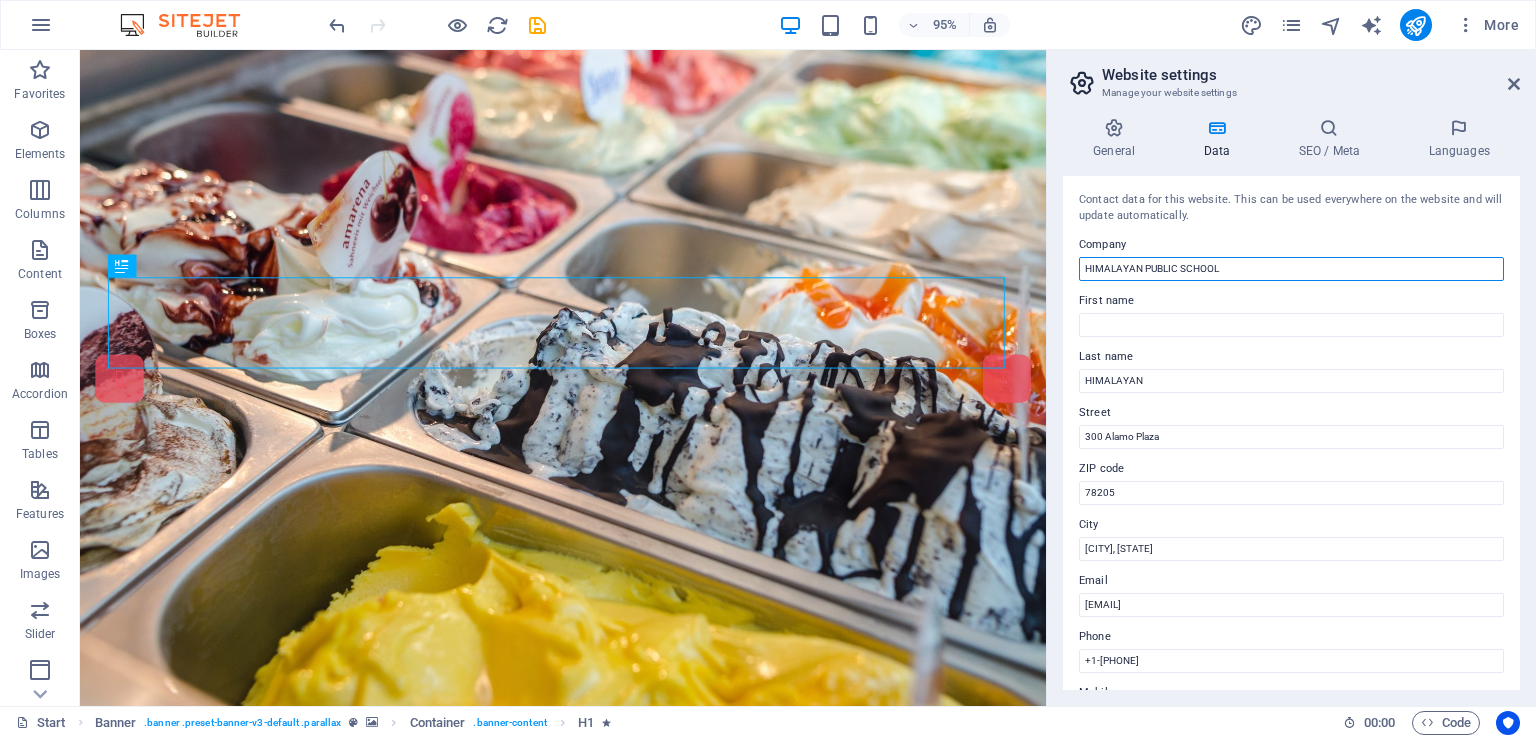 click on "HIMALAYAN PUBLIC SCHOOL" at bounding box center (1291, 269) 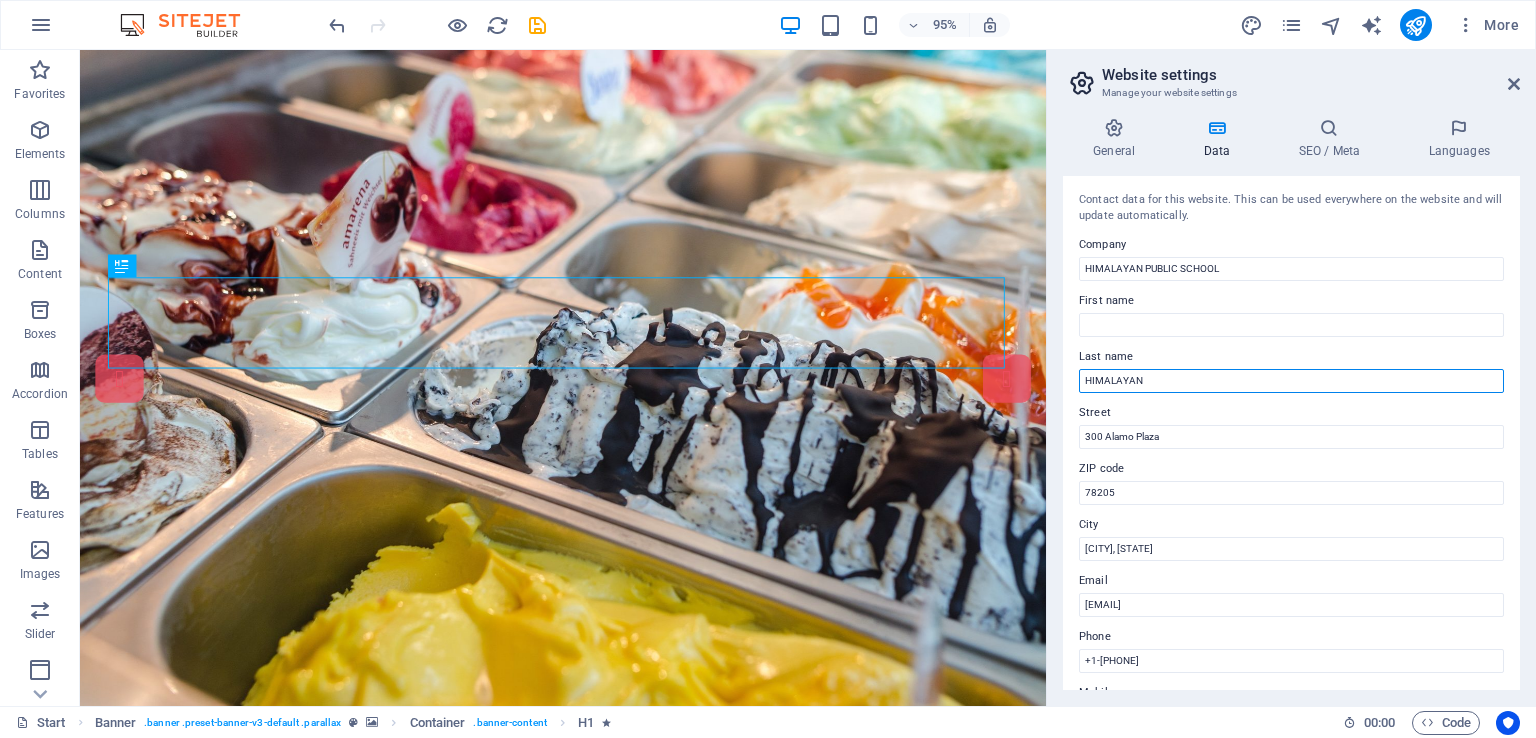 click on "HIMALAYAN" at bounding box center [1291, 381] 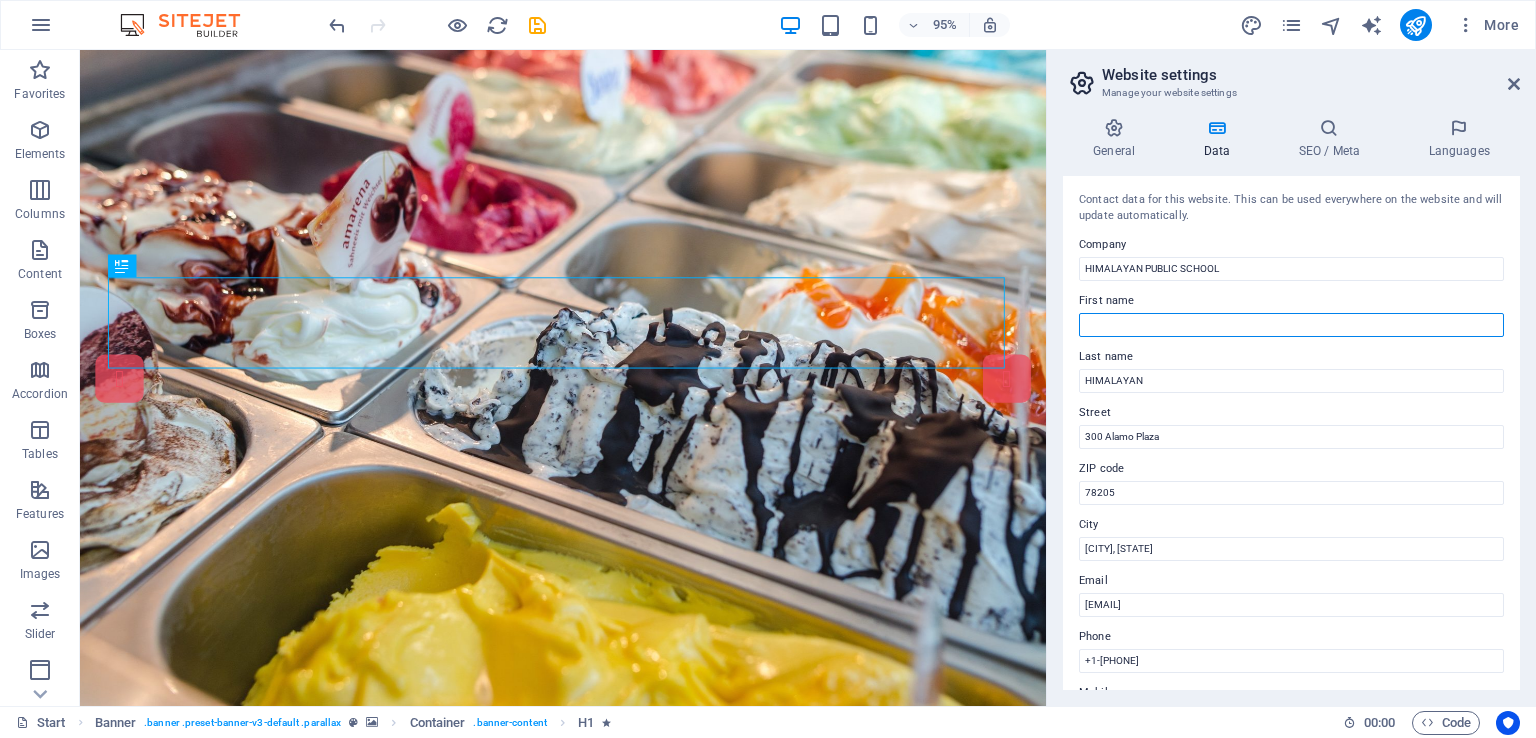 click on "First name" at bounding box center [1291, 325] 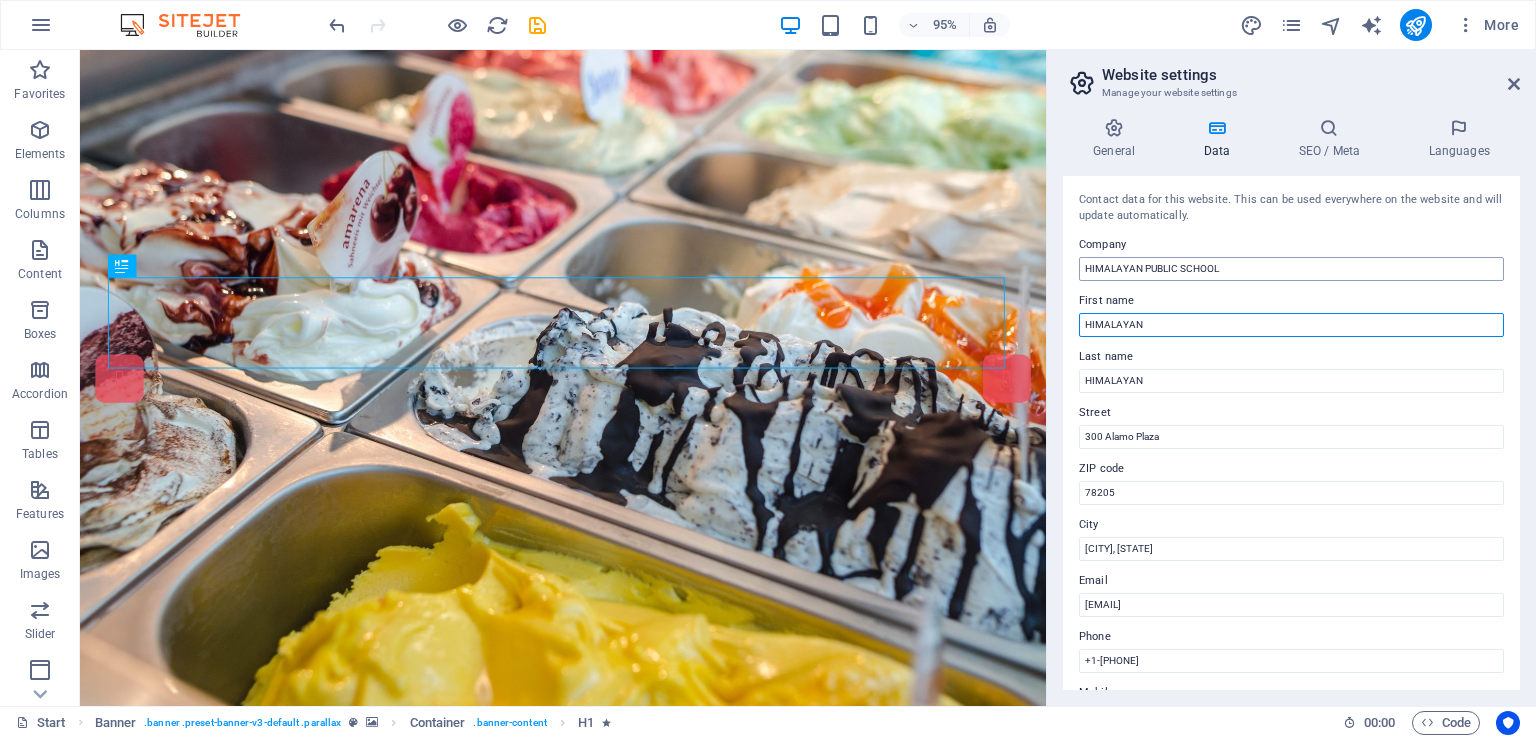 type on "HIMALAYAN" 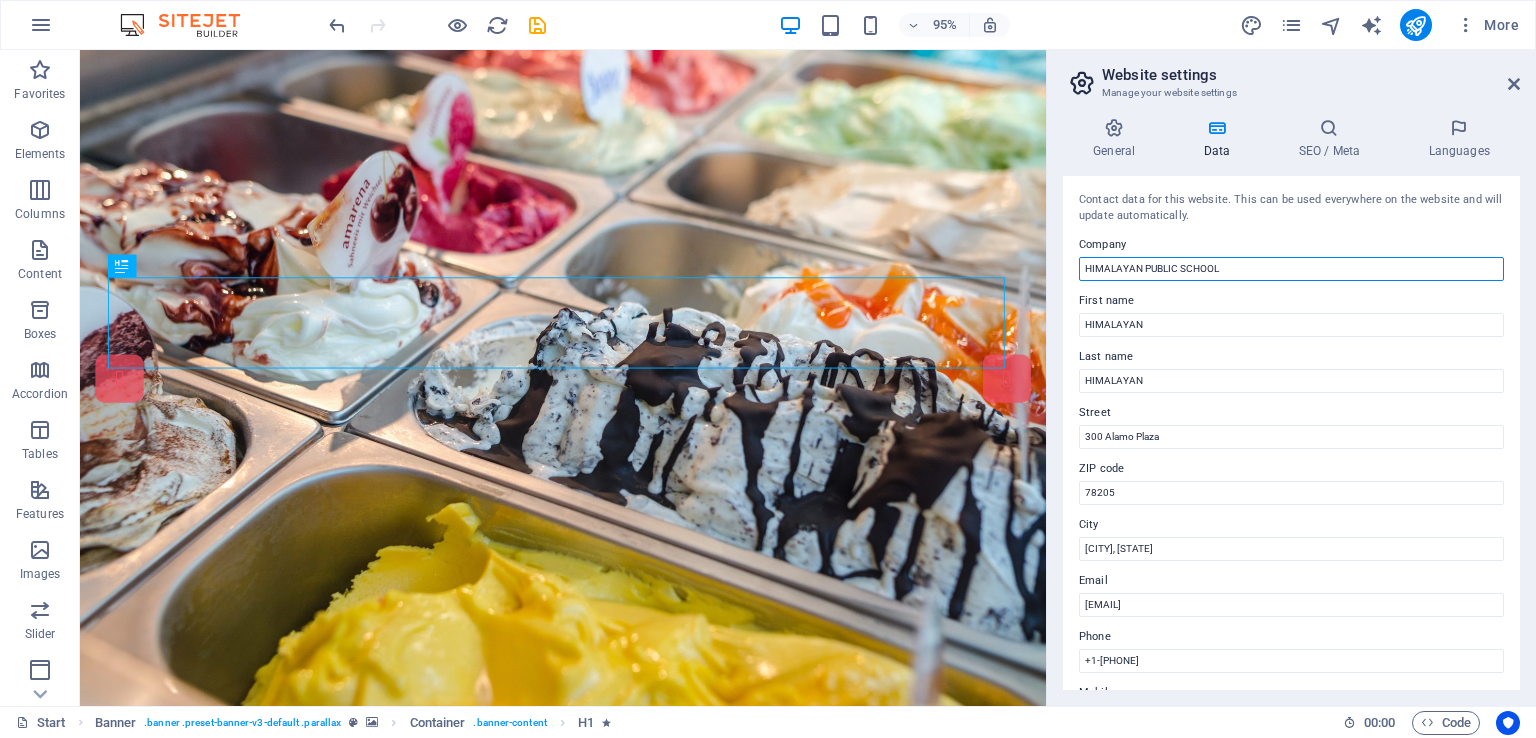 click on "HIMALAYAN PUBLIC SCHOOL" at bounding box center [1291, 269] 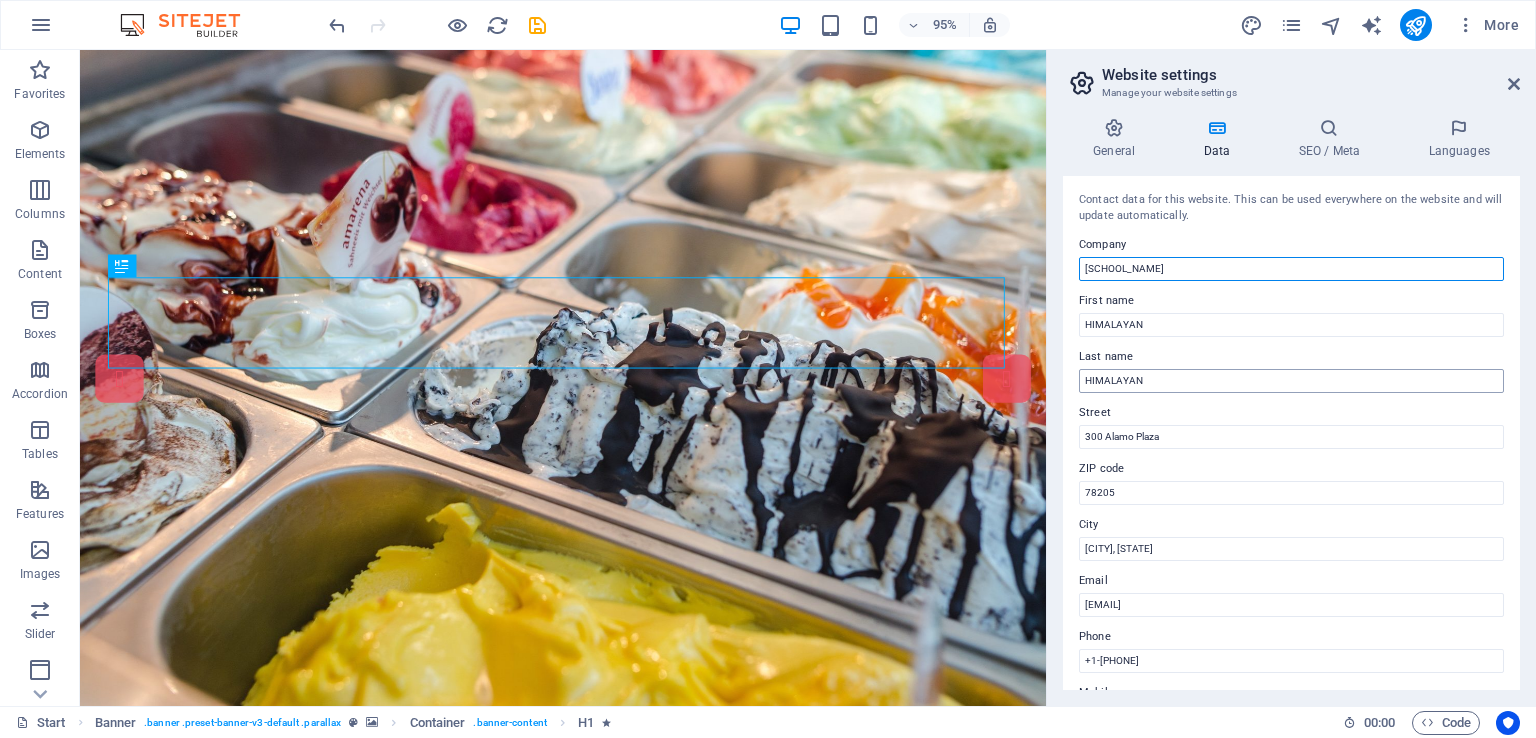type on "[SCHOOL_NAME]" 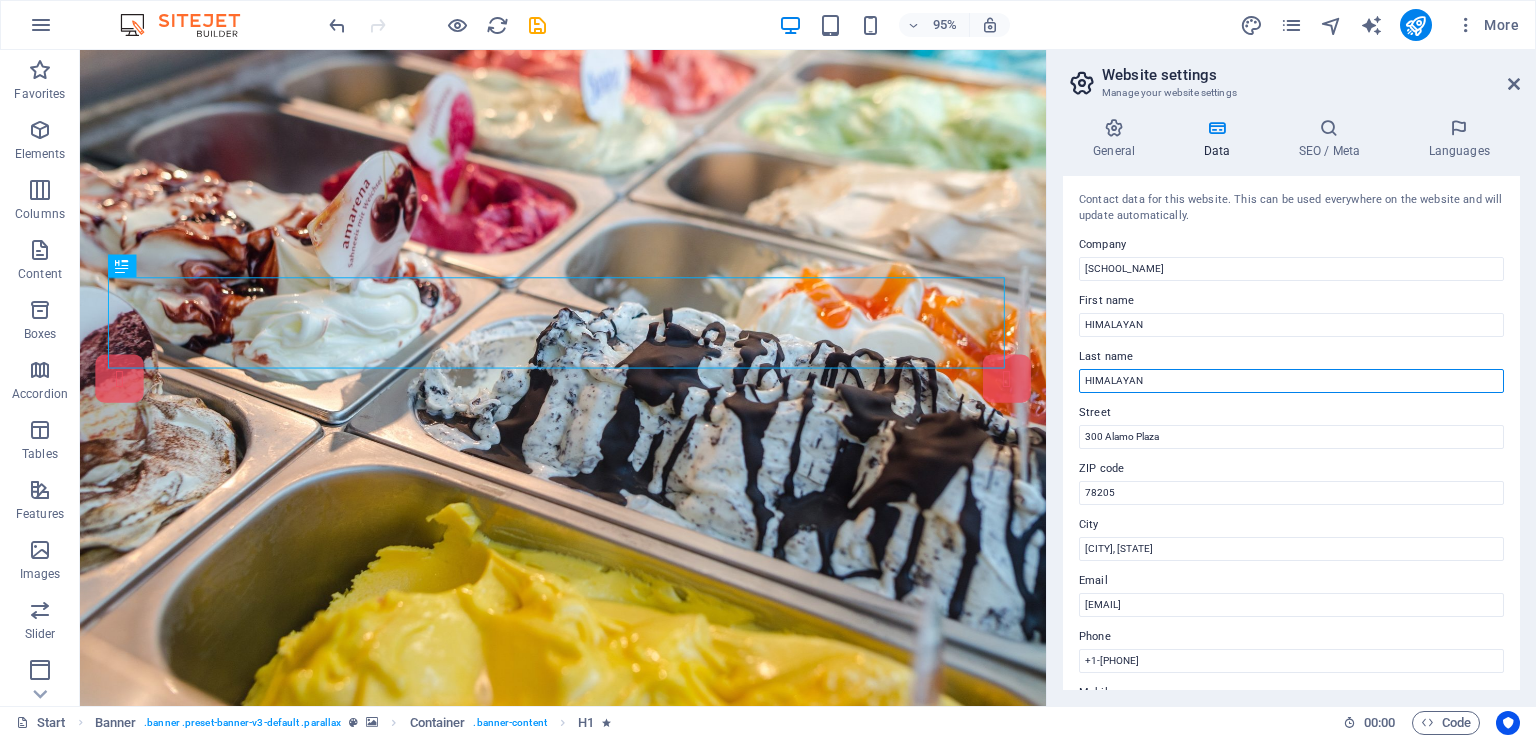 click on "HIMALAYAN" at bounding box center (1291, 381) 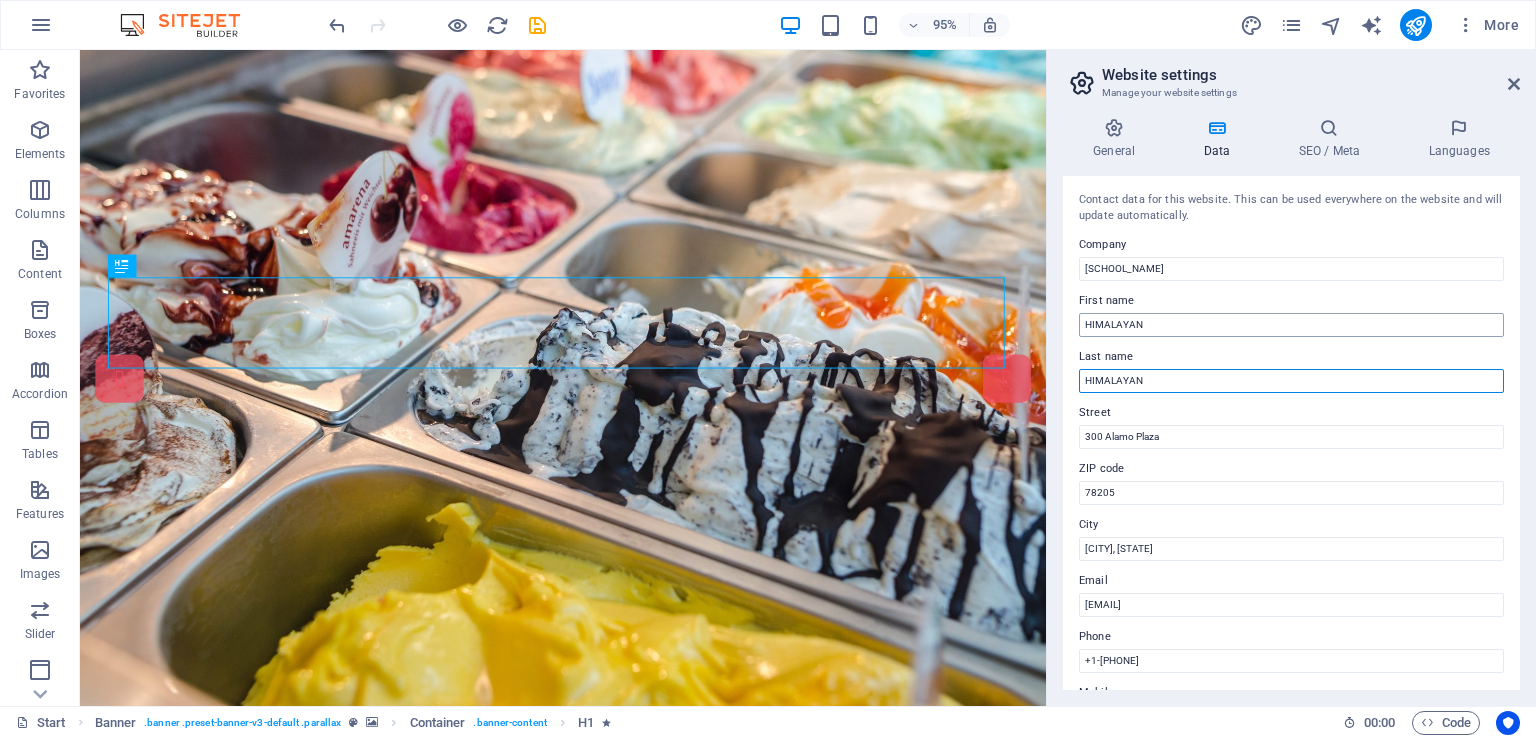 type on "HIMALAYAN" 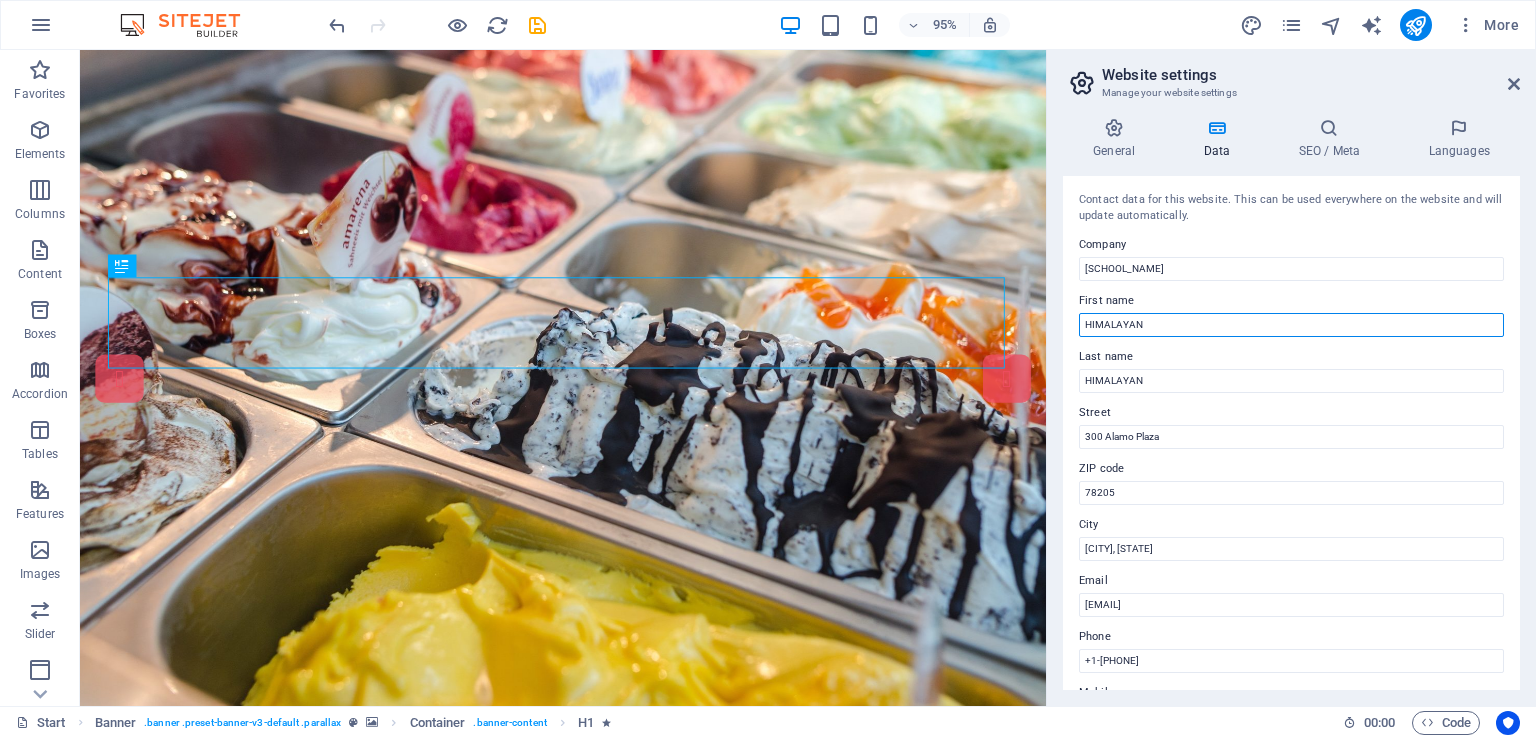 click on "HIMALAYAN" at bounding box center (1291, 325) 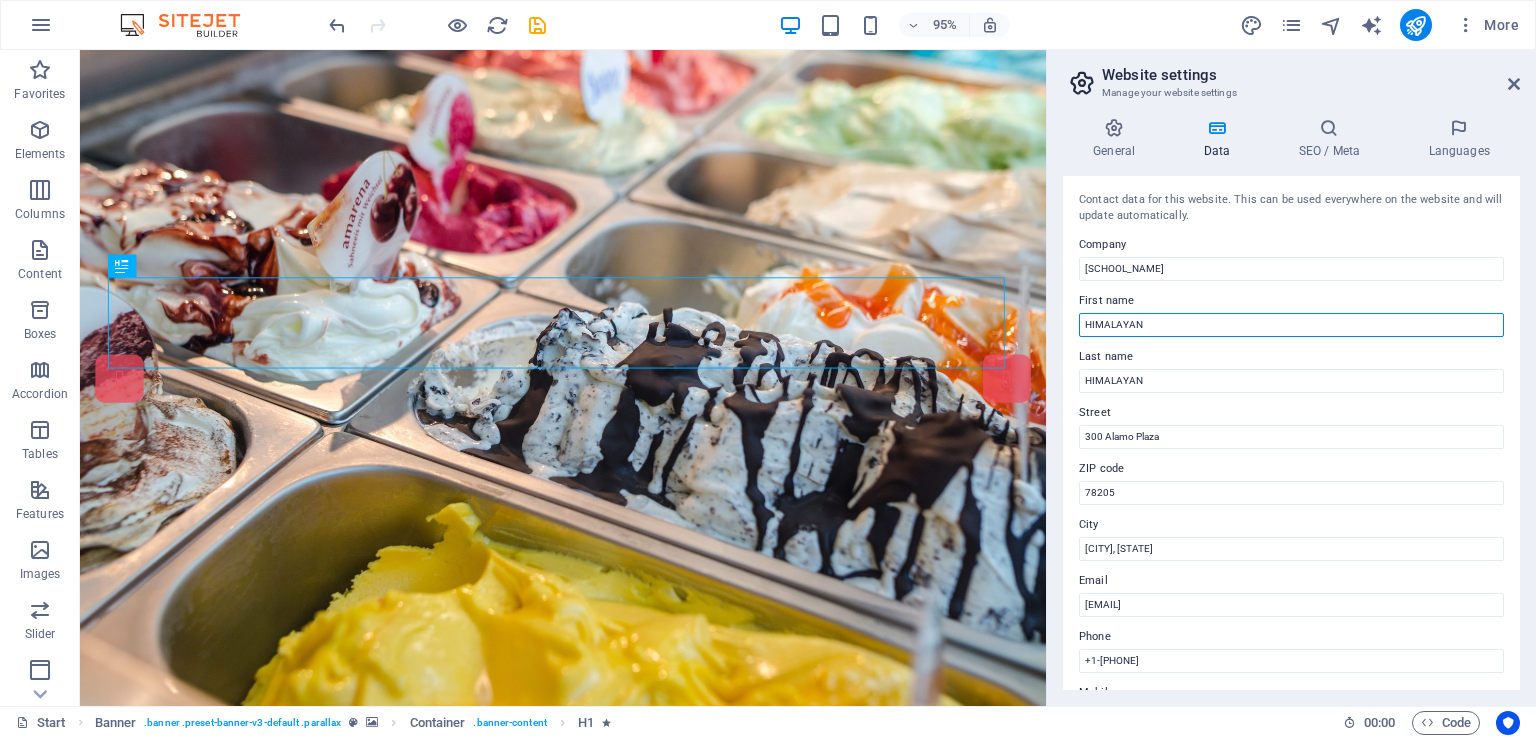 paste on "PUBLIC" 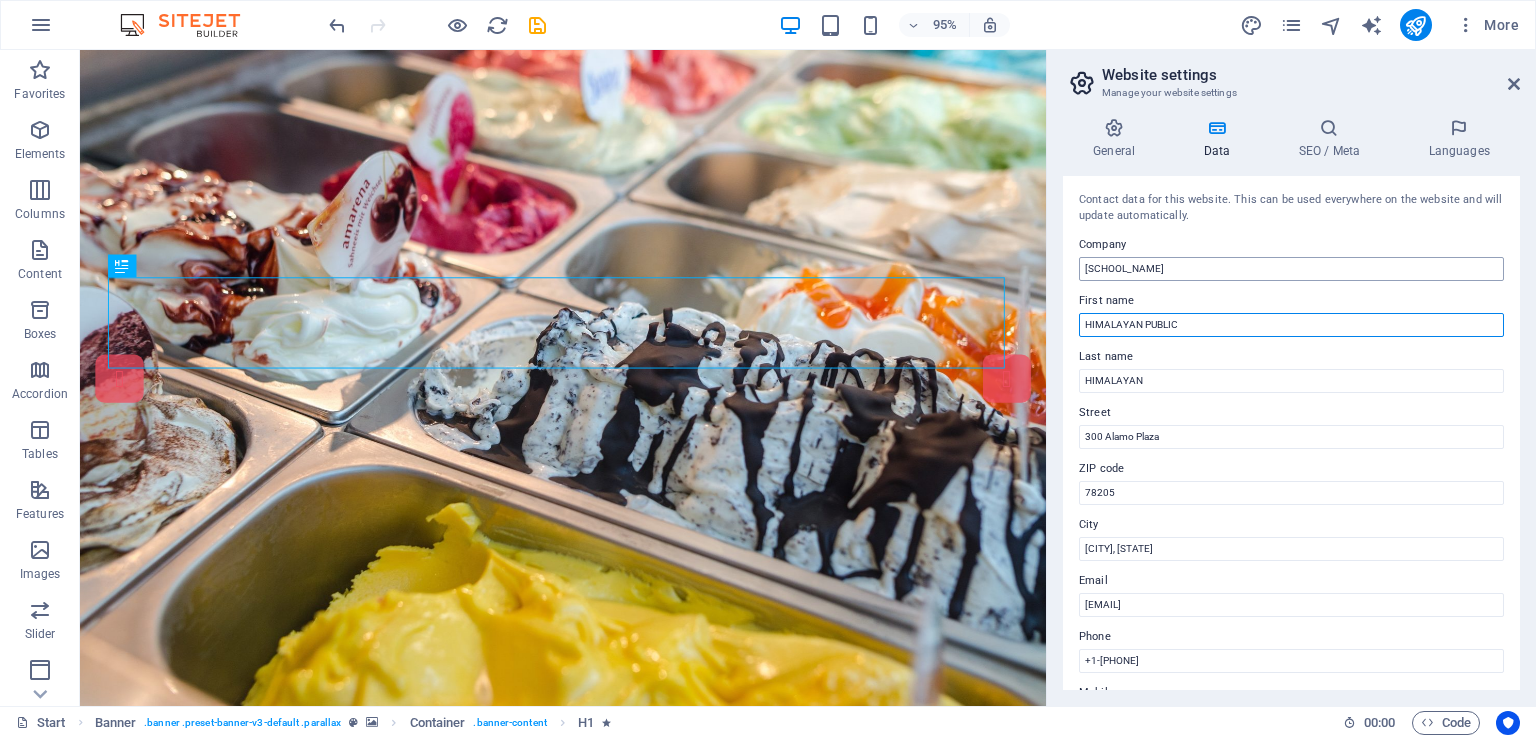 type on "HIMALAYAN PUBLIC" 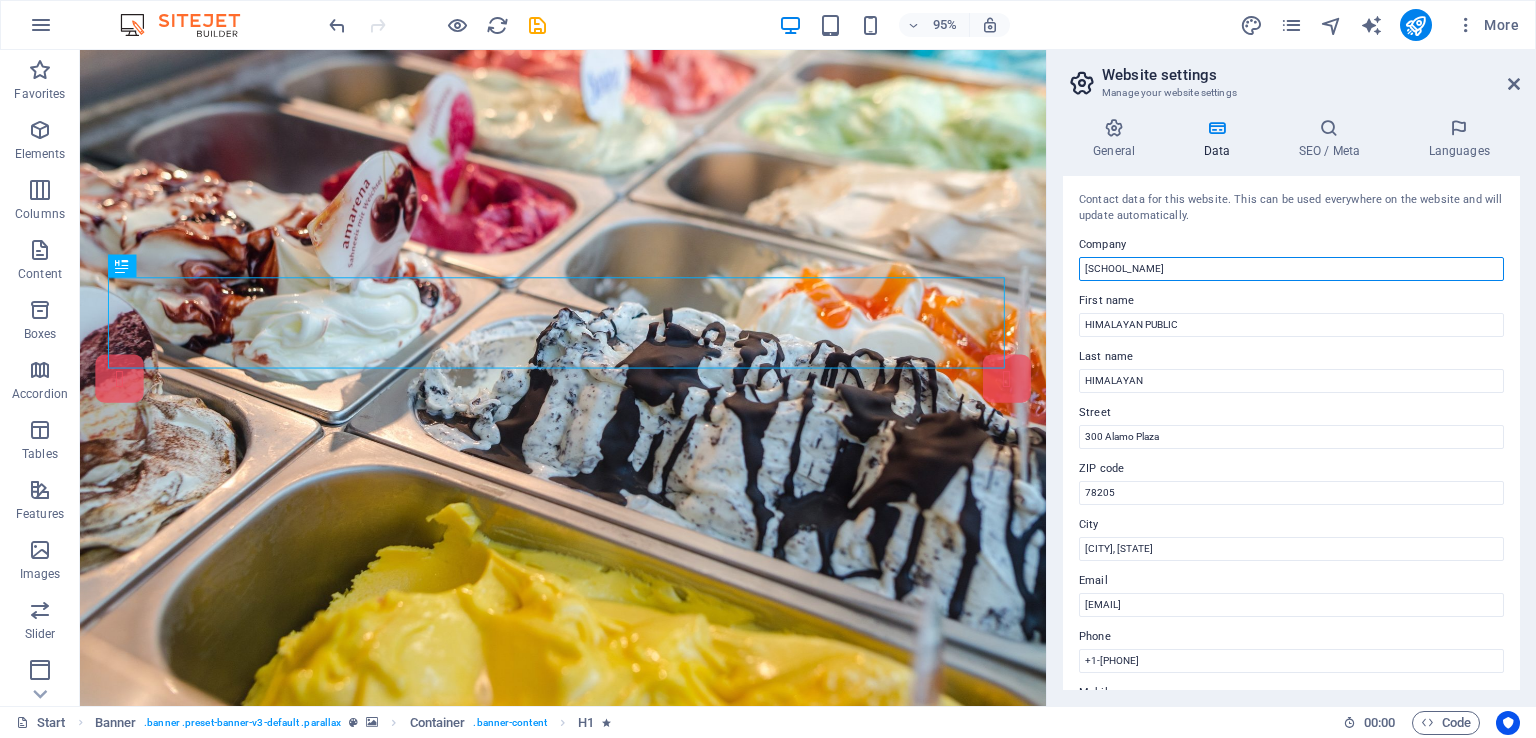 click on "[SCHOOL_NAME]" at bounding box center [1291, 269] 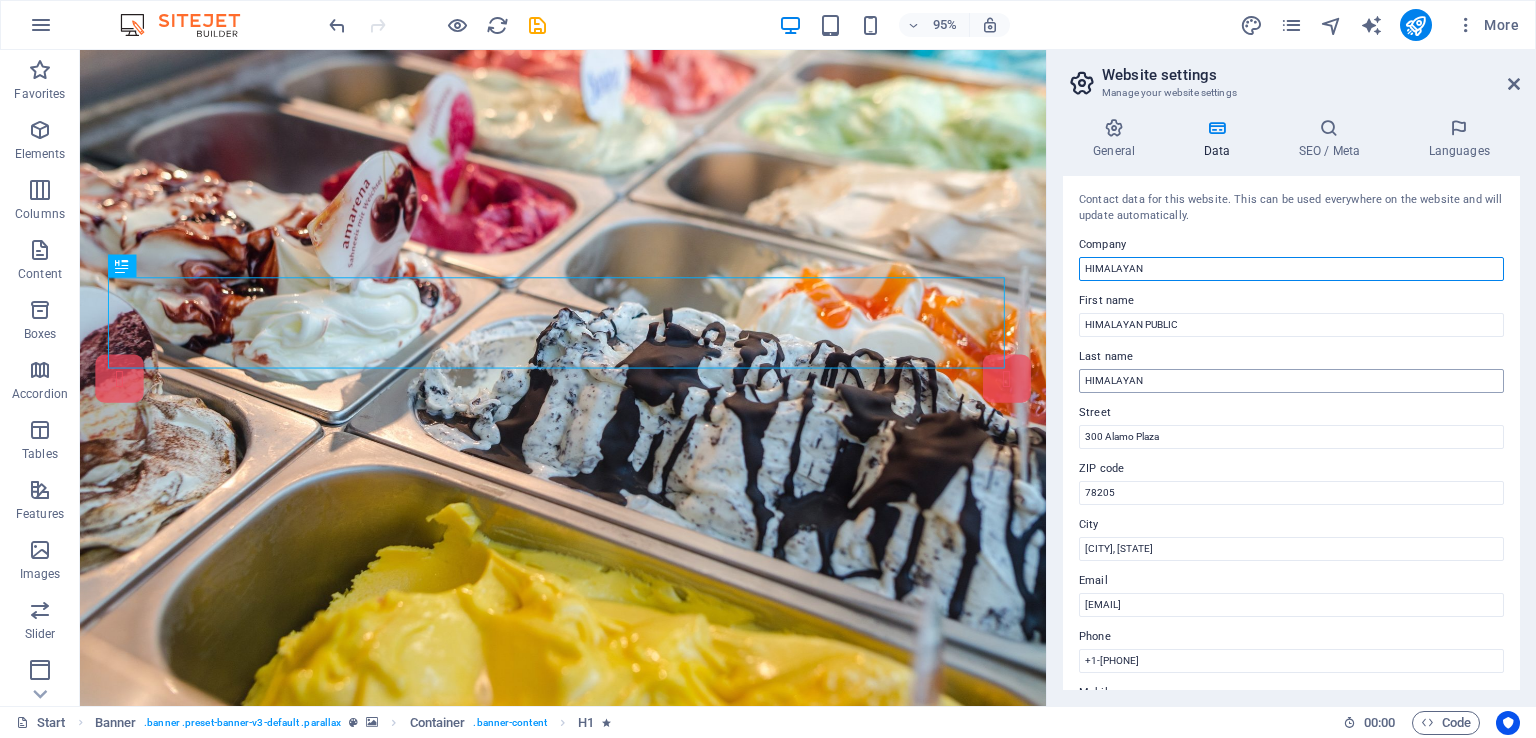 type on "HIMALAYAN" 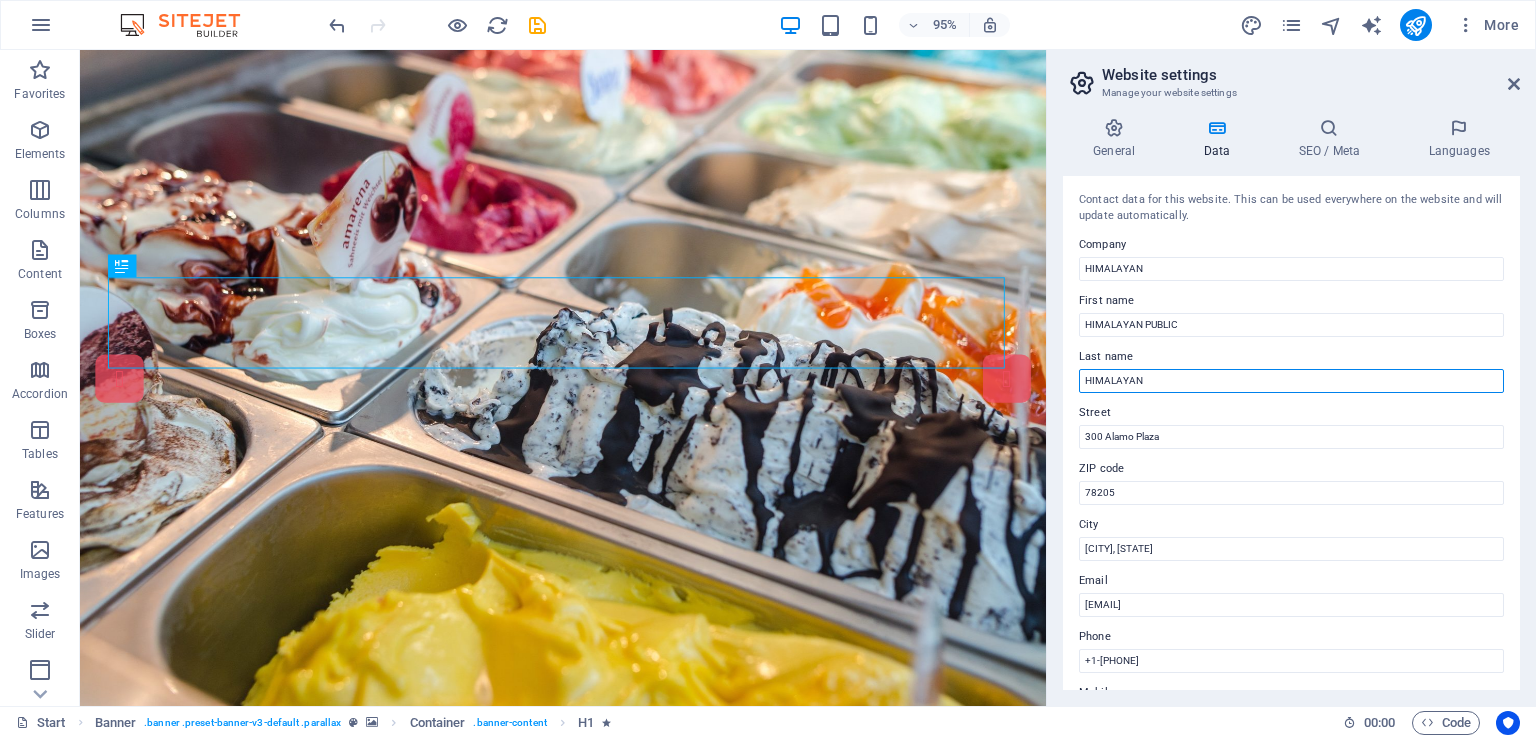click on "HIMALAYAN" at bounding box center [1291, 381] 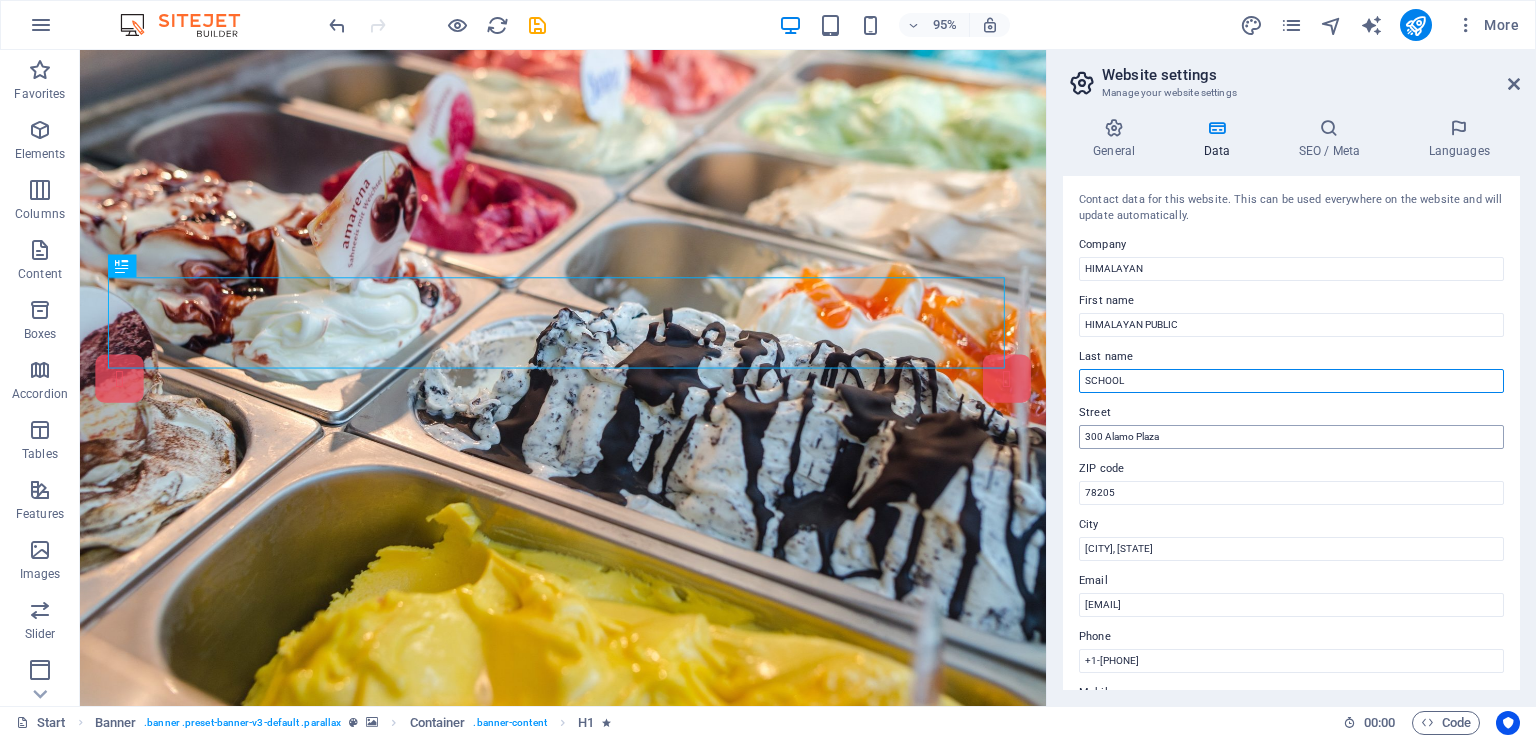 type on "SCHOOL" 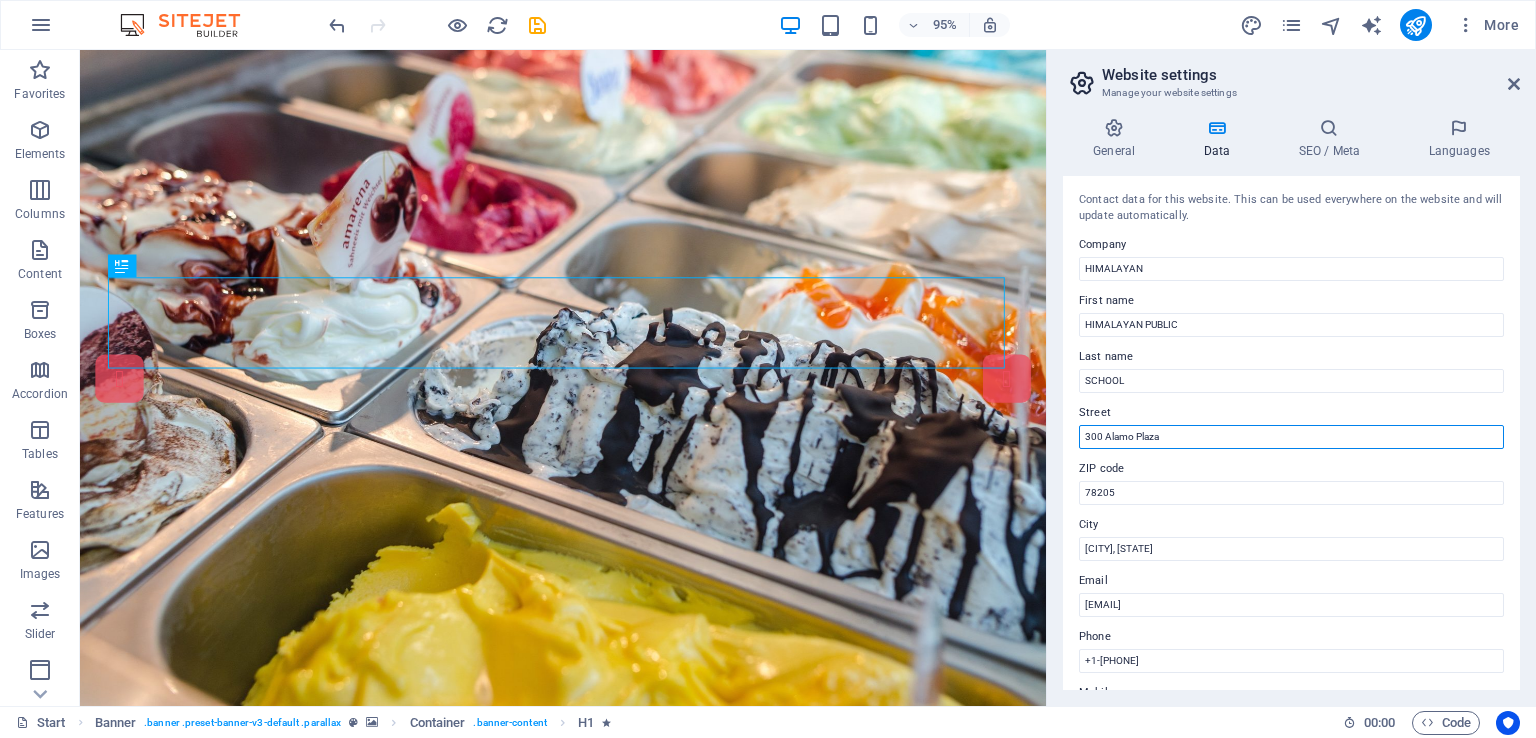 click on "300 Alamo Plaza" at bounding box center [1291, 437] 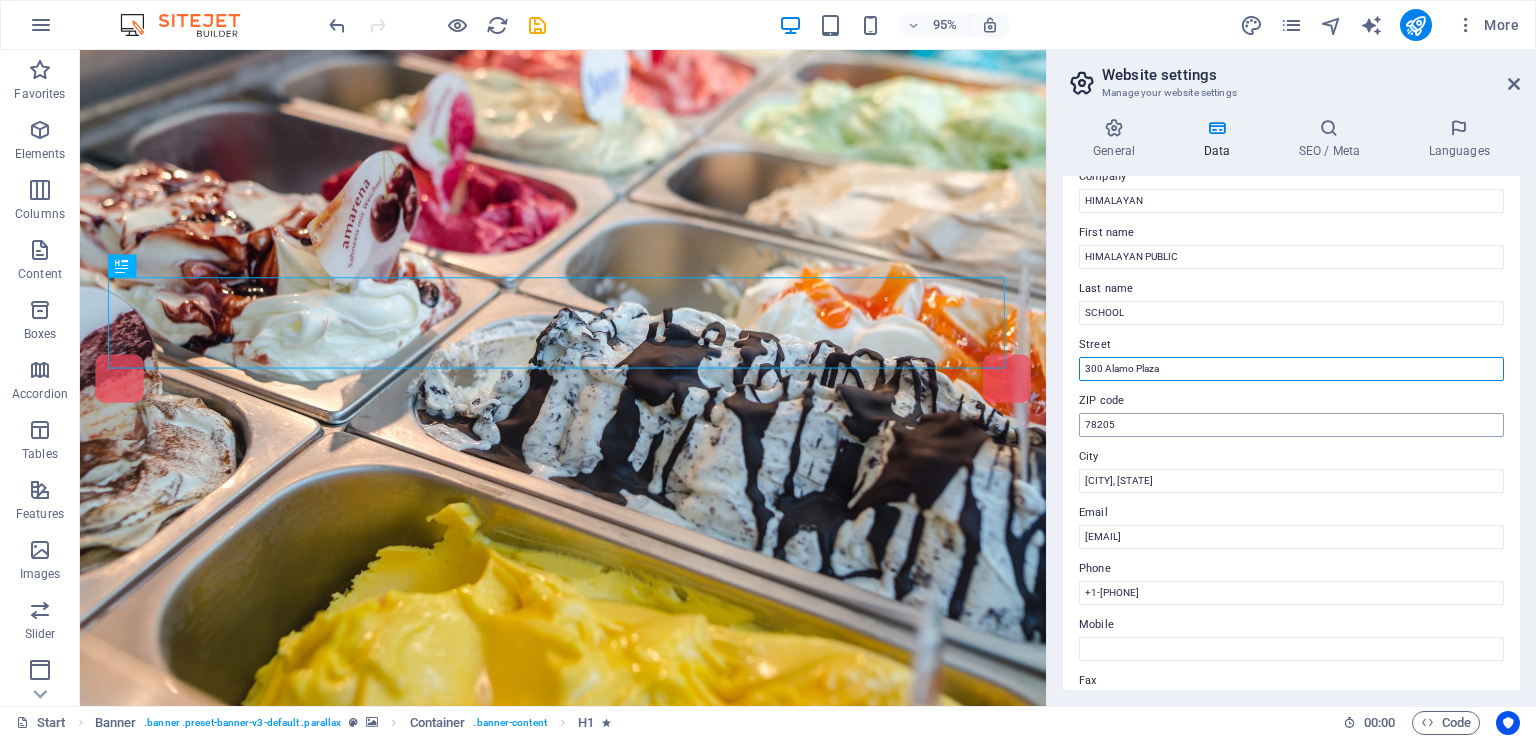 scroll, scrollTop: 100, scrollLeft: 0, axis: vertical 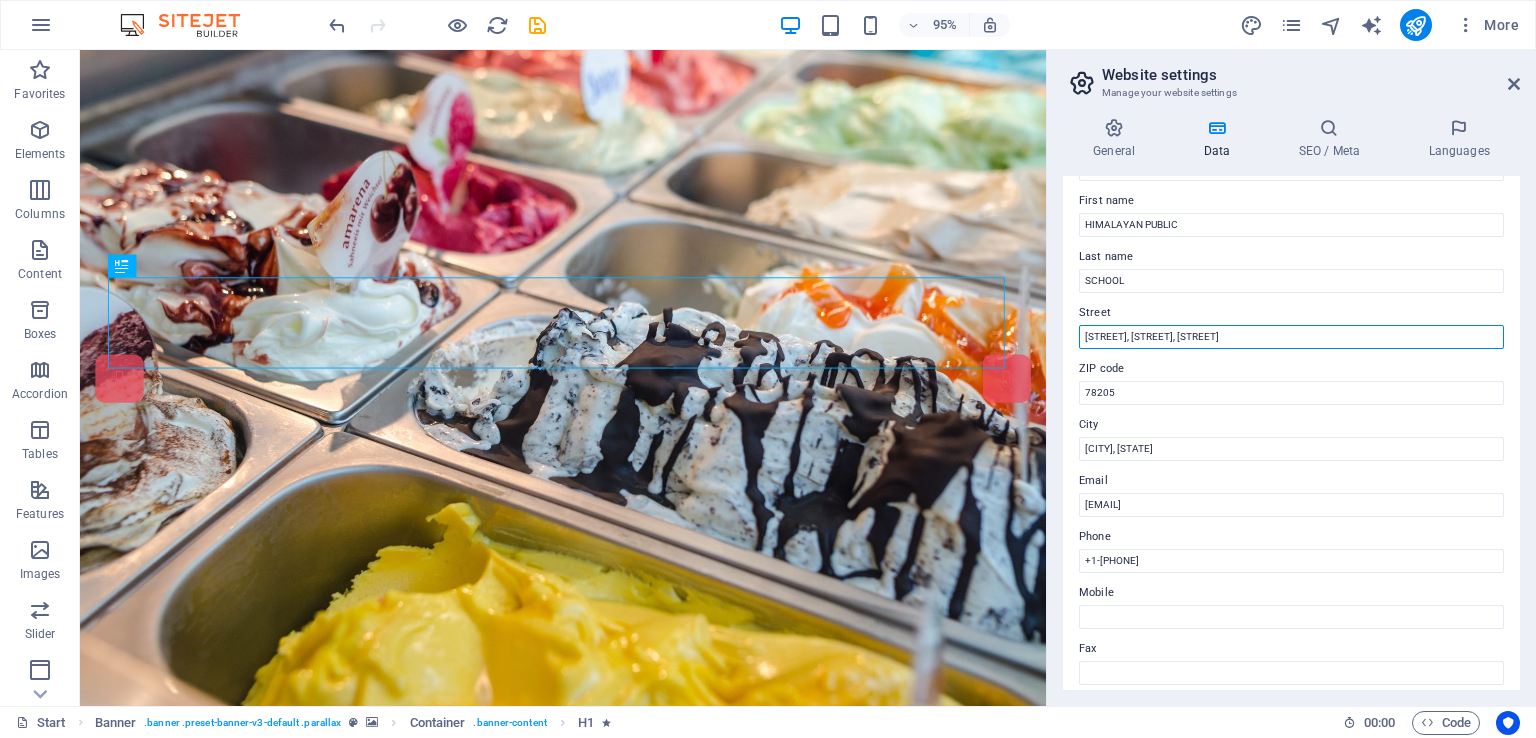 type on "[STREET], [STREET], [STREET]" 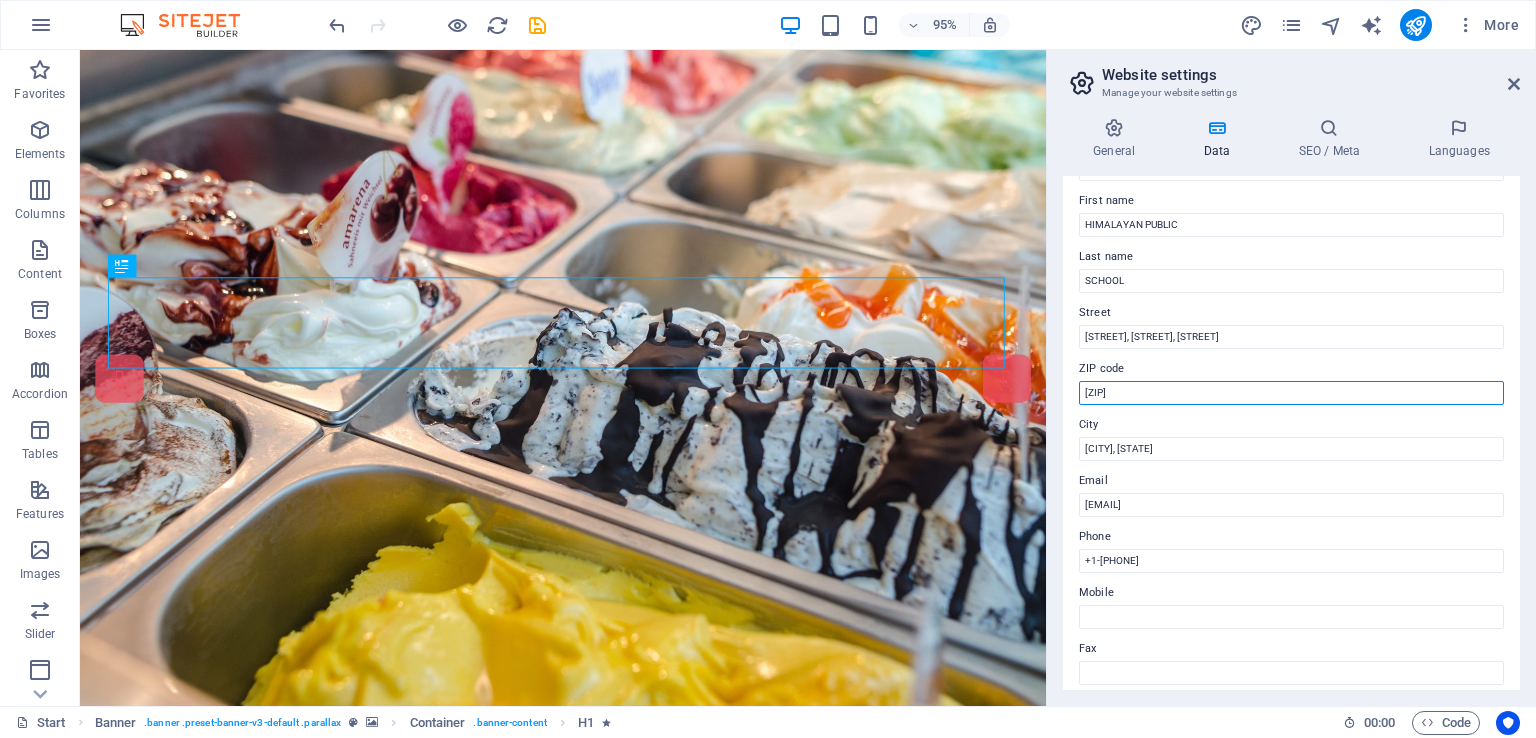 type on "[ZIP]" 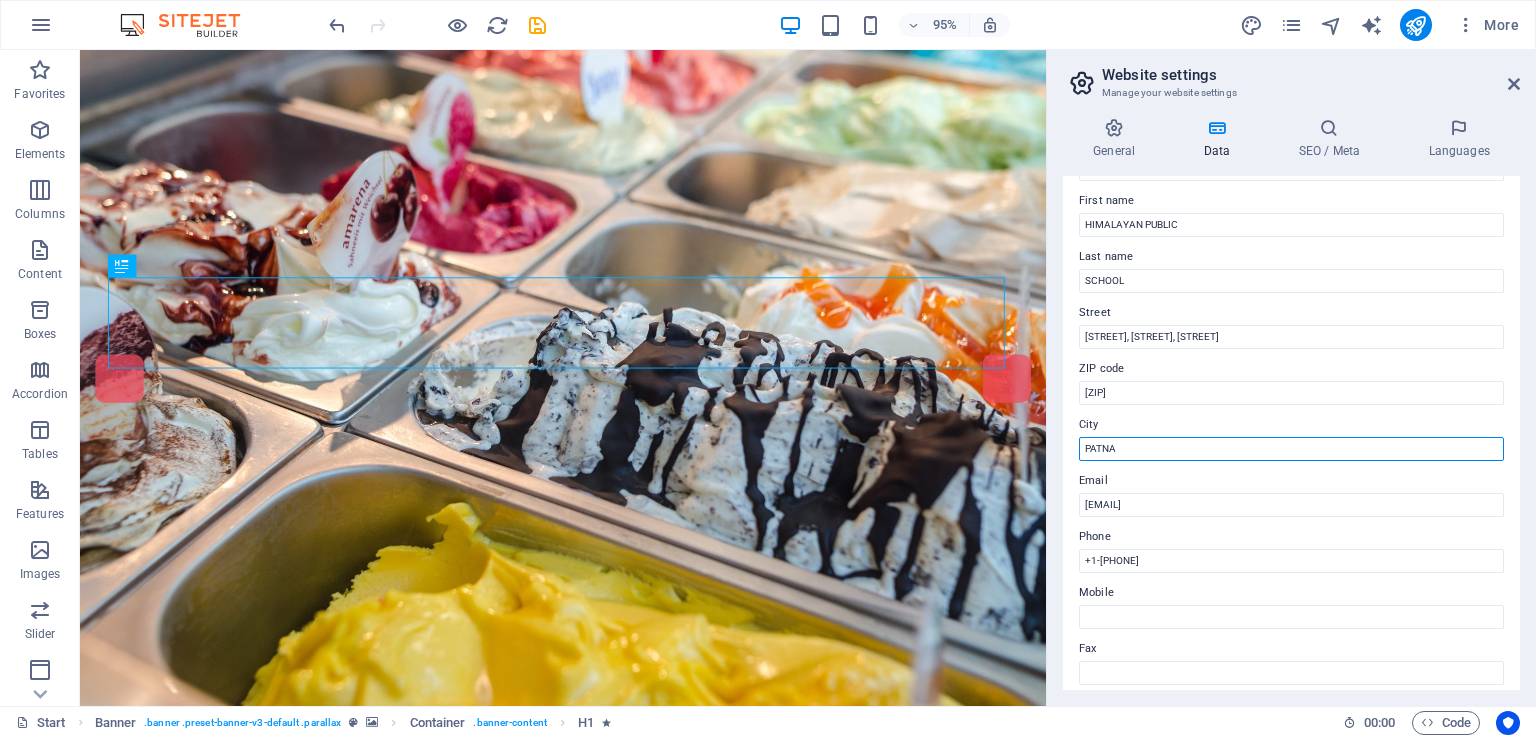 type on "PATNA" 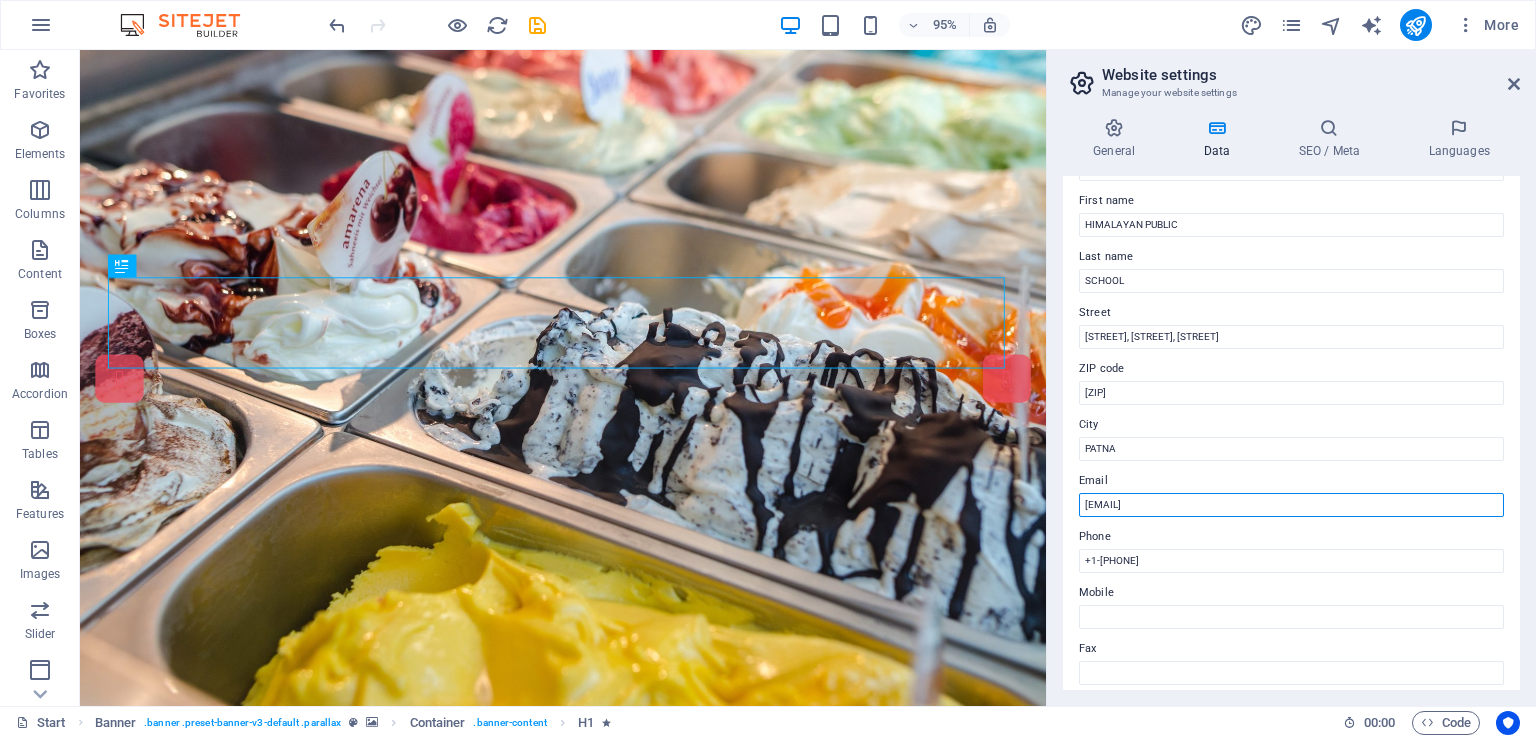 type on "[EMAIL]" 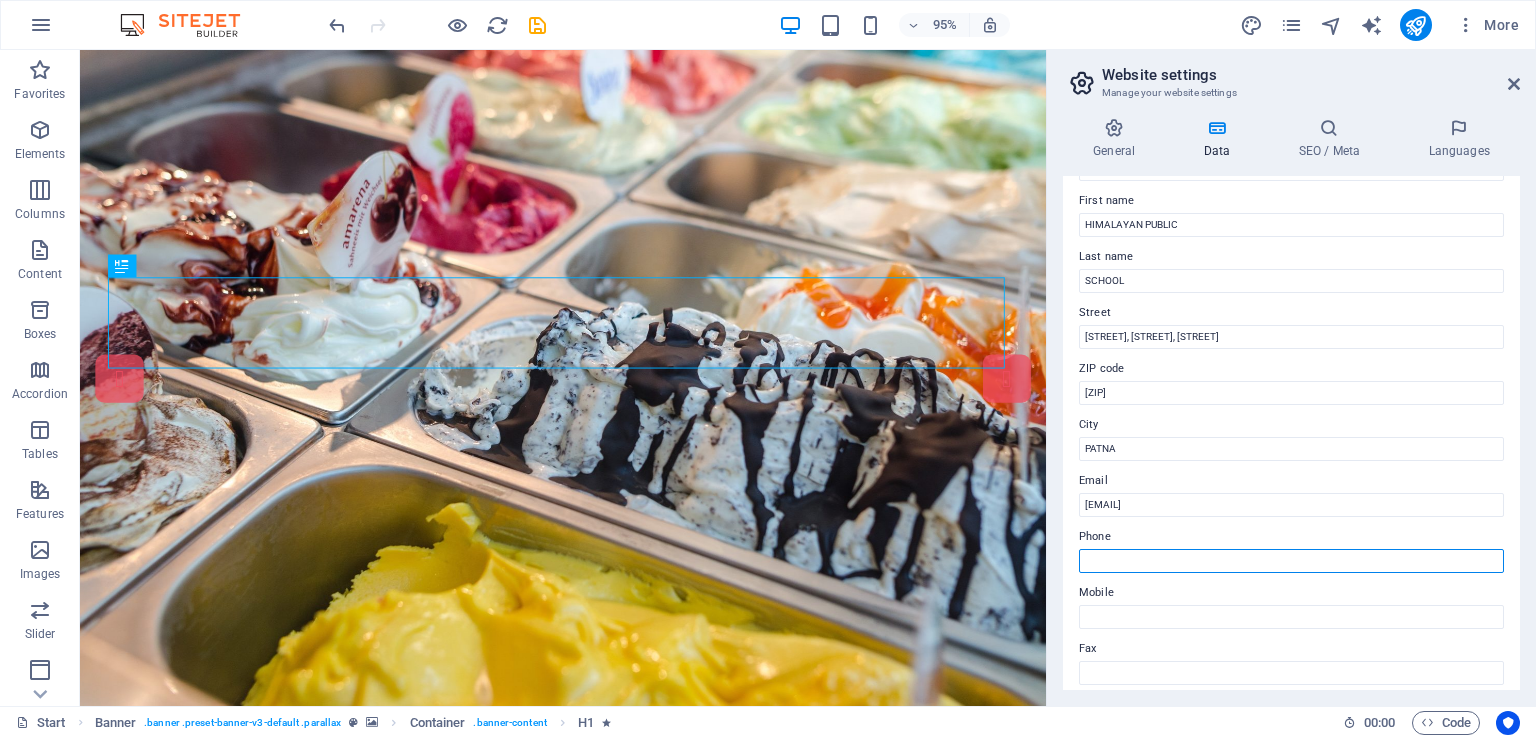 type 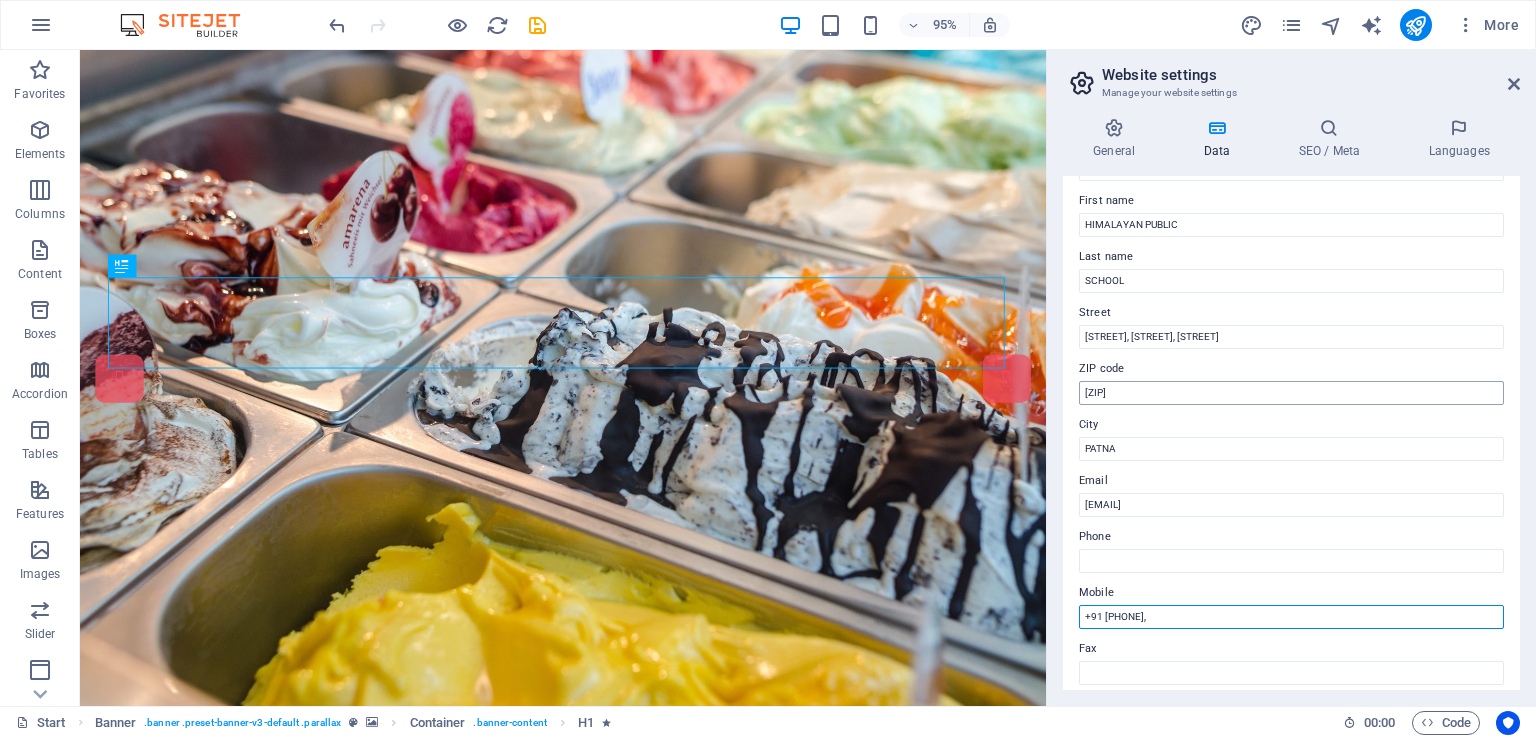 scroll, scrollTop: 300, scrollLeft: 0, axis: vertical 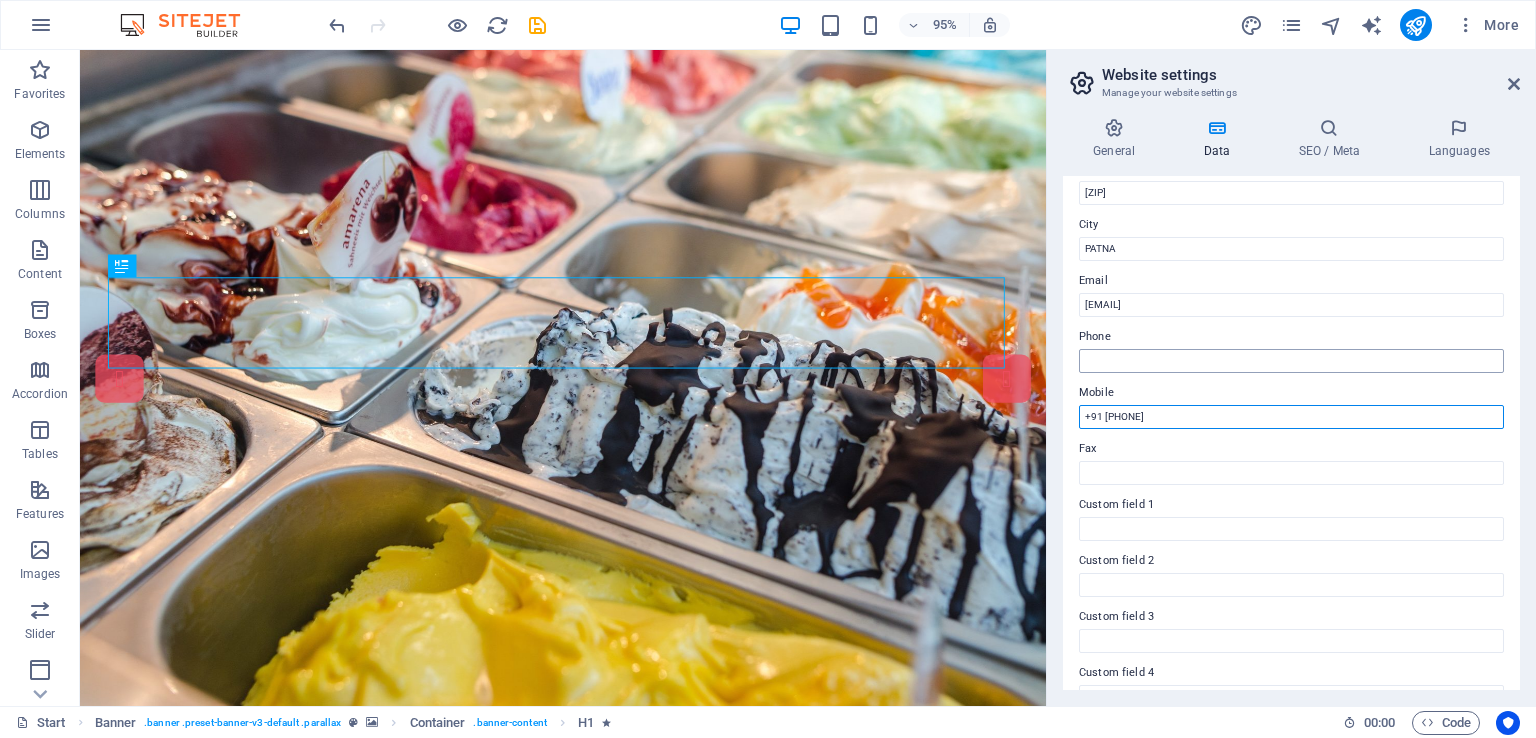 type on "+91 [PHONE]" 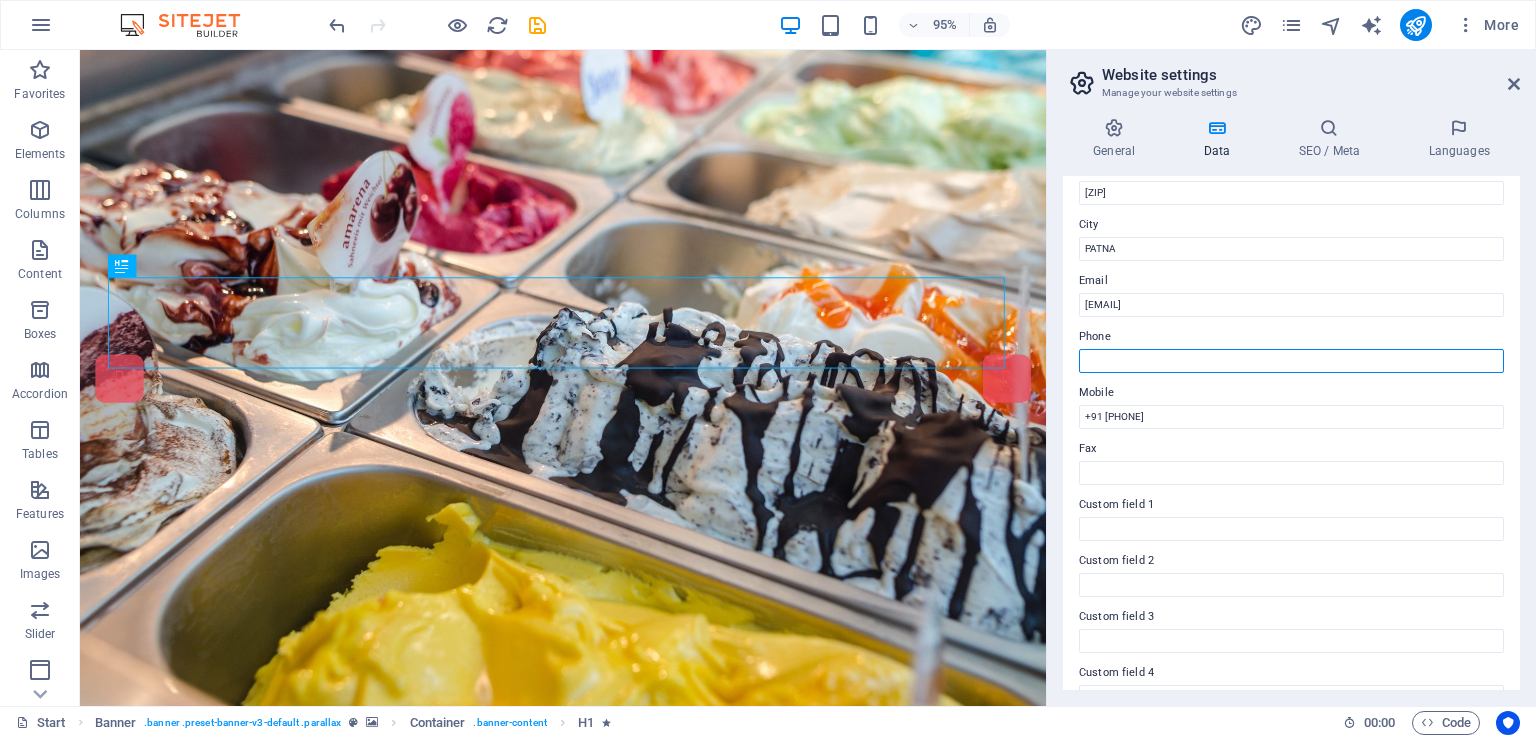click on "Phone" at bounding box center [1291, 361] 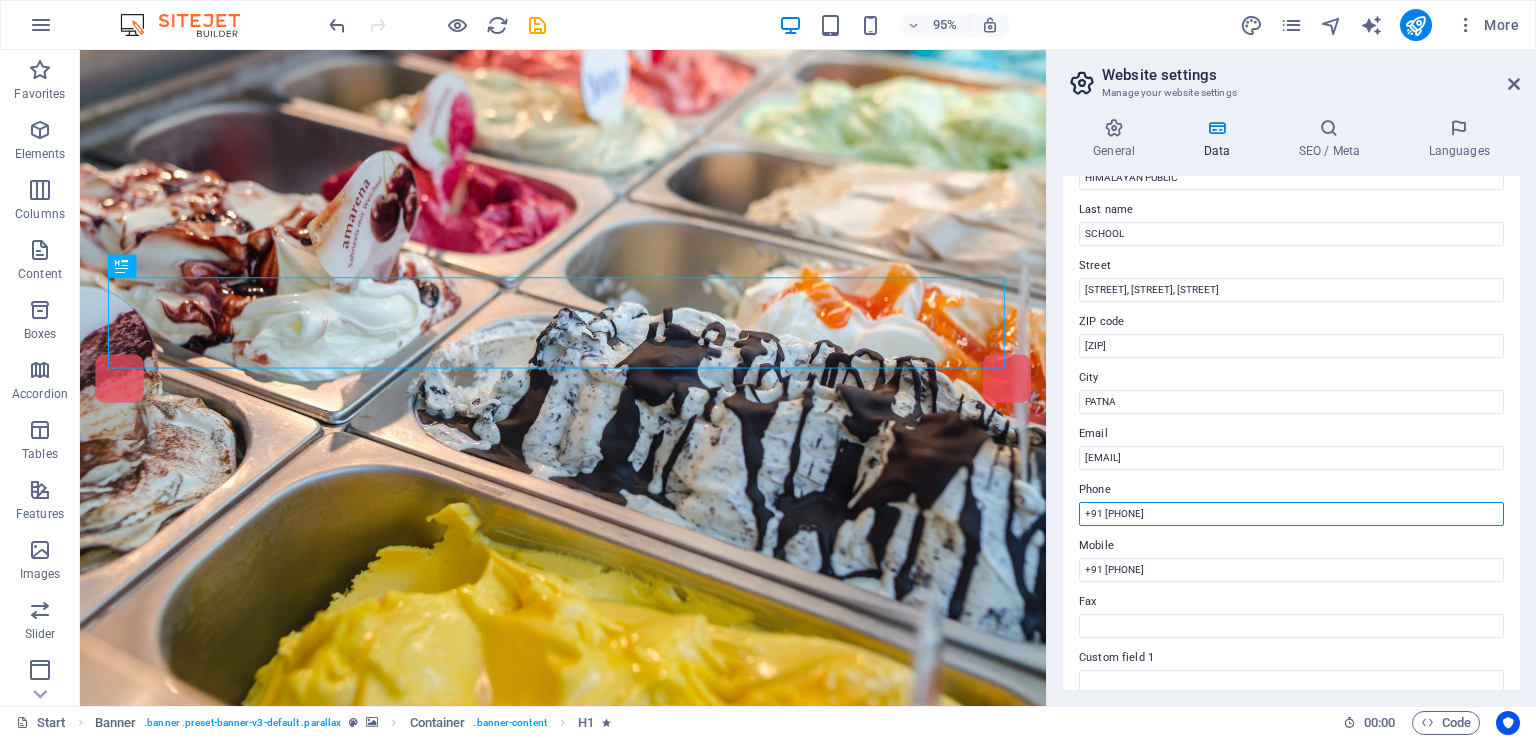 scroll, scrollTop: 0, scrollLeft: 0, axis: both 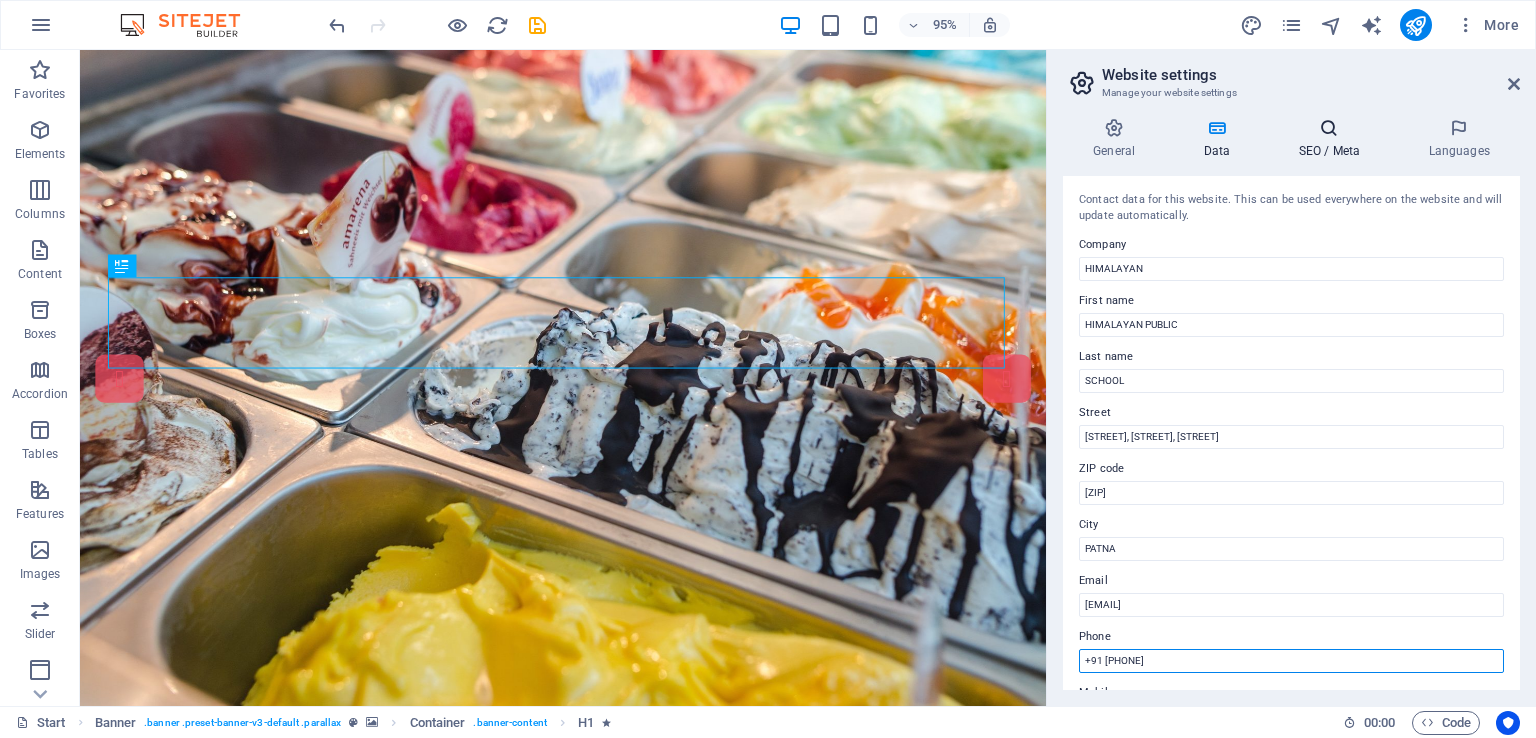 type on "+91 [PHONE]" 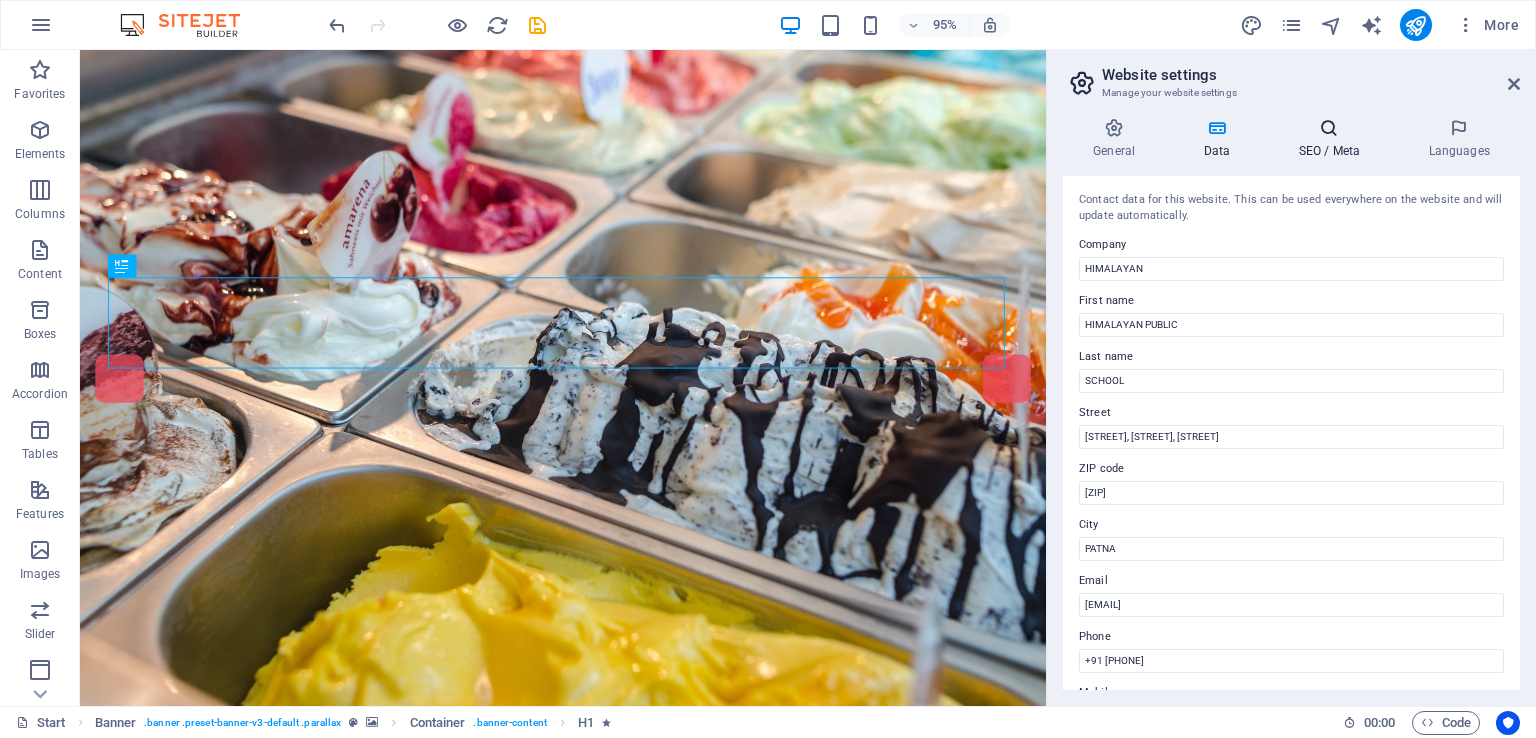 click at bounding box center [1329, 128] 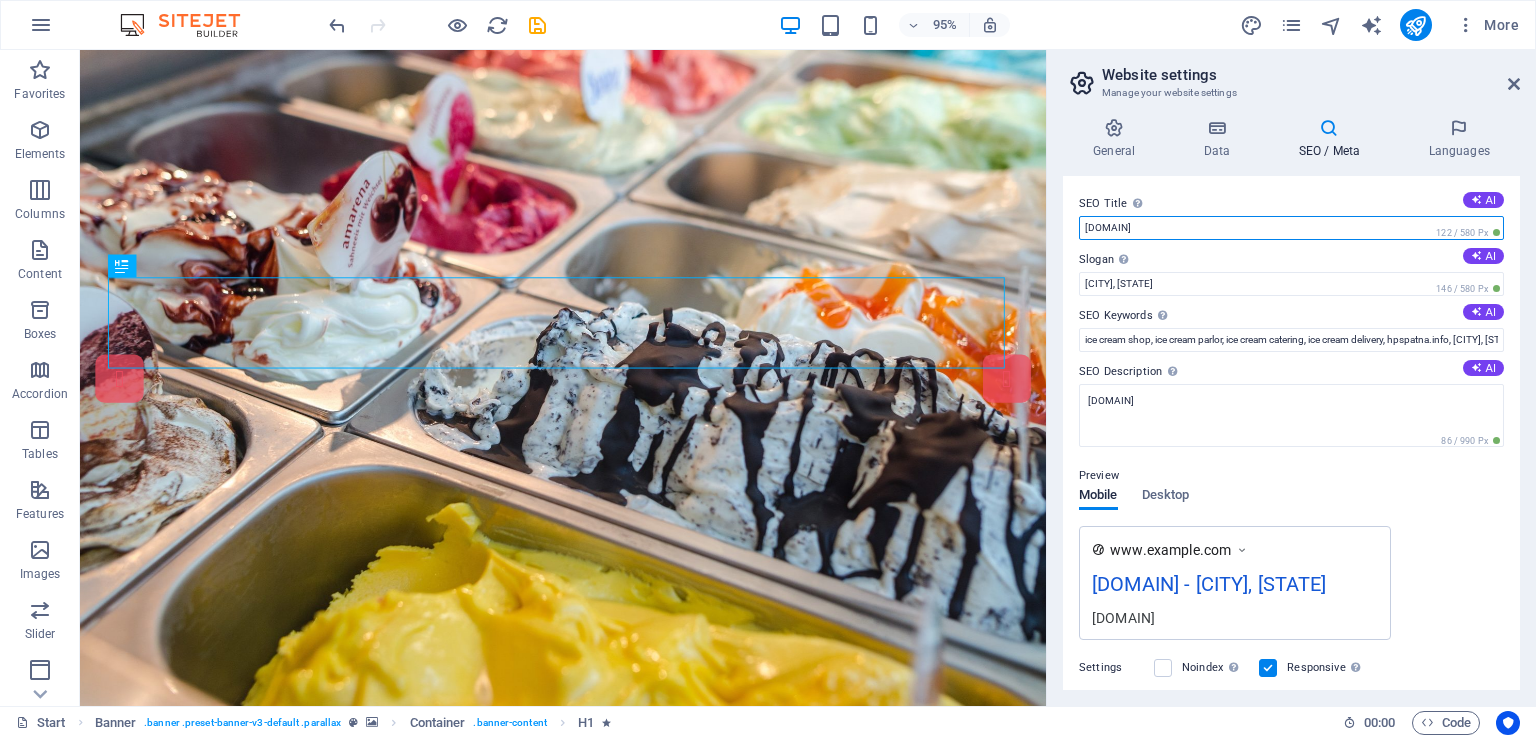 drag, startPoint x: 1236, startPoint y: 272, endPoint x: 1071, endPoint y: 232, distance: 169.77927 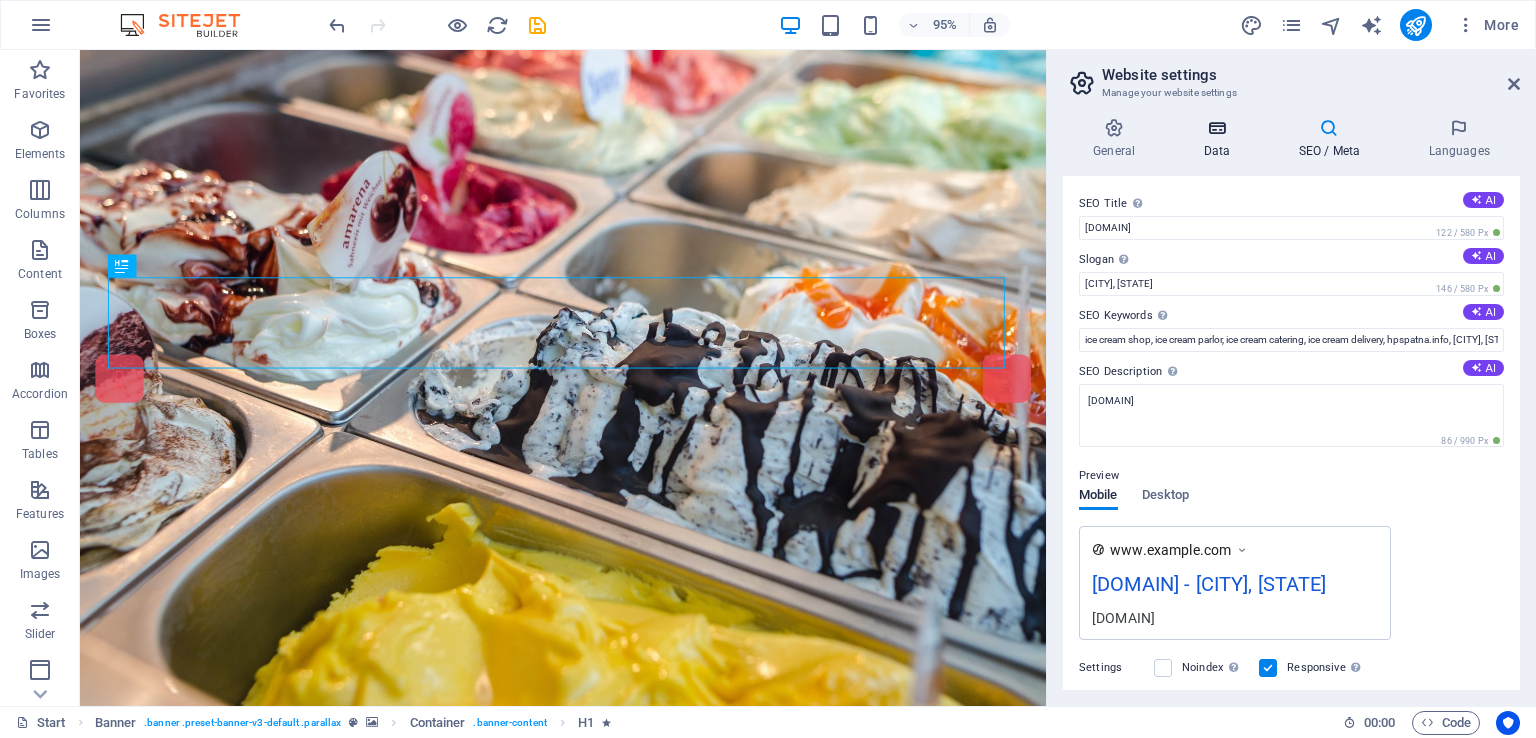 click on "Data" at bounding box center [1220, 139] 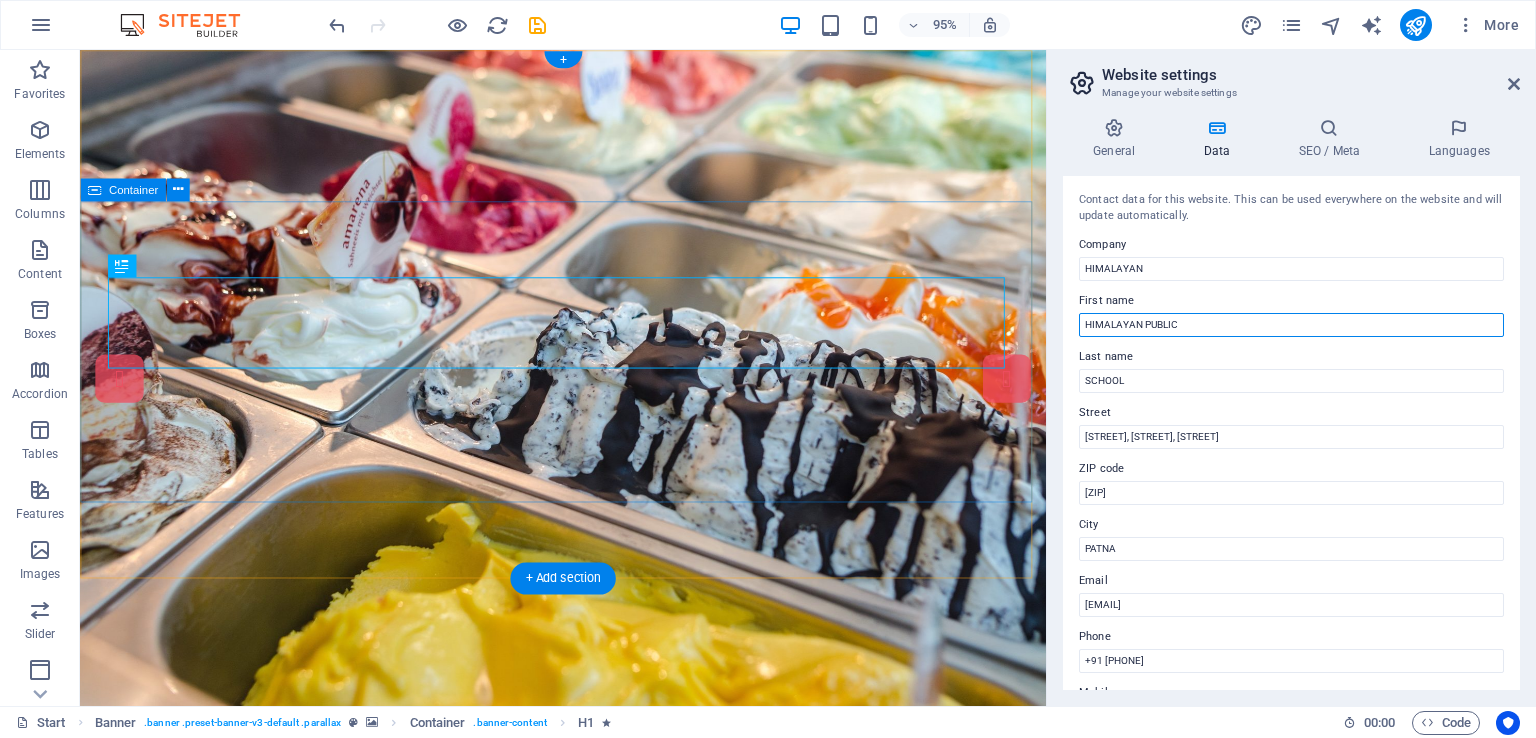 drag, startPoint x: 1268, startPoint y: 367, endPoint x: 1065, endPoint y: 332, distance: 205.99515 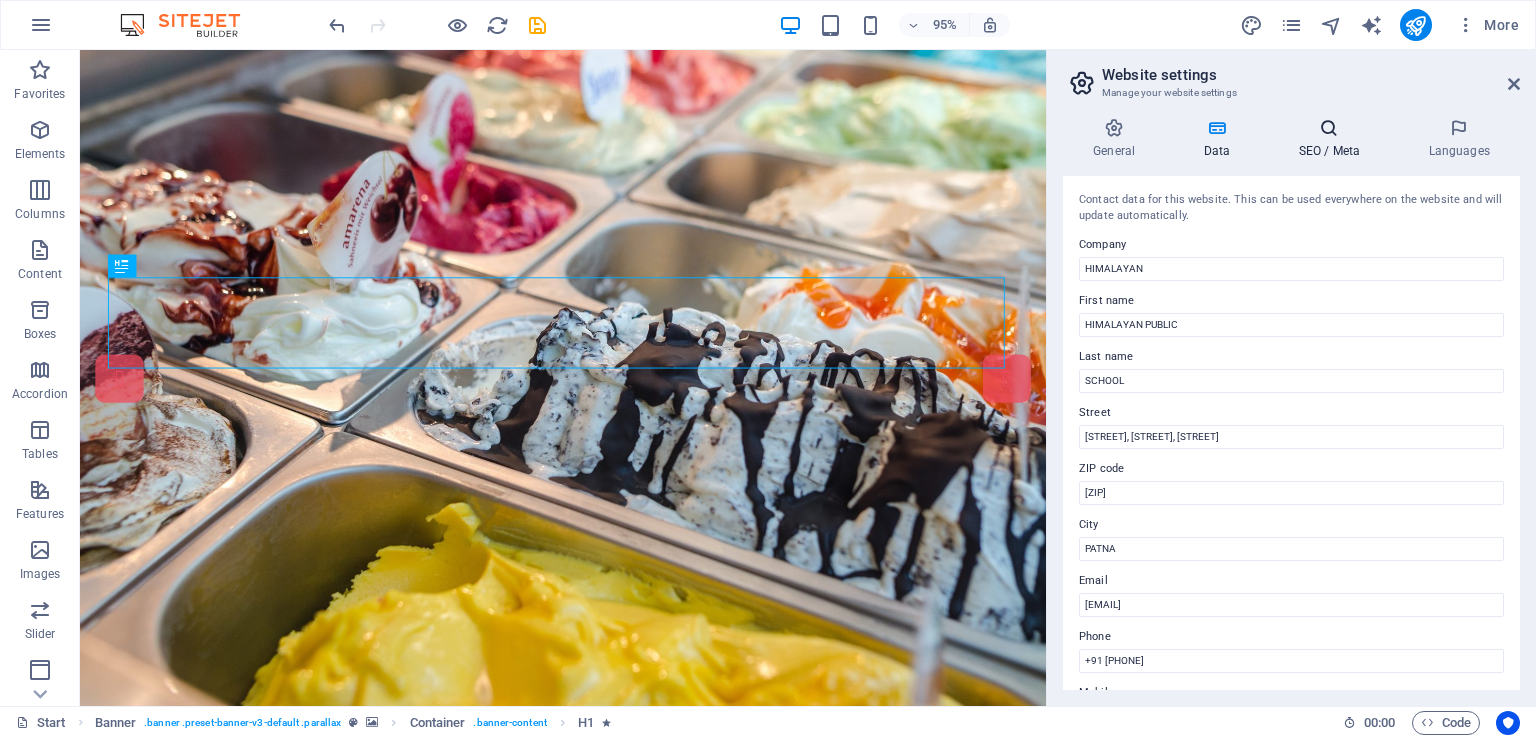 click on "SEO / Meta" at bounding box center [1333, 139] 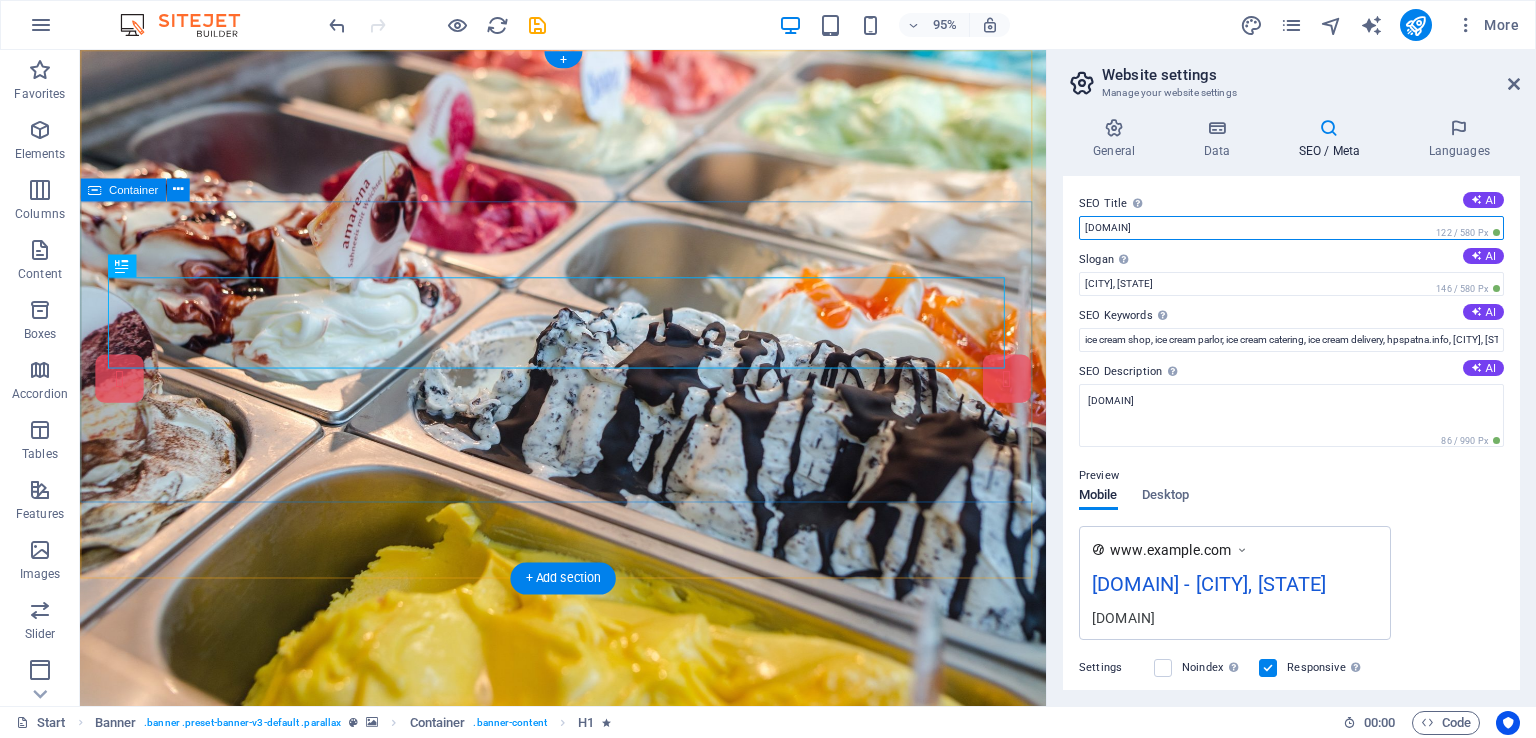drag, startPoint x: 1031, startPoint y: 235, endPoint x: 1006, endPoint y: 235, distance: 25 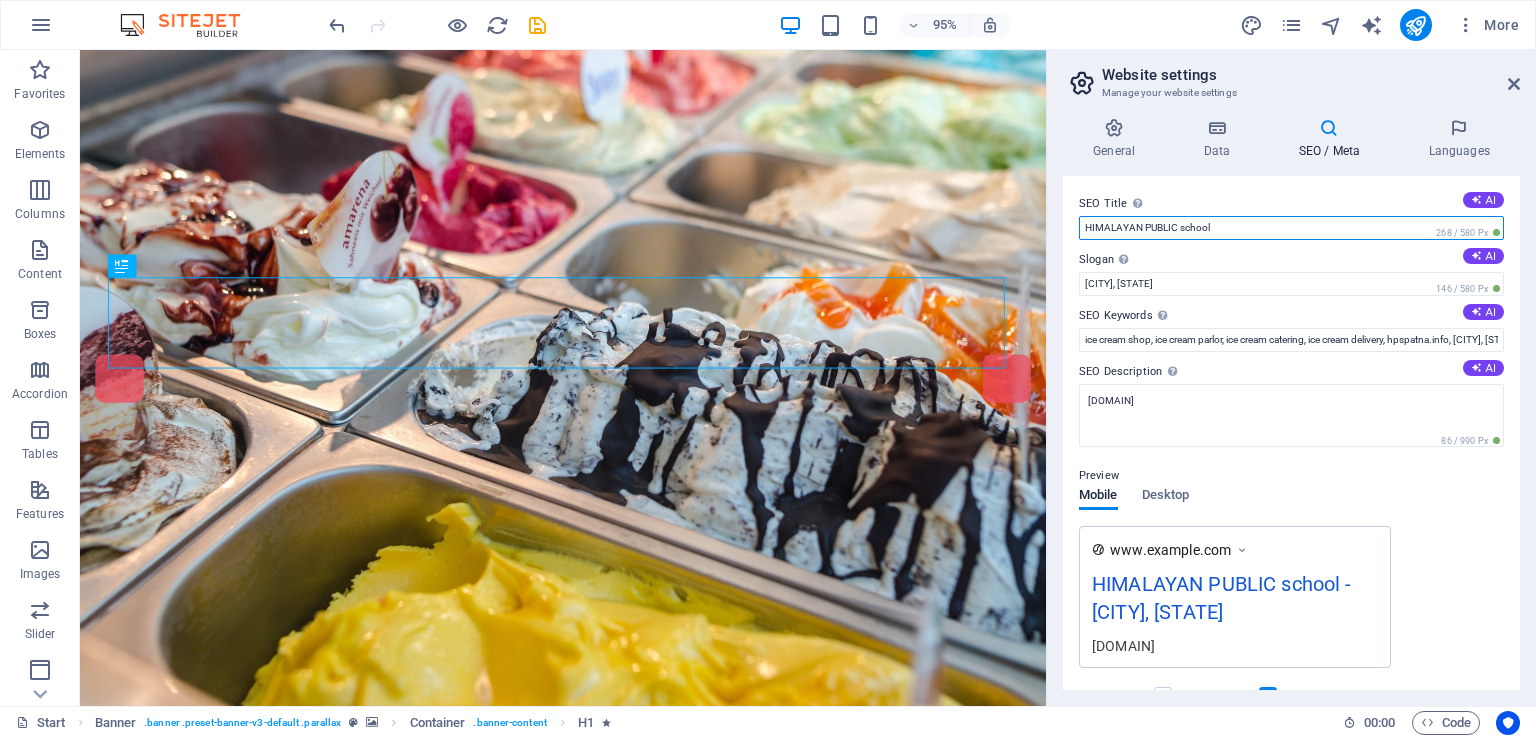 click on "HIMALAYAN PUBLIC school" at bounding box center (1291, 228) 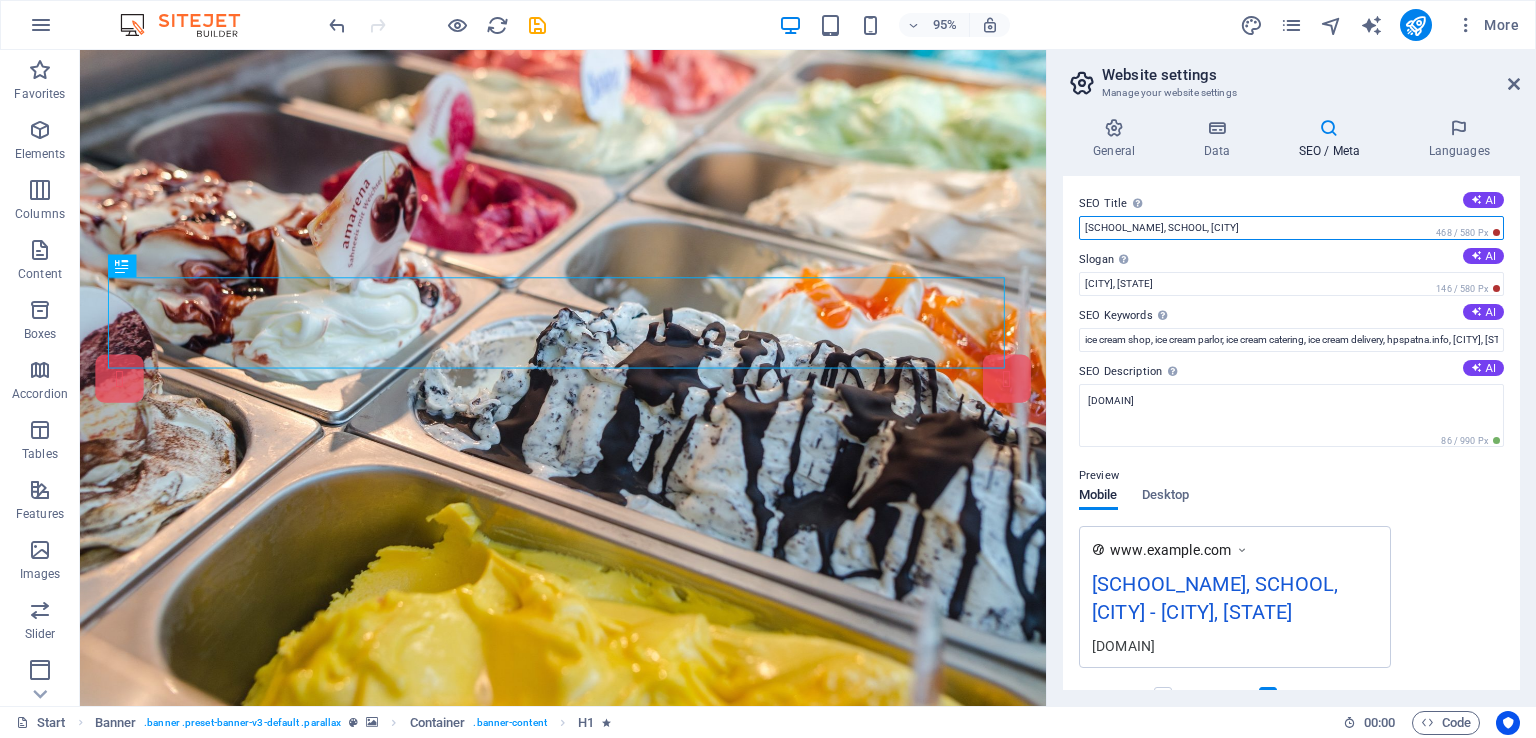 type on "[SCHOOL_NAME], SCHOOL, [CITY]" 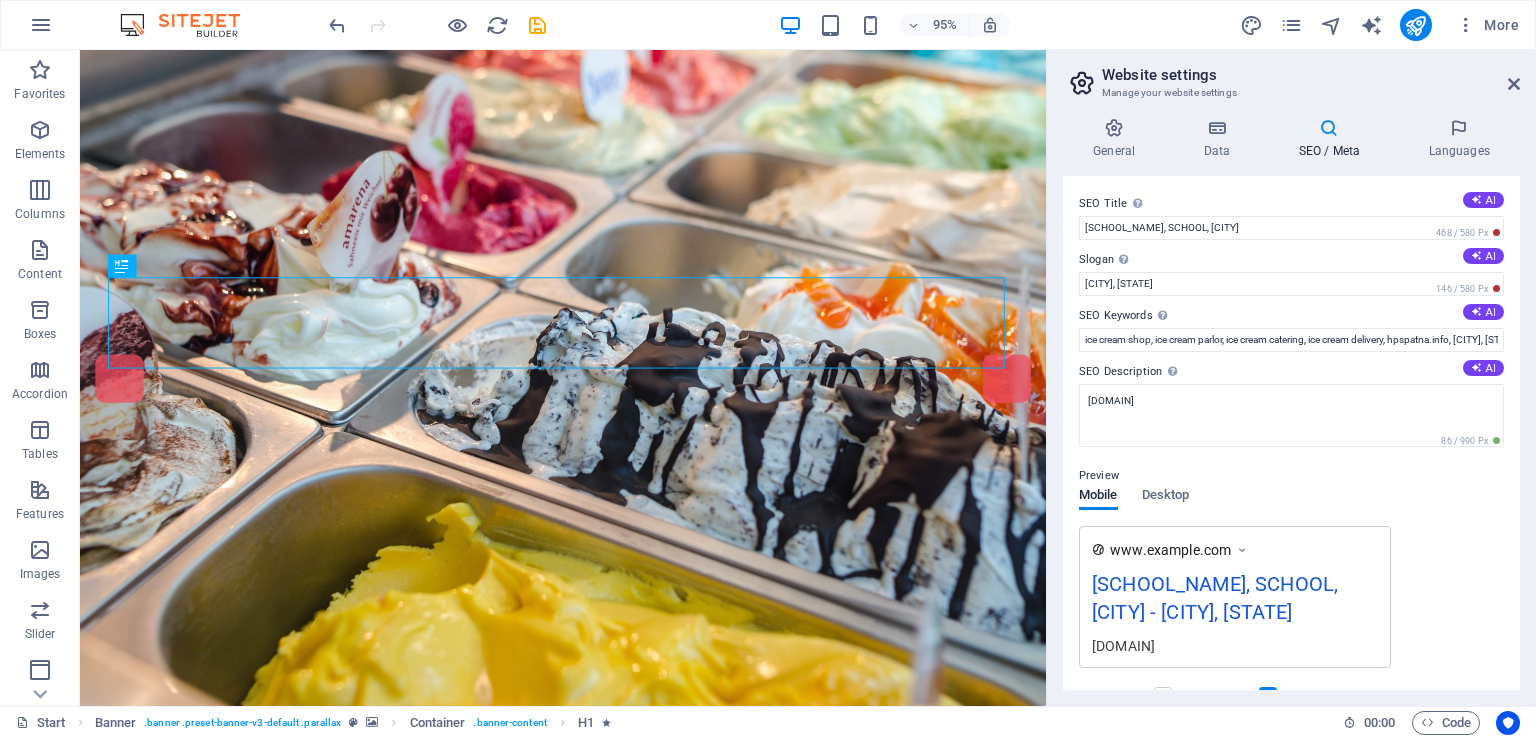 click on "SEO Title The title of your website - make it something that stands out in search engine results. AI [SCHOOL_NAME], SCHOOL, [CITY] [NUMBER] / [NUMBER] Px Slogan The slogan of your website. AI [CITY], [STATE] [NUMBER] / [NUMBER] Px SEO Keywords Comma-separated list of keywords representing your website. AI ice cream shop, ice cream parlor, ice cream catering, ice cream delivery, hpspatna.info, [CITY], [STATE] SEO Description Describe the contents of your website - this is crucial for search engines and SEO! AI hpspatna.info [NUMBER] / [NUMBER] Px Preview Mobile Desktop www.example.com [SCHOOL_NAME], SCHOOL, [CITY] - [CITY], [STATE] hpspatna.info Settings Noindex Instruct search engines to exclude this website from search results. Responsive Determine whether the website should be responsive based on screen resolution. Meta tags Enter HTML code here that will be placed inside the tags of your website. Please note that your website may not function if you include code with errors. Google Analytics ID Google Maps API key" at bounding box center (1291, 433) 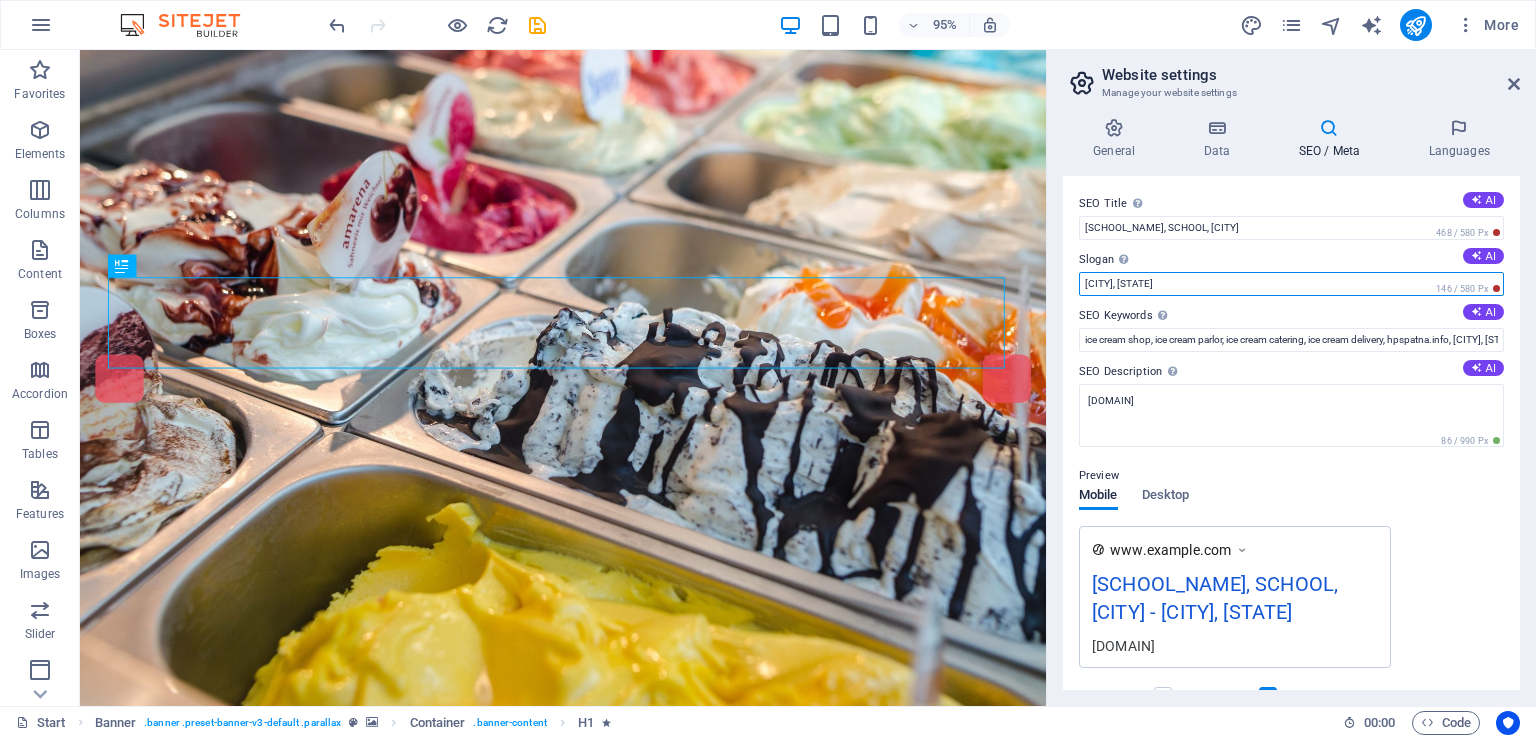 click on "[CITY], [STATE]" at bounding box center [1291, 284] 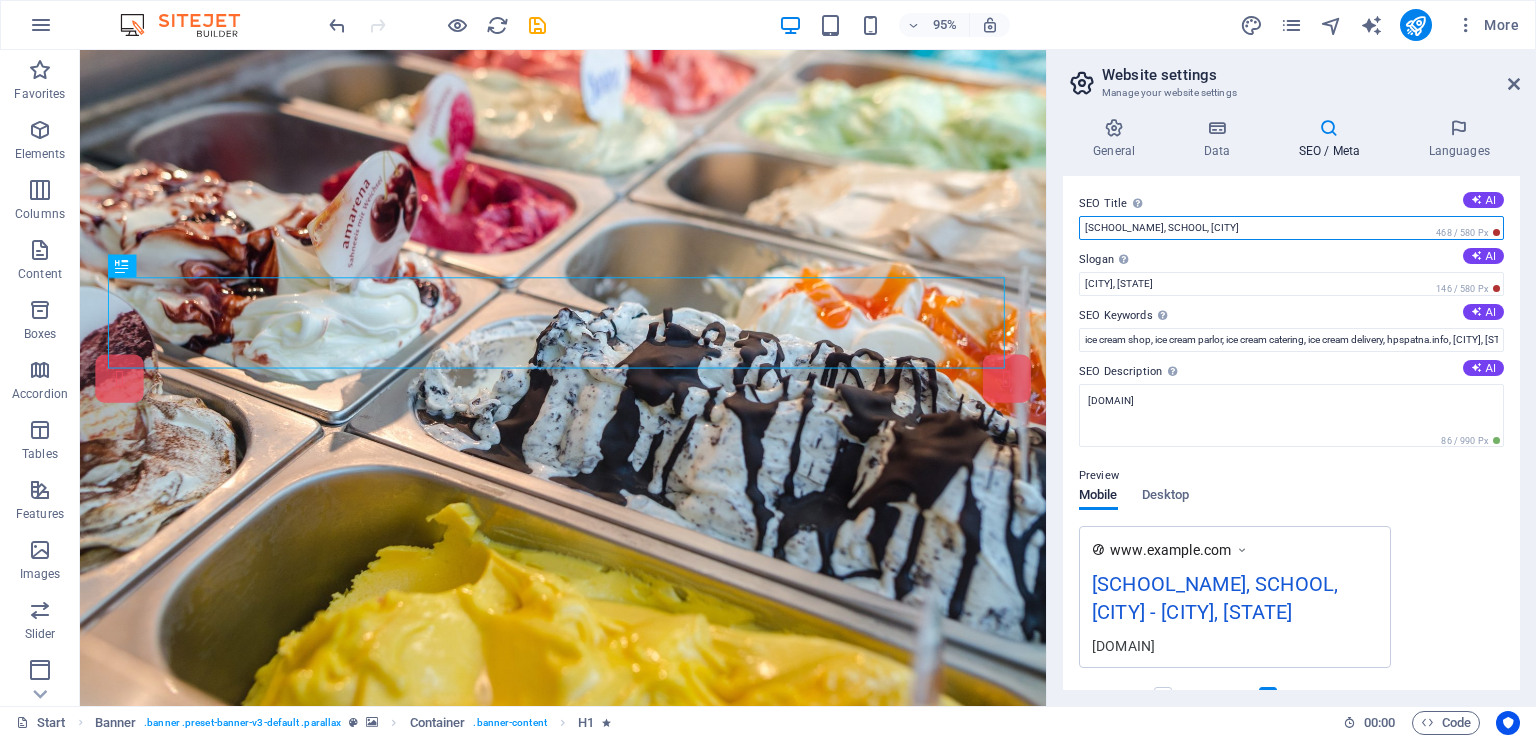 drag, startPoint x: 1321, startPoint y: 230, endPoint x: 1081, endPoint y: 230, distance: 240 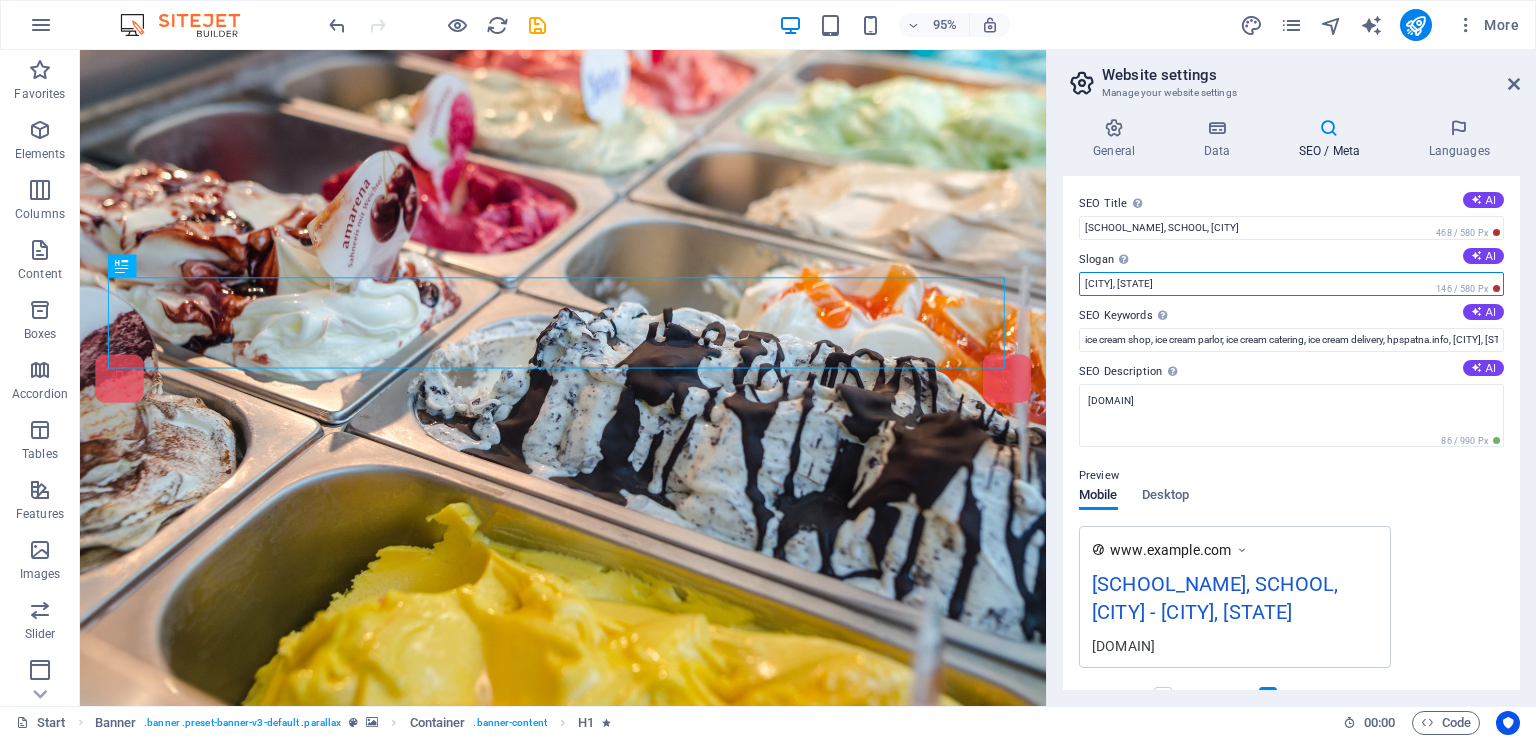 drag, startPoint x: 1172, startPoint y: 286, endPoint x: 1075, endPoint y: 286, distance: 97 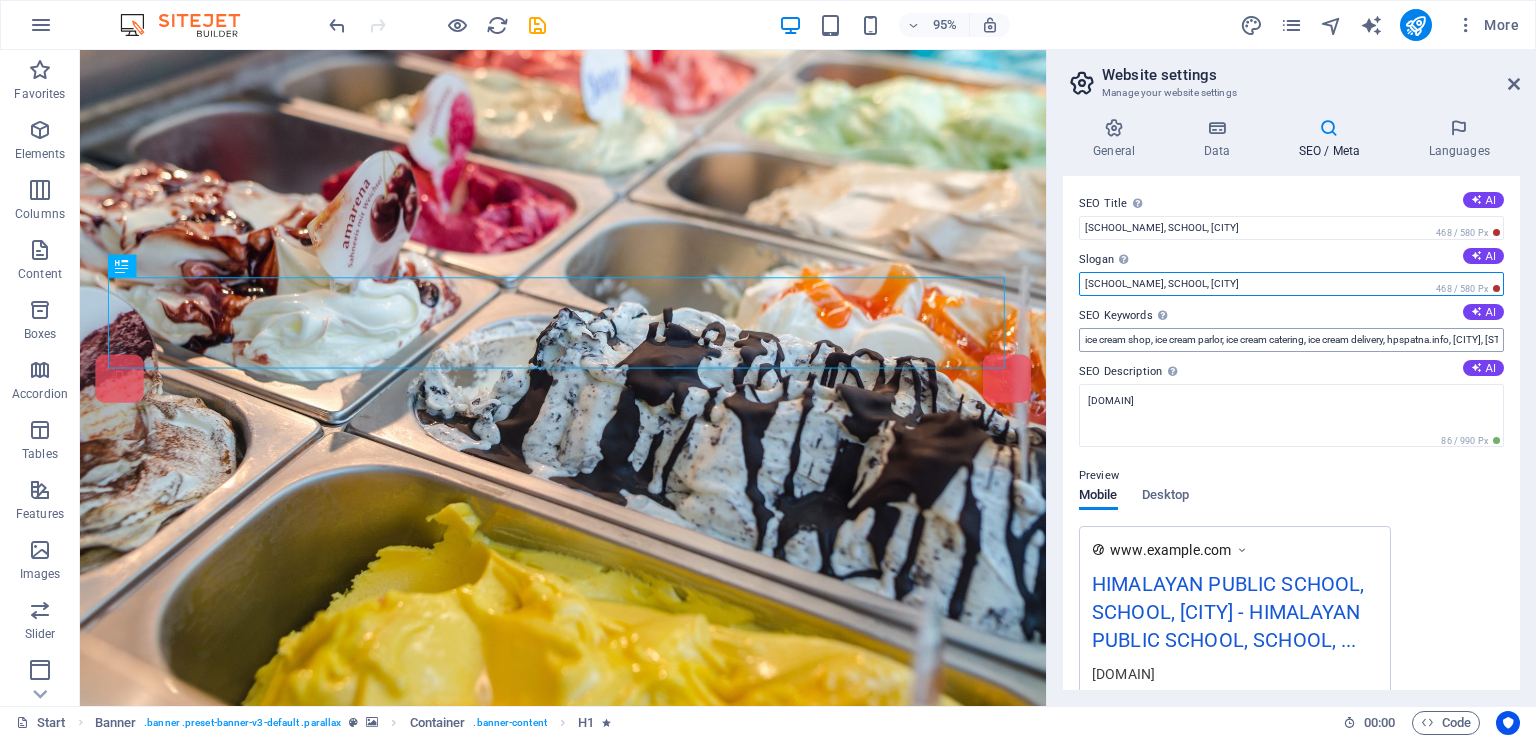type on "[SCHOOL_NAME], SCHOOL, [CITY]" 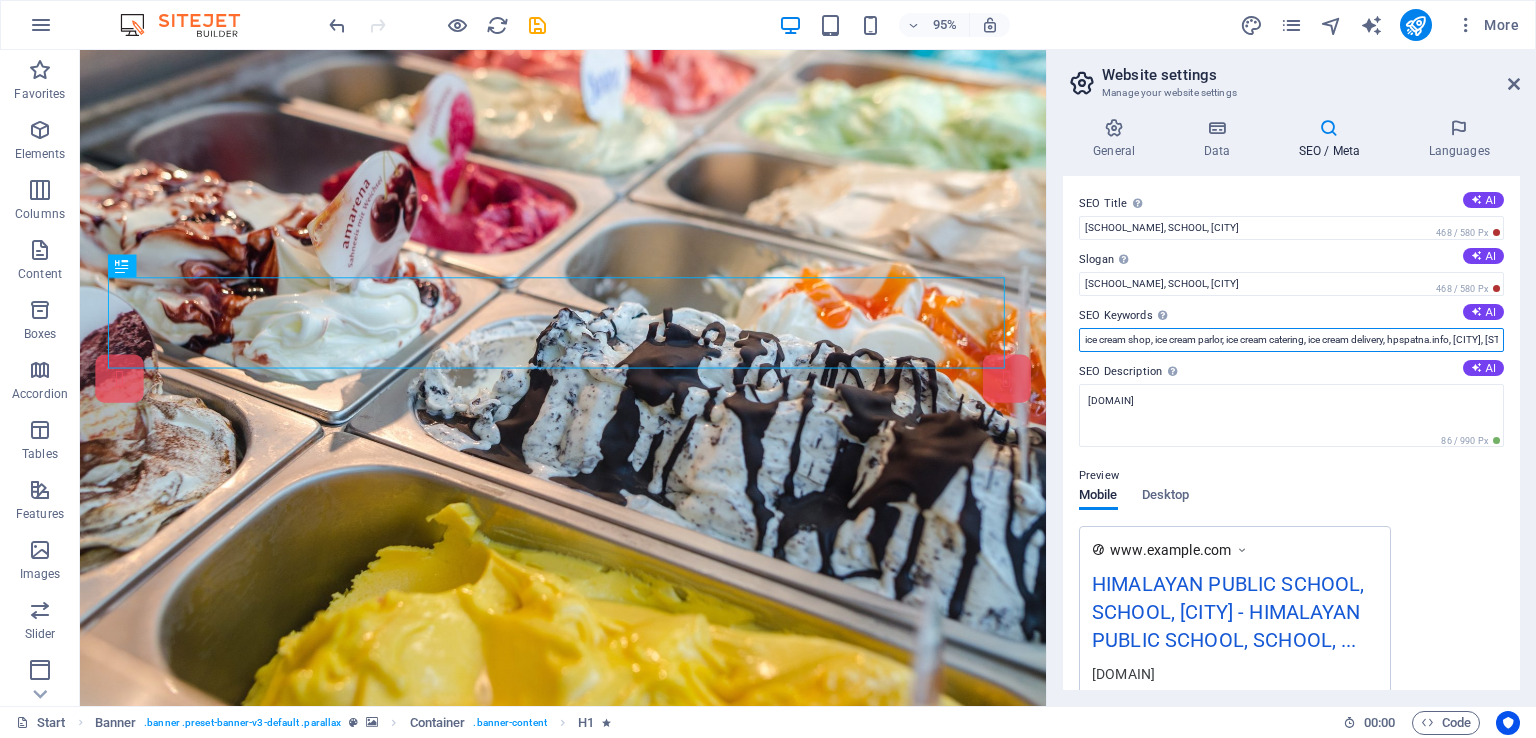 click on "ice cream shop, ice cream parlor, ice cream catering, ice cream delivery, hpspatna.info, [CITY], [STATE]" at bounding box center [1291, 340] 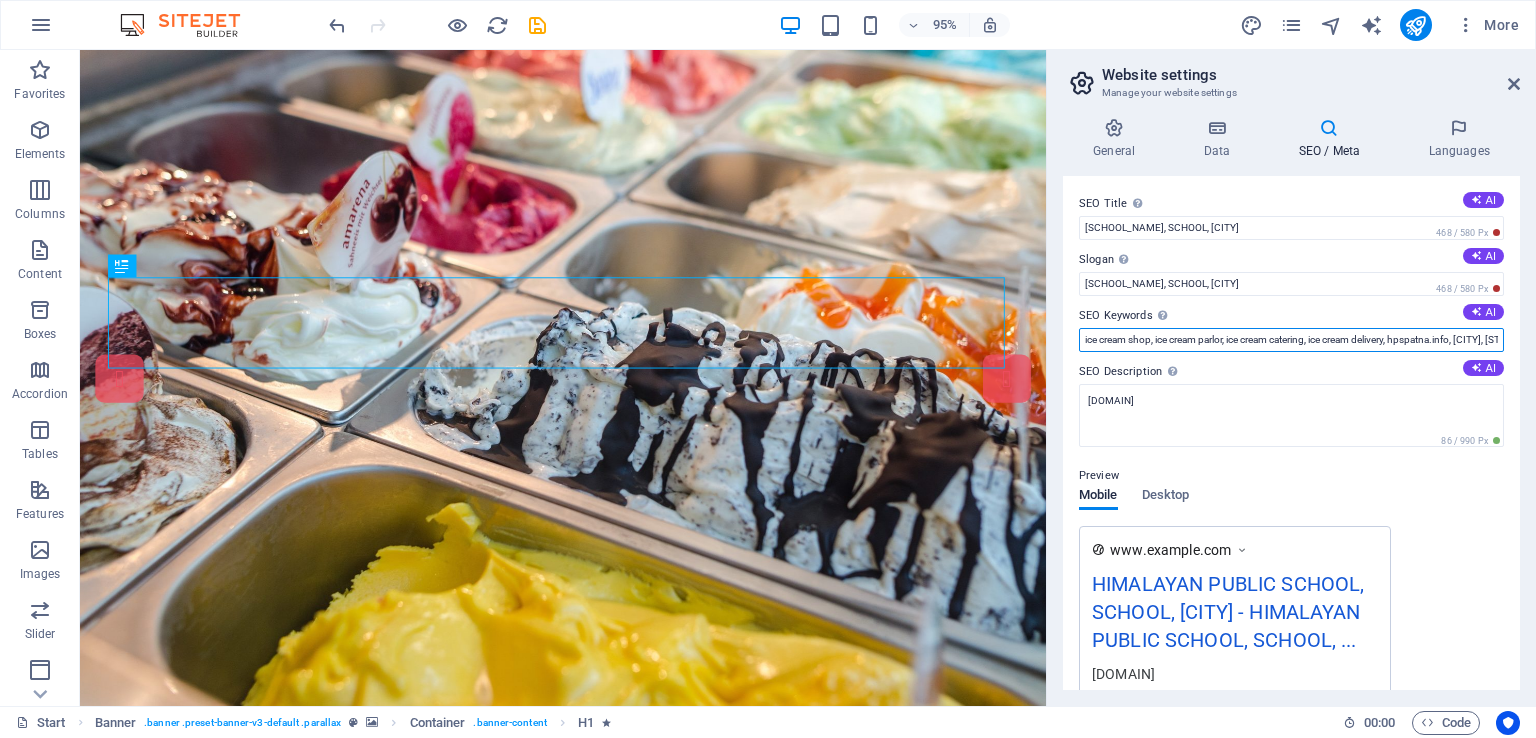 click on "ice cream shop, ice cream parlor, ice cream catering, ice cream delivery, hpspatna.info, [CITY], [STATE]" at bounding box center [1291, 340] 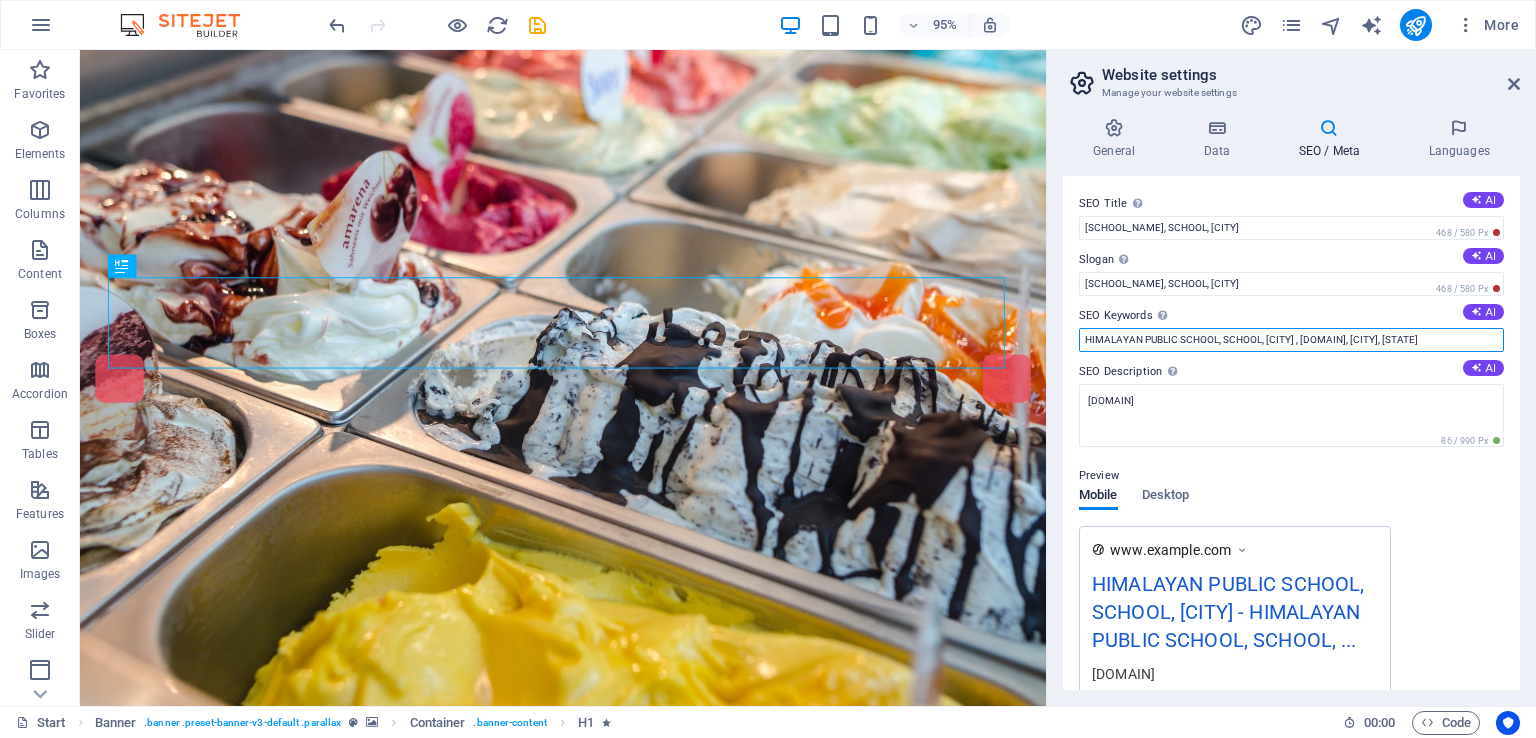 drag, startPoint x: 1412, startPoint y: 339, endPoint x: 1370, endPoint y: 337, distance: 42.047592 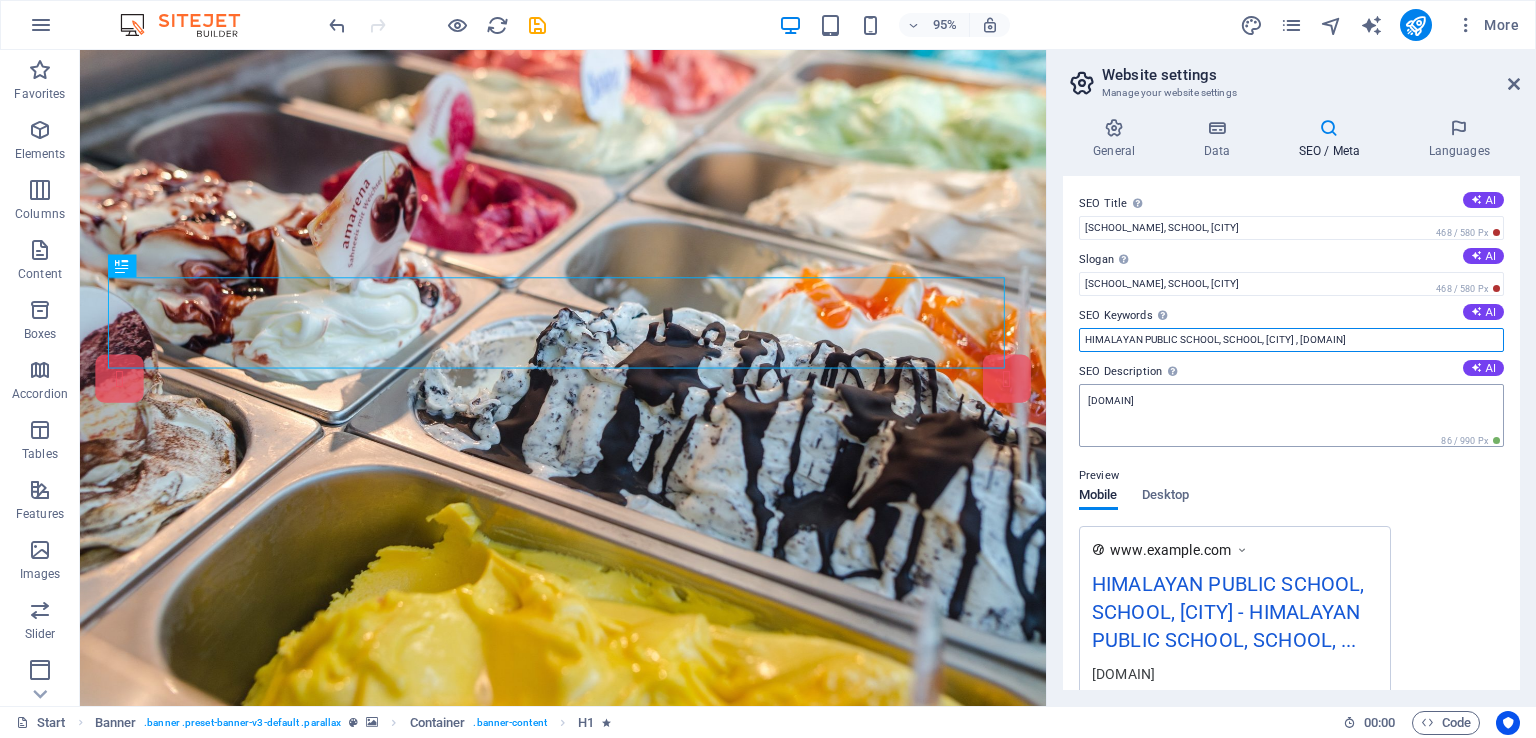 type on "HIMALAYAN PUBLIC SCHOOL, SCHOOL, [CITY] , [DOMAIN]" 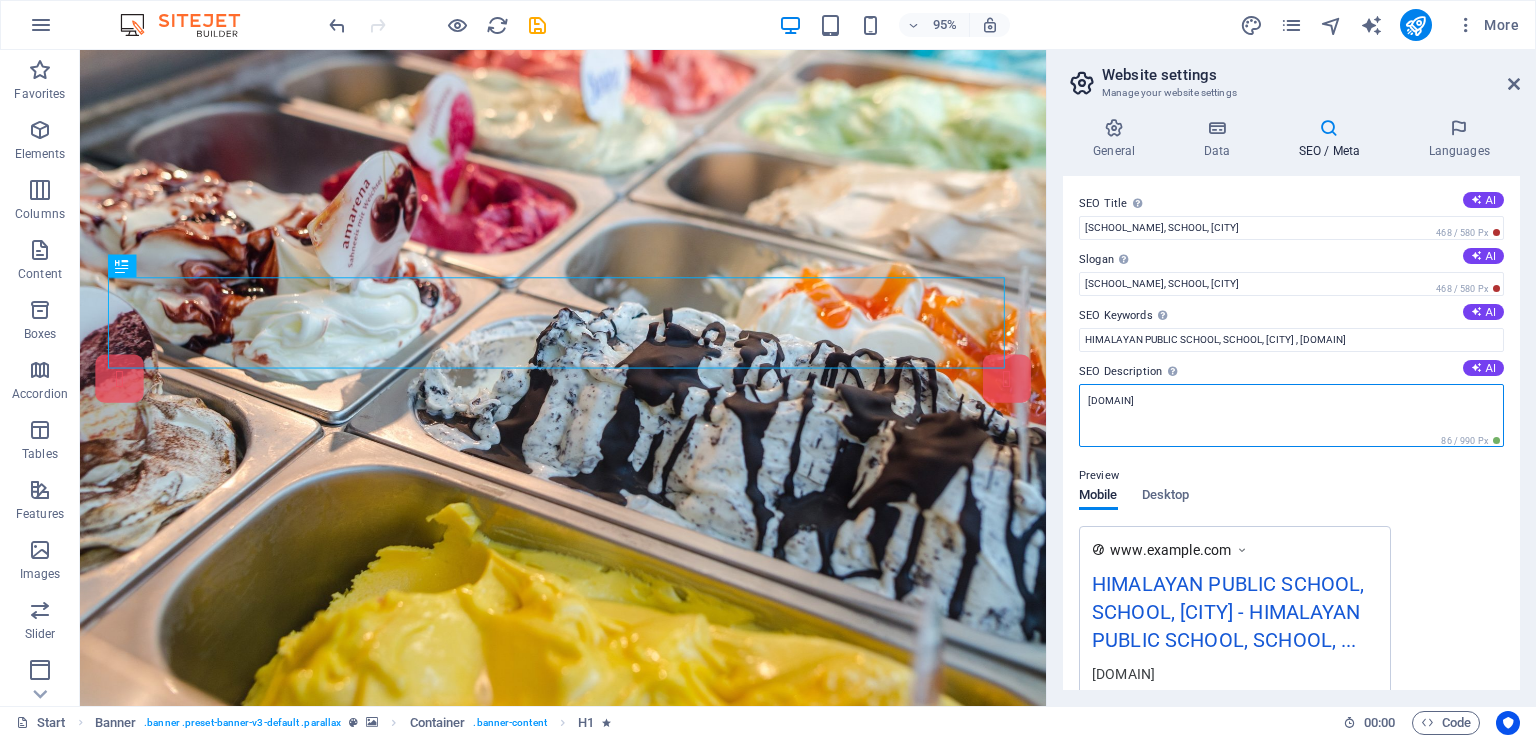 click on "[DOMAIN]" at bounding box center (1291, 415) 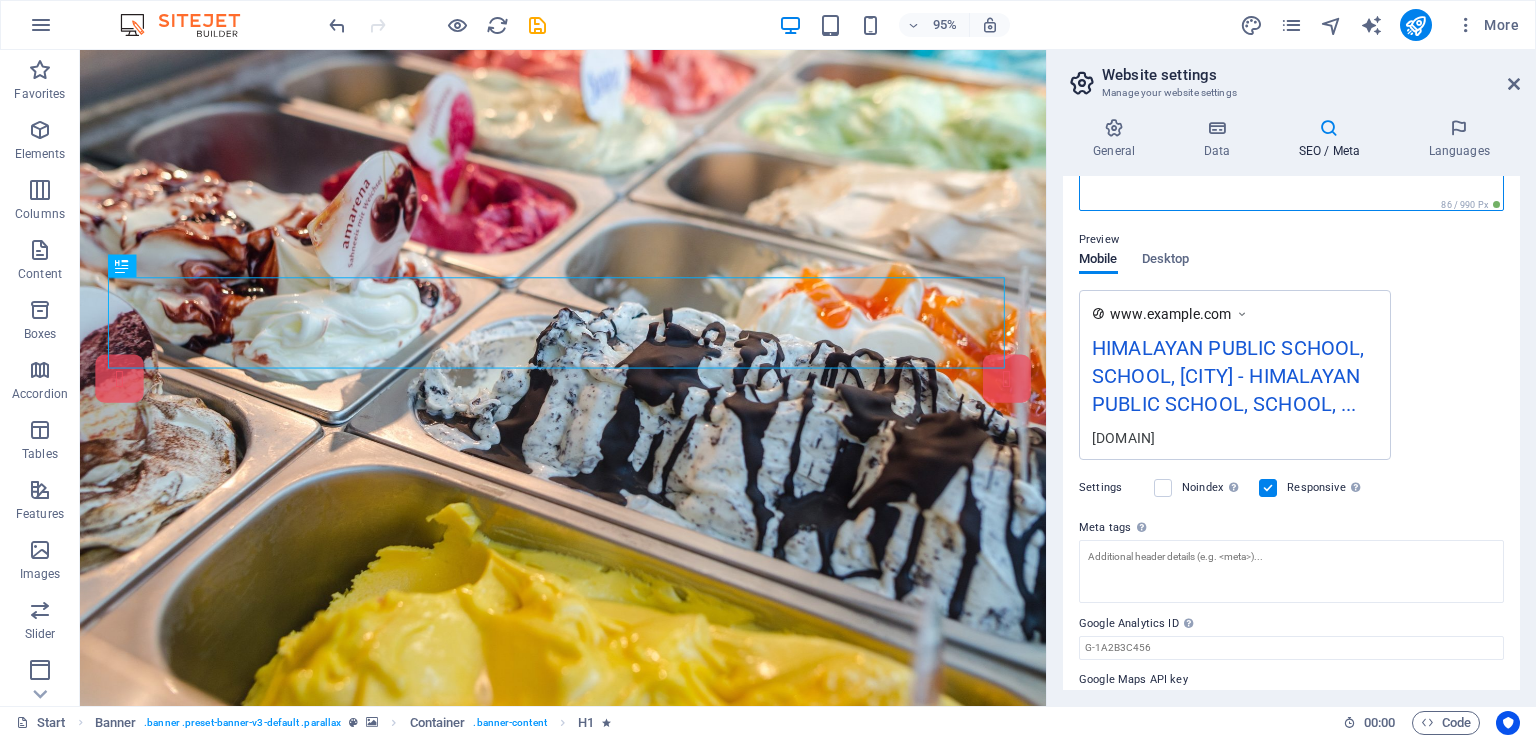 scroll, scrollTop: 291, scrollLeft: 0, axis: vertical 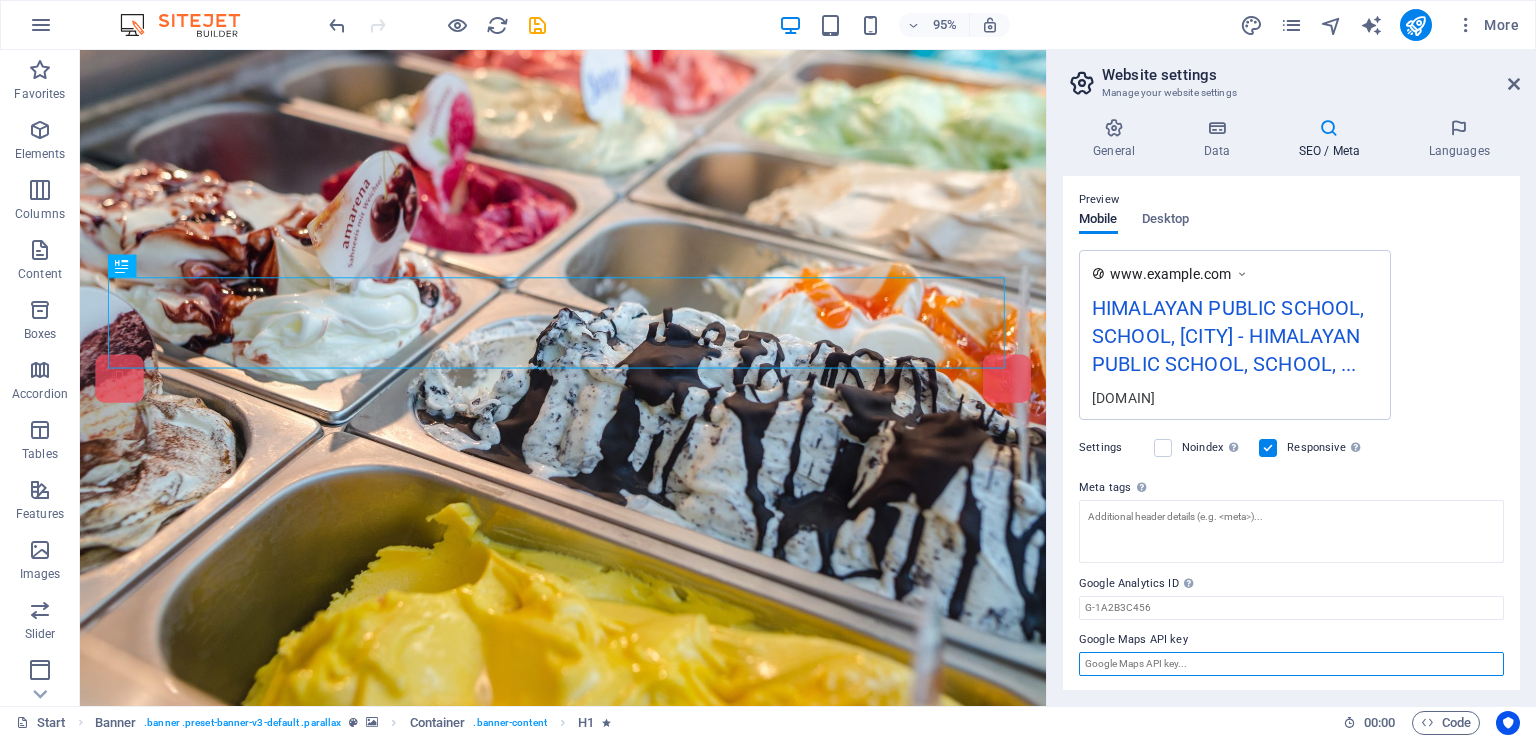 click on "Google Maps API key" at bounding box center [1291, 664] 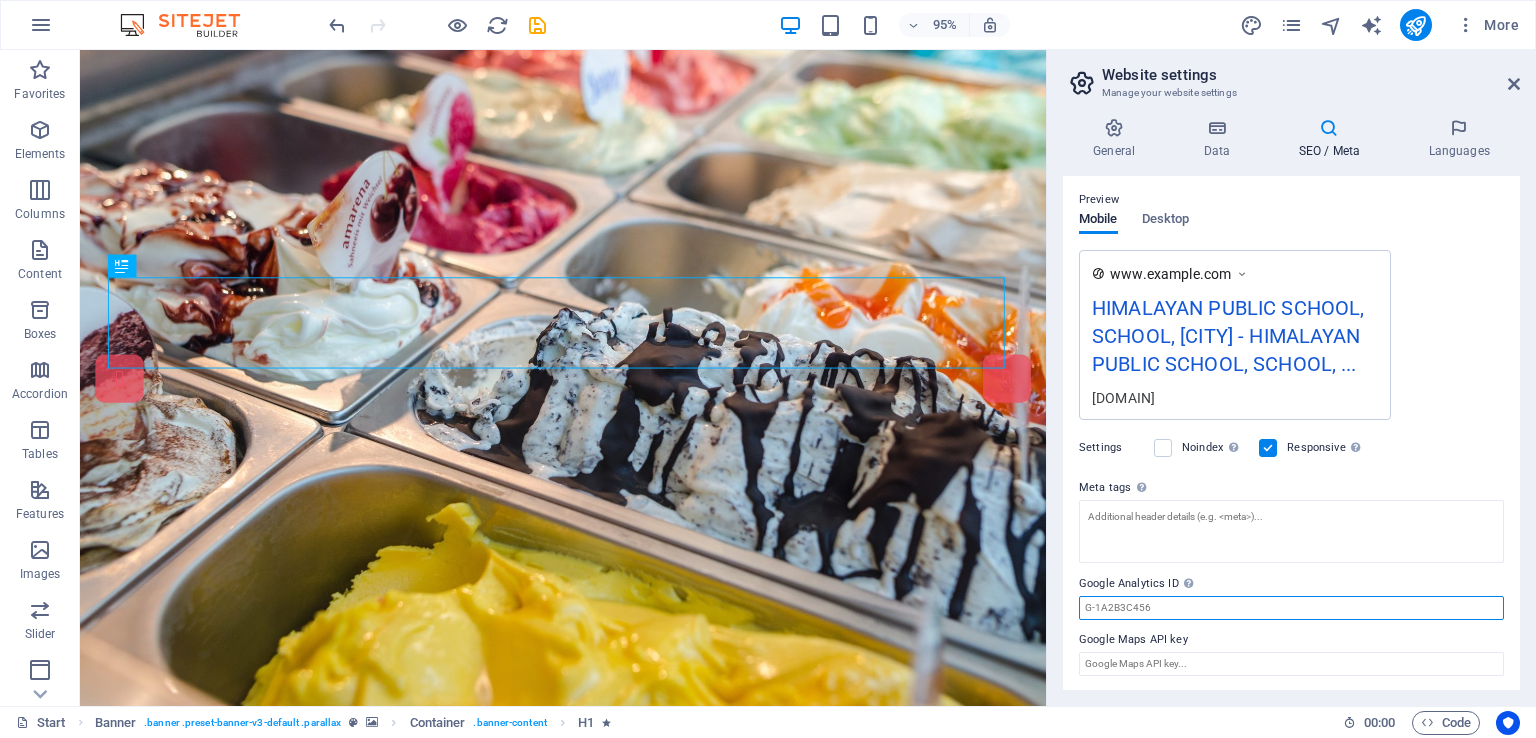 click on "Google Analytics ID Please only add the Google Analytics ID. We automatically include the ID in the tracking snippet. The Analytics ID looks similar to e.g. G-1A2B3C456" at bounding box center (1291, 608) 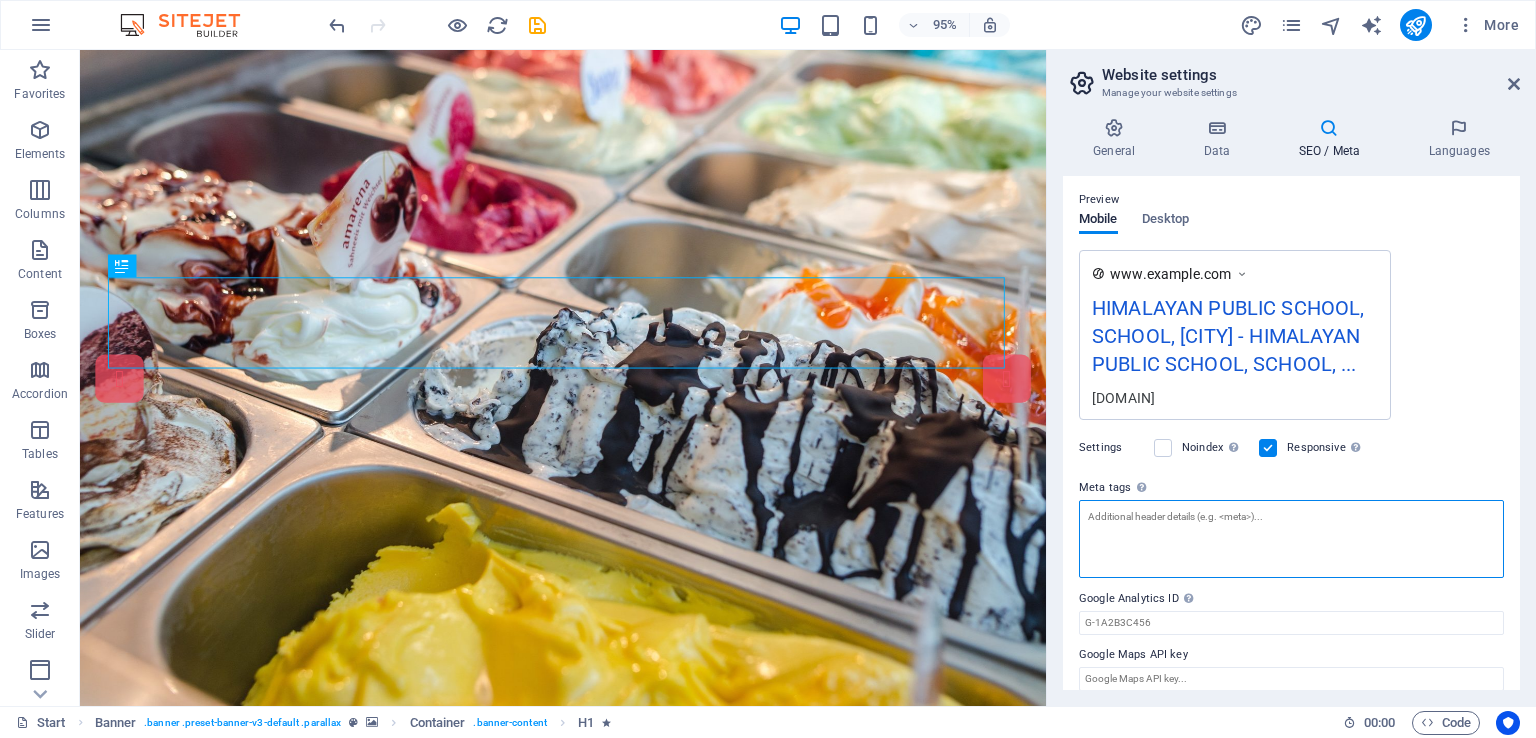 click on "Meta tags Enter HTML code here that will be placed inside the  tags of your website. Please note that your website may not function if you include code with errors." at bounding box center [1291, 539] 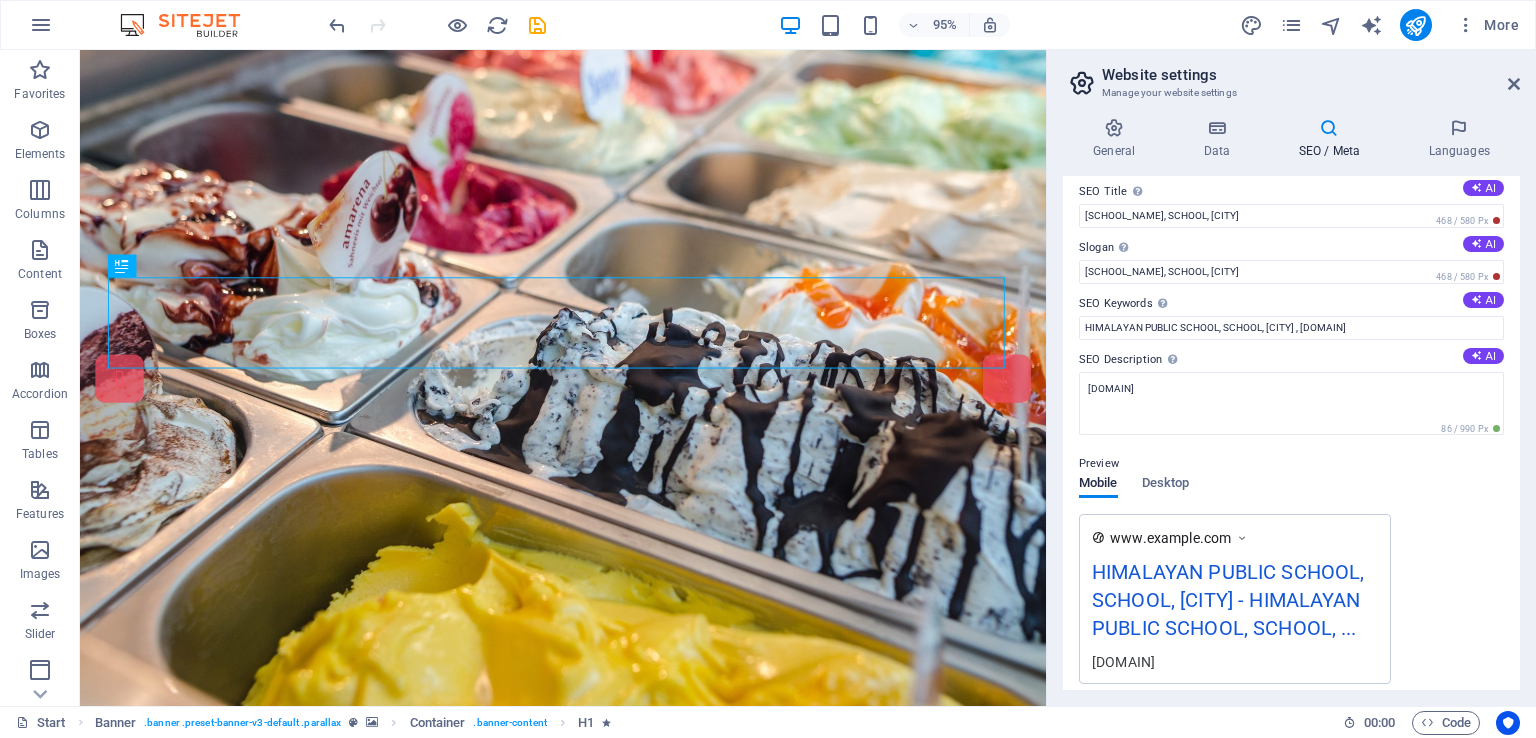 scroll, scrollTop: 0, scrollLeft: 0, axis: both 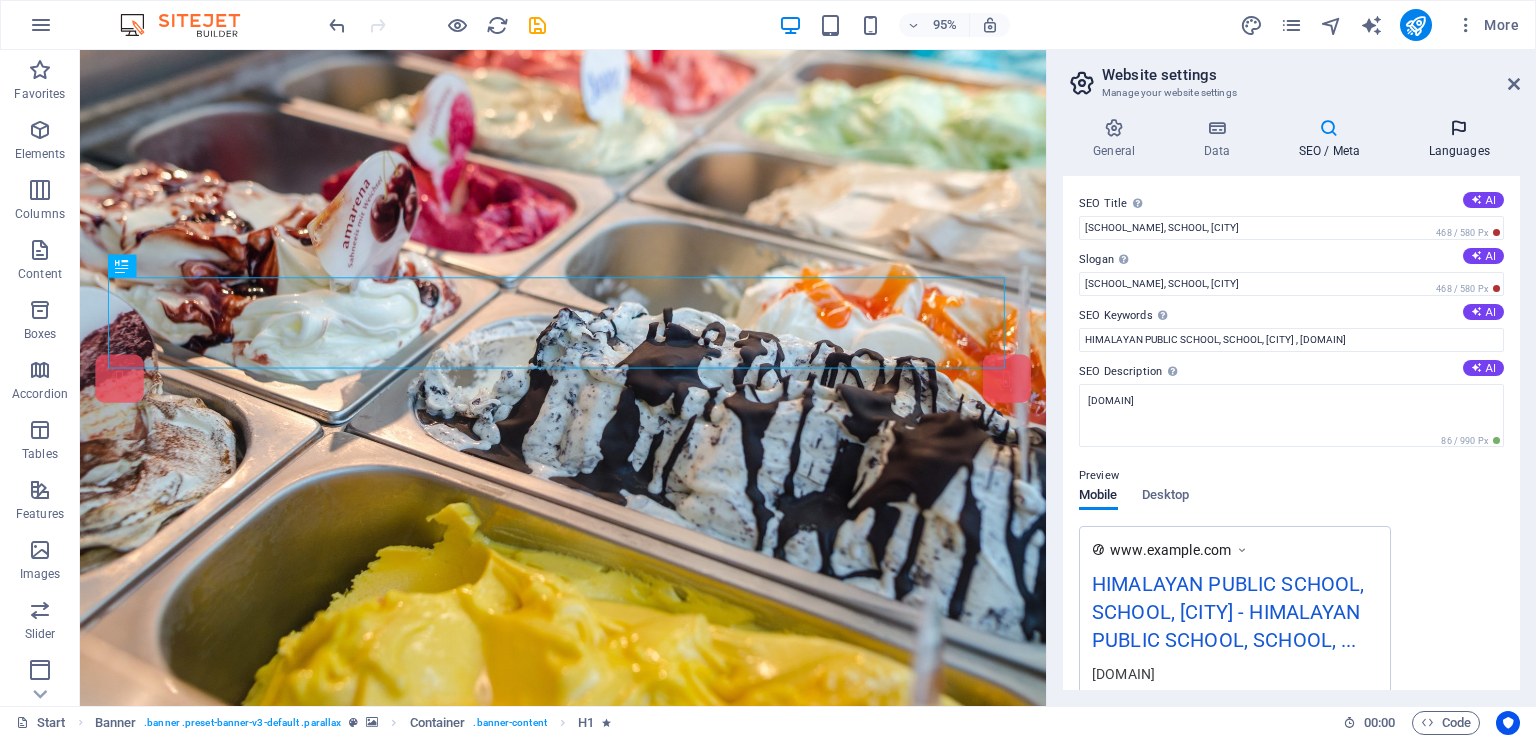 click at bounding box center (1459, 128) 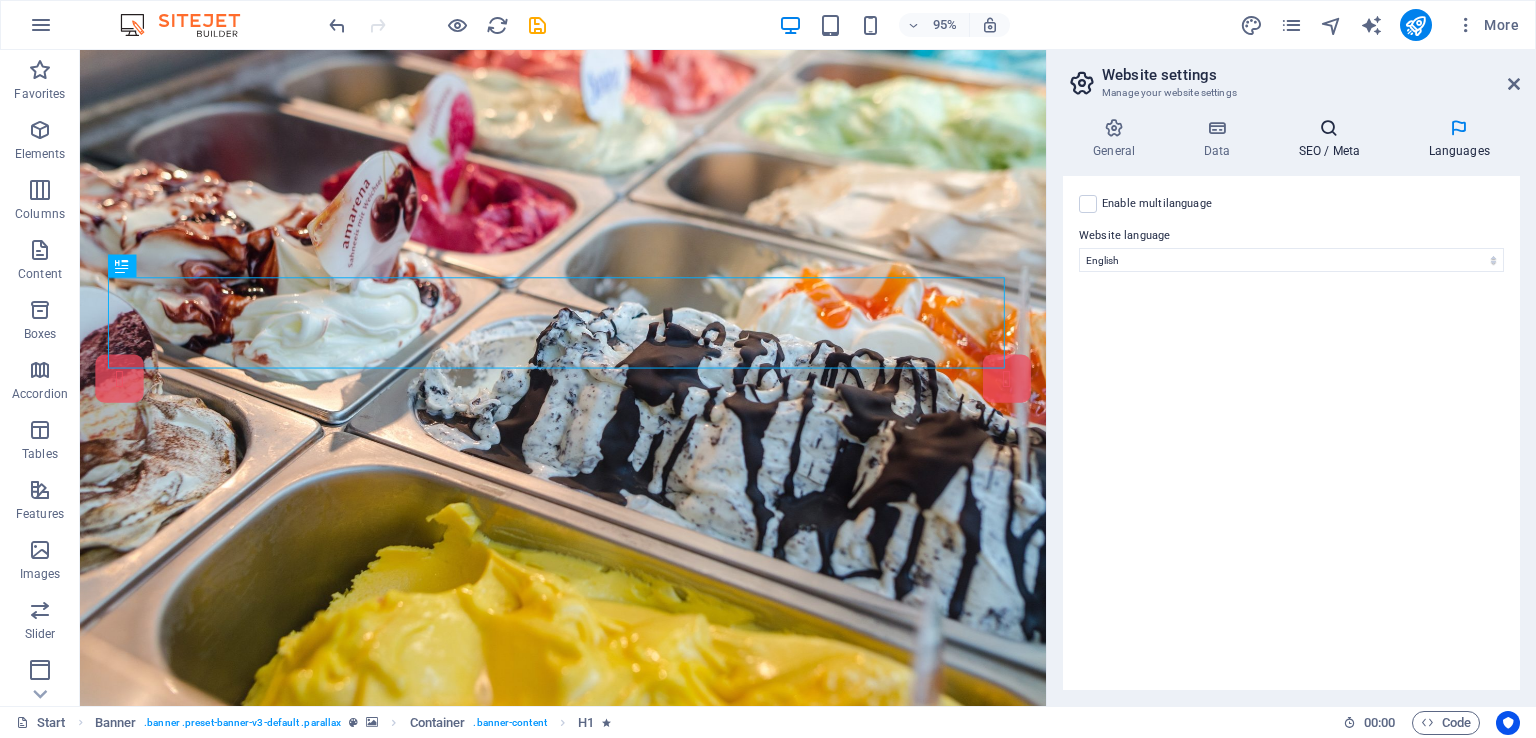 click on "SEO / Meta" at bounding box center (1333, 139) 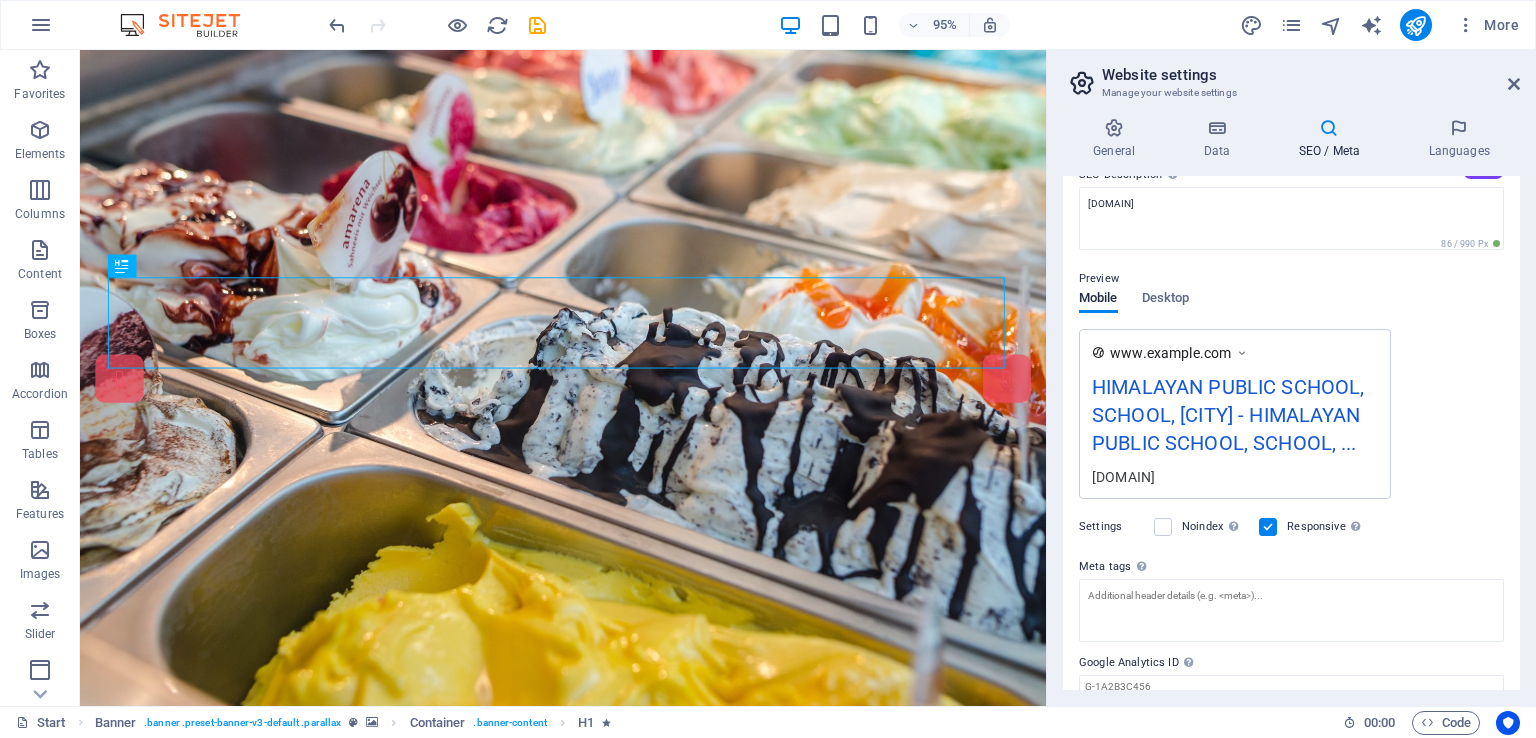 scroll, scrollTop: 200, scrollLeft: 0, axis: vertical 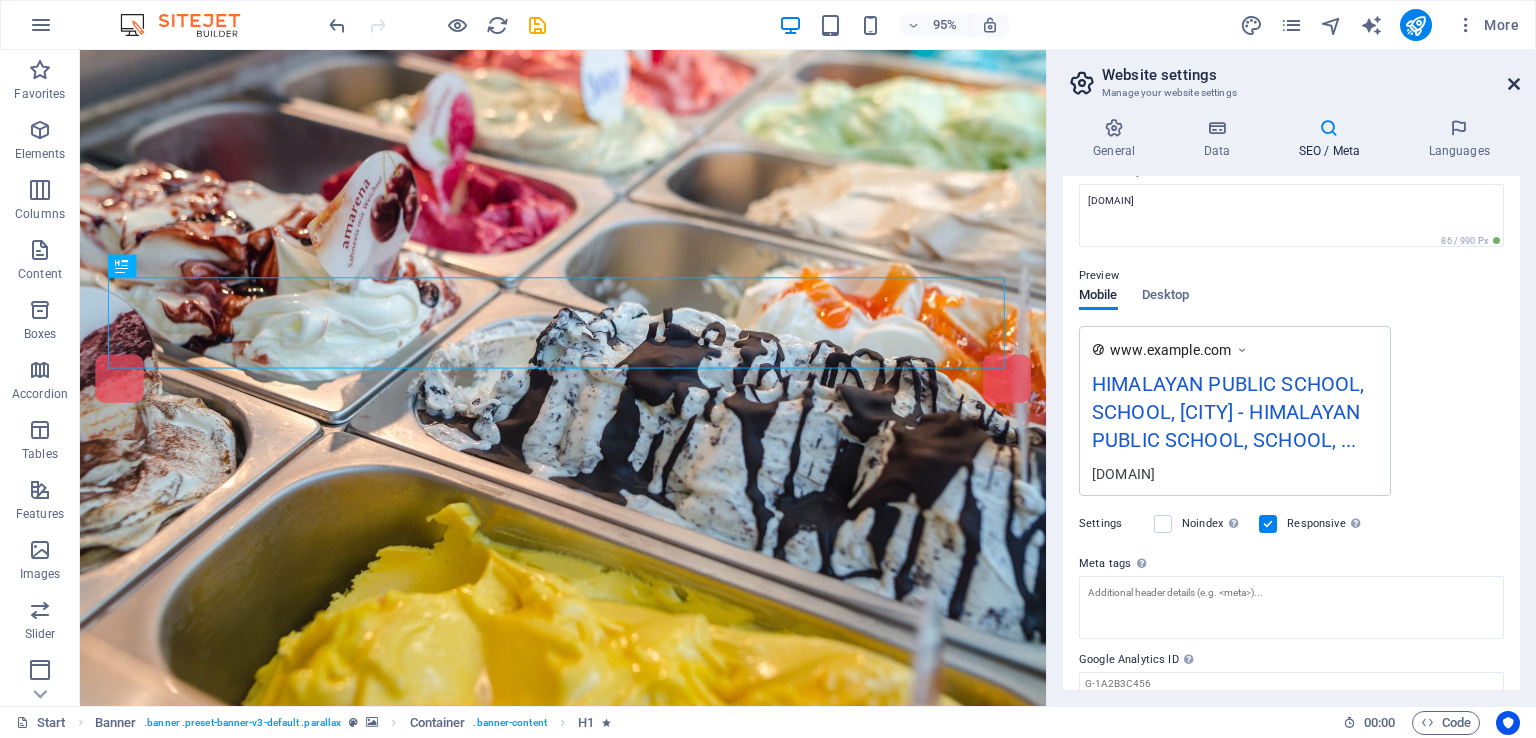 click at bounding box center [1514, 84] 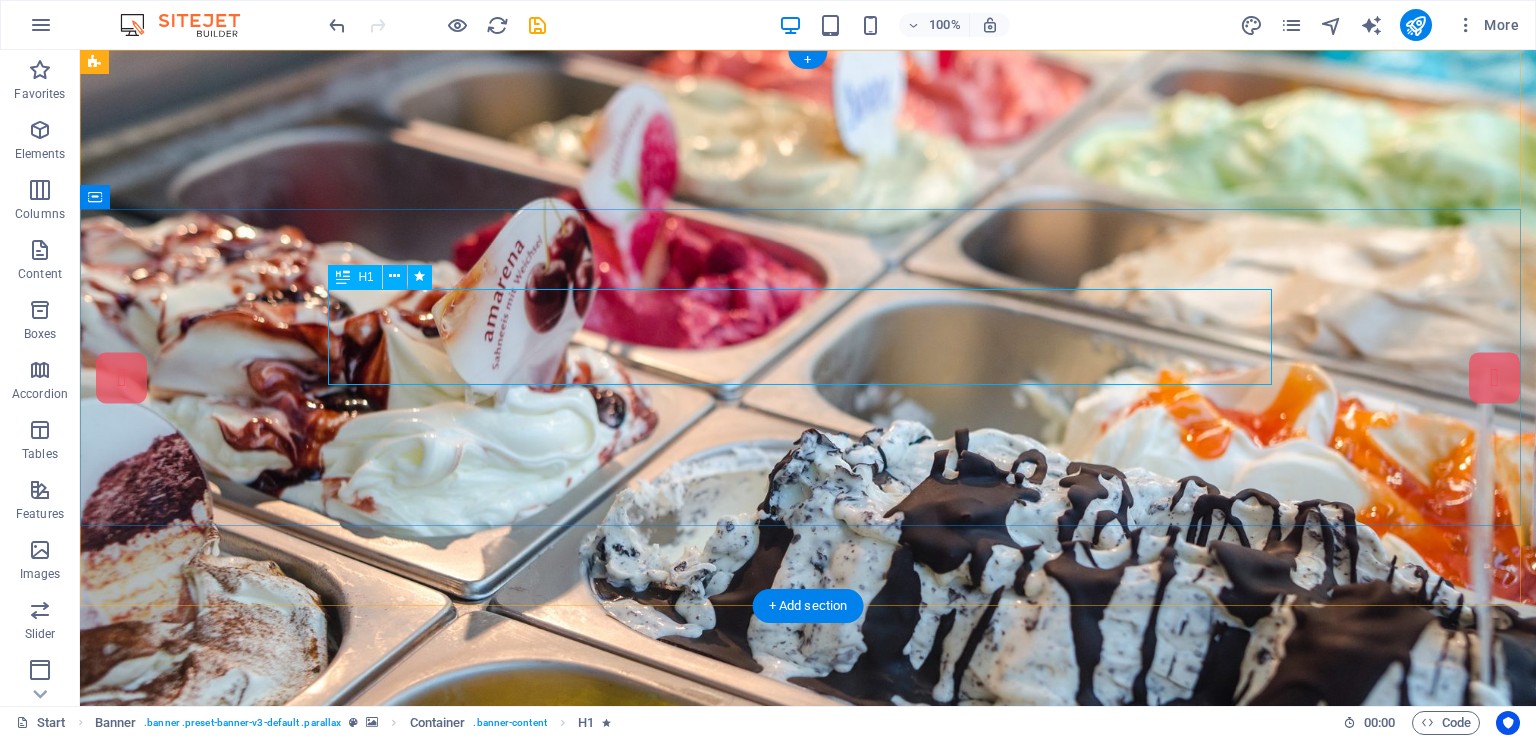 click on "Ice Cream Parlor" at bounding box center [808, 1035] 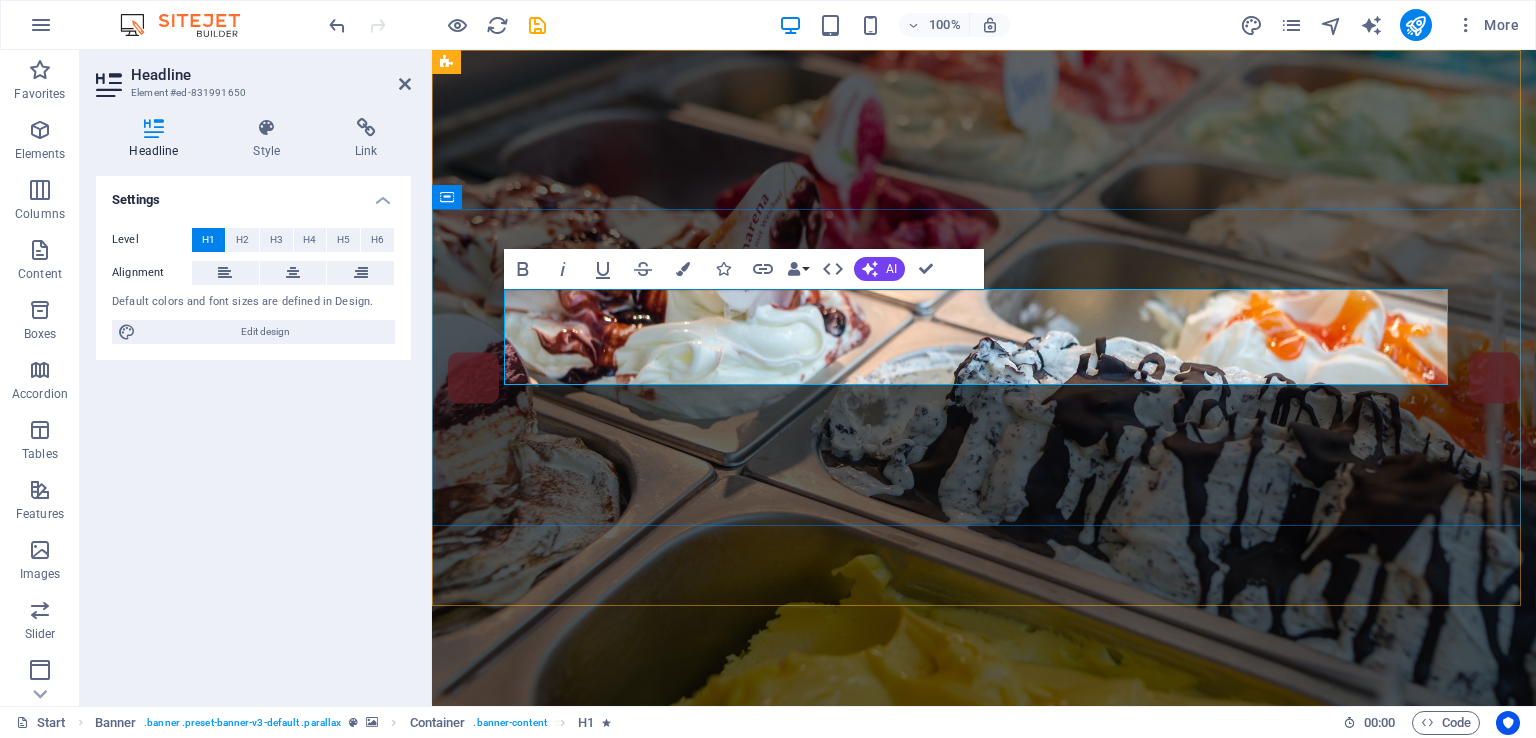 type 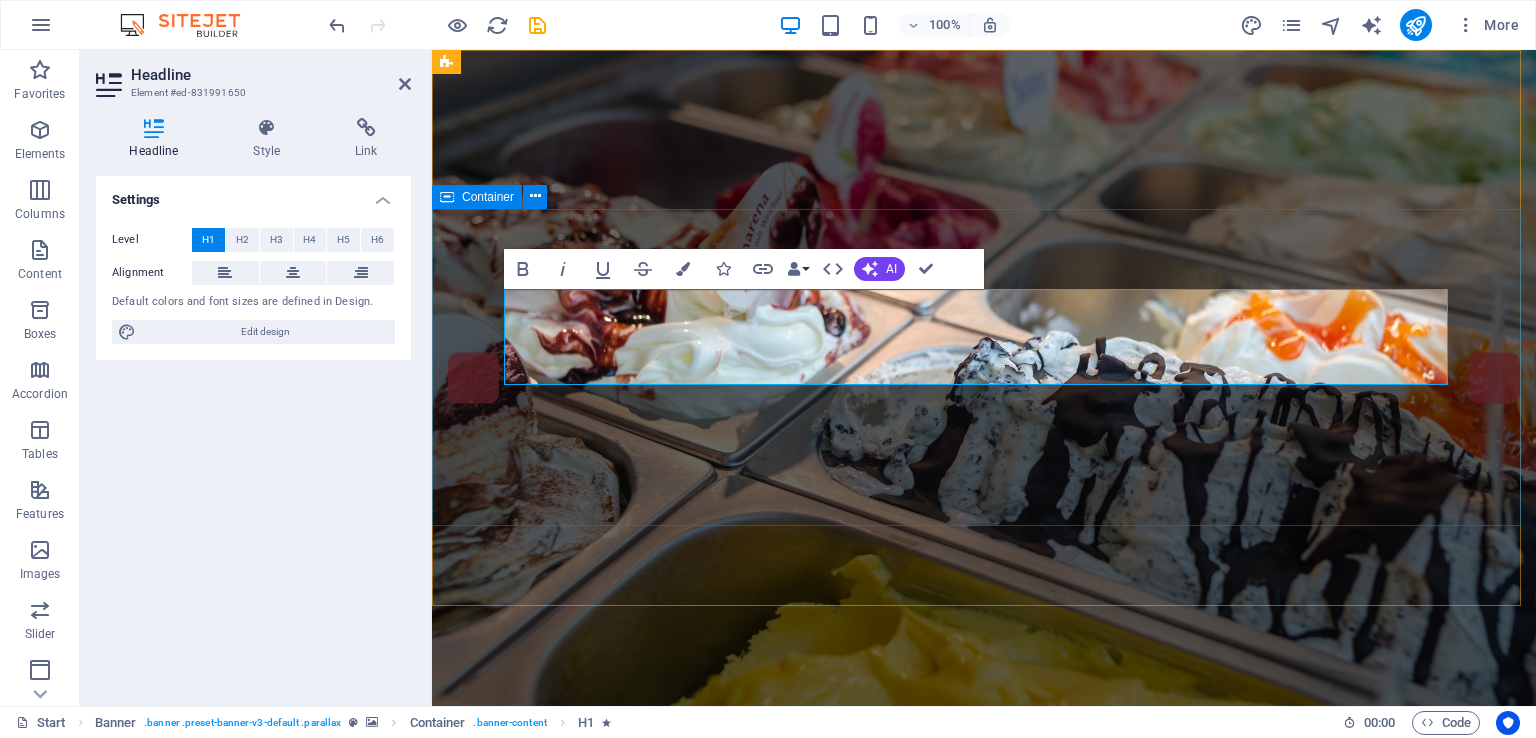 click on "[SCHOOL_NAME] Our Menu About [SCHOOL_NAME]" at bounding box center [984, 1067] 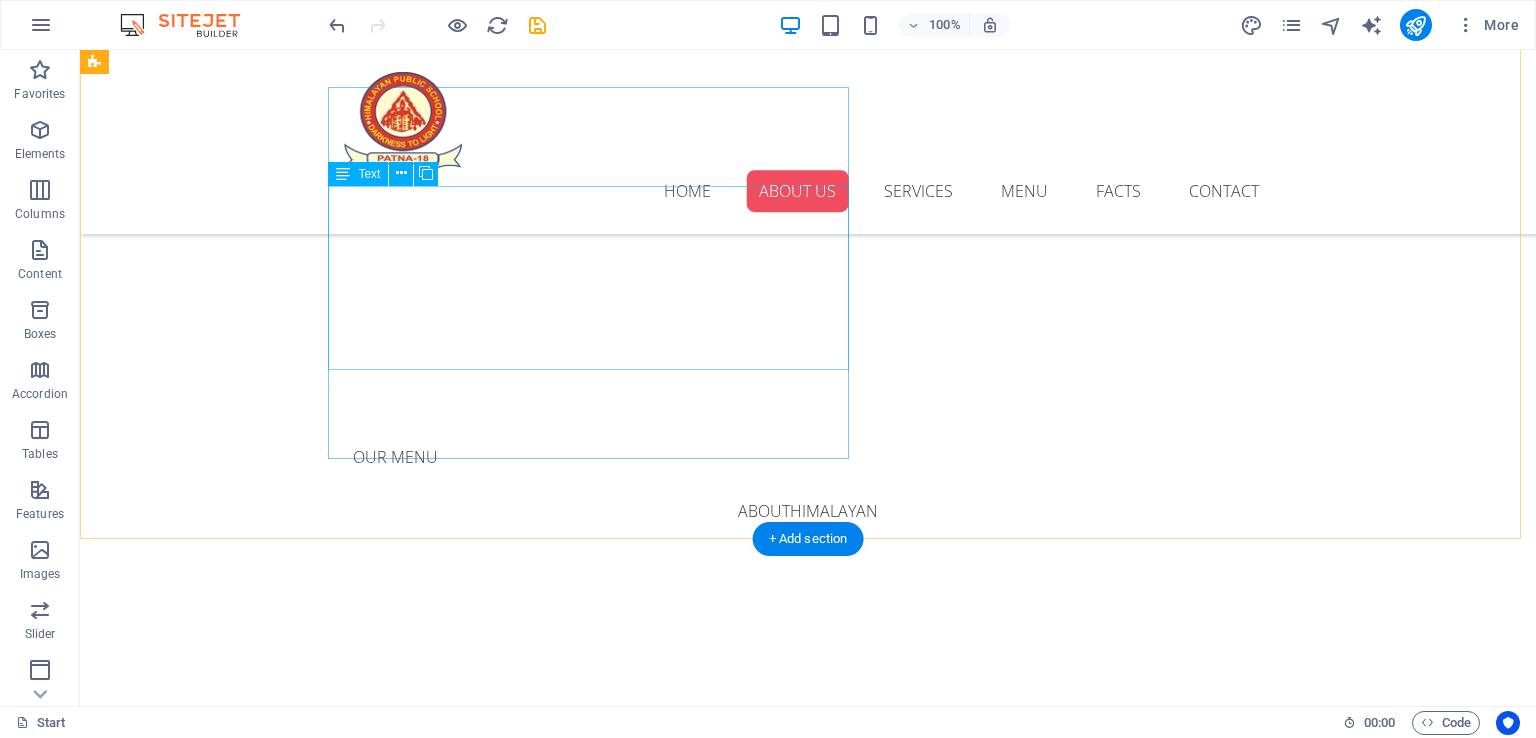 scroll, scrollTop: 784, scrollLeft: 0, axis: vertical 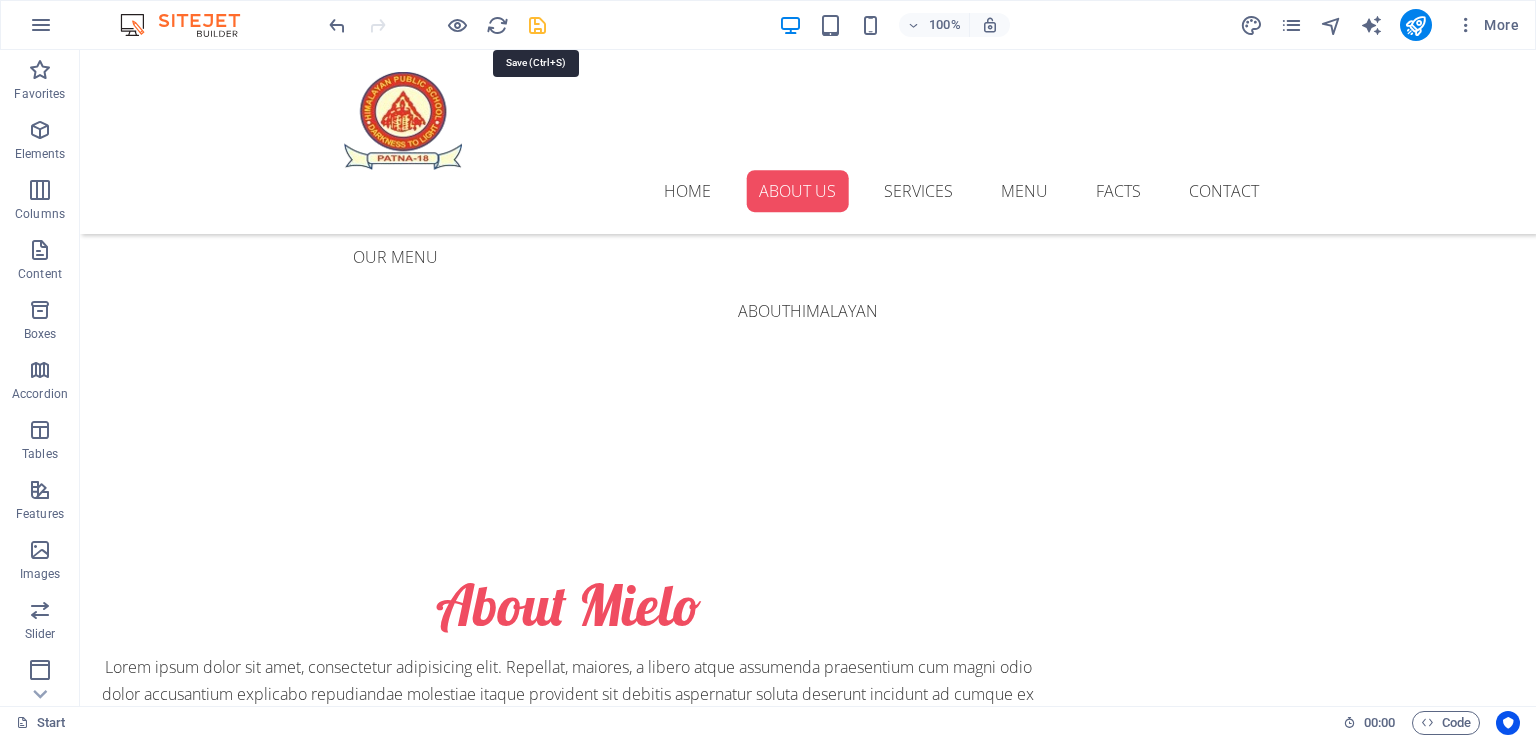 drag, startPoint x: 540, startPoint y: 24, endPoint x: 428, endPoint y: 14, distance: 112.44554 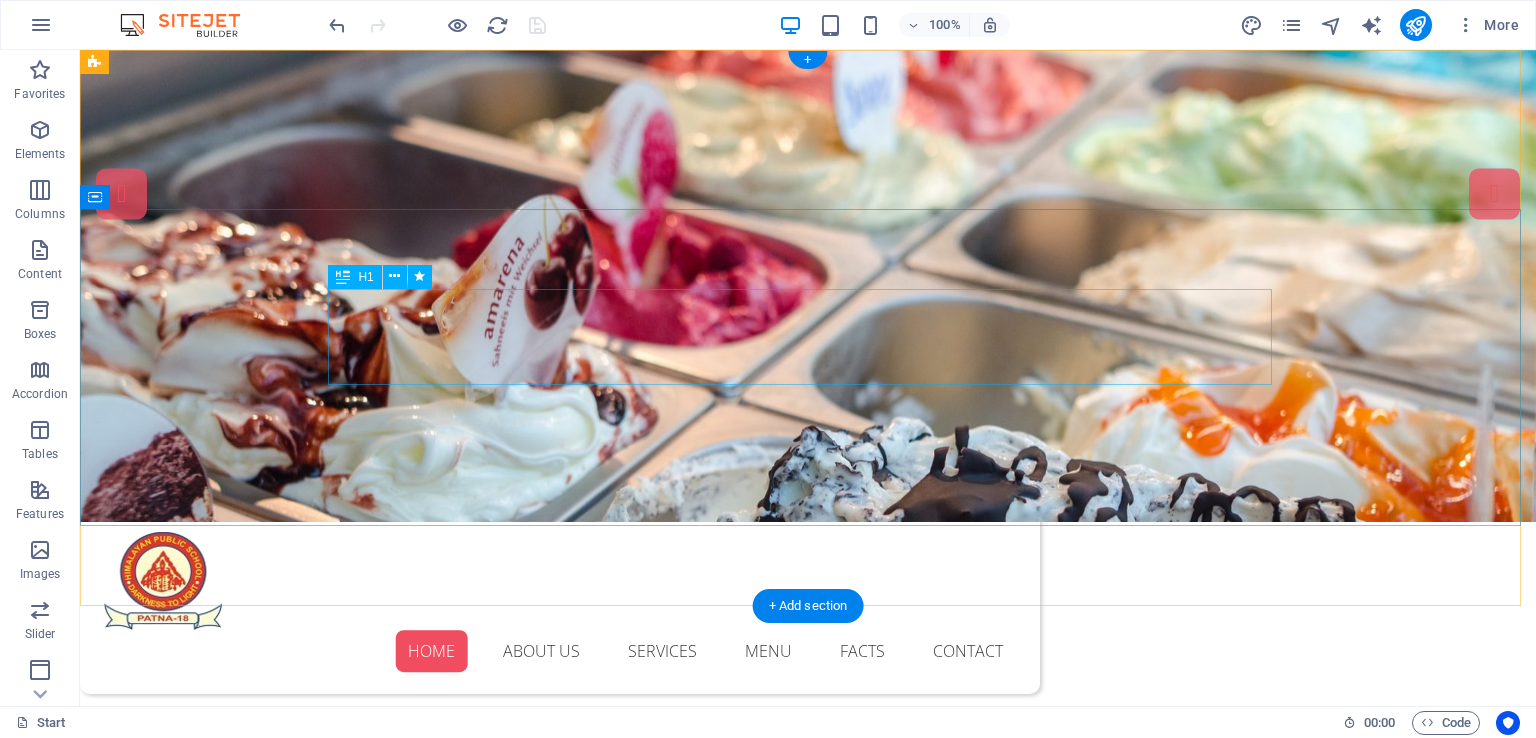 scroll, scrollTop: 0, scrollLeft: 0, axis: both 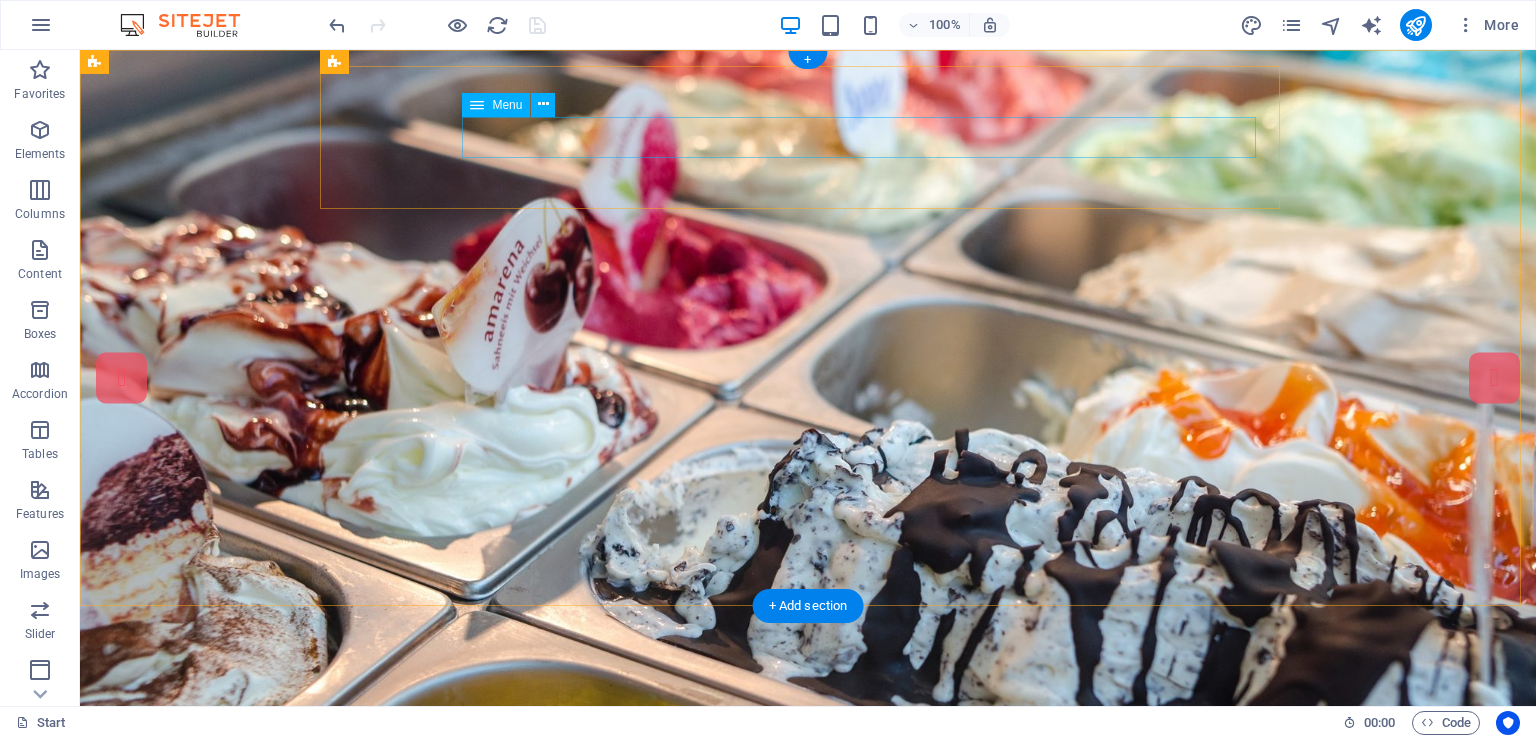 click on "Home About us Services Menu Facts Contact" at bounding box center [560, 835] 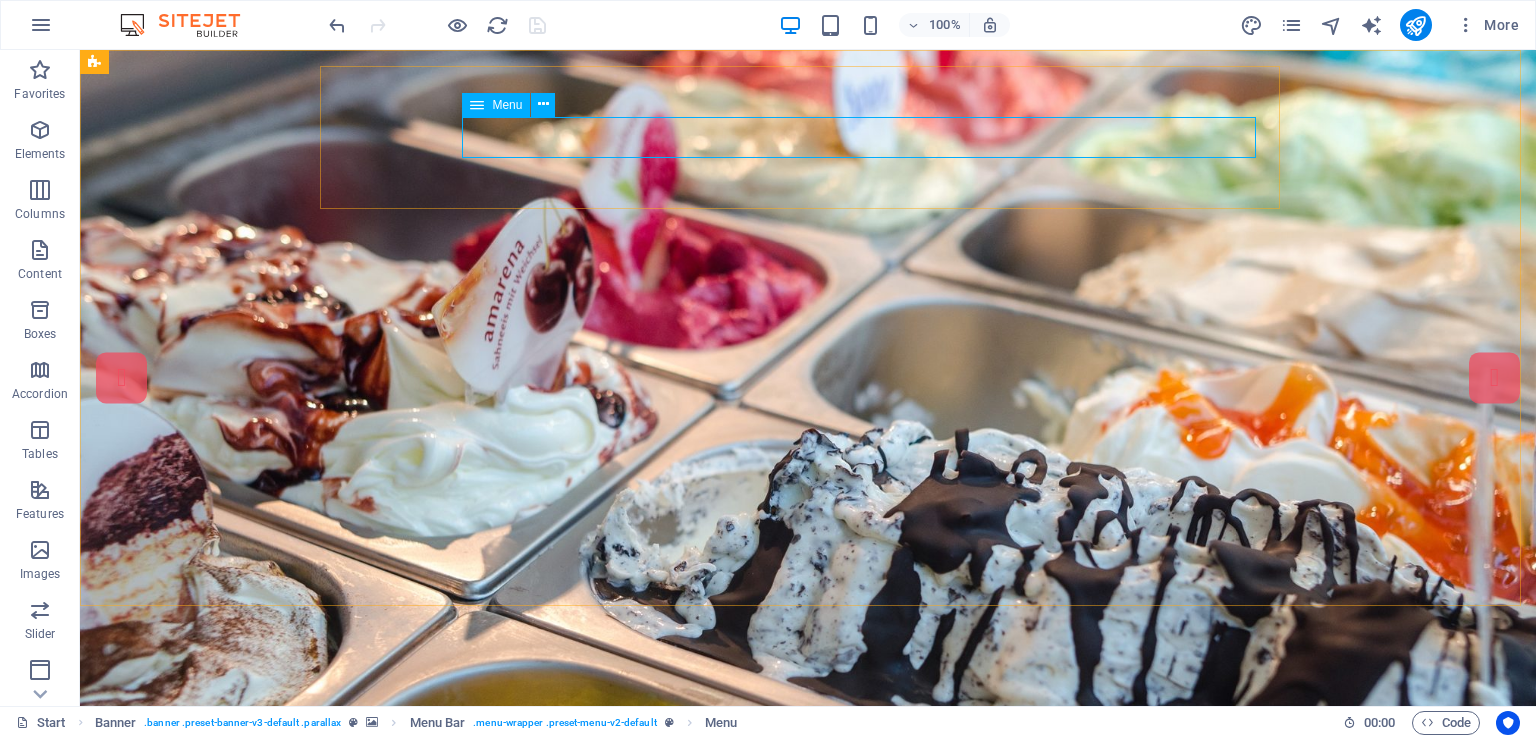 click on "Menu" at bounding box center [507, 105] 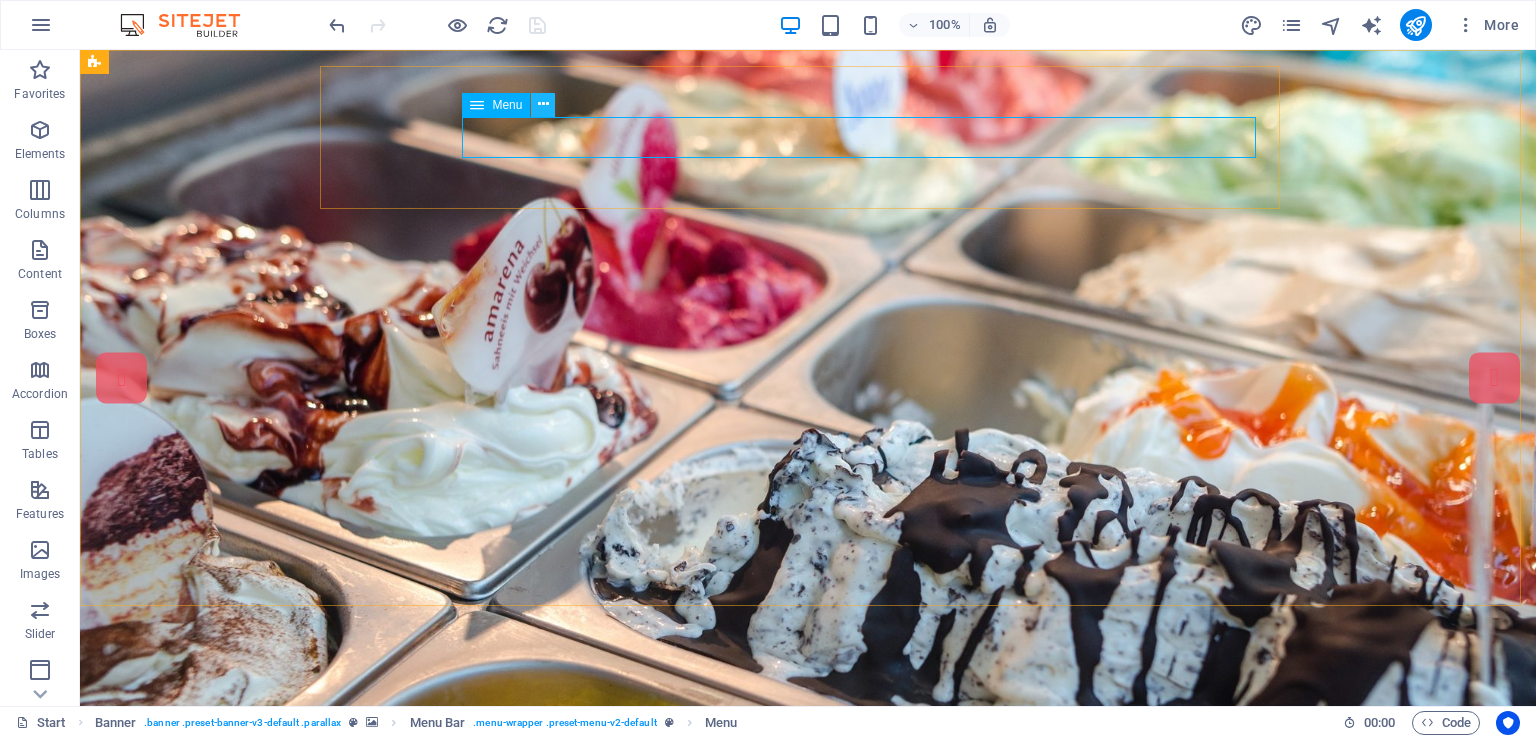 click at bounding box center (543, 104) 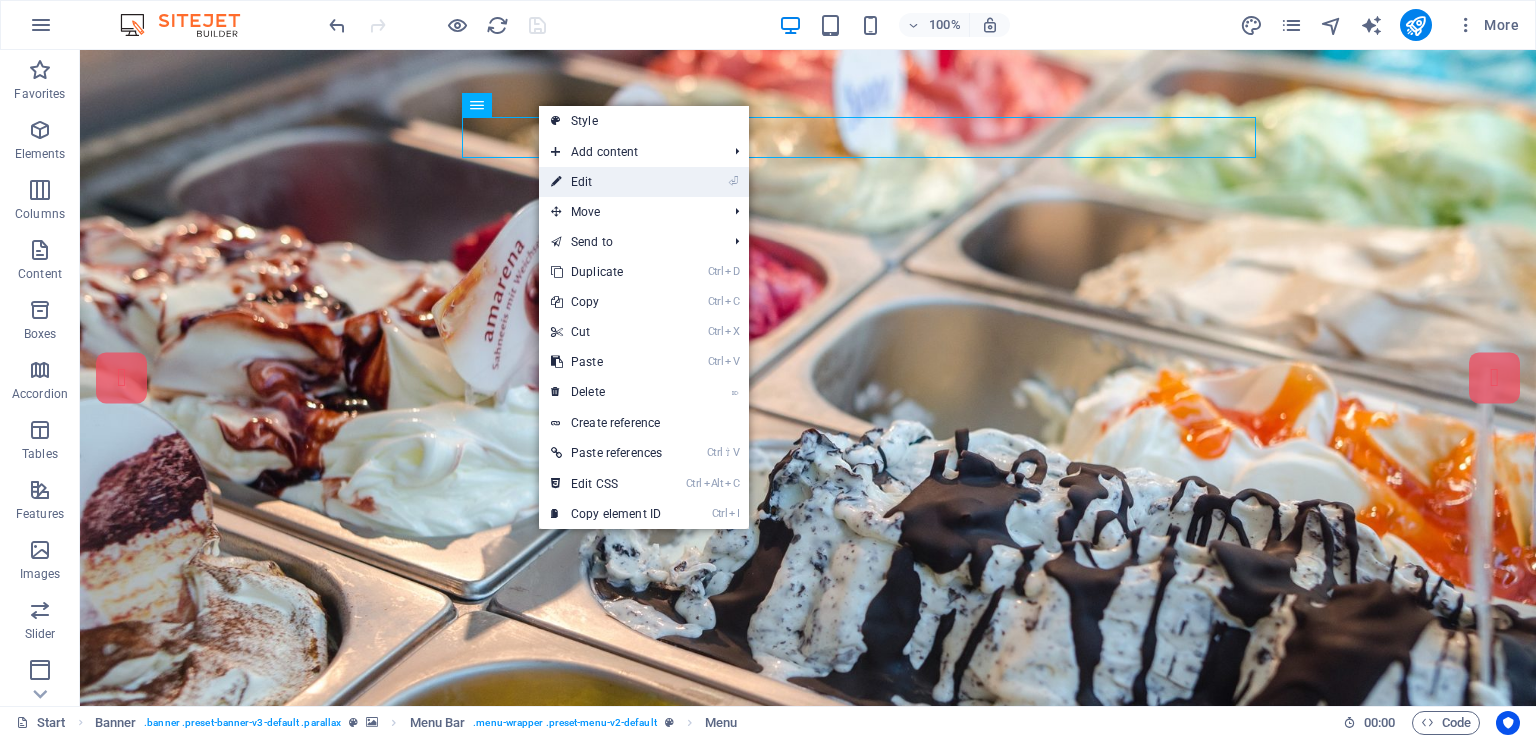 click on "⏎  Edit" at bounding box center (606, 182) 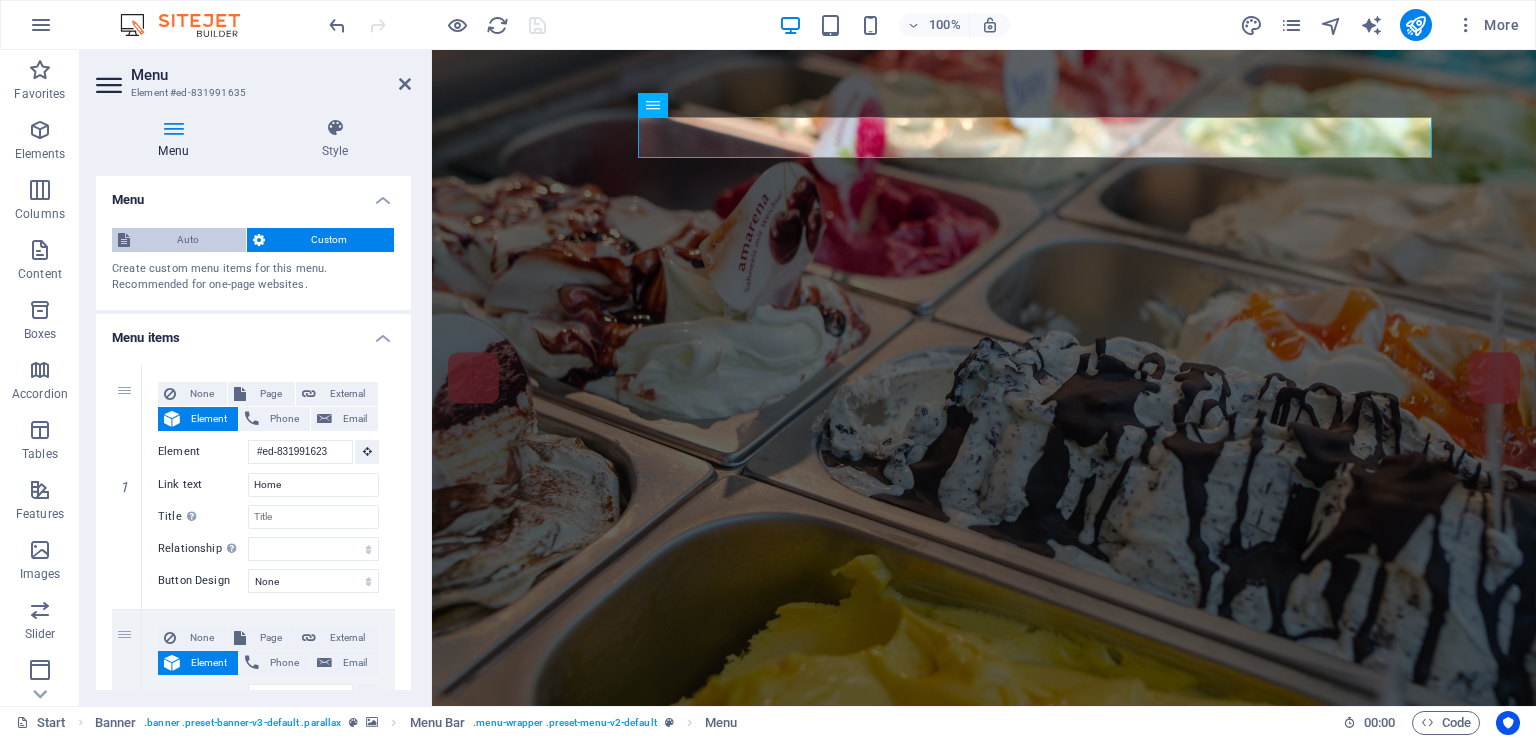 click on "Auto" at bounding box center (188, 240) 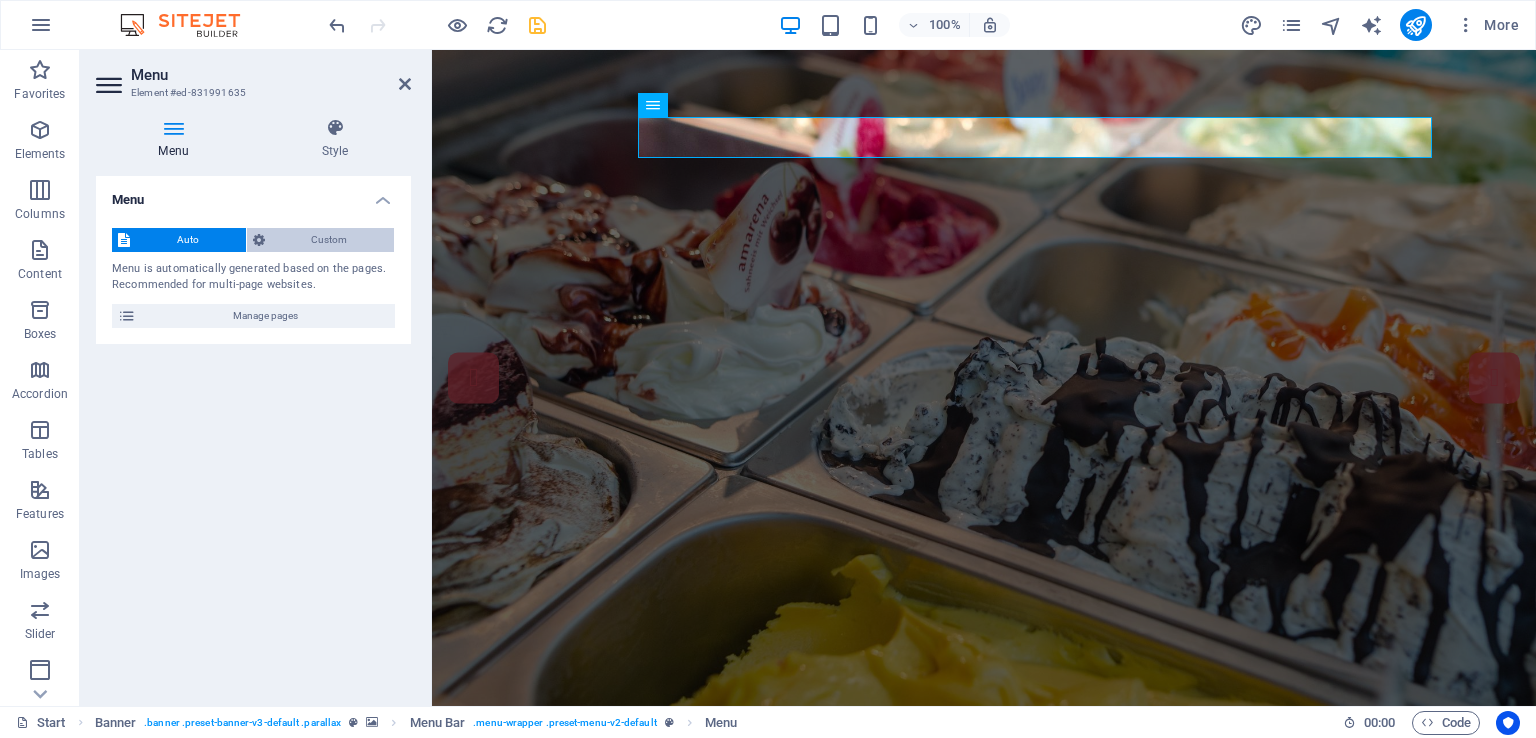 click on "Custom" at bounding box center (330, 240) 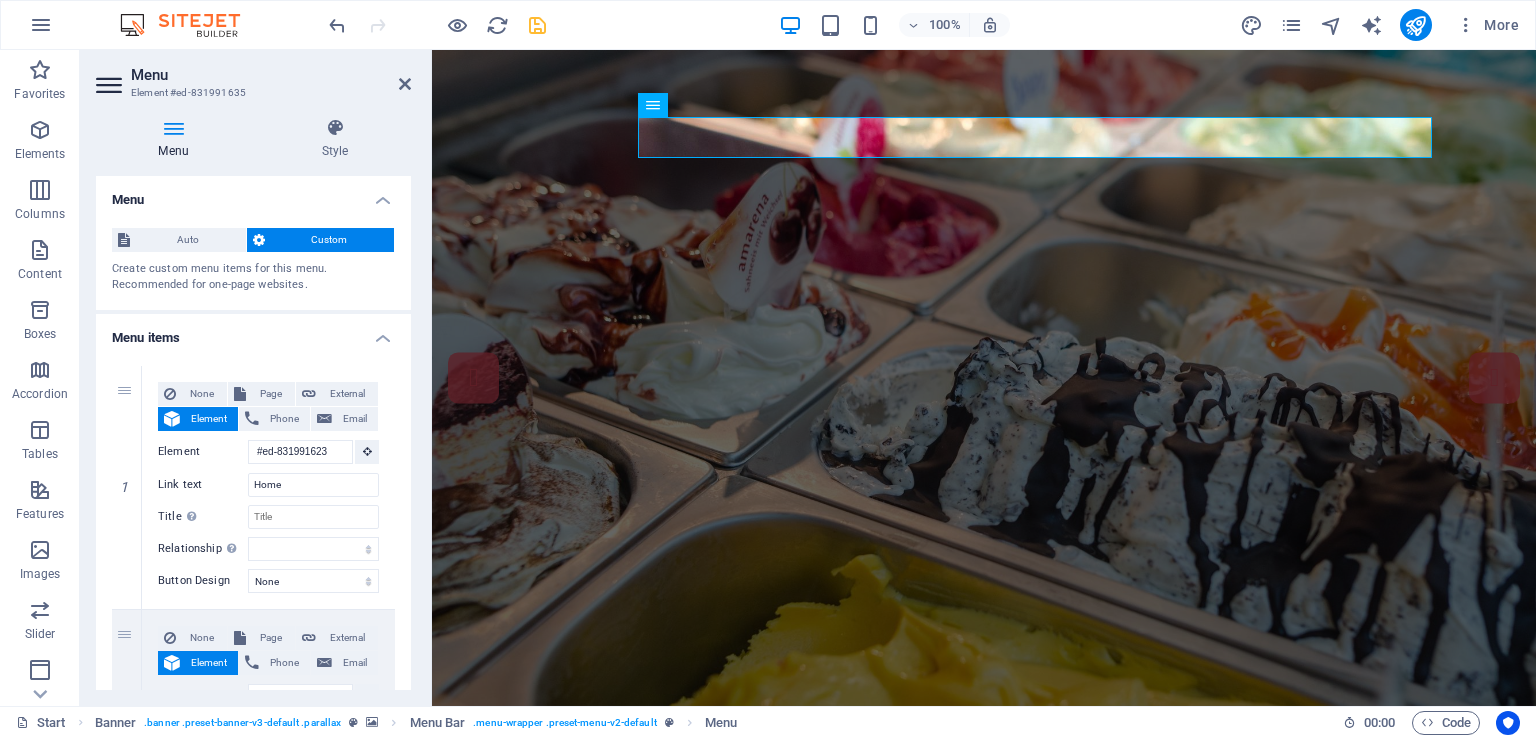 click on "Menu items" at bounding box center [253, 332] 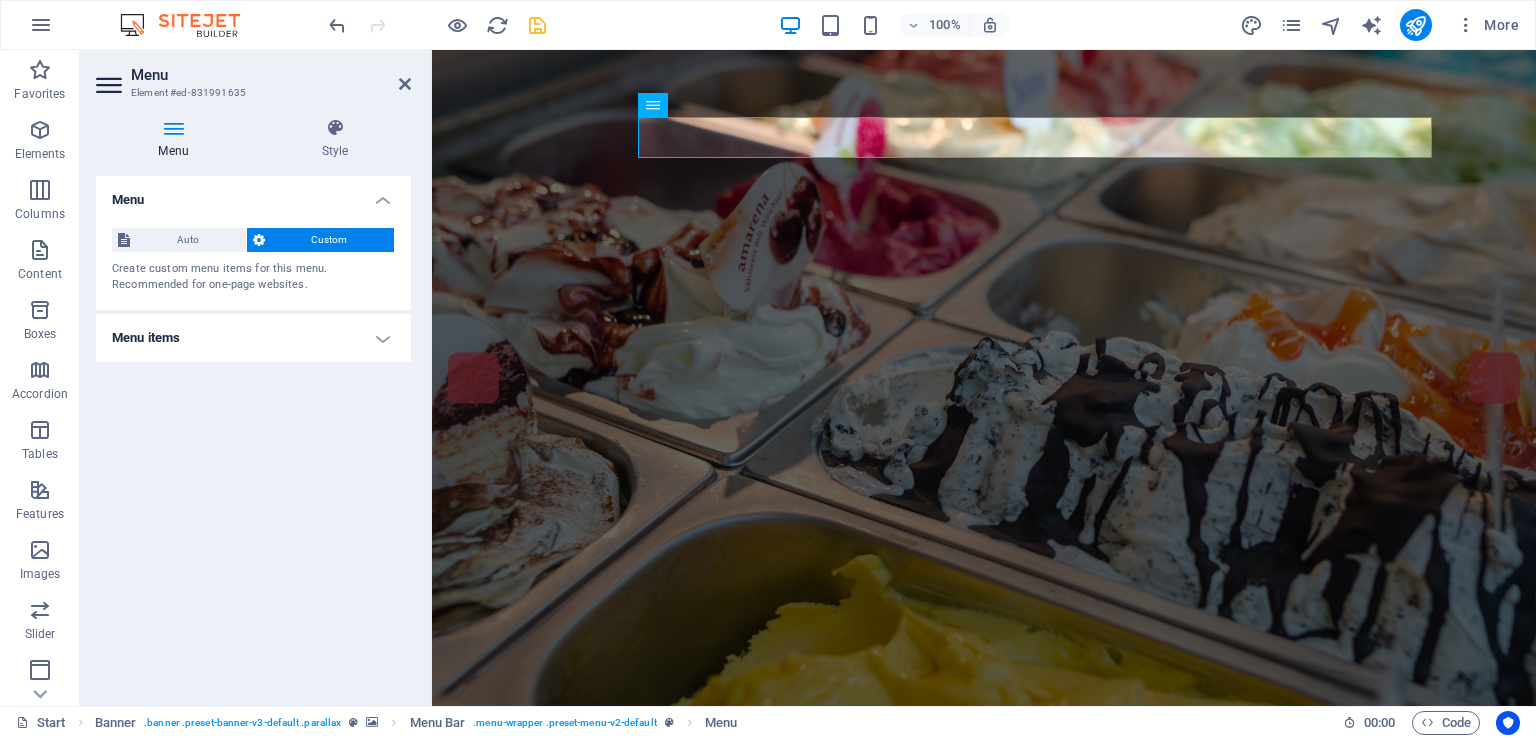 click on "Menu items" at bounding box center [253, 338] 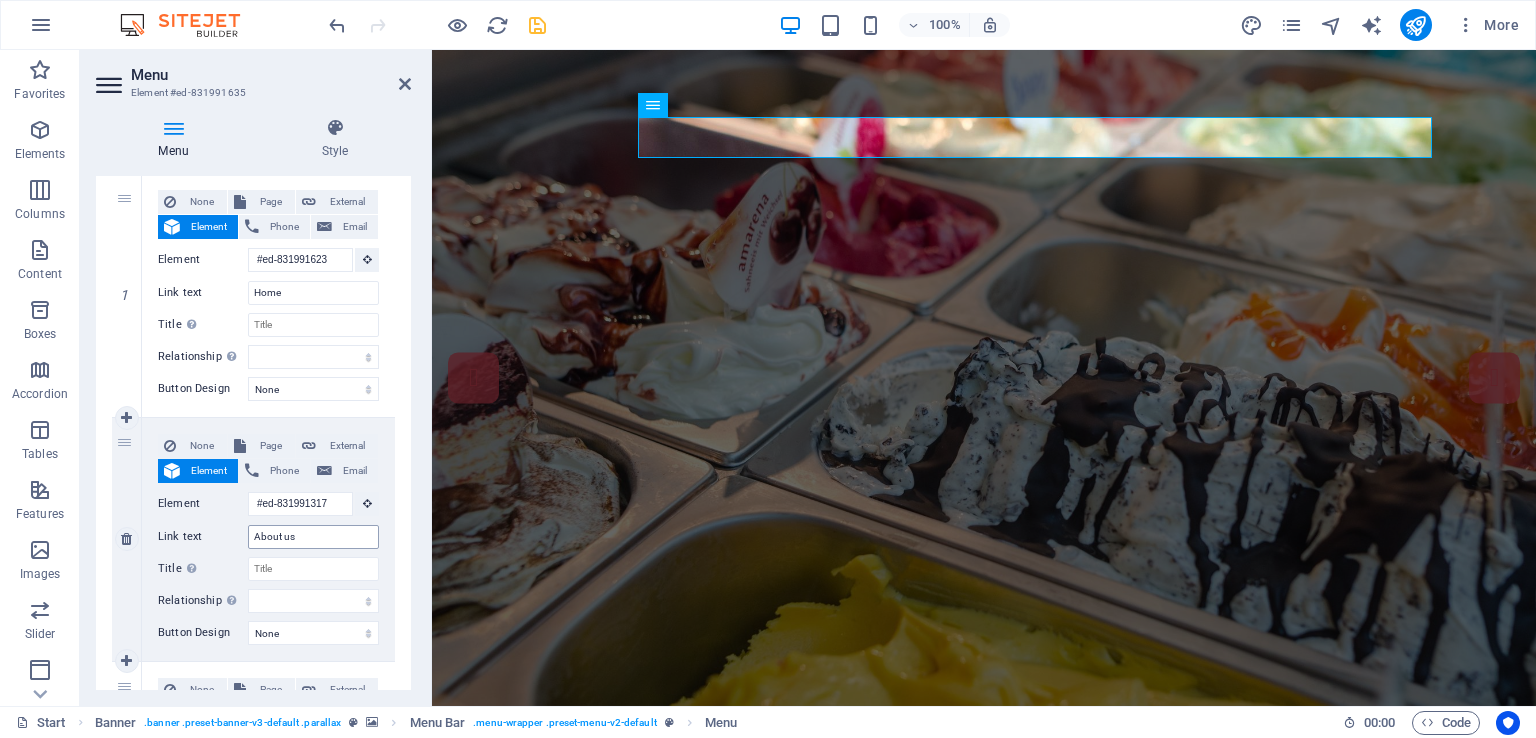 scroll, scrollTop: 200, scrollLeft: 0, axis: vertical 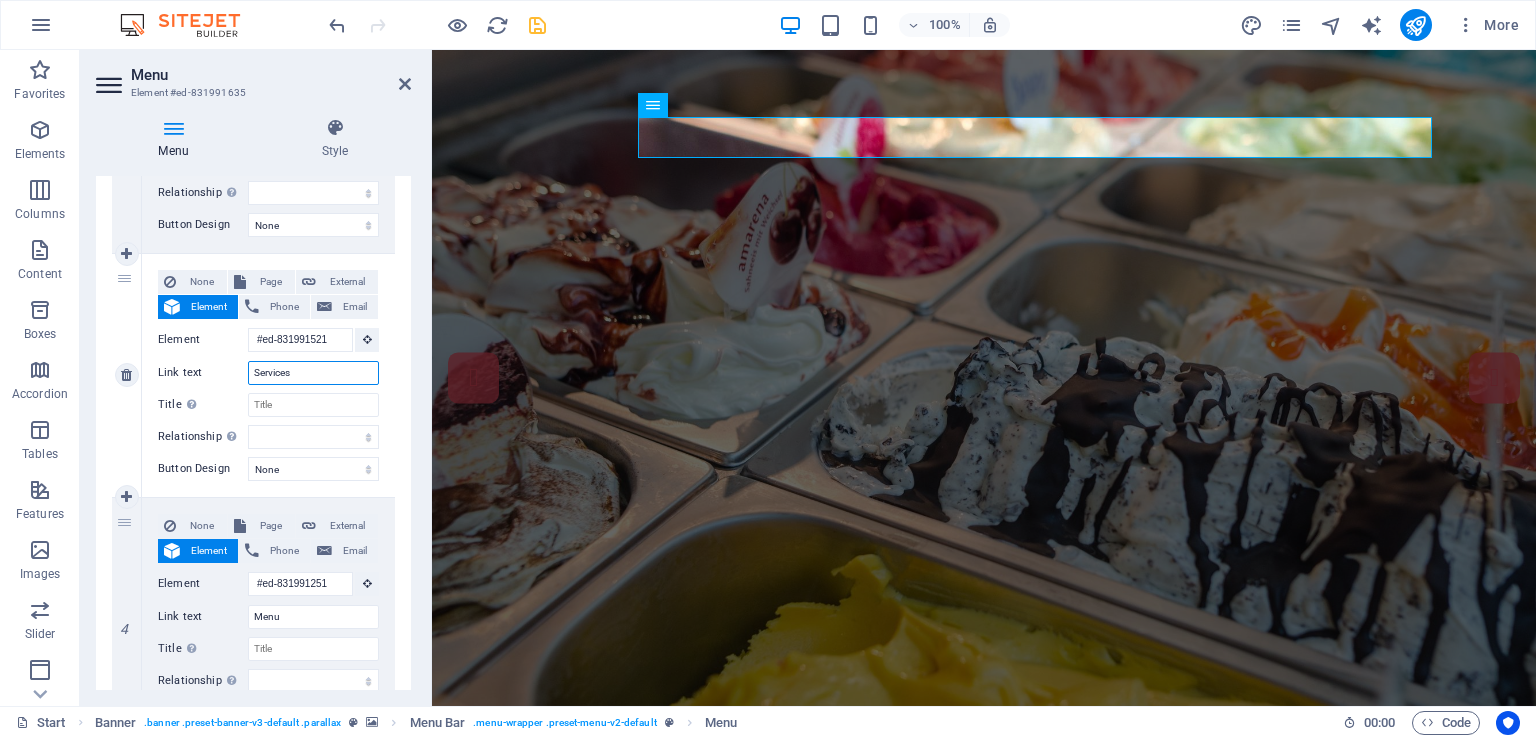click on "Services" at bounding box center (313, 373) 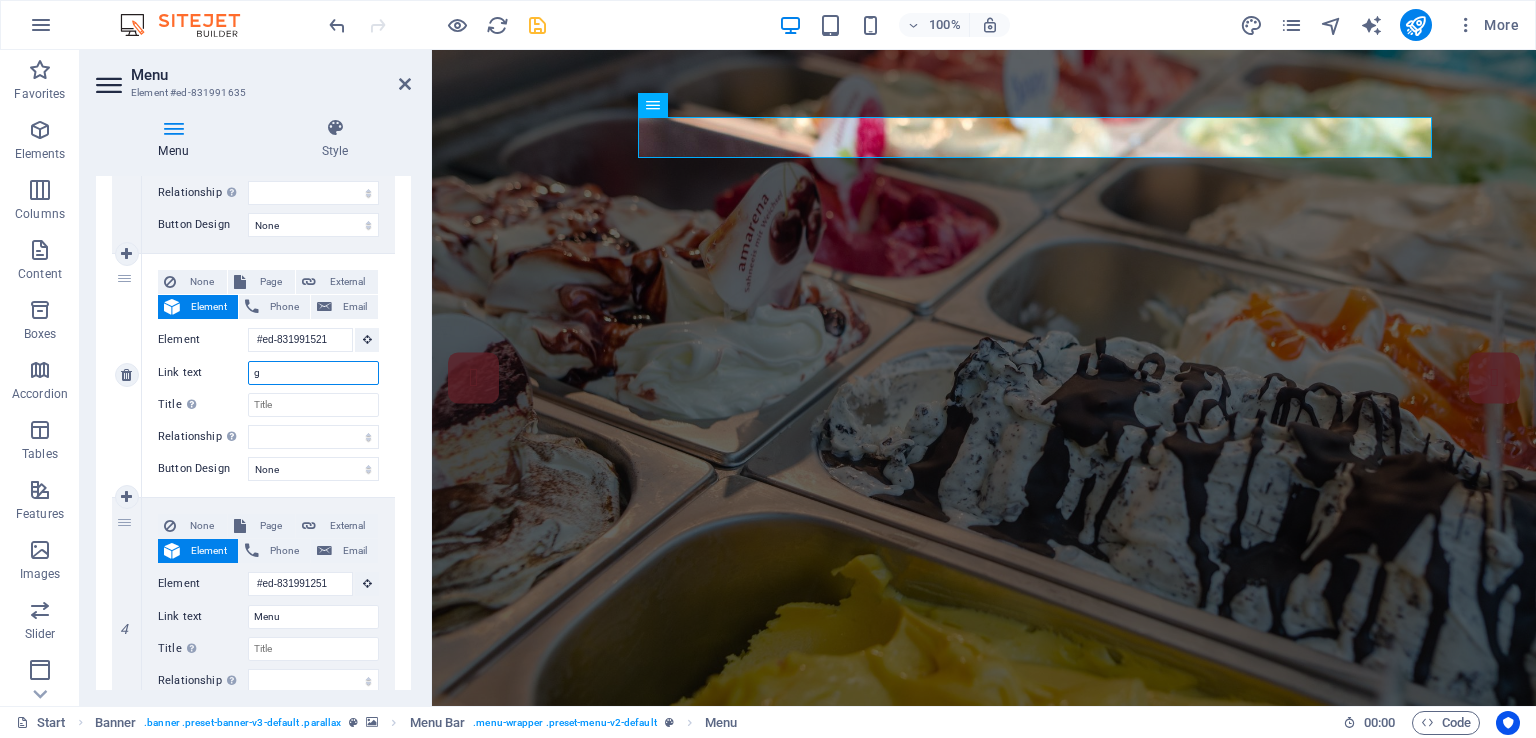 type on "ga" 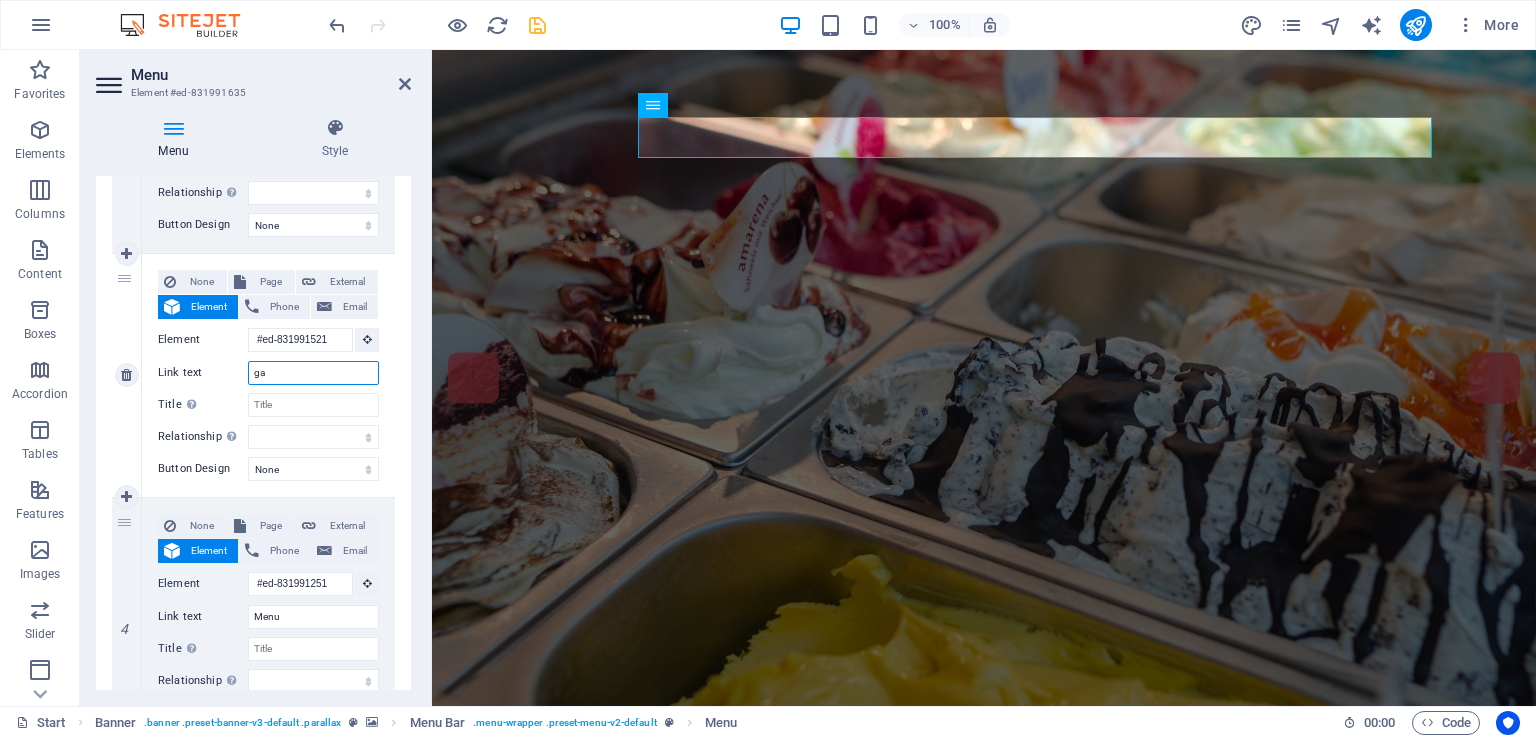 select 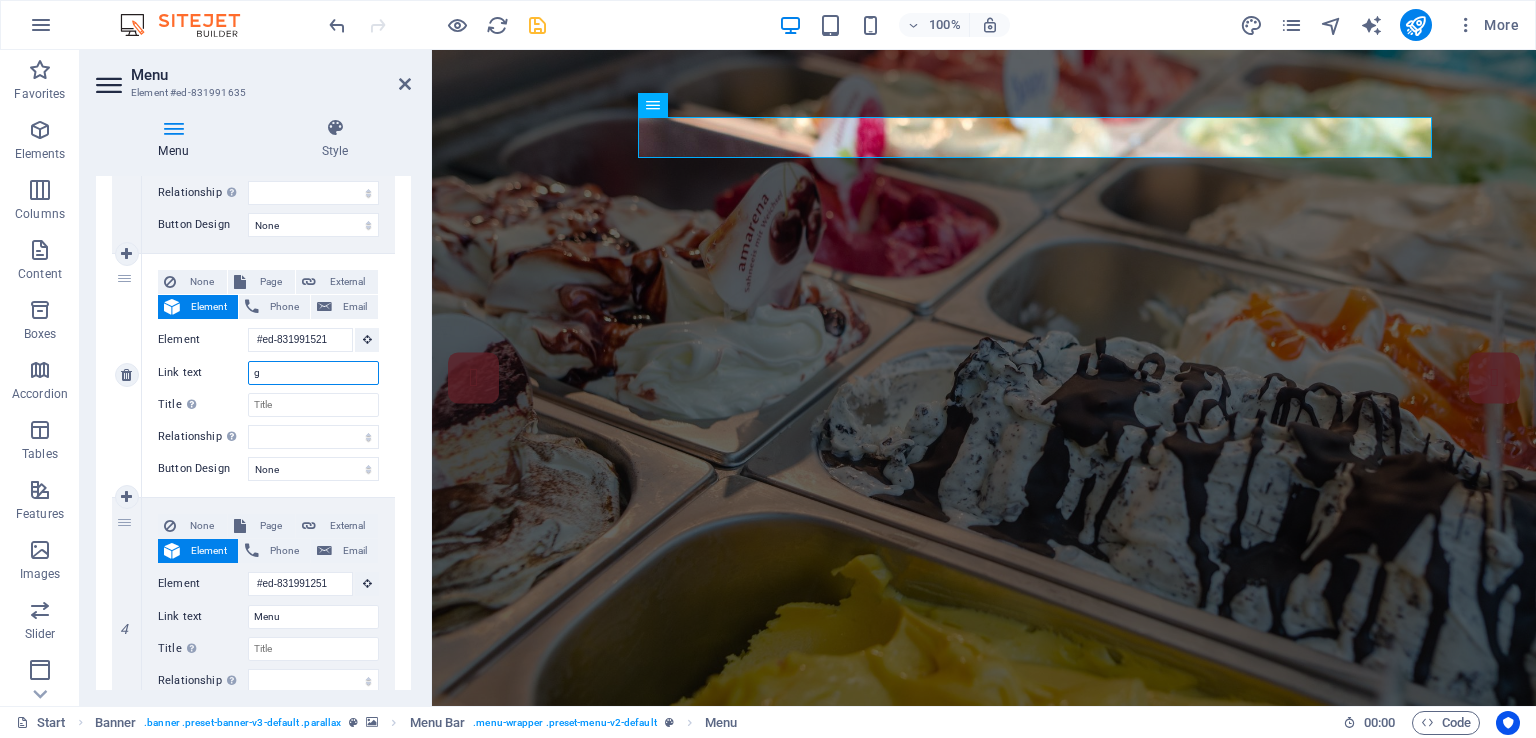type 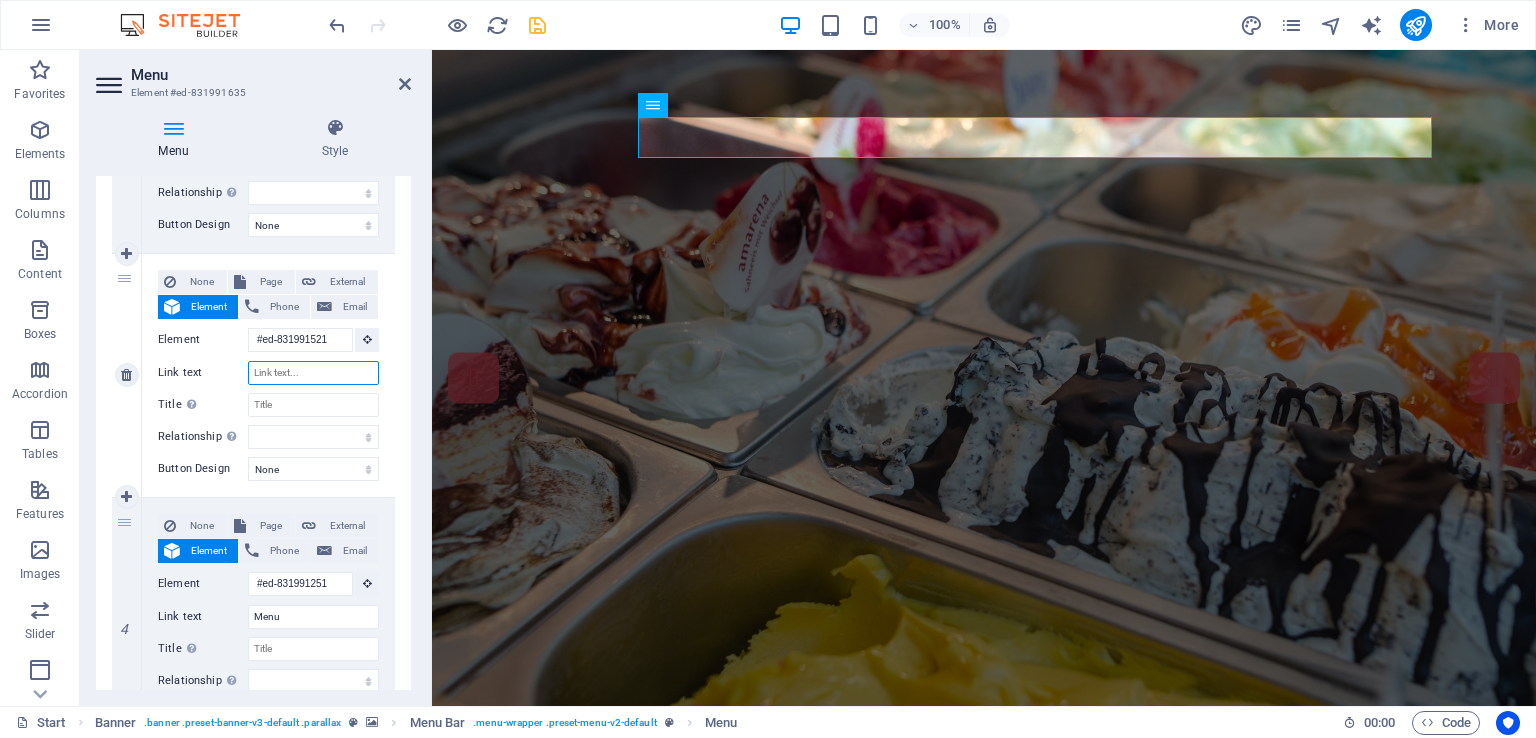 select 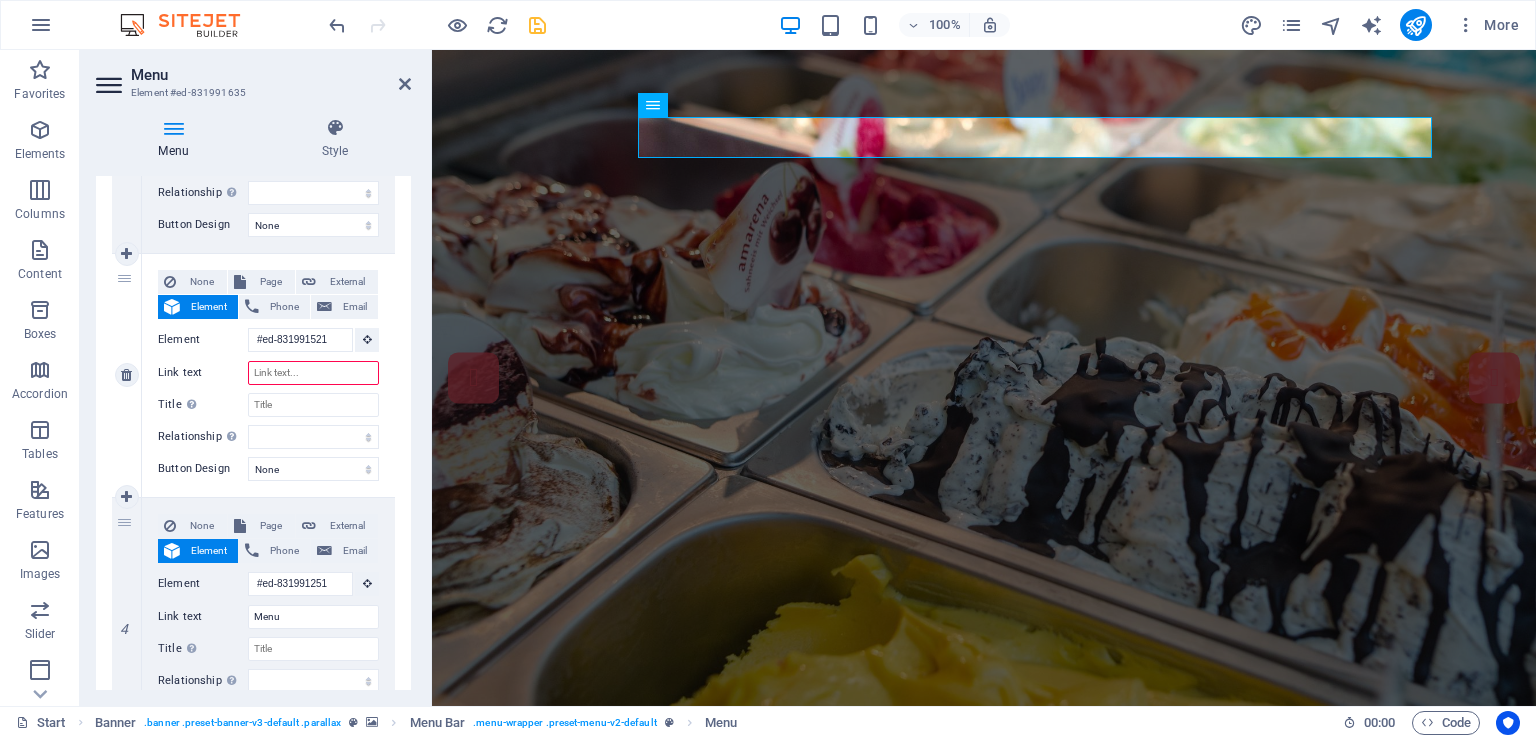type on "G" 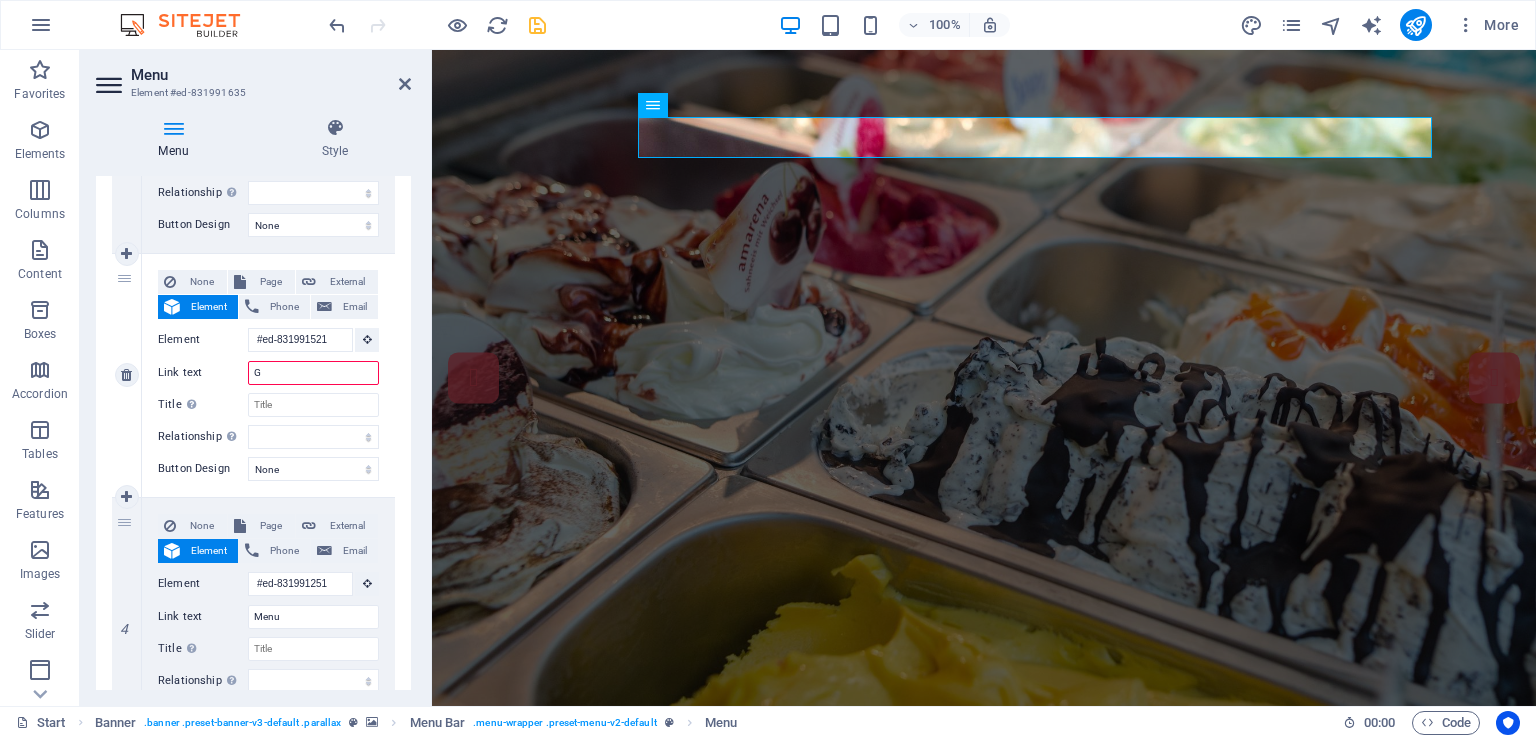 select 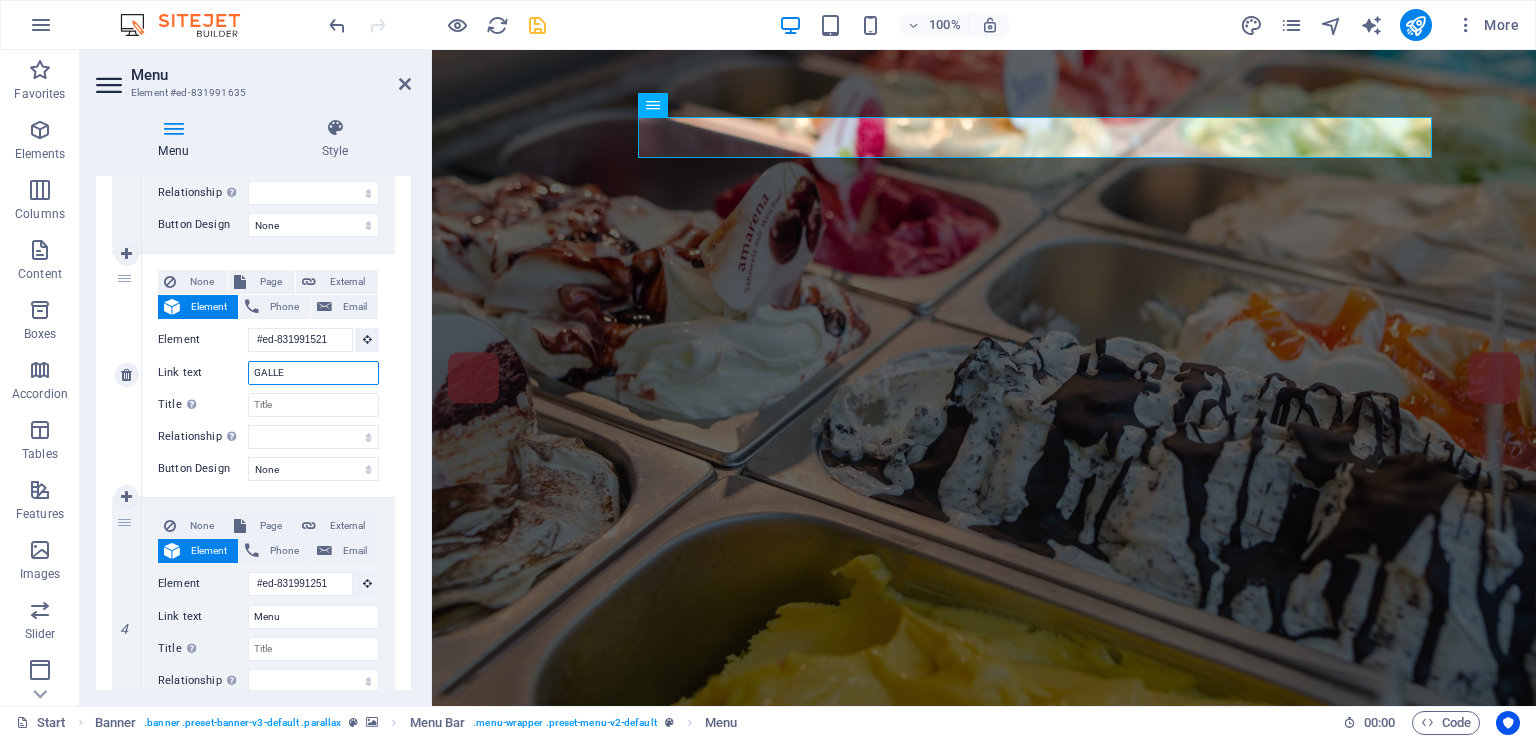 type on "GALLER" 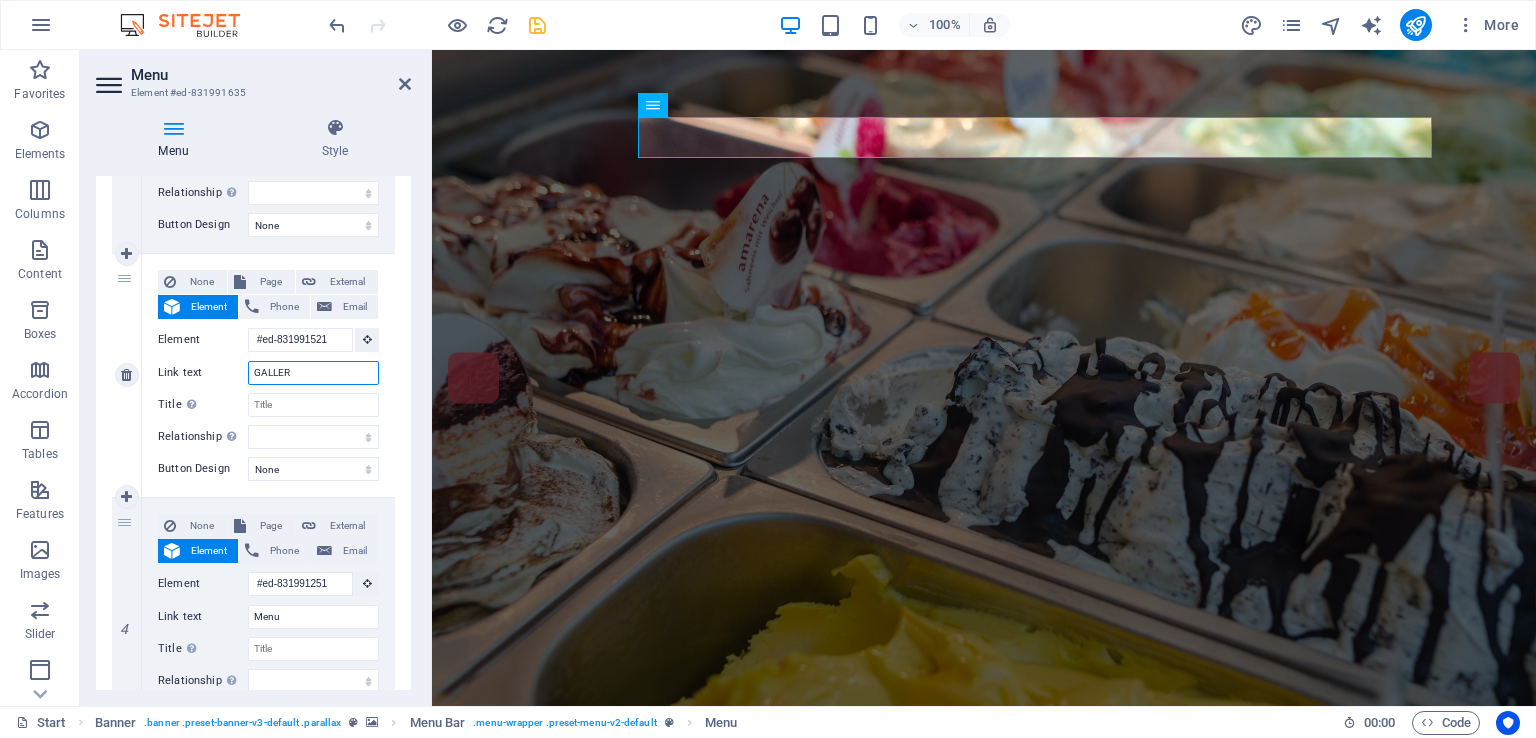 select 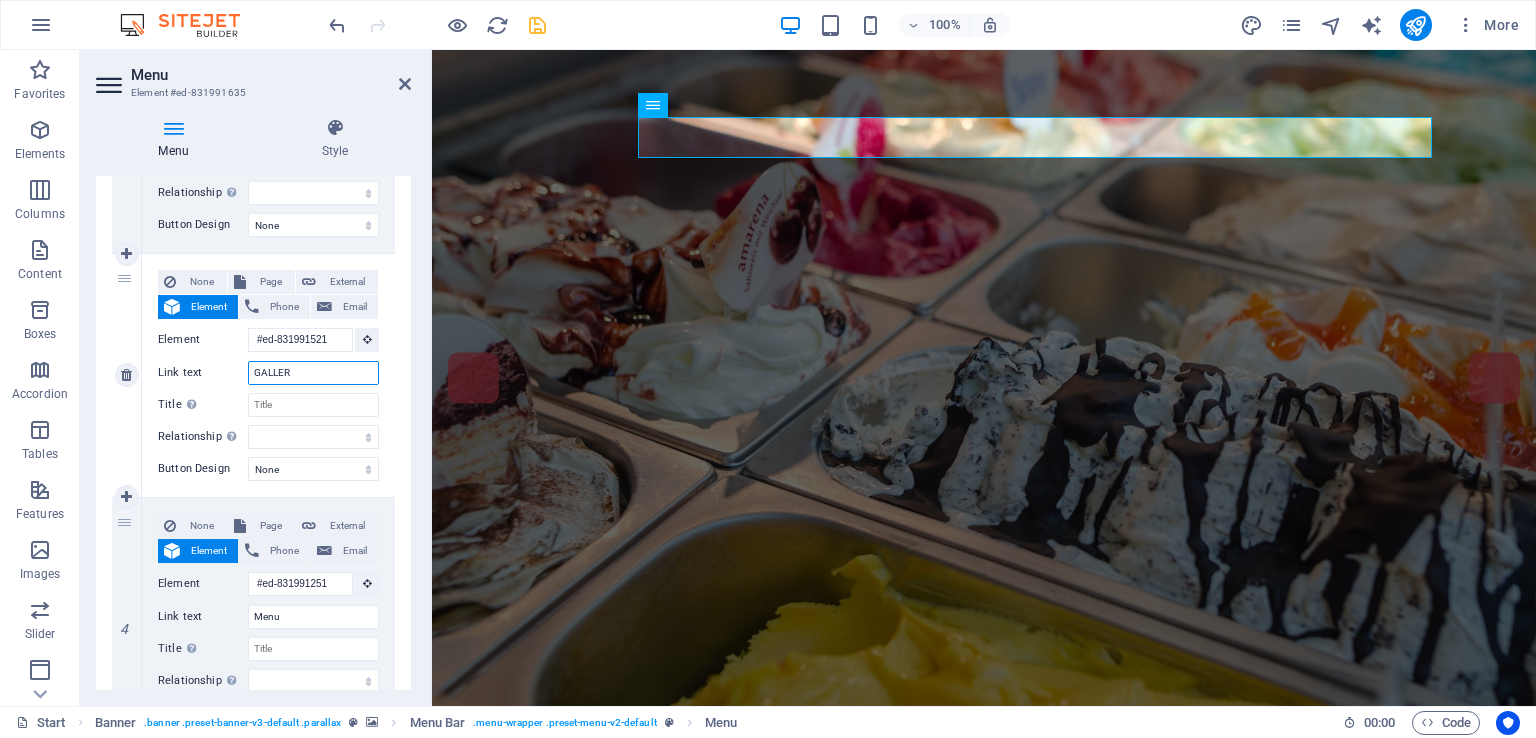type on "GALLERY" 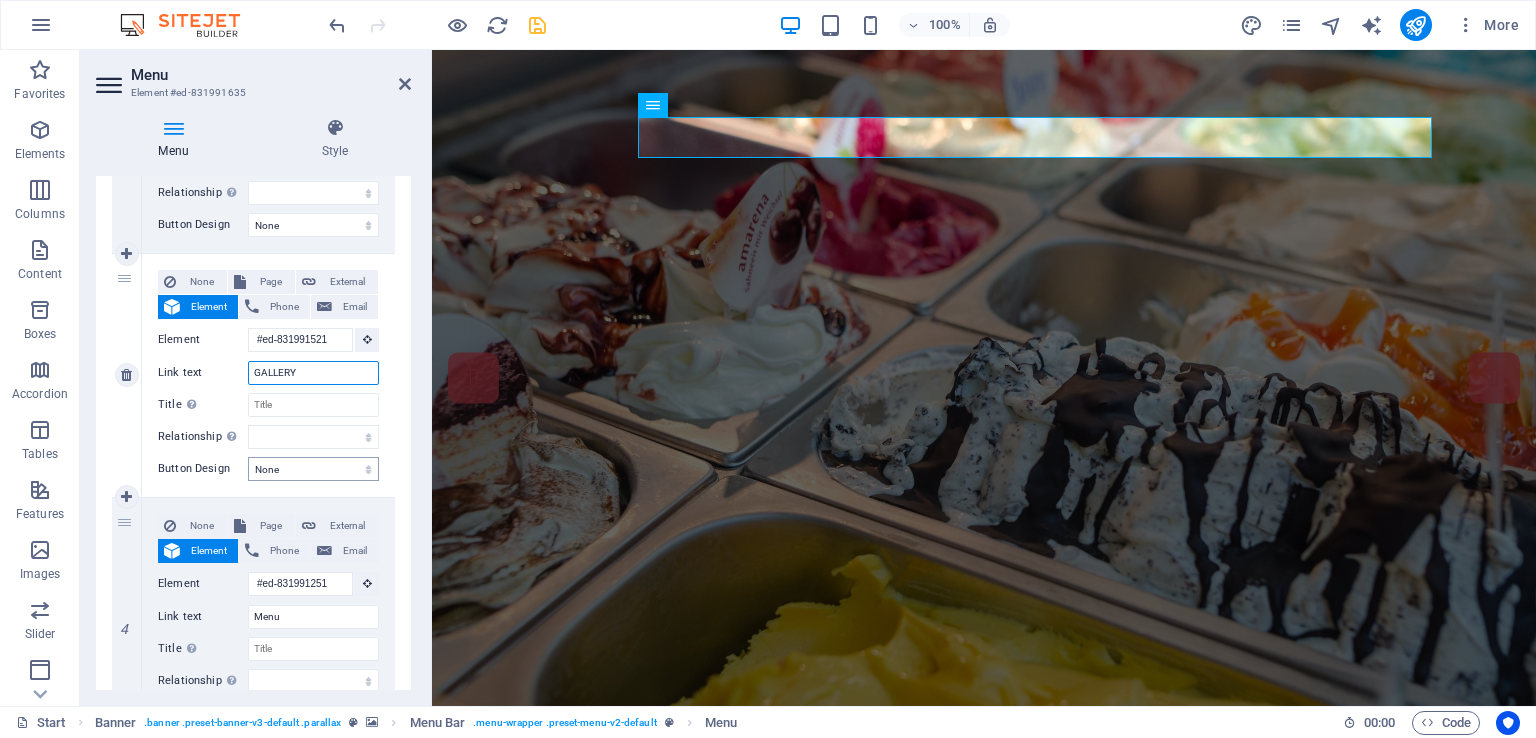 select 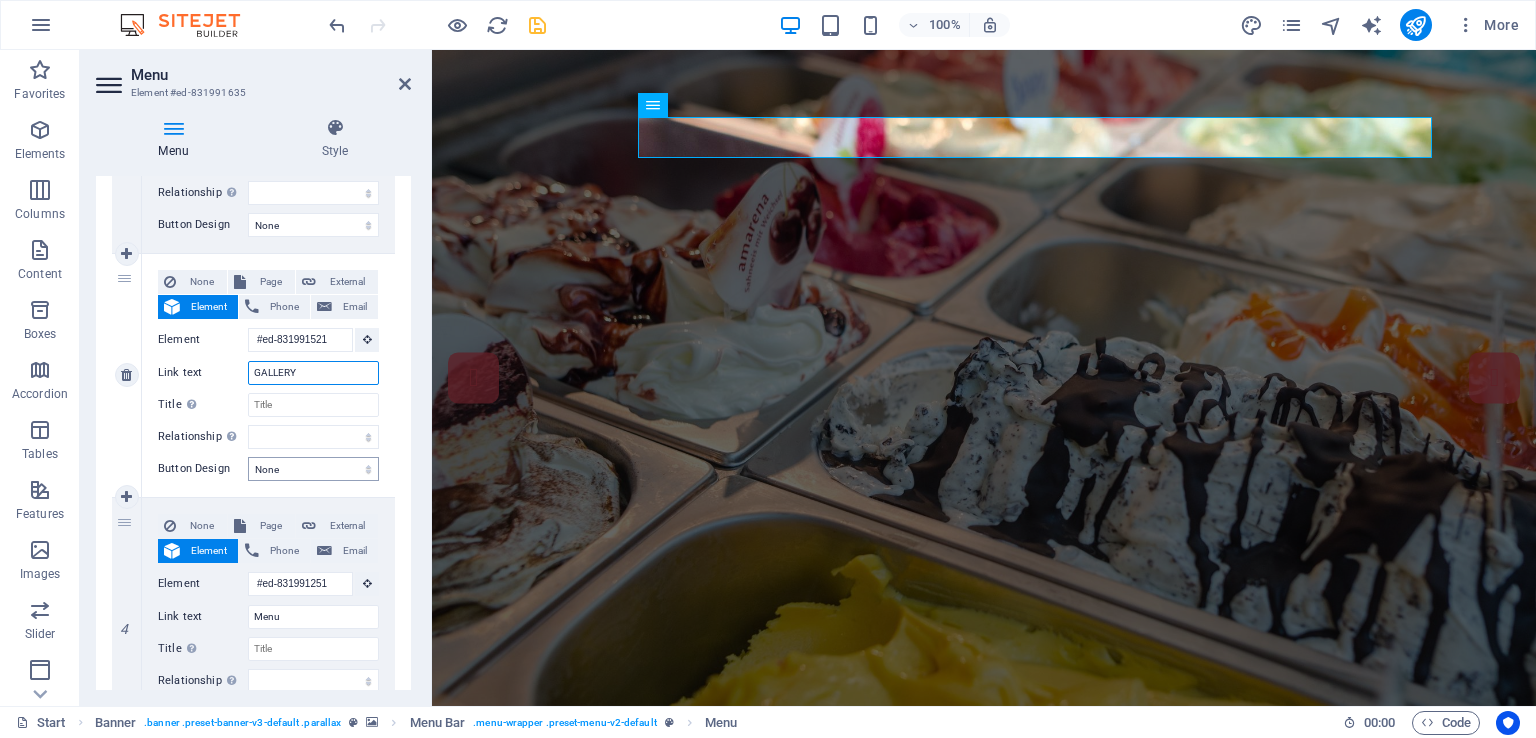 select 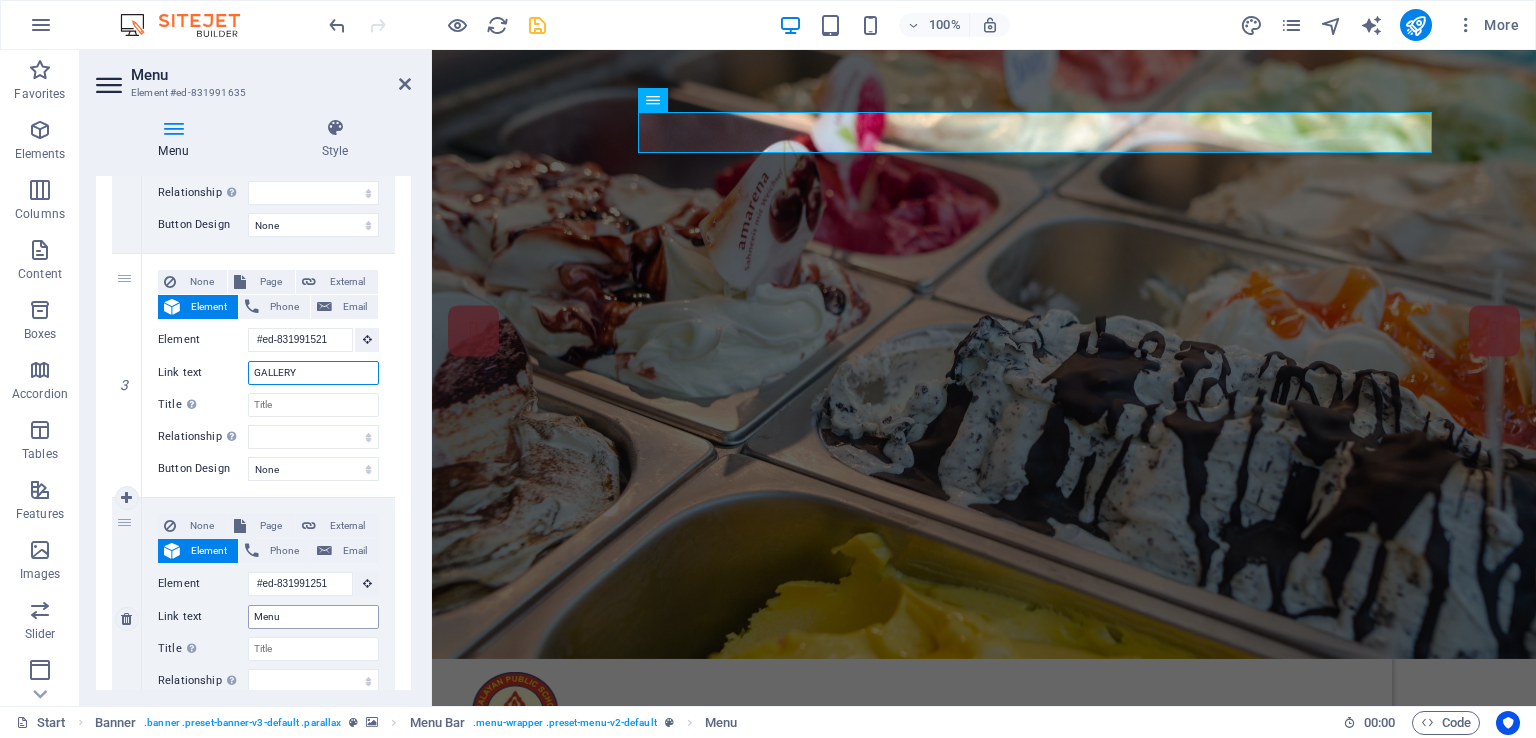 scroll, scrollTop: 0, scrollLeft: 0, axis: both 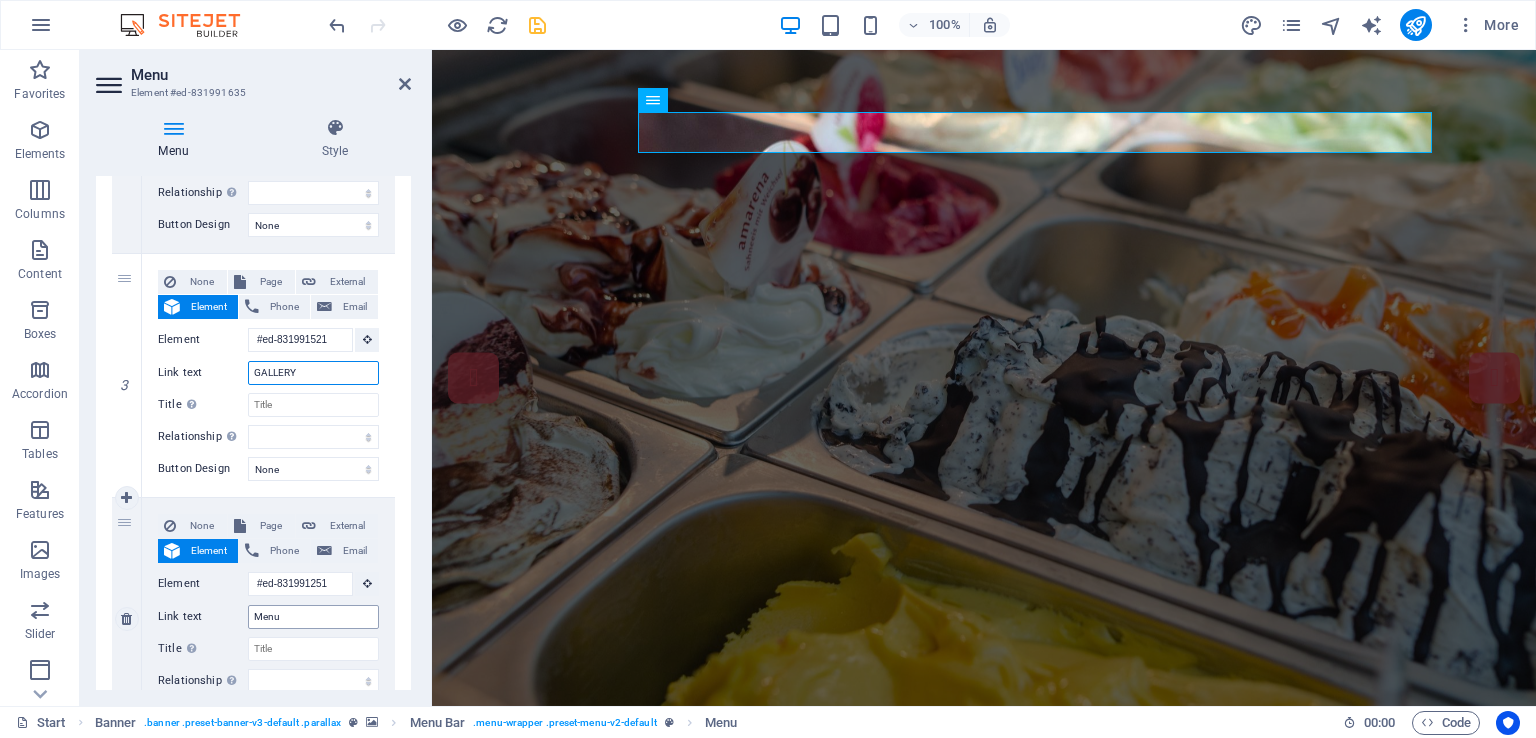 type on "GALLERY" 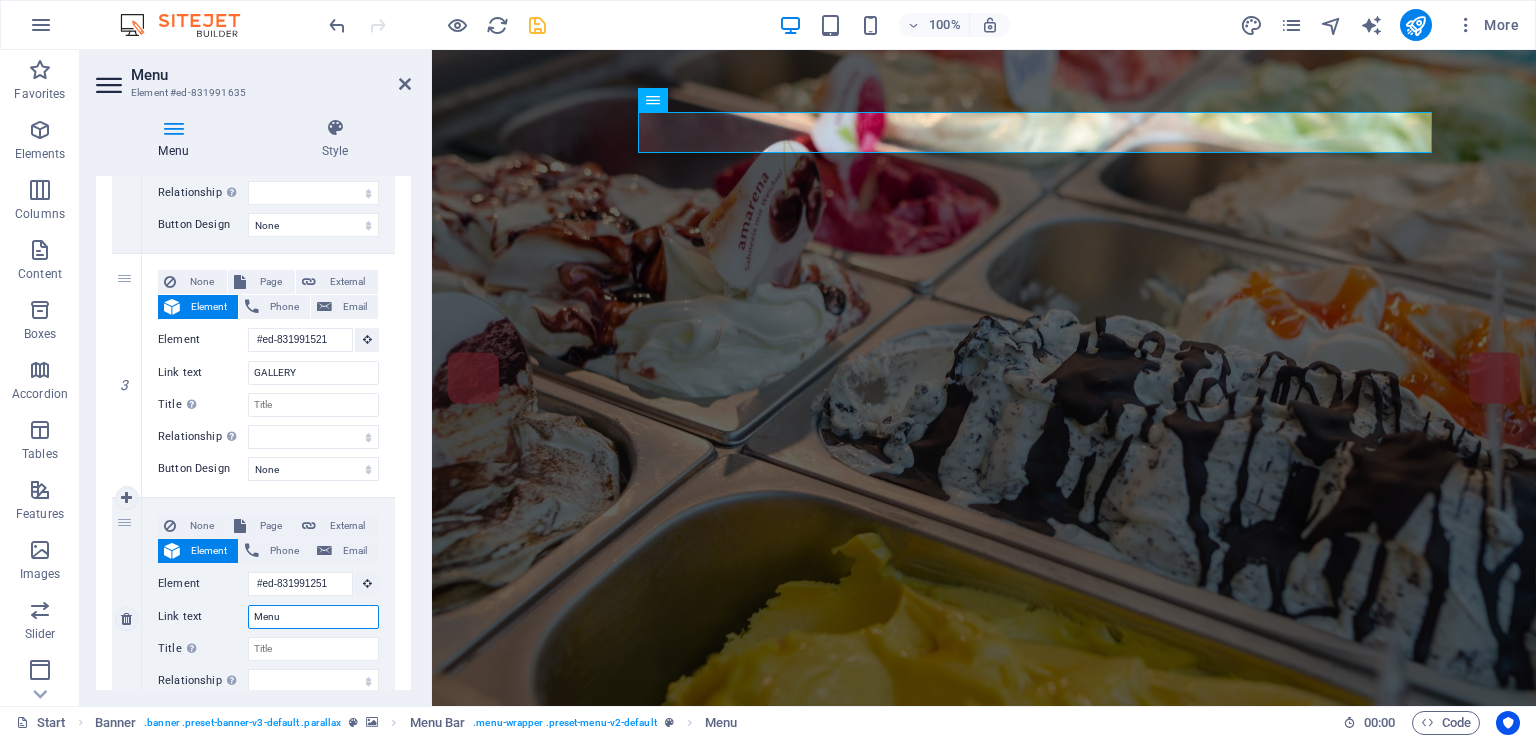 click on "Menu" at bounding box center (313, 617) 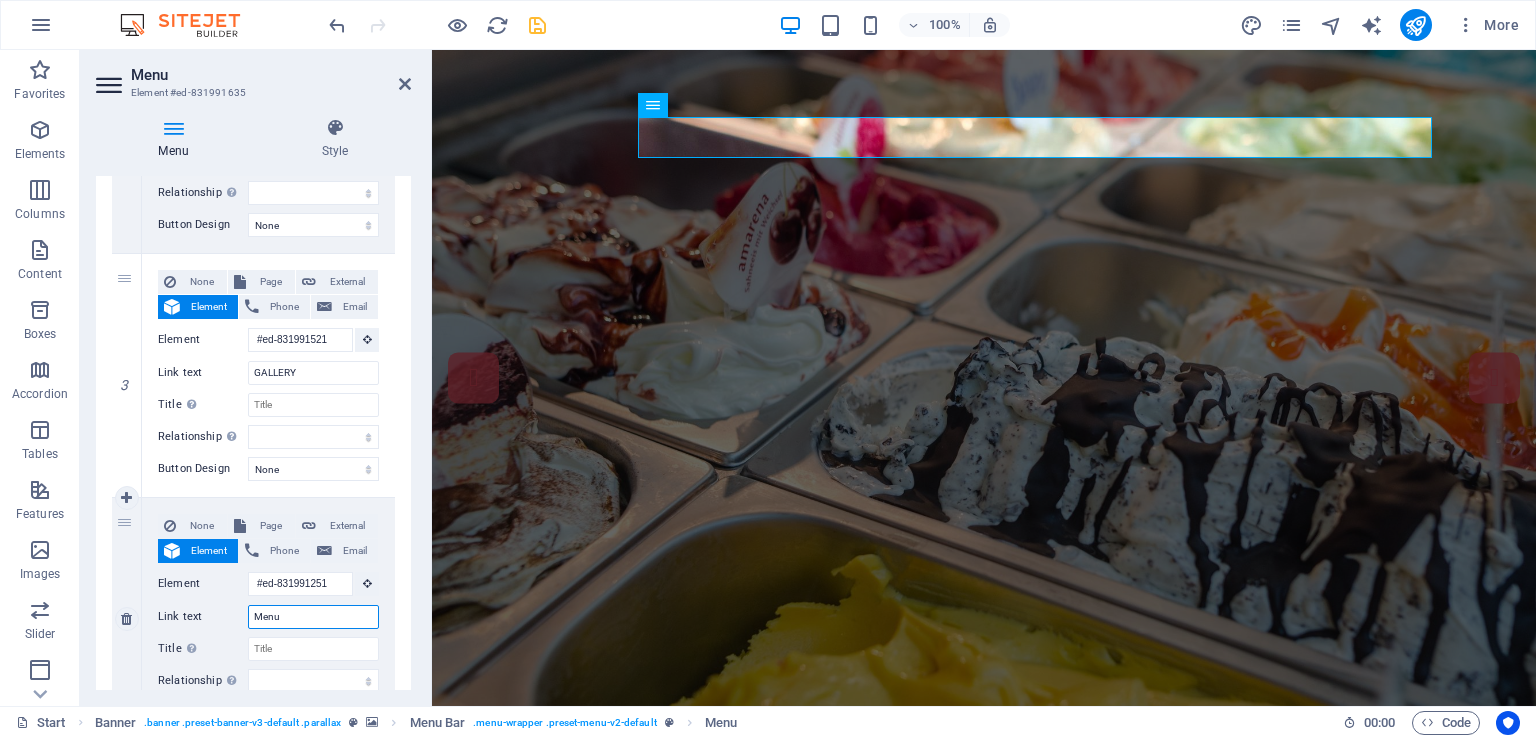 click on "Menu" at bounding box center [313, 617] 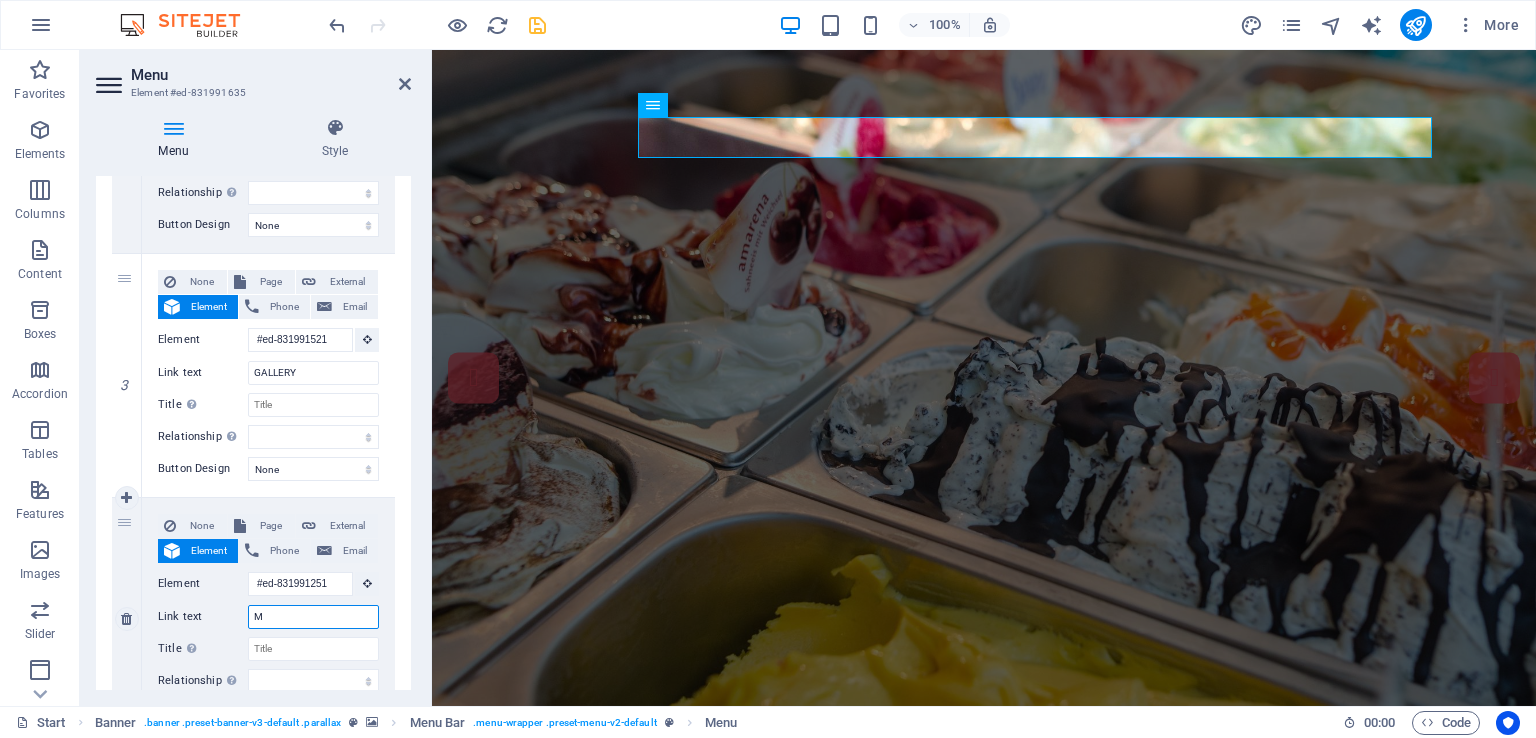 type on "MA" 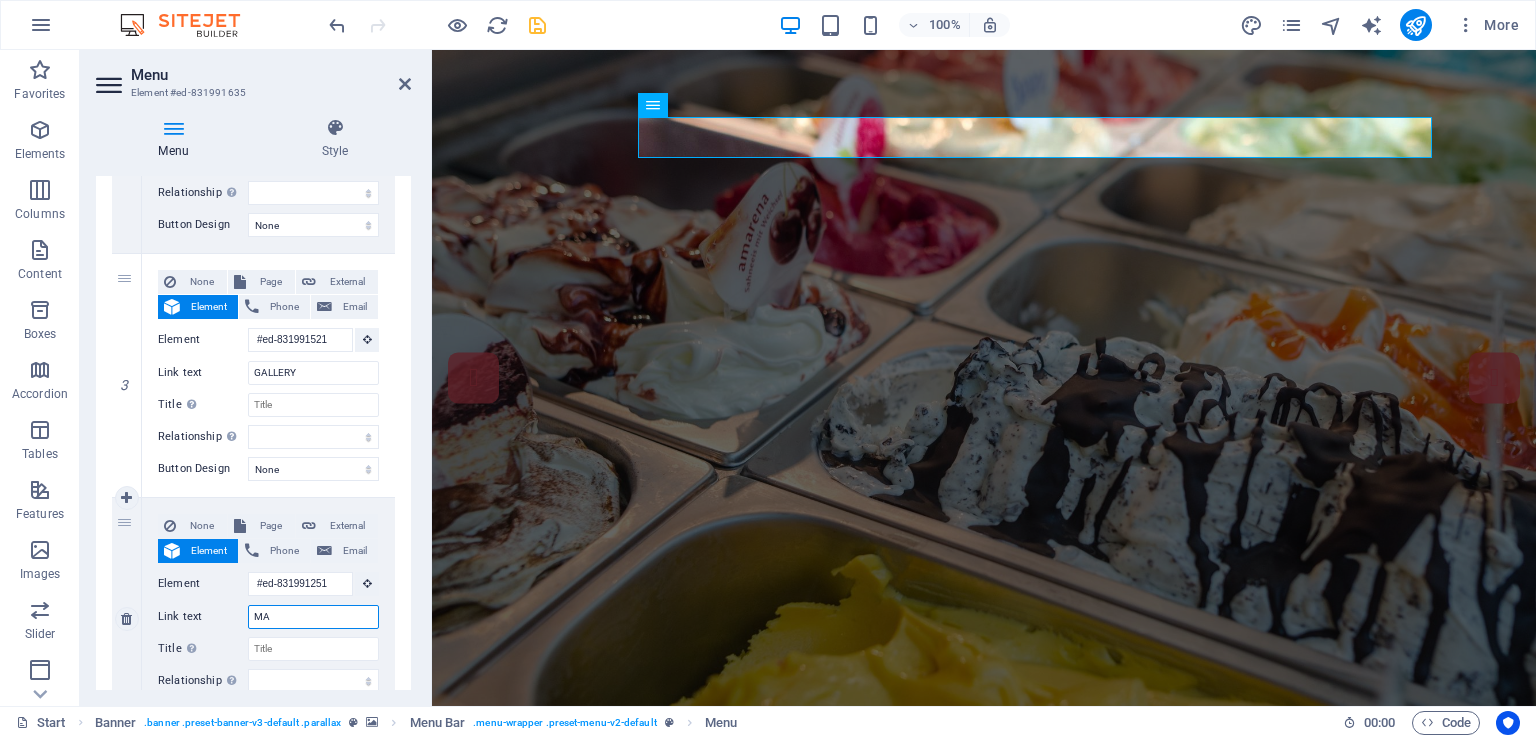 select 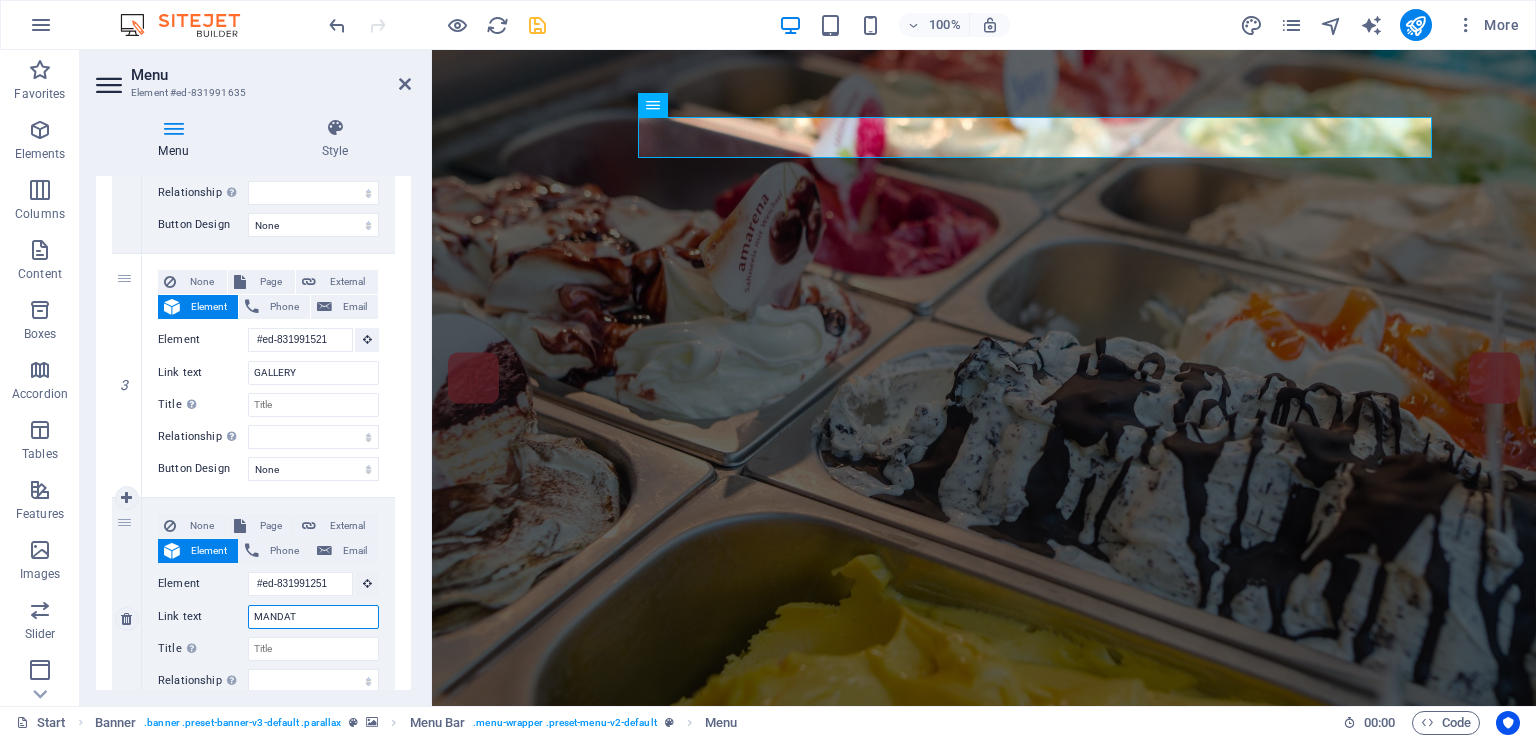 type on "MANDATO" 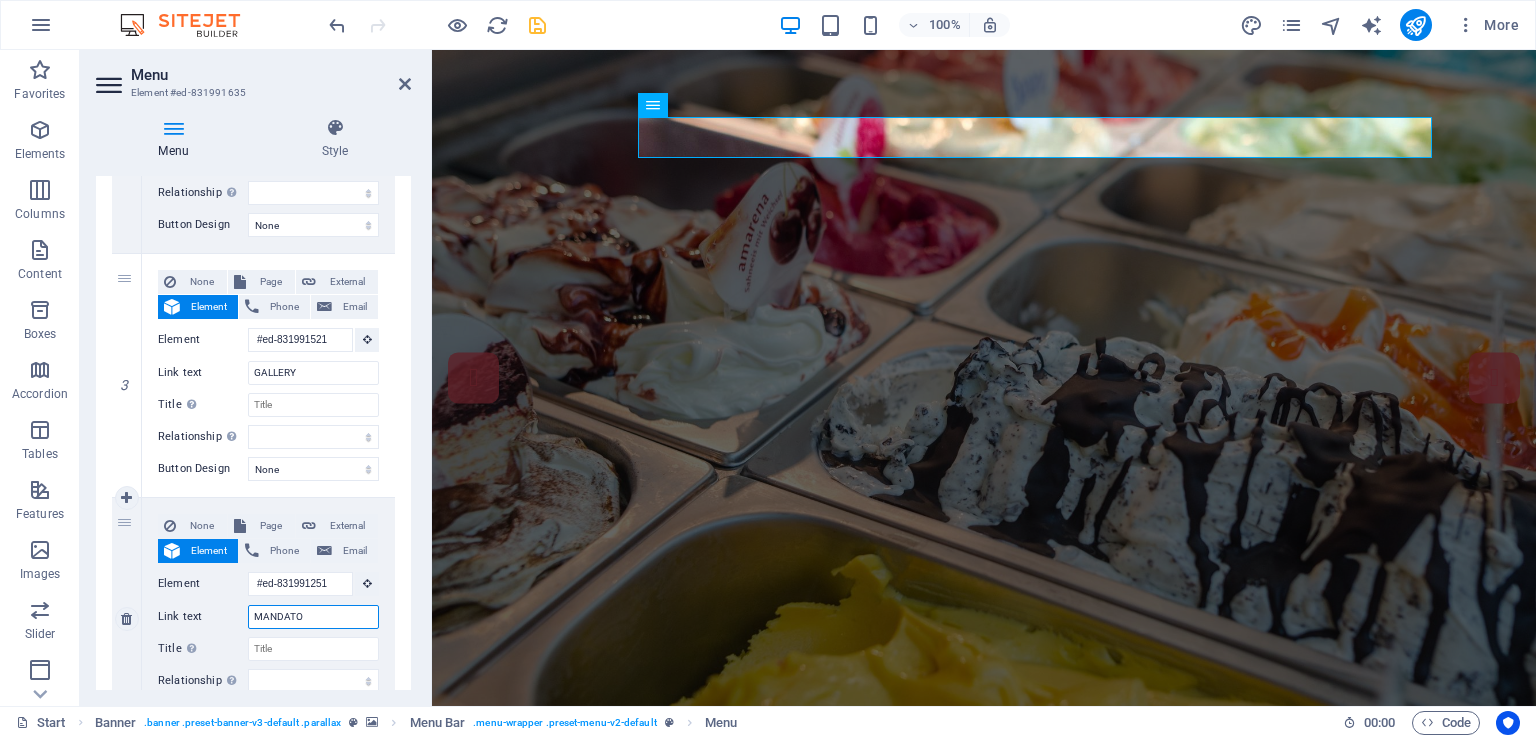 select 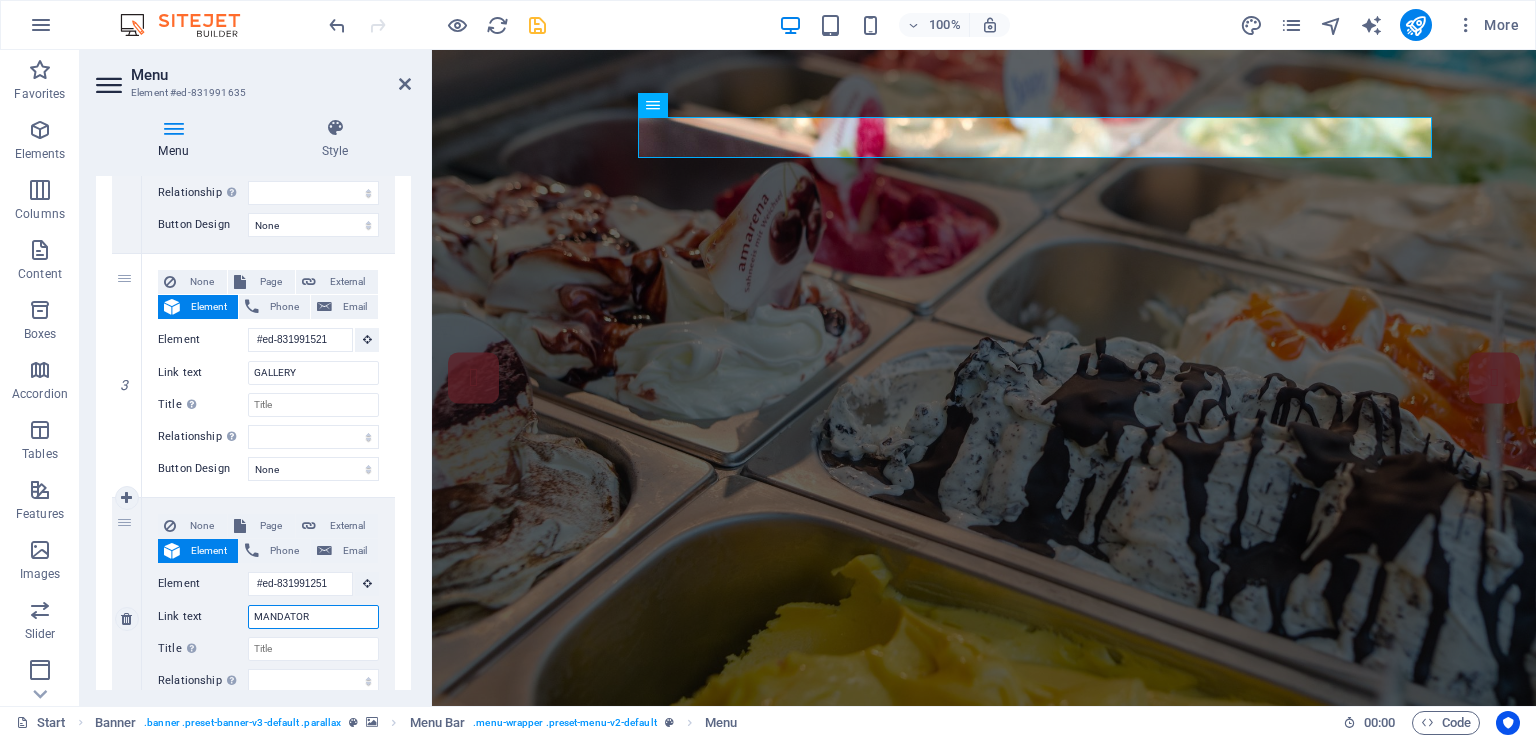 type on "MANDATORY" 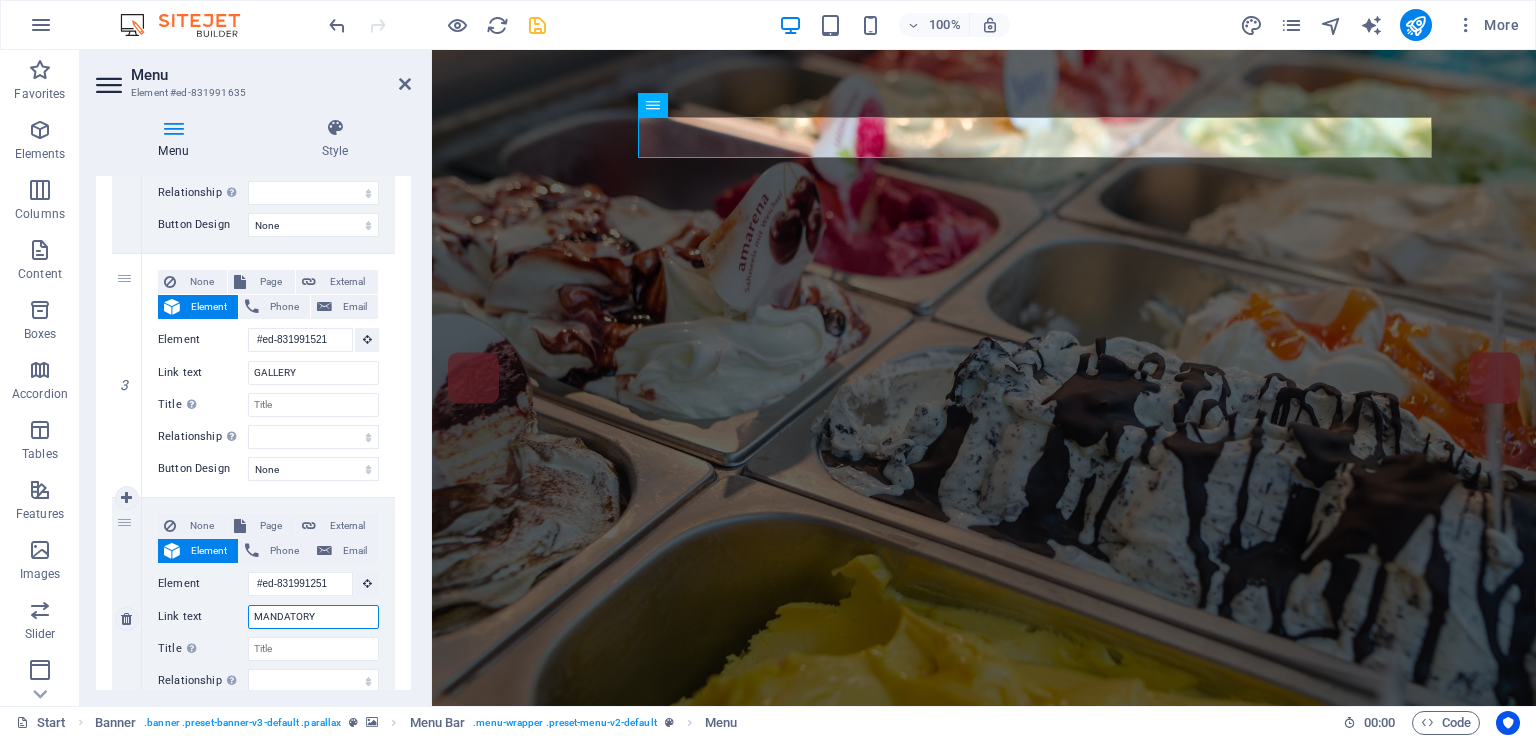select 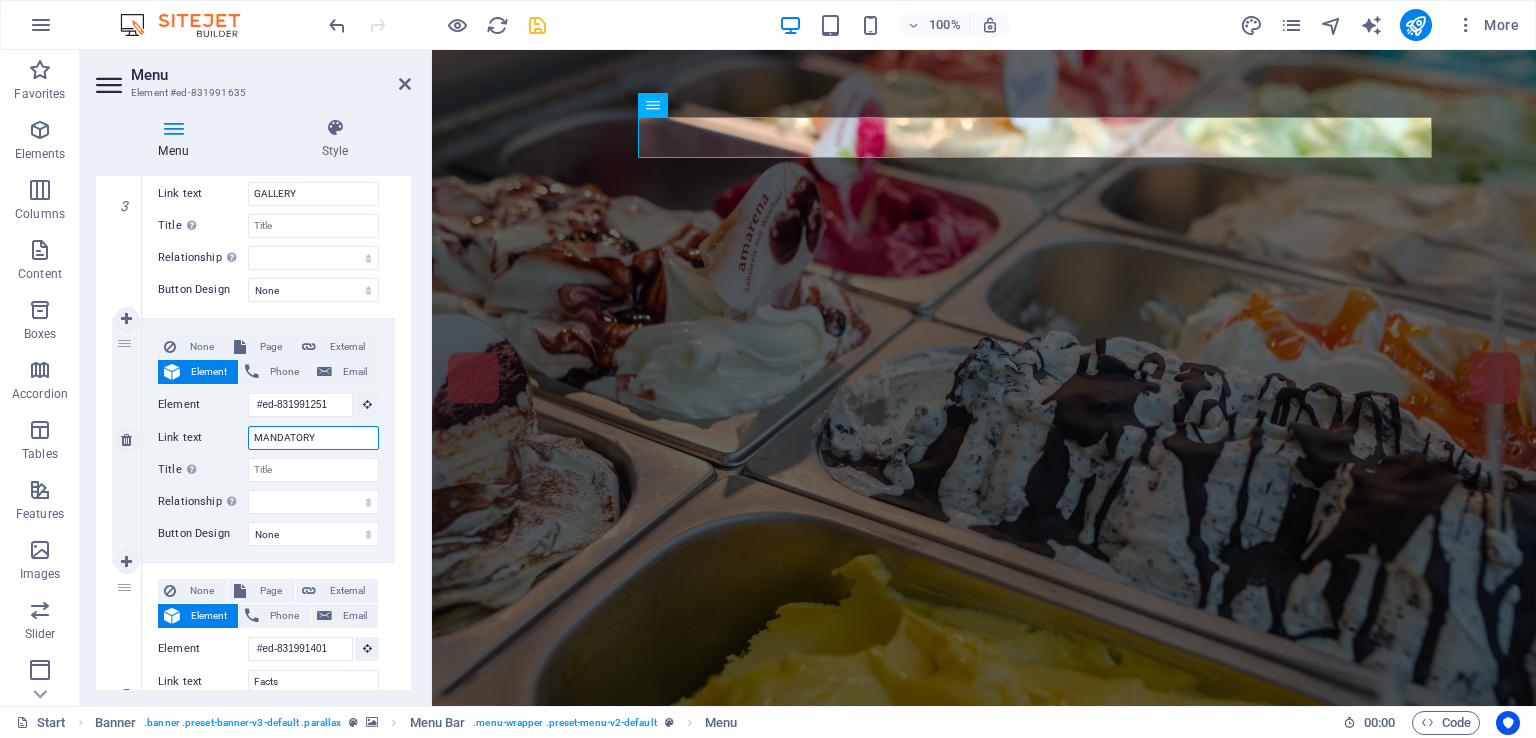 scroll, scrollTop: 800, scrollLeft: 0, axis: vertical 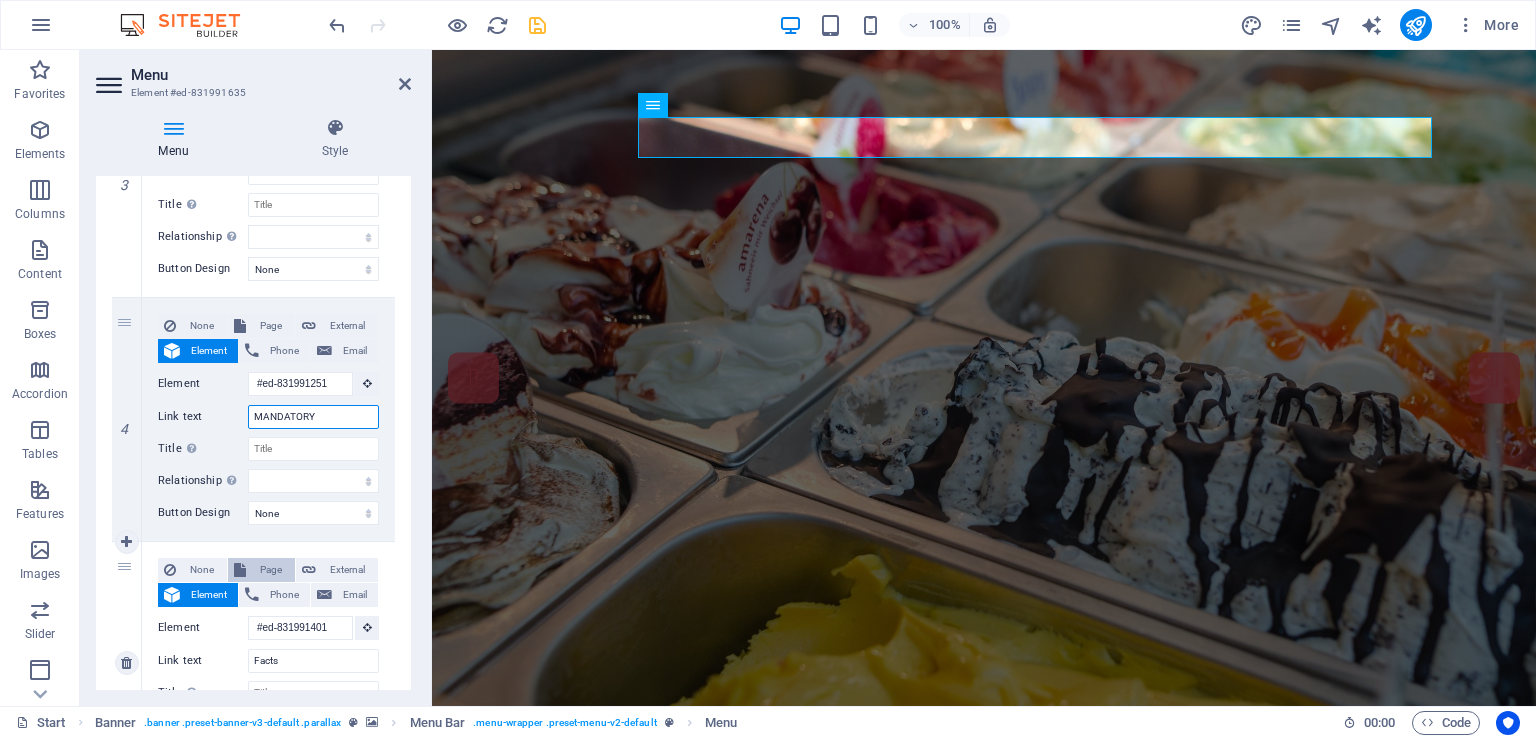 type on "MANDATORY" 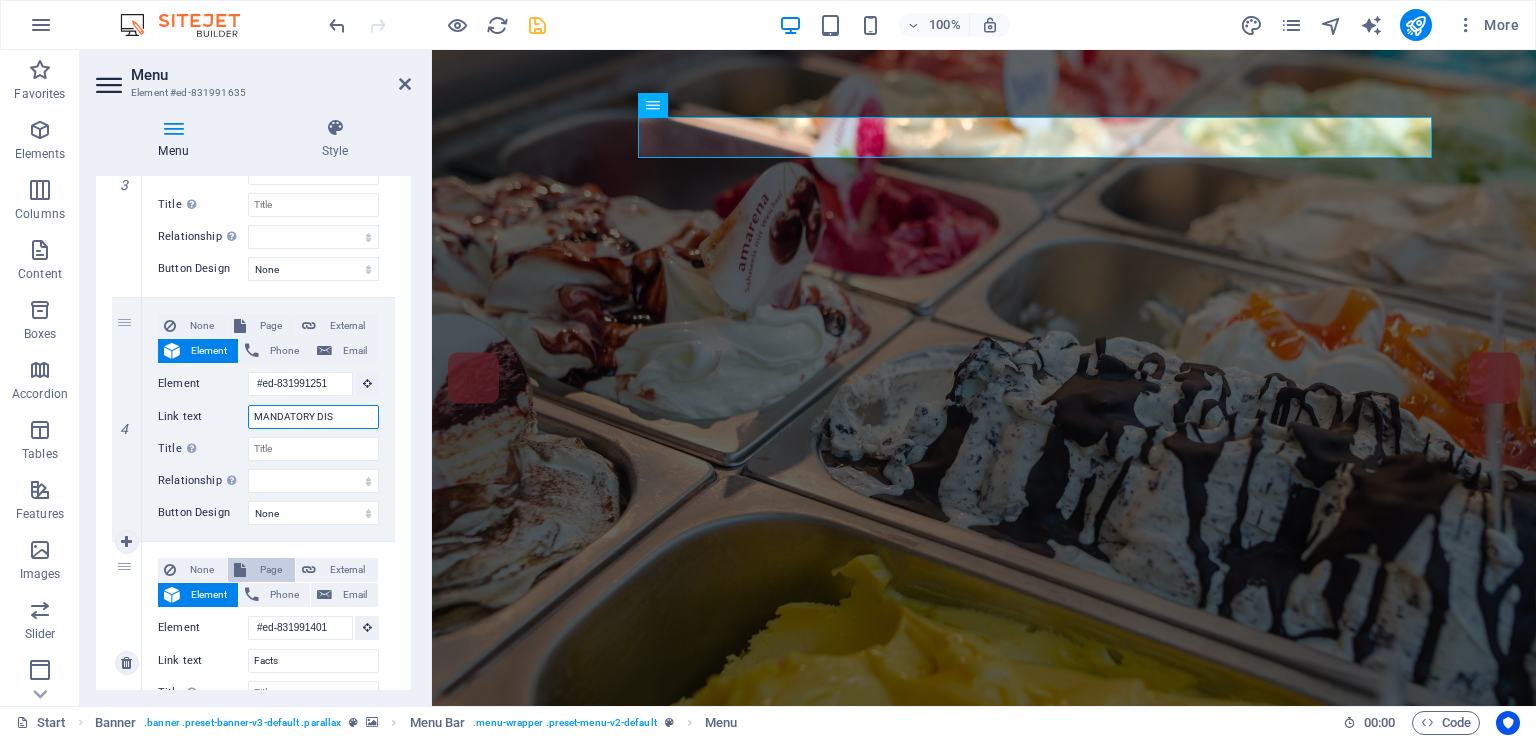 type on "MANDATORY DIS." 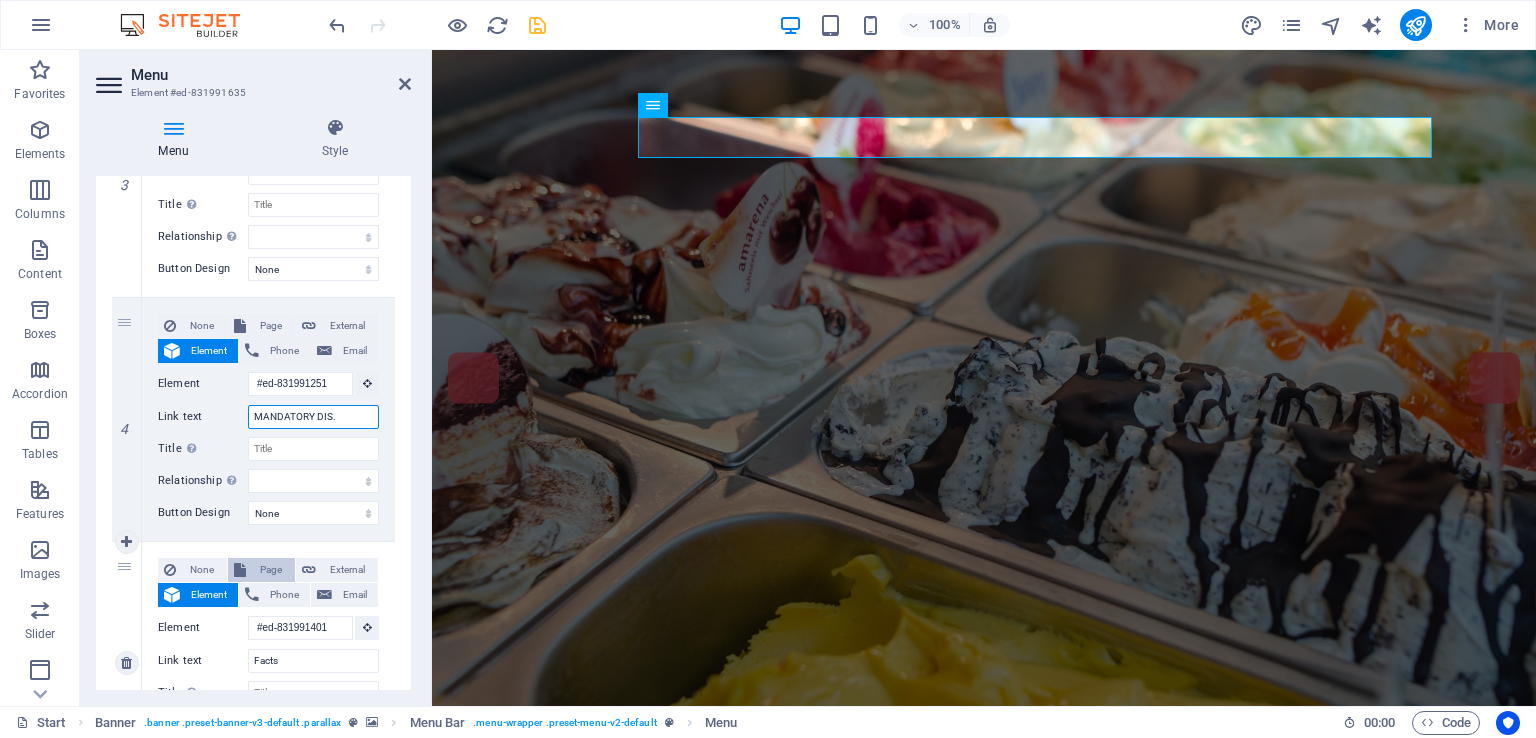 select 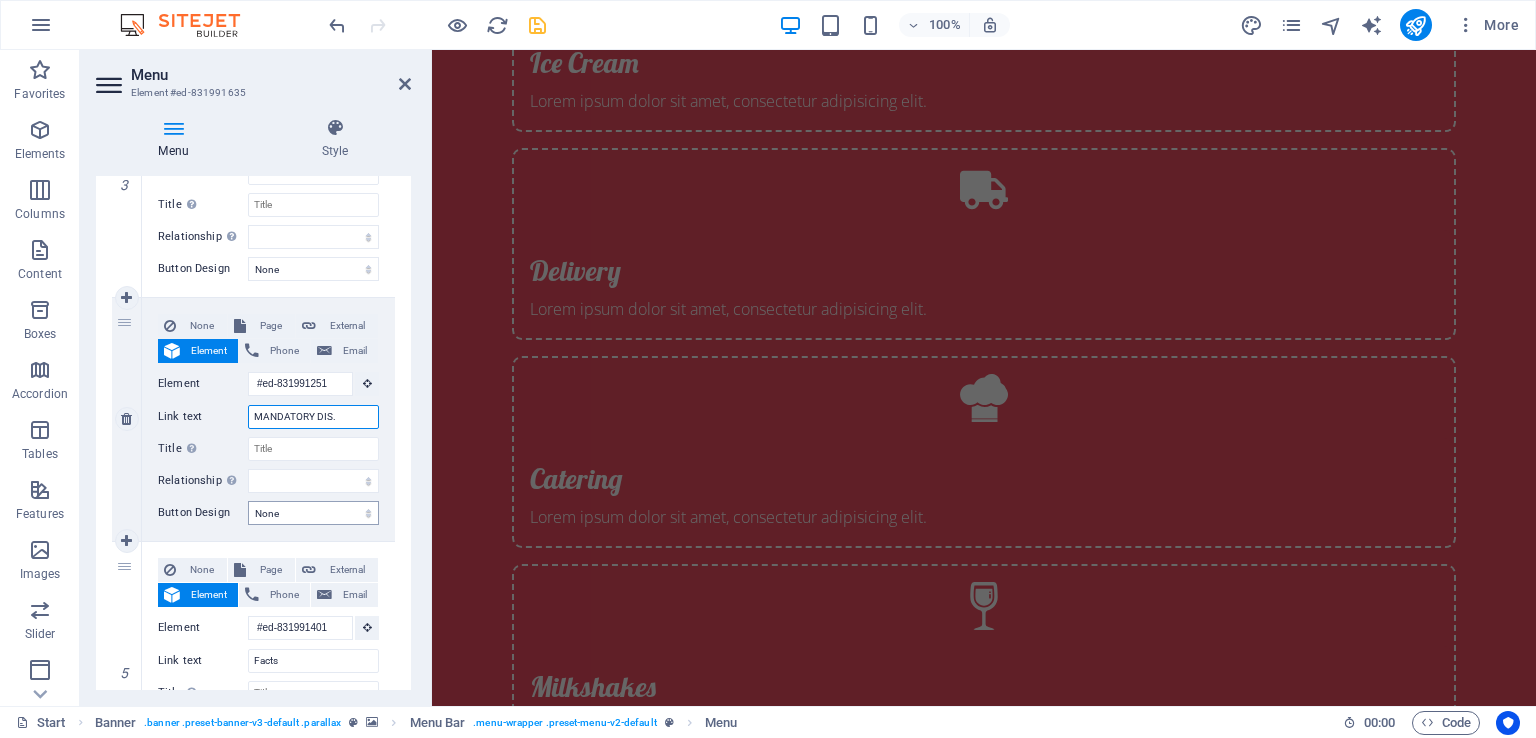 scroll, scrollTop: 0, scrollLeft: 0, axis: both 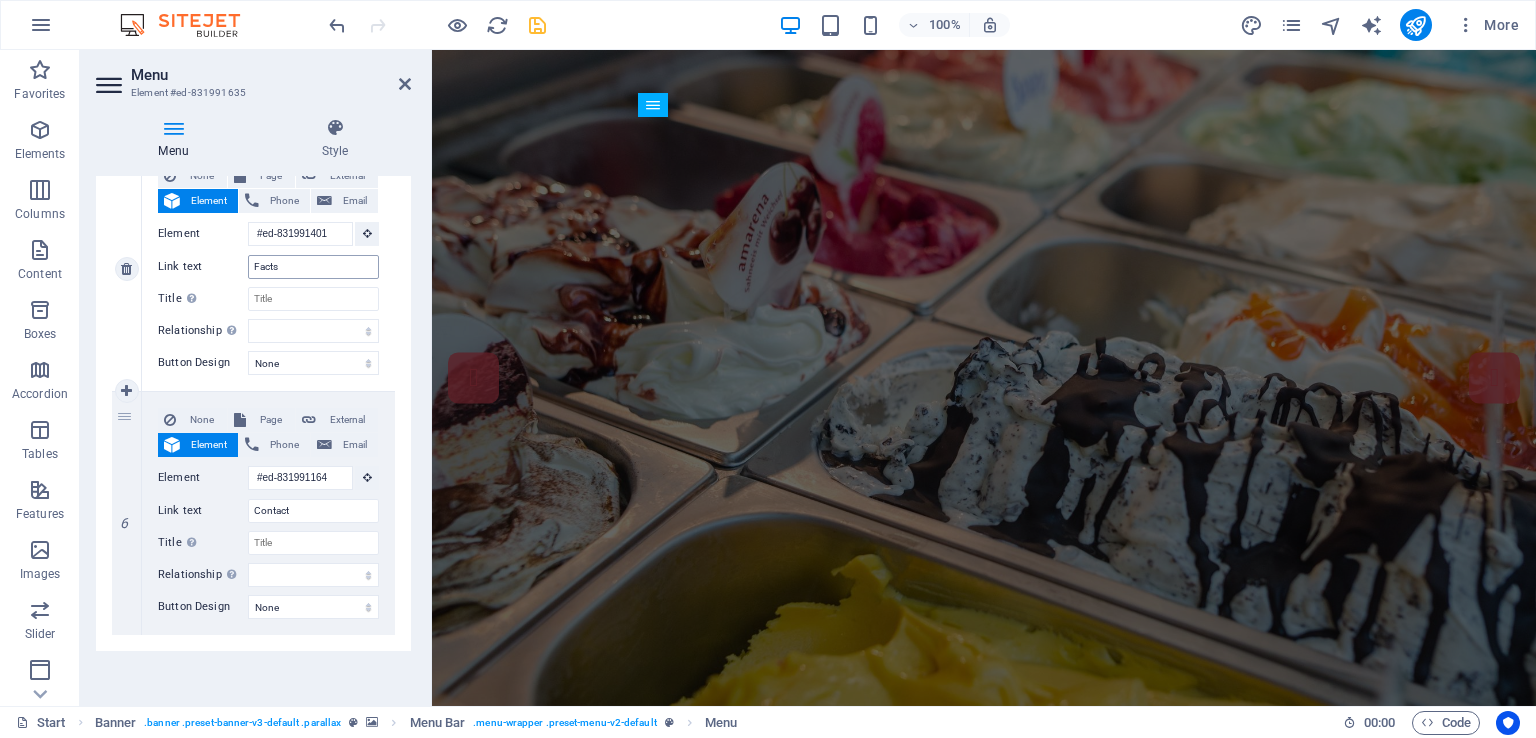 type on "MANDATORY DIS." 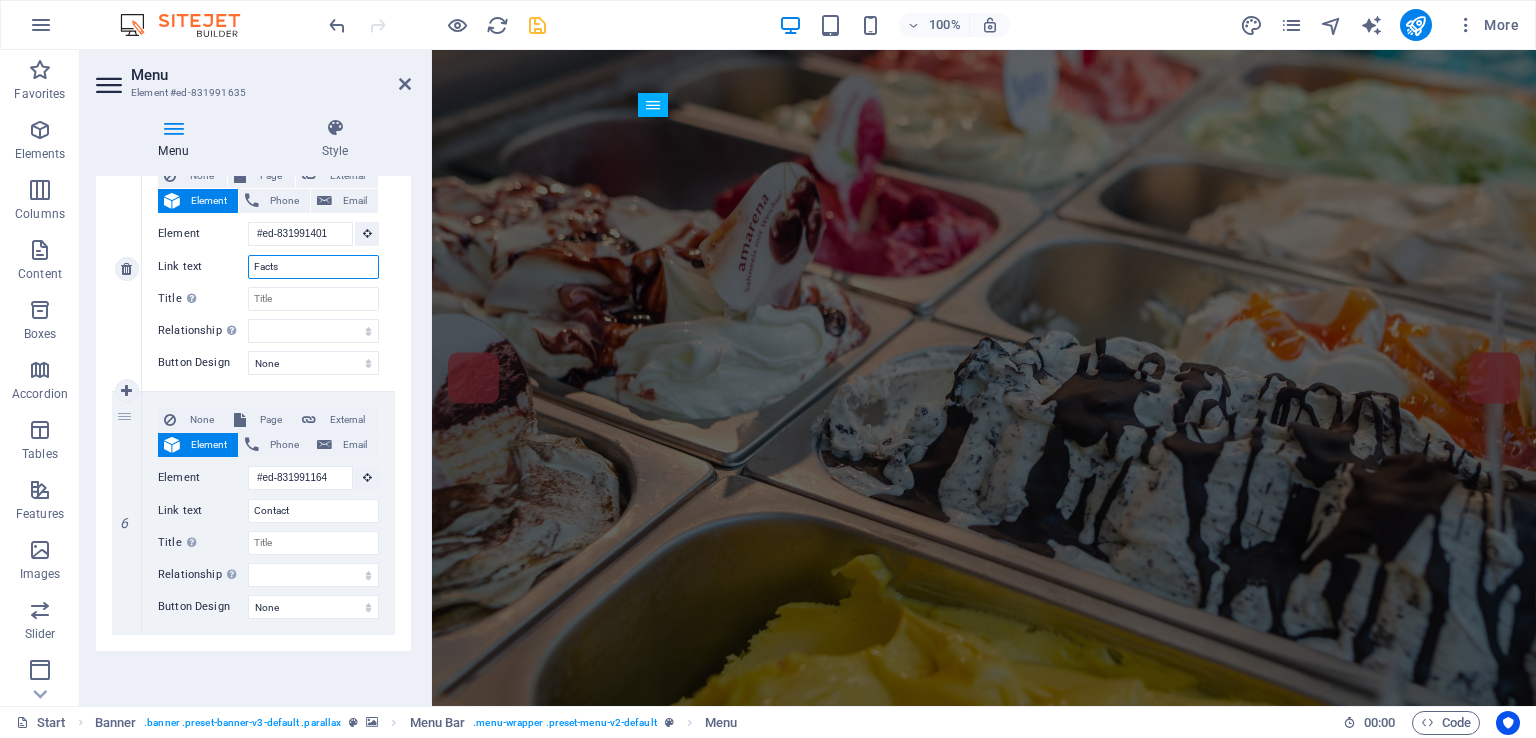 click on "Facts" at bounding box center [313, 267] 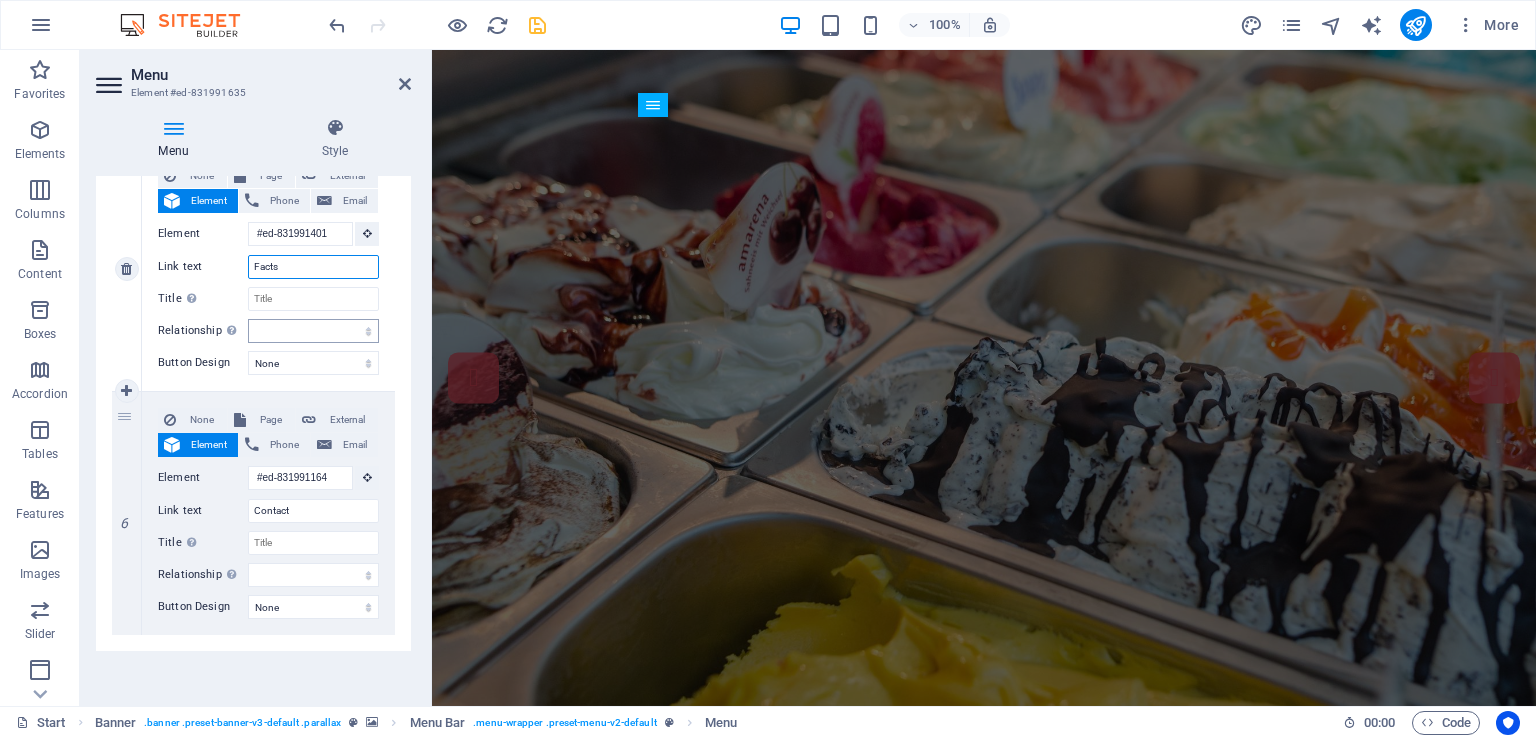 scroll, scrollTop: 1094, scrollLeft: 0, axis: vertical 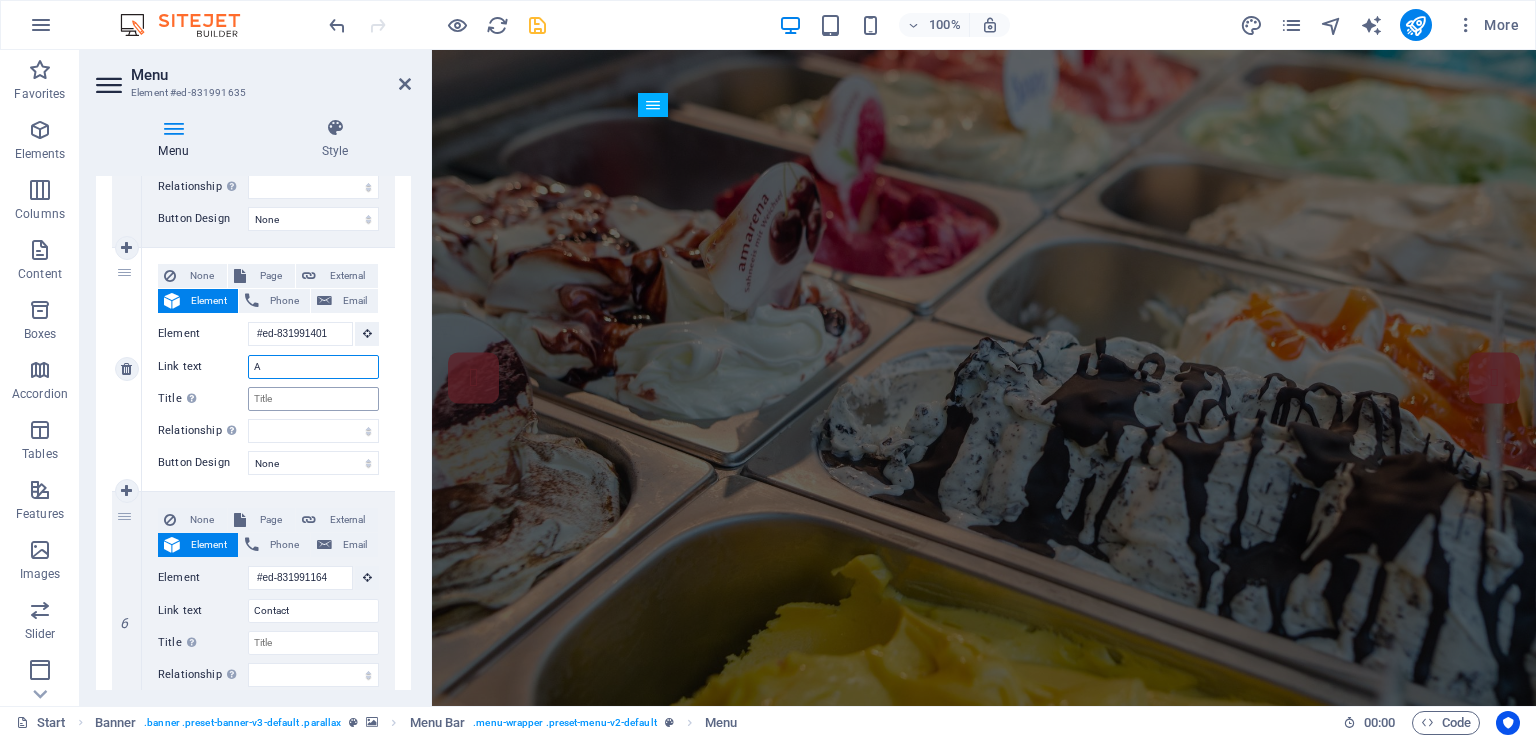 type on "AN" 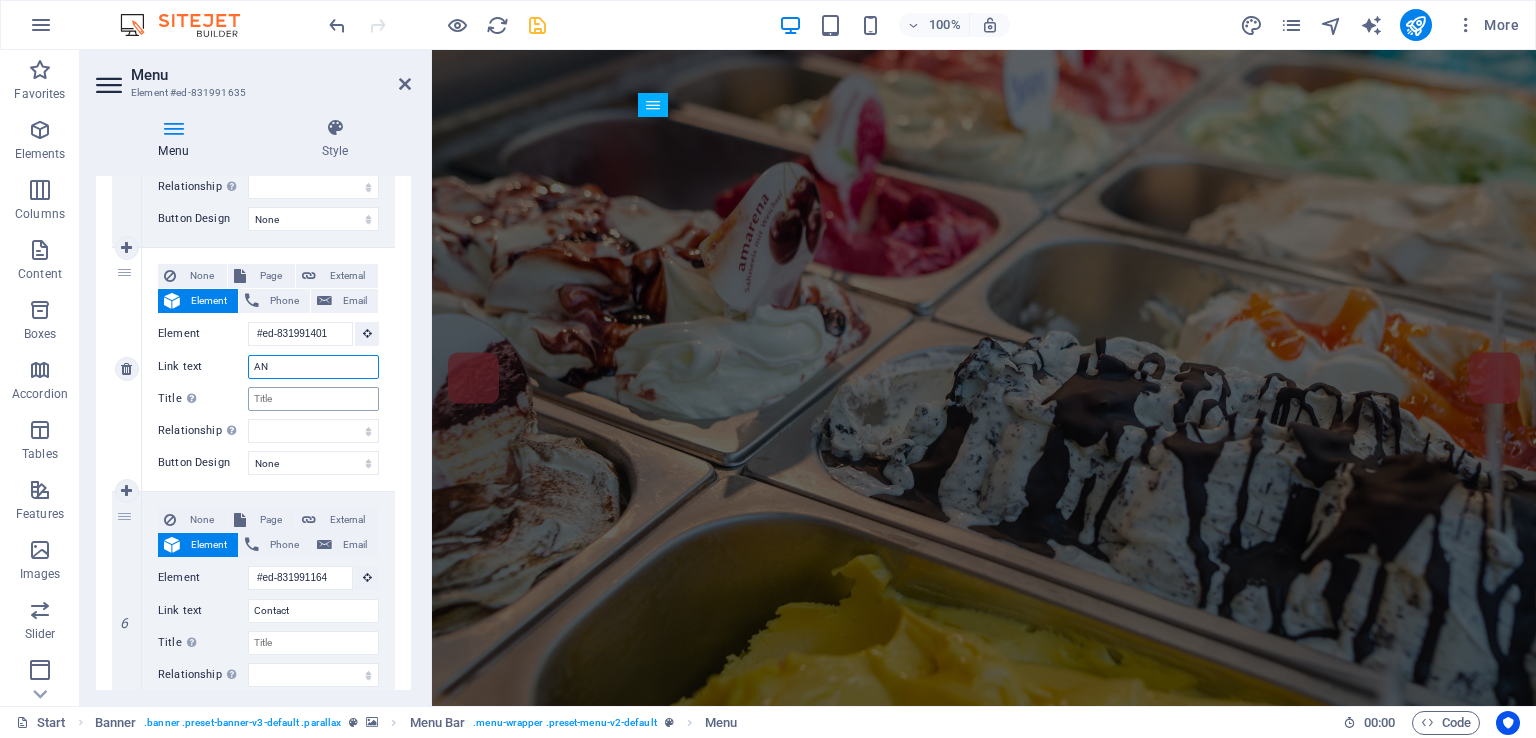 select 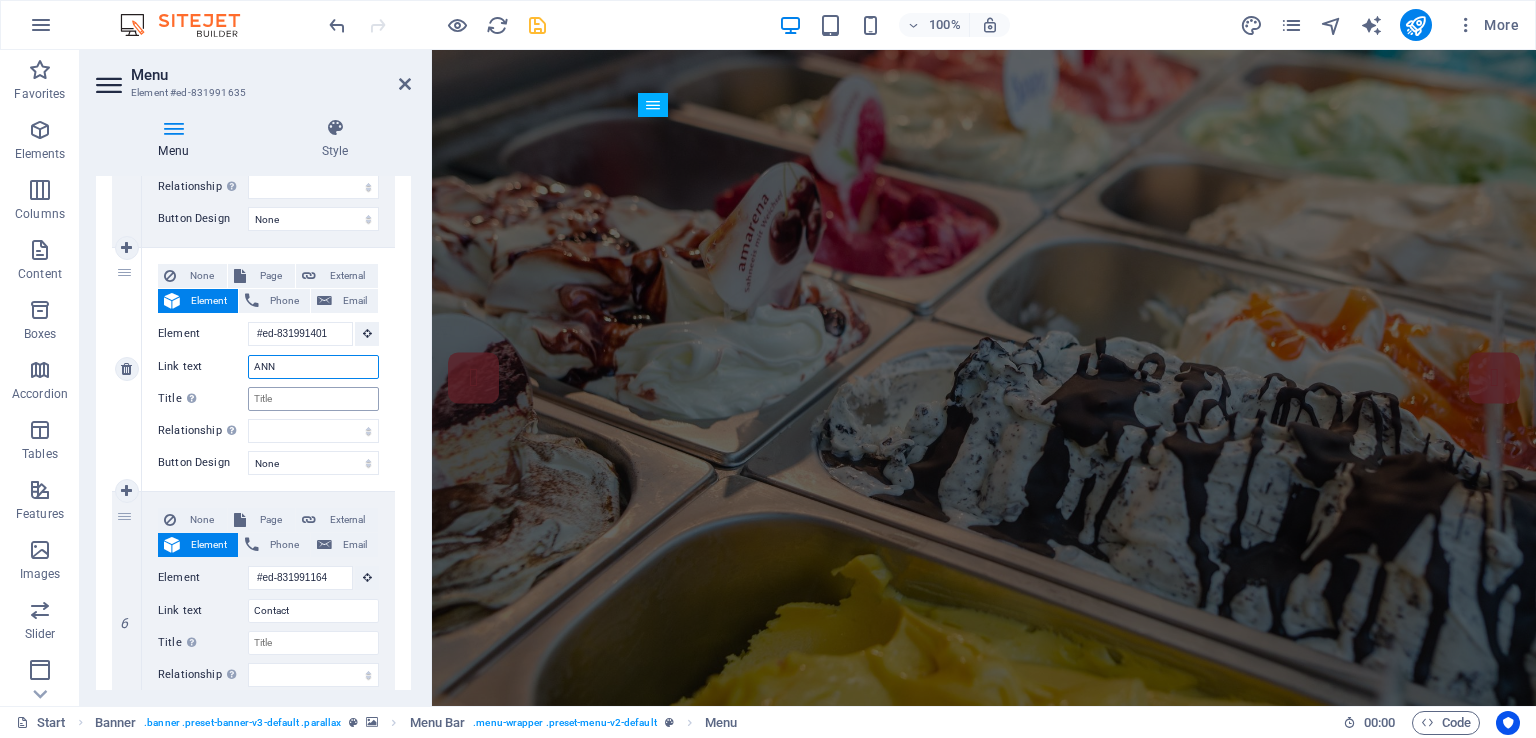 select 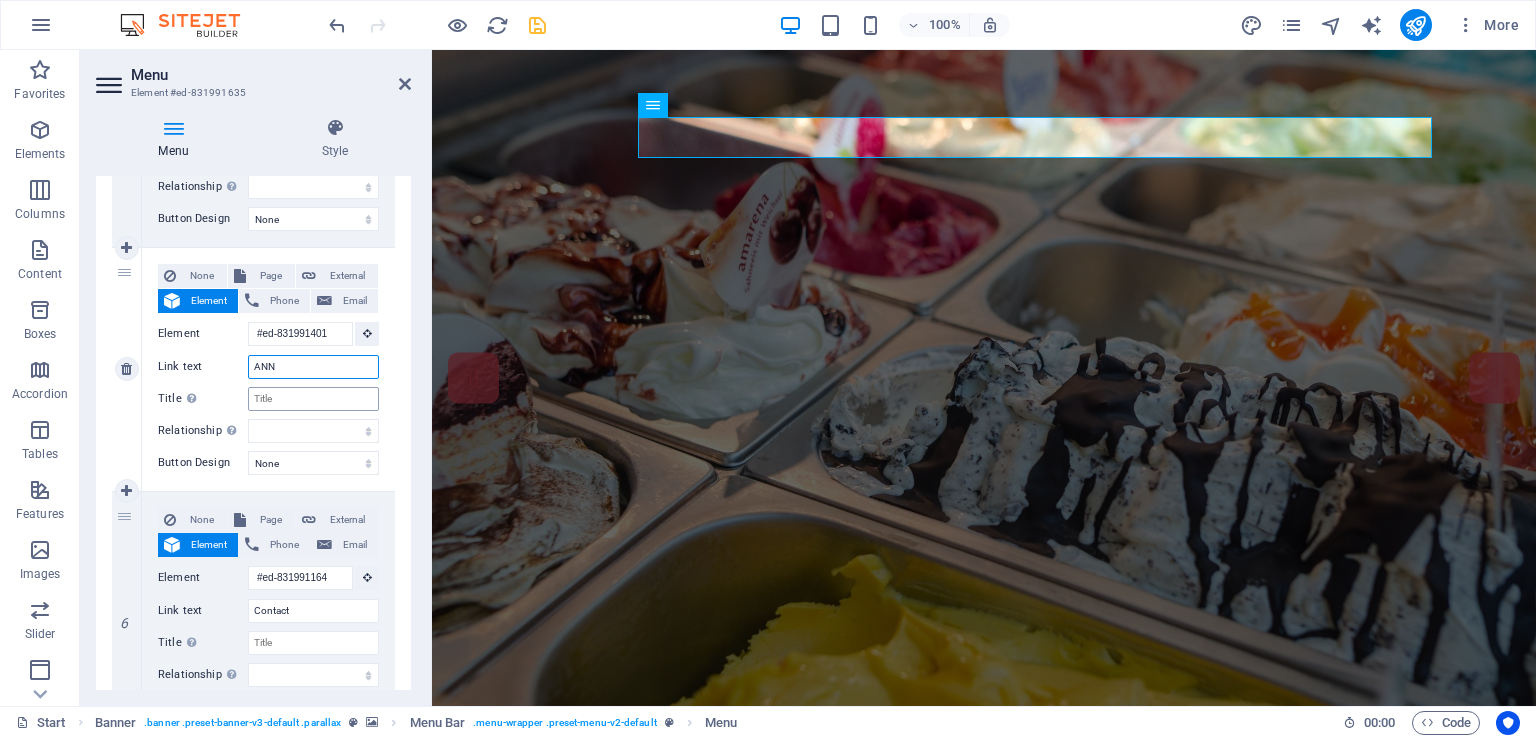 type on "ANNO" 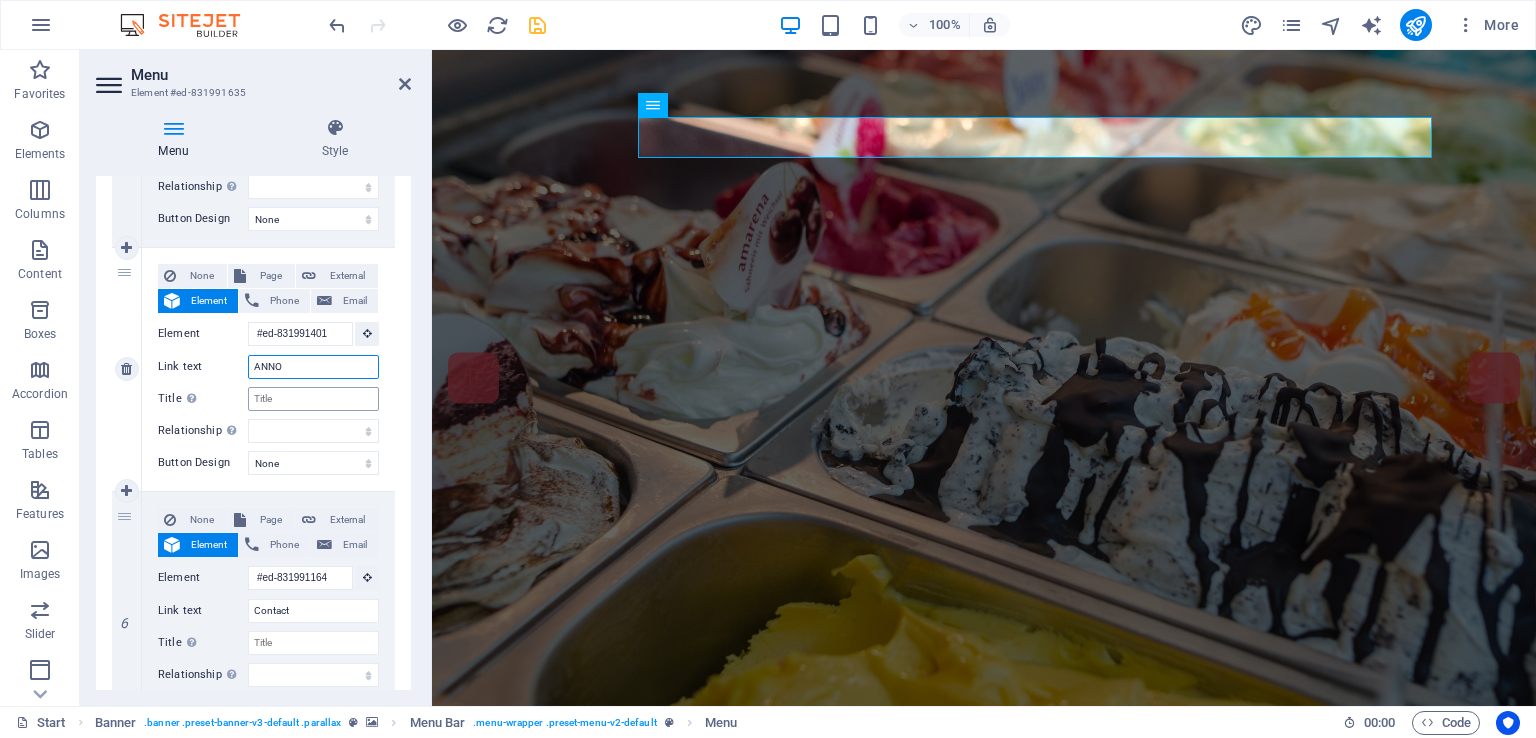 select 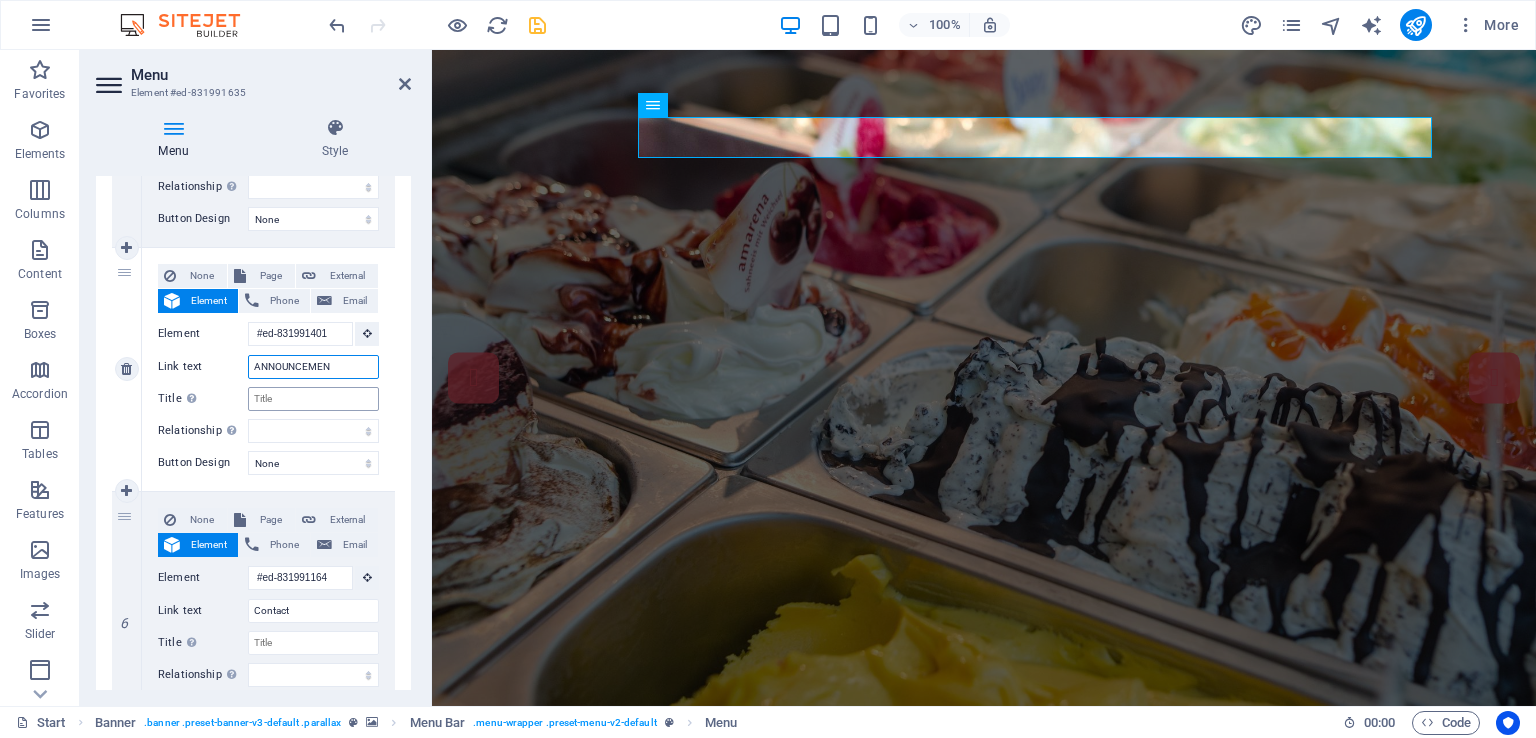 type on "ANNOUNCEMENT" 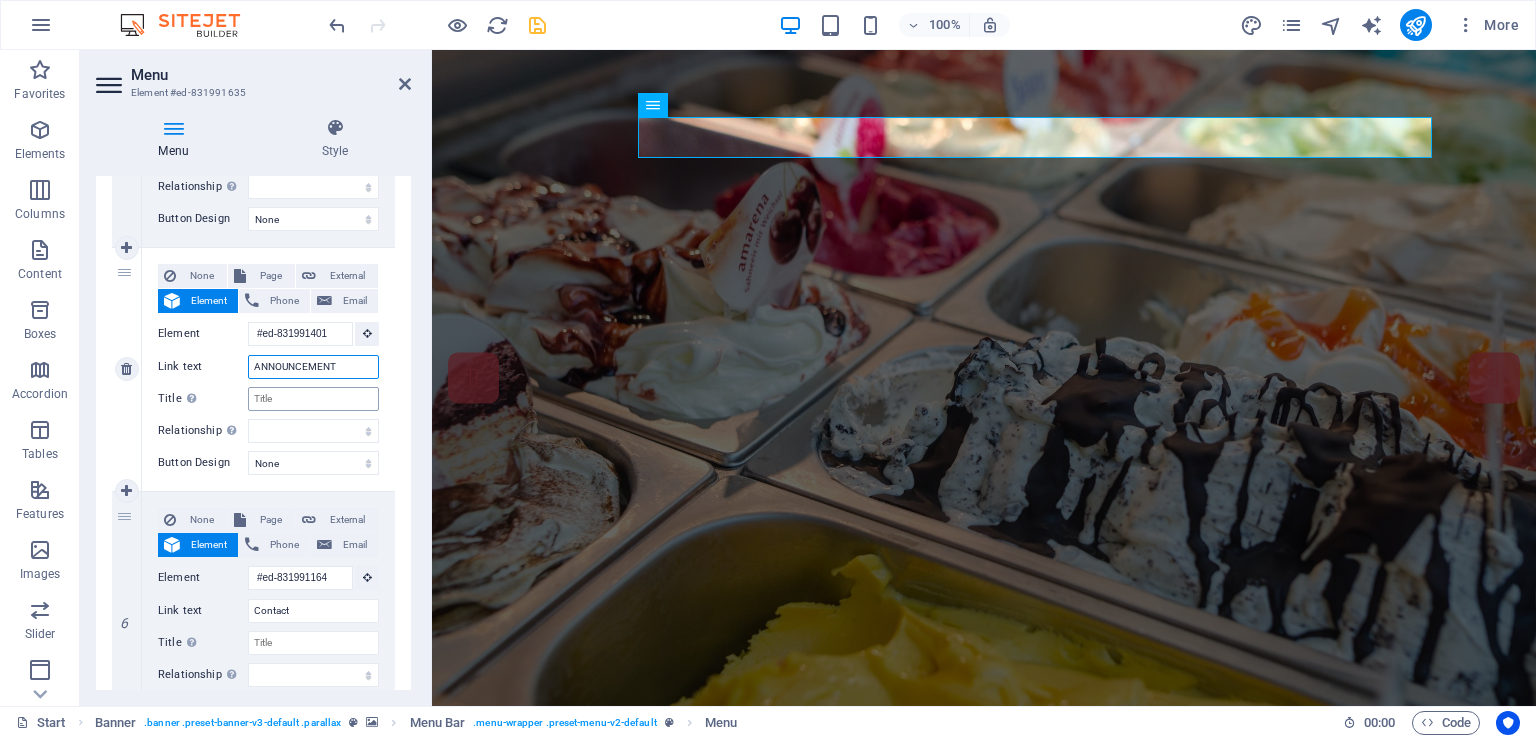 select 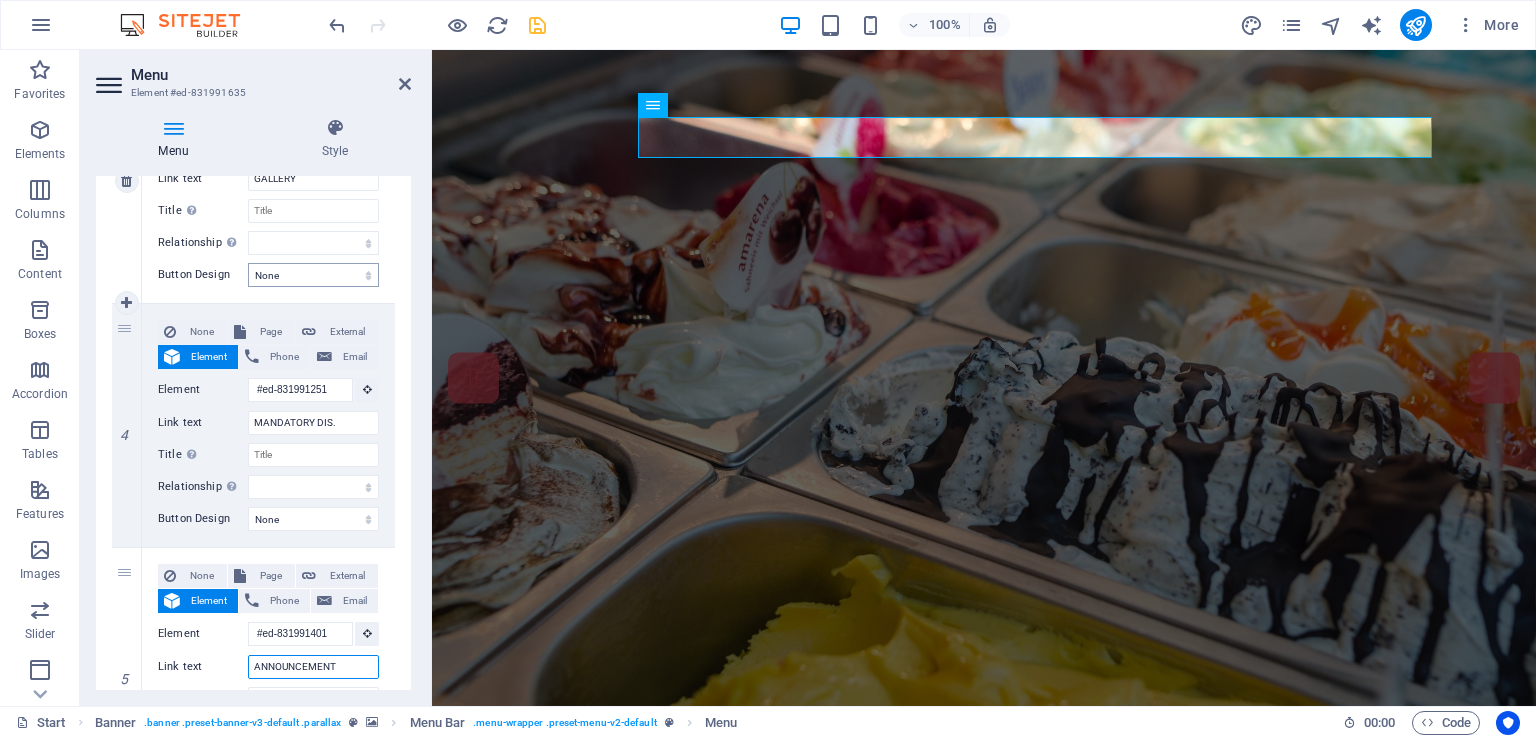 scroll, scrollTop: 494, scrollLeft: 0, axis: vertical 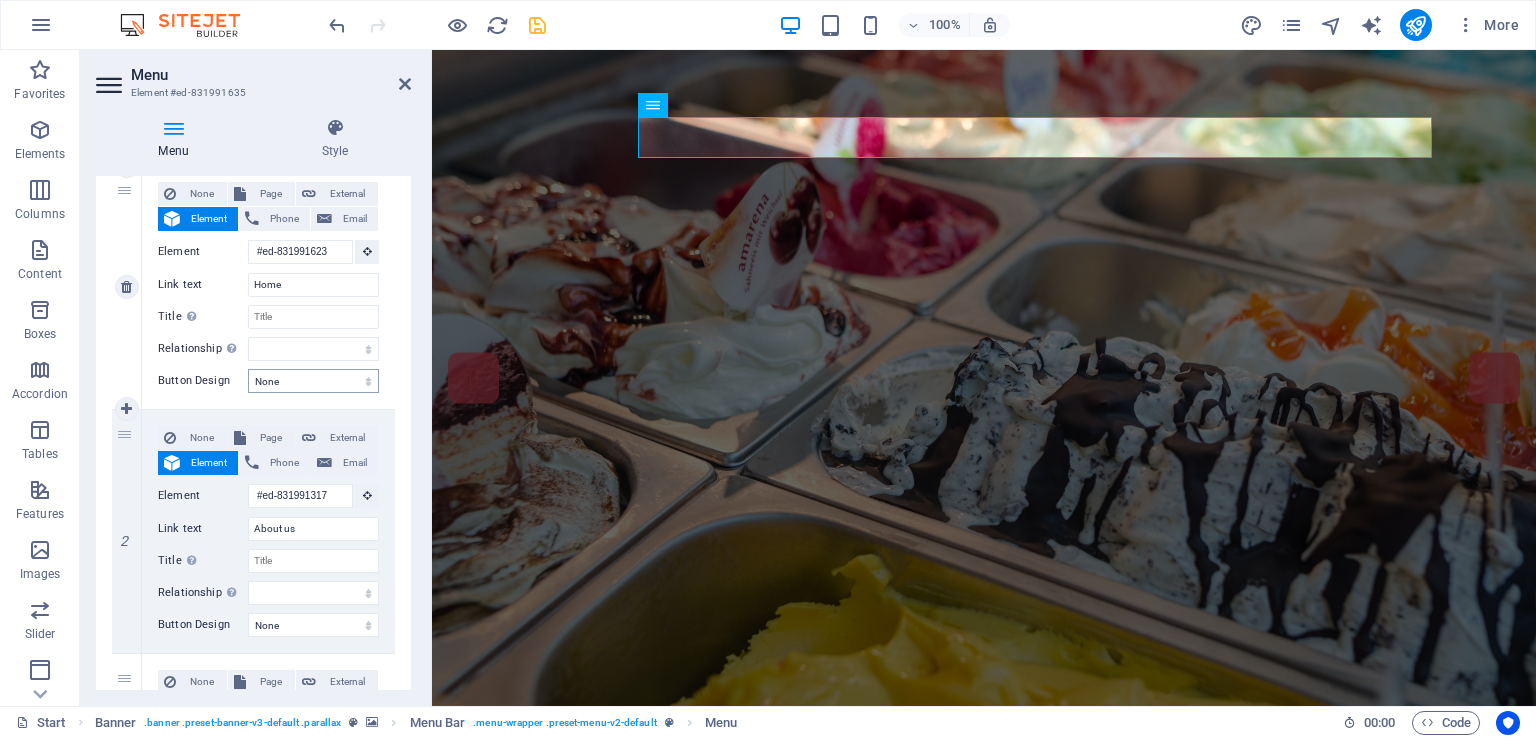 type on "ANNOUNCEMENT" 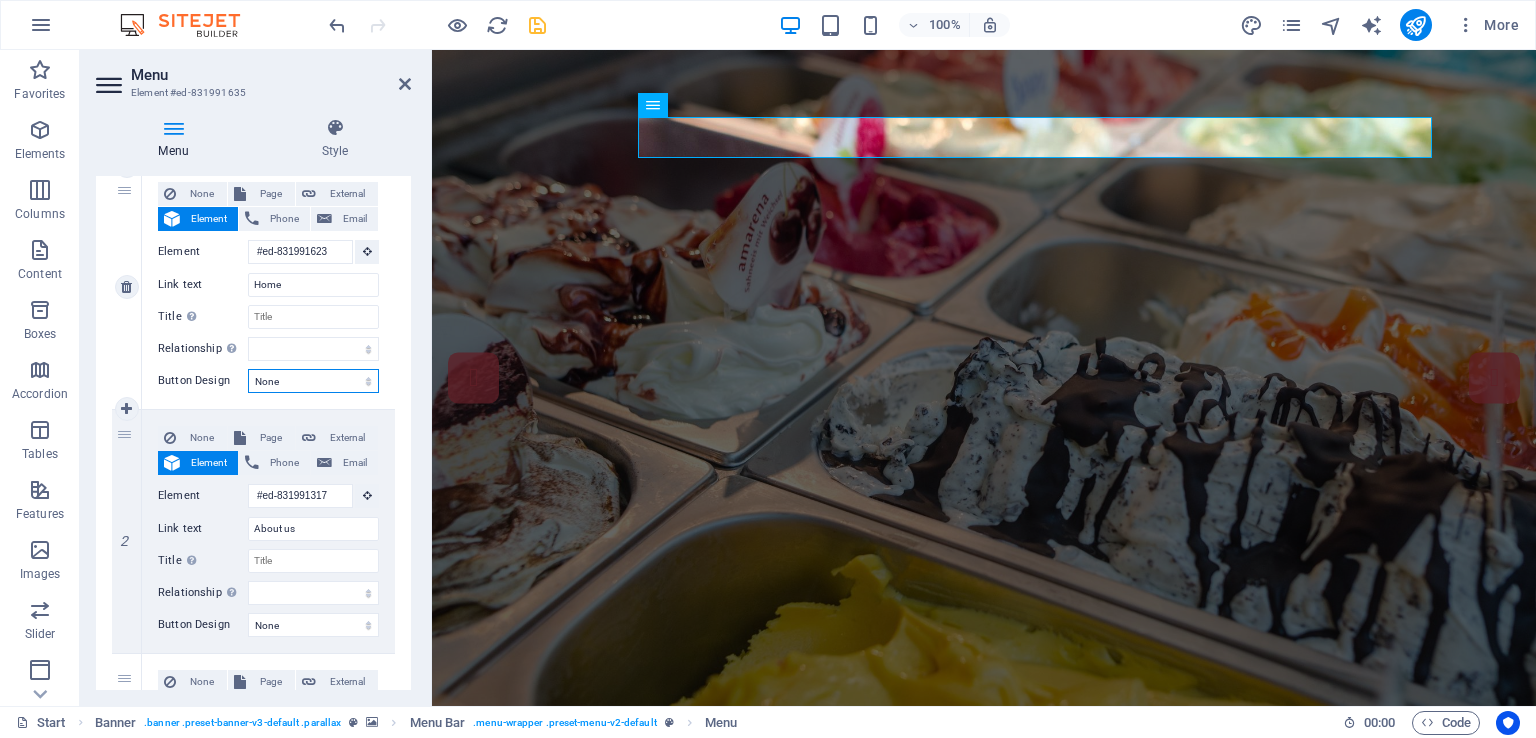 click on "None Default Primary Secondary" at bounding box center [313, 381] 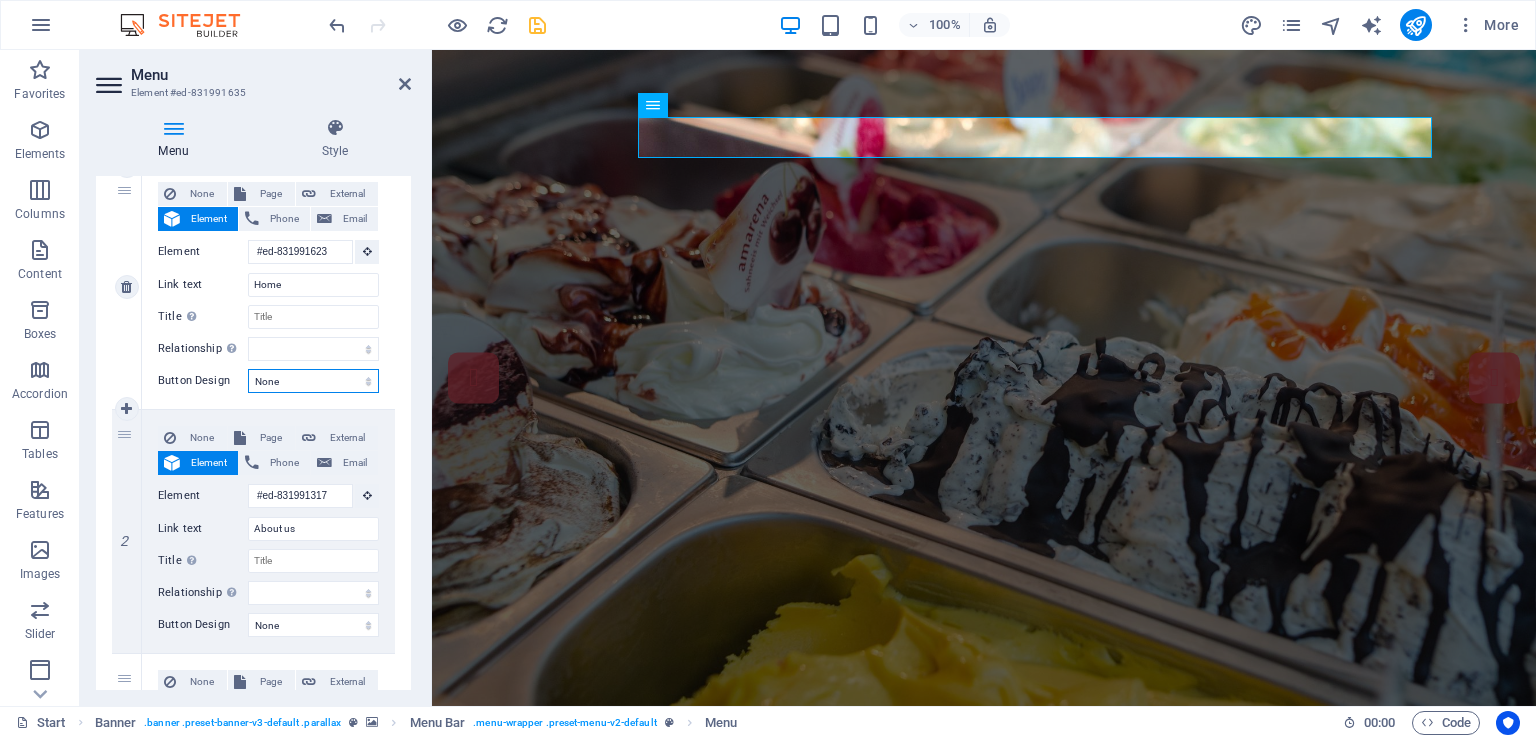 select on "primary" 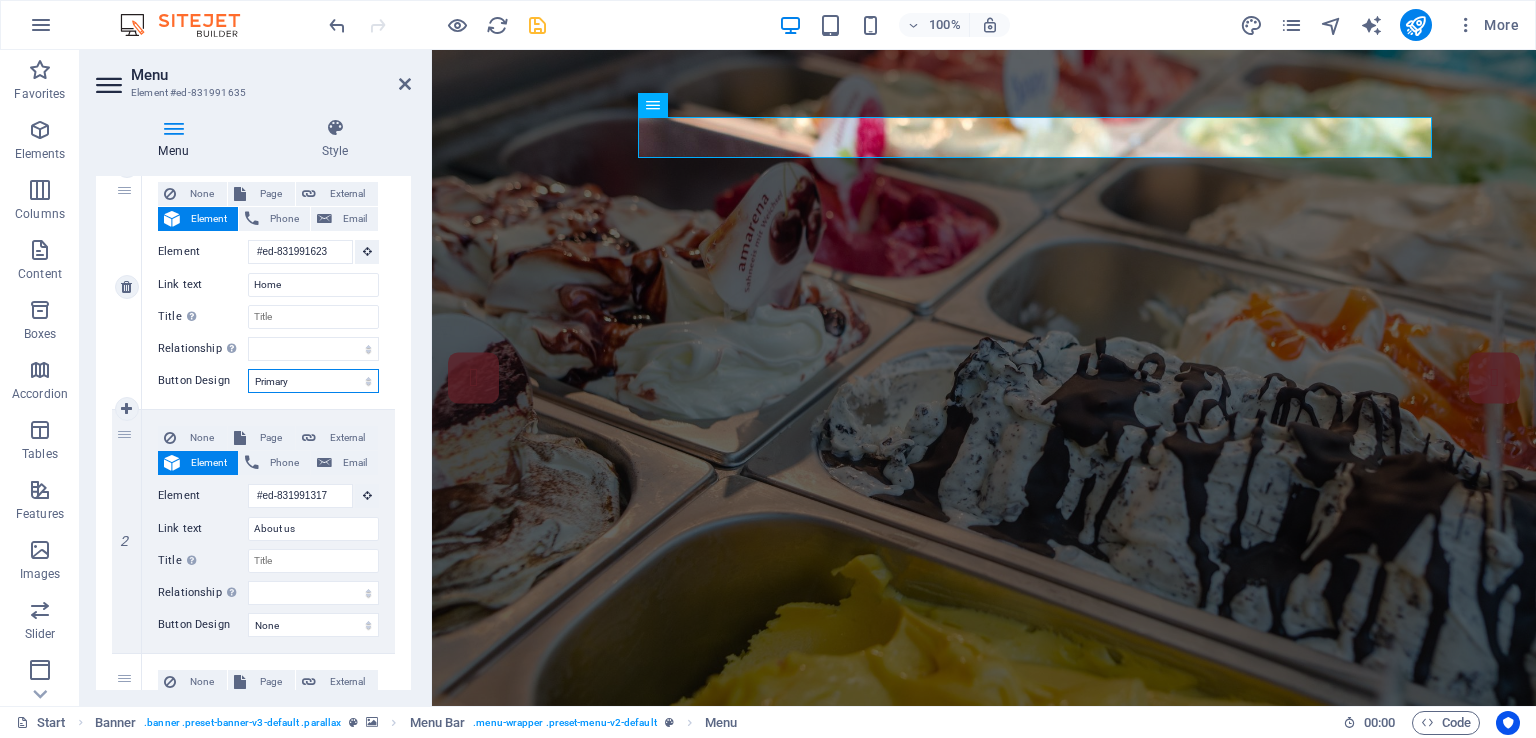 click on "None Default Primary Secondary" at bounding box center (313, 381) 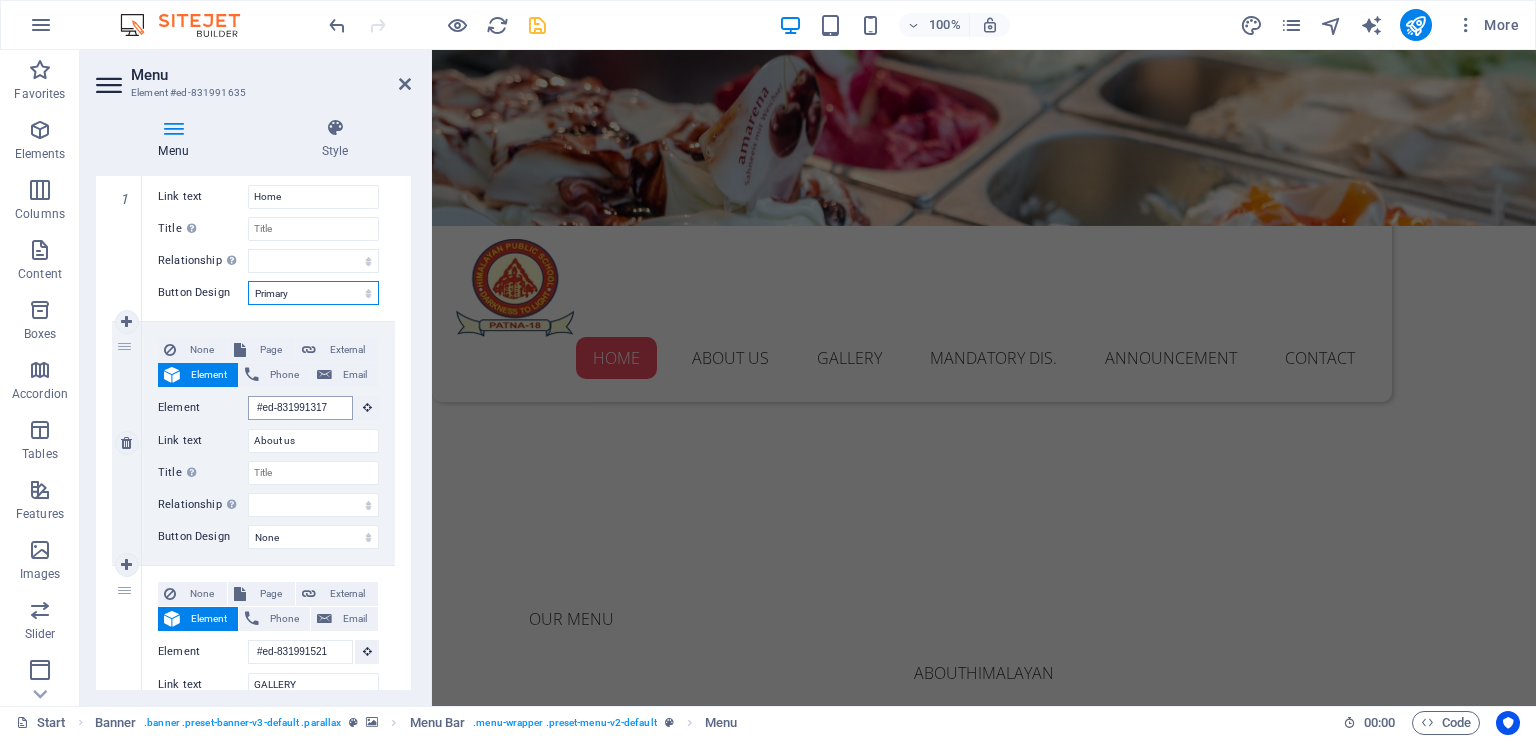 scroll, scrollTop: 0, scrollLeft: 0, axis: both 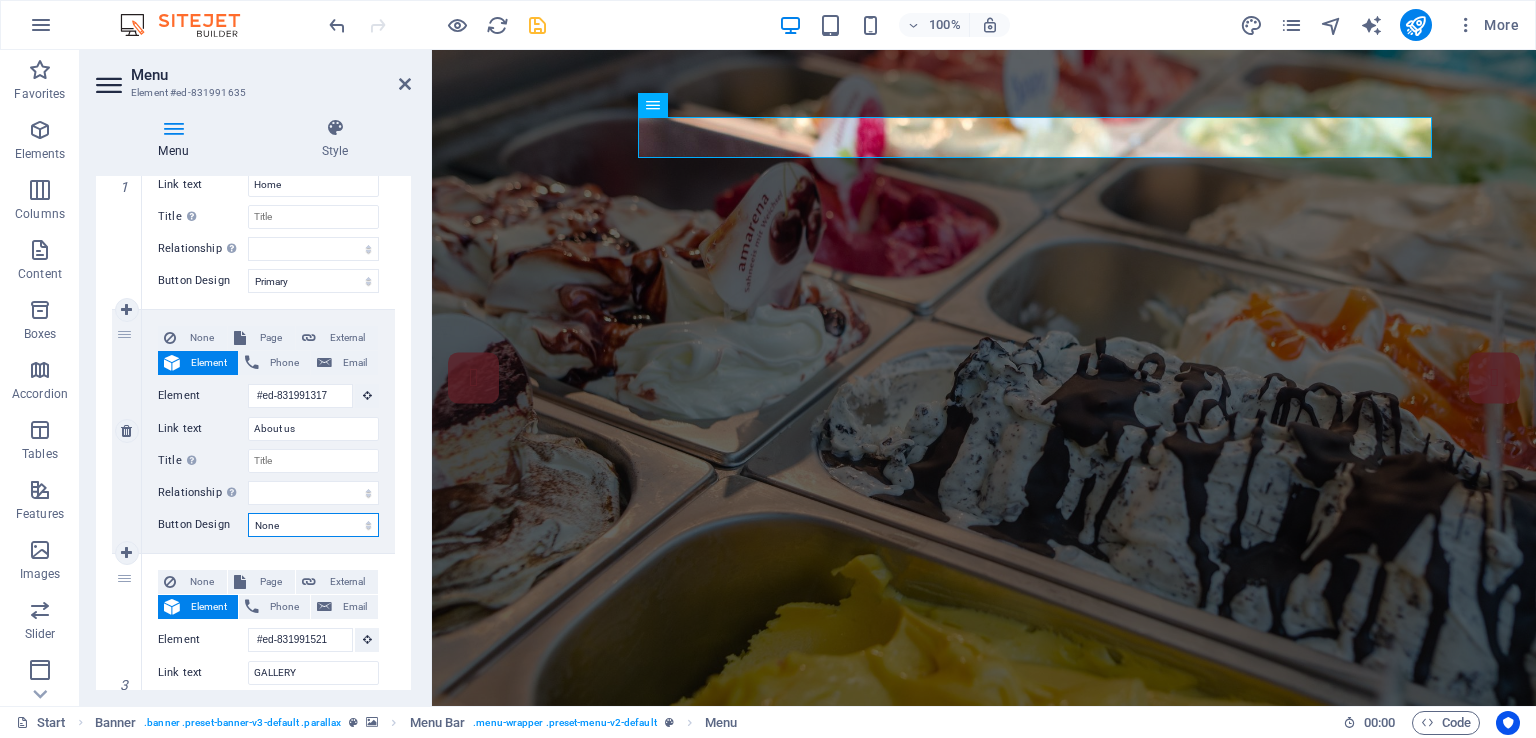 click on "None Default Primary Secondary" at bounding box center (313, 525) 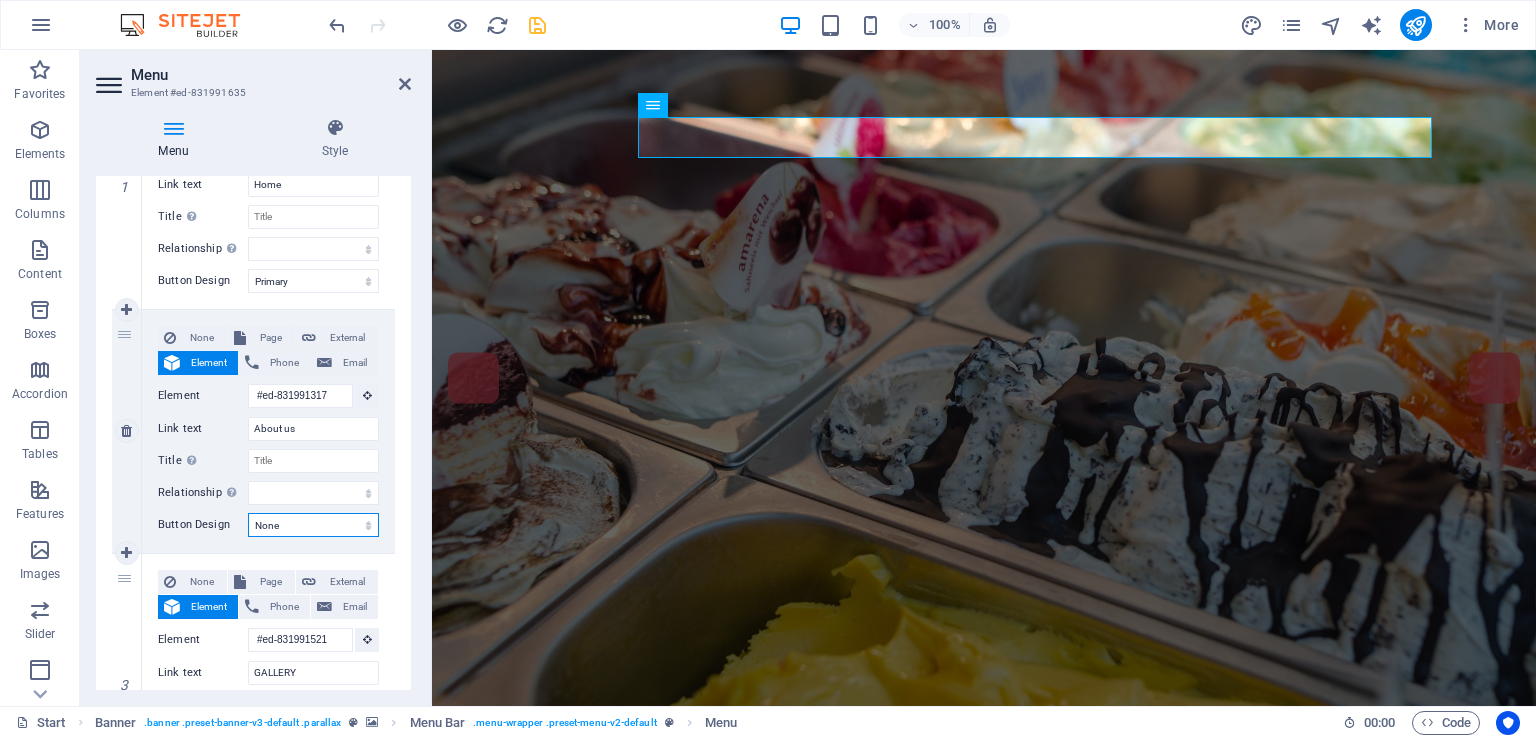 select on "secondary" 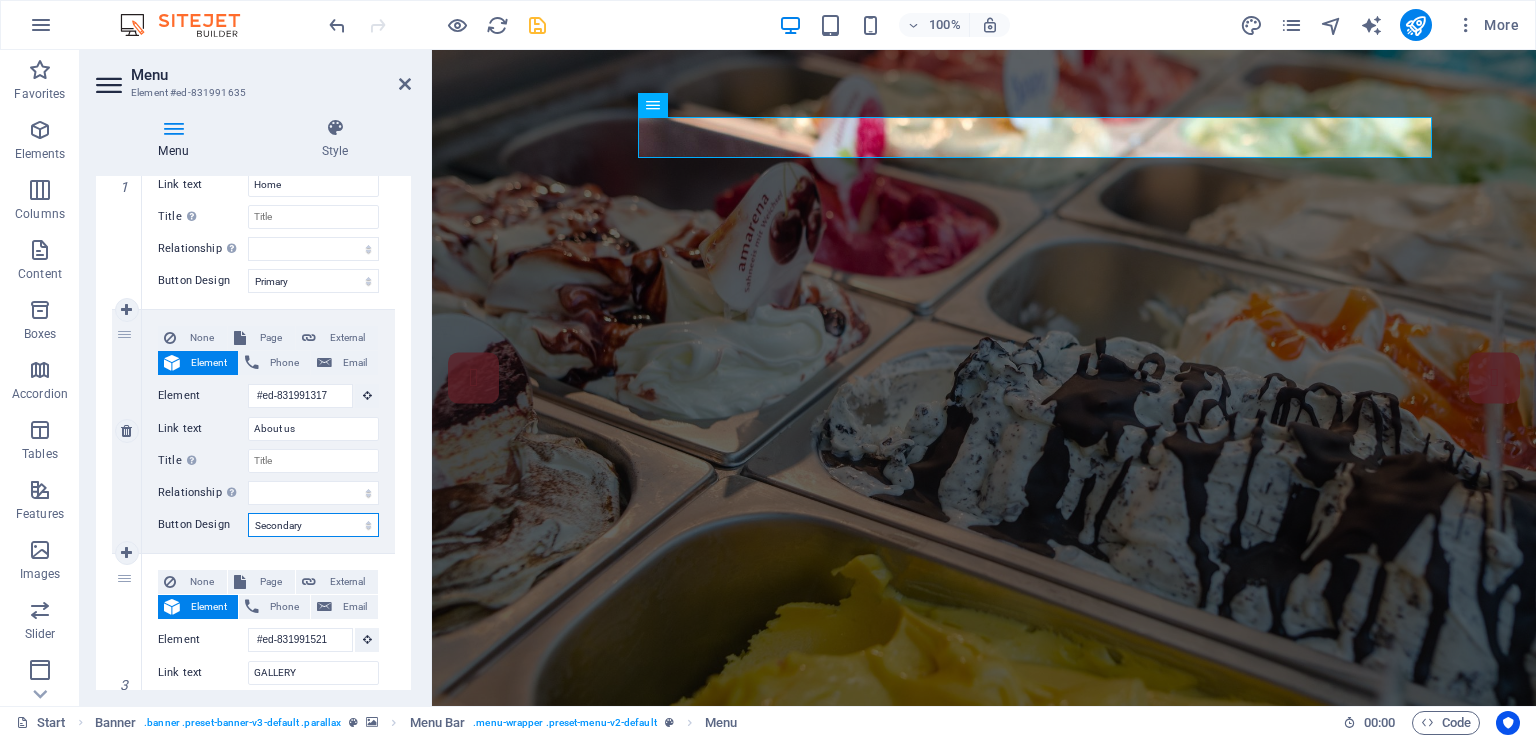 click on "None Default Primary Secondary" at bounding box center [313, 525] 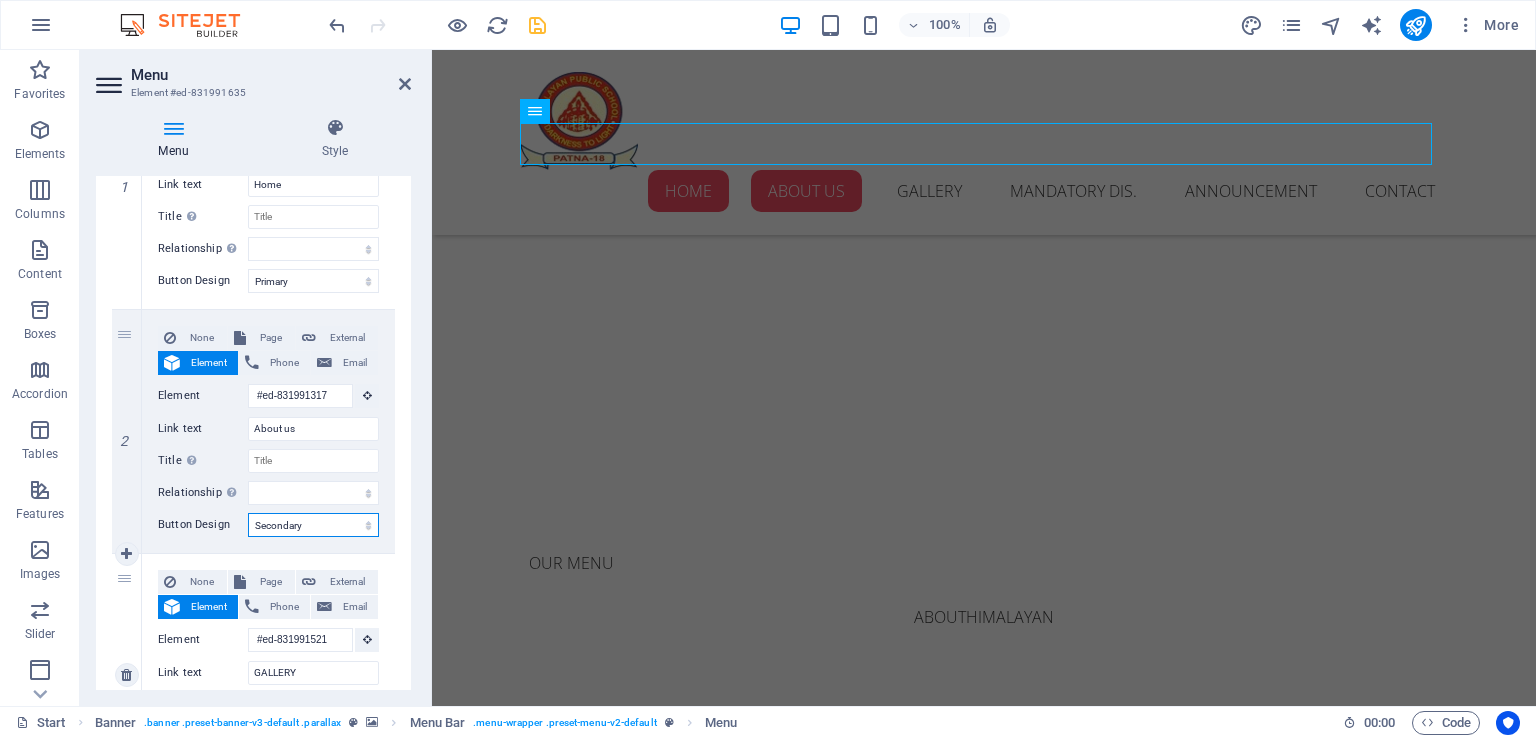 scroll, scrollTop: 0, scrollLeft: 0, axis: both 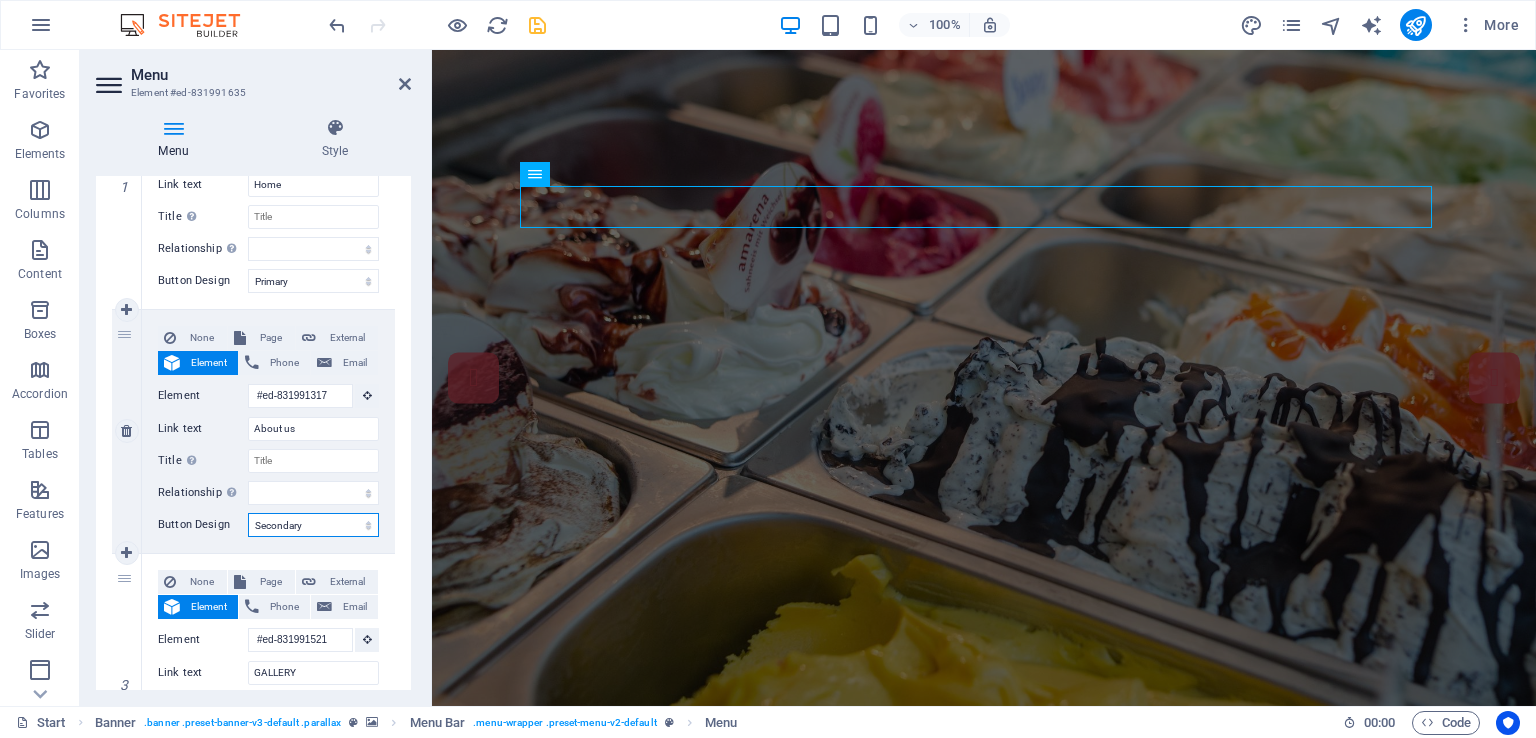 click on "None Default Primary Secondary" at bounding box center (313, 525) 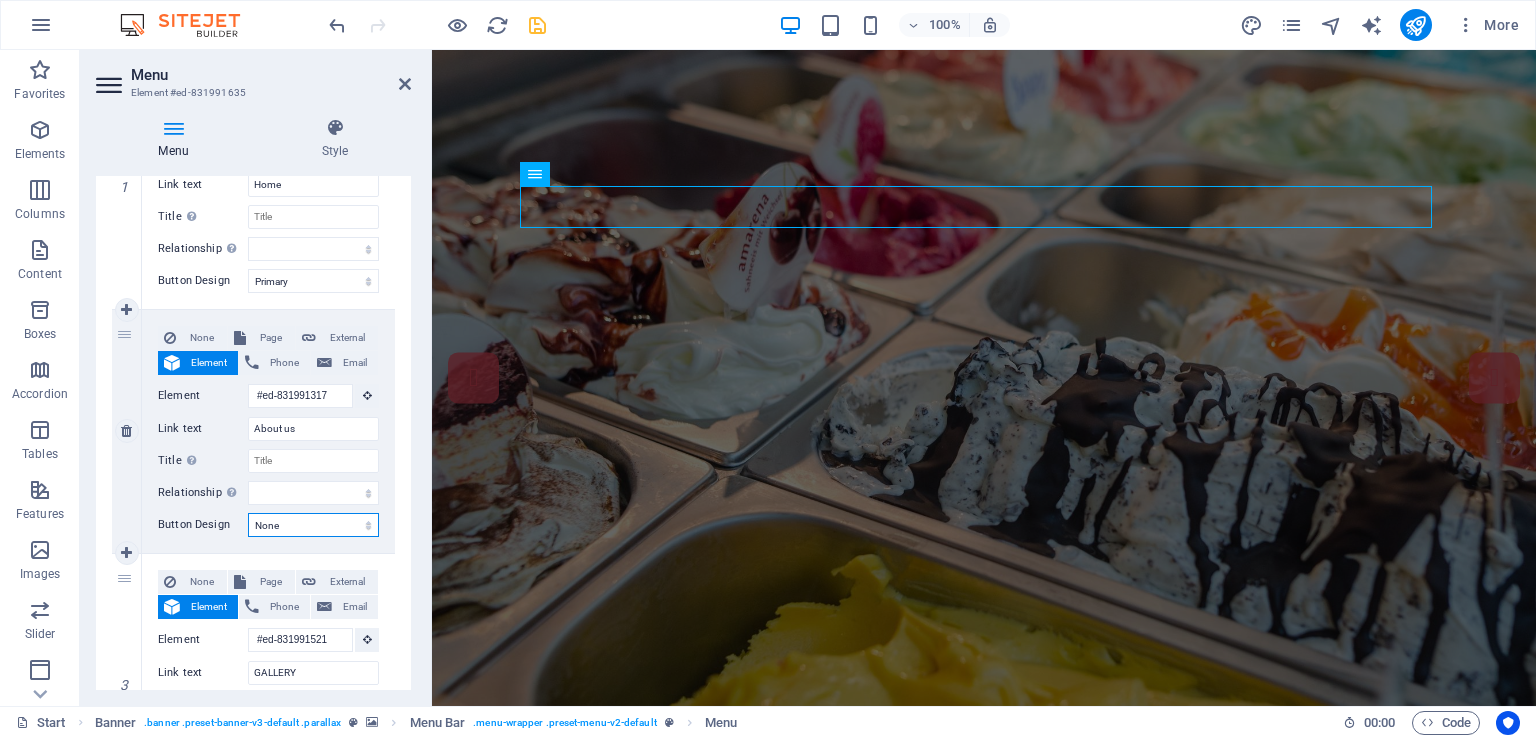 click on "None Default Primary Secondary" at bounding box center (313, 525) 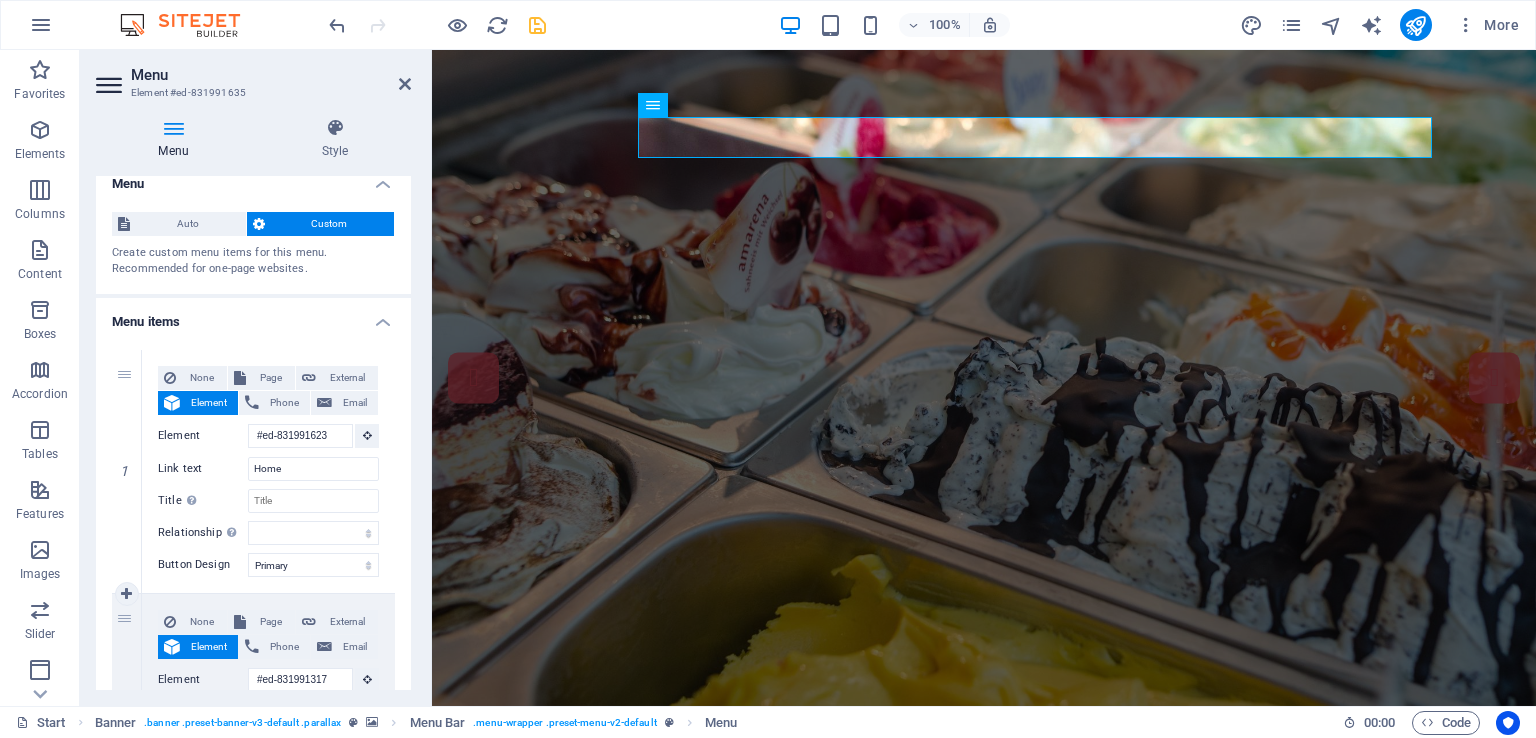 scroll, scrollTop: 0, scrollLeft: 0, axis: both 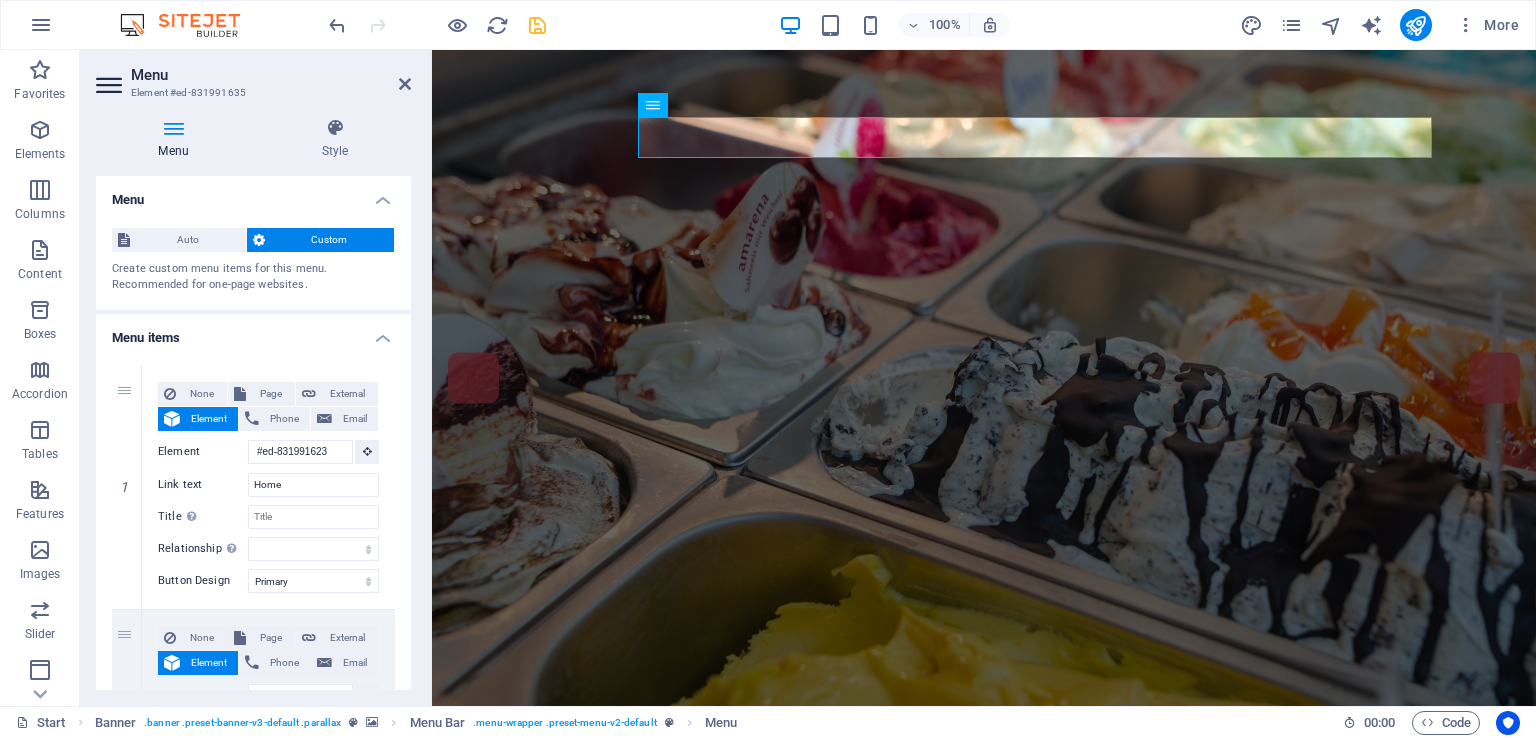 click at bounding box center (111, 85) 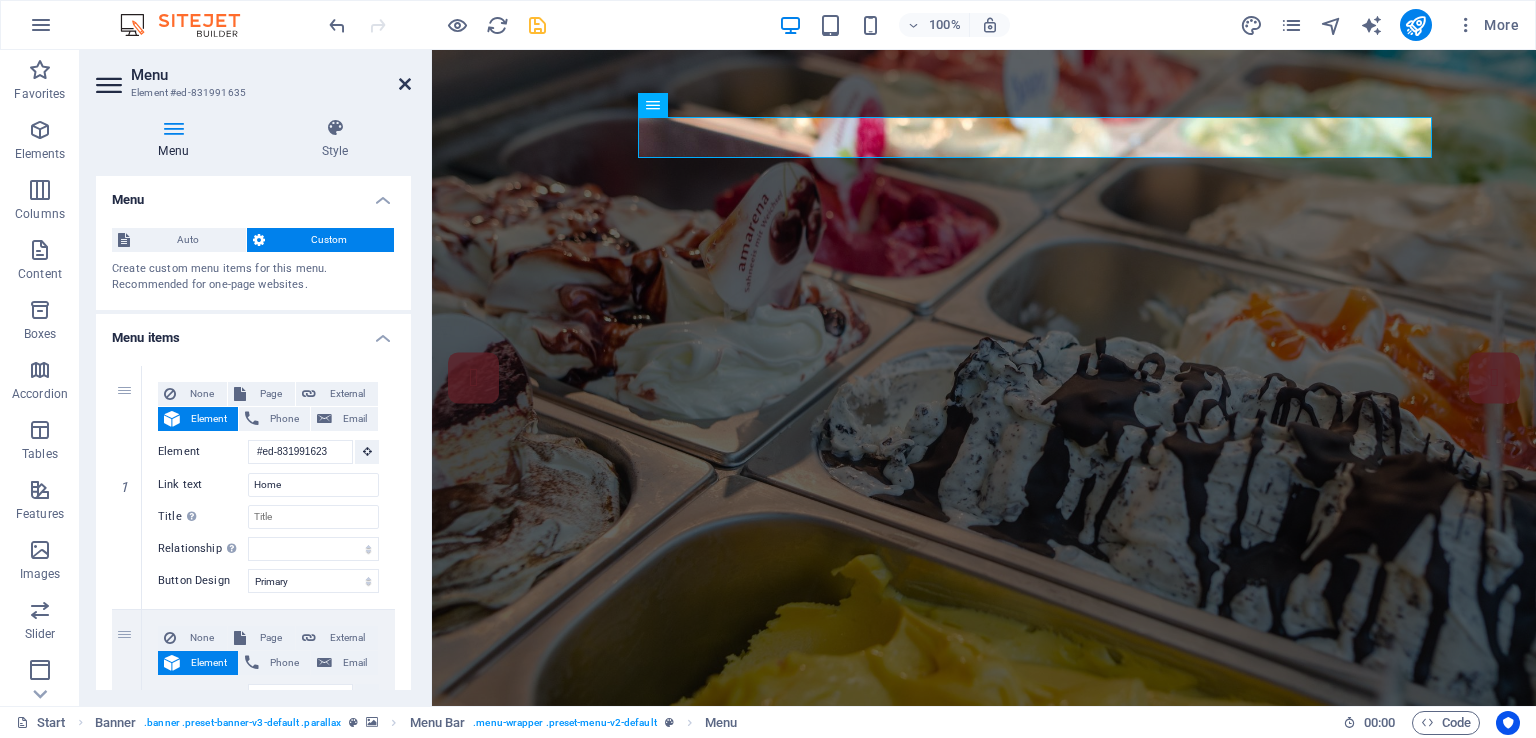 click at bounding box center [405, 84] 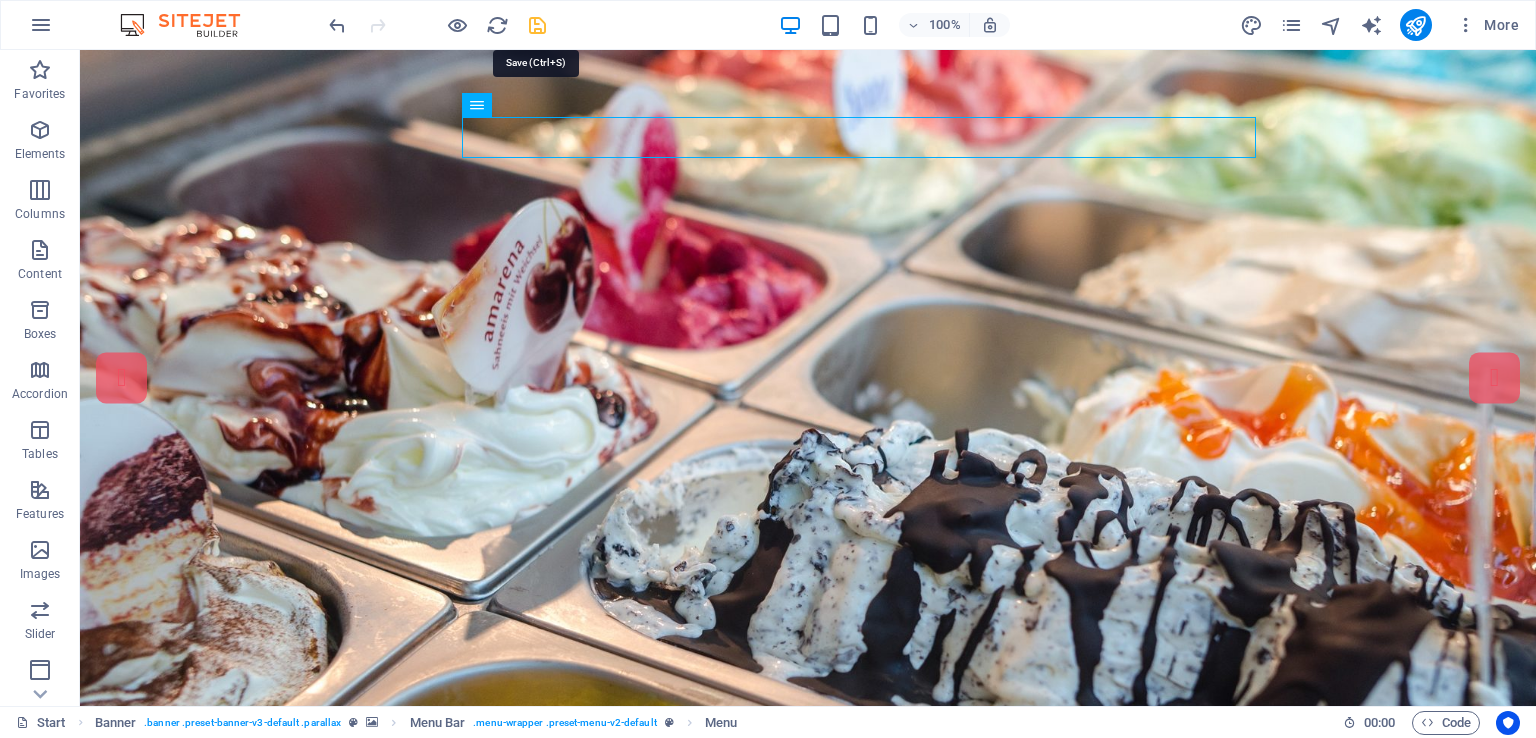 click at bounding box center (537, 25) 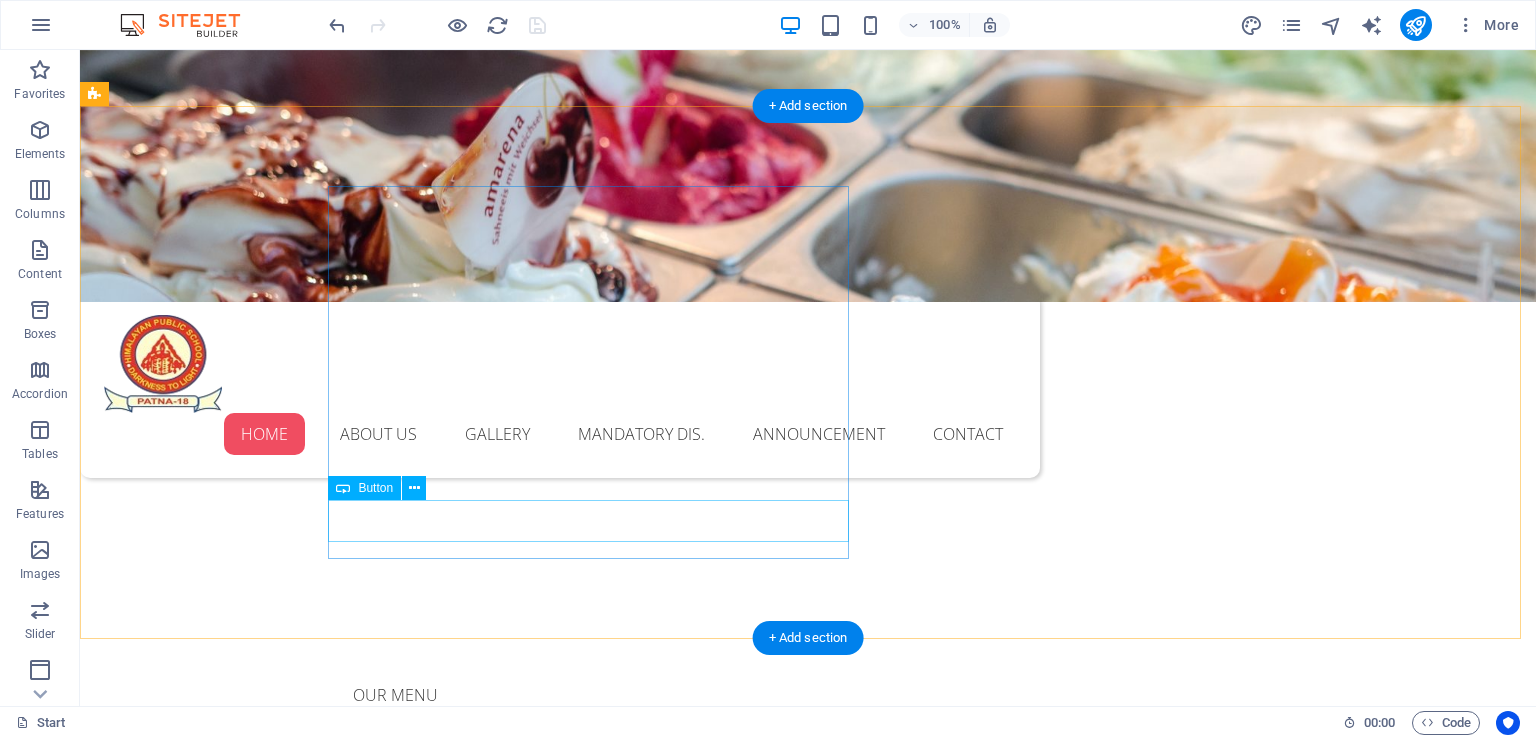 scroll, scrollTop: 500, scrollLeft: 0, axis: vertical 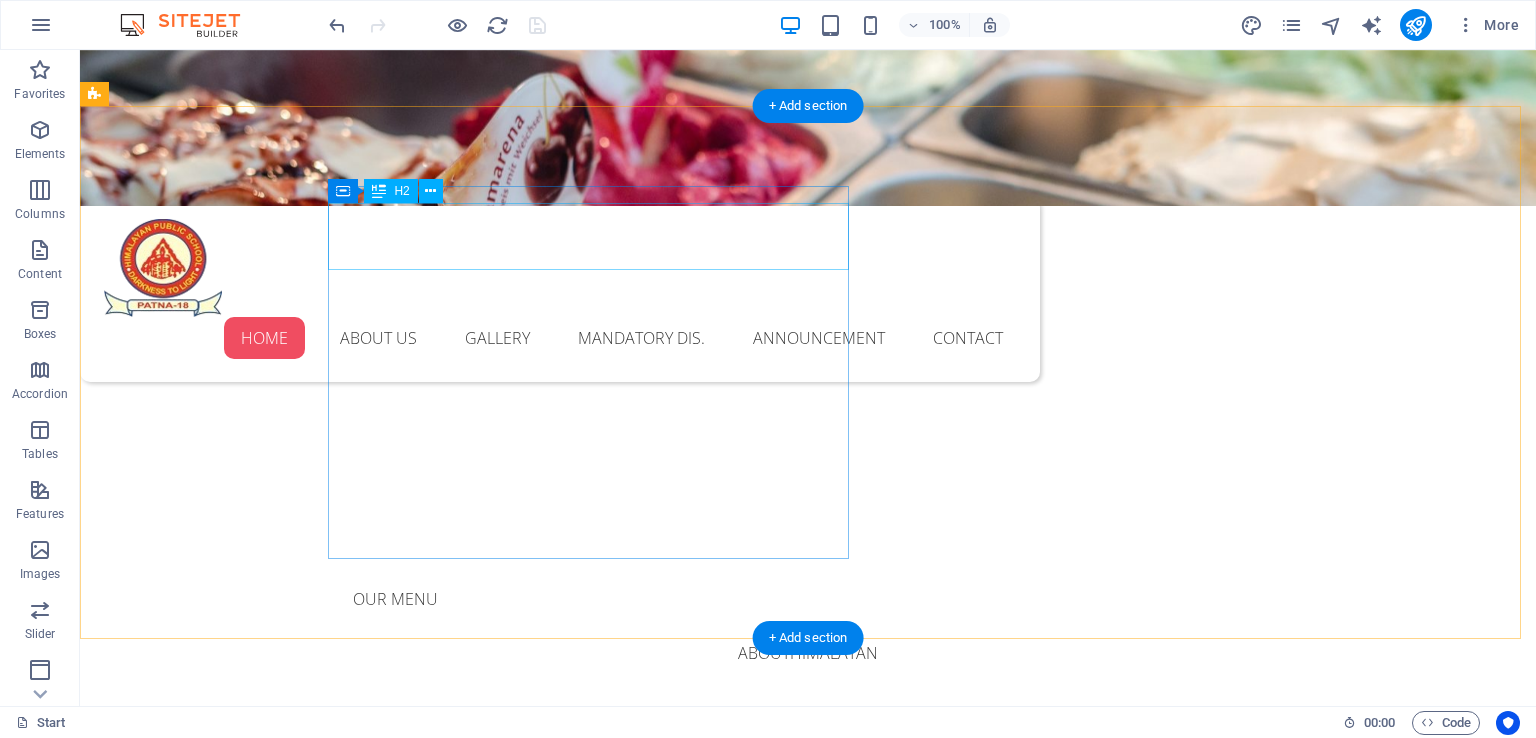 click on "About Mielo" at bounding box center (568, 947) 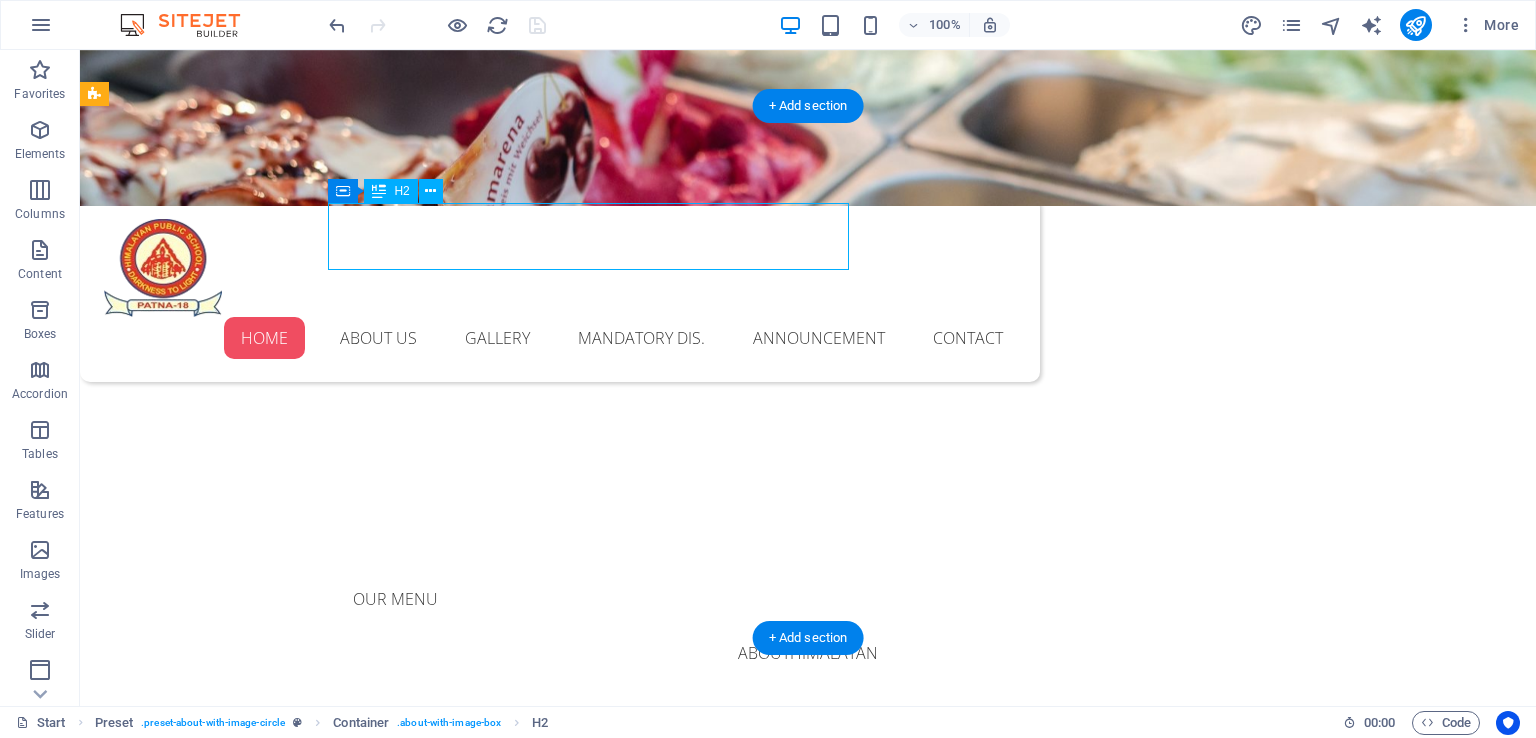 click on "About Mielo" at bounding box center [568, 947] 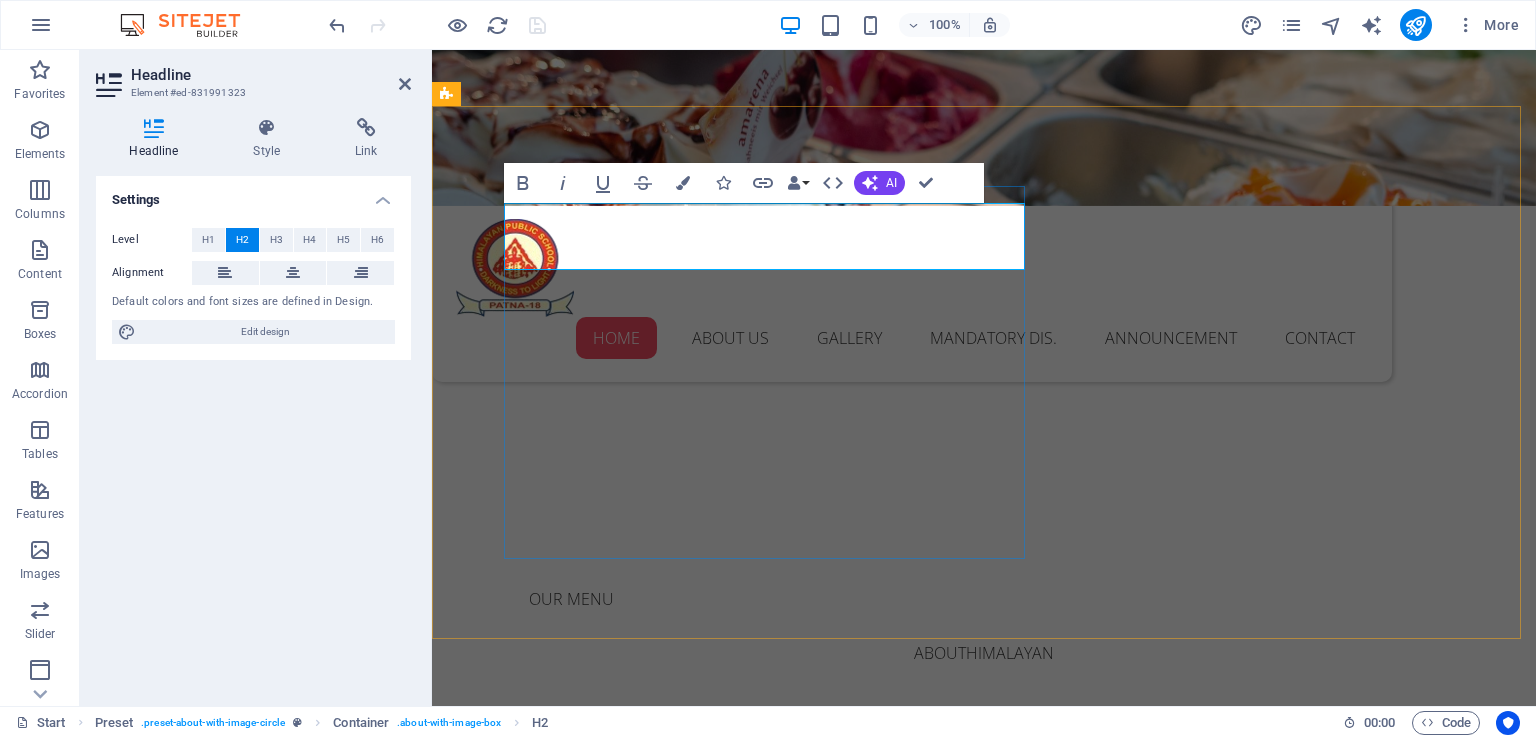 click on "About Mielo" at bounding box center (920, 947) 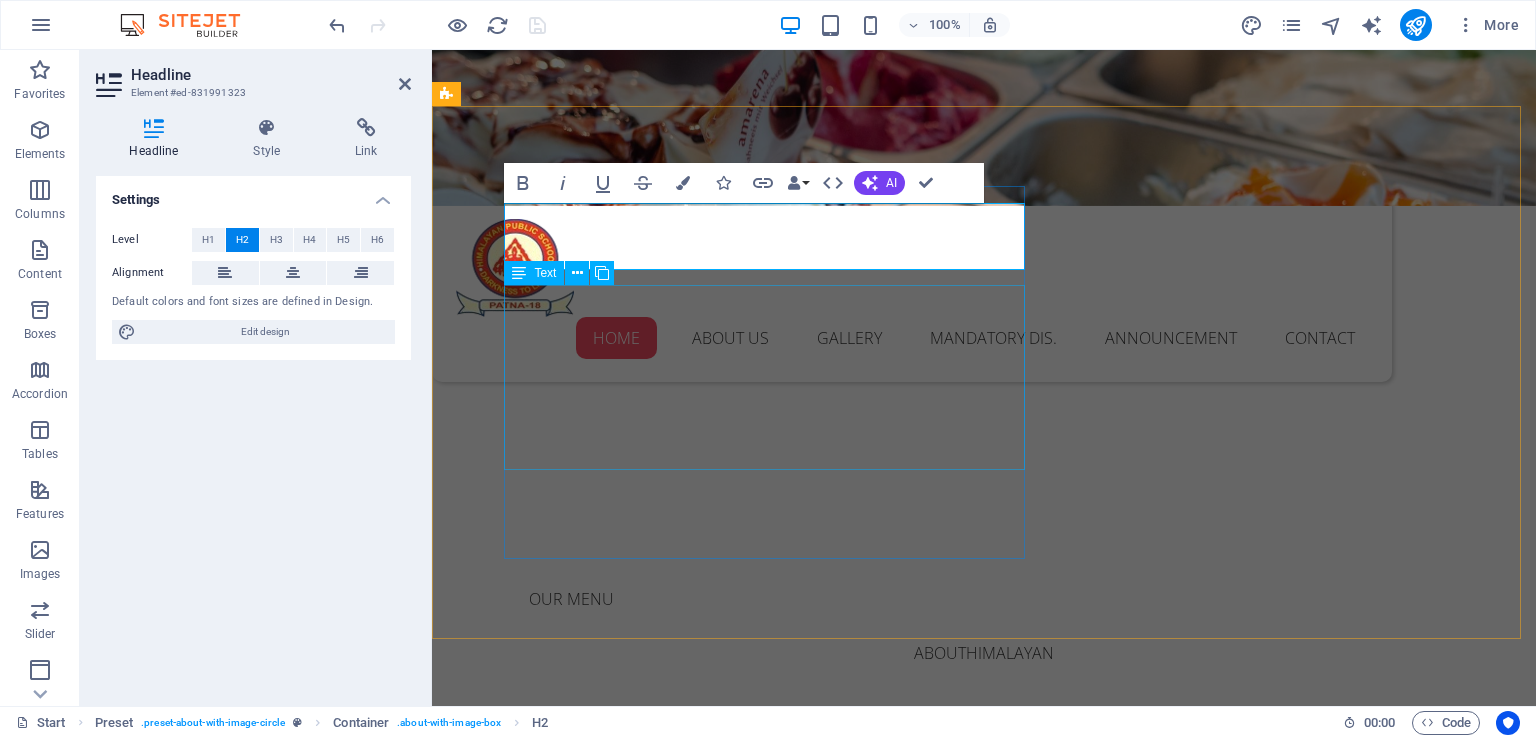 click on "Lorem ipsum dolor sit amet, consectetur adipisicing elit. Repellat, maiores, a libero atque assumenda praesentium cum magni odio dolor accusantium explicabo repudiandae molestiae itaque provident sit debitis aspernatur soluta deserunt incidunt ad cumque ex laboriosam.  Distinctio, mollitia, molestias excepturi voluptatem veritatis iusto nam nulla maiores, a libero atque assumenda praesentium cum magni odio dolor accusantium explicabo repudiandae molestiae itaque." at bounding box center (920, 1062) 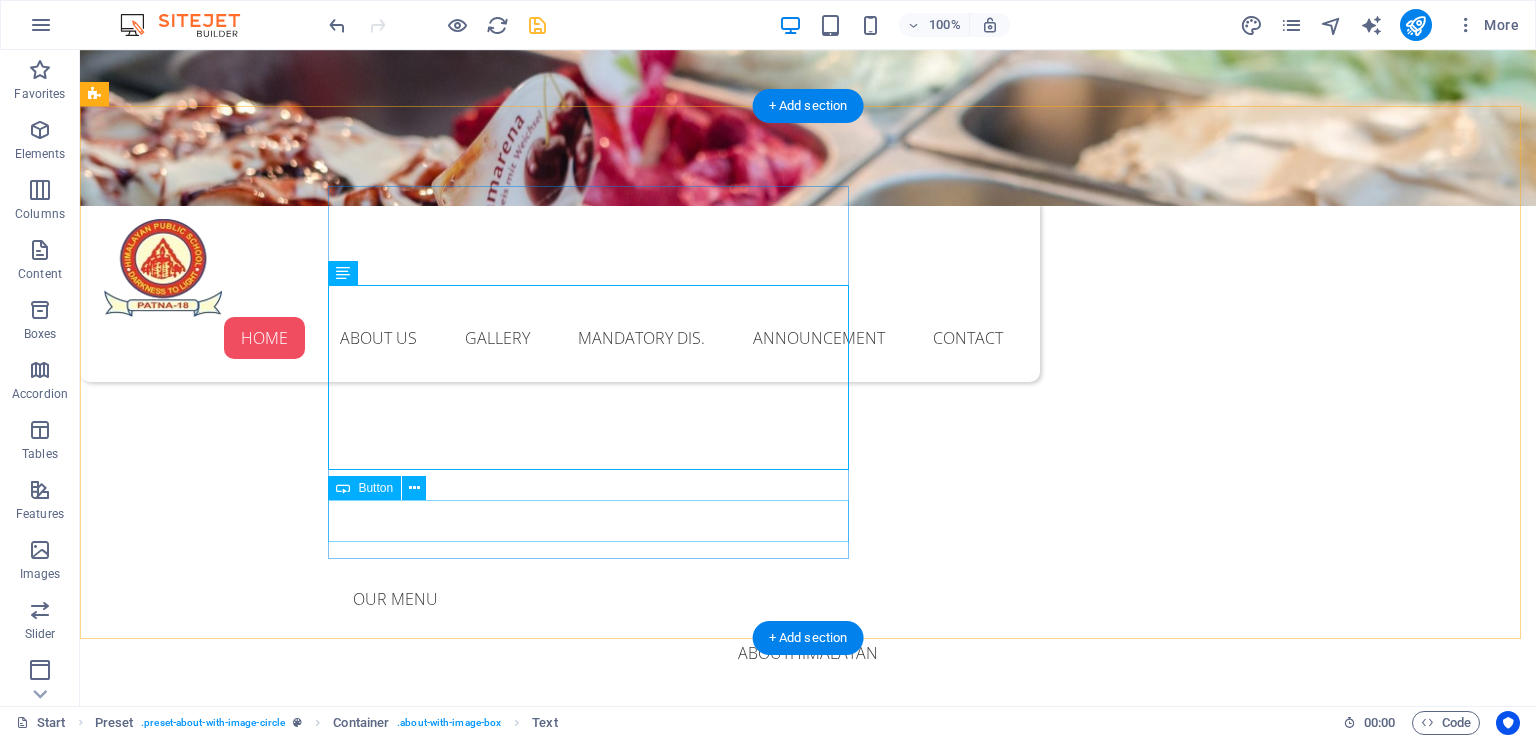 click on "Ice Cream Menu" at bounding box center (568, 1179) 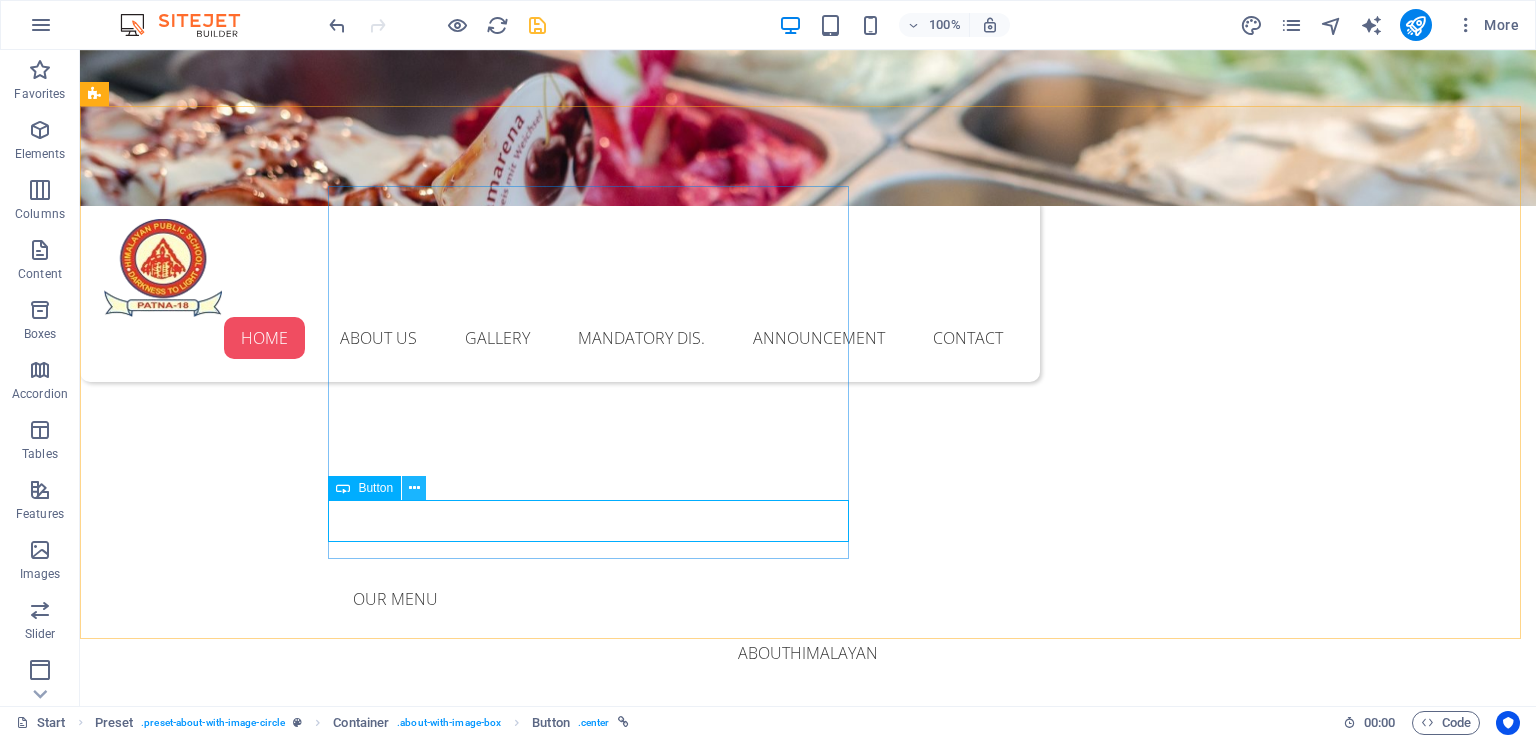 click at bounding box center [414, 488] 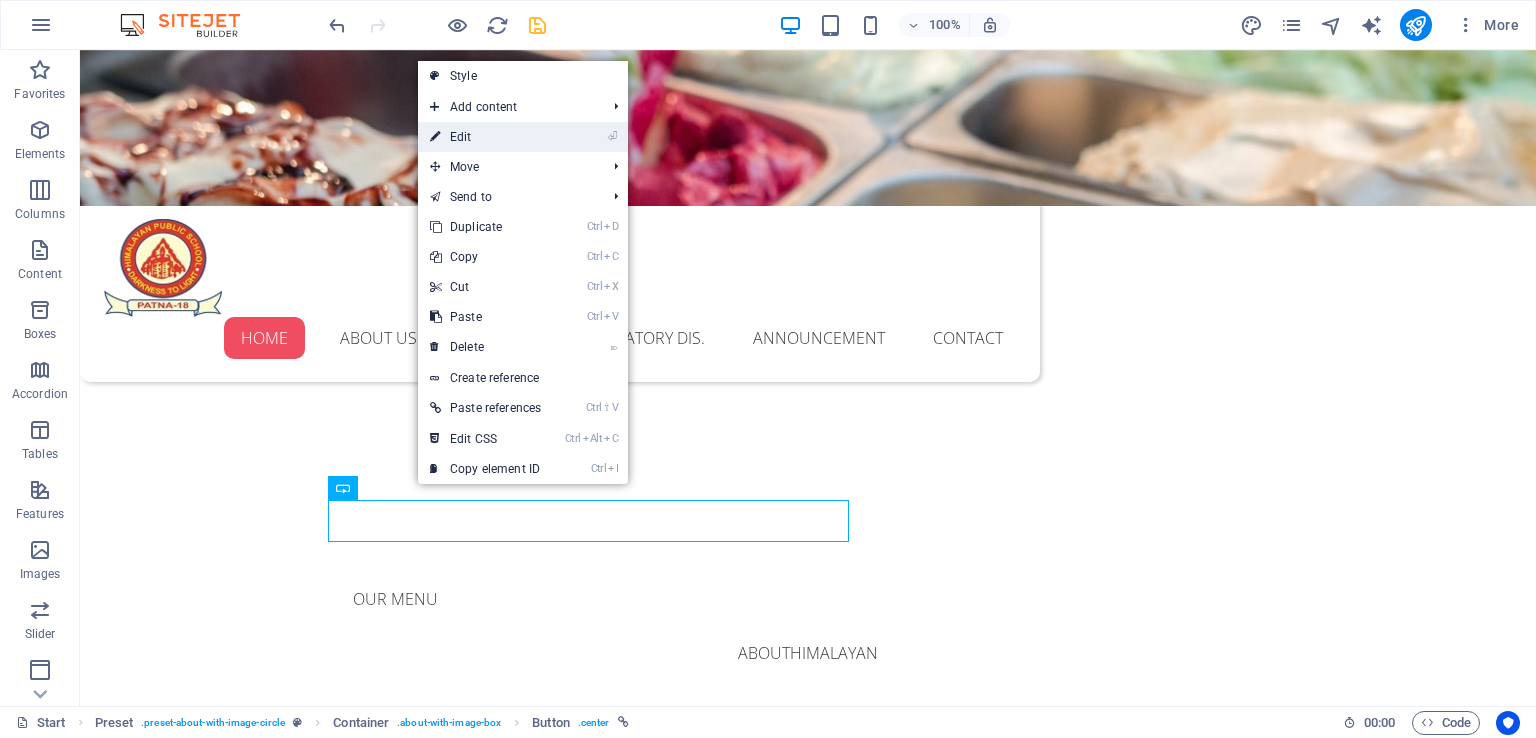 drag, startPoint x: 552, startPoint y: 136, endPoint x: 100, endPoint y: 89, distance: 454.437 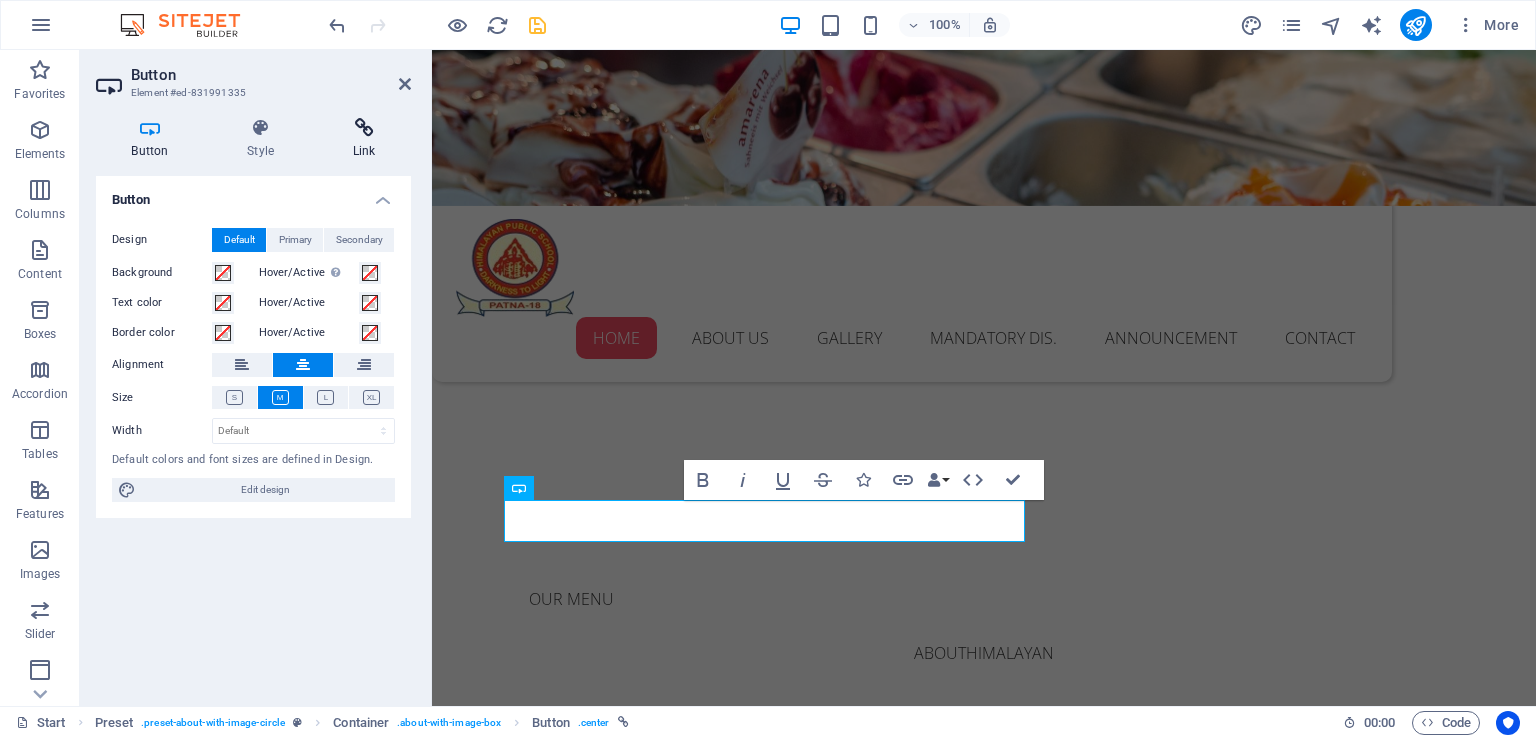 click on "Link" at bounding box center (364, 139) 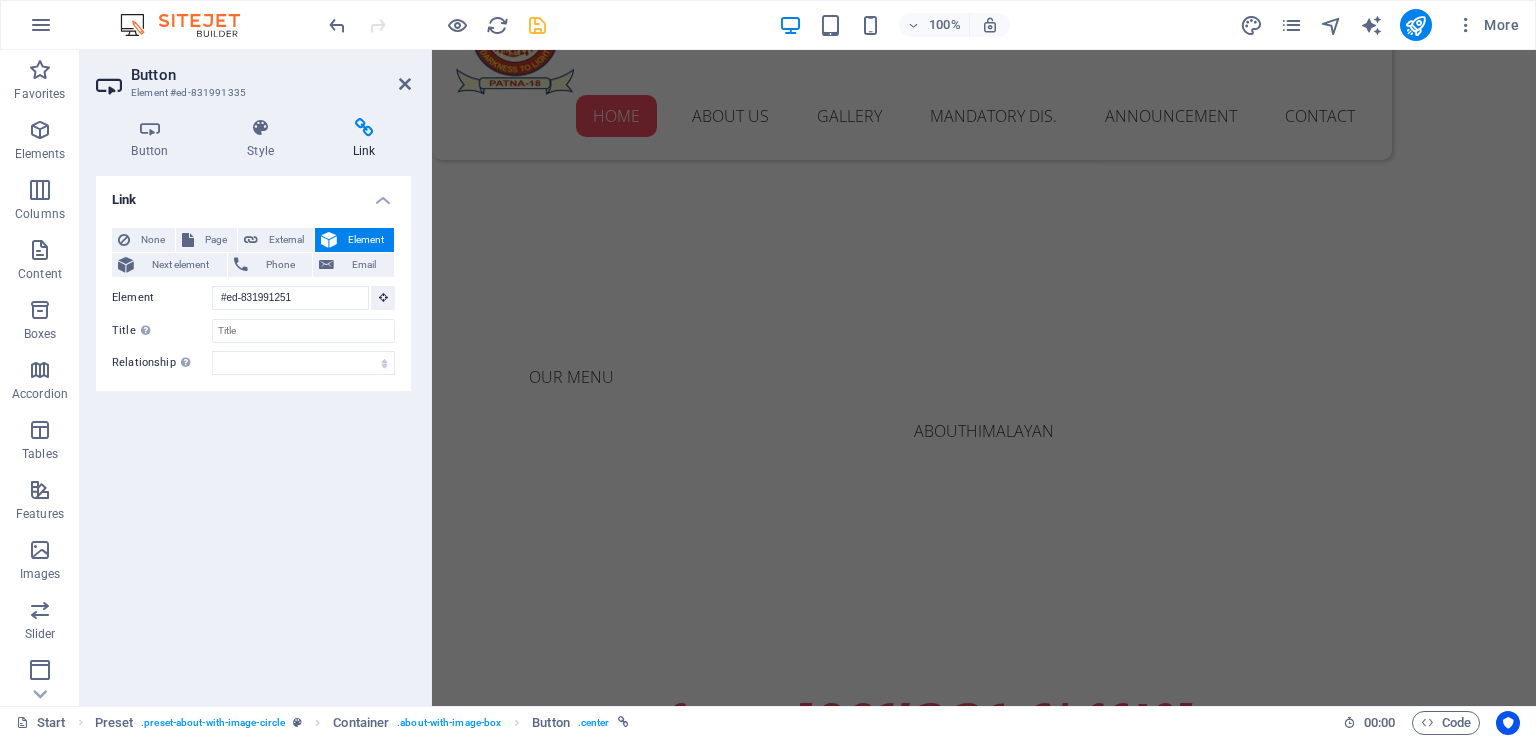 scroll, scrollTop: 500, scrollLeft: 0, axis: vertical 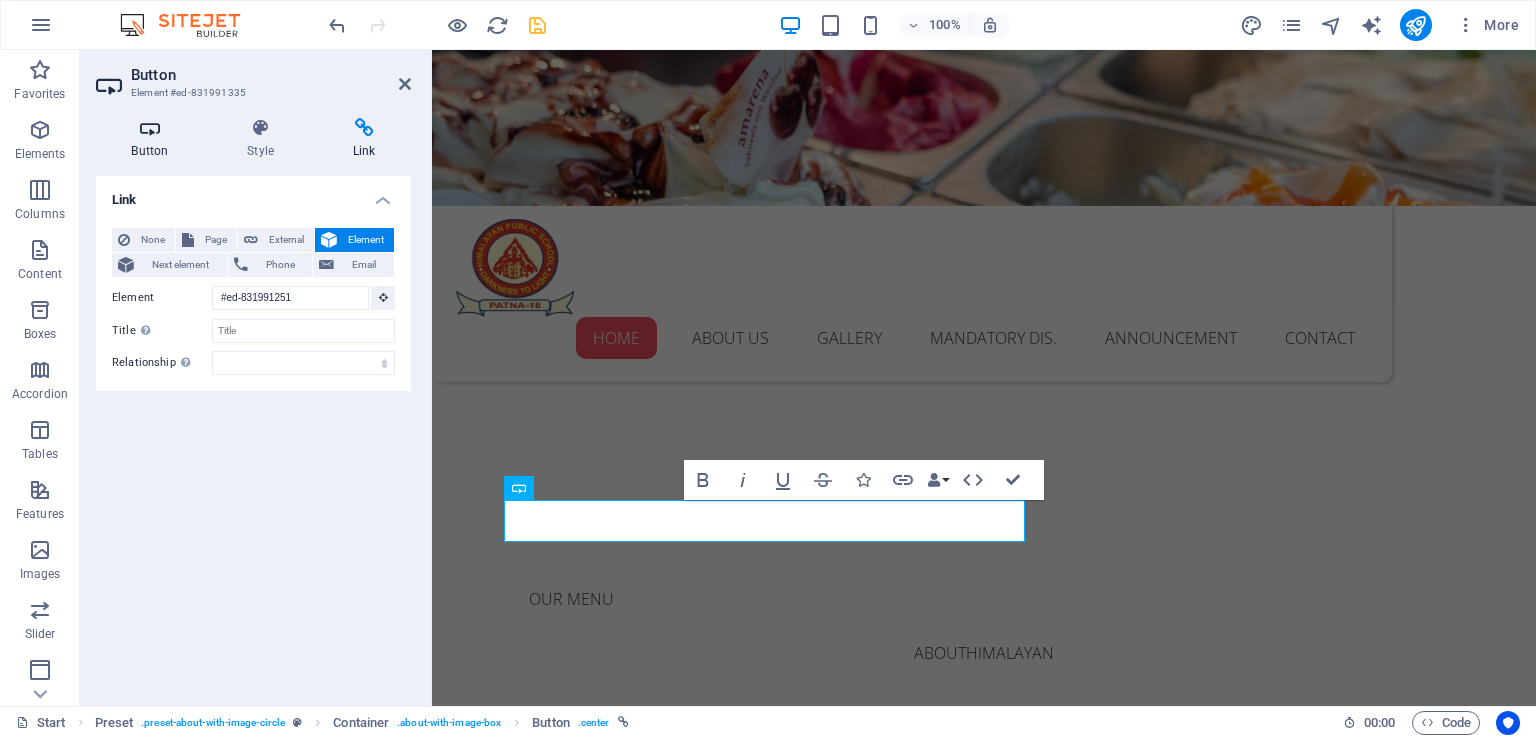 click at bounding box center (150, 128) 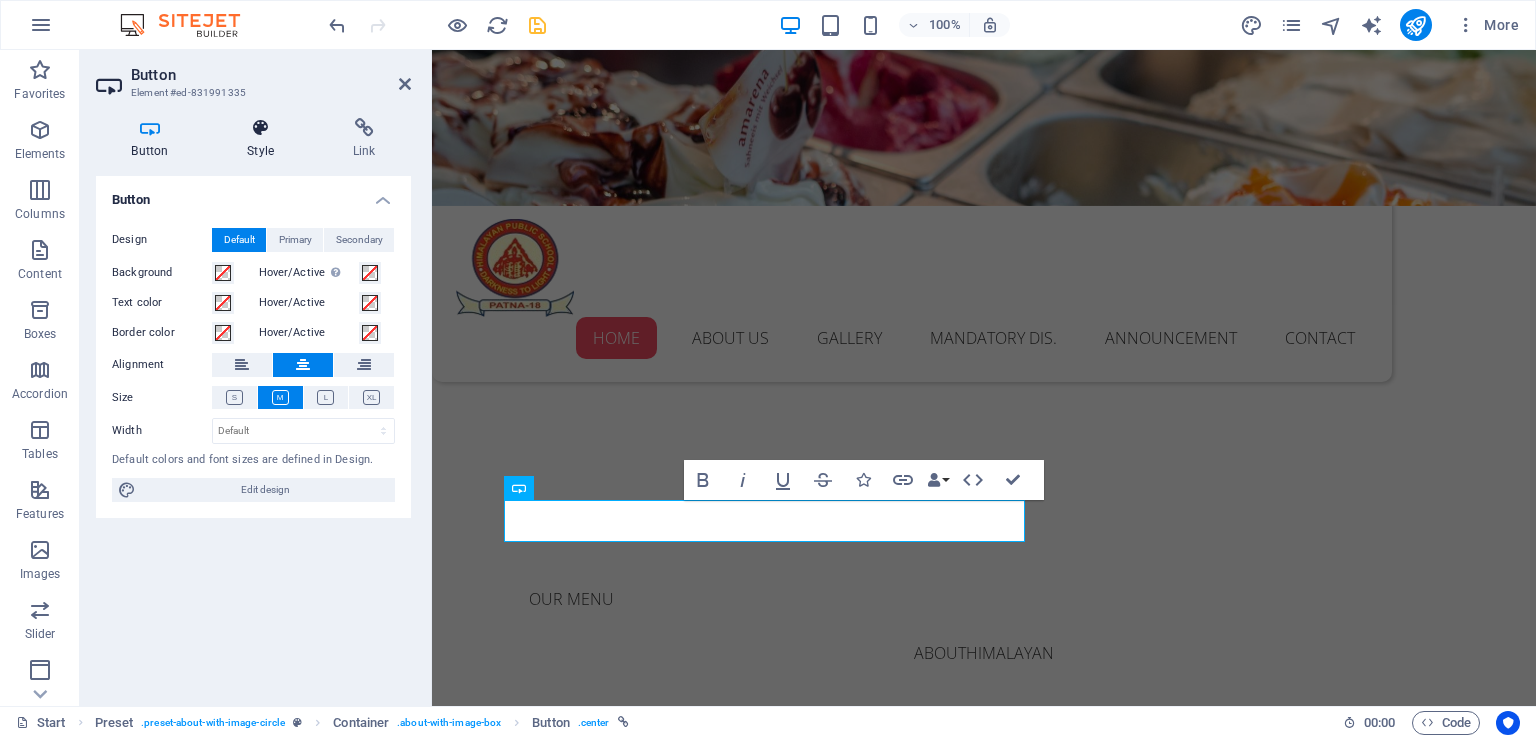 click at bounding box center (261, 128) 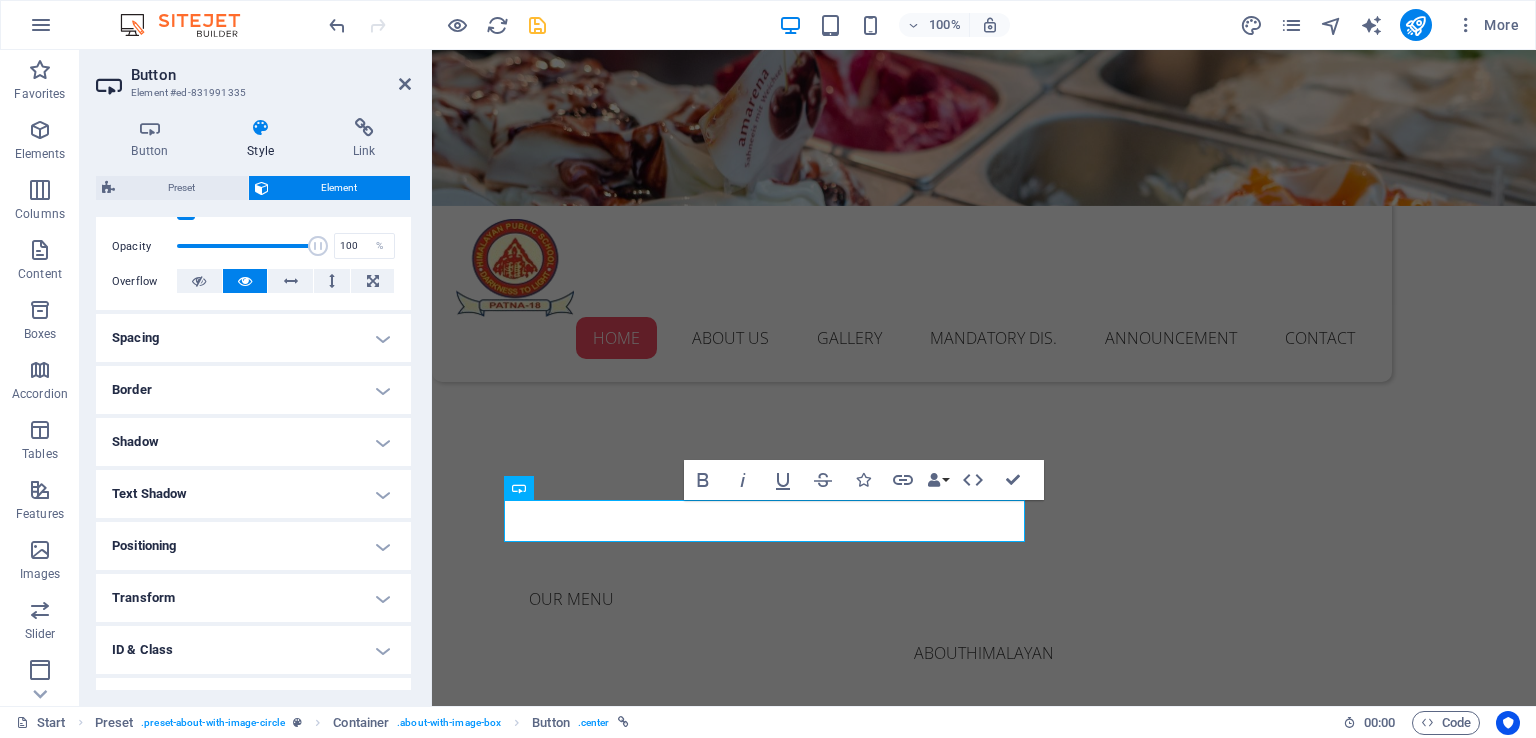 scroll, scrollTop: 372, scrollLeft: 0, axis: vertical 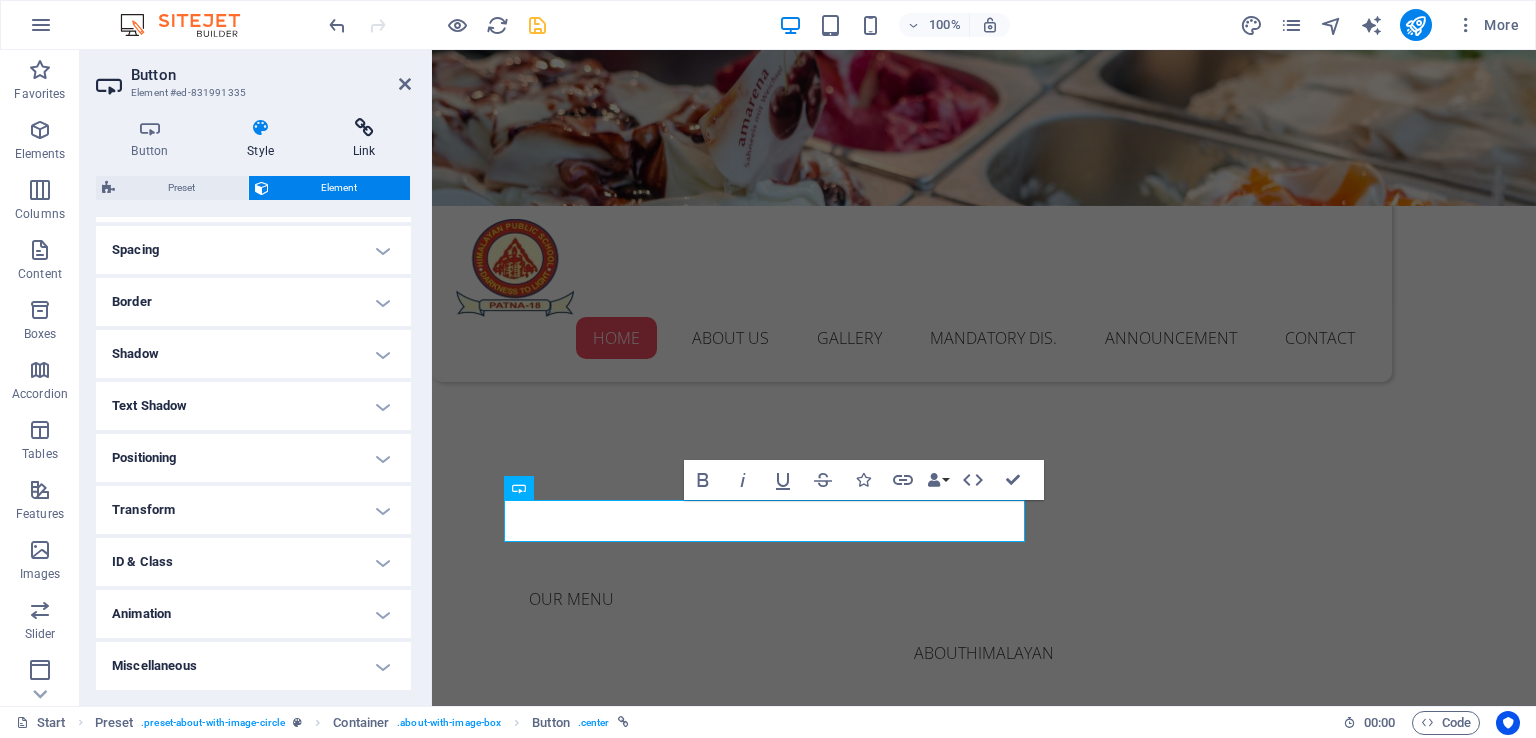 click on "Link" at bounding box center [364, 139] 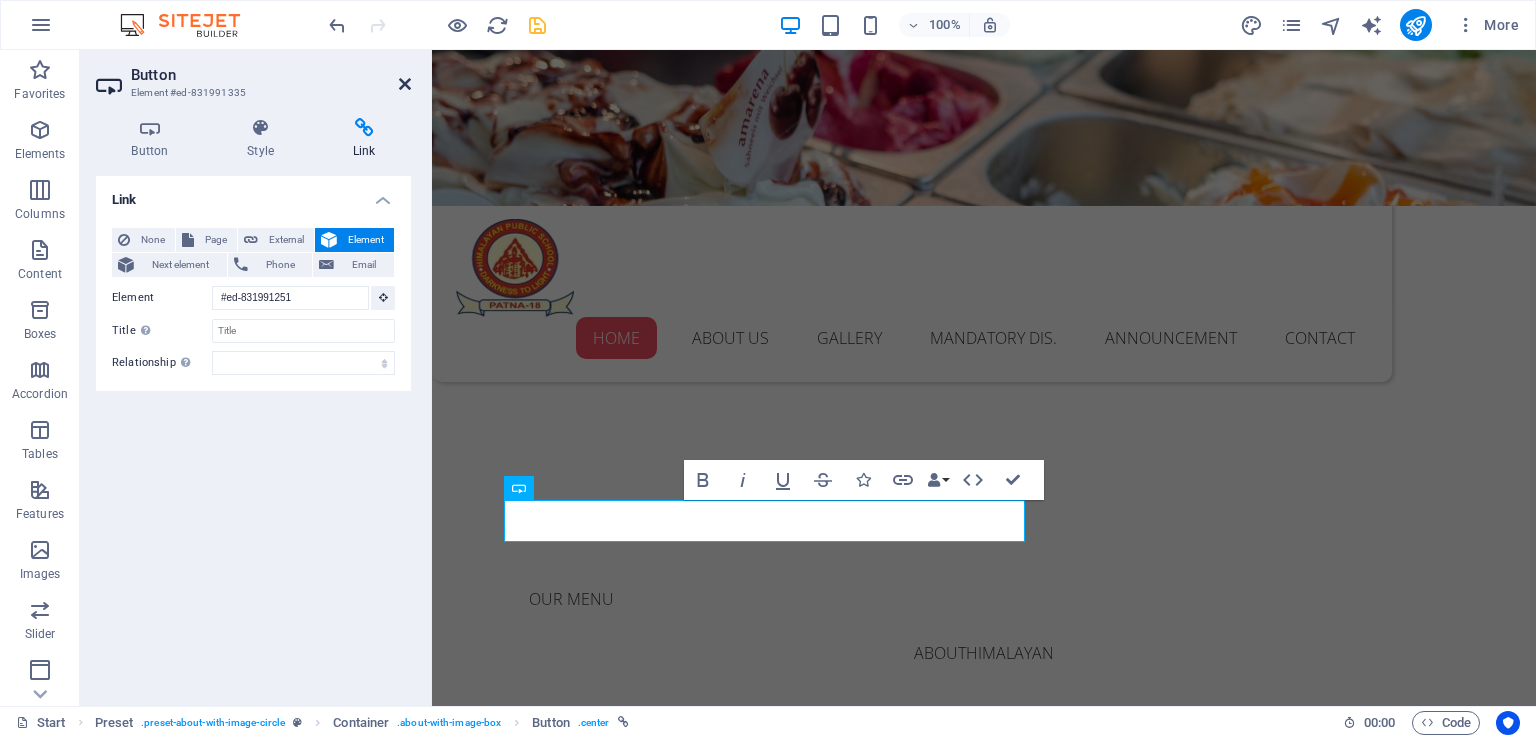 click at bounding box center (405, 84) 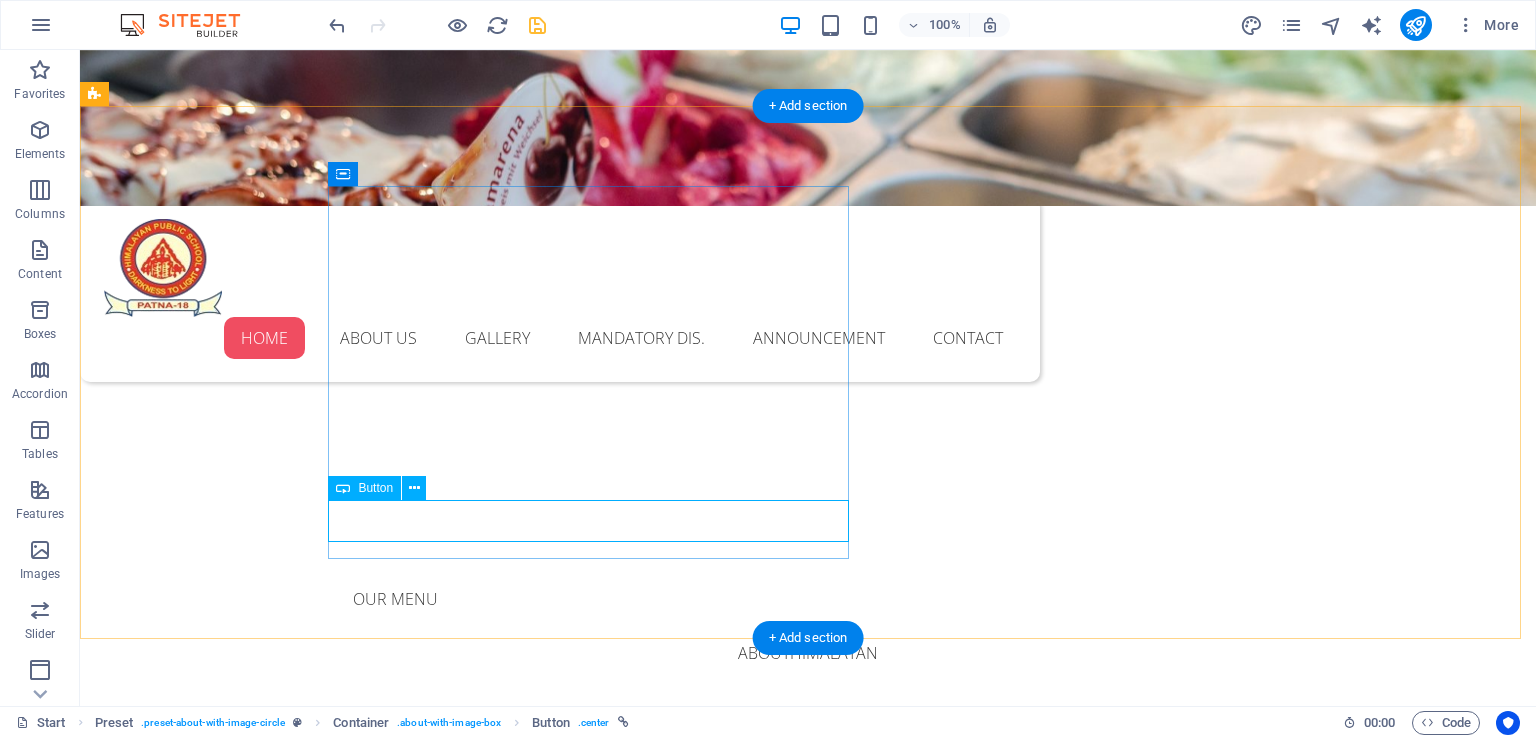 click on "Ice Cream Menu" at bounding box center (568, 1179) 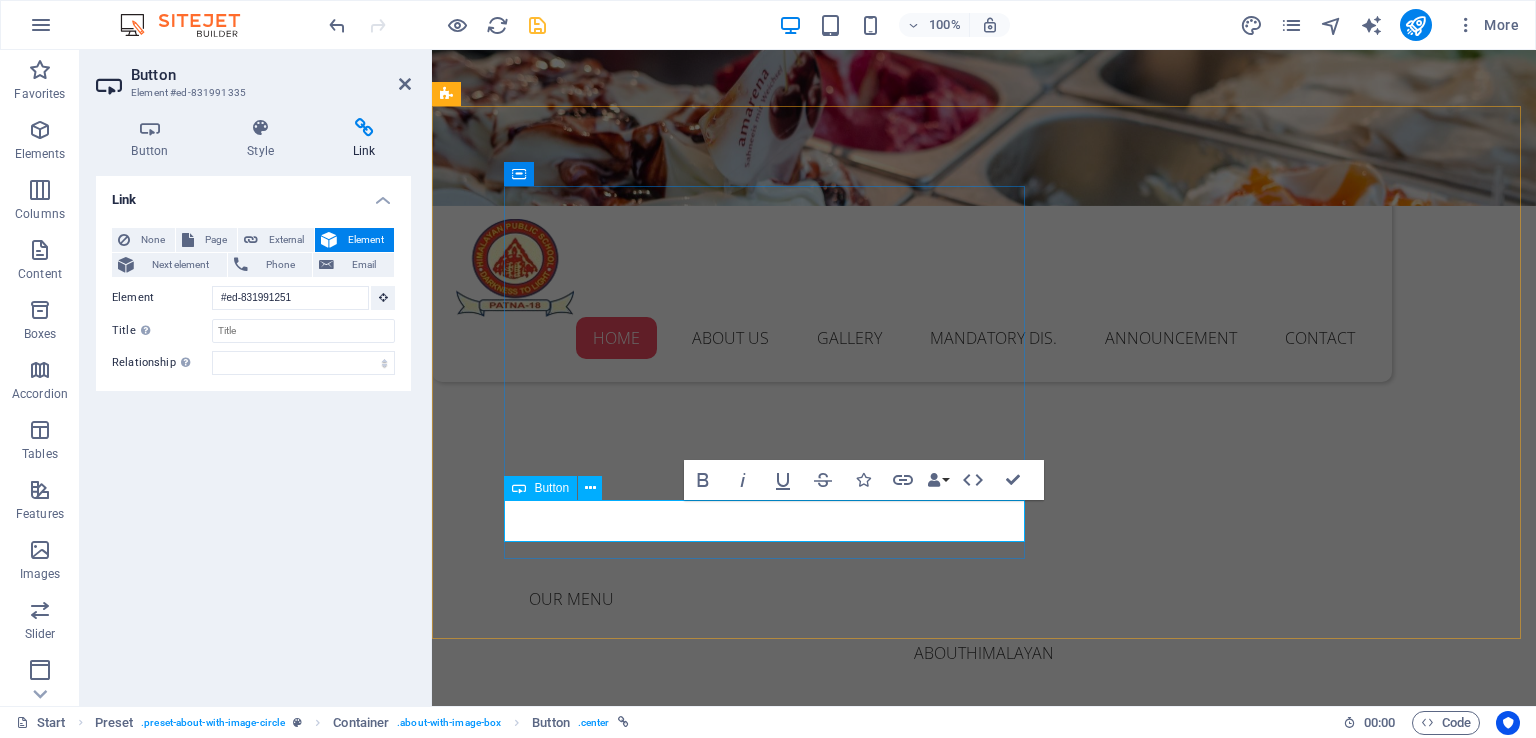 type 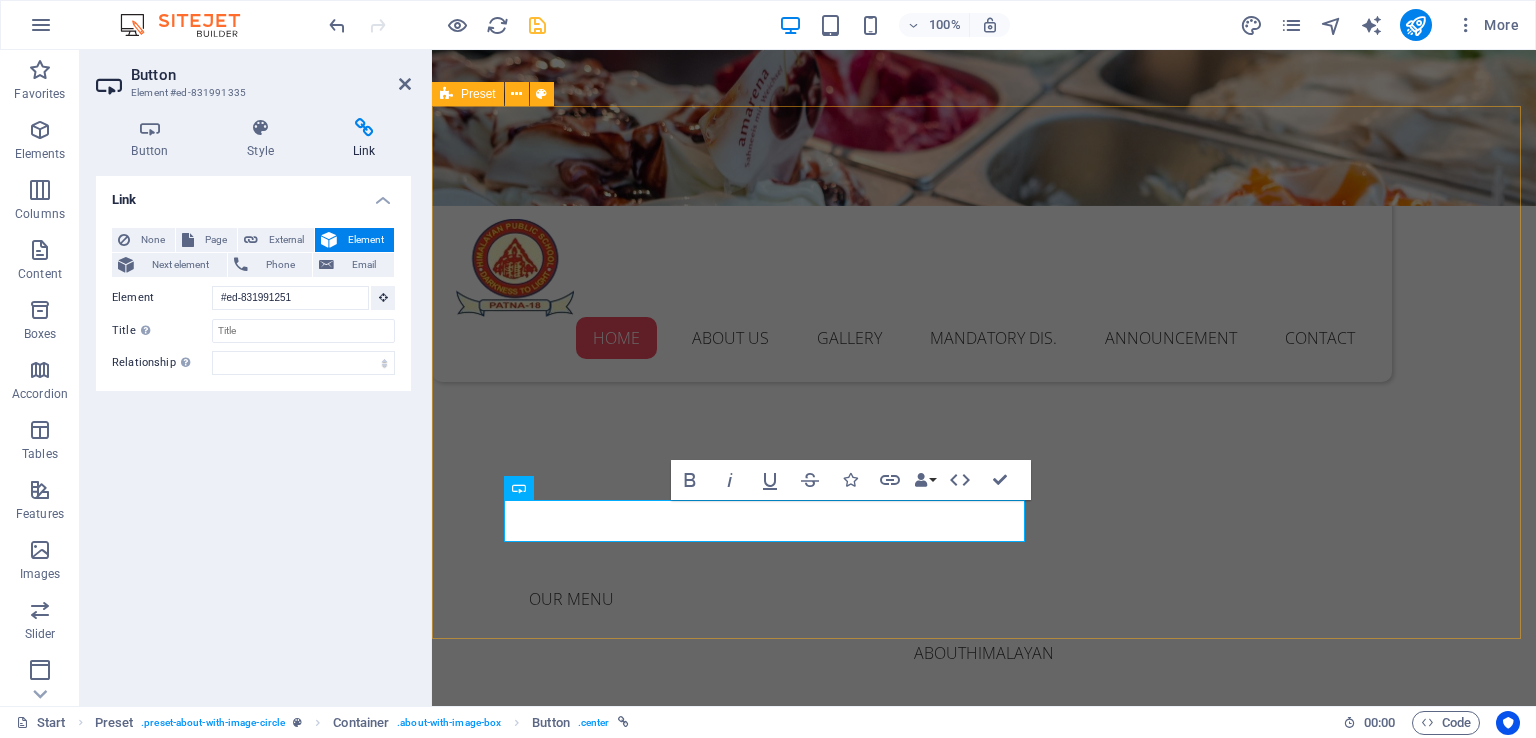 click on "About [SCHOOL_NAME] Lorem ipsum dolor sit amet, consectetur adipisicing elit. Repellat, maiores, a libero atque assumenda praesentium cum magni odio dolor accusantium explicabo repudiandae molestiae itaque provident sit debitis aspernatur soluta deserunt incidunt ad cumque ex laboriosam. Distinctio, mollitia, molestias excepturi voluptatem veritatis iusto nam nulla maiores, a libero atque assumenda praesentium cum magni odio dolor accusantium explicabo repudiandae molestiae itaque. ADMISSION ENQUIRY" at bounding box center (984, 1229) 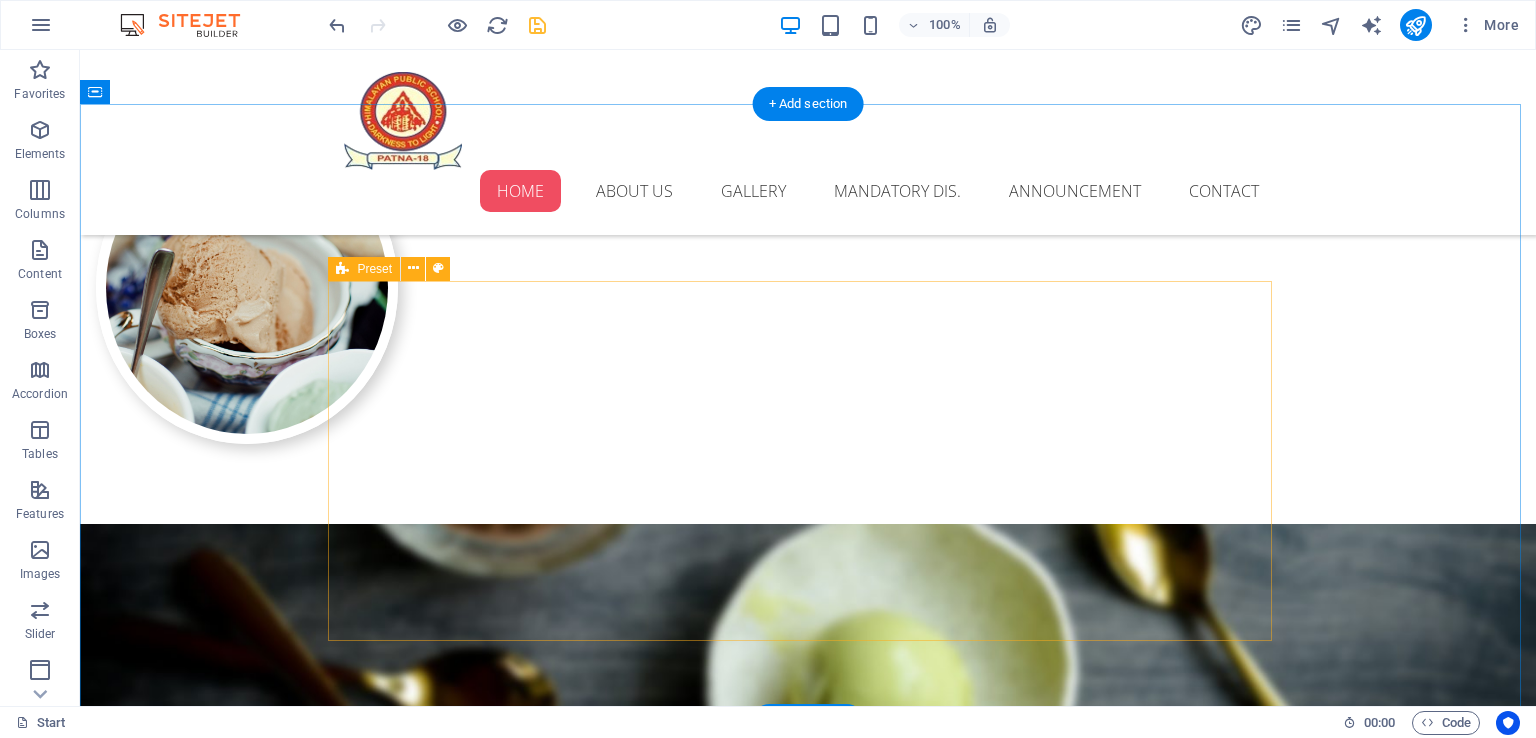 scroll, scrollTop: 1584, scrollLeft: 0, axis: vertical 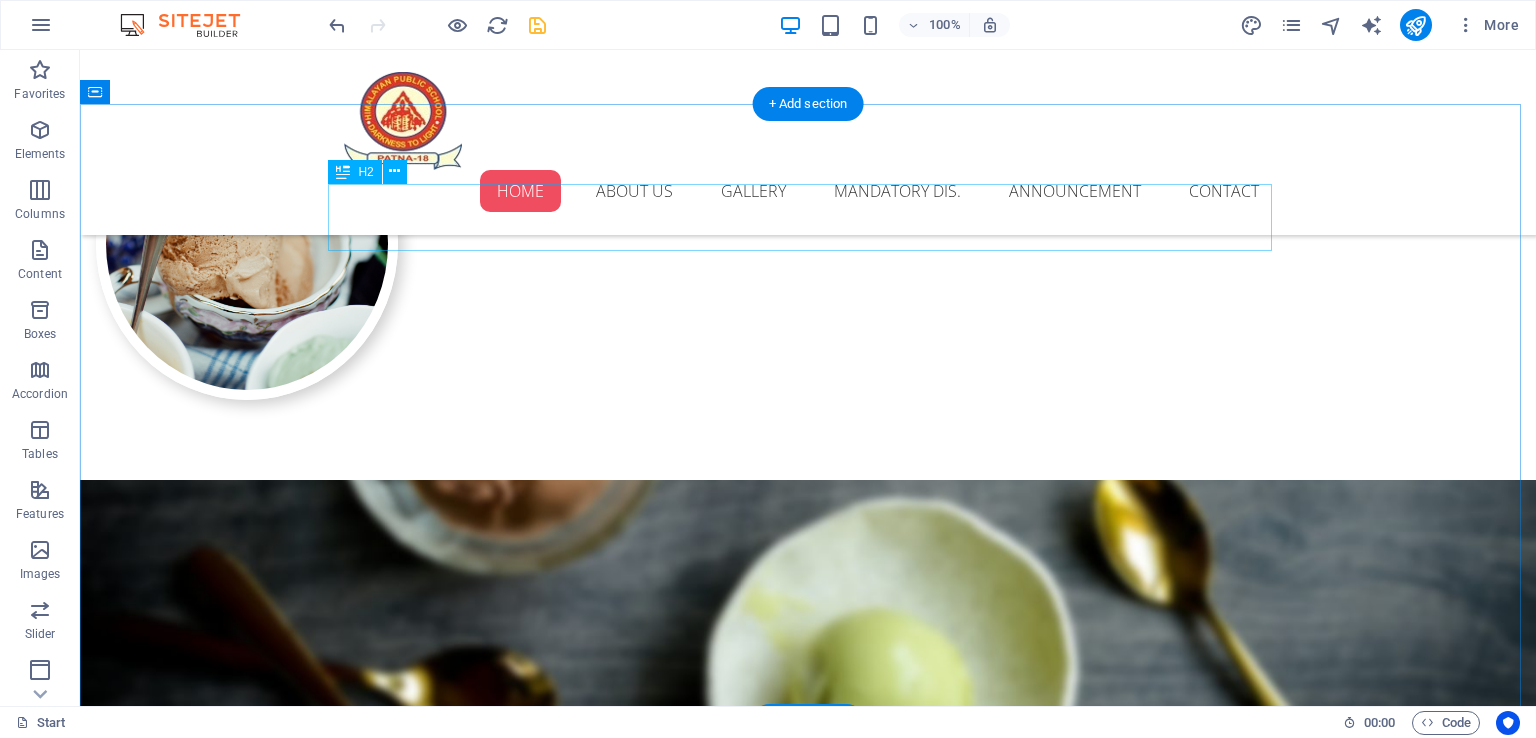 click on "Our Services" at bounding box center [808, 2301] 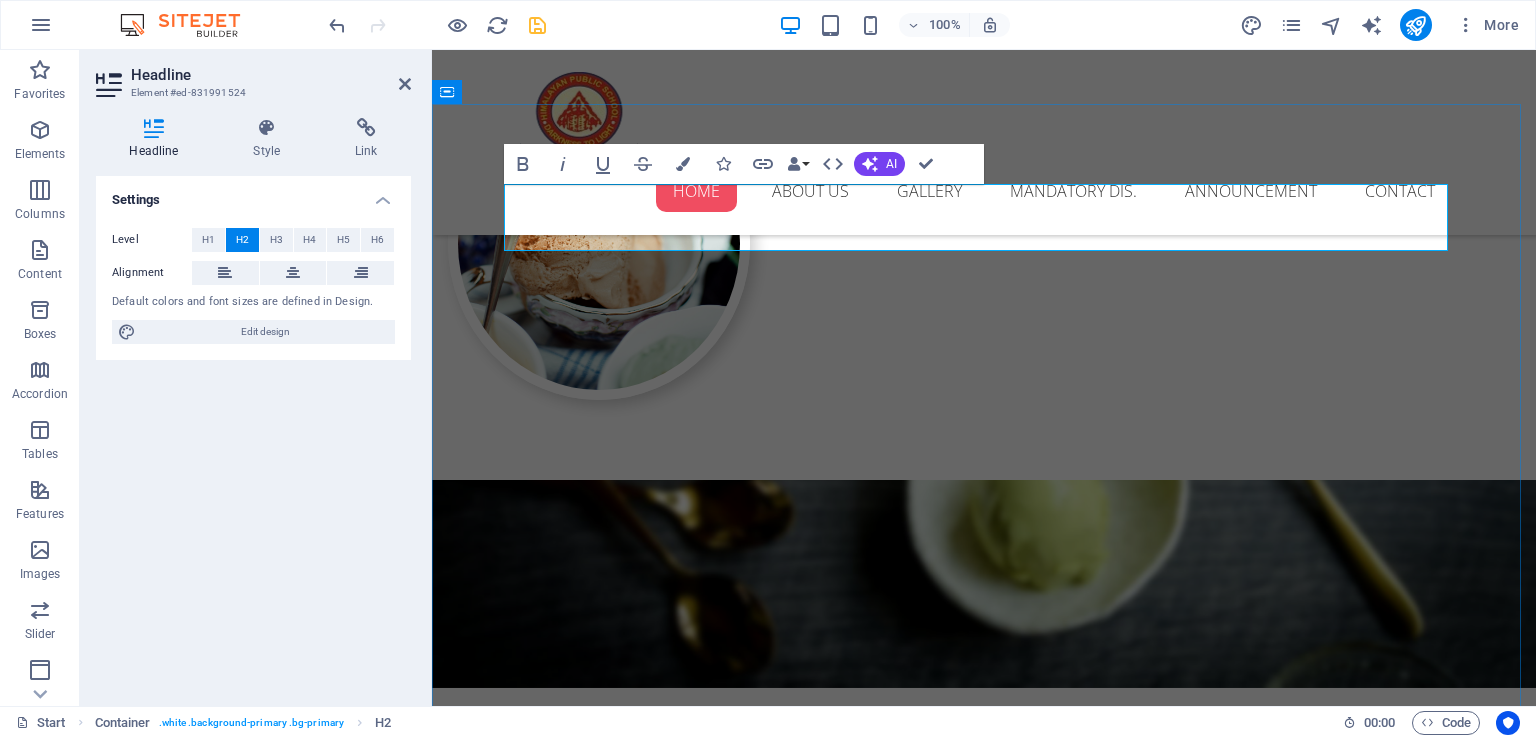 click on "Our Services" at bounding box center (984, 2301) 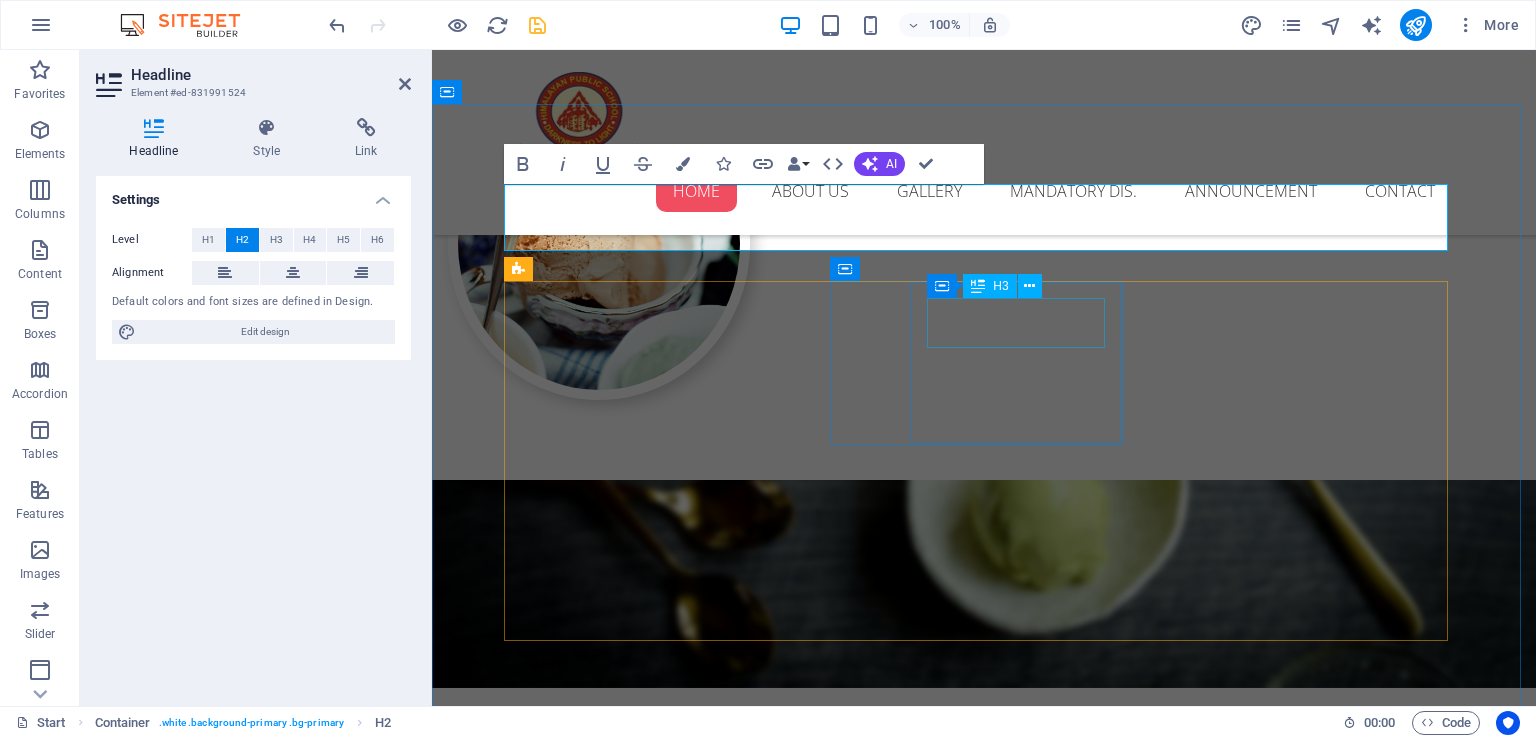 click on "Delivery" at bounding box center (984, 2696) 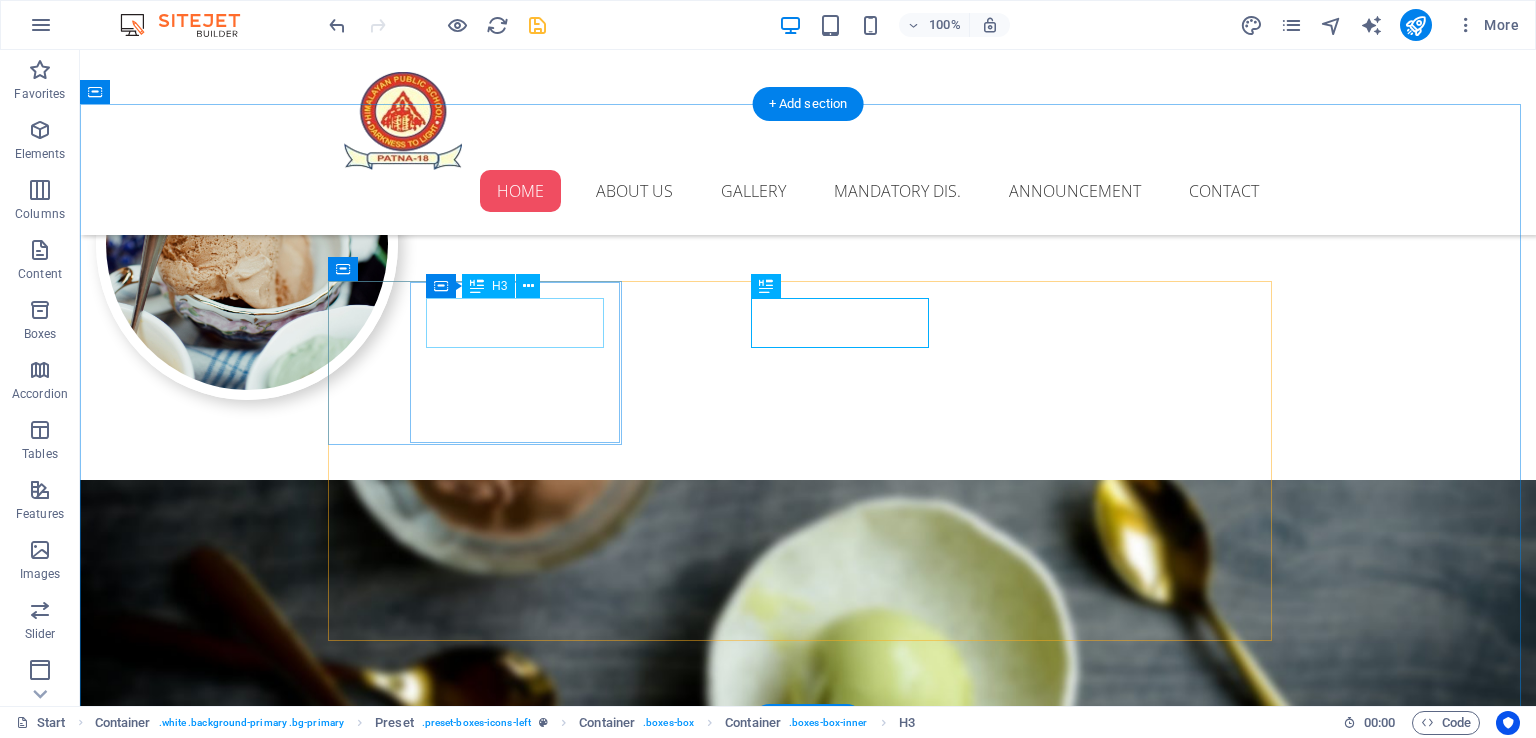 click on "Ice Cream" at bounding box center [808, 2488] 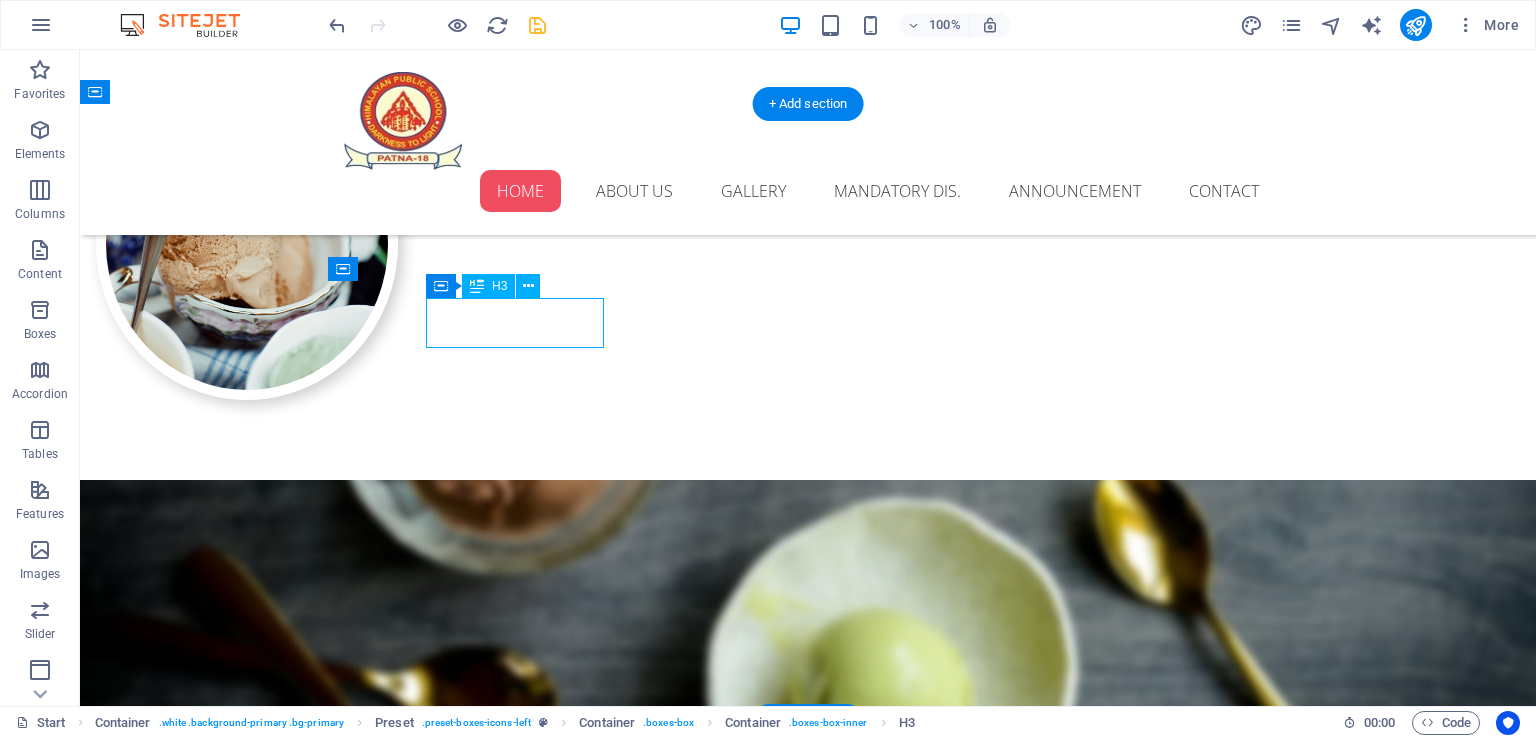 click on "Ice Cream" at bounding box center [808, 2488] 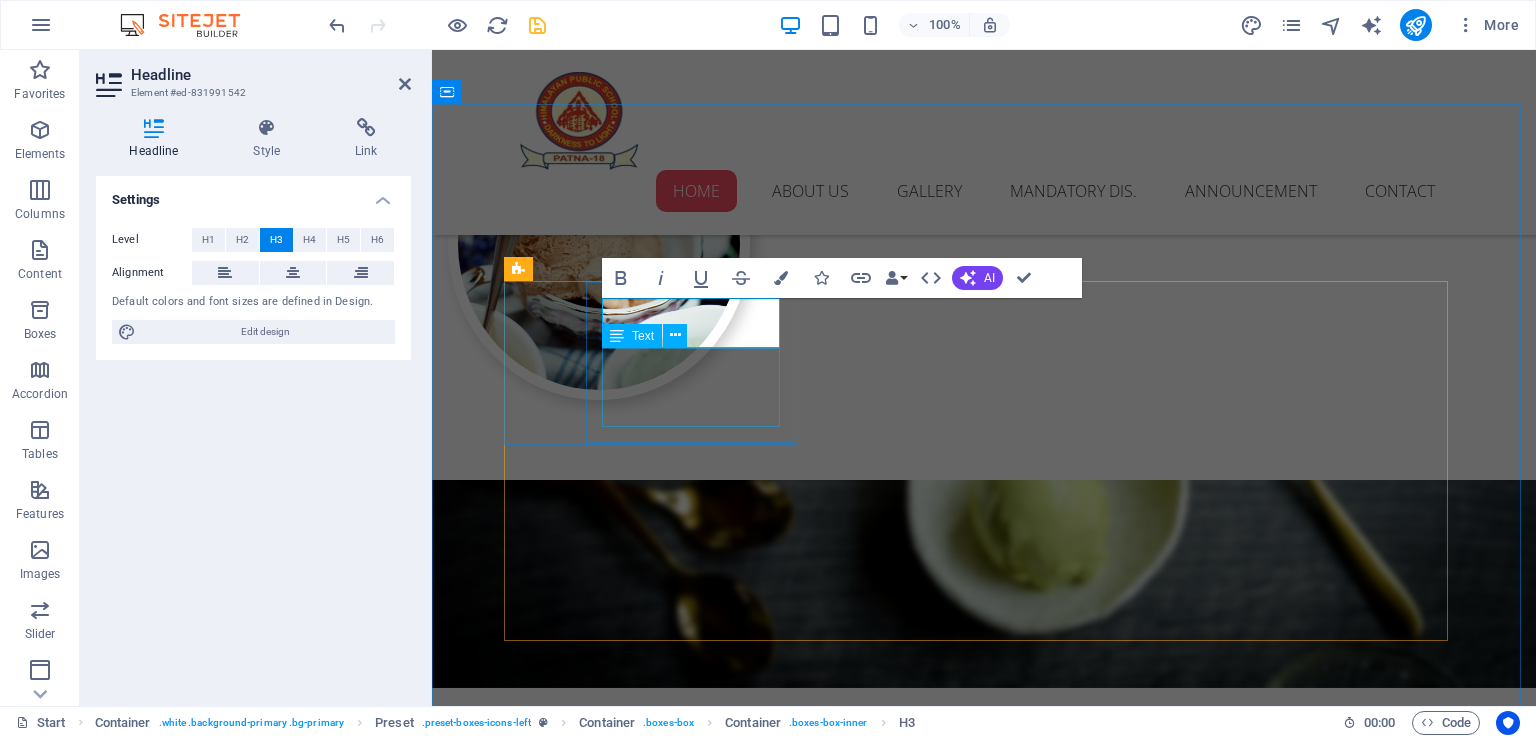 type 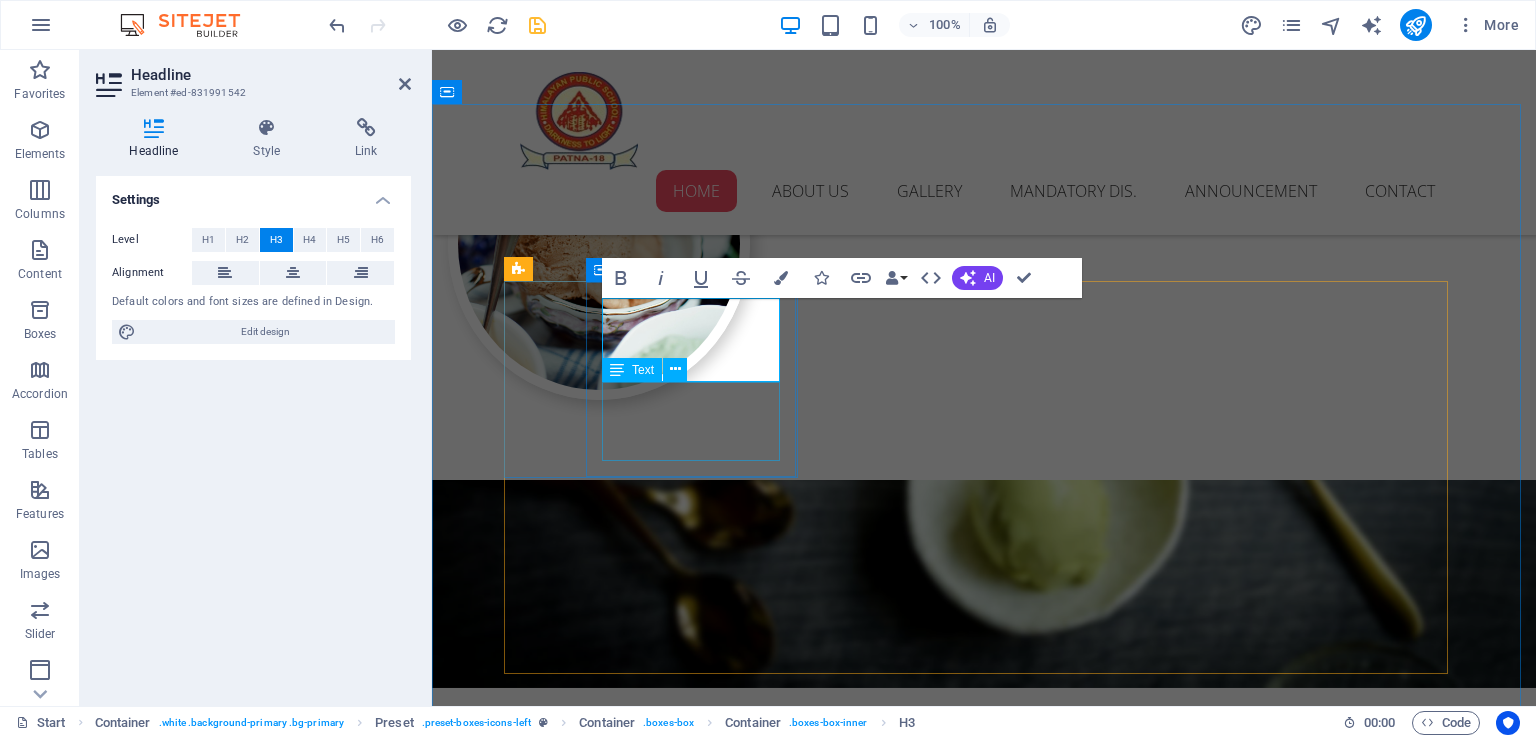 click on "Lorem ipsum dolor sit amet, consectetur adipisicing elit." at bounding box center [984, 2525] 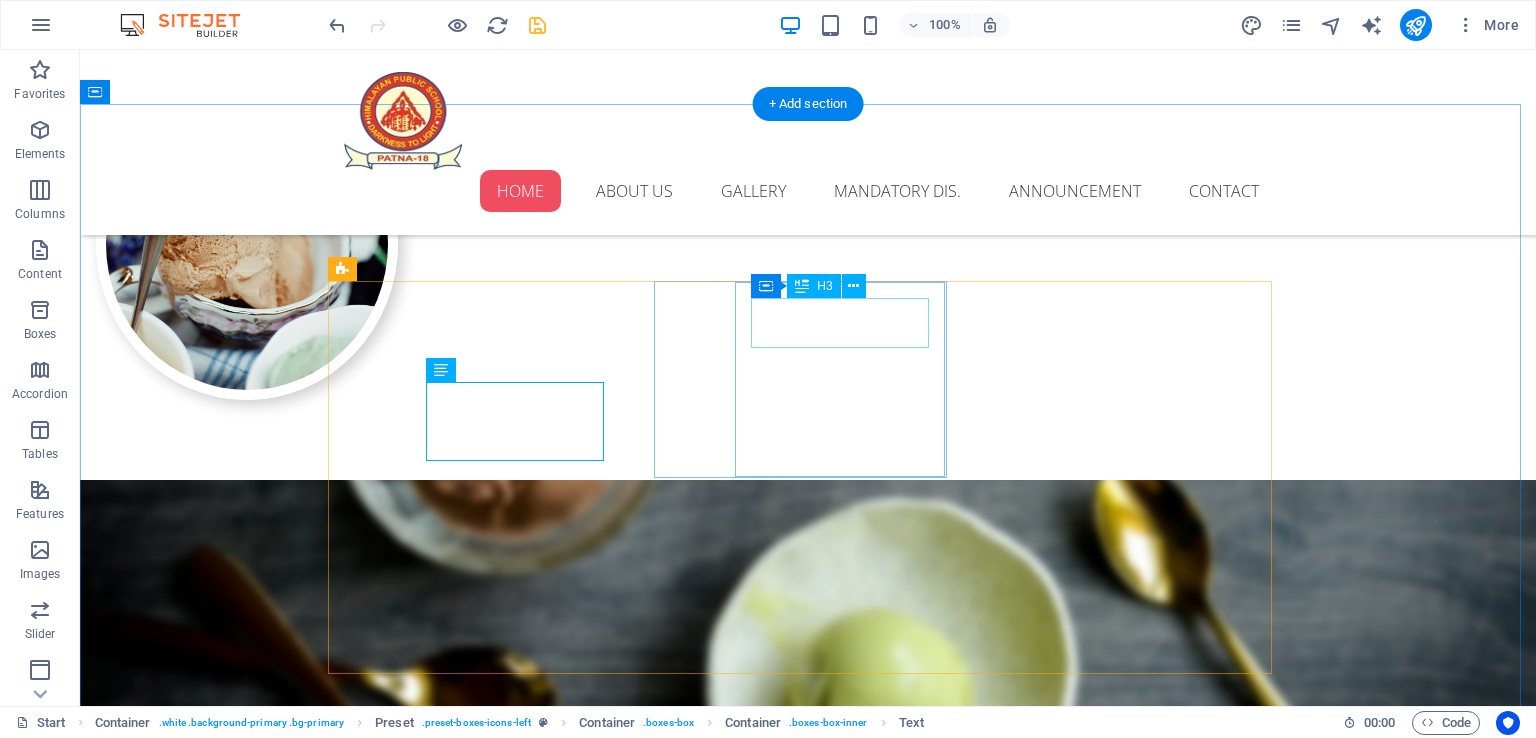 click on "Delivery" at bounding box center [808, 2696] 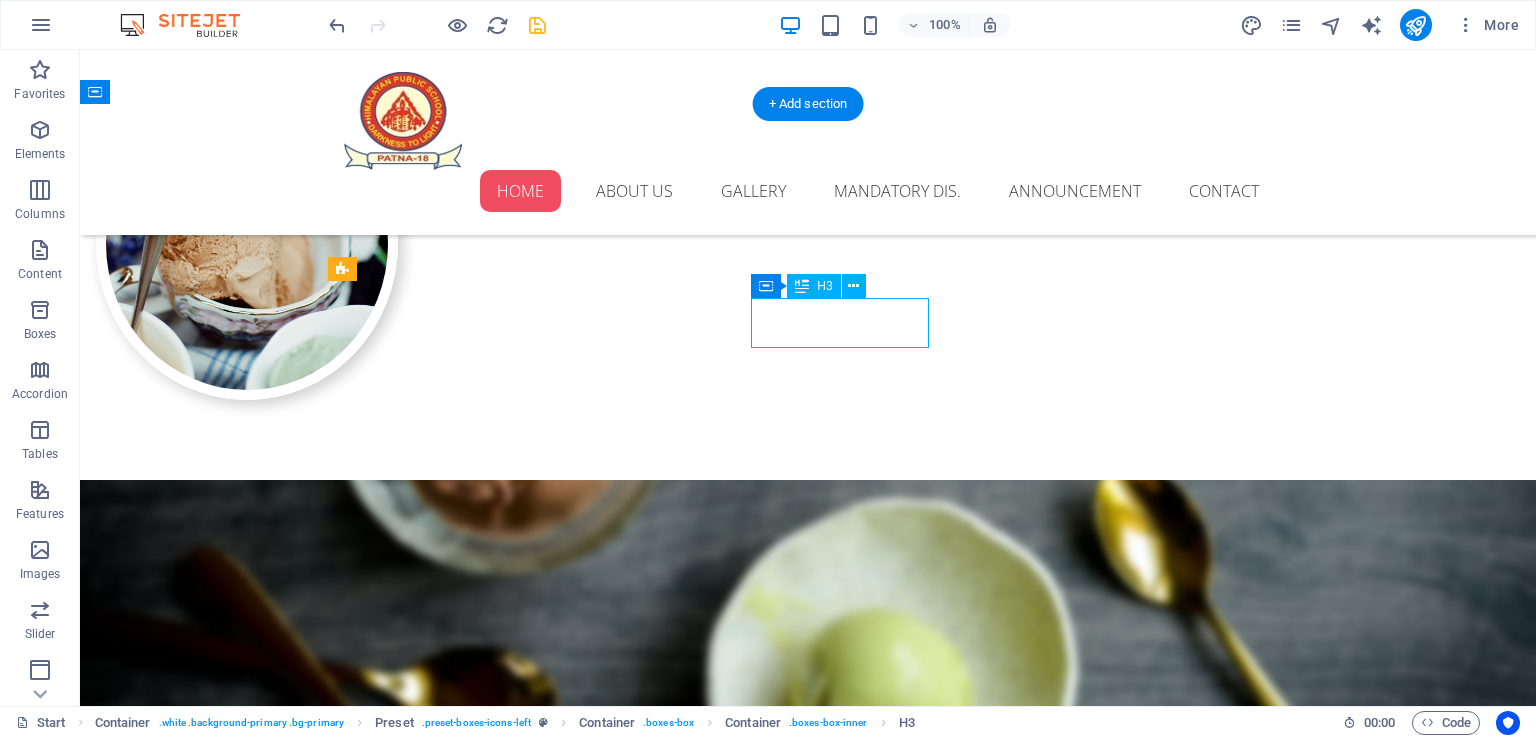 click on "Delivery" at bounding box center [808, 2696] 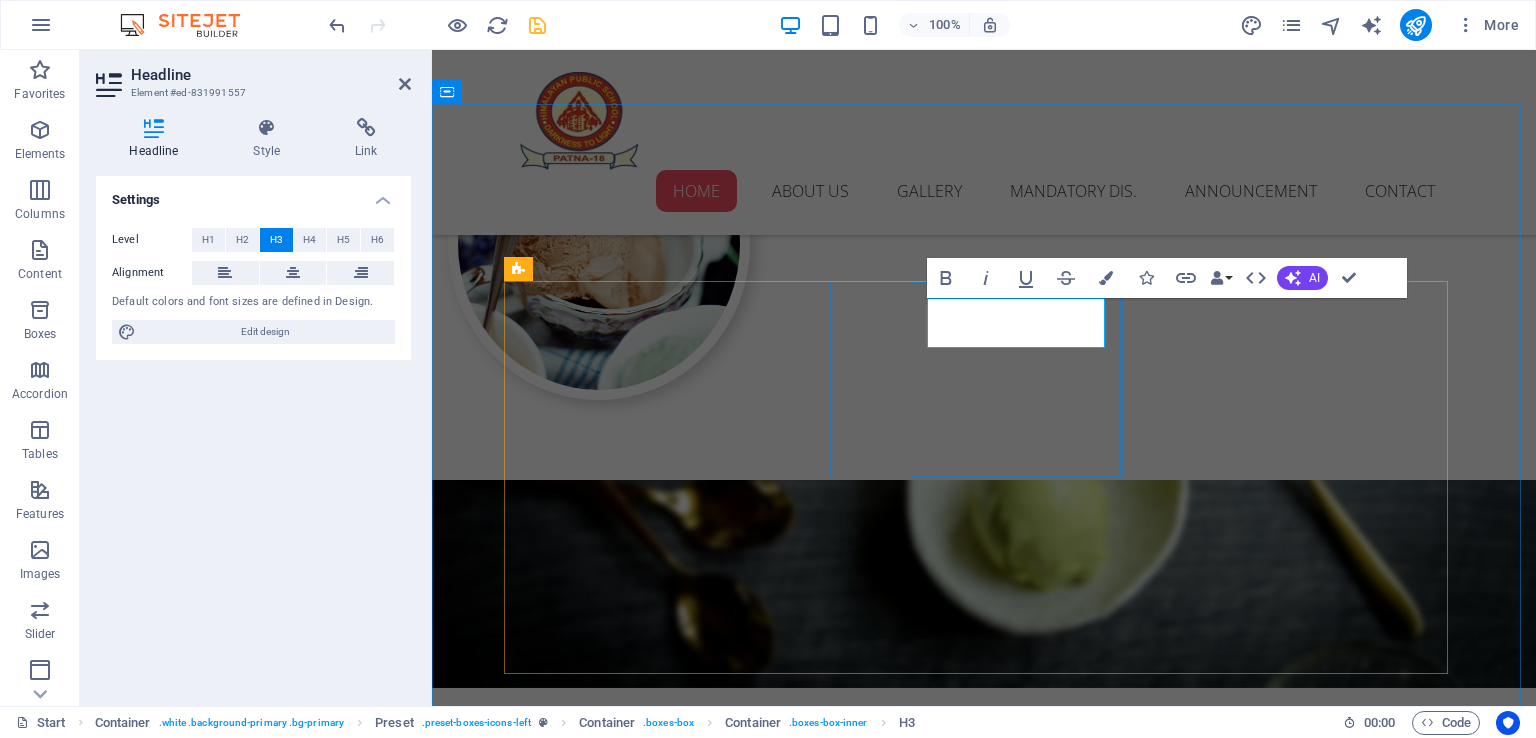 type 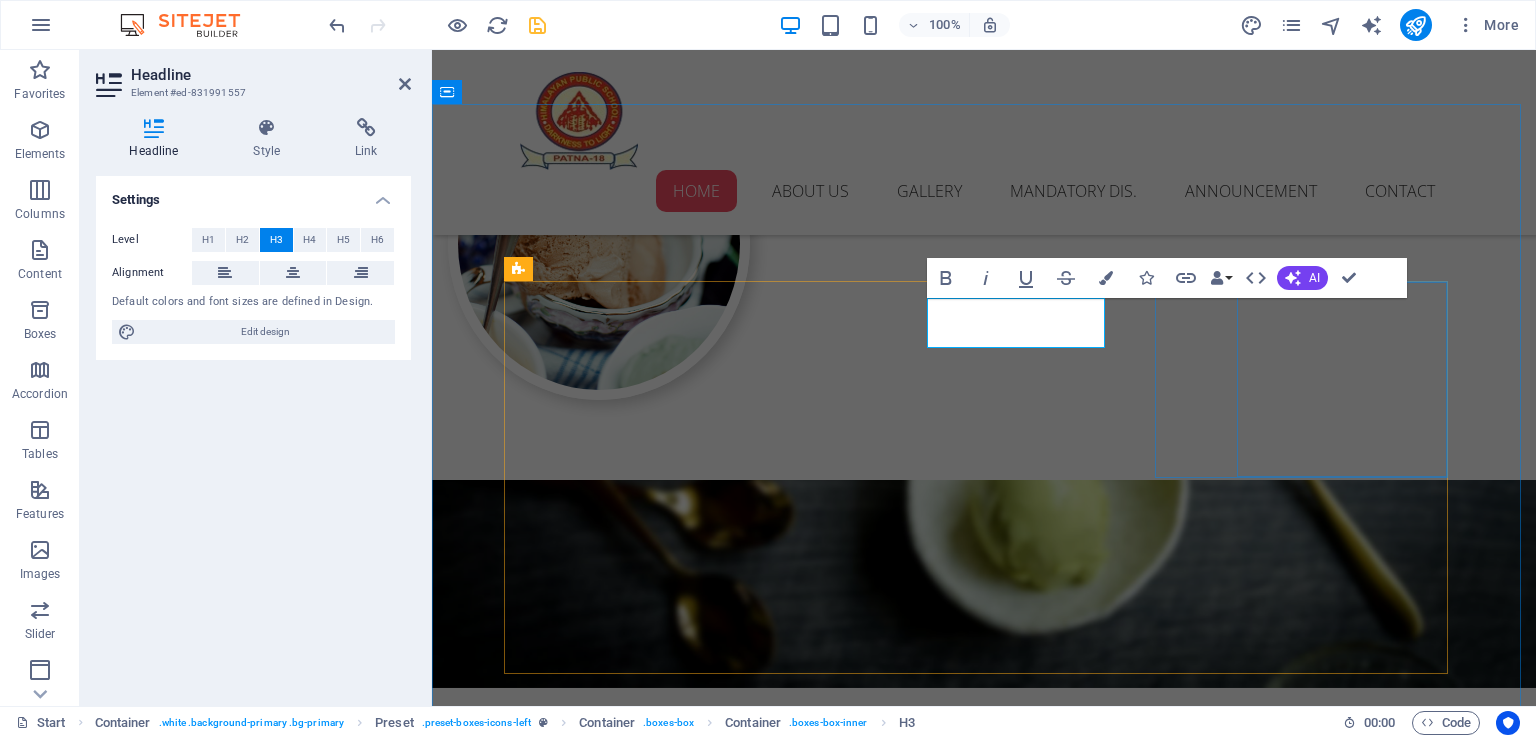 click on "Catering Lorem ipsum dolor sit amet, consectetur adipisicing elit." at bounding box center [984, 2917] 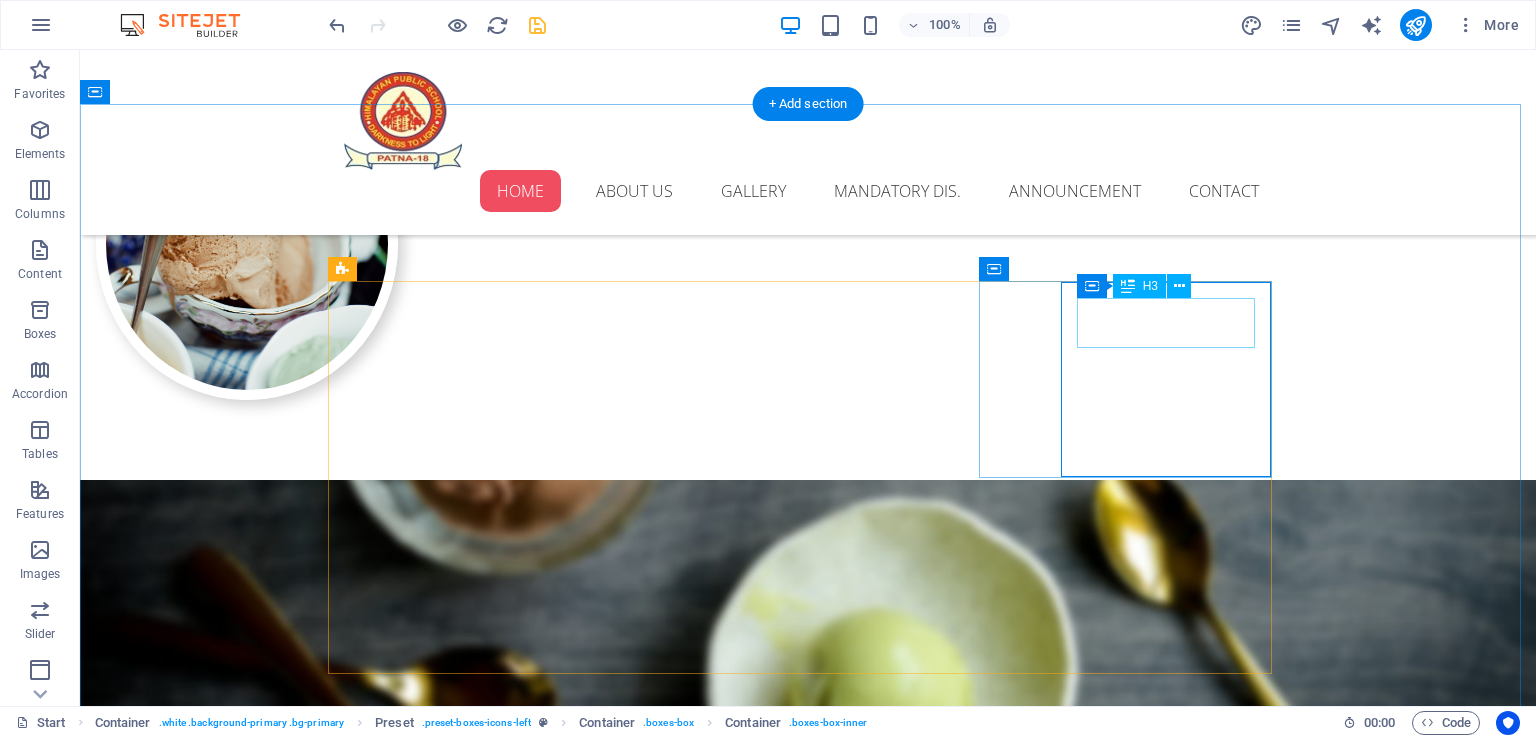 click on "Catering" at bounding box center (808, 2904) 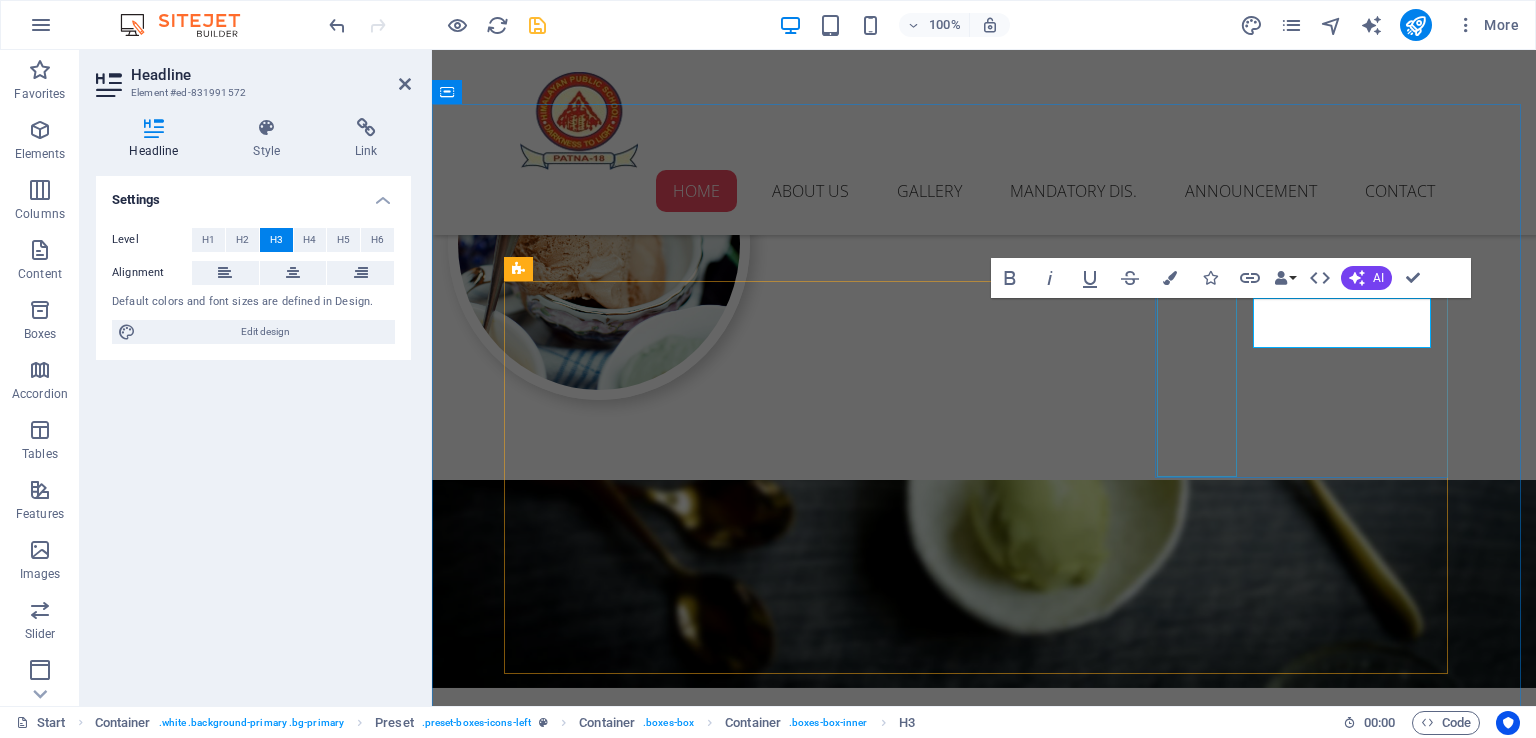 type 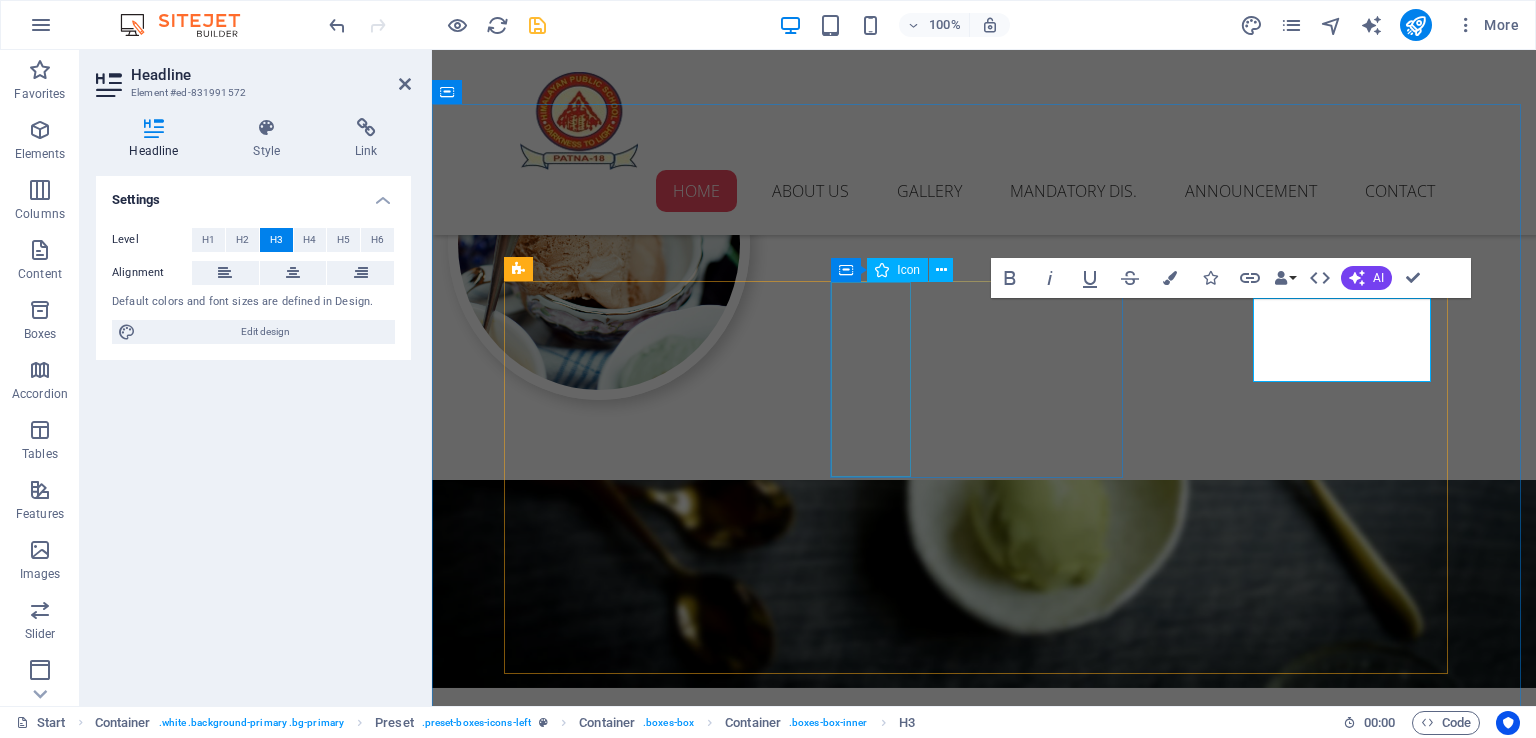click at bounding box center (984, 2615) 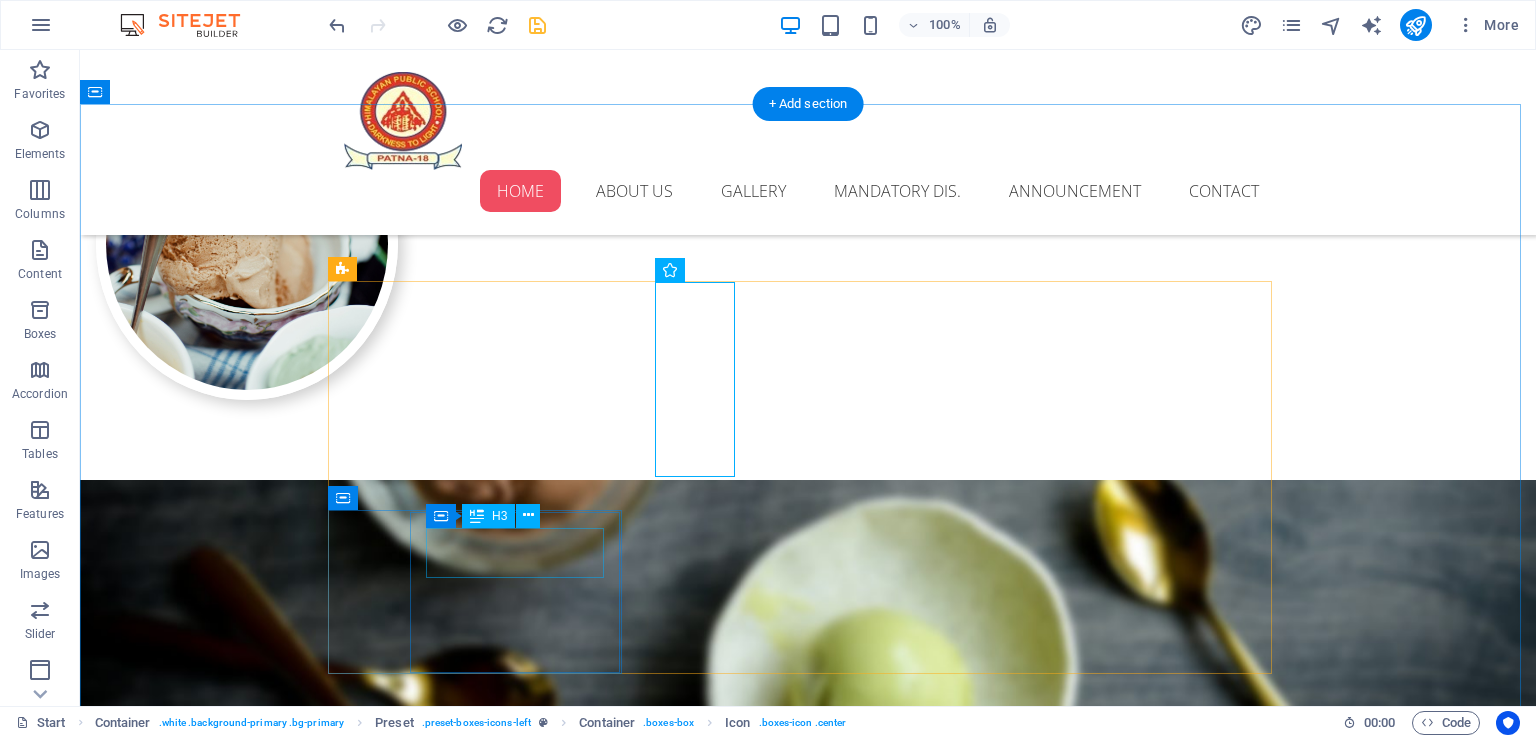 click on "Milkshakes" at bounding box center [808, 3112] 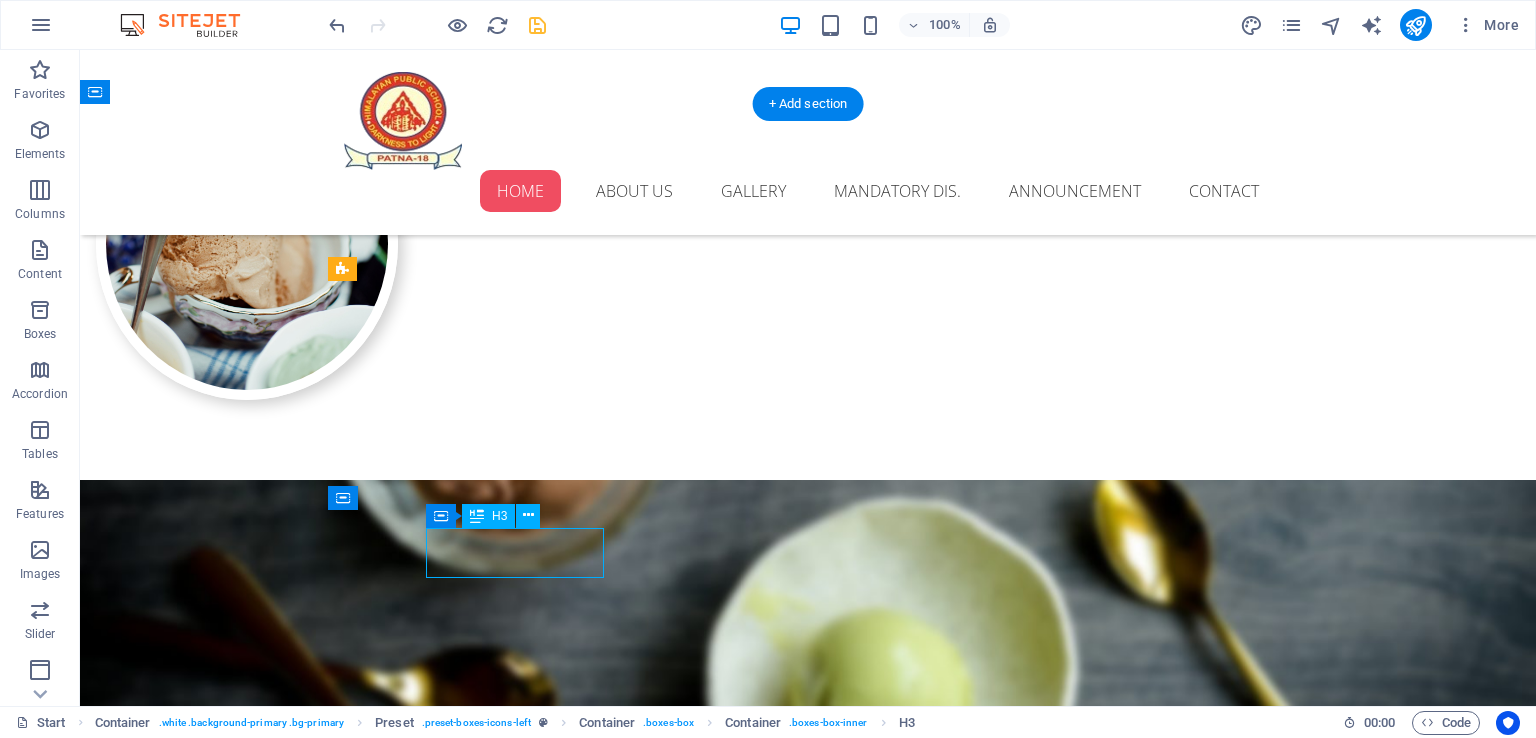 click on "Milkshakes" at bounding box center [808, 3112] 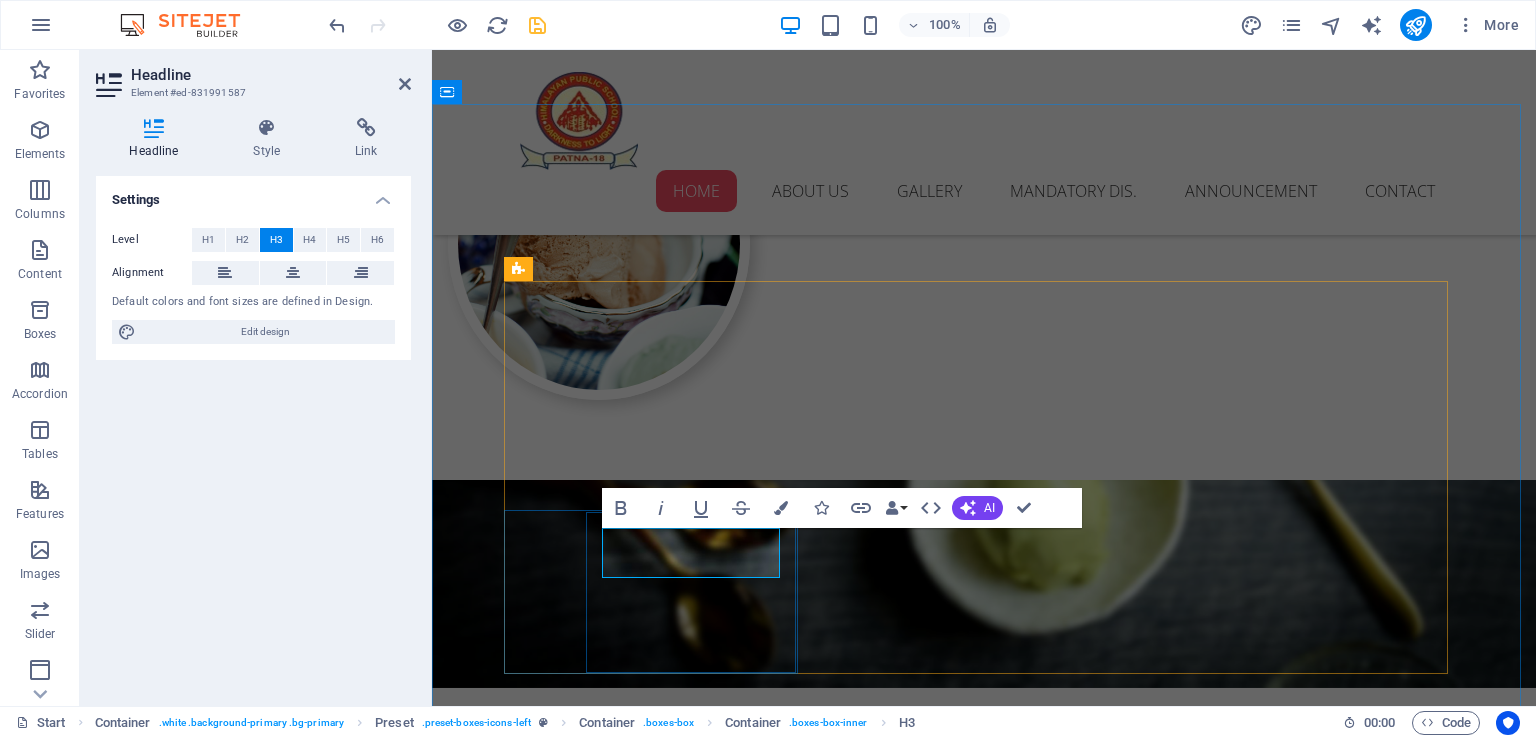 type 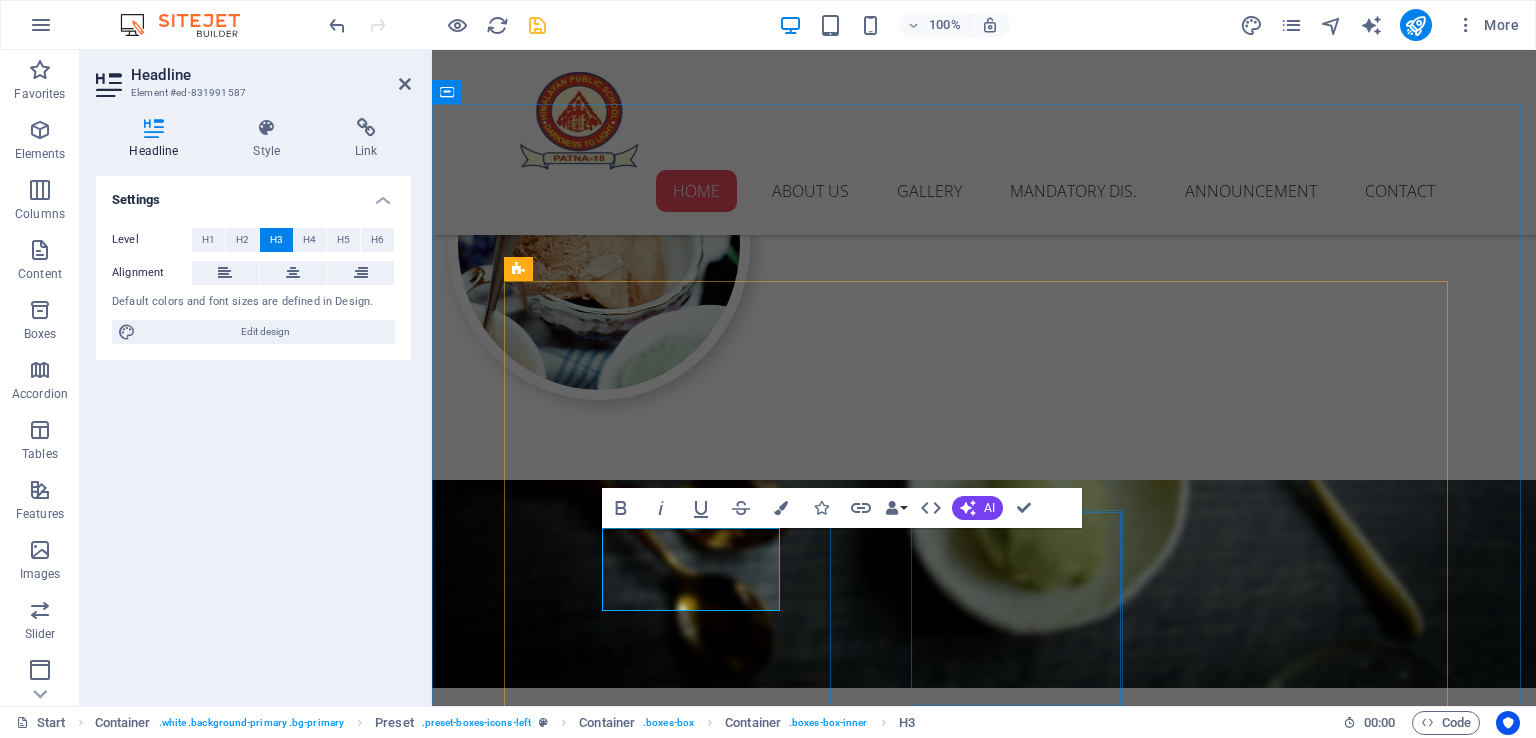 click on "Cakes Lorem ipsum dolor sit amet, consectetur adipisicing elit." at bounding box center [984, 3333] 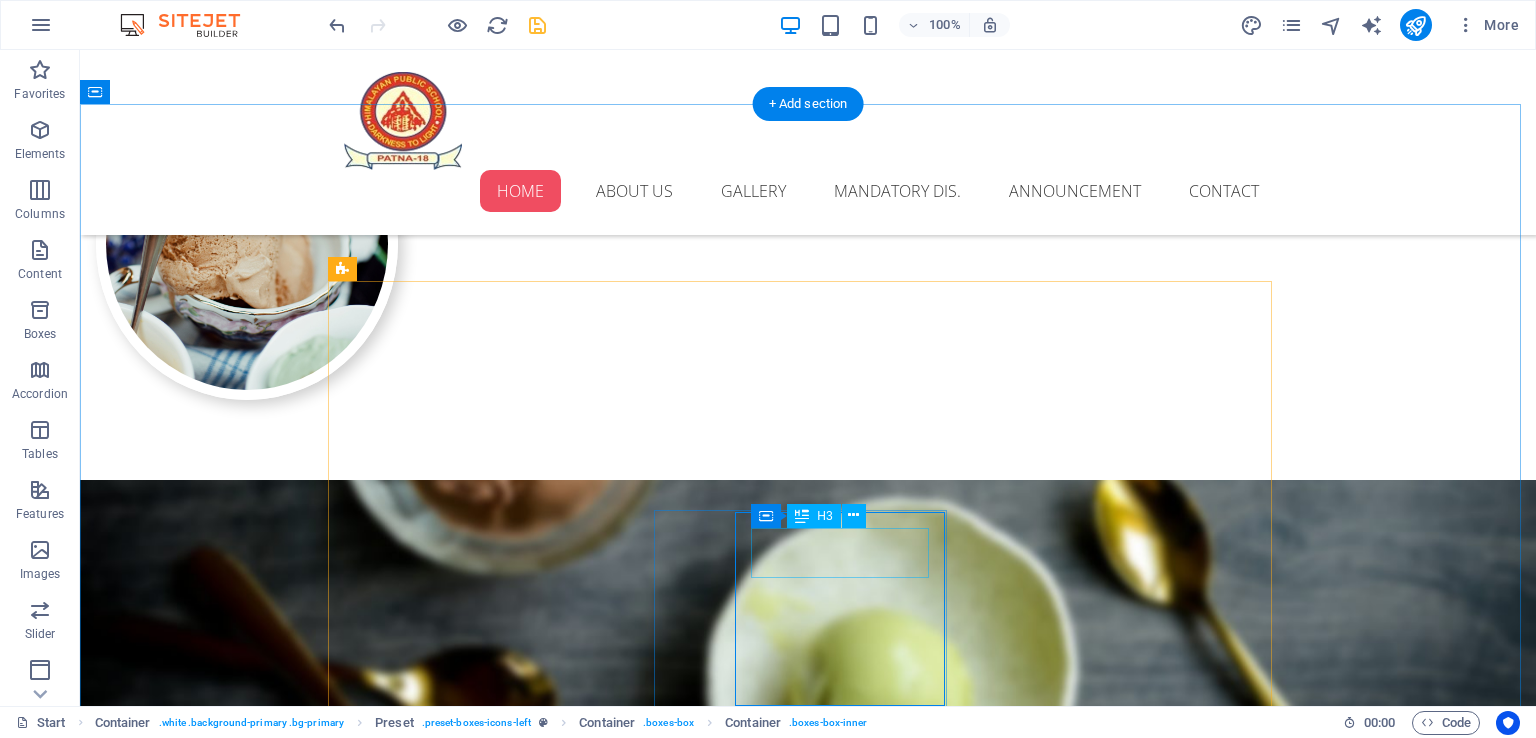 click on "Cakes" at bounding box center [808, 3320] 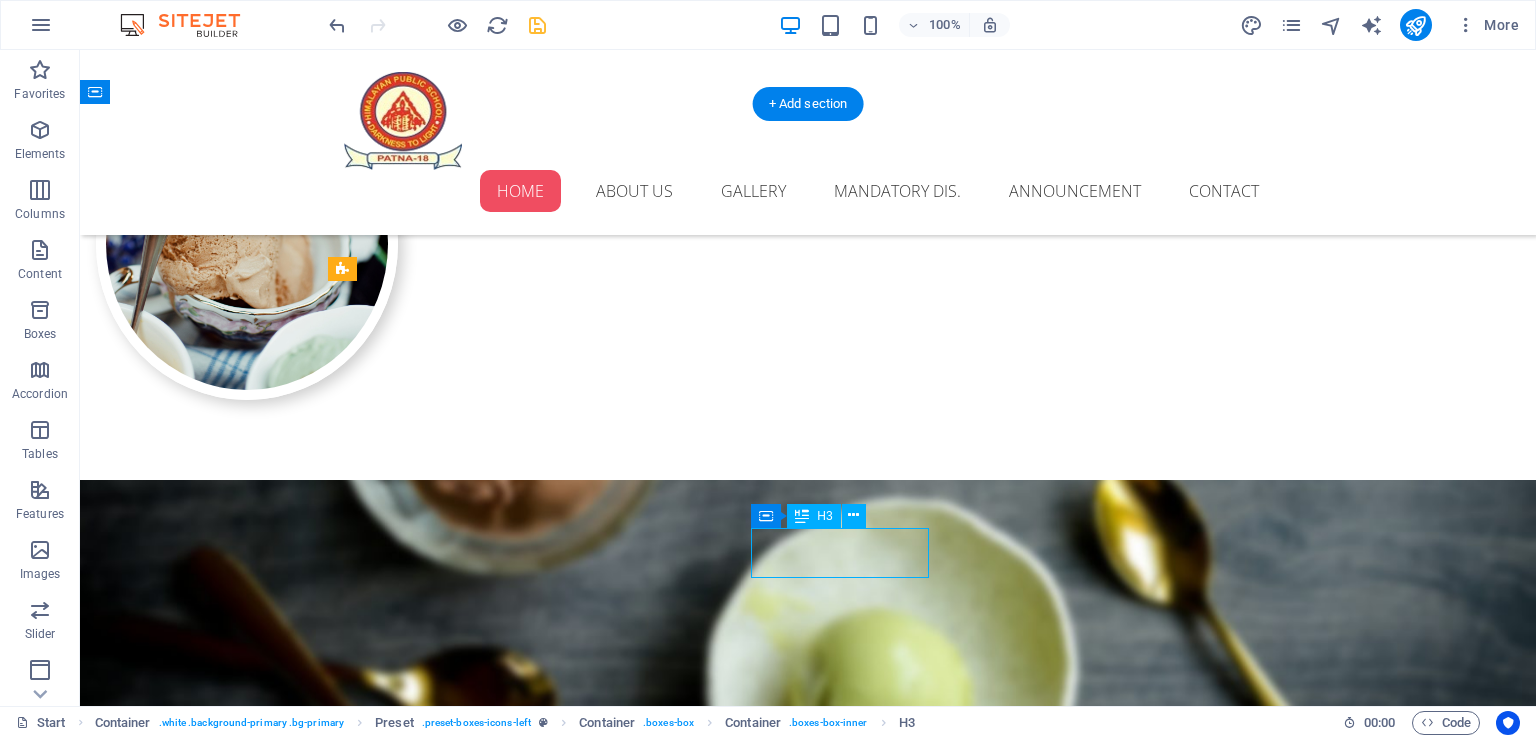 click on "Cakes" at bounding box center (808, 3320) 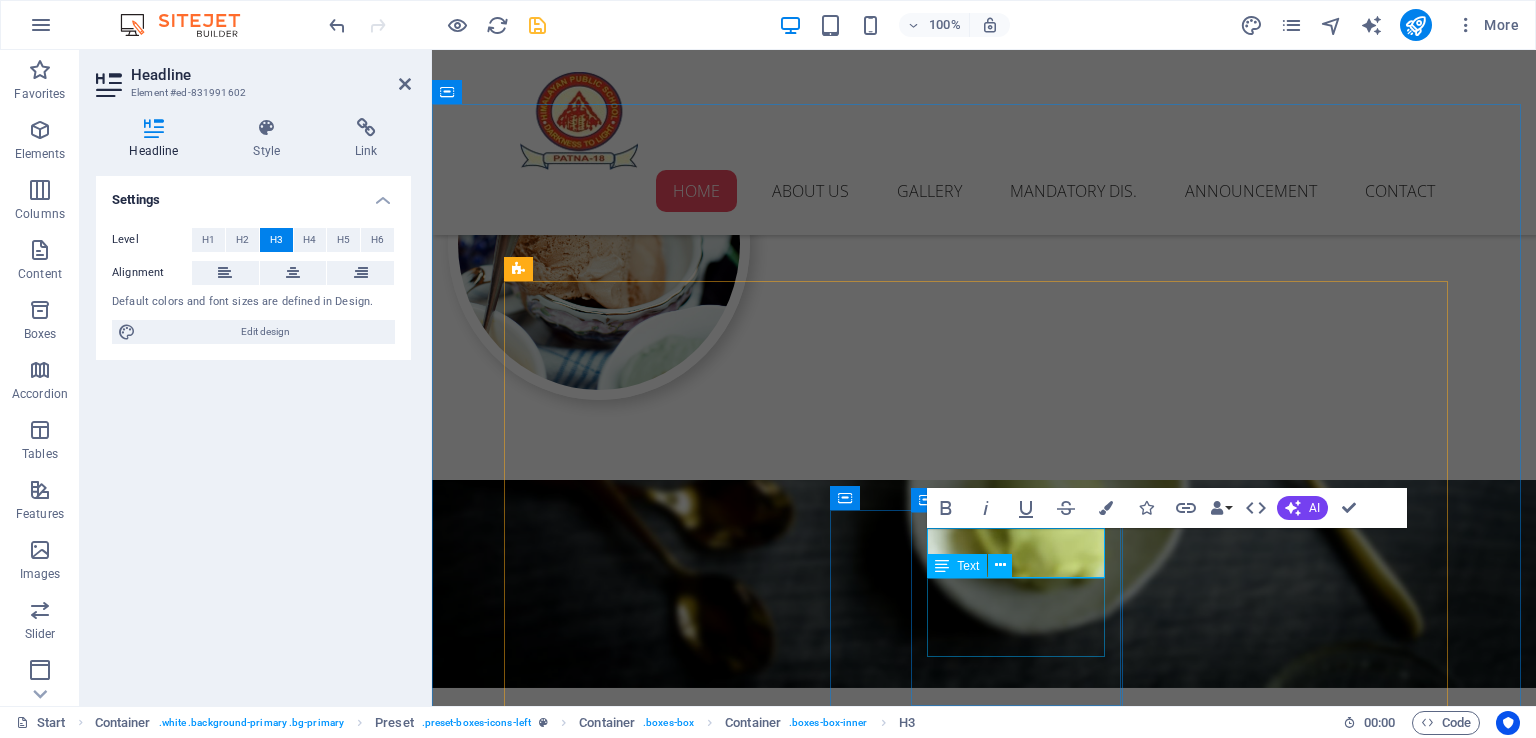 type 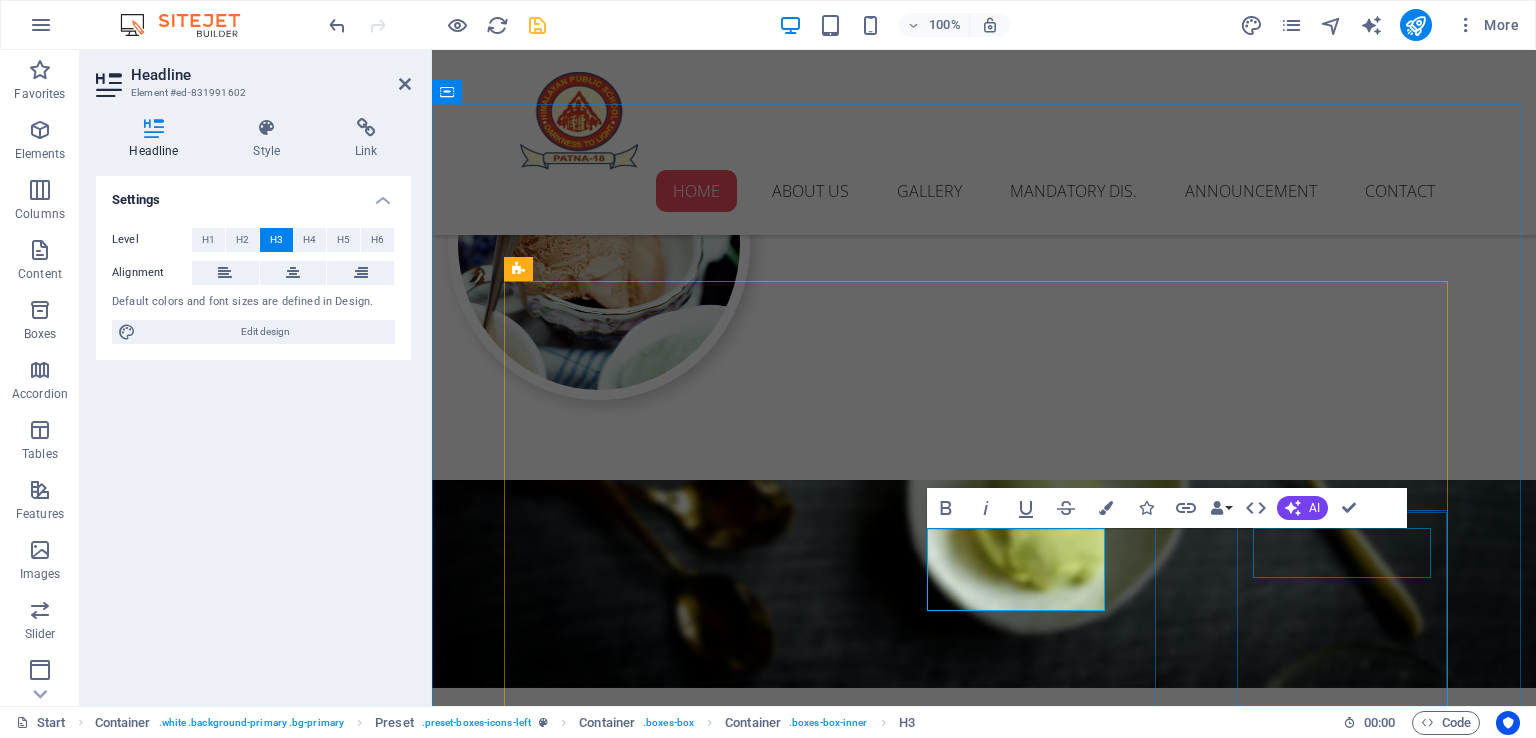 click on "Workshops" at bounding box center (984, 3528) 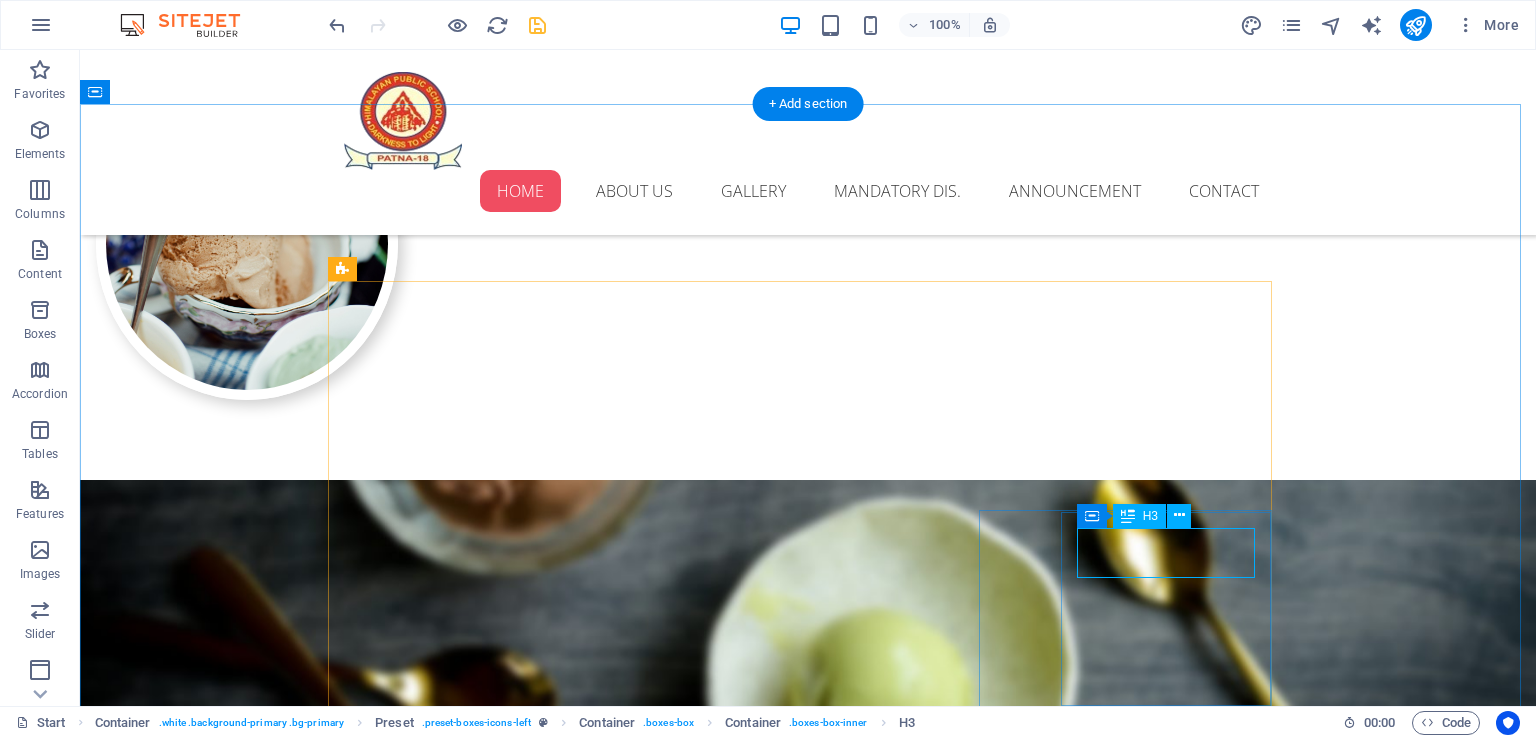 click on "Workshops" at bounding box center (808, 3528) 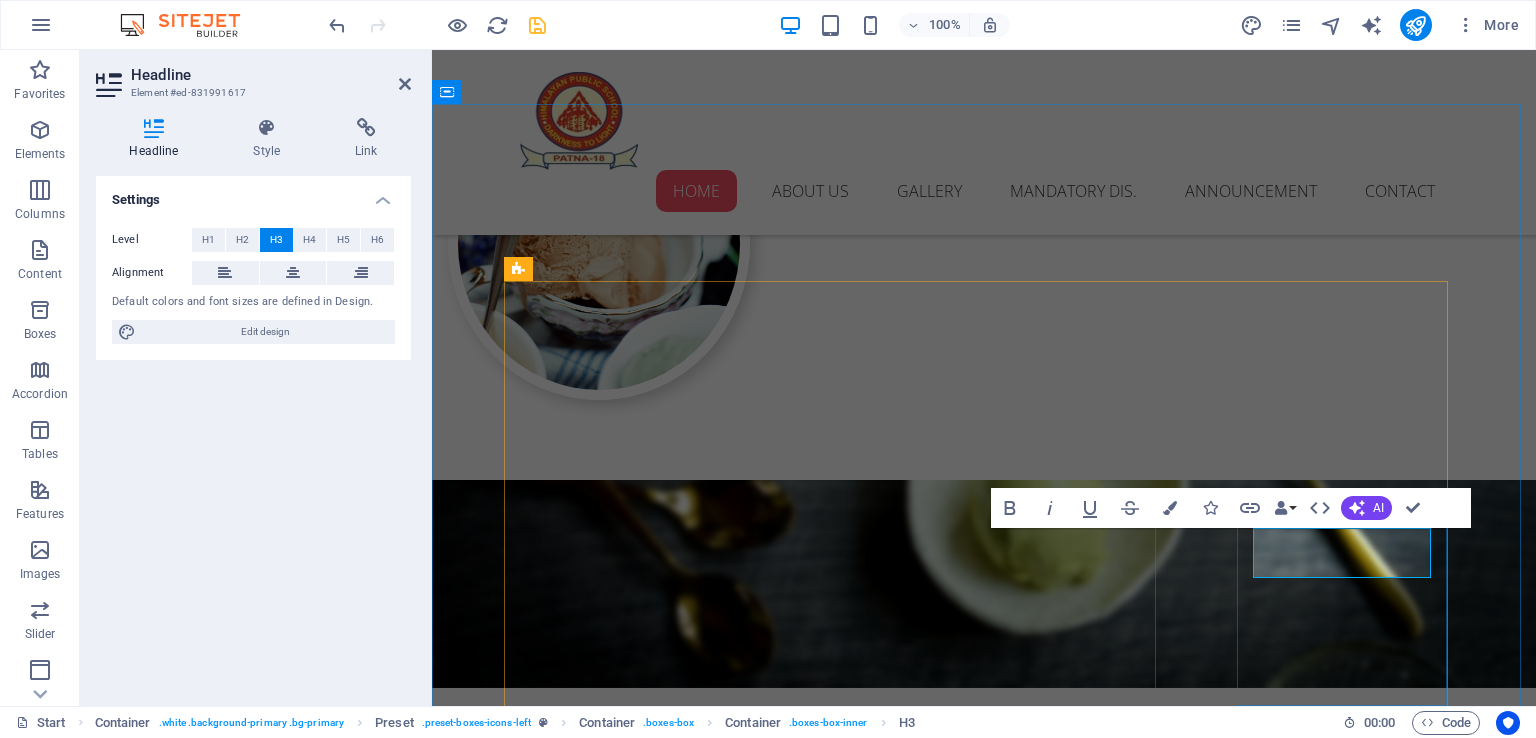 click on "Workshops" at bounding box center (984, 3528) 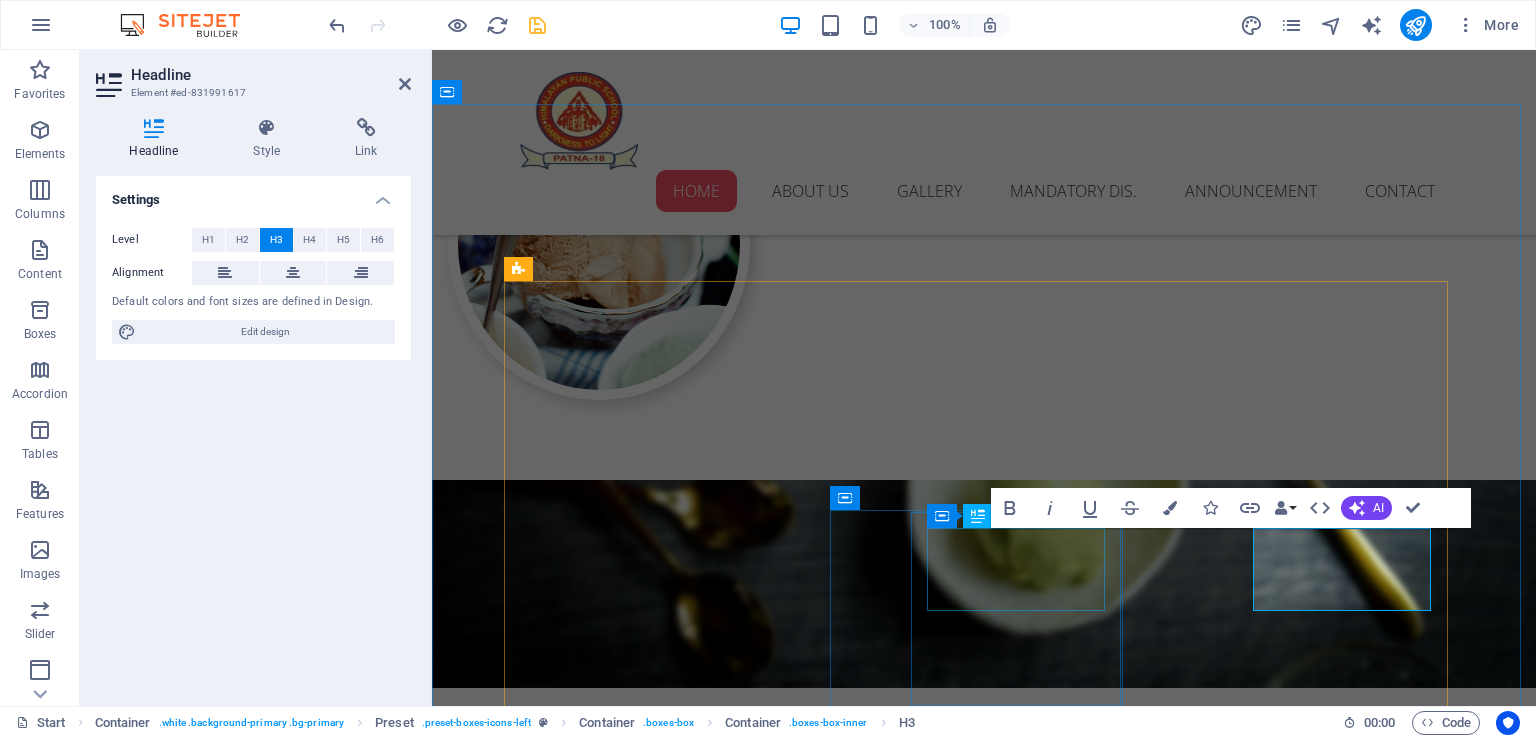 click on "Social Awareness" at bounding box center [984, 3320] 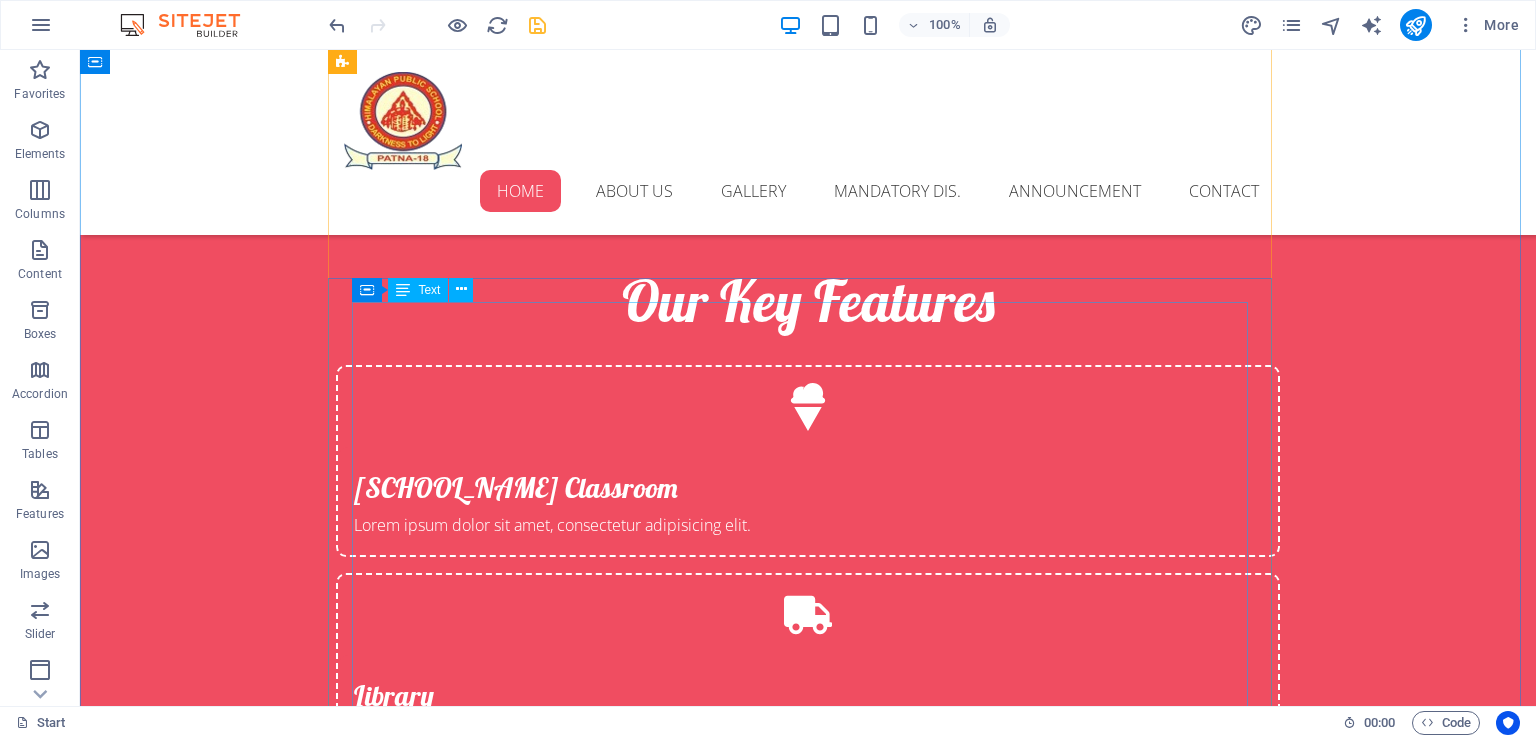 scroll, scrollTop: 3084, scrollLeft: 0, axis: vertical 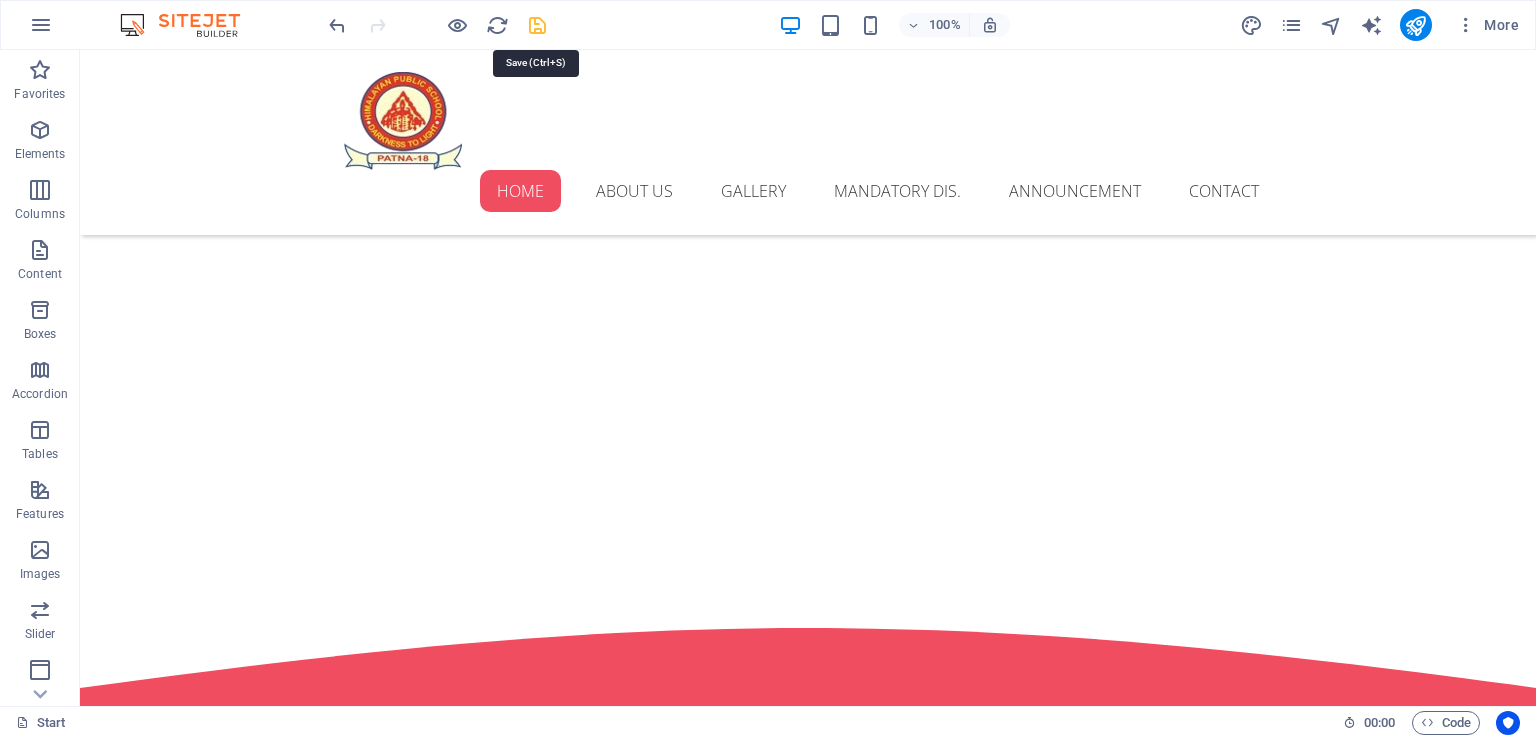 click at bounding box center [537, 25] 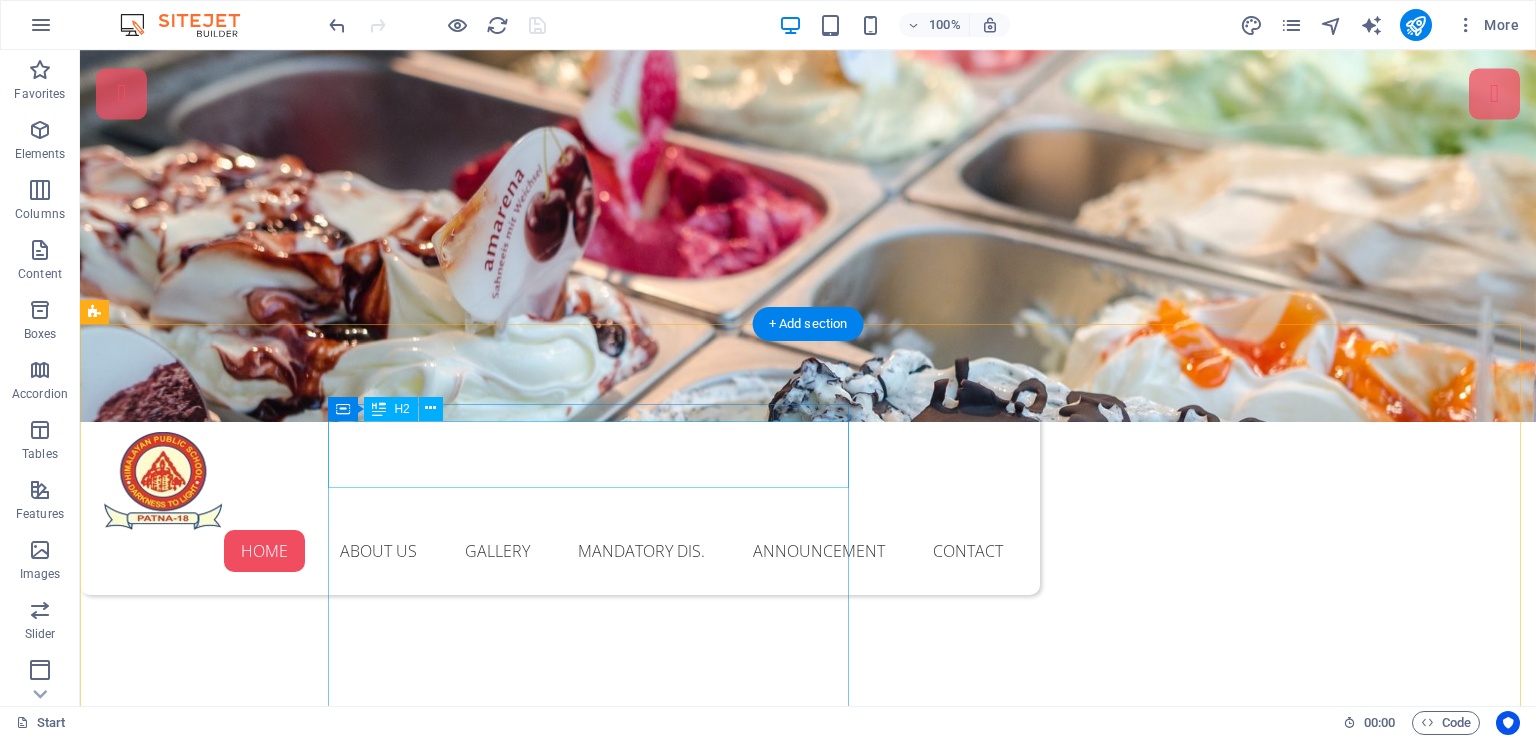 scroll, scrollTop: 0, scrollLeft: 0, axis: both 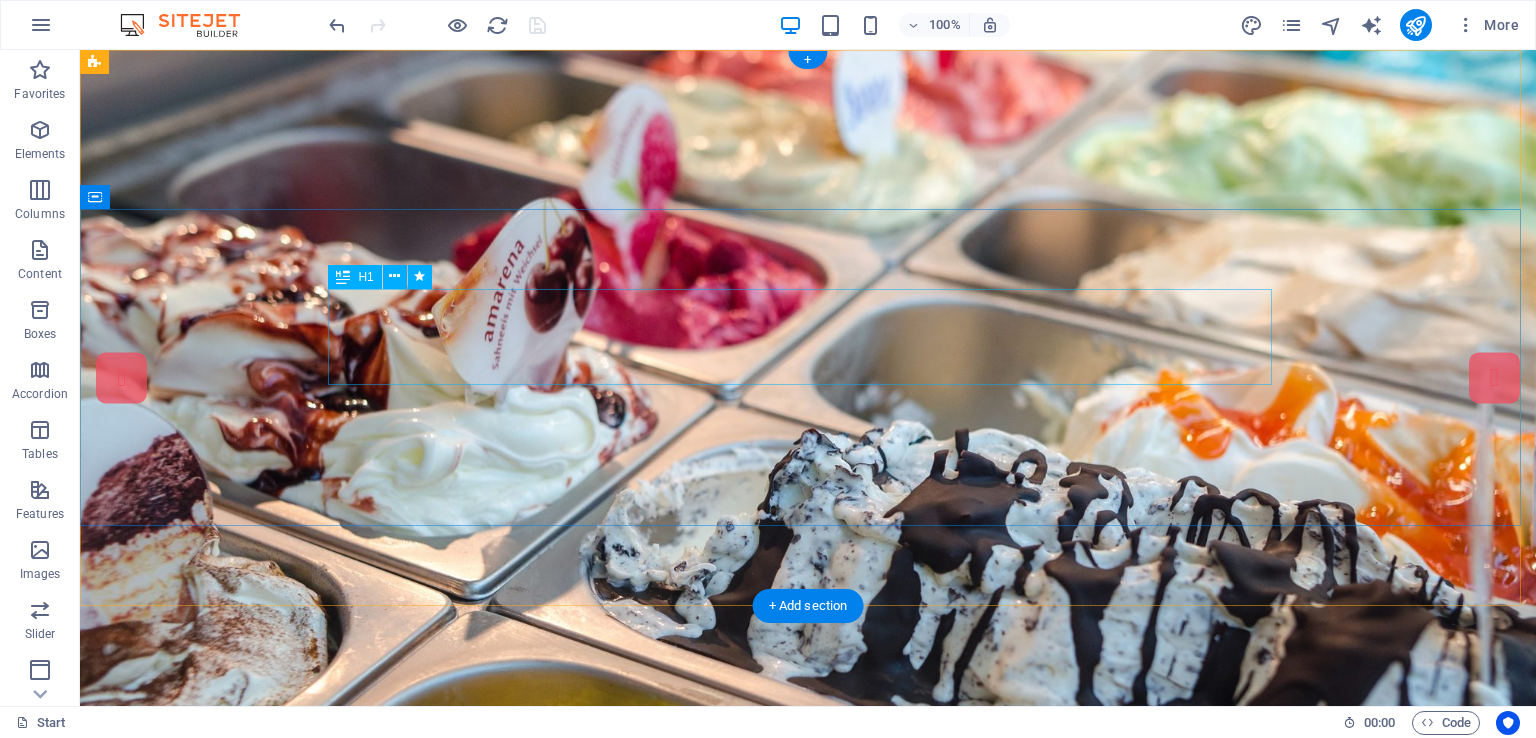 click on "[SCHOOL_NAME]" at bounding box center (808, 1007) 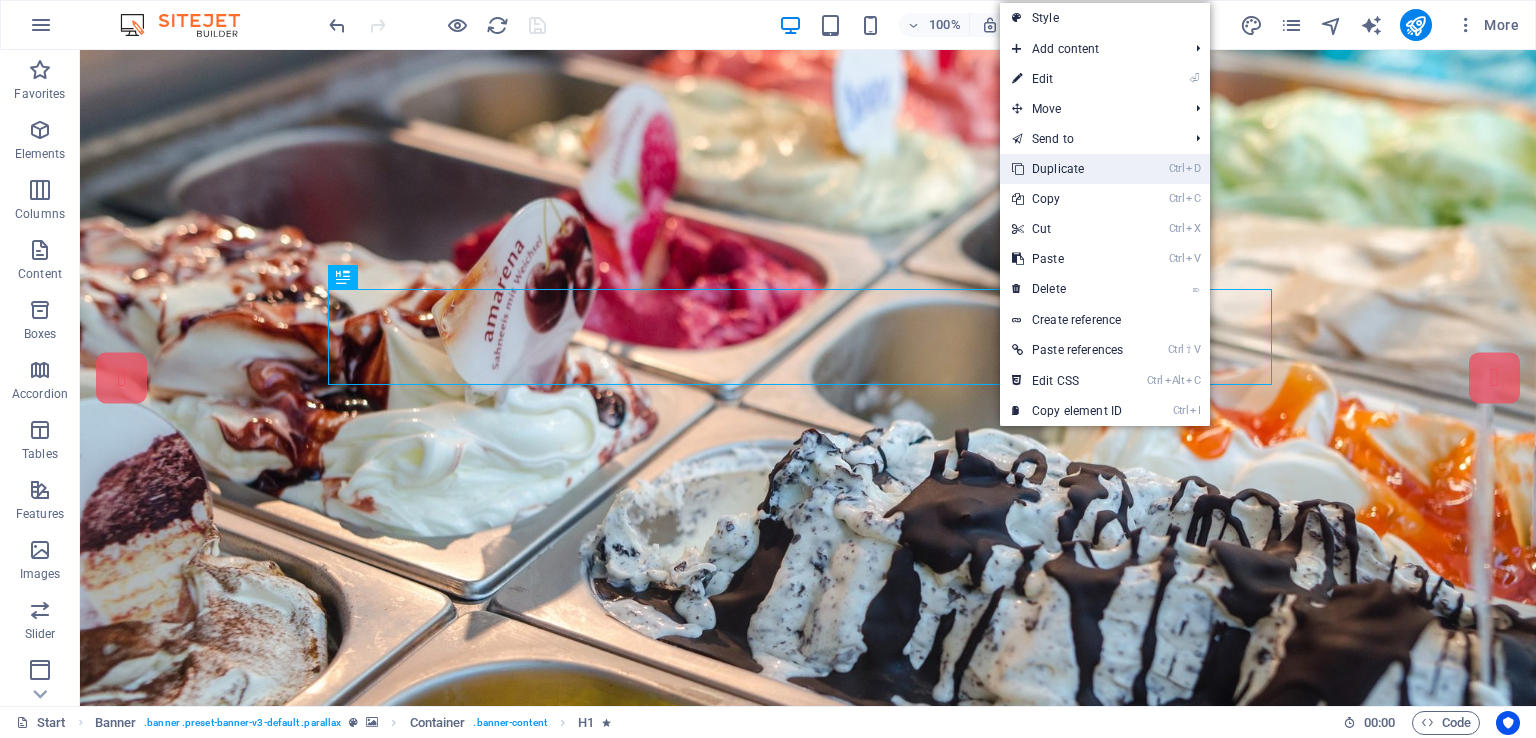 click on "Ctrl D  Duplicate" at bounding box center (1067, 169) 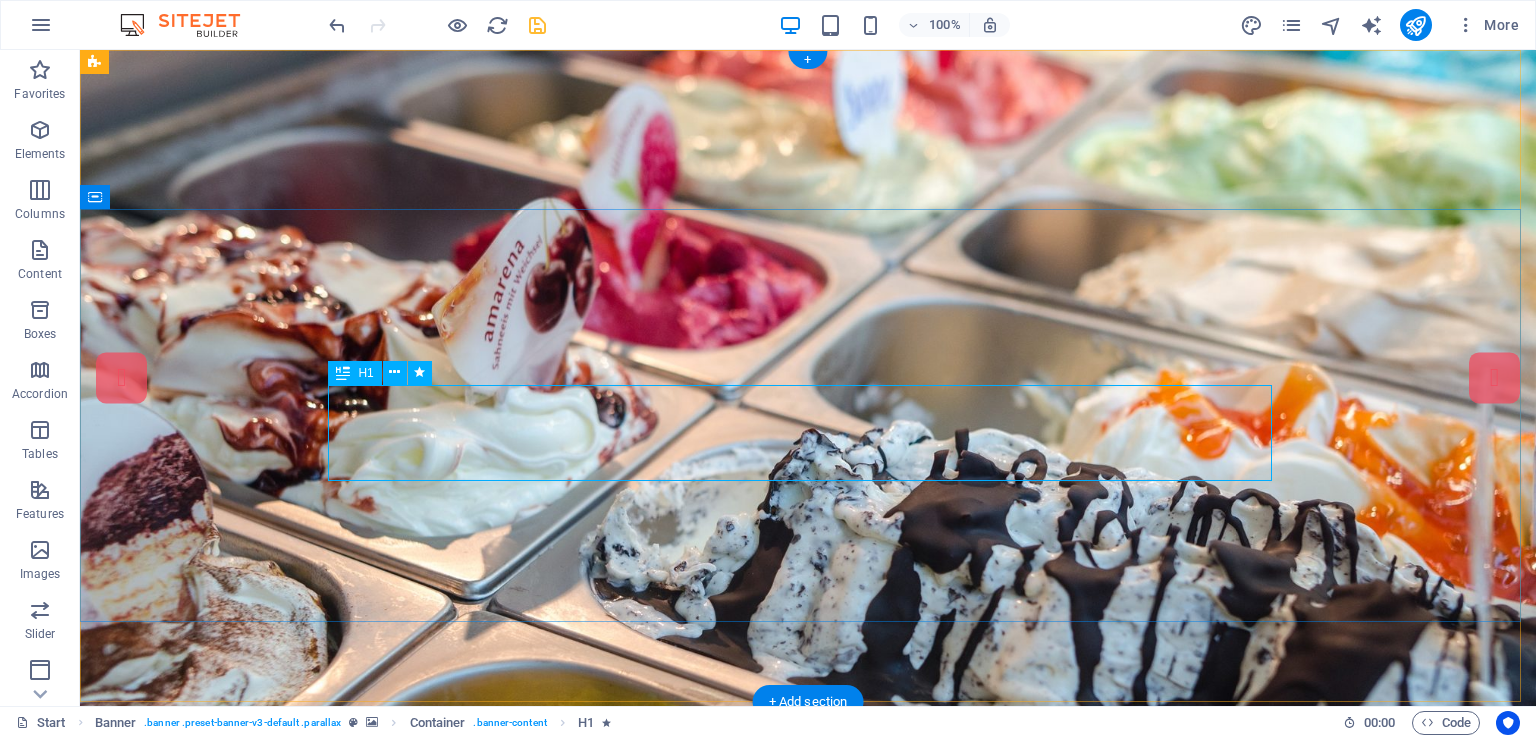 click on "[SCHOOL_NAME]" at bounding box center (808, 1130) 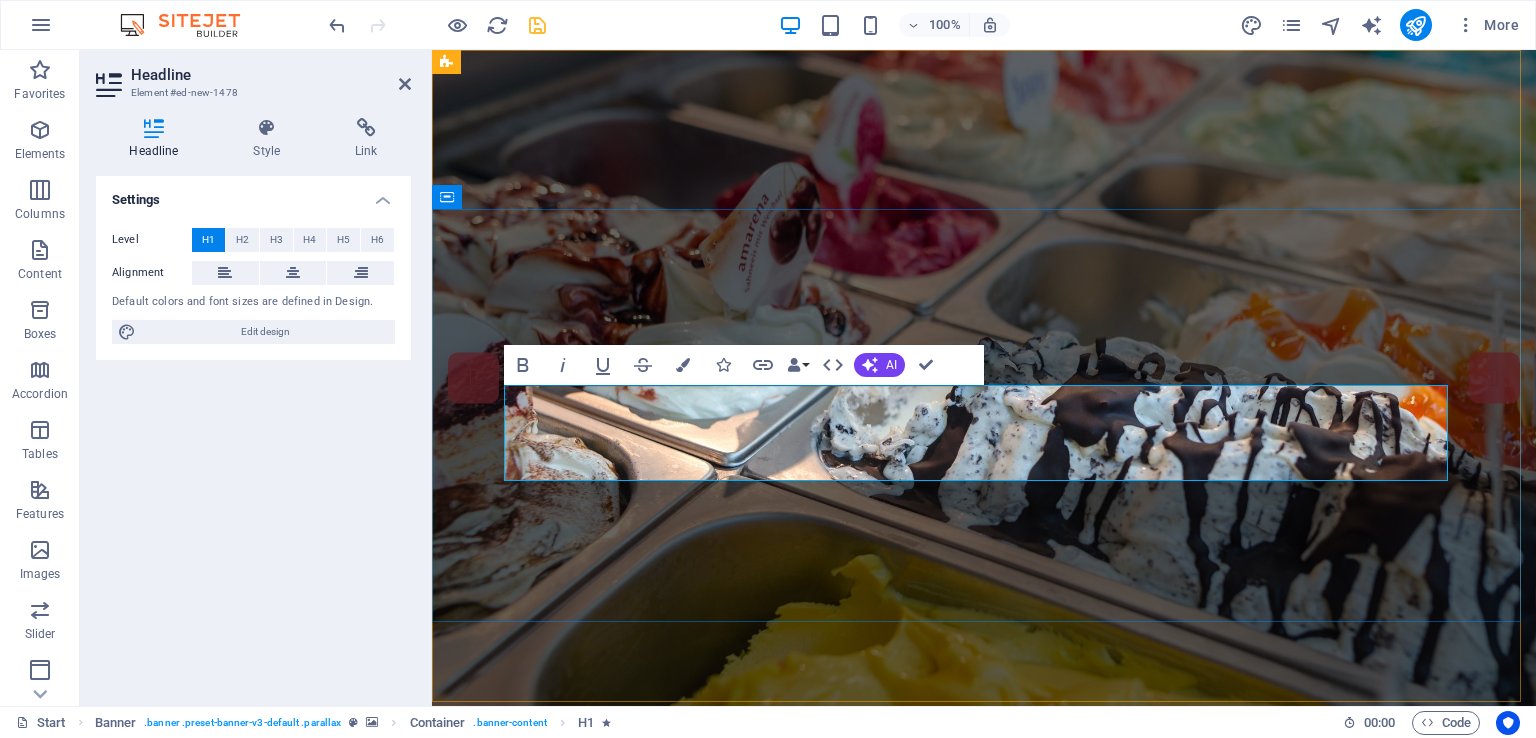 type 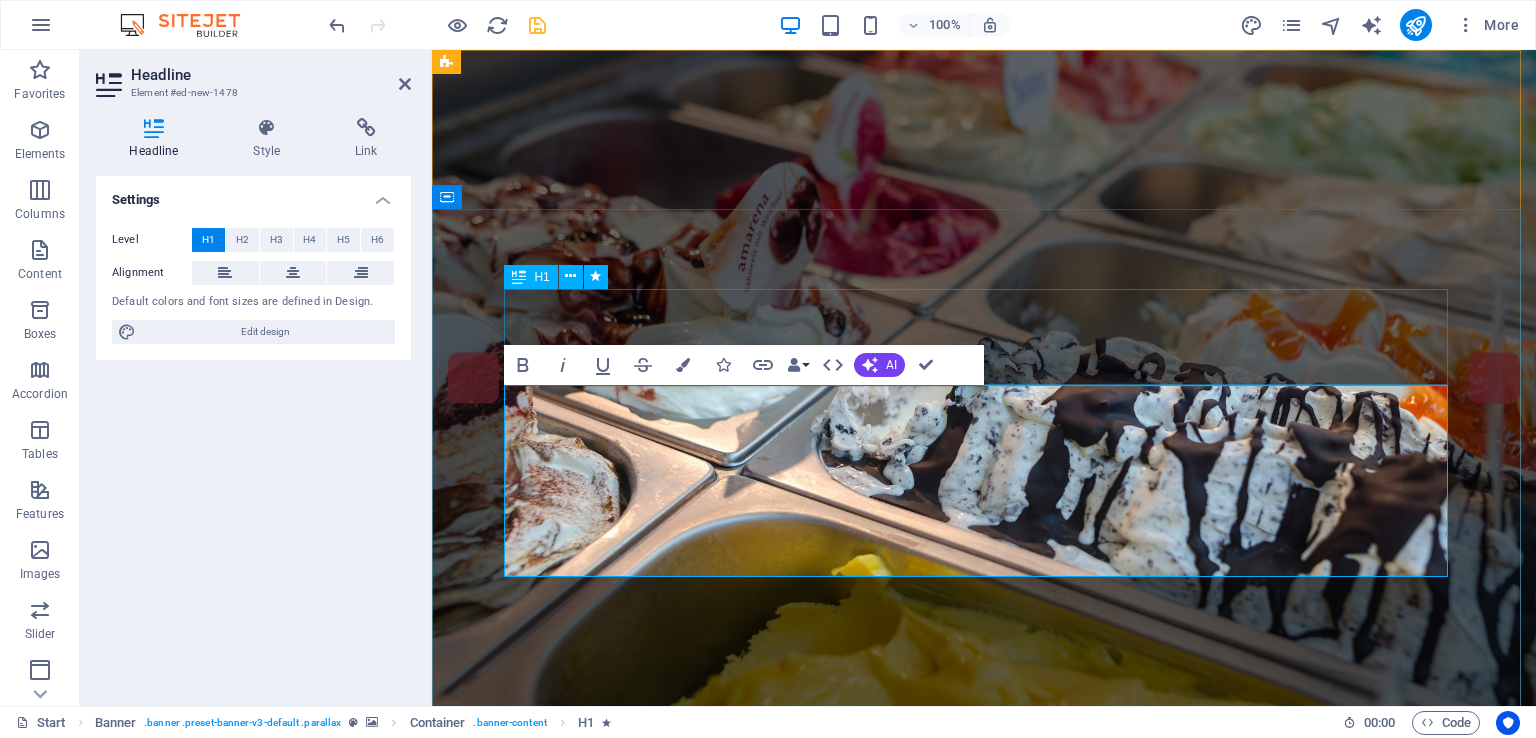 click on "[SCHOOL_NAME]" at bounding box center (984, 1058) 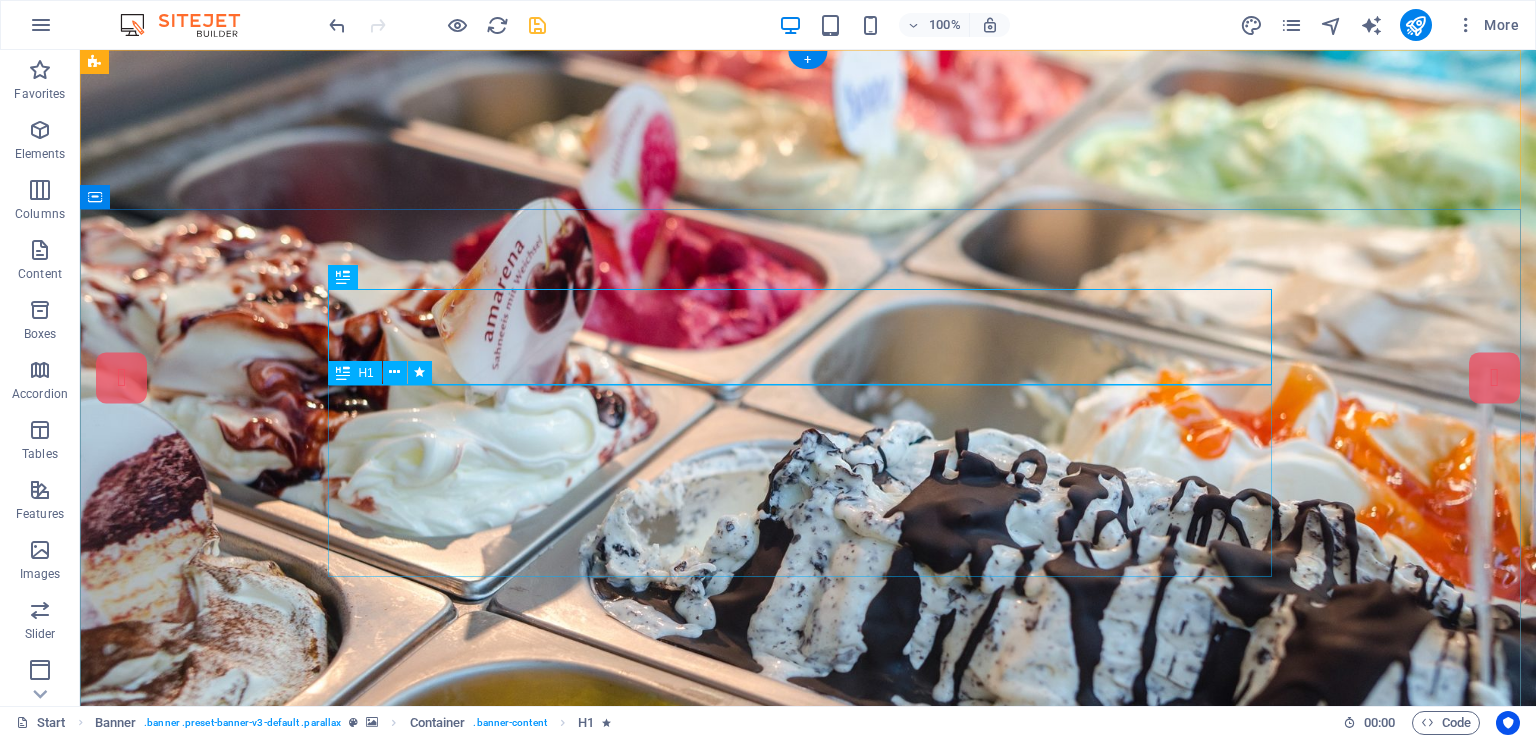 click on "School Code : [NUMBER] Affiliation No. : [NUMBER]" at bounding box center (808, 1202) 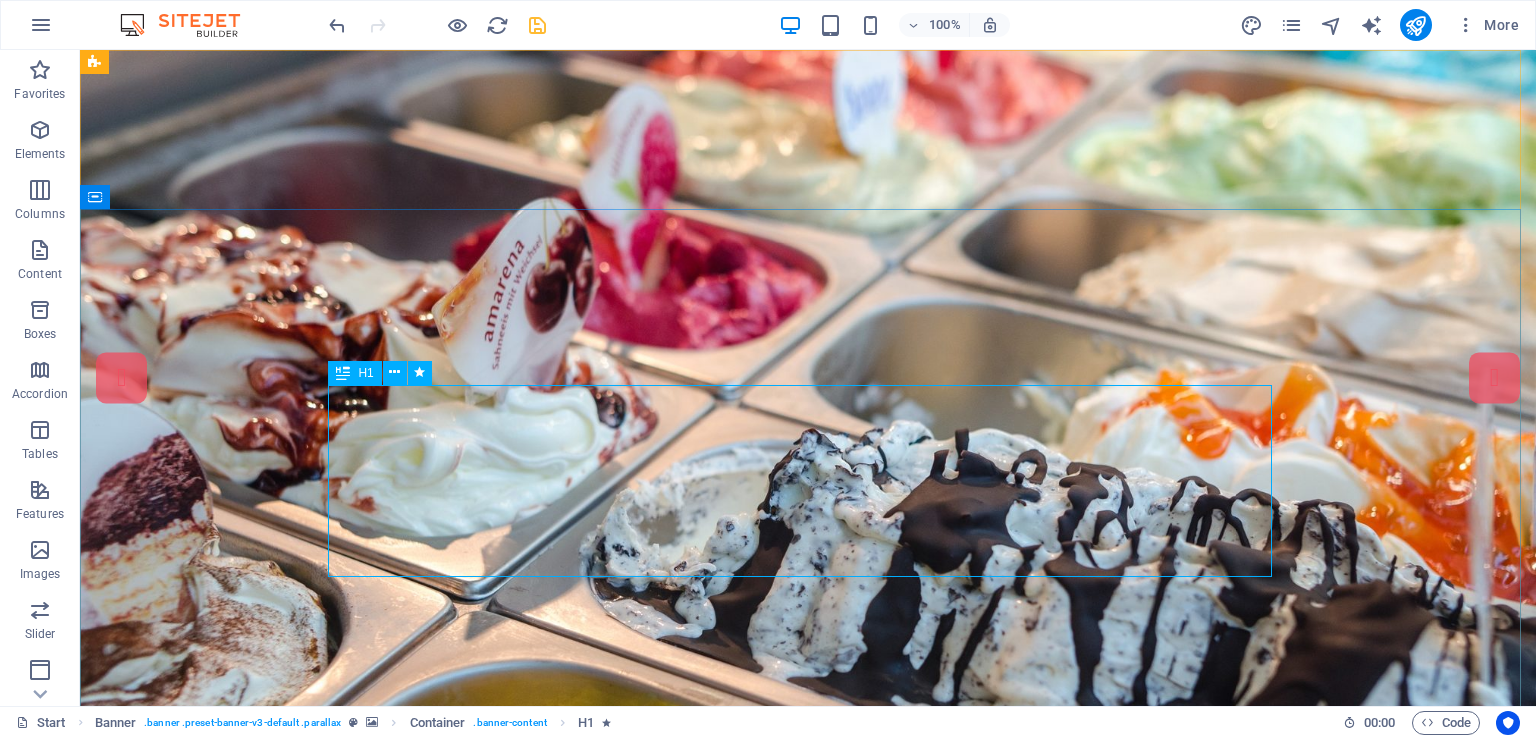 click on "H1" at bounding box center (365, 373) 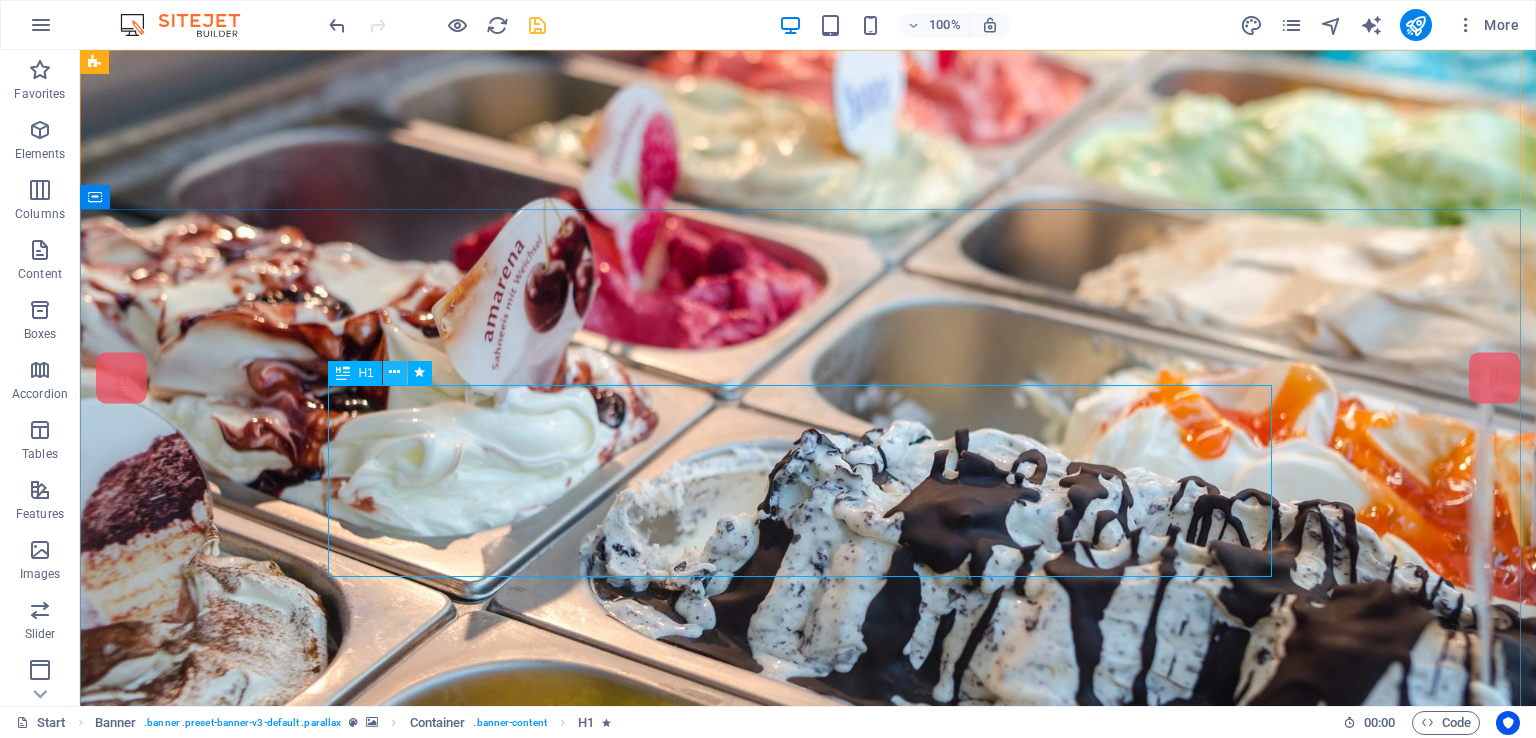 click at bounding box center (394, 372) 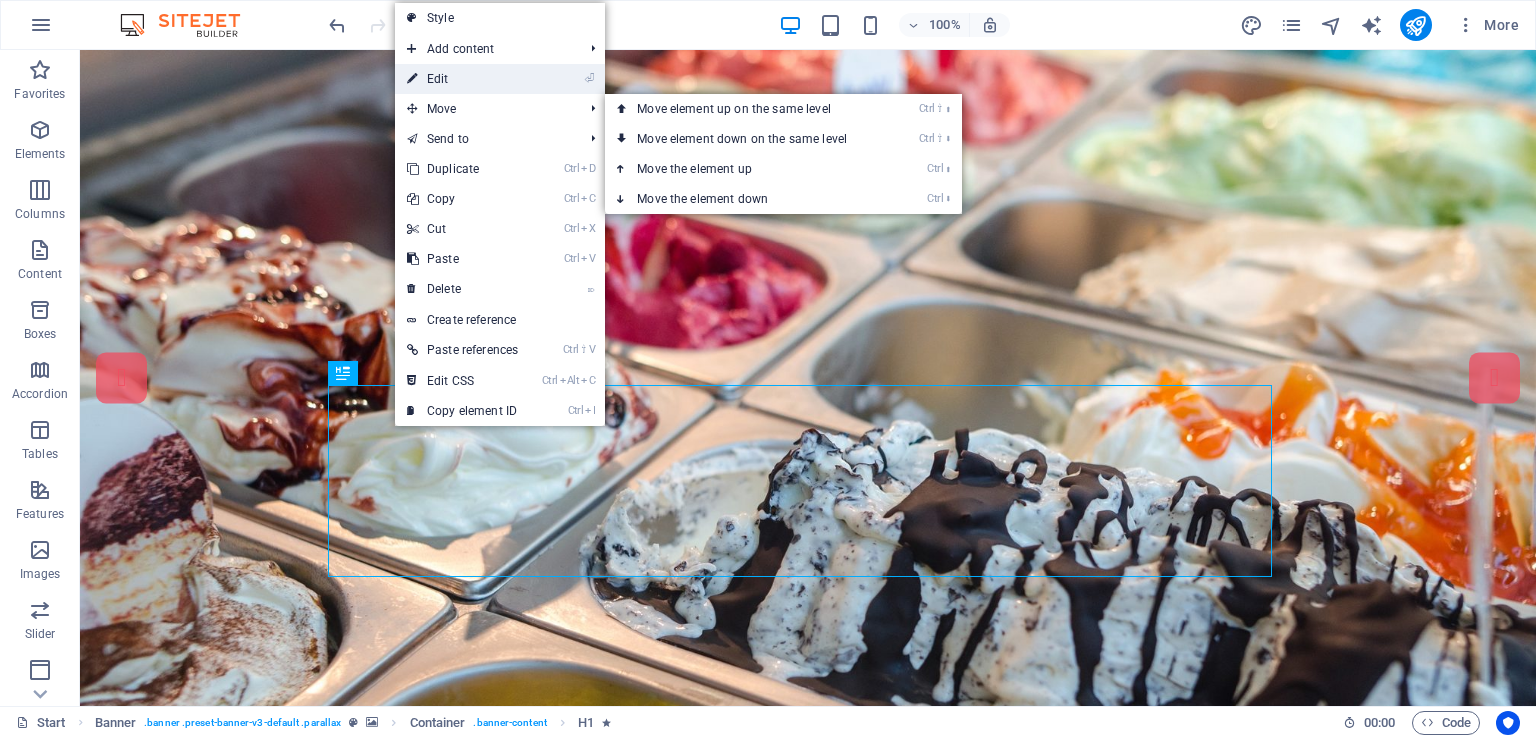 click on "⏎  Edit" at bounding box center (462, 79) 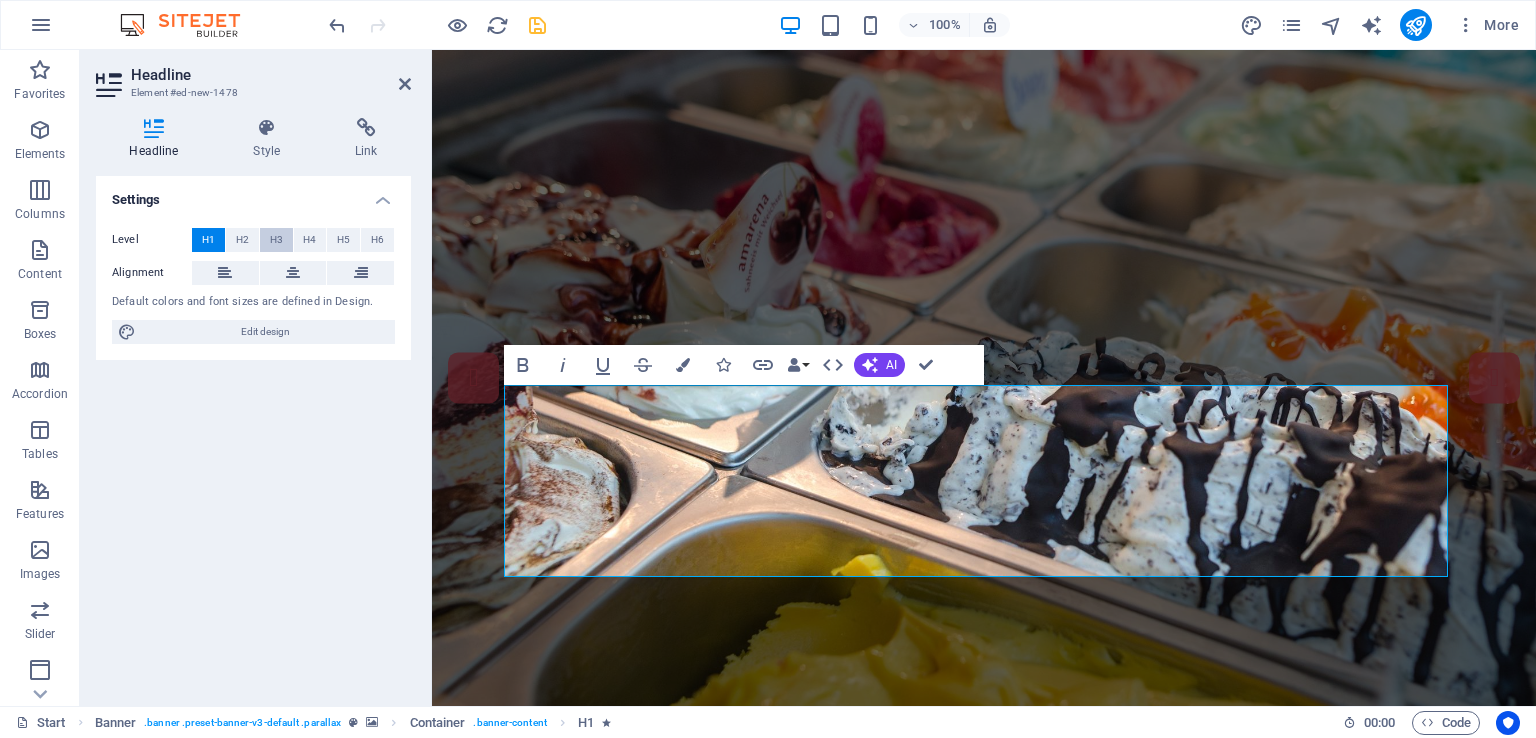 click on "H3" at bounding box center (276, 240) 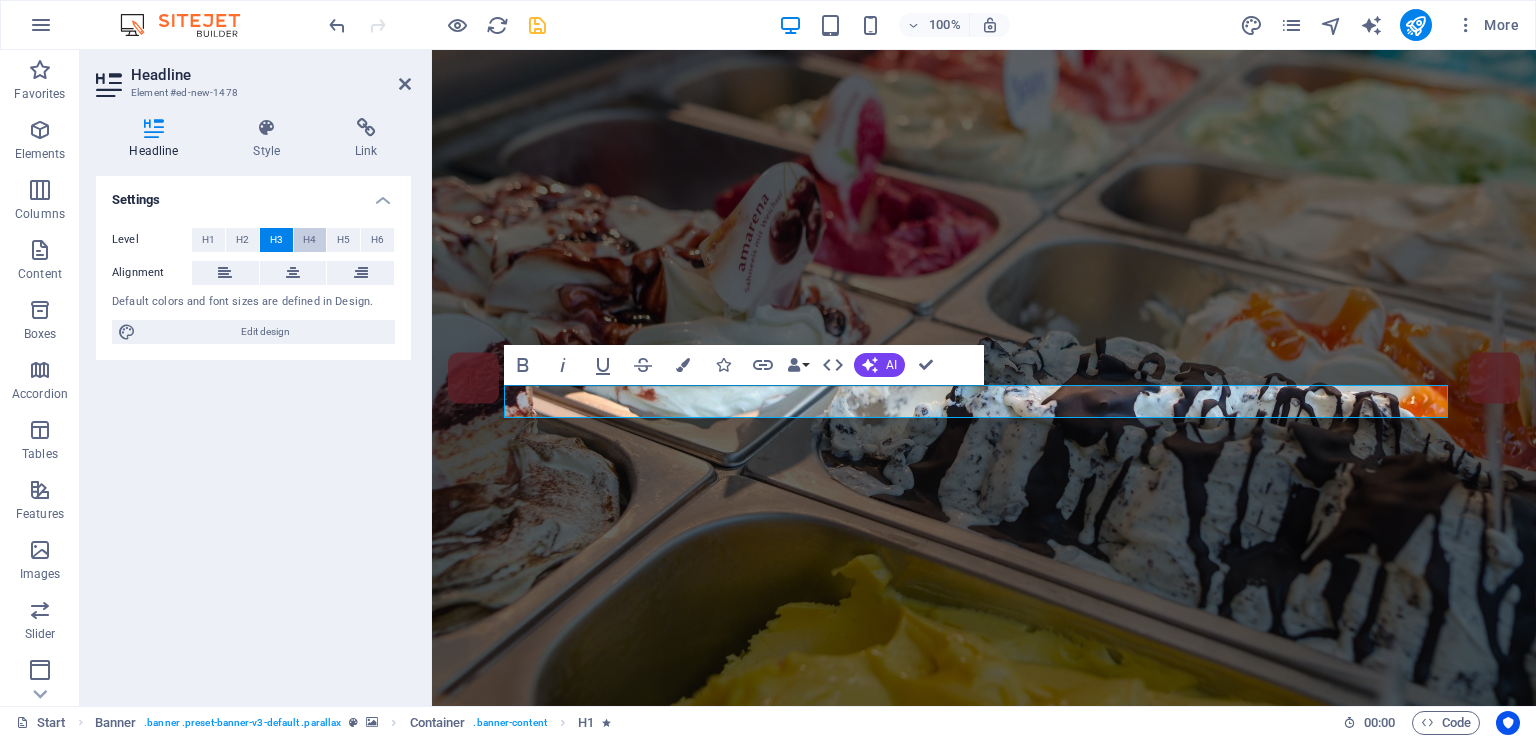 click on "H4" at bounding box center (309, 240) 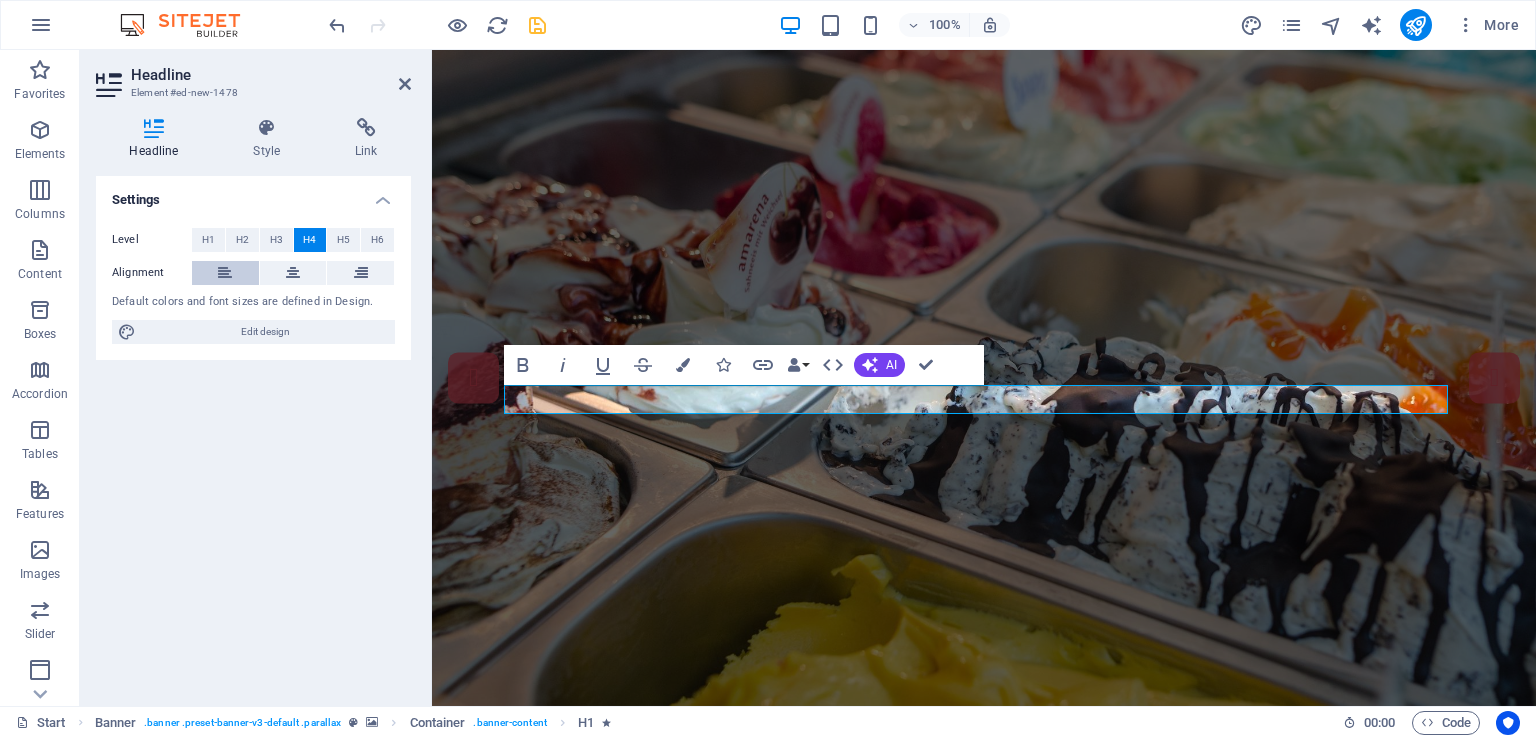 click at bounding box center [225, 273] 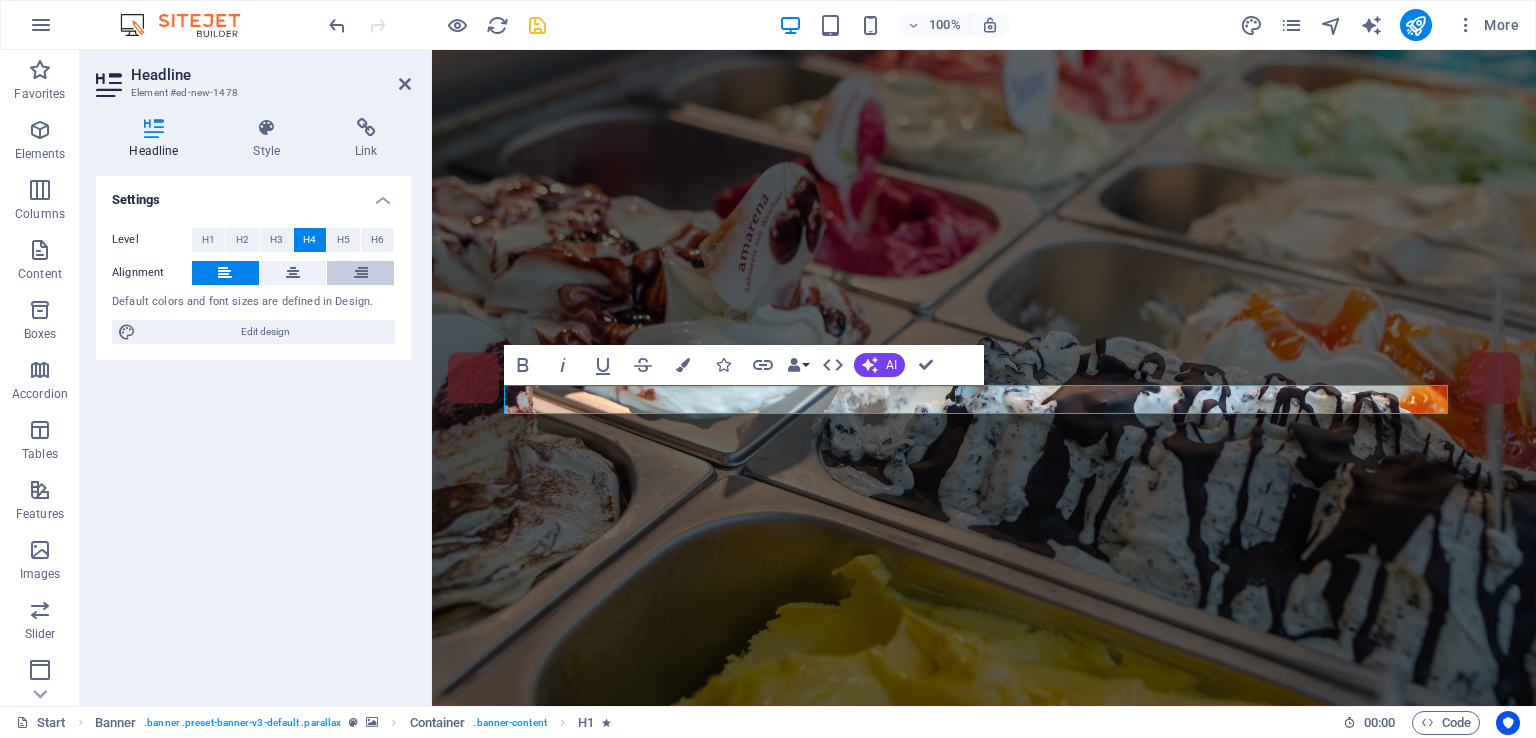 click at bounding box center (361, 273) 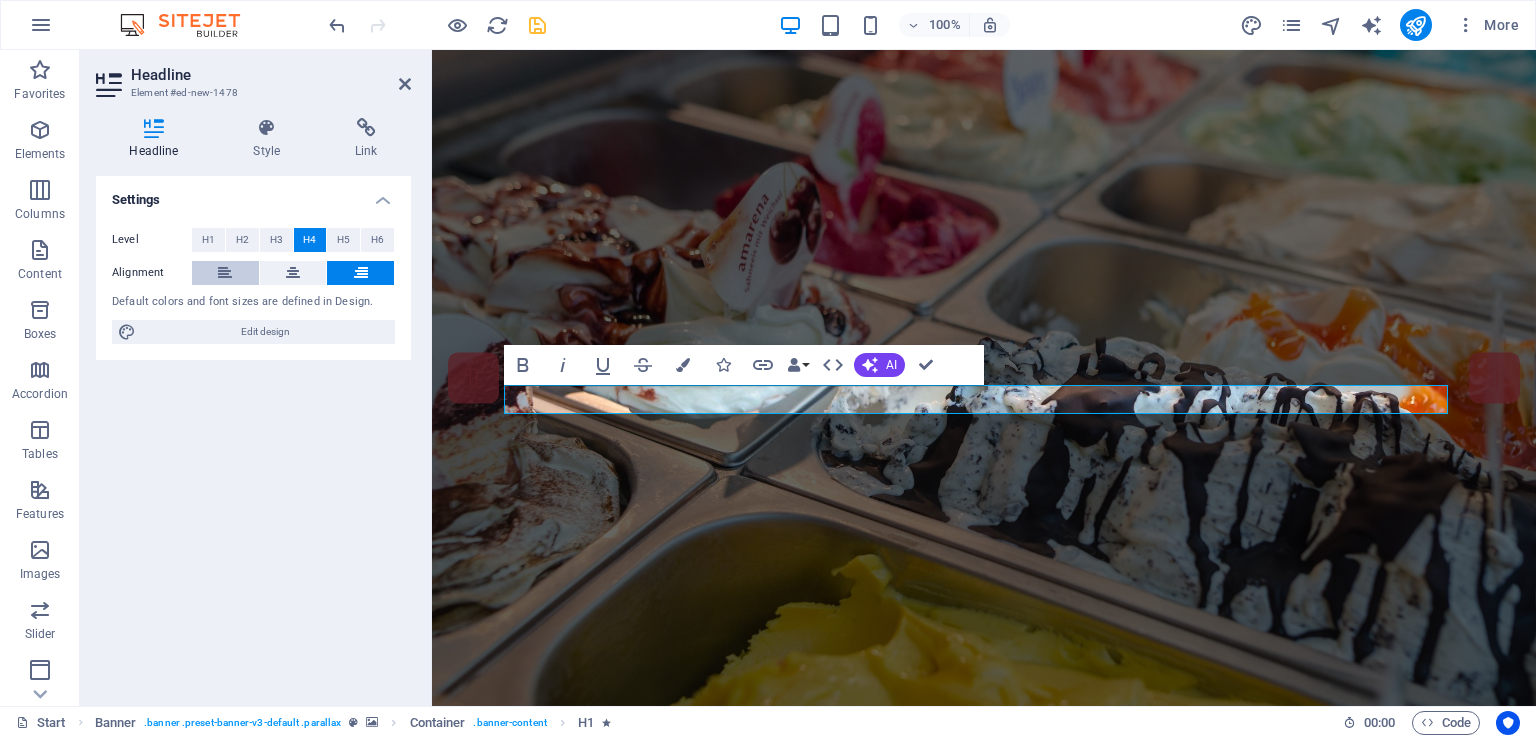 click at bounding box center [225, 273] 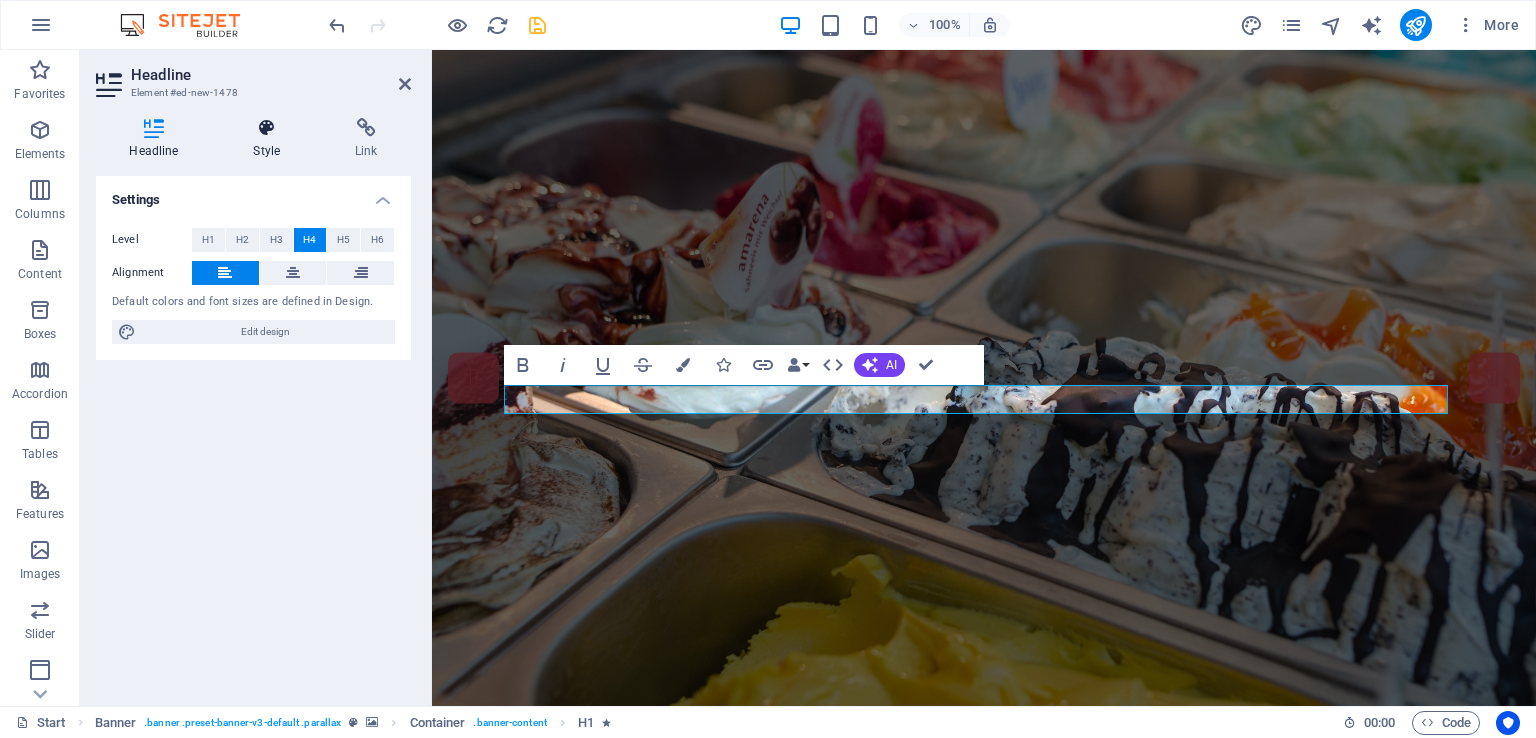 click on "Style" at bounding box center [271, 139] 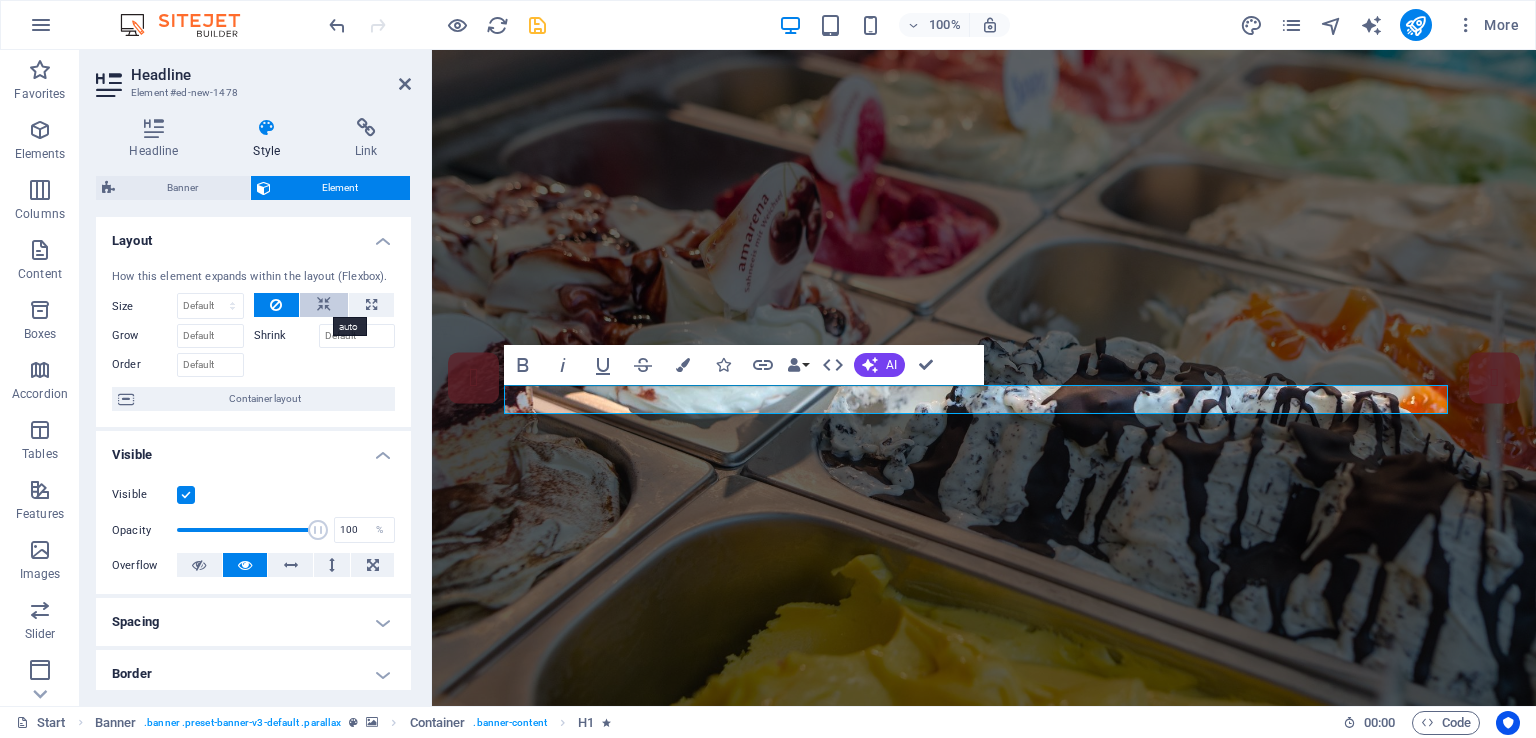 click at bounding box center (324, 305) 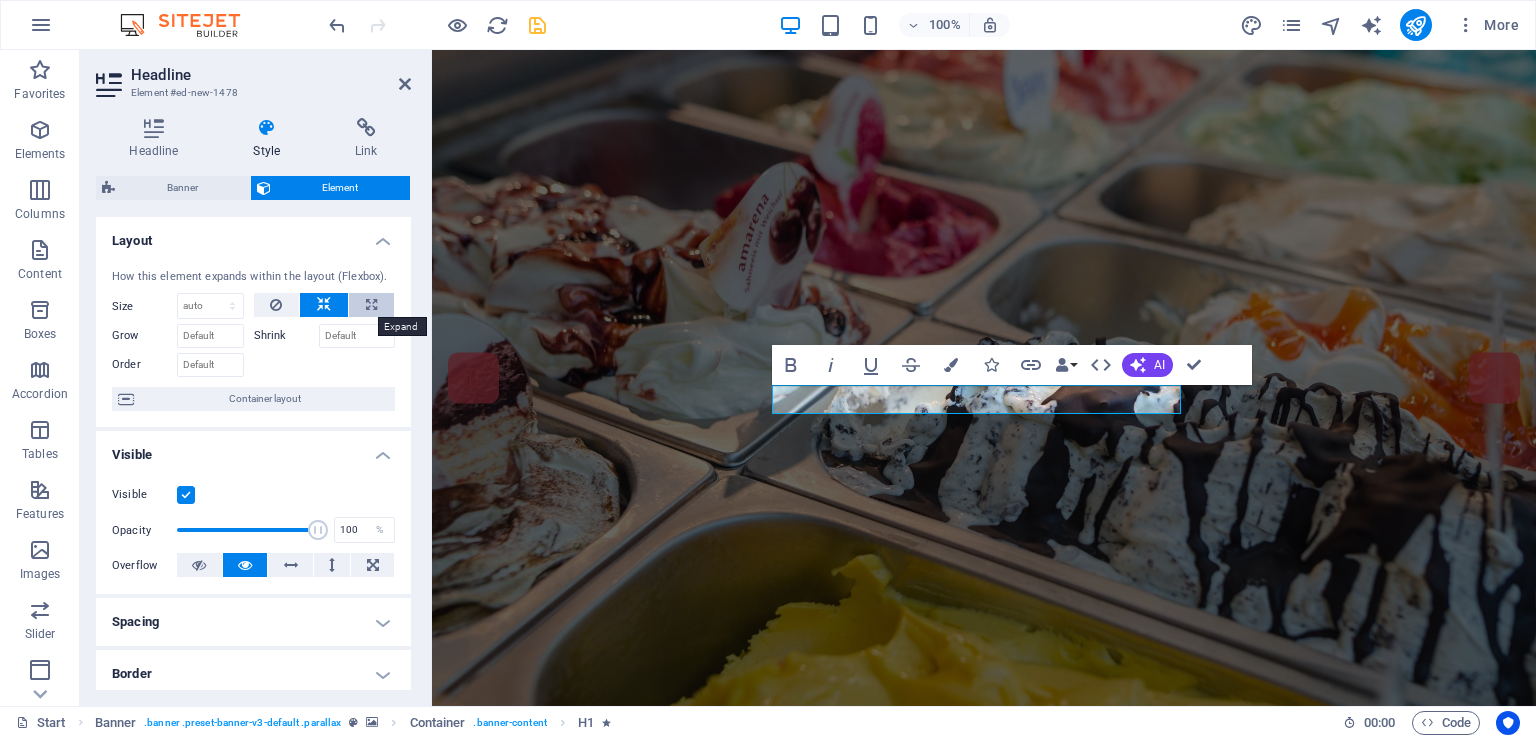 click at bounding box center (371, 305) 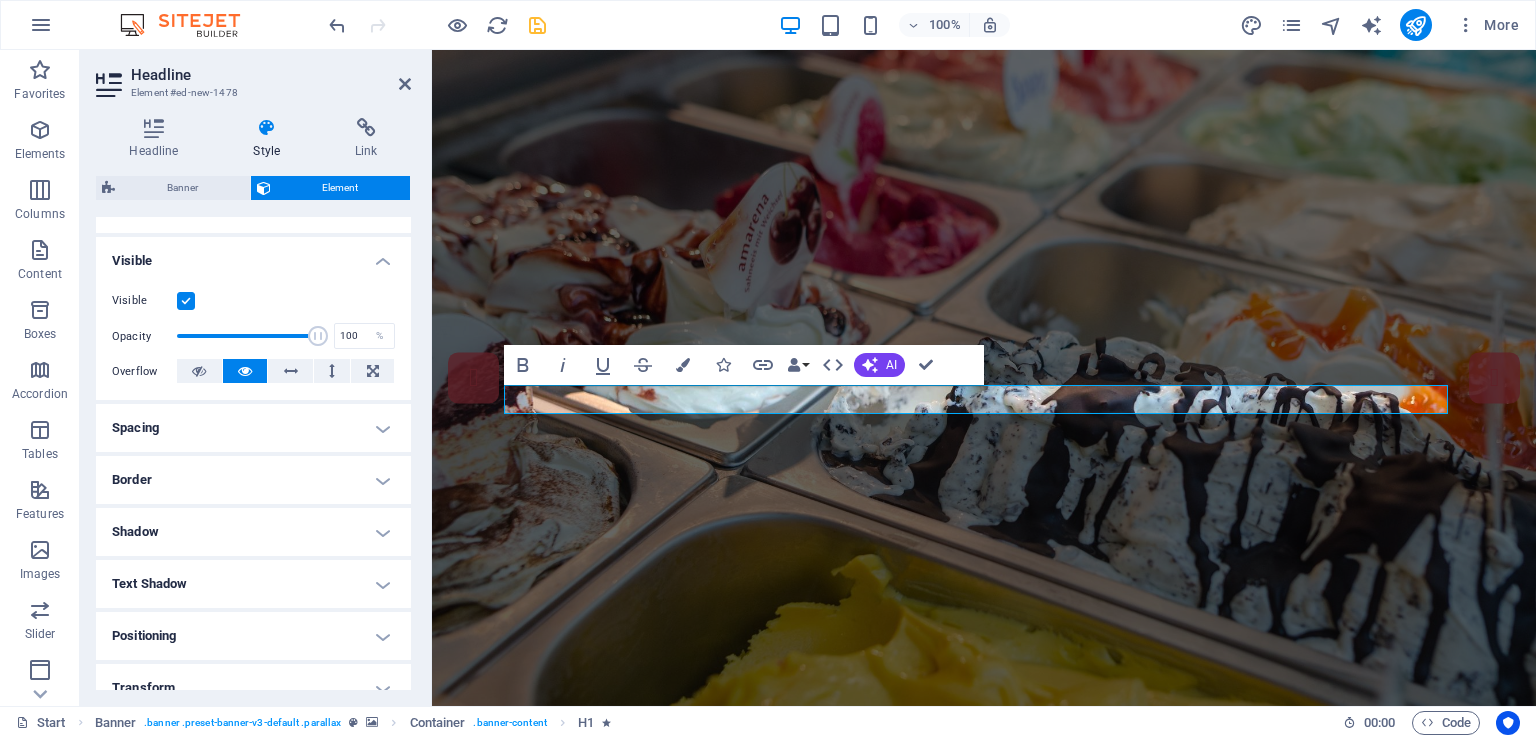 scroll, scrollTop: 300, scrollLeft: 0, axis: vertical 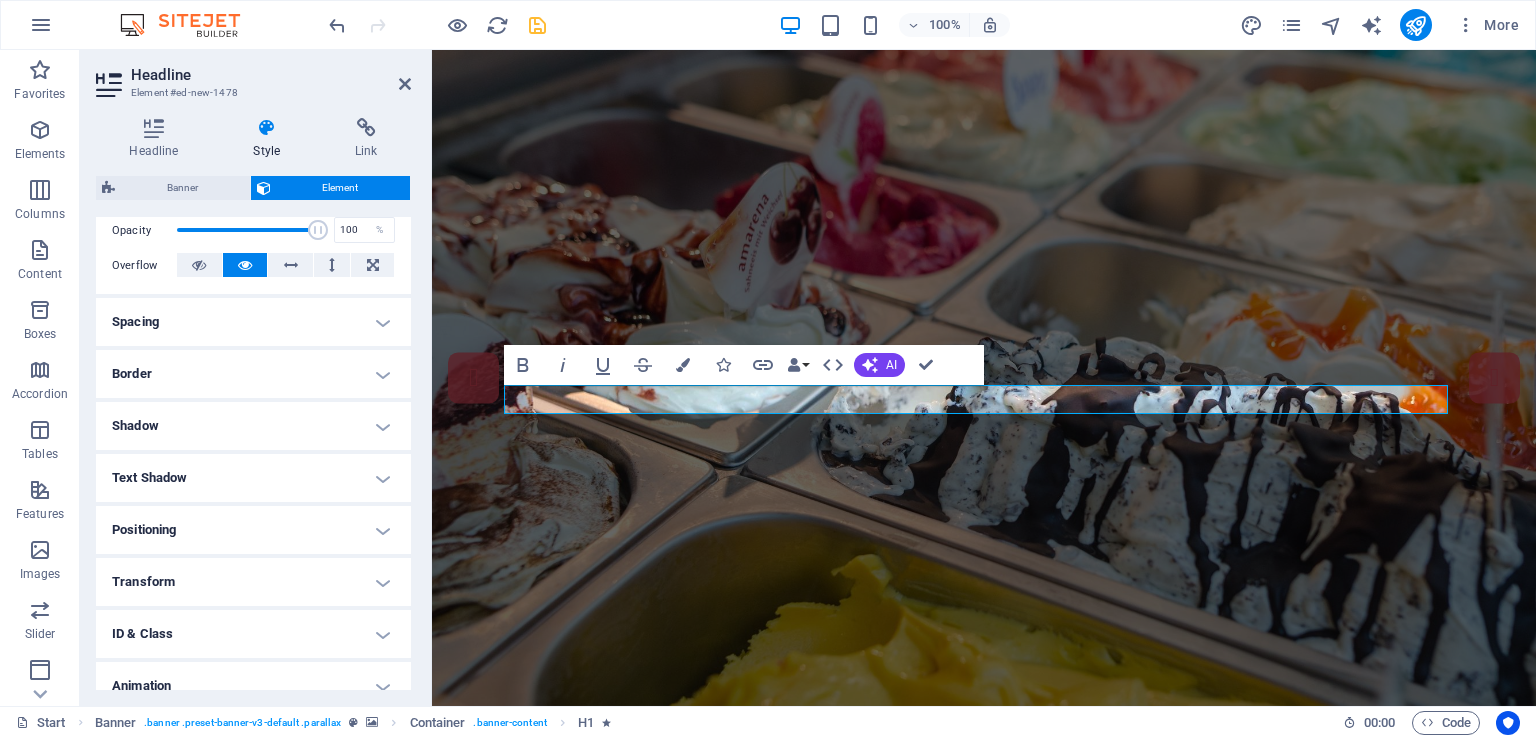 click on "Spacing" at bounding box center (253, 322) 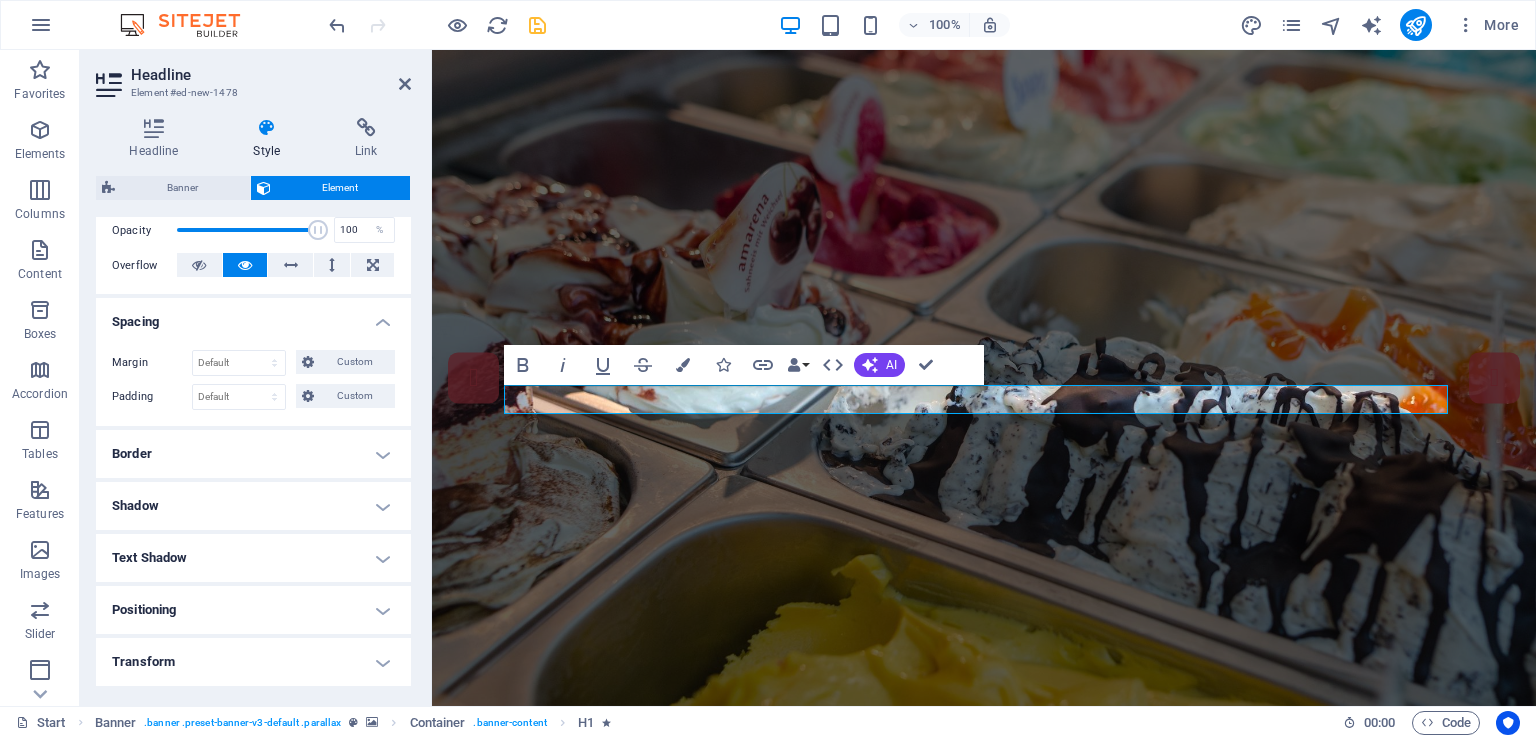 click on "Border" at bounding box center (253, 454) 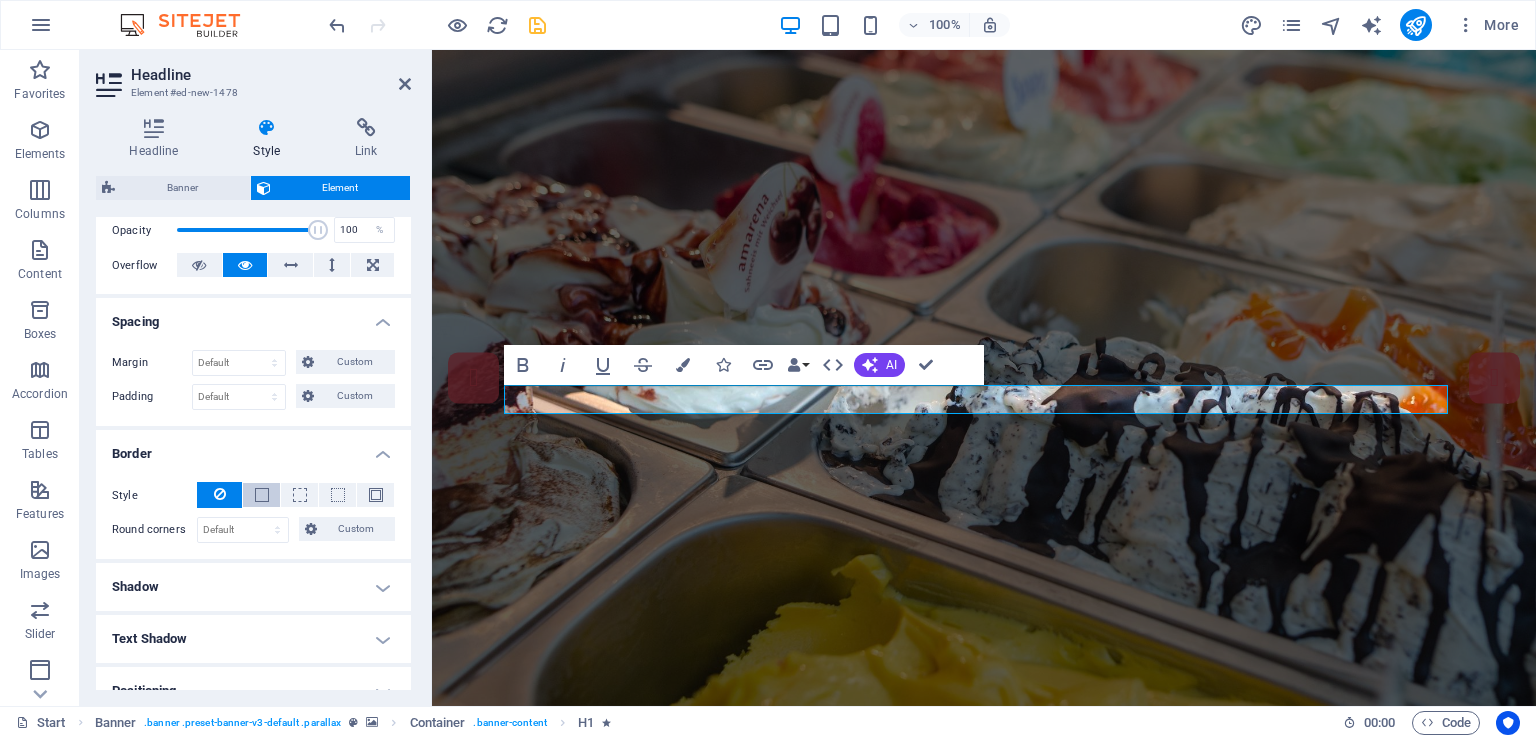 click at bounding box center (261, 495) 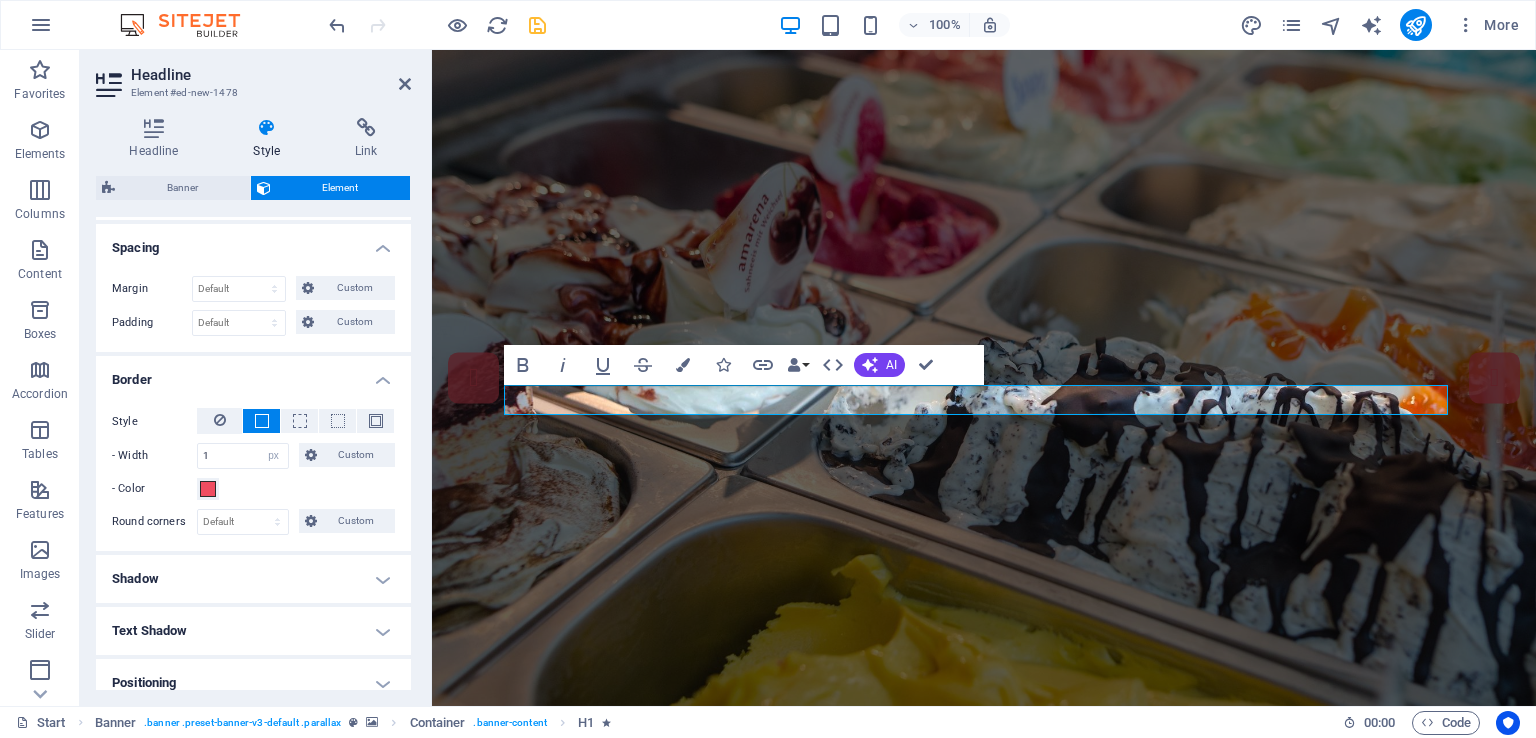 scroll, scrollTop: 400, scrollLeft: 0, axis: vertical 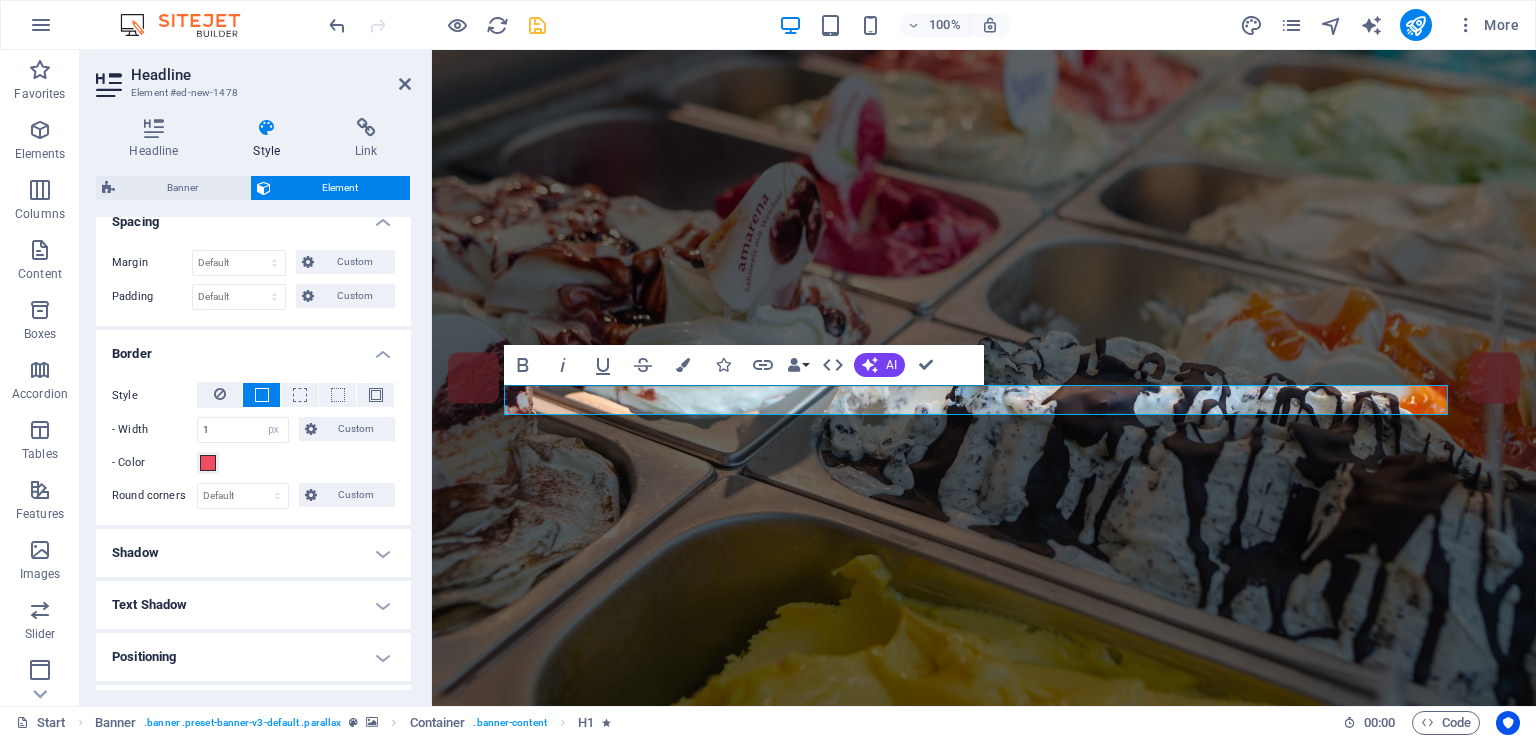 click on "Shadow" at bounding box center [253, 553] 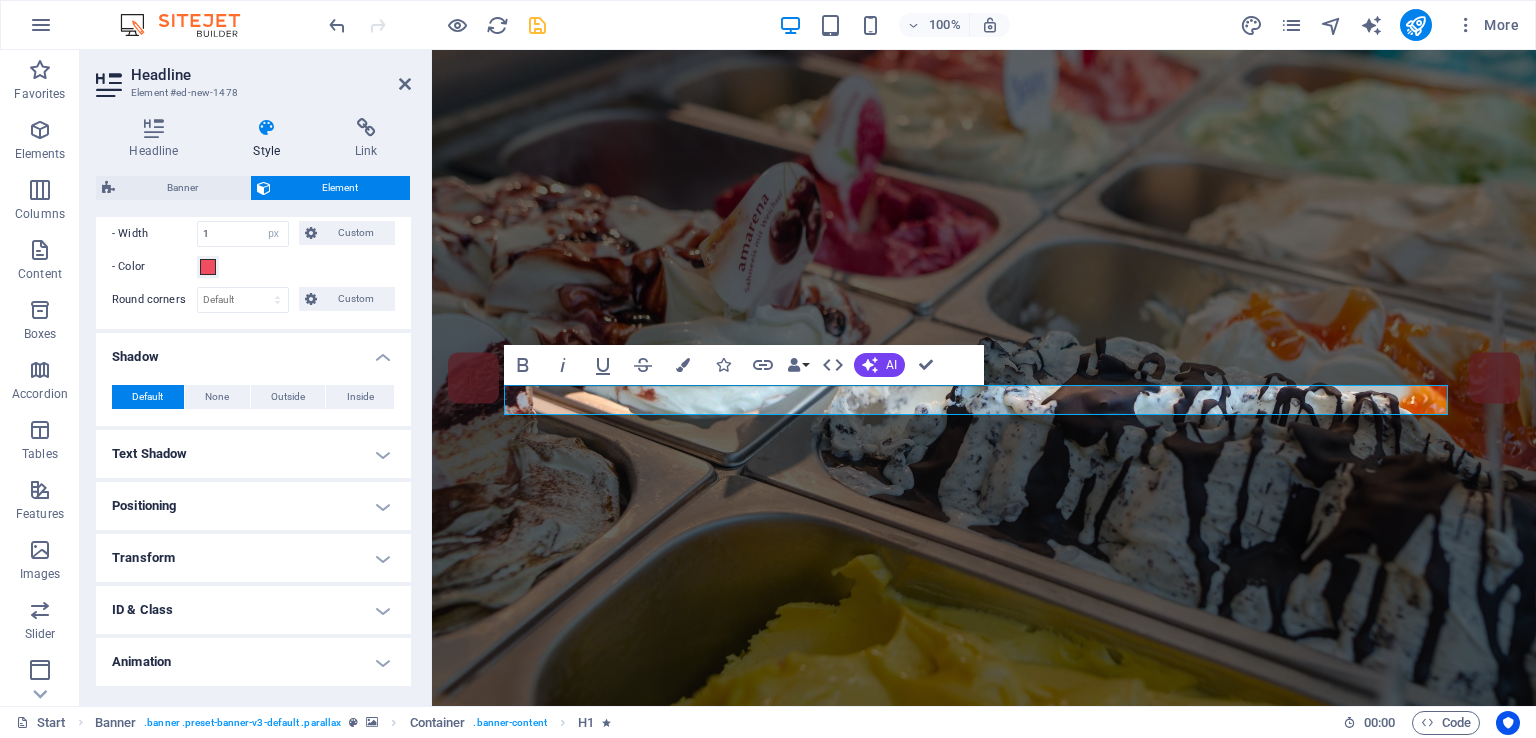 scroll, scrollTop: 600, scrollLeft: 0, axis: vertical 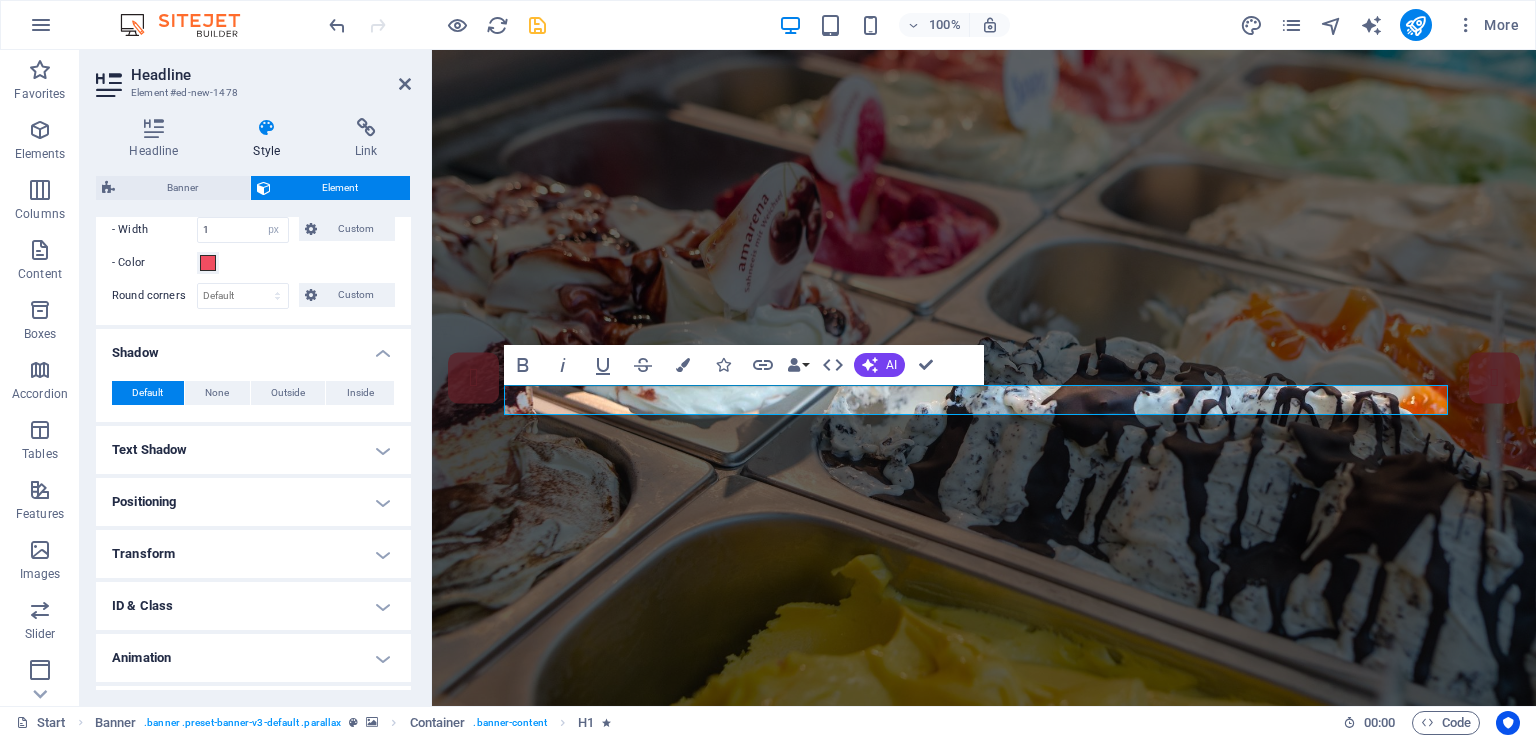 click on "Text Shadow" at bounding box center [253, 450] 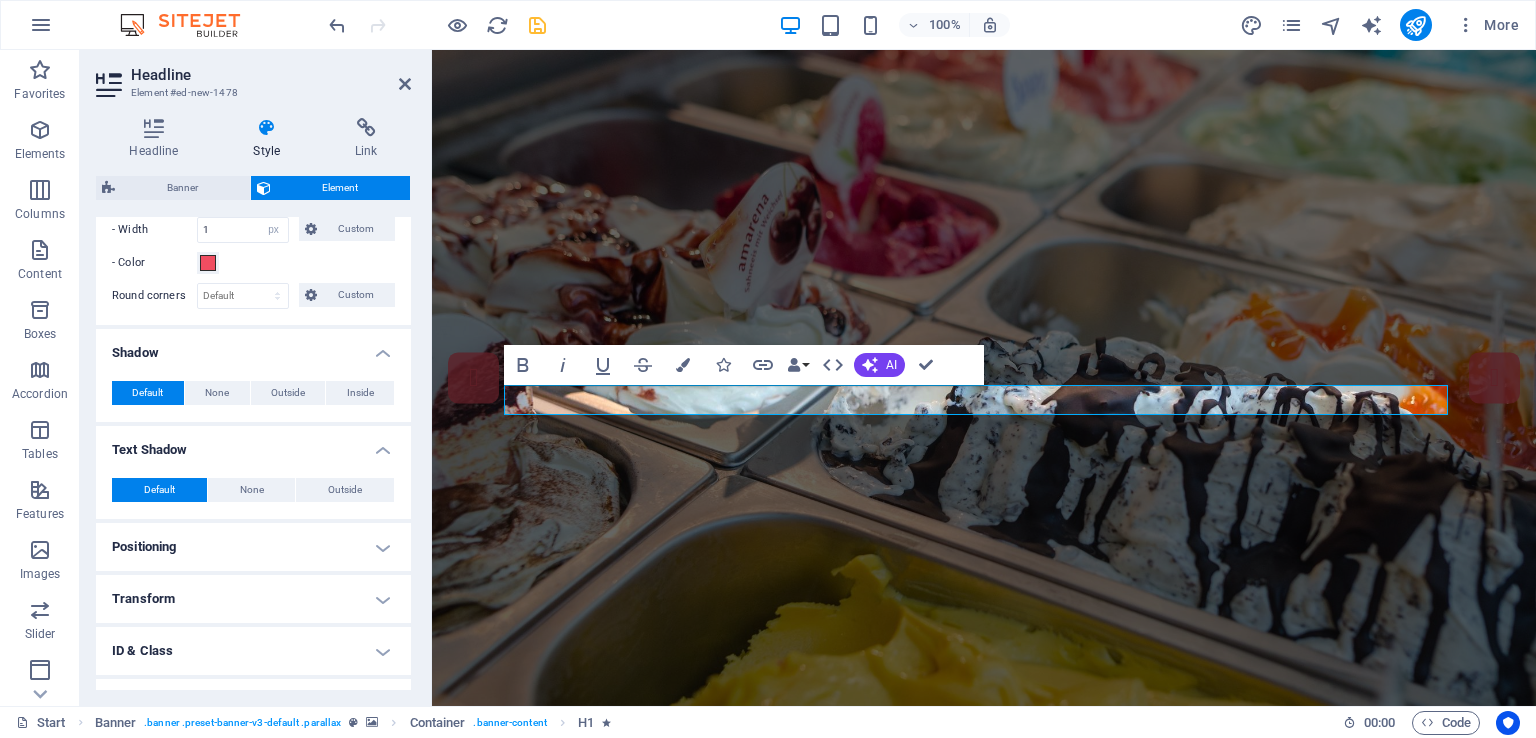 click on "Shadow" at bounding box center [253, 347] 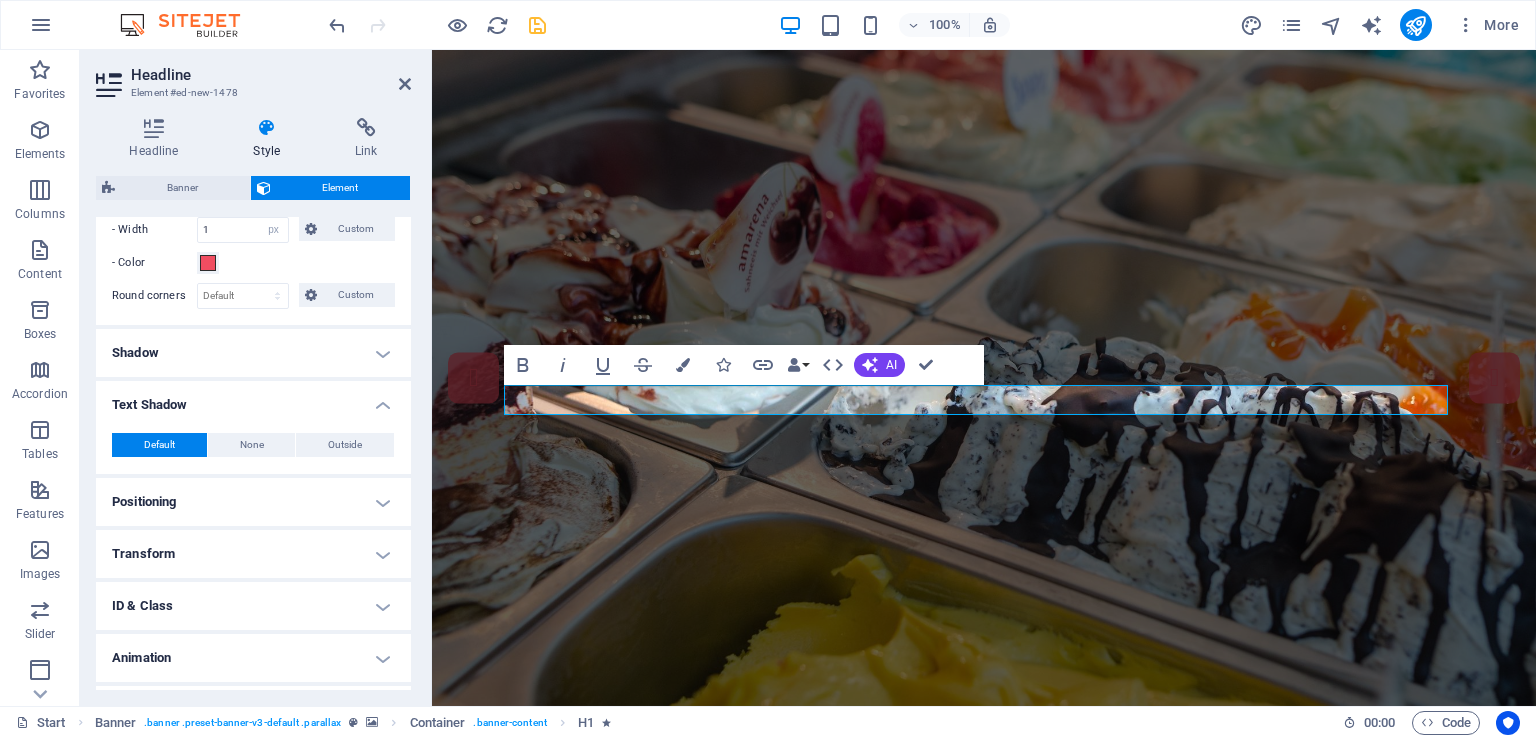 click on "Text Shadow" at bounding box center [253, 399] 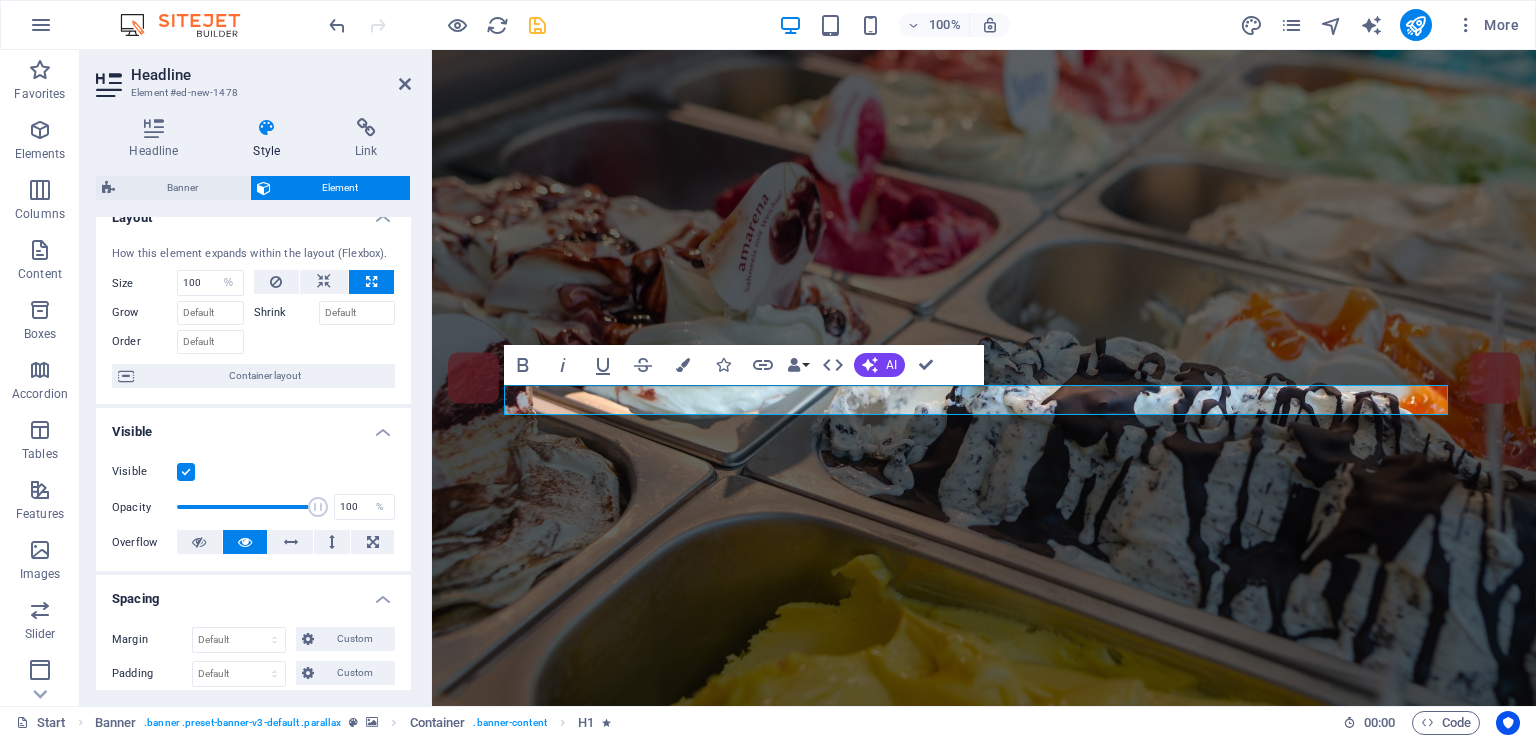 scroll, scrollTop: 0, scrollLeft: 0, axis: both 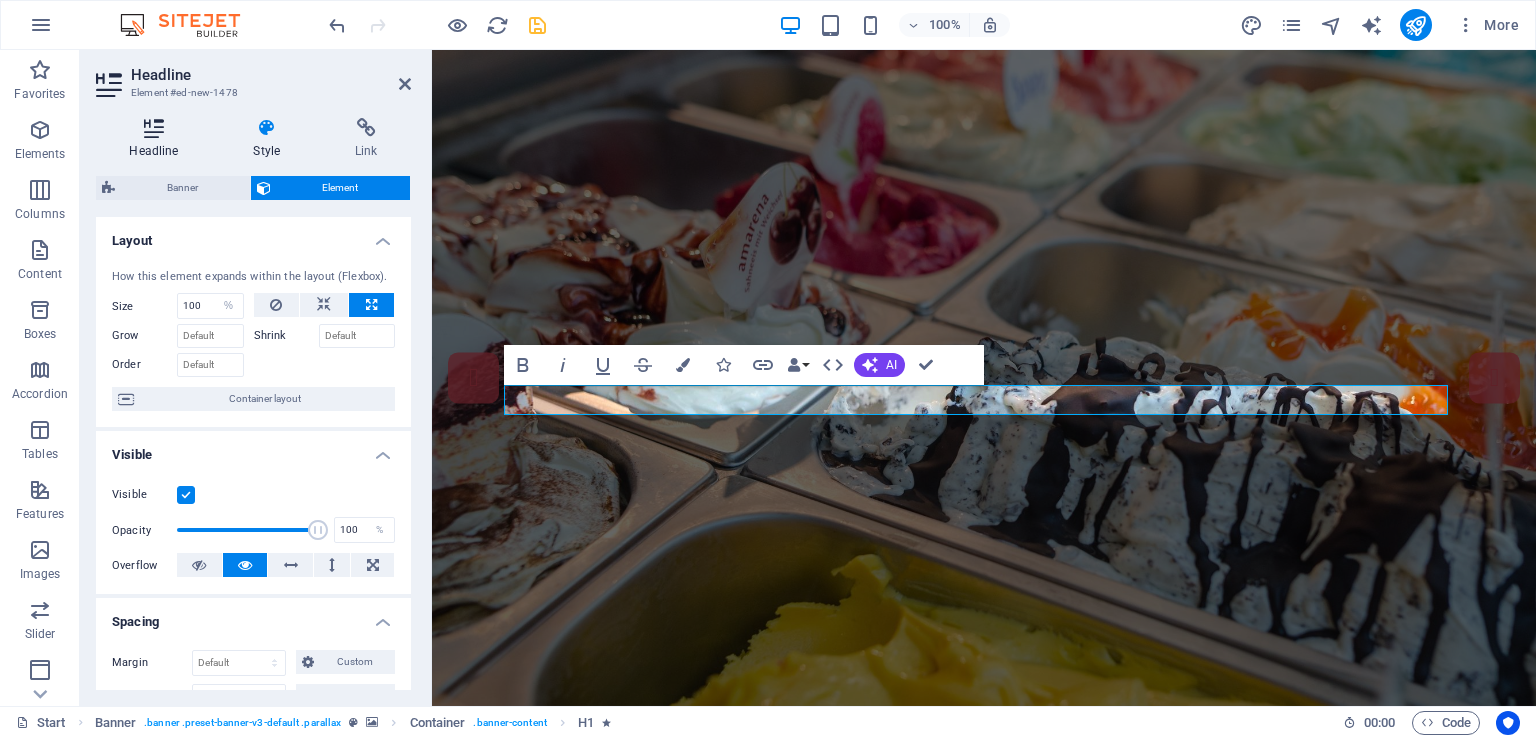 click on "Headline" at bounding box center (158, 139) 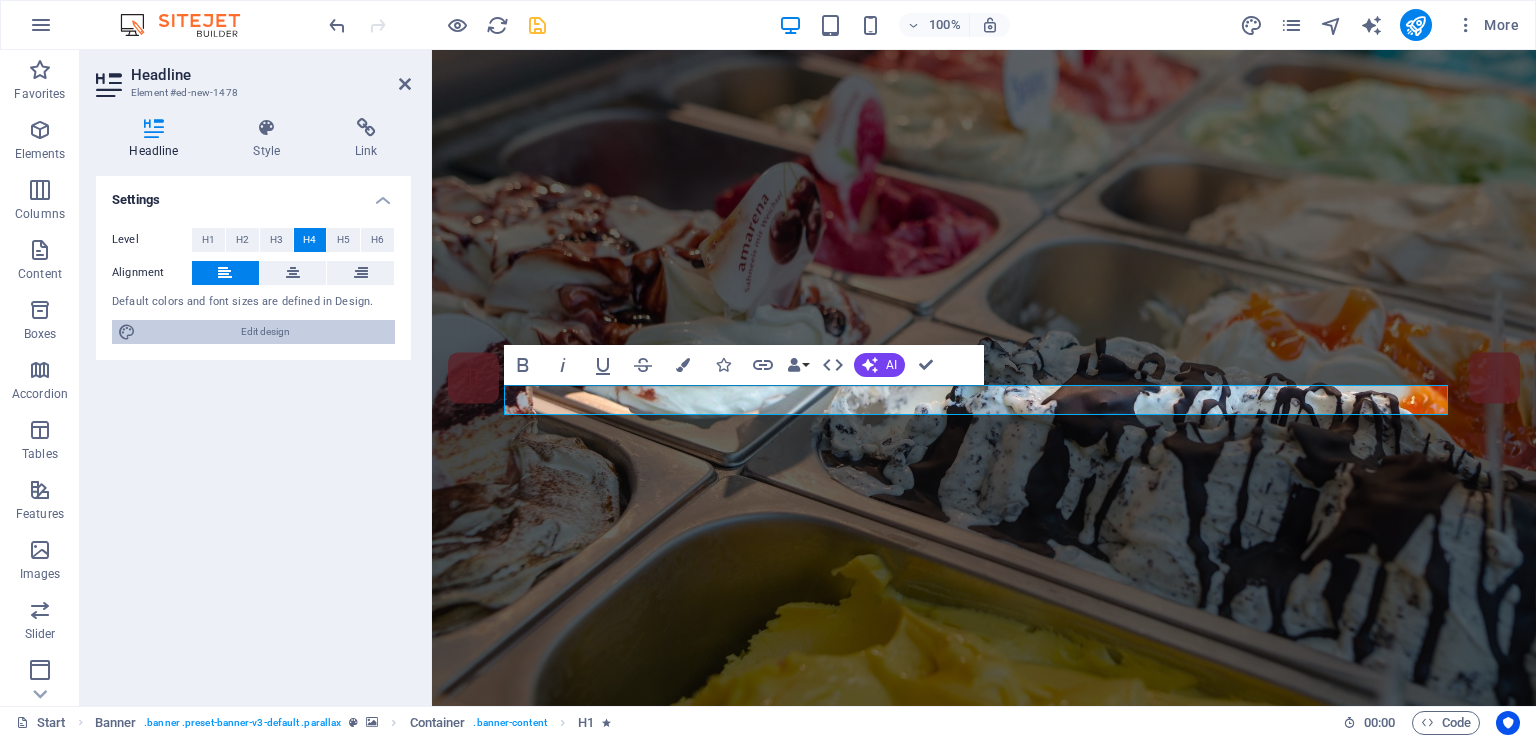 click on "Edit design" at bounding box center (265, 332) 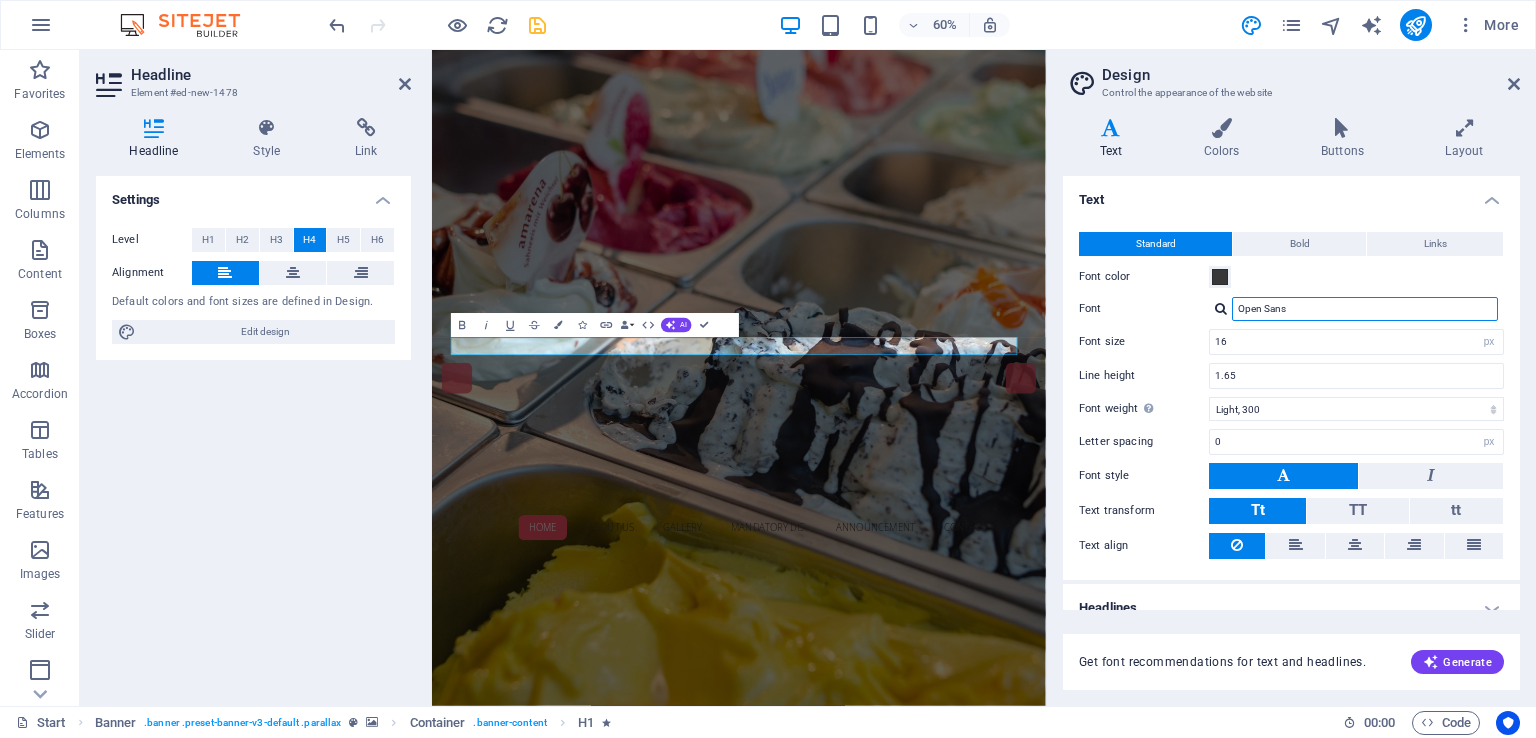 click on "Open Sans" at bounding box center [1365, 309] 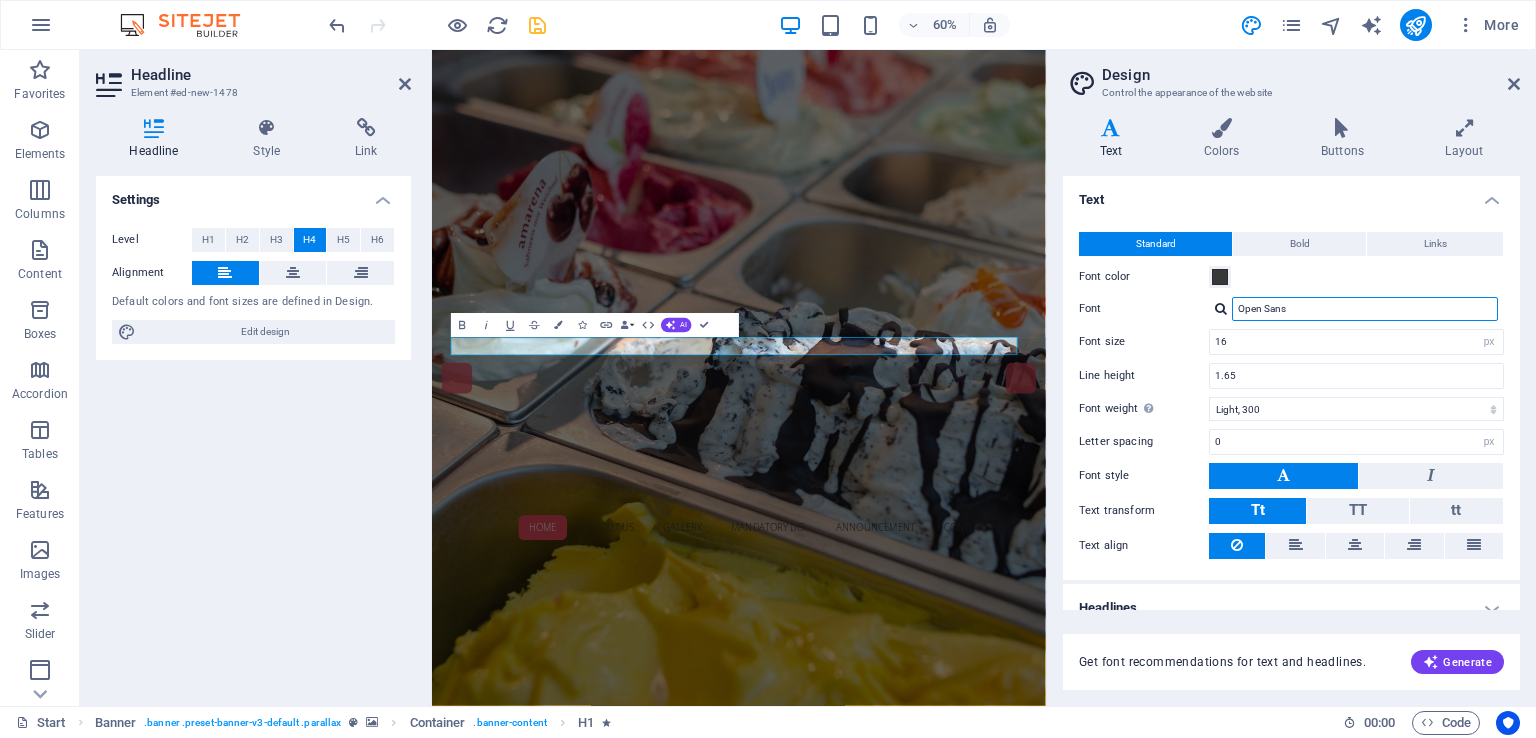 click on "Open Sans" at bounding box center [1365, 309] 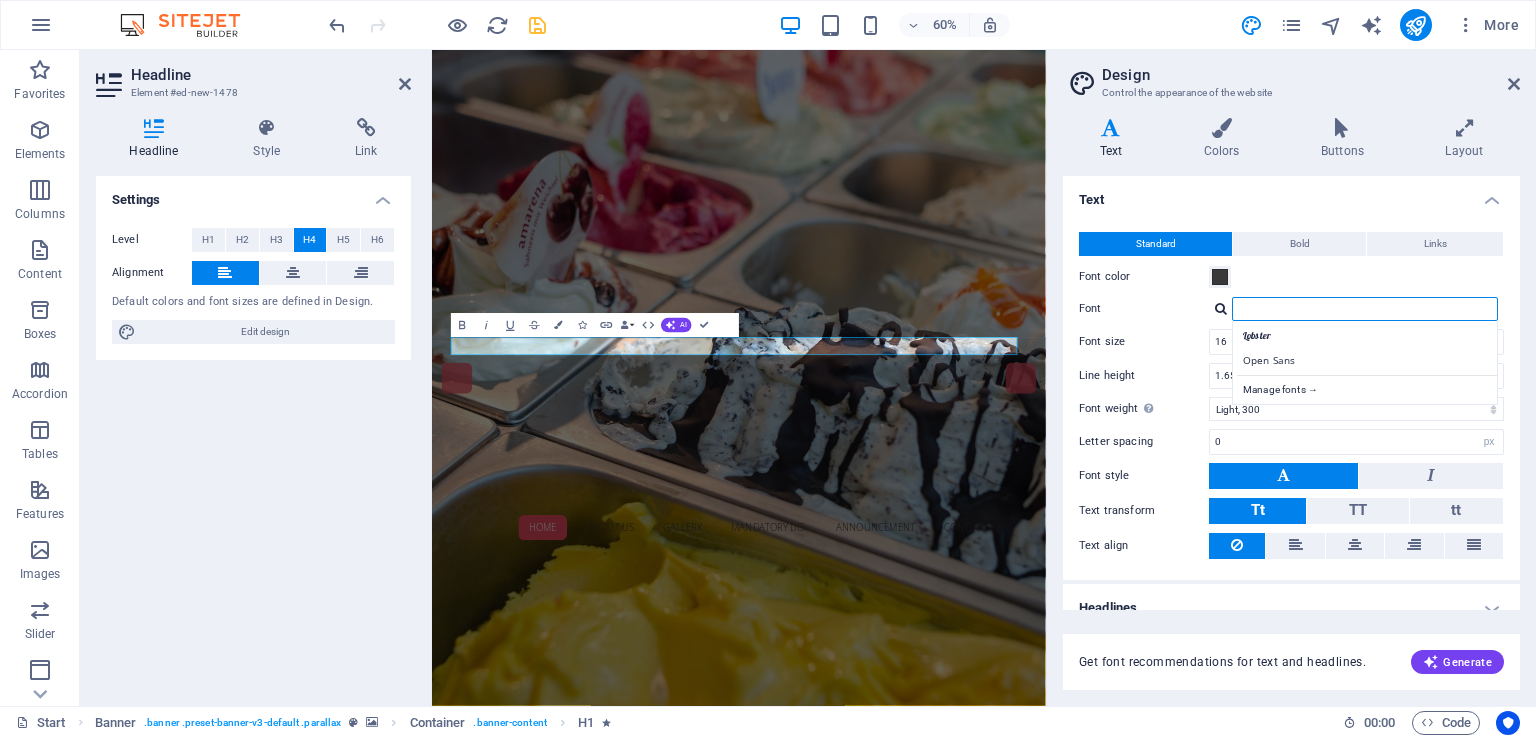 click on "Font" at bounding box center [1365, 309] 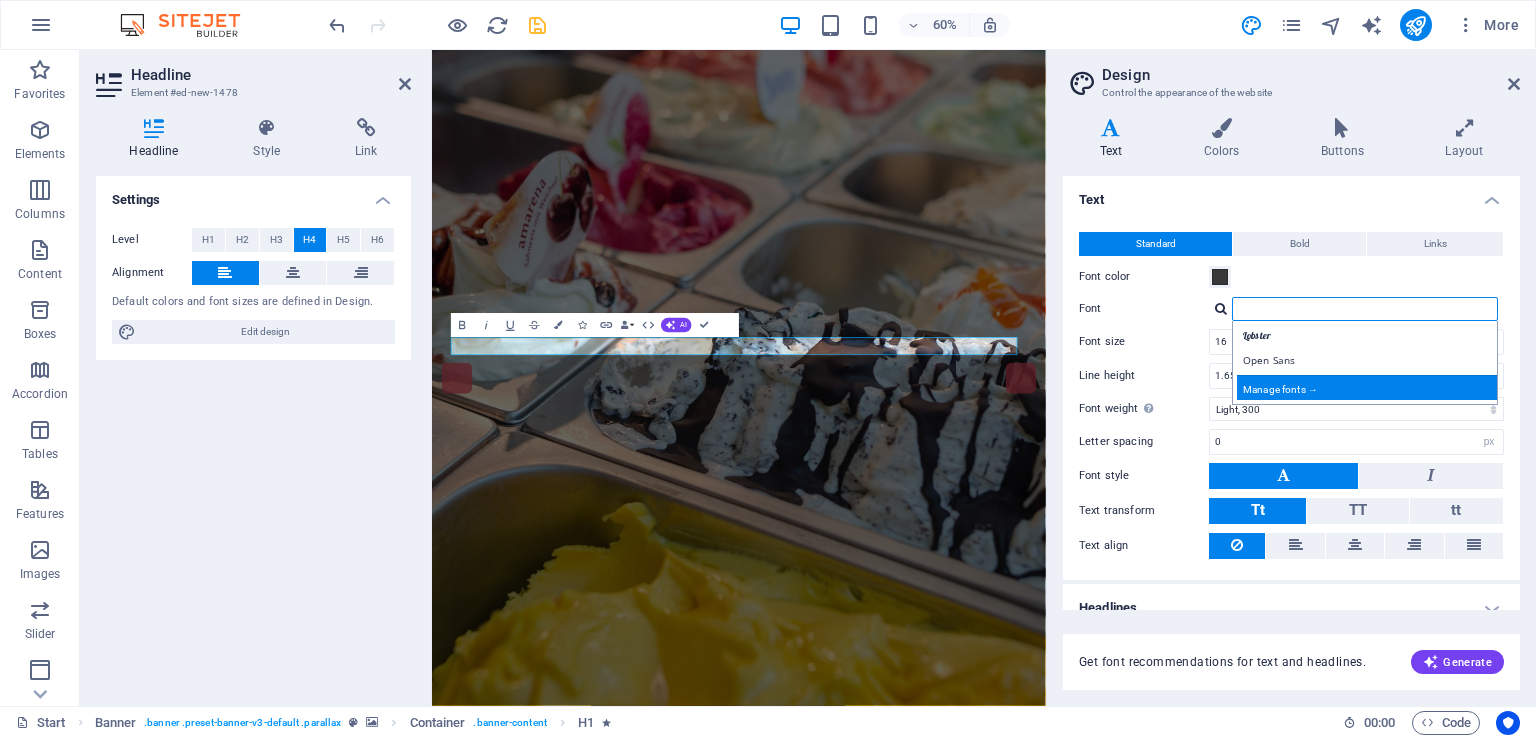 type 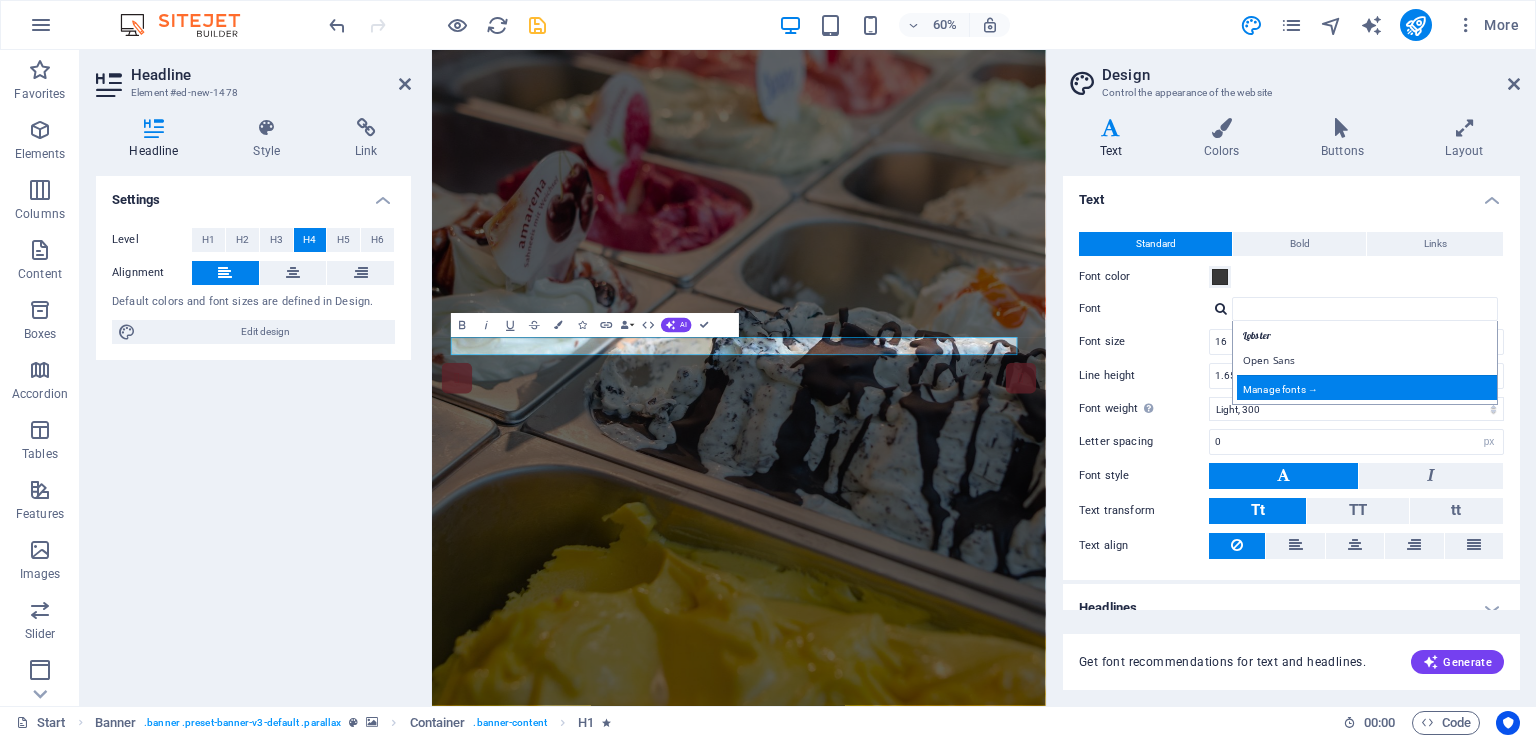 click on "Manage fonts →" at bounding box center [1369, 387] 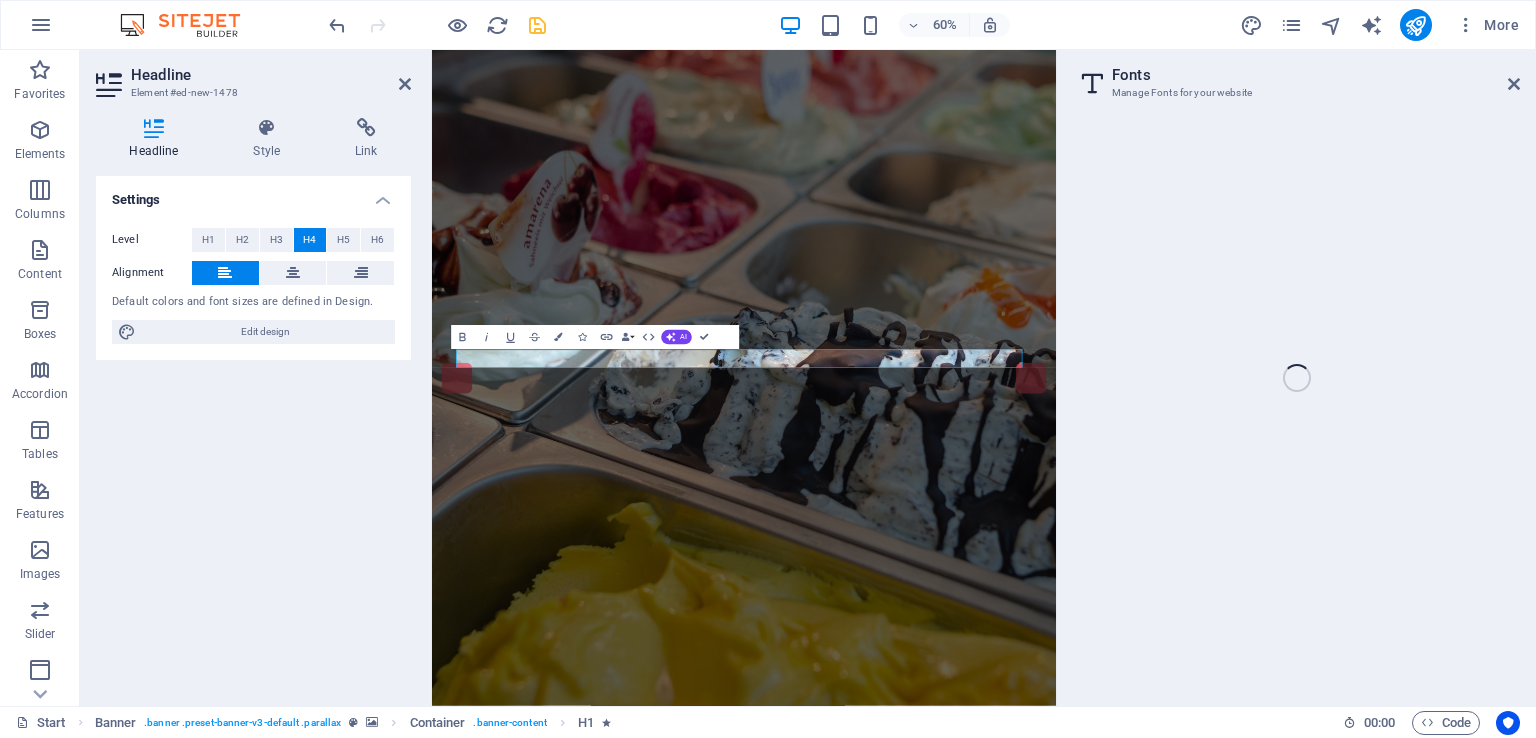 select on "popularity" 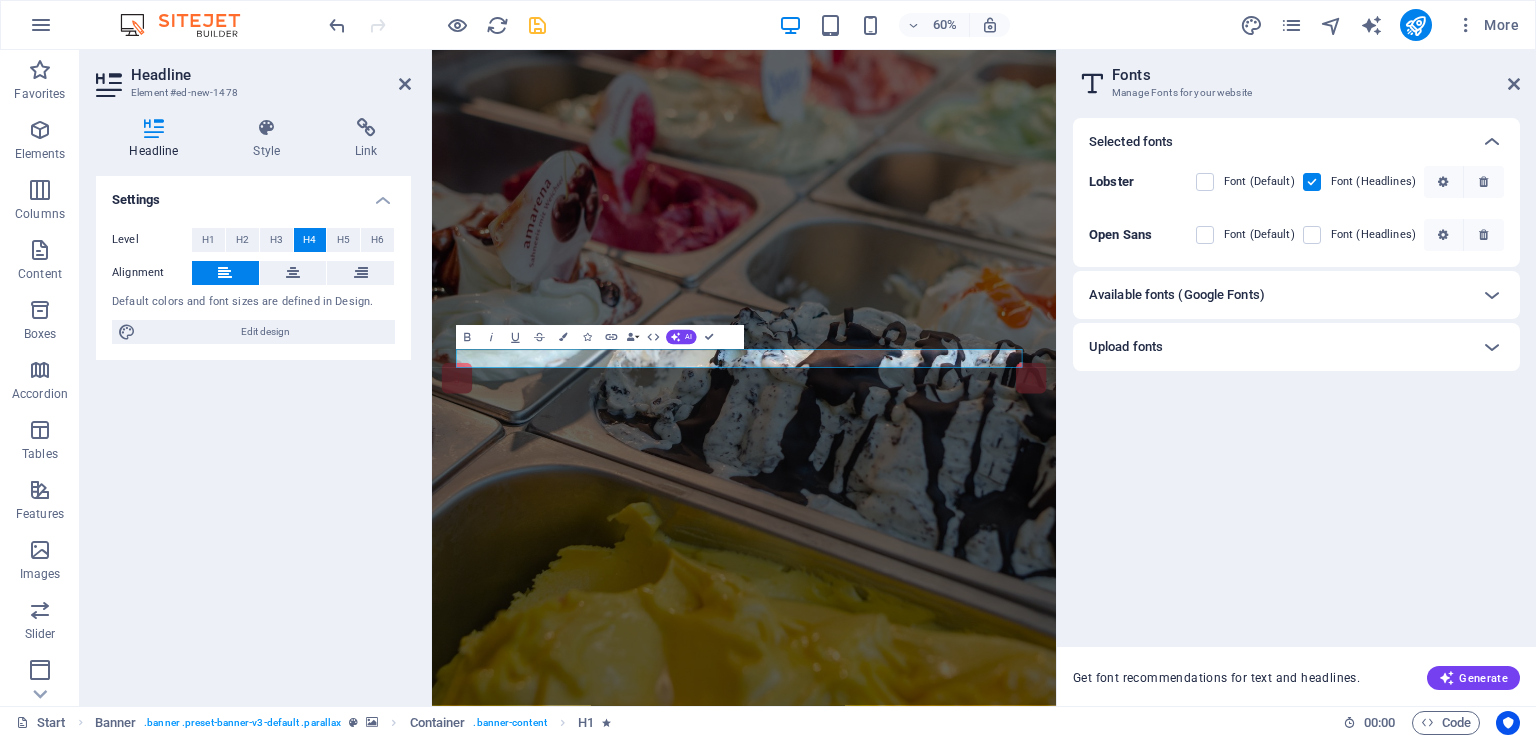 click on "Available fonts (Google Fonts)" at bounding box center (1278, 295) 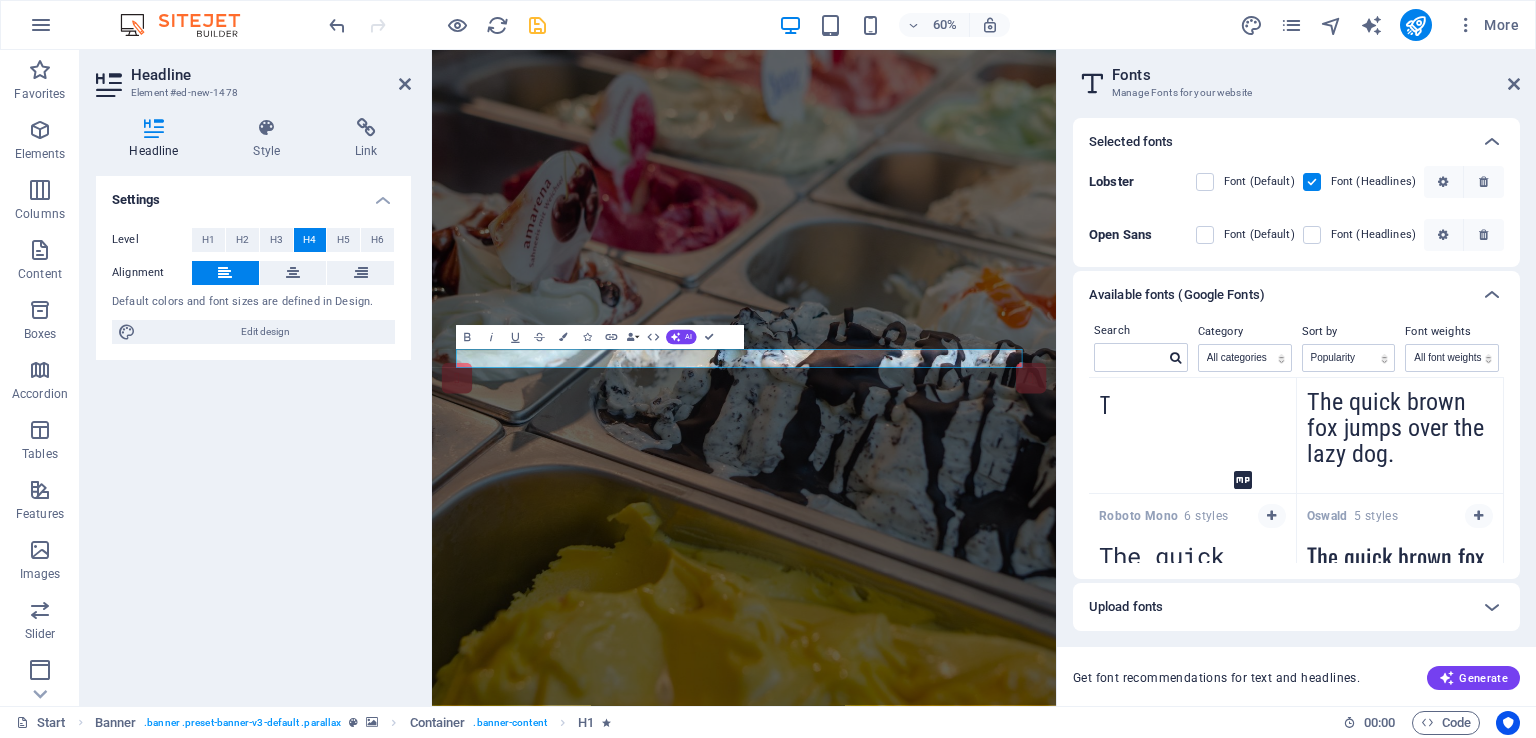 scroll, scrollTop: 400, scrollLeft: 0, axis: vertical 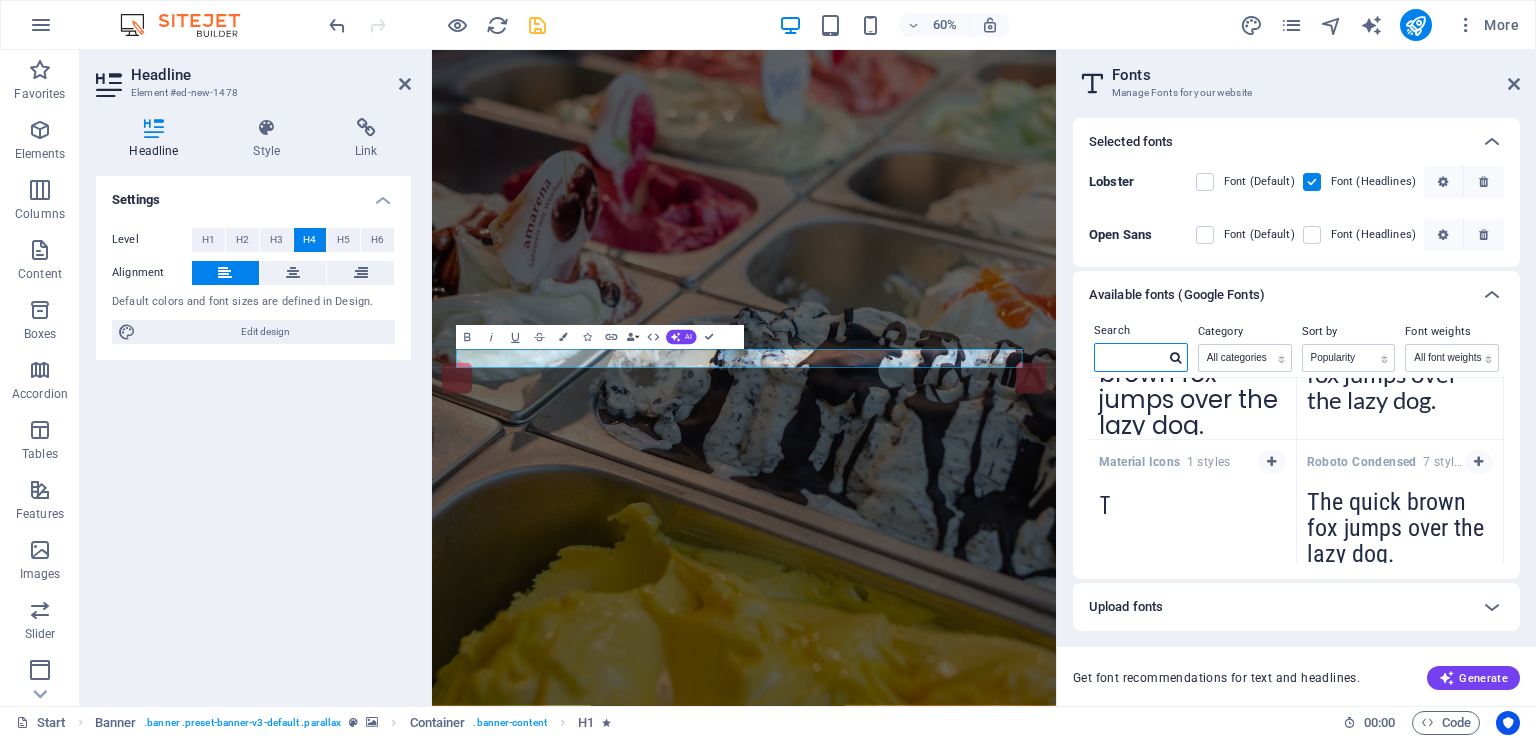 click at bounding box center [1130, 357] 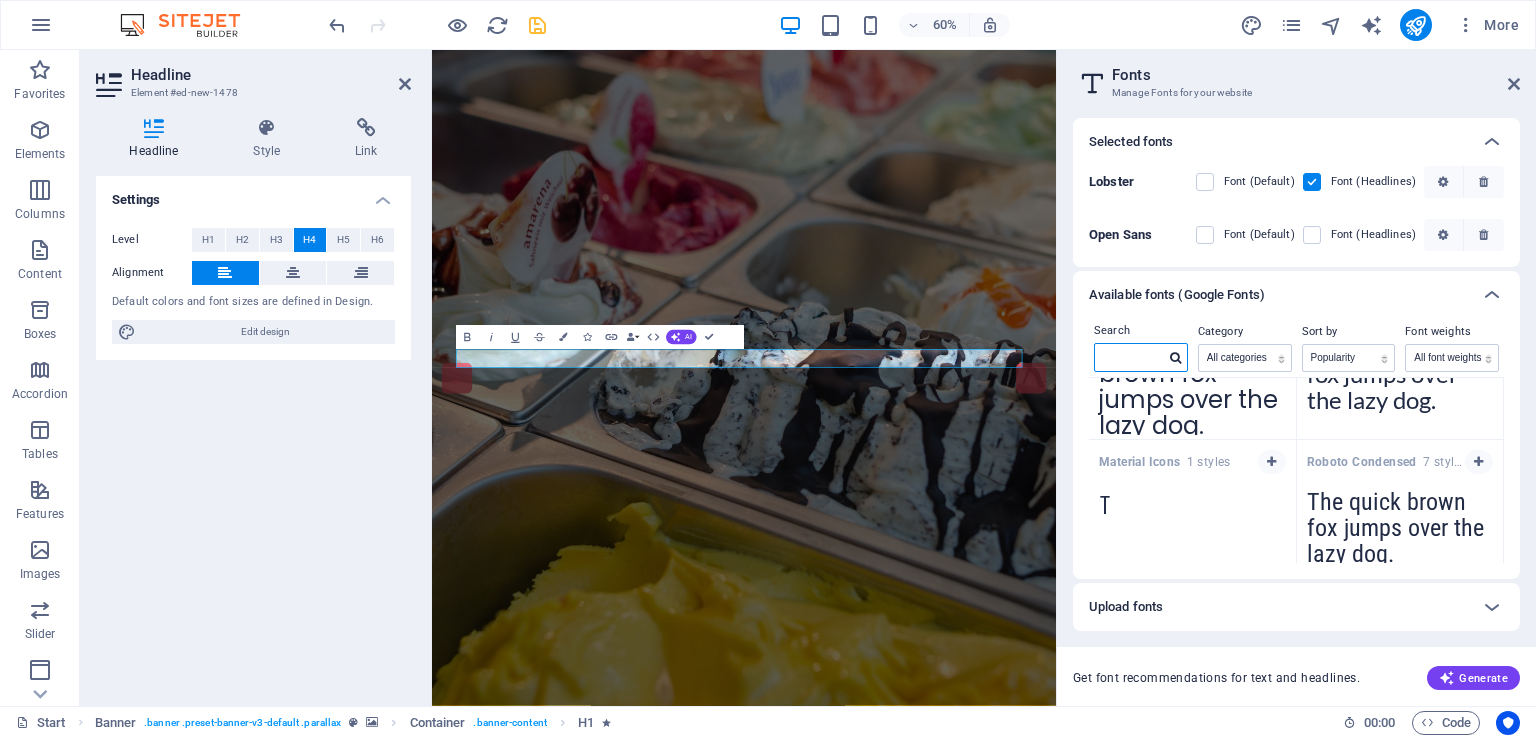 scroll, scrollTop: 600, scrollLeft: 0, axis: vertical 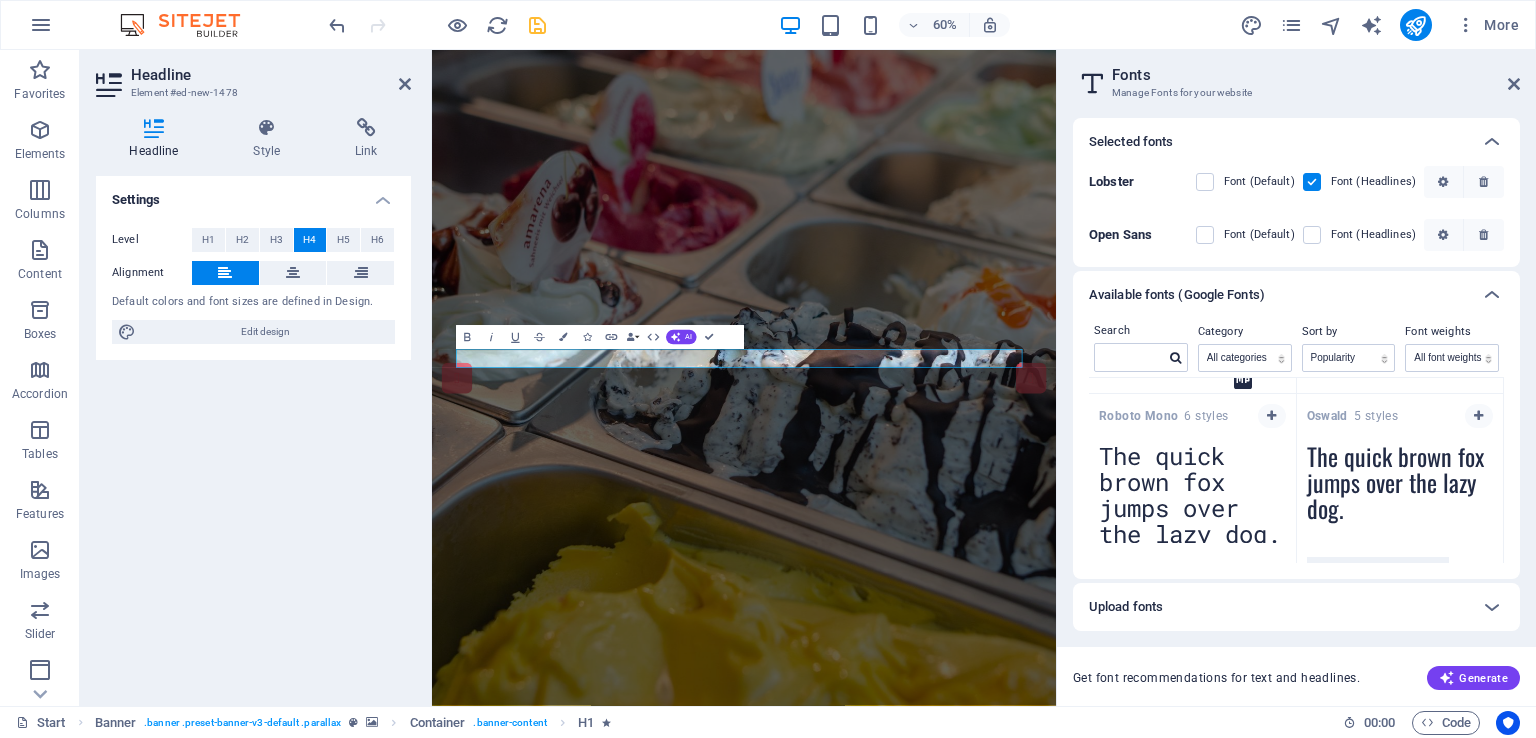 click on "The quick brown fox jumps over the lazy dog." at bounding box center (1400, 488) 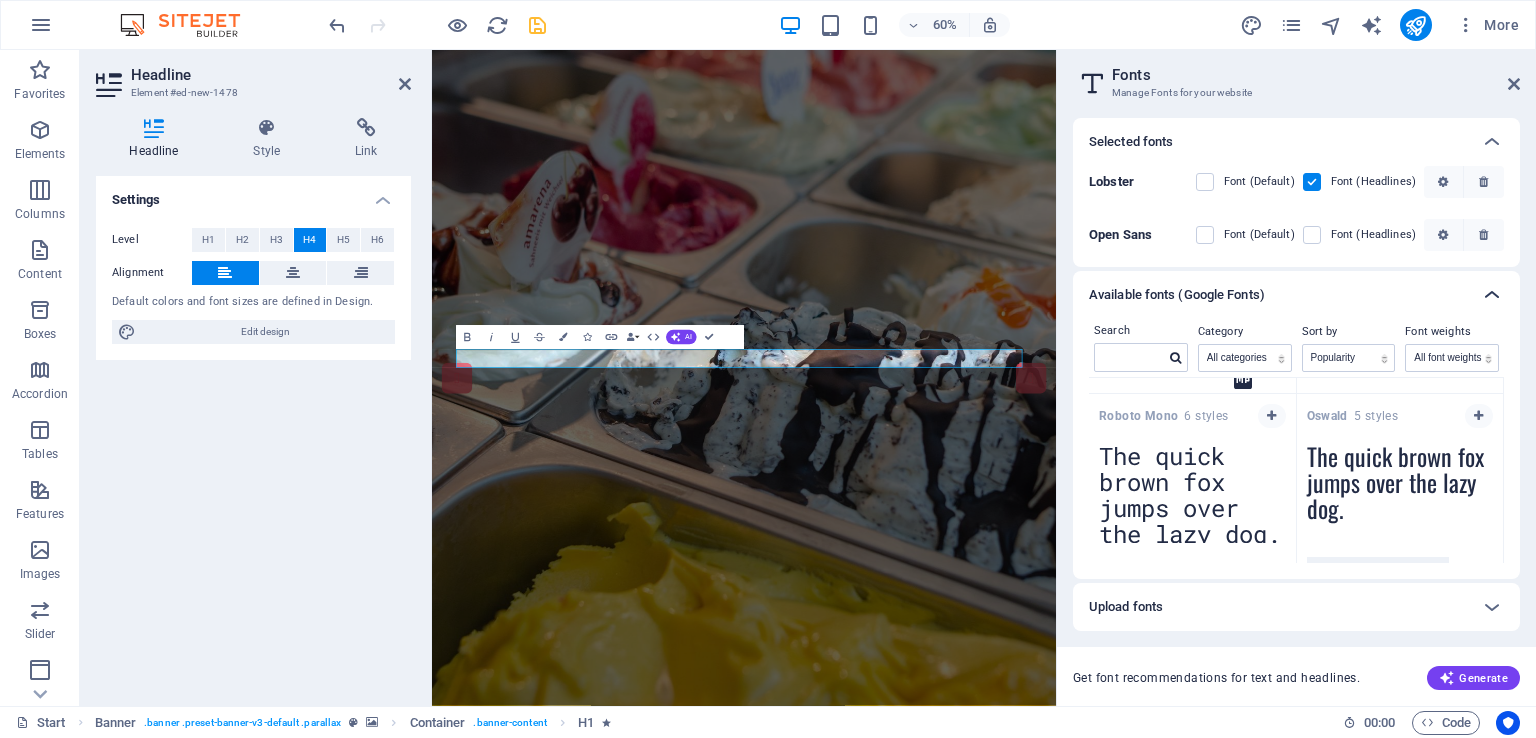 click at bounding box center [1492, 295] 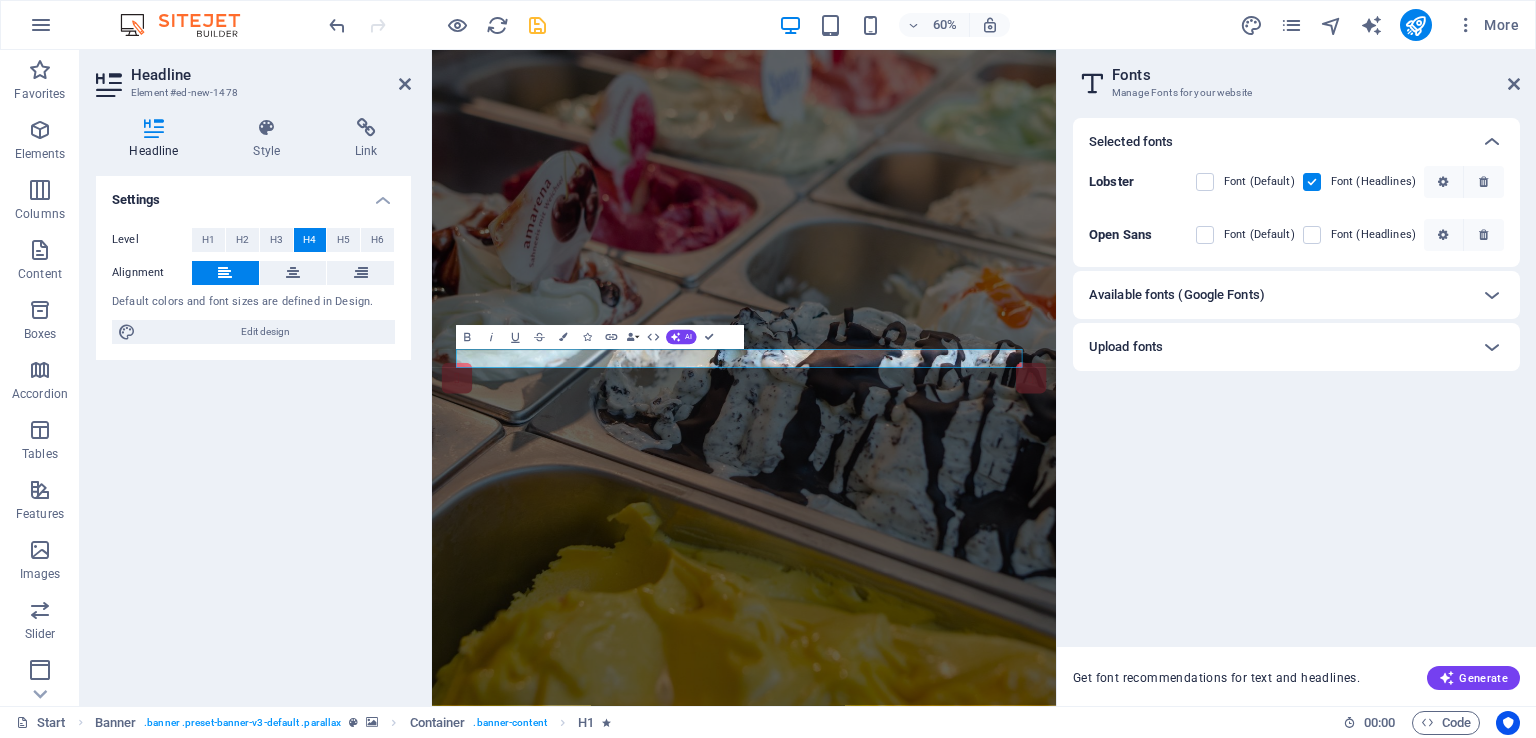 click on "Upload fonts" at bounding box center [1278, 347] 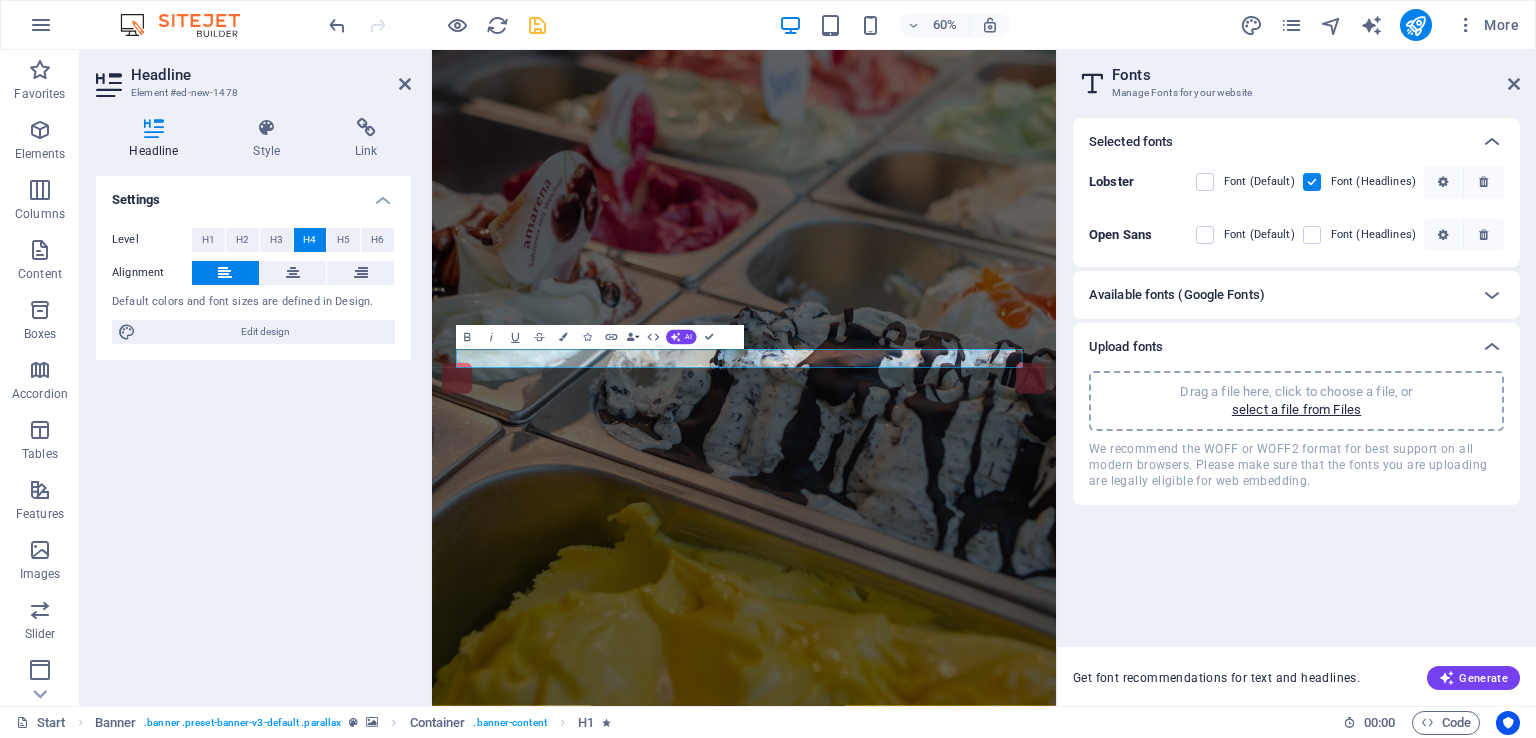 click on "Upload fonts" at bounding box center [1278, 347] 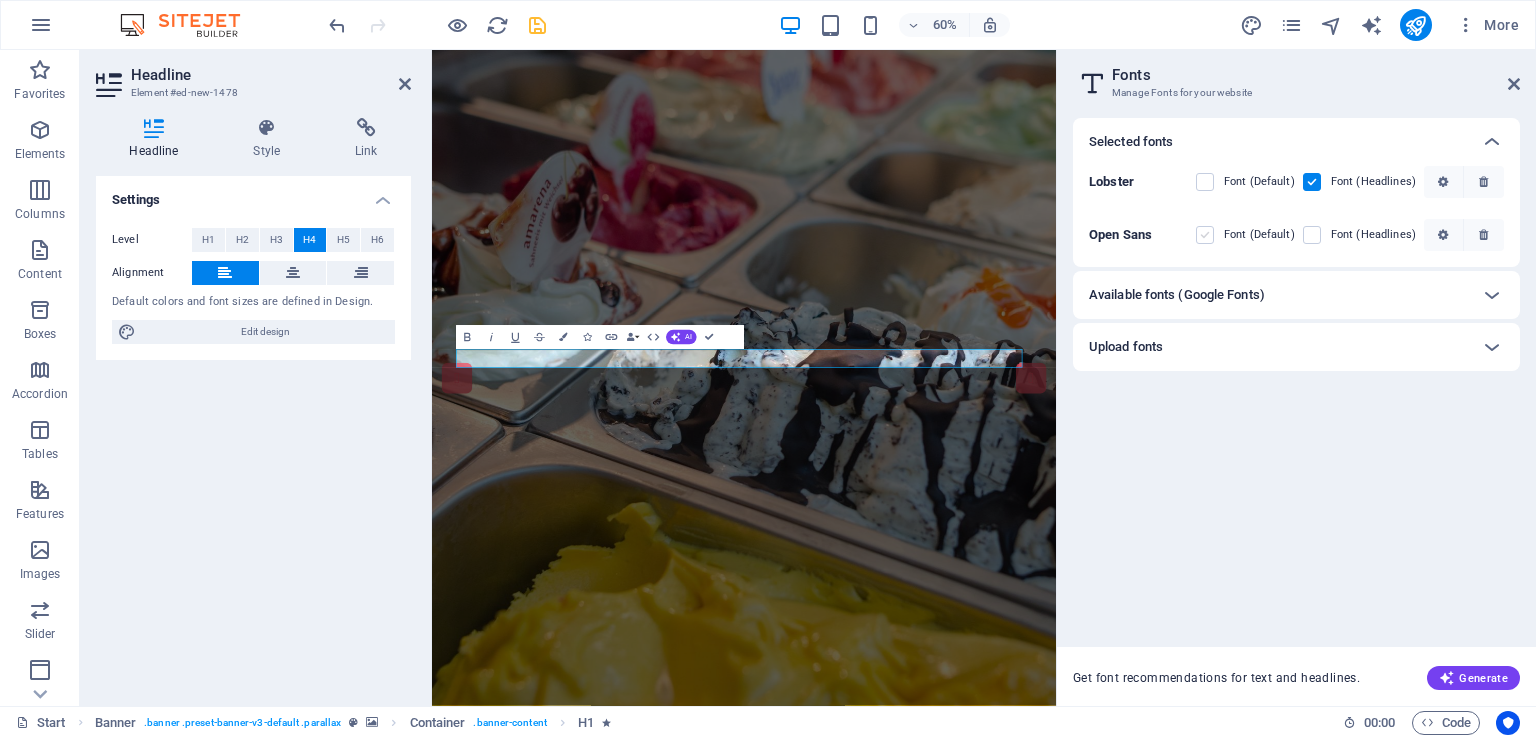 click at bounding box center [1205, 235] 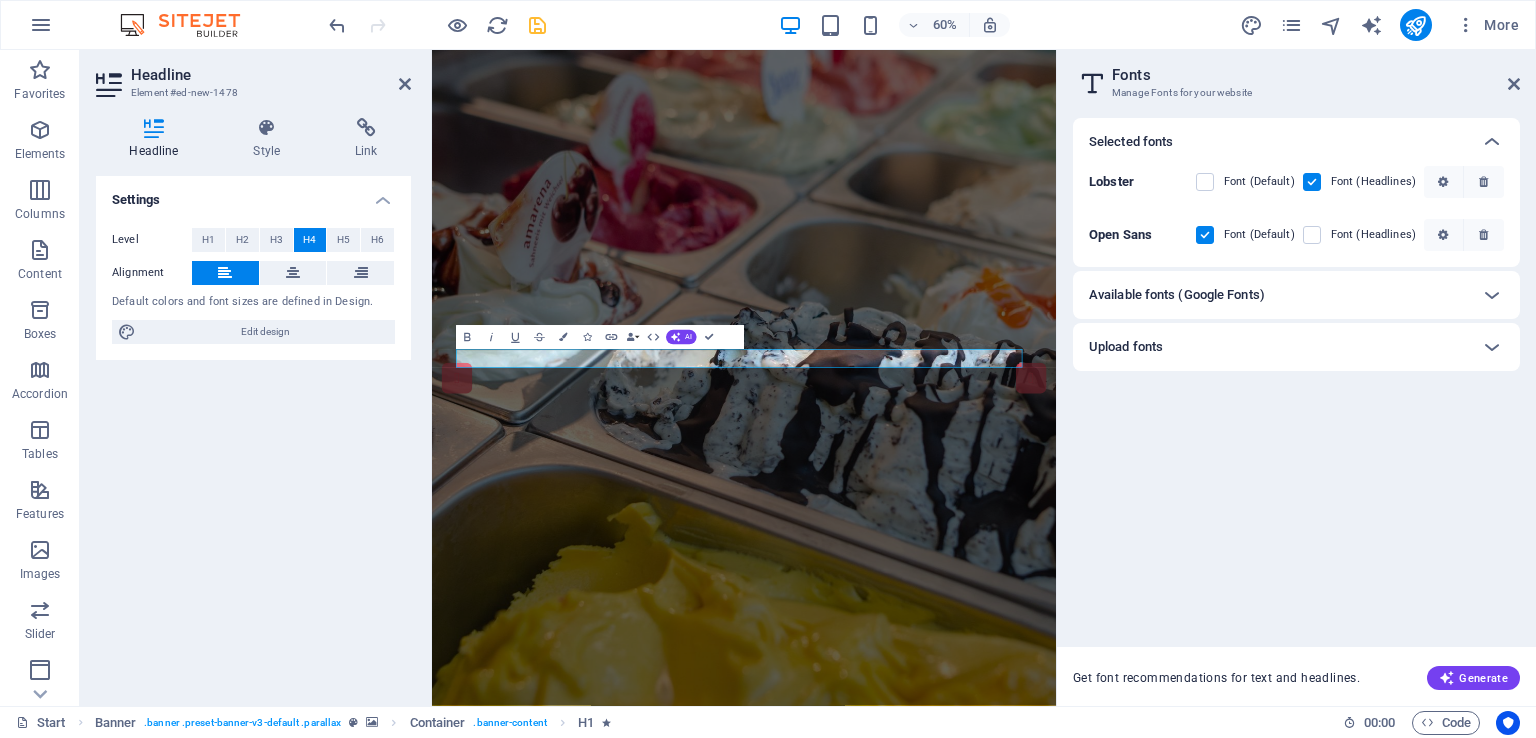 click at bounding box center (1205, 235) 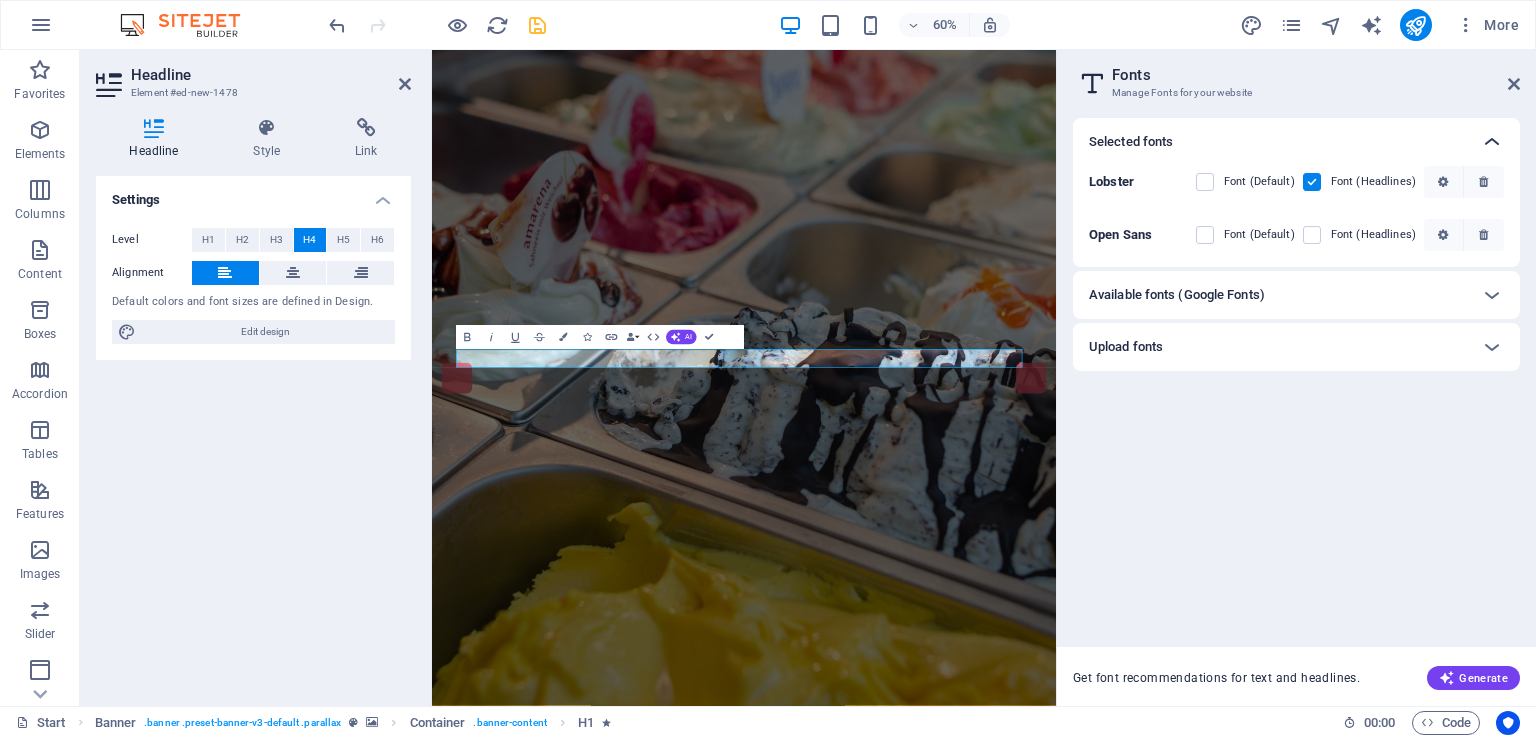 click at bounding box center (1492, 142) 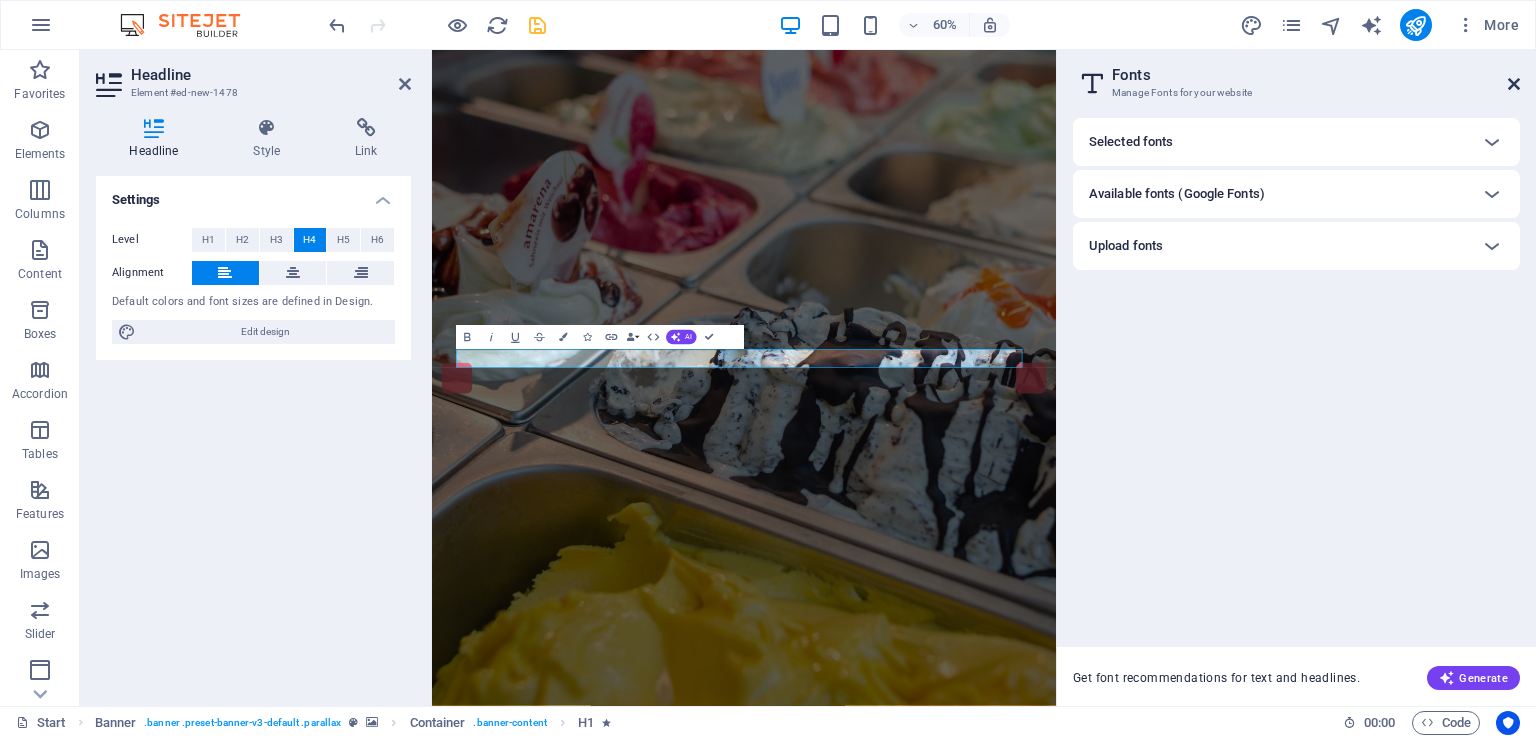 click at bounding box center [1514, 84] 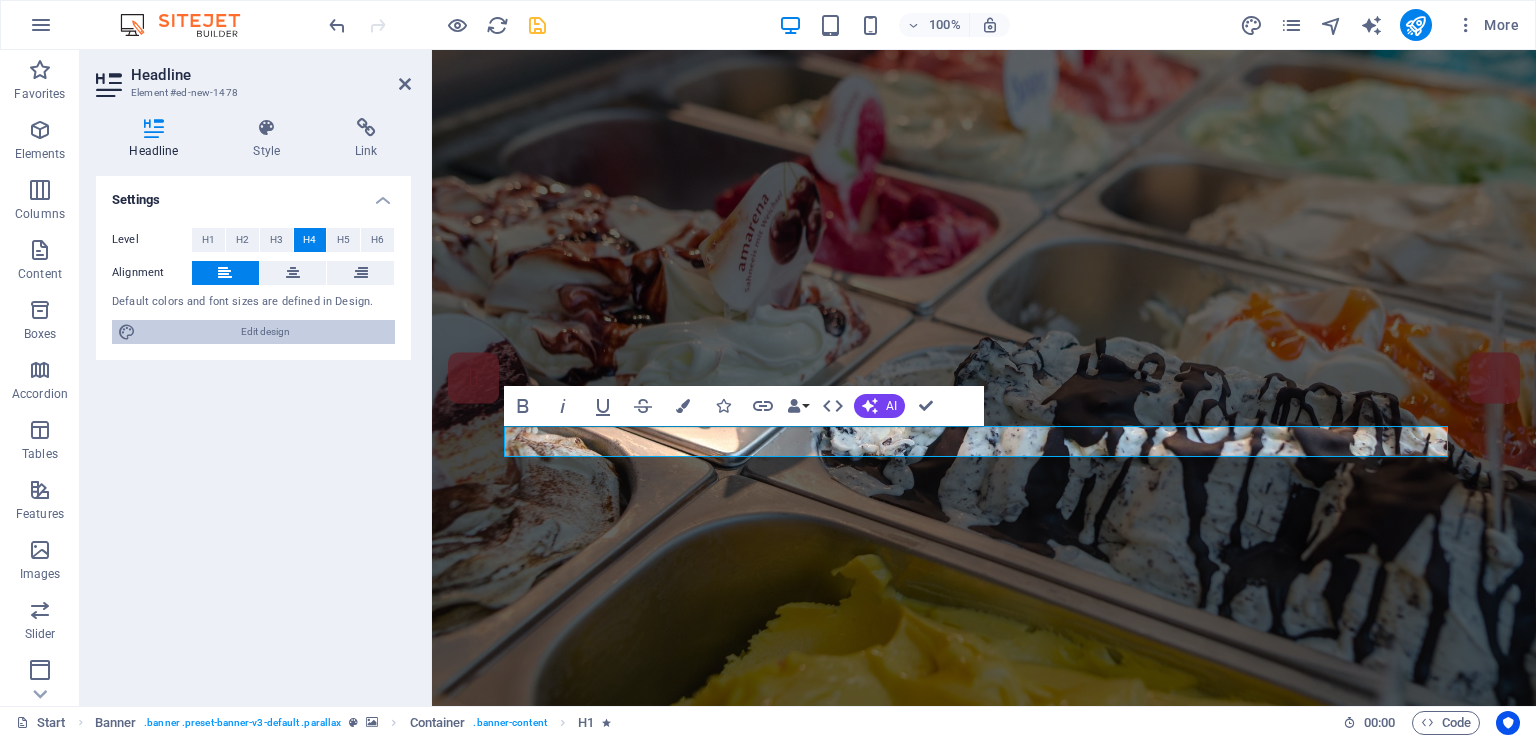 click on "Edit design" at bounding box center (265, 332) 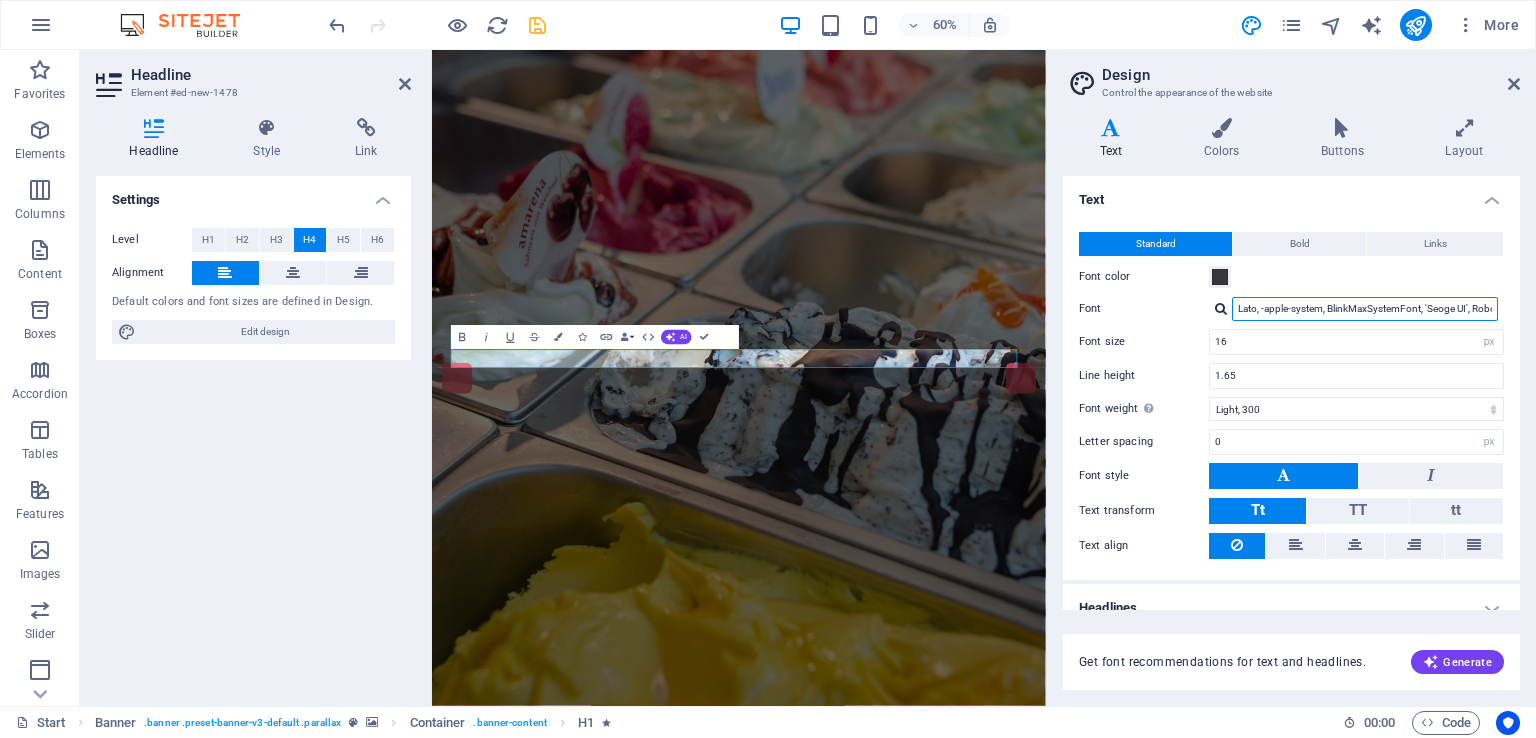 click on "Lato, -apple-system, BlinkMaxSystemFont, 'Seoge UI', Roboto, 'Helvetica Neue', Arial, sans-serif" at bounding box center (1365, 309) 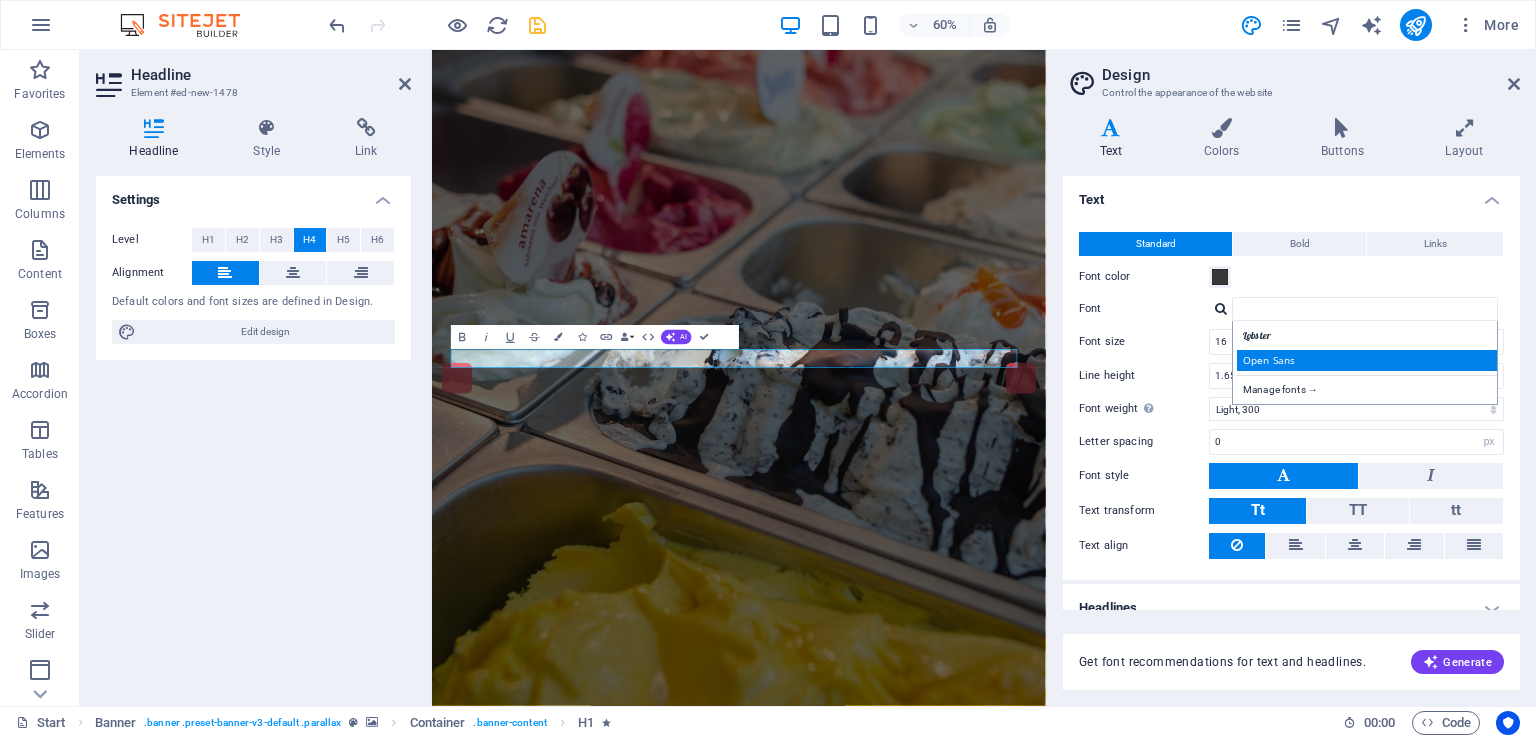 click on "Open Sans" at bounding box center (1369, 360) 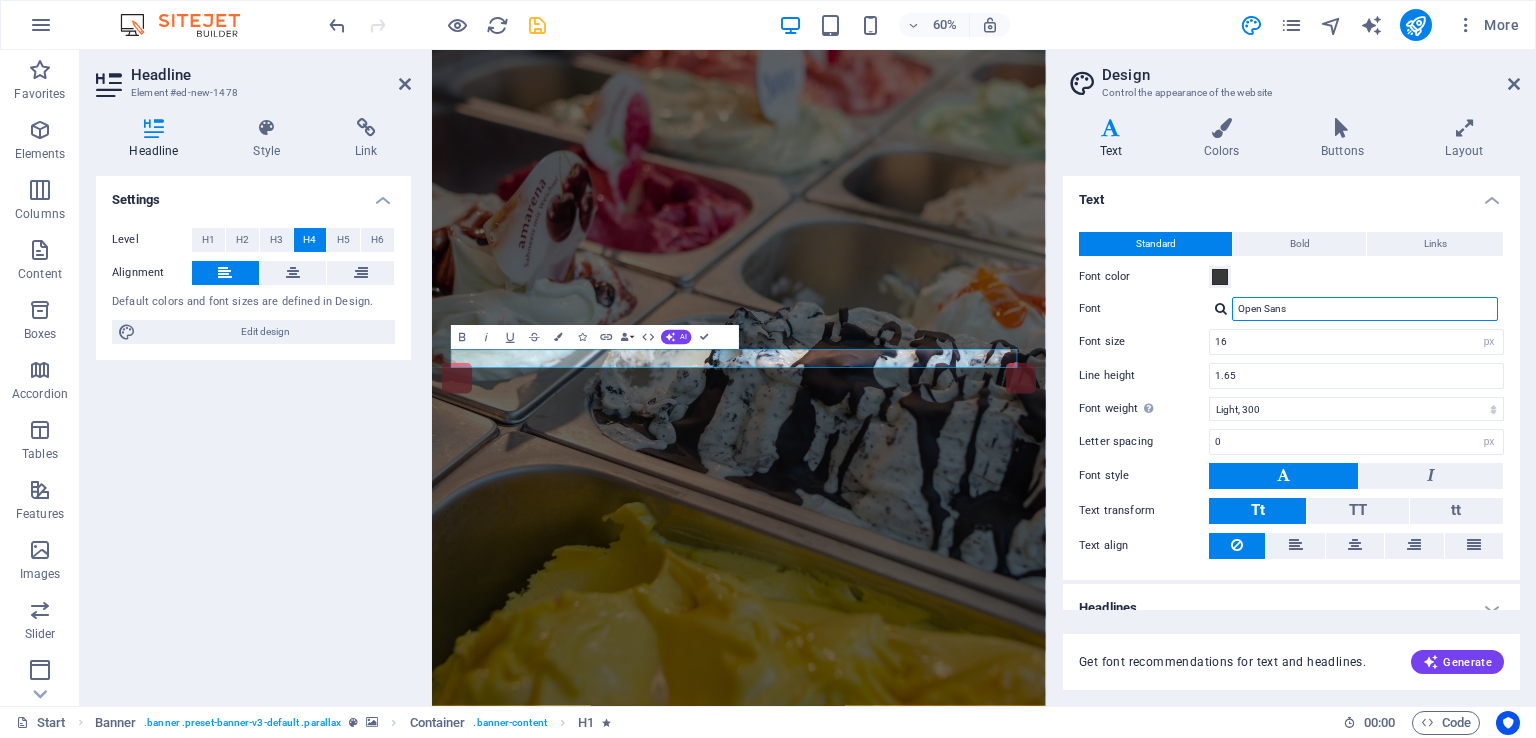 click on "Open Sans" at bounding box center [1365, 309] 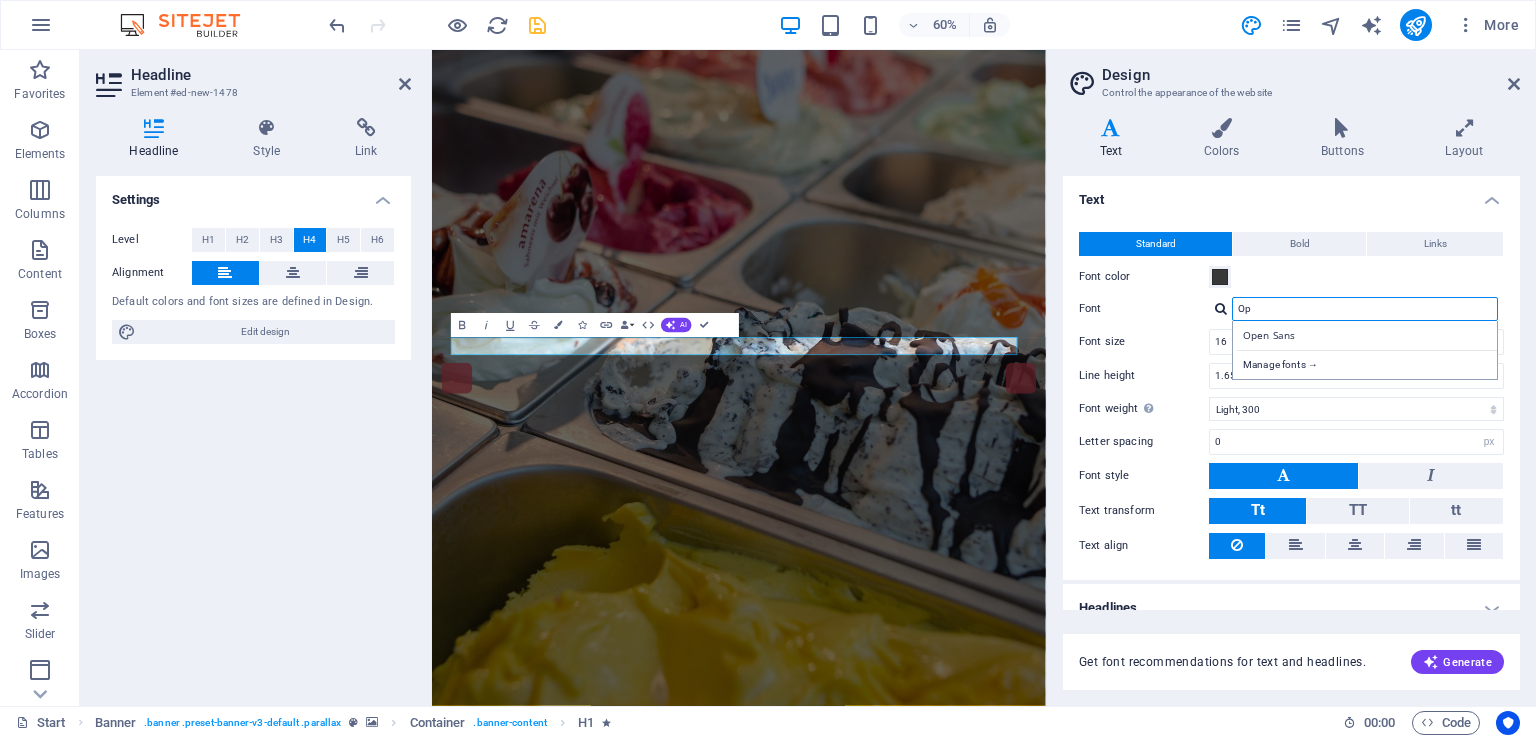 type on "O" 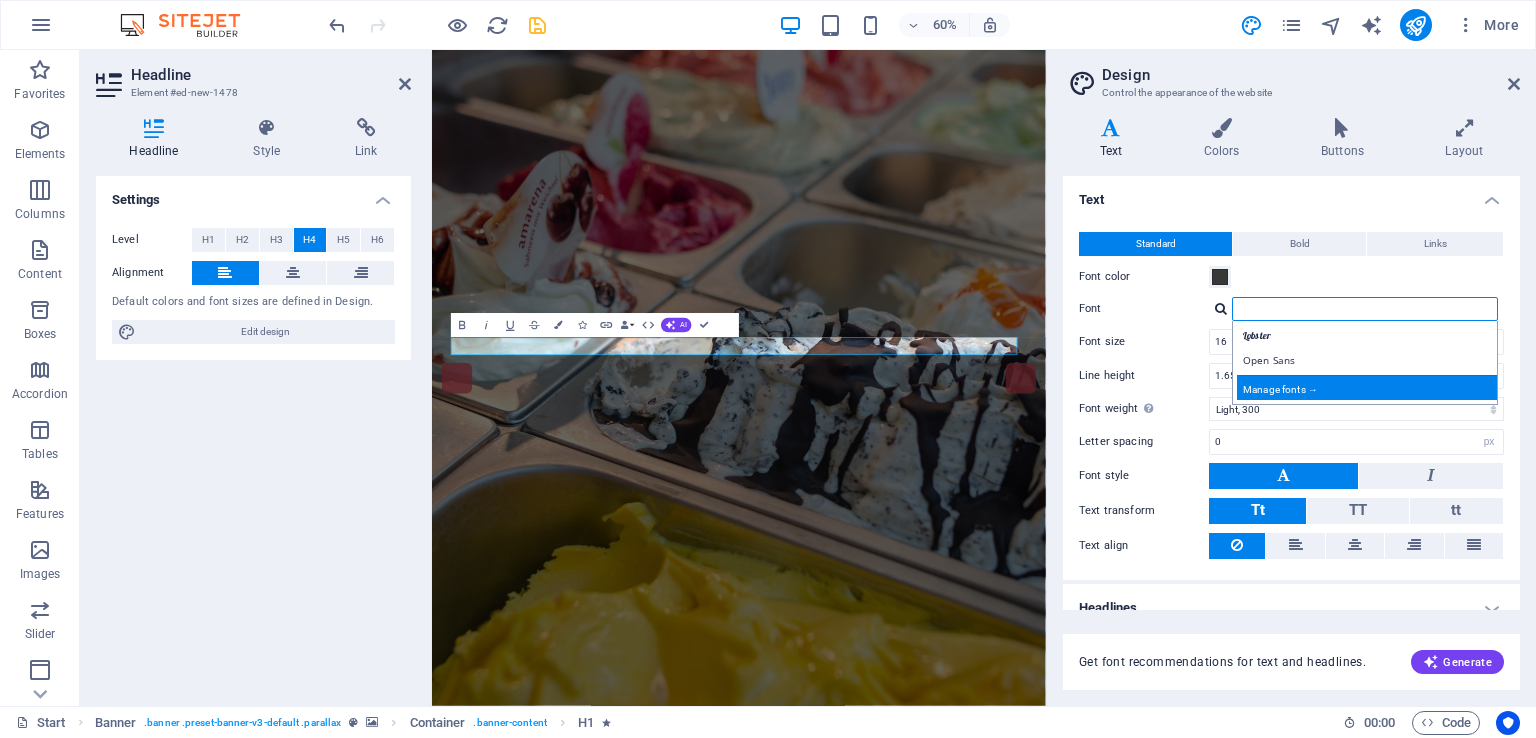 type 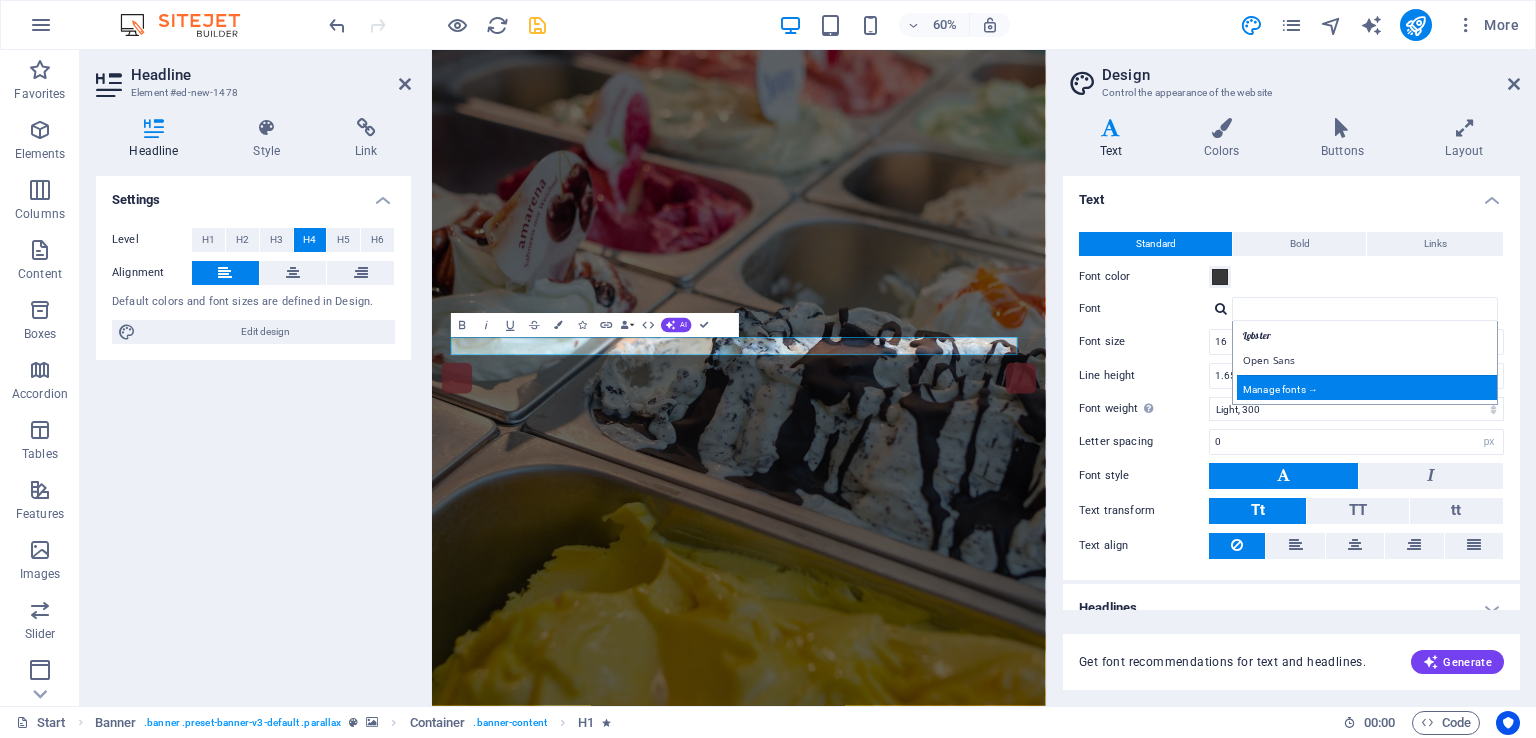 click on "Manage fonts →" at bounding box center [1369, 387] 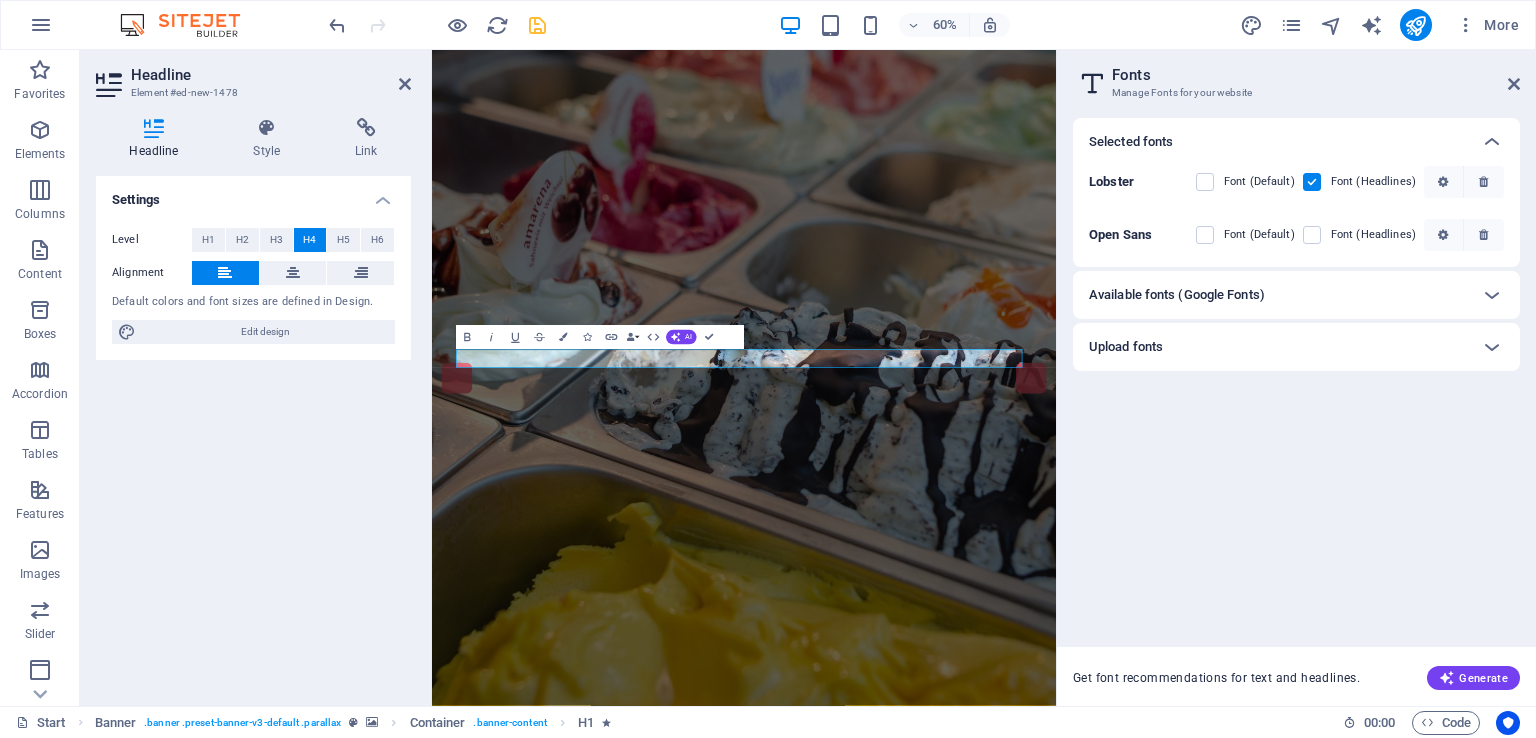 click on "Available fonts (Google Fonts)" at bounding box center (1177, 295) 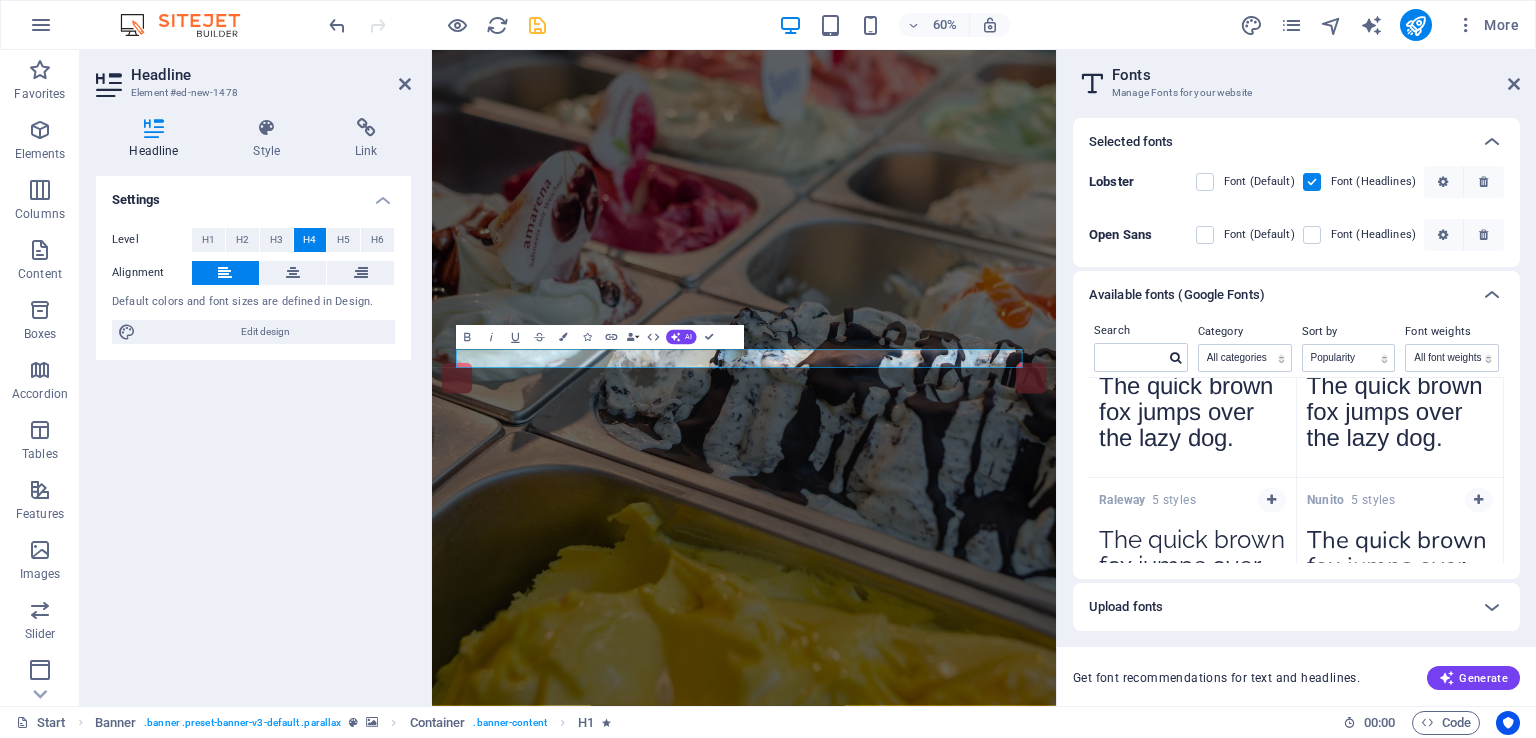 scroll, scrollTop: 900, scrollLeft: 0, axis: vertical 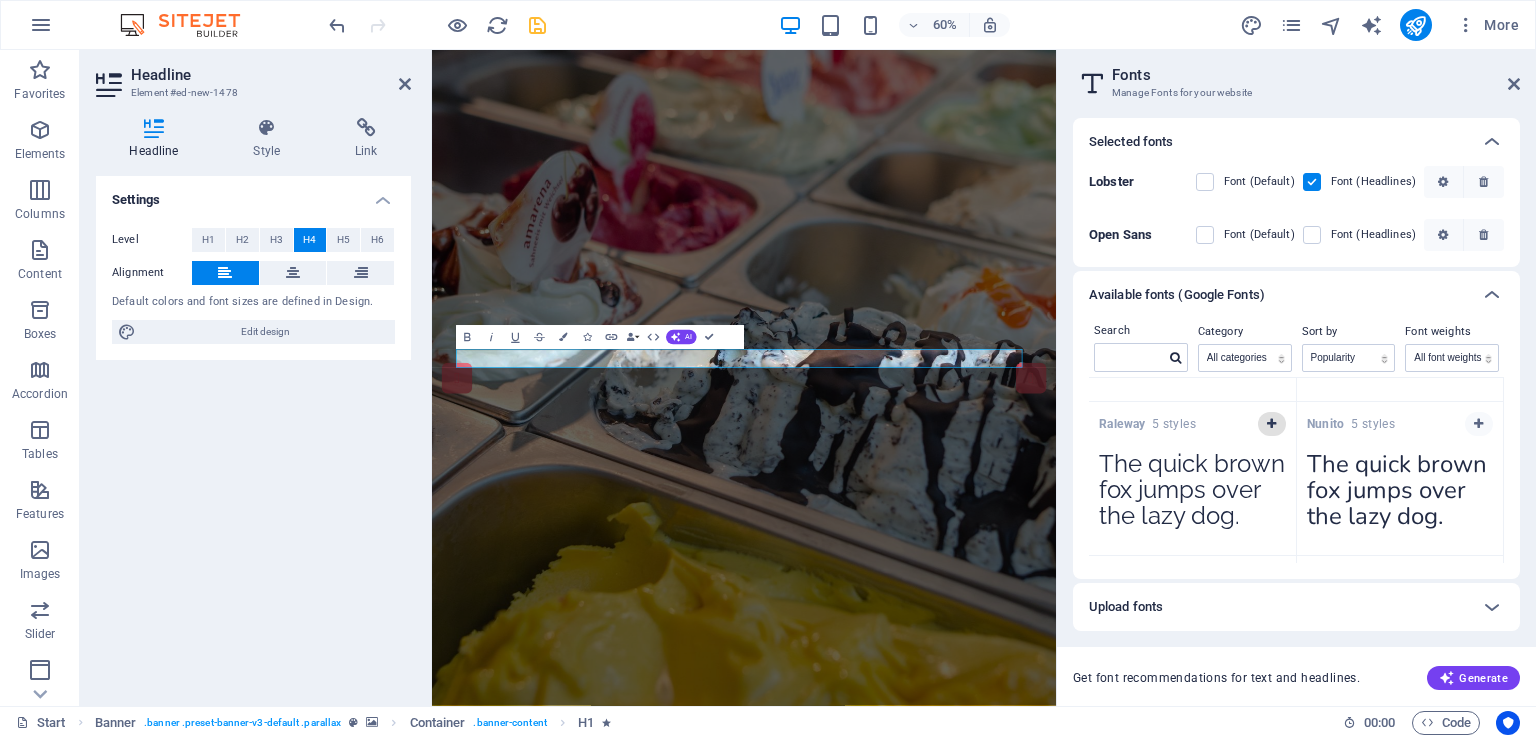 click at bounding box center [1271, 424] 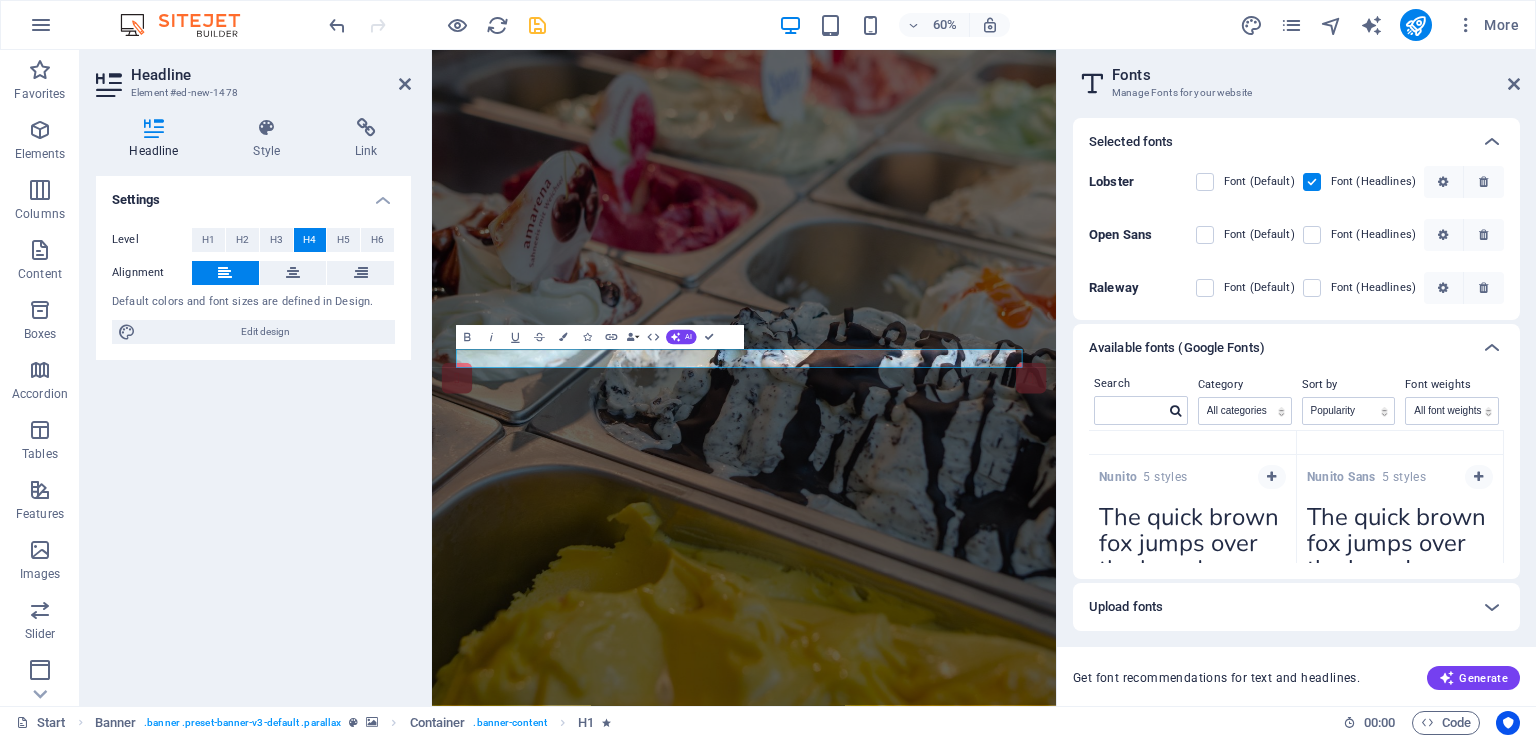 click at bounding box center [1312, 182] 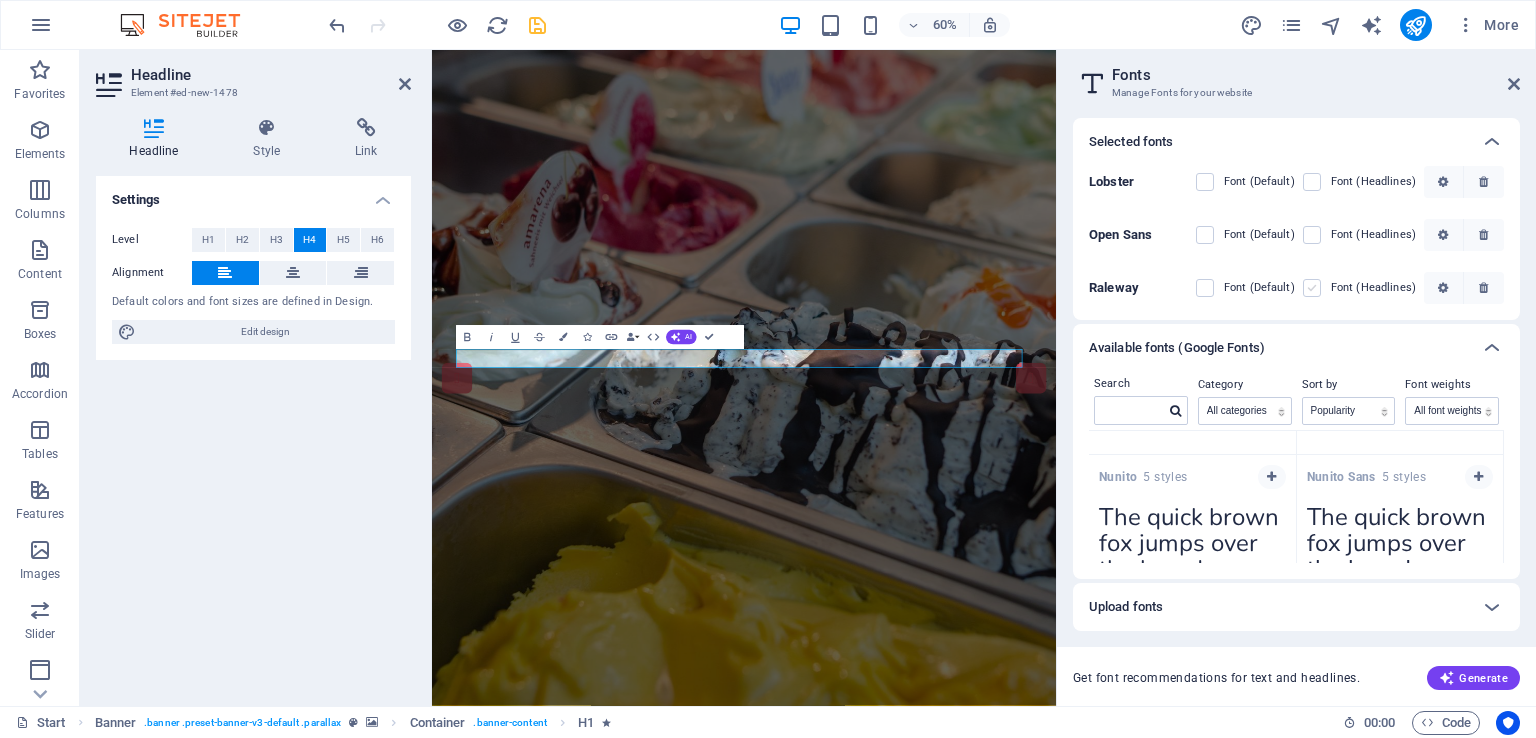 click at bounding box center (1312, 288) 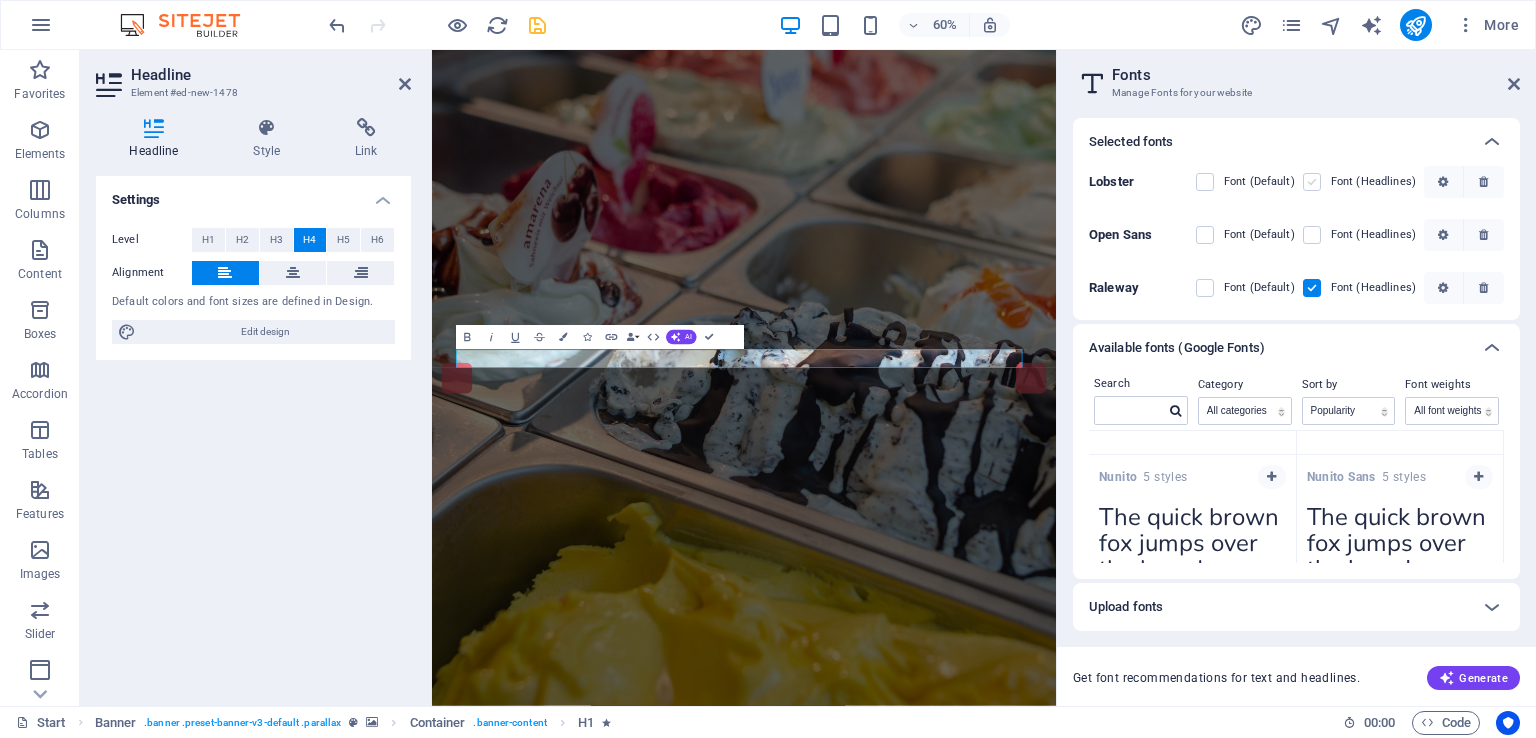 click at bounding box center (1312, 182) 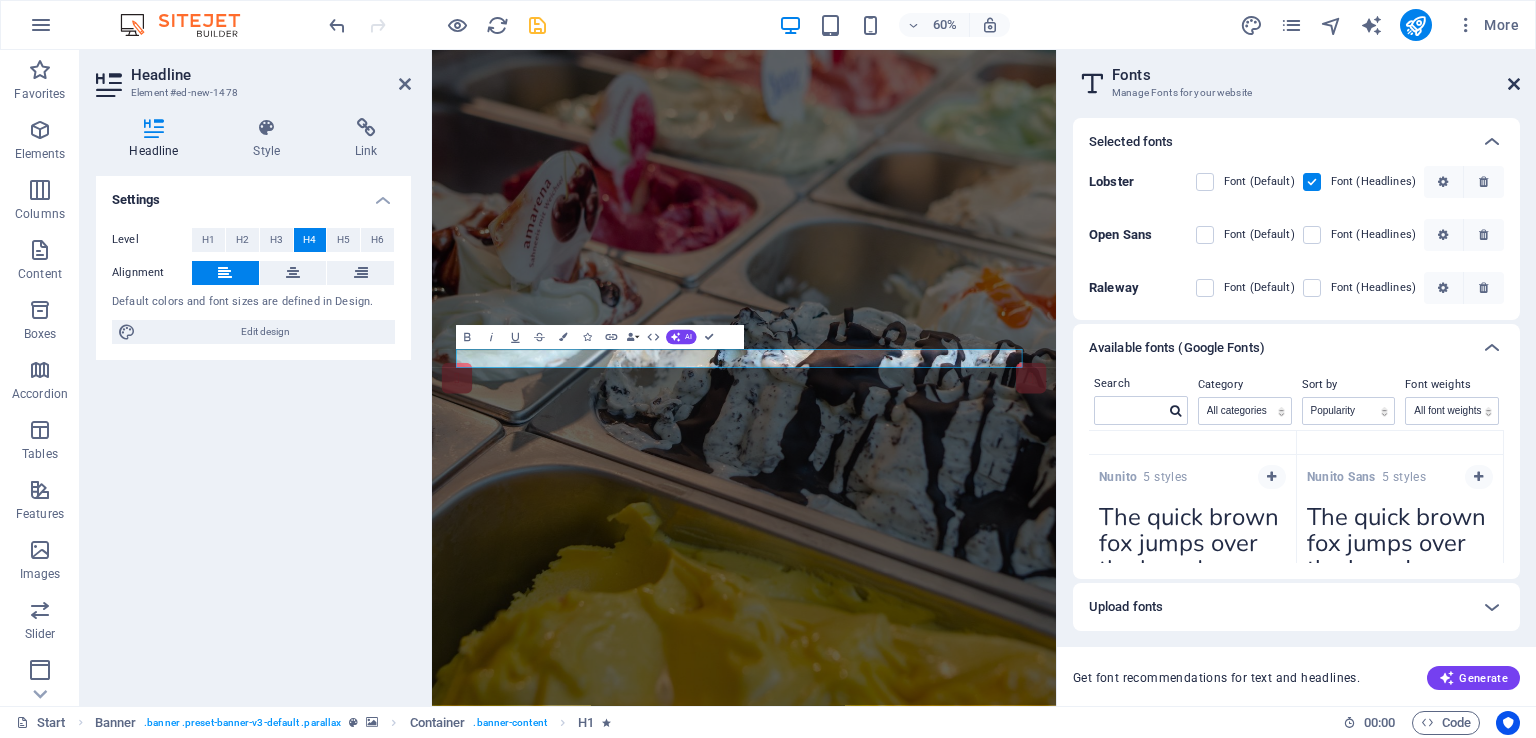 click at bounding box center (1514, 84) 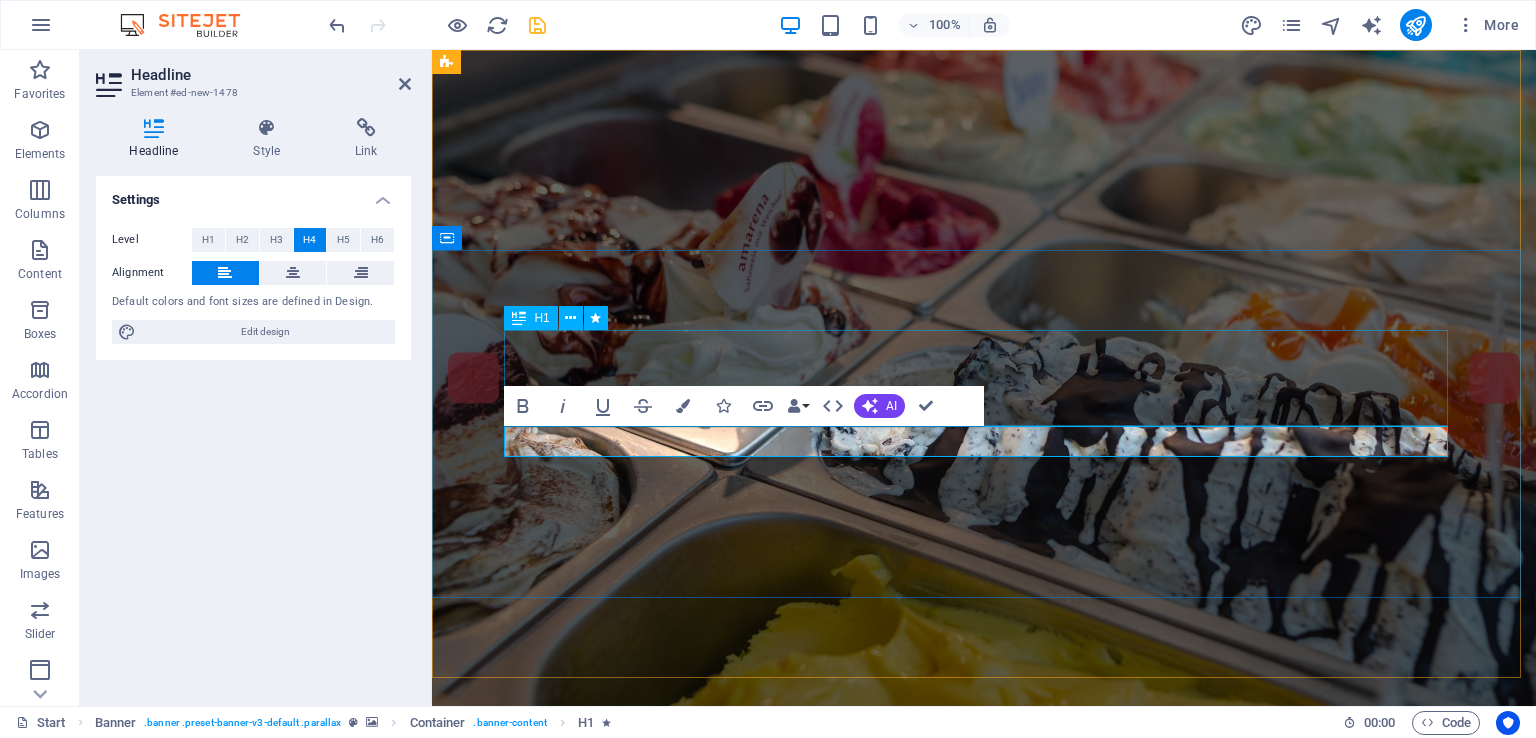 click on "[SCHOOL_NAME]" at bounding box center (984, 1418) 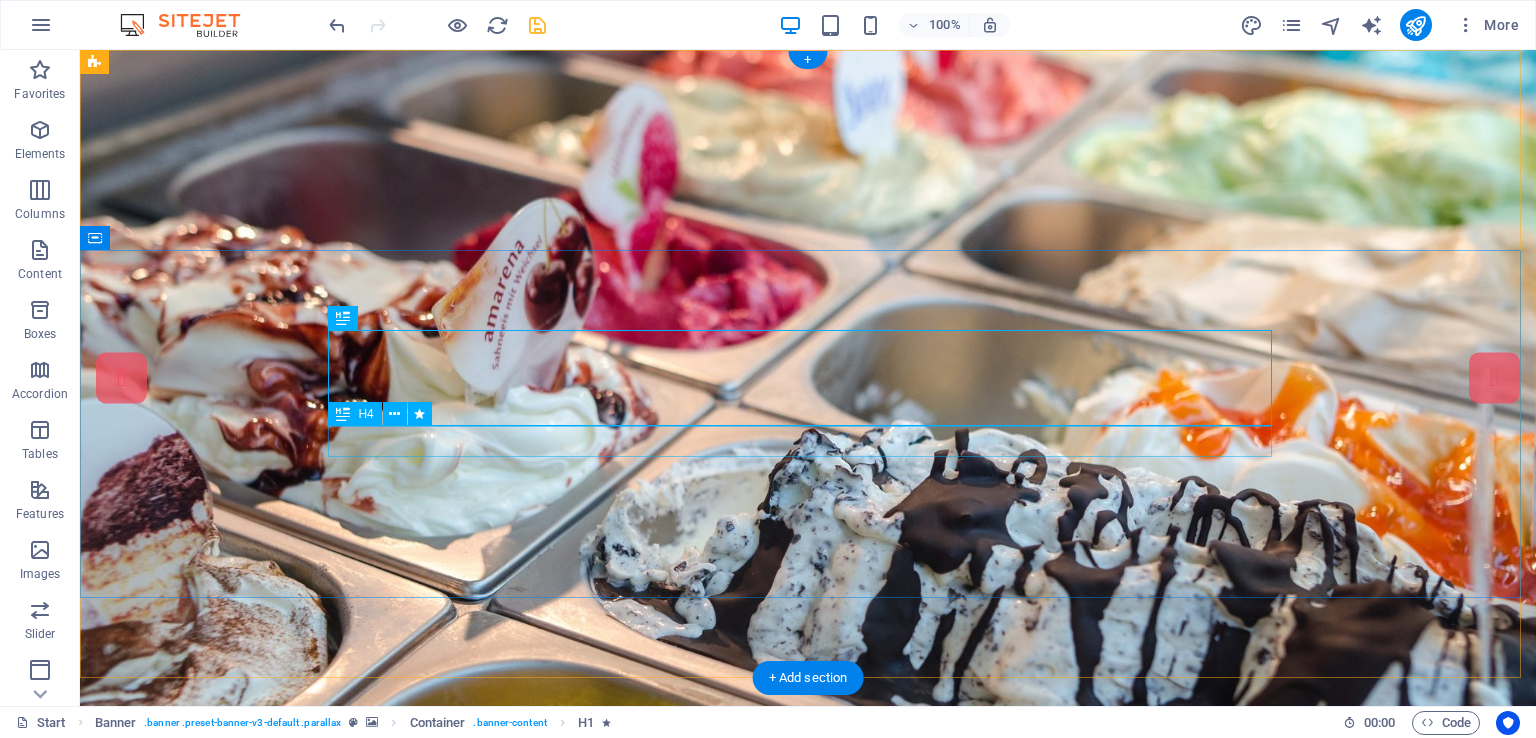 click on "School Code : [NUMBER] Affiliation No. : [NUMBER]" at bounding box center [808, 1481] 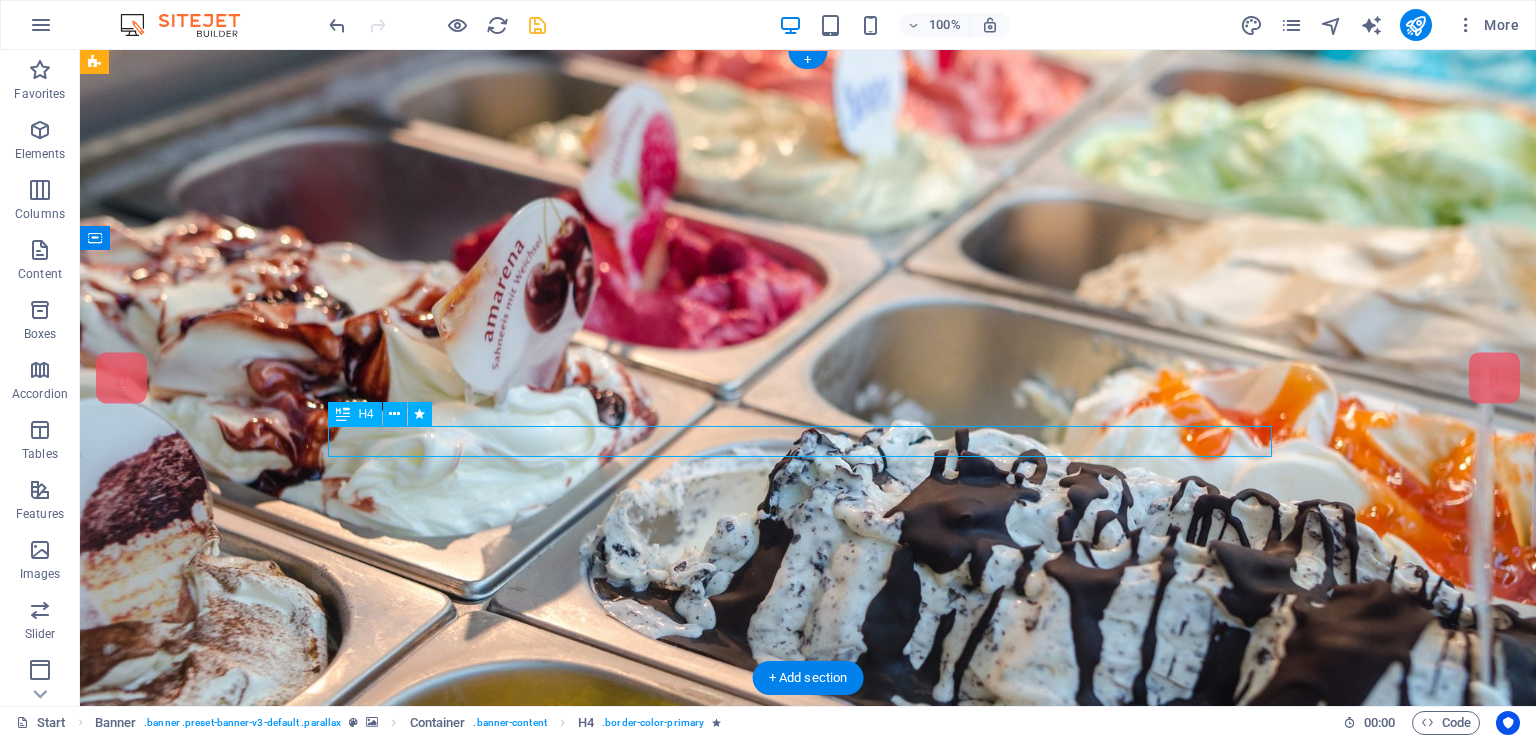 click on "School Code : [NUMBER] Affiliation No. : [NUMBER]" at bounding box center [808, 1481] 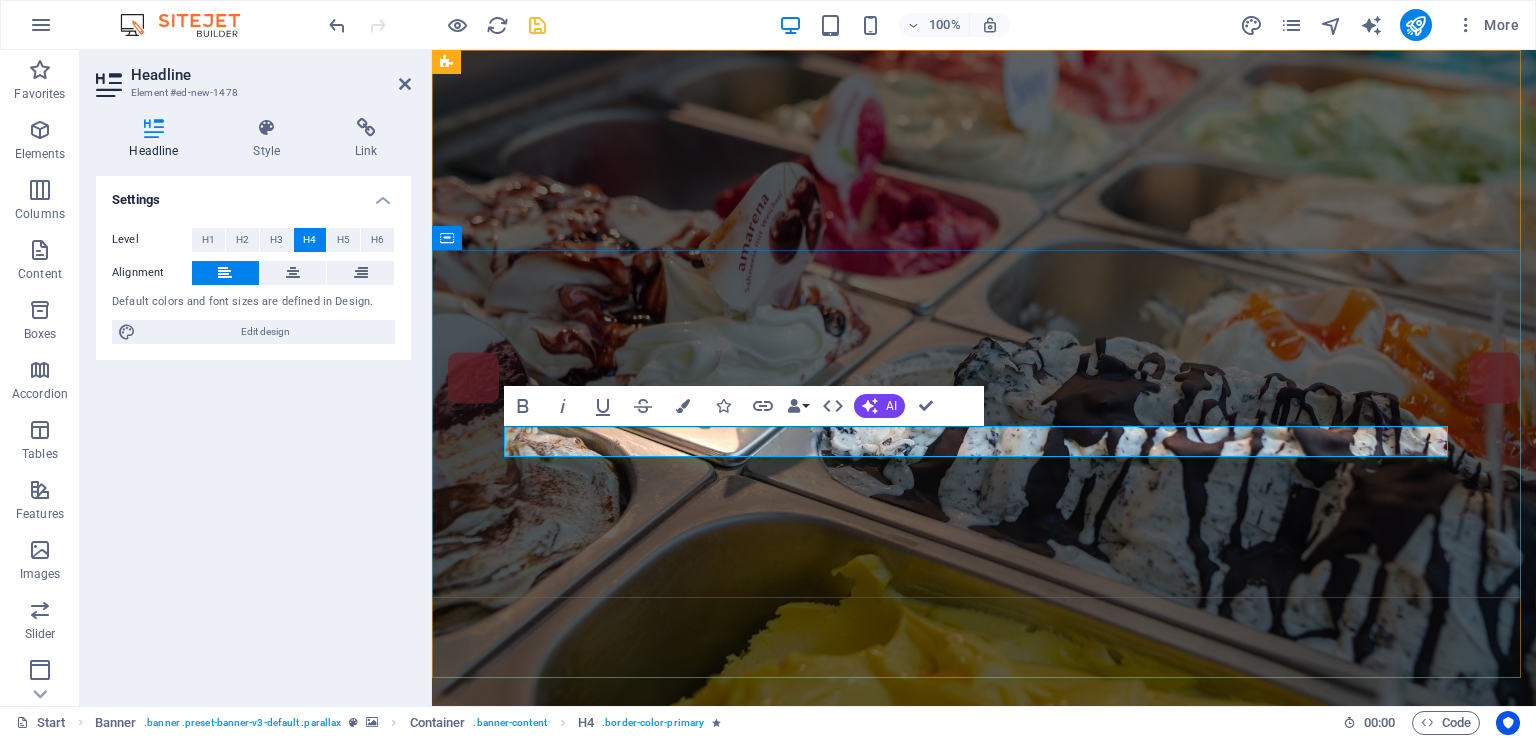 click on "School Code : [NUMBER] Affiliation No. : [NUMBER]" at bounding box center [765, 1481] 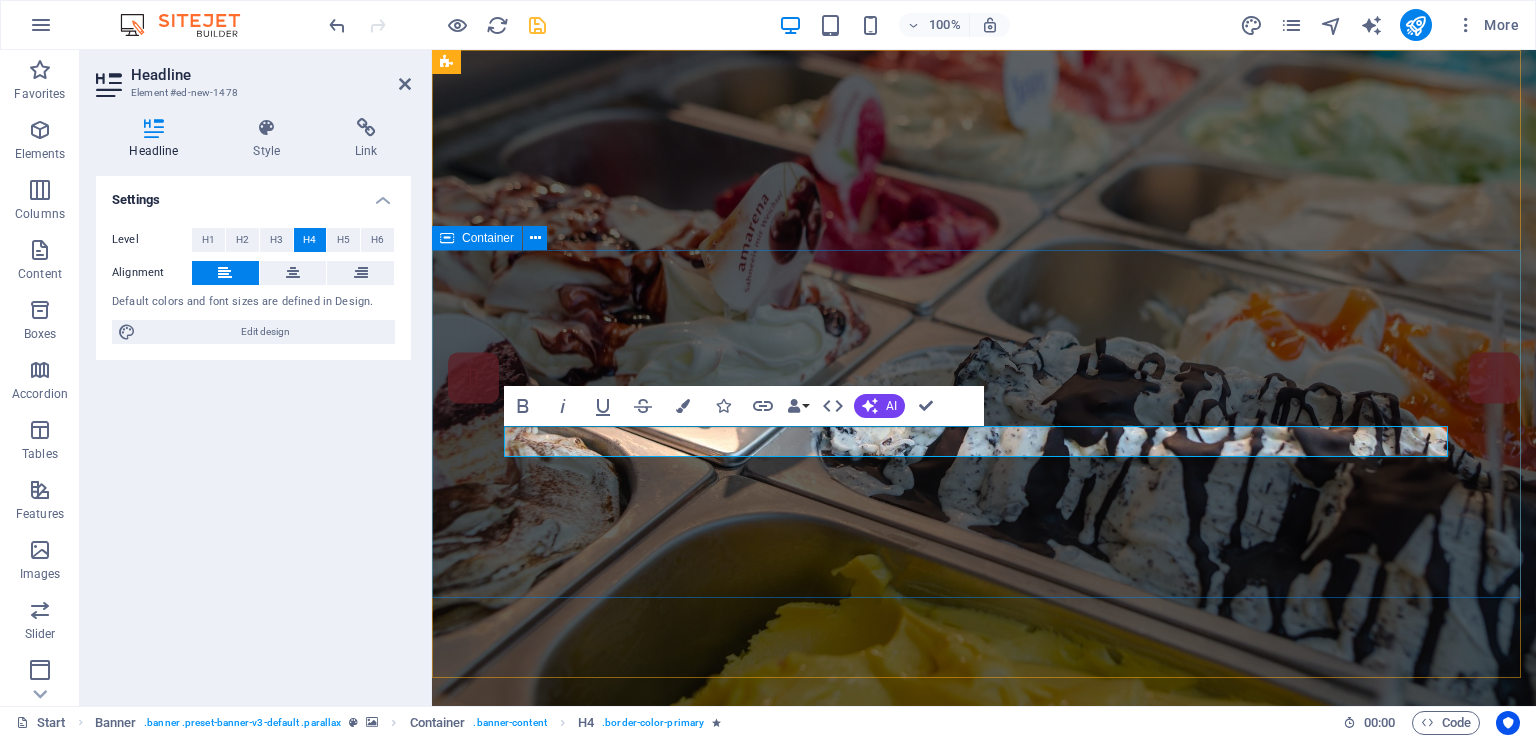 click on "Himalayan Public School School Code : 65179 Affiliation No. : 330183 Our Menu About HIMALAYAN" at bounding box center (984, 1101) 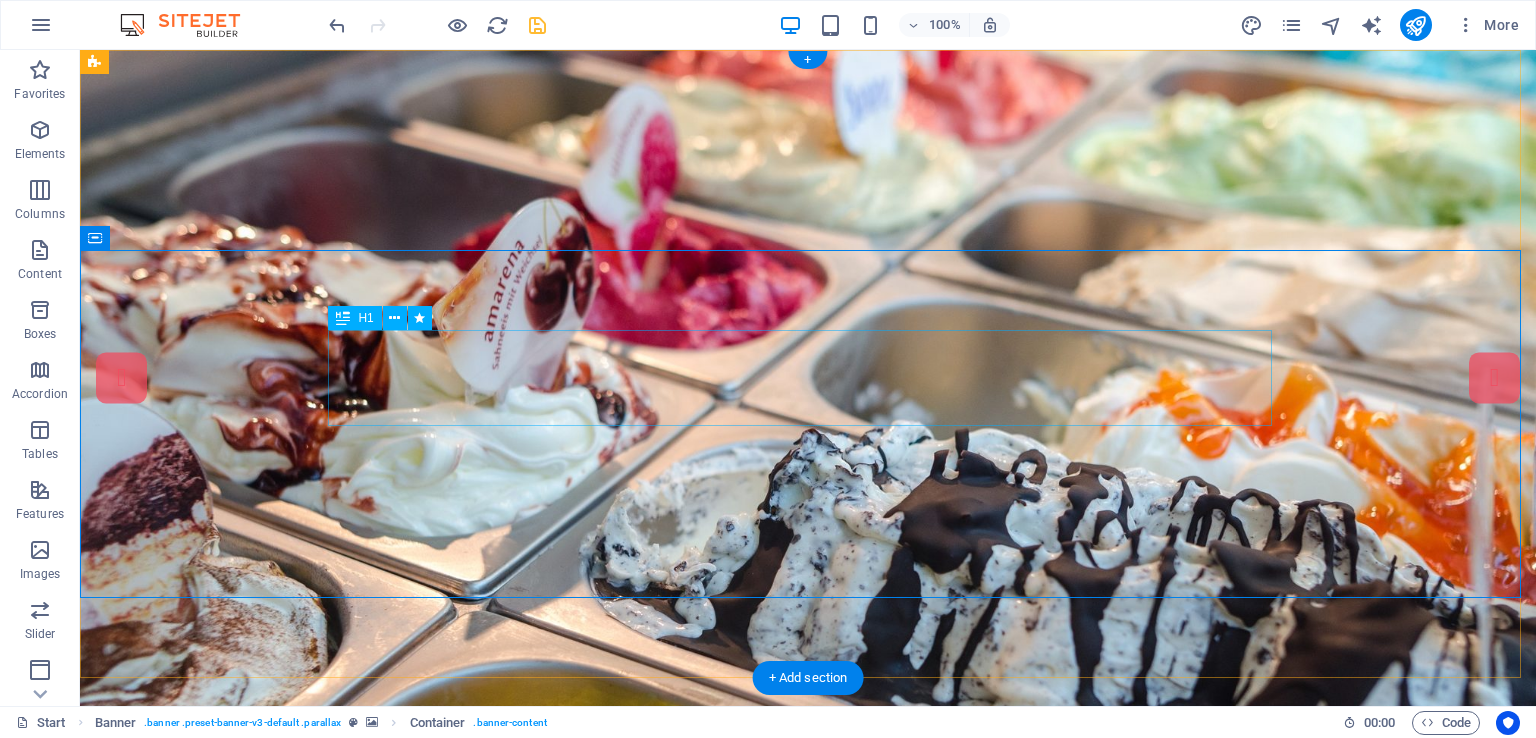 click on "[SCHOOL_NAME]" at bounding box center (808, 1028) 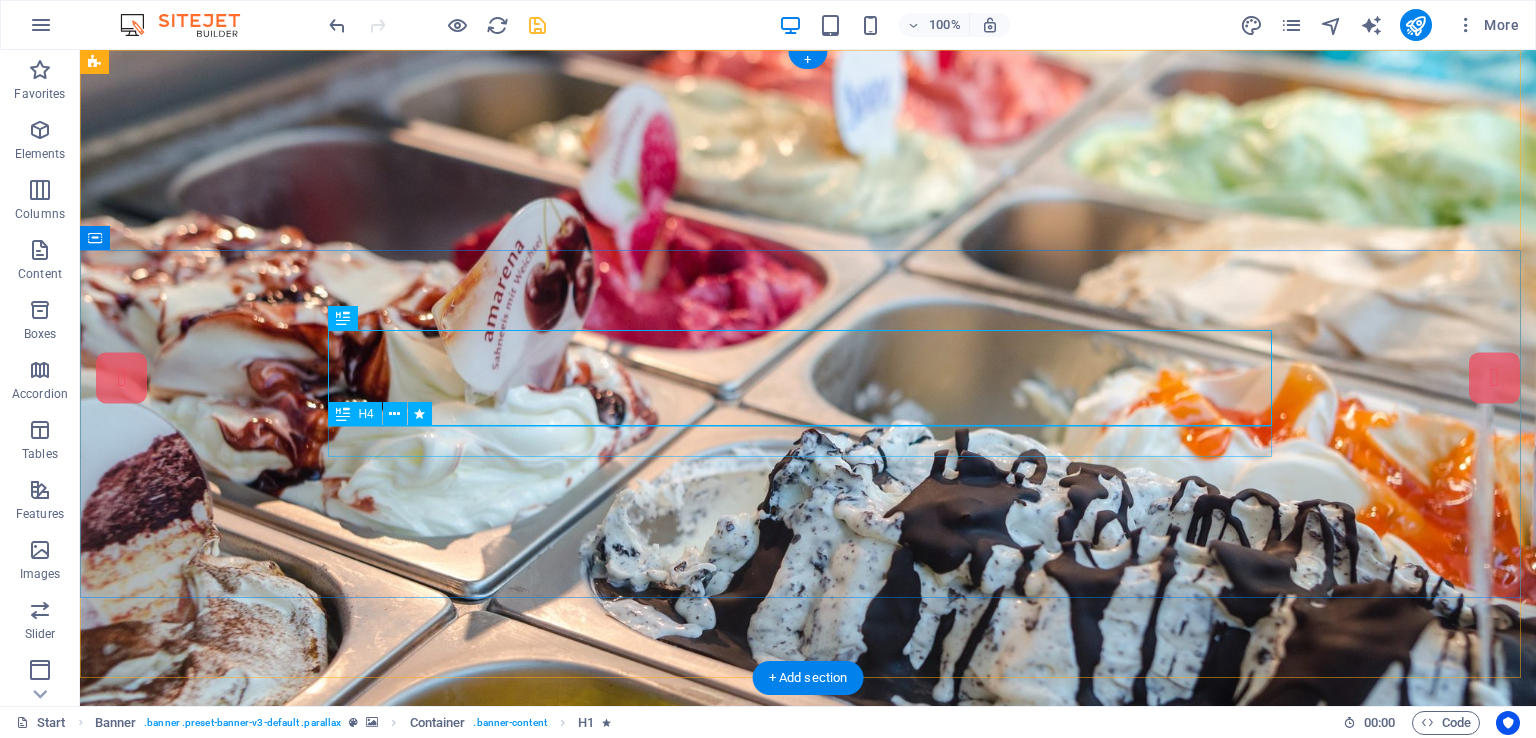 click on "School Code : 65179 Affiliation No. : 330183" at bounding box center (808, 1091) 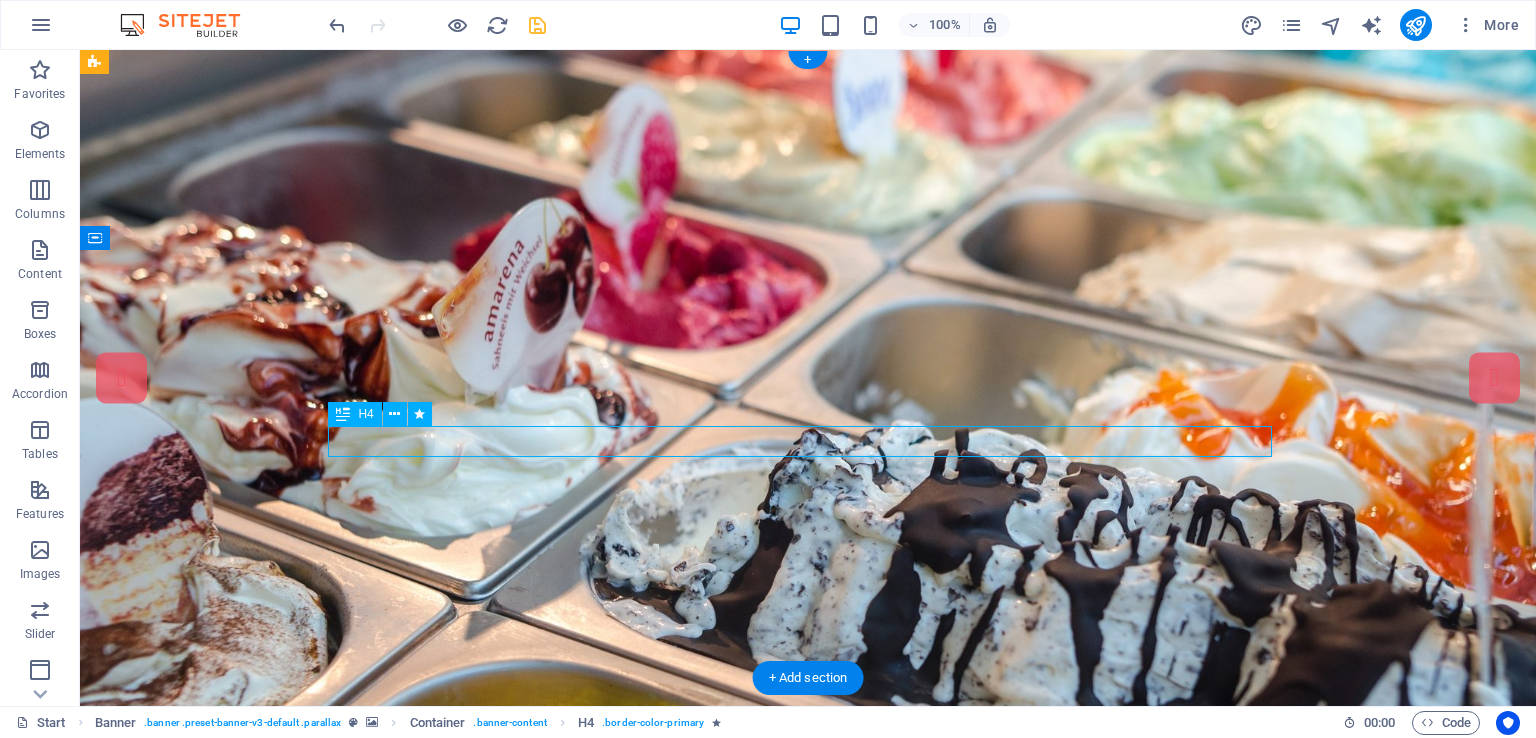 click on "School Code : 65179 Affiliation No. : 330183" at bounding box center [808, 1091] 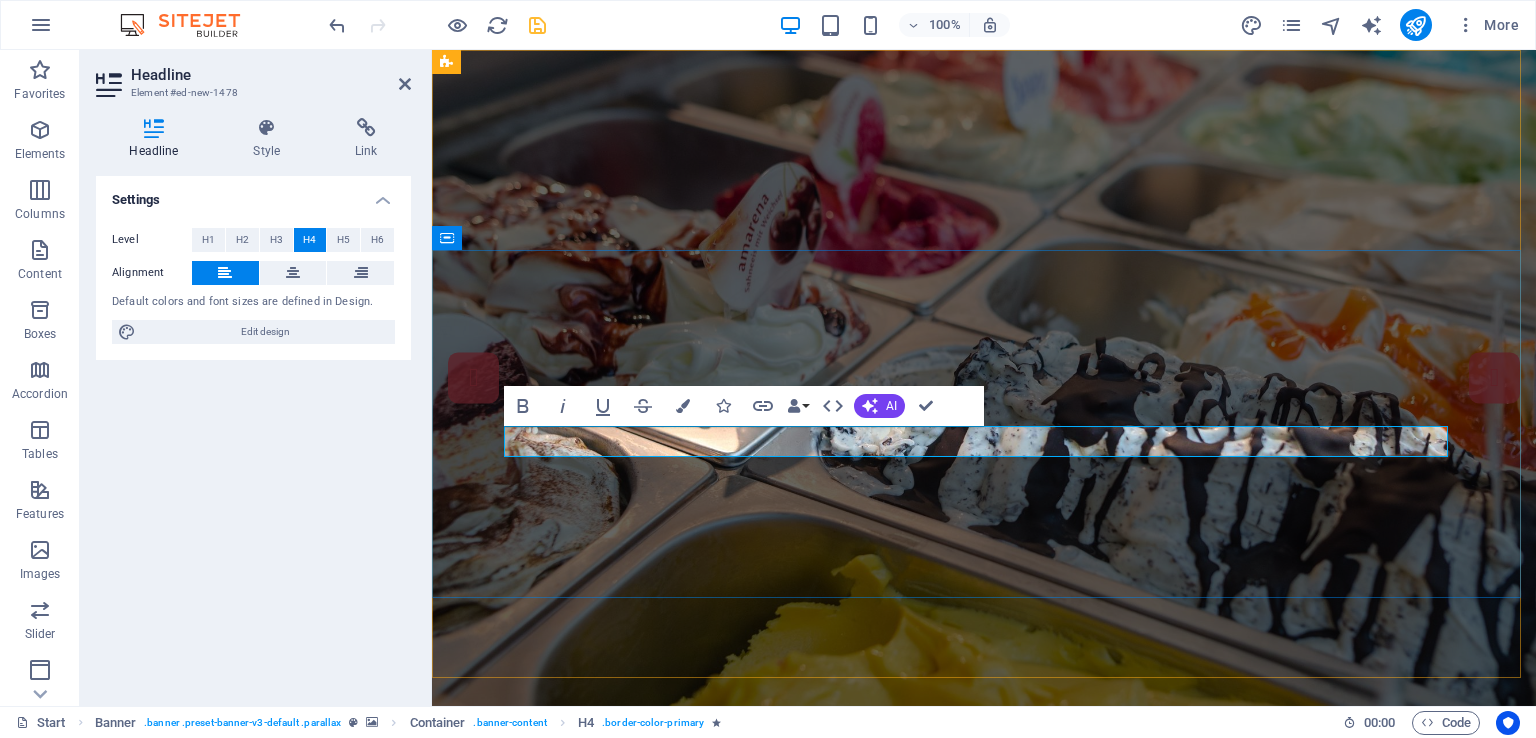 click on "School Code : 65179 Affiliation No. : 330183" at bounding box center [715, 1091] 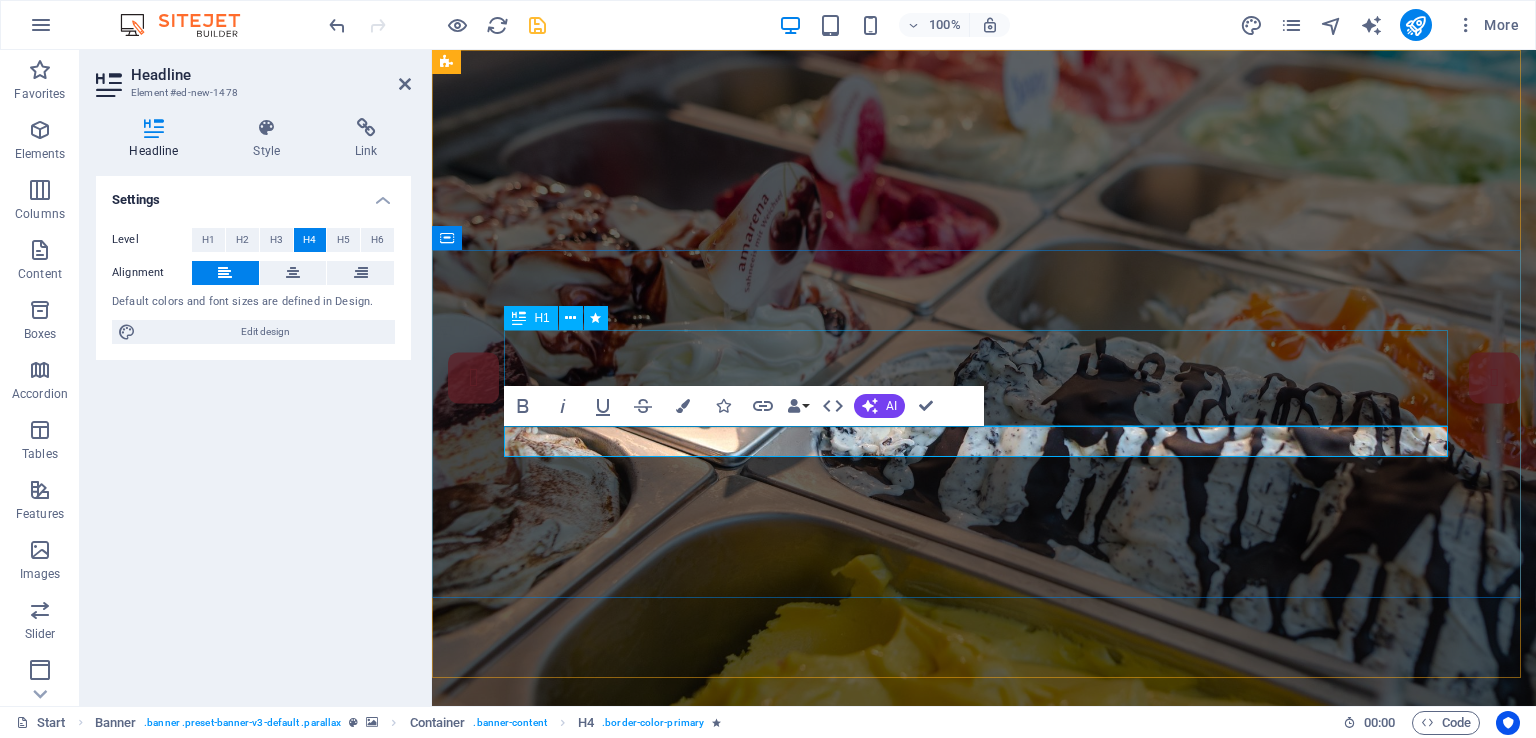 click on "[SCHOOL_NAME]" at bounding box center [984, 1028] 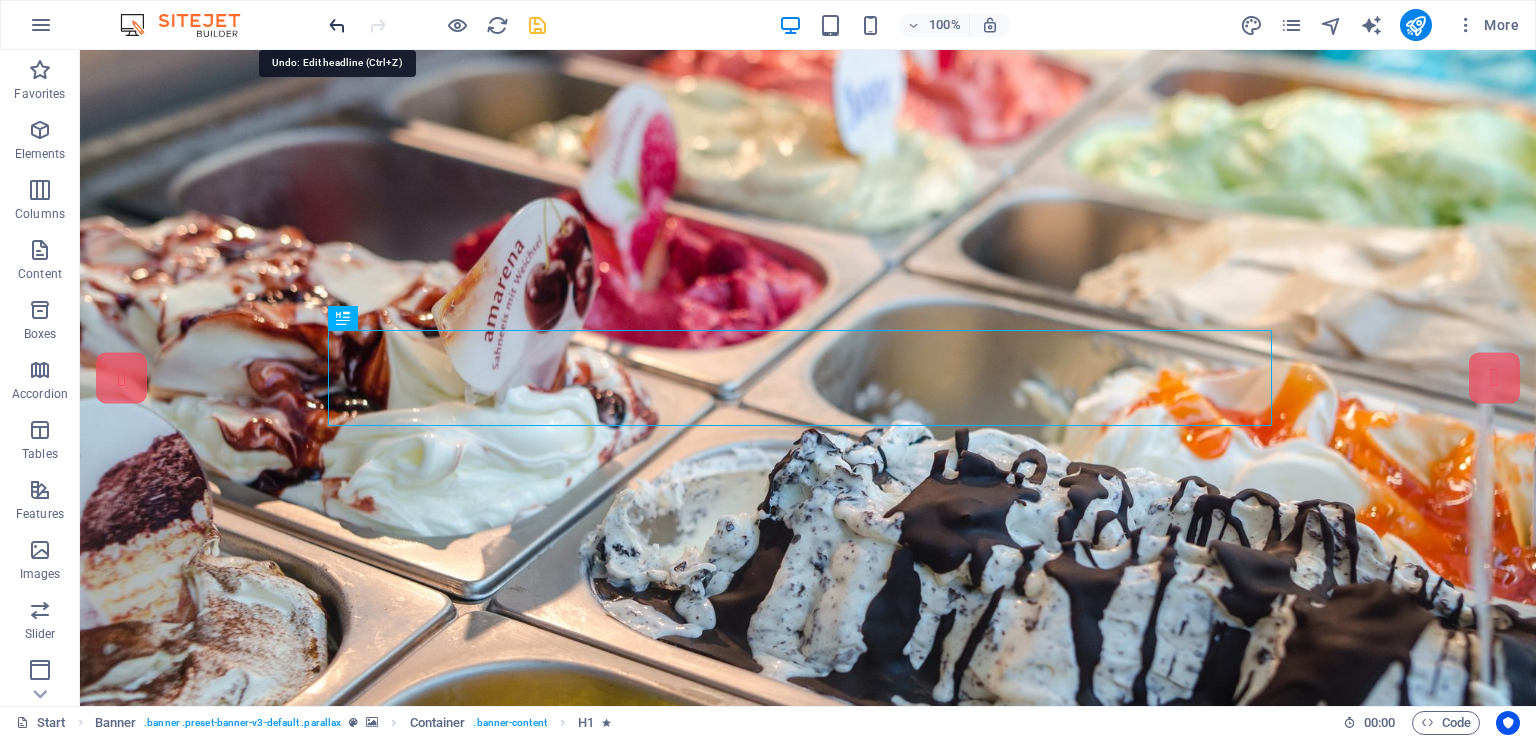 click at bounding box center [337, 25] 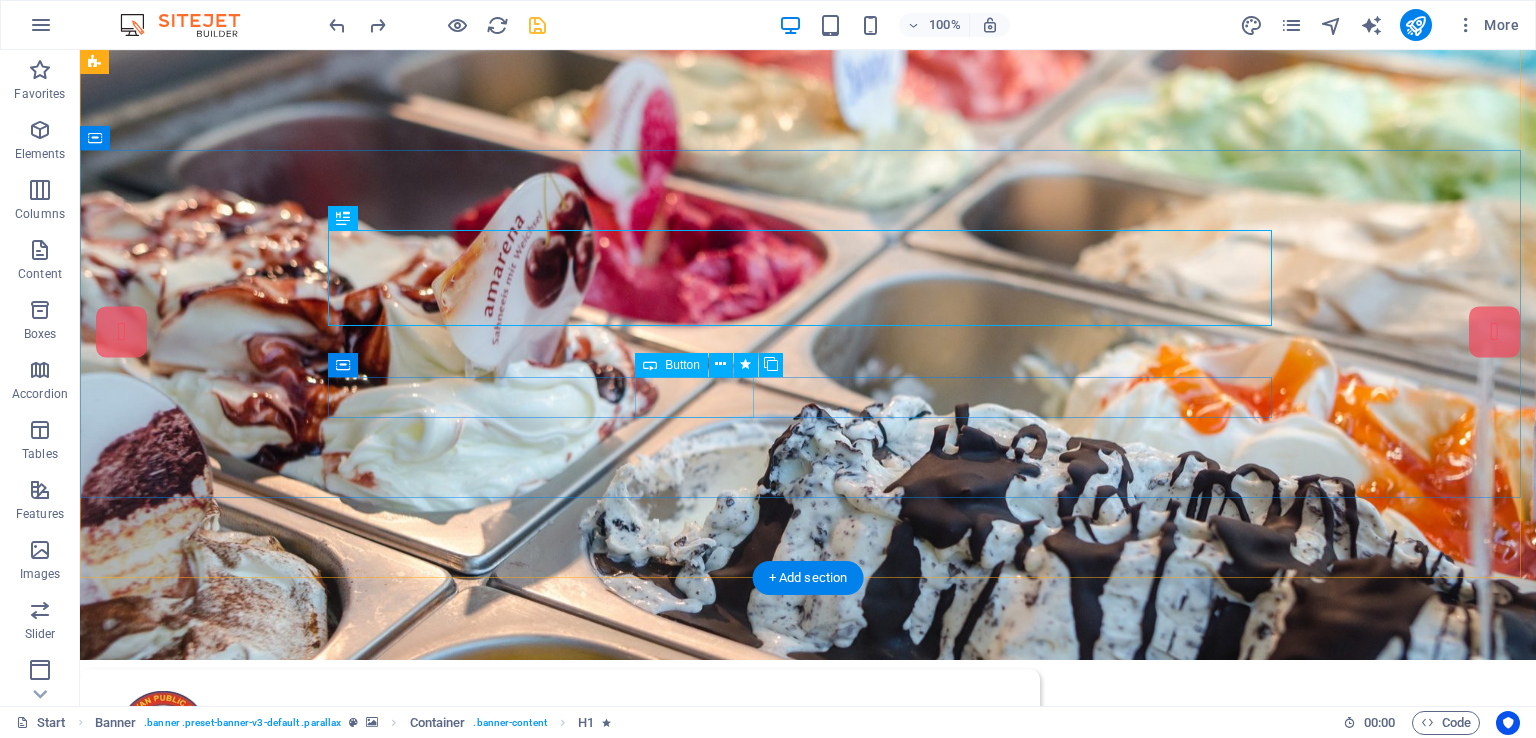 scroll, scrollTop: 100, scrollLeft: 0, axis: vertical 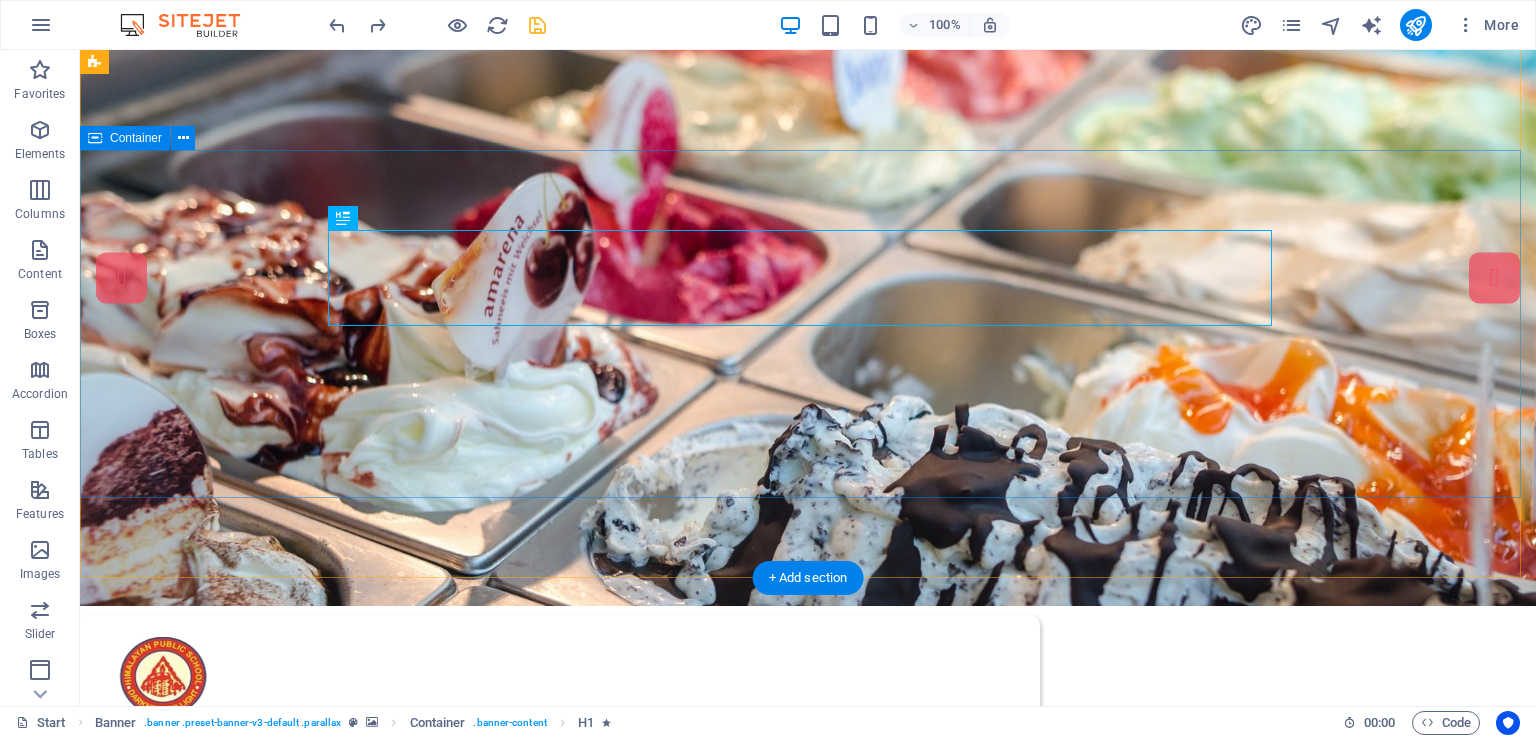 click on "Himalayan Public School School Code : 65179 Affiliation No. : 330183 Our Menu About HIMALAYAN" at bounding box center [808, 1001] 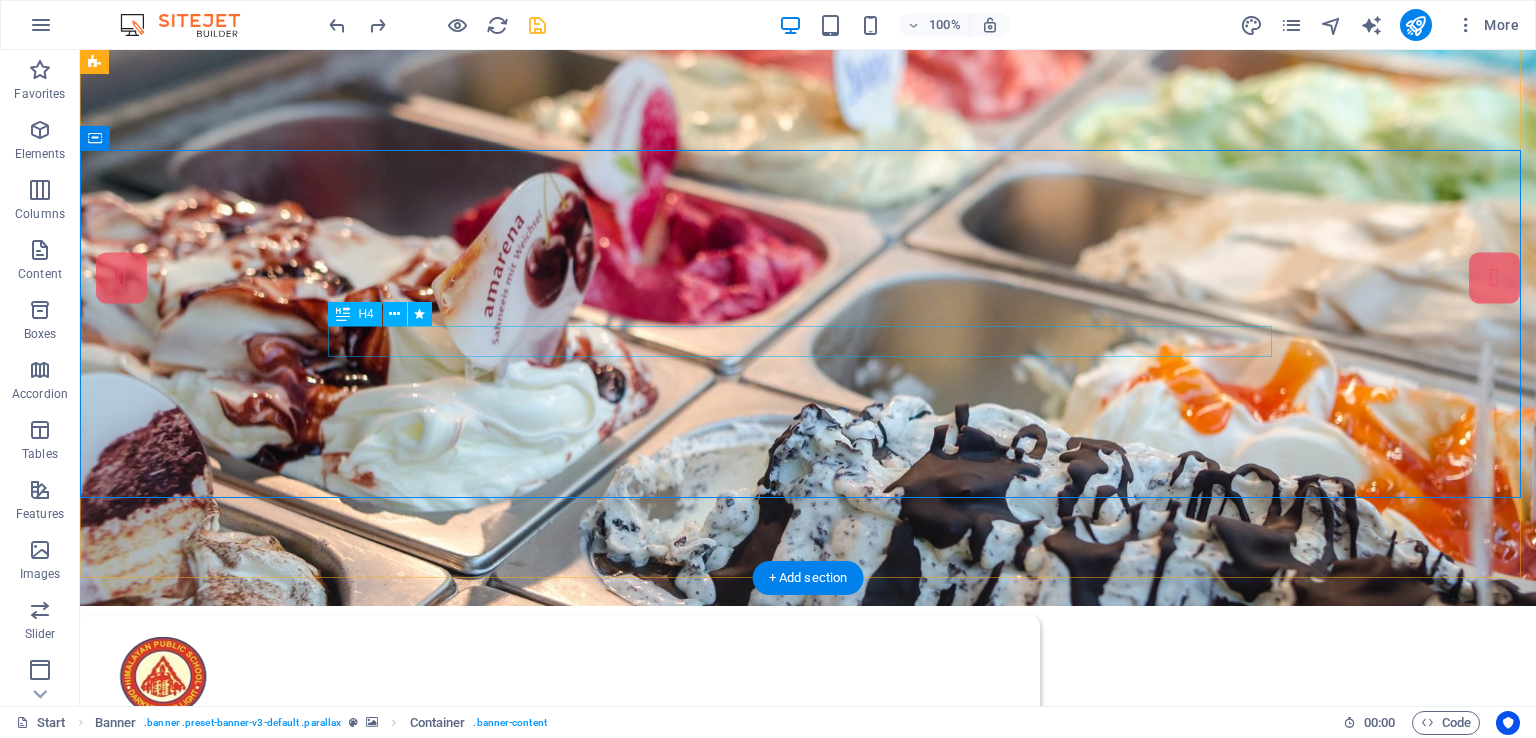 click on "School Code : 65179 Affiliation No. : 330183" at bounding box center (808, 991) 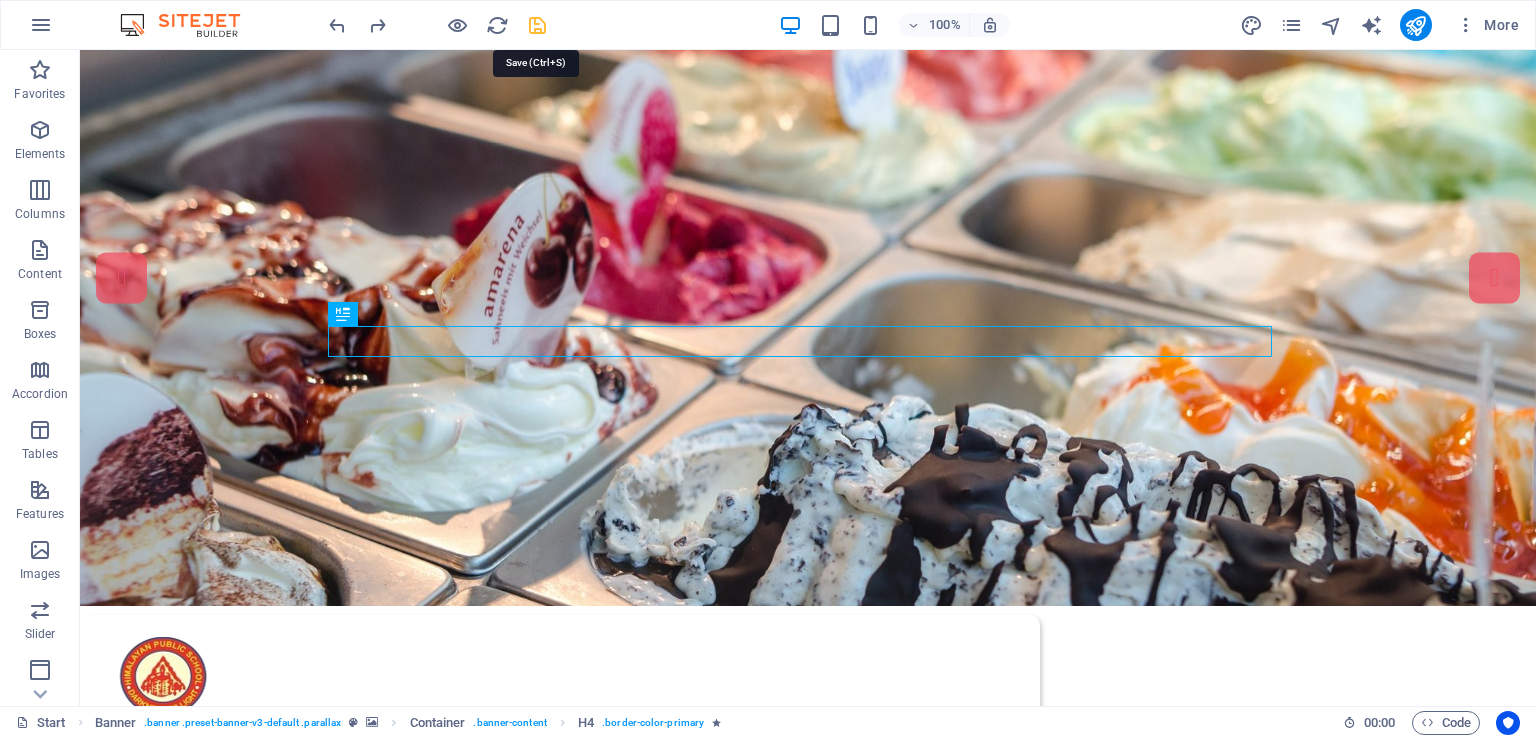 click at bounding box center (537, 25) 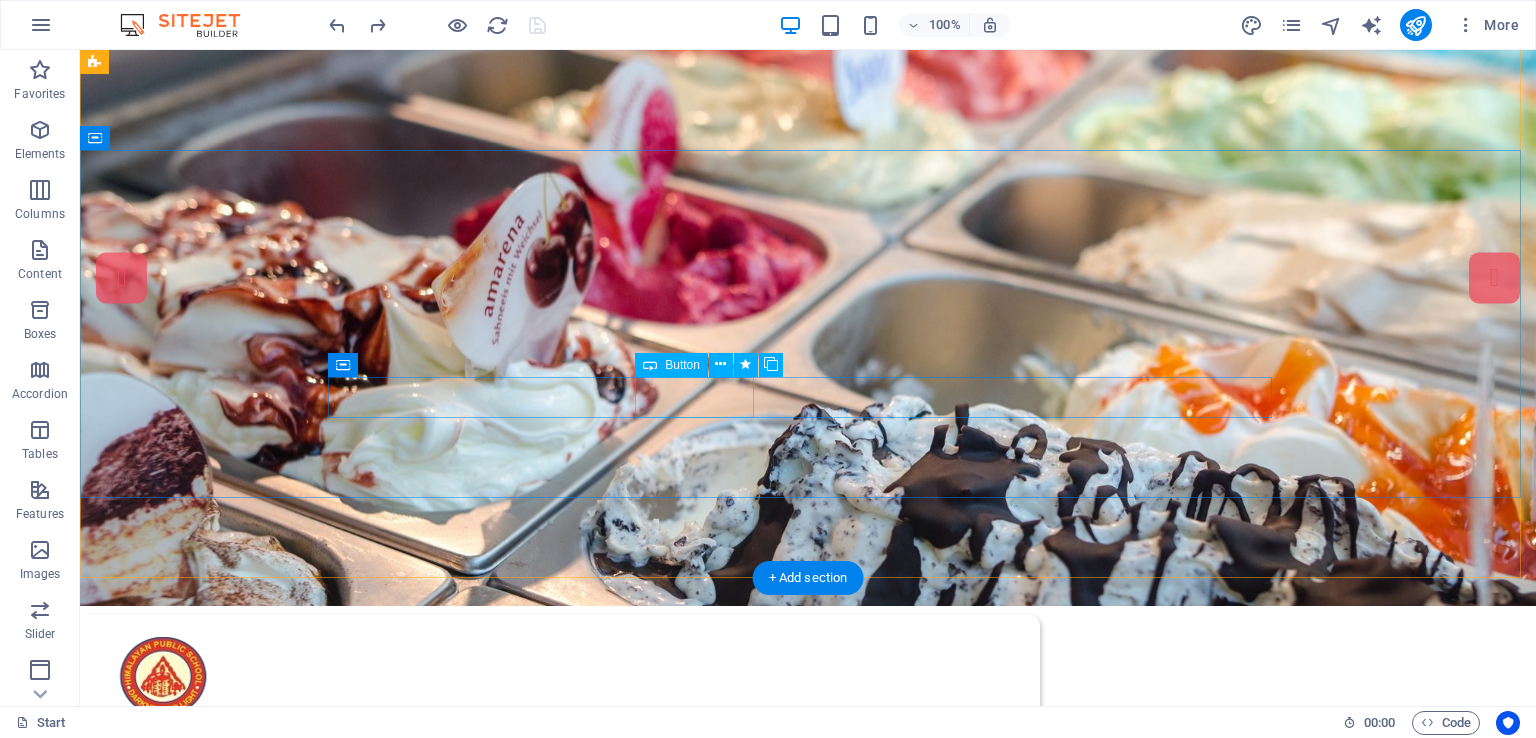 click on "Our Menu" at bounding box center (808, 1048) 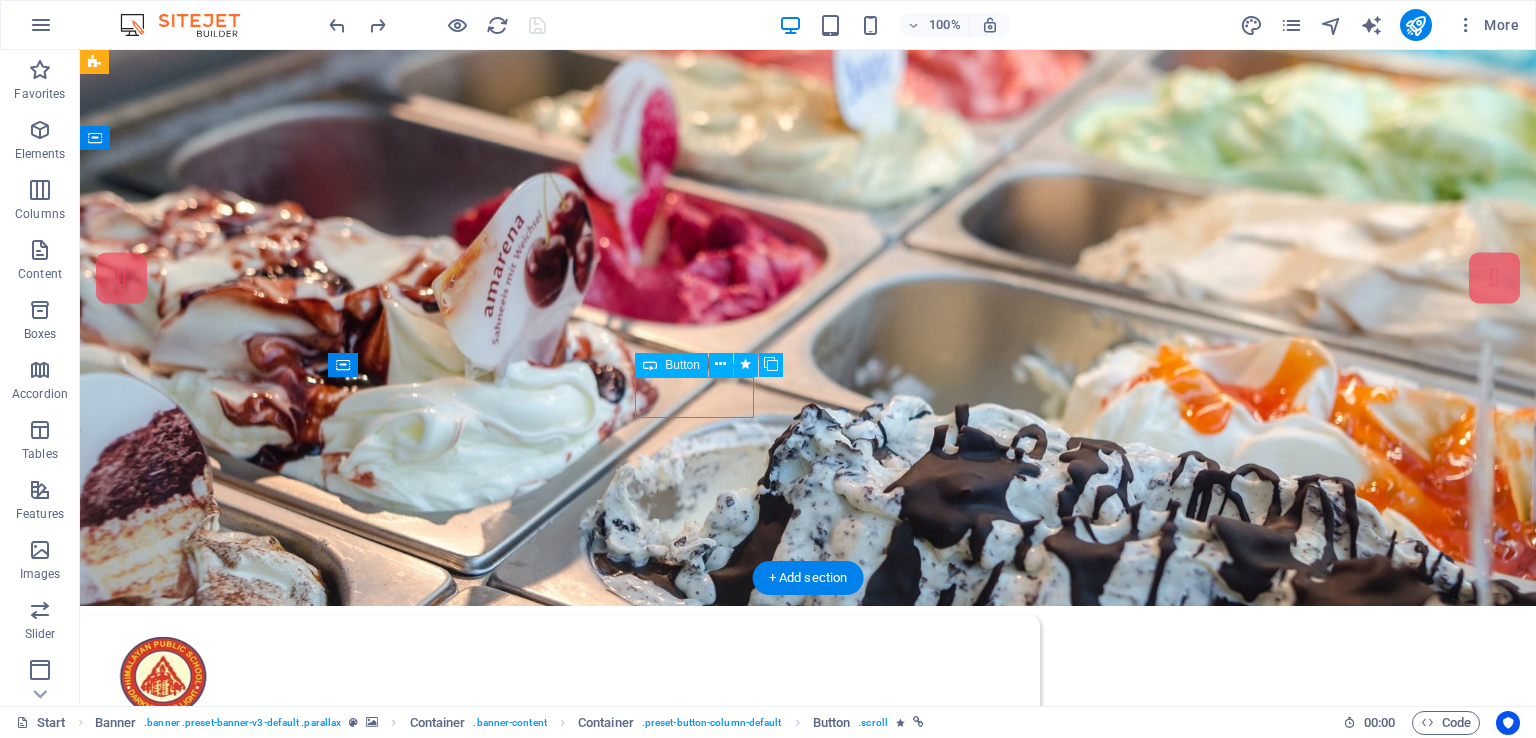 click on "Our Menu" at bounding box center [808, 1048] 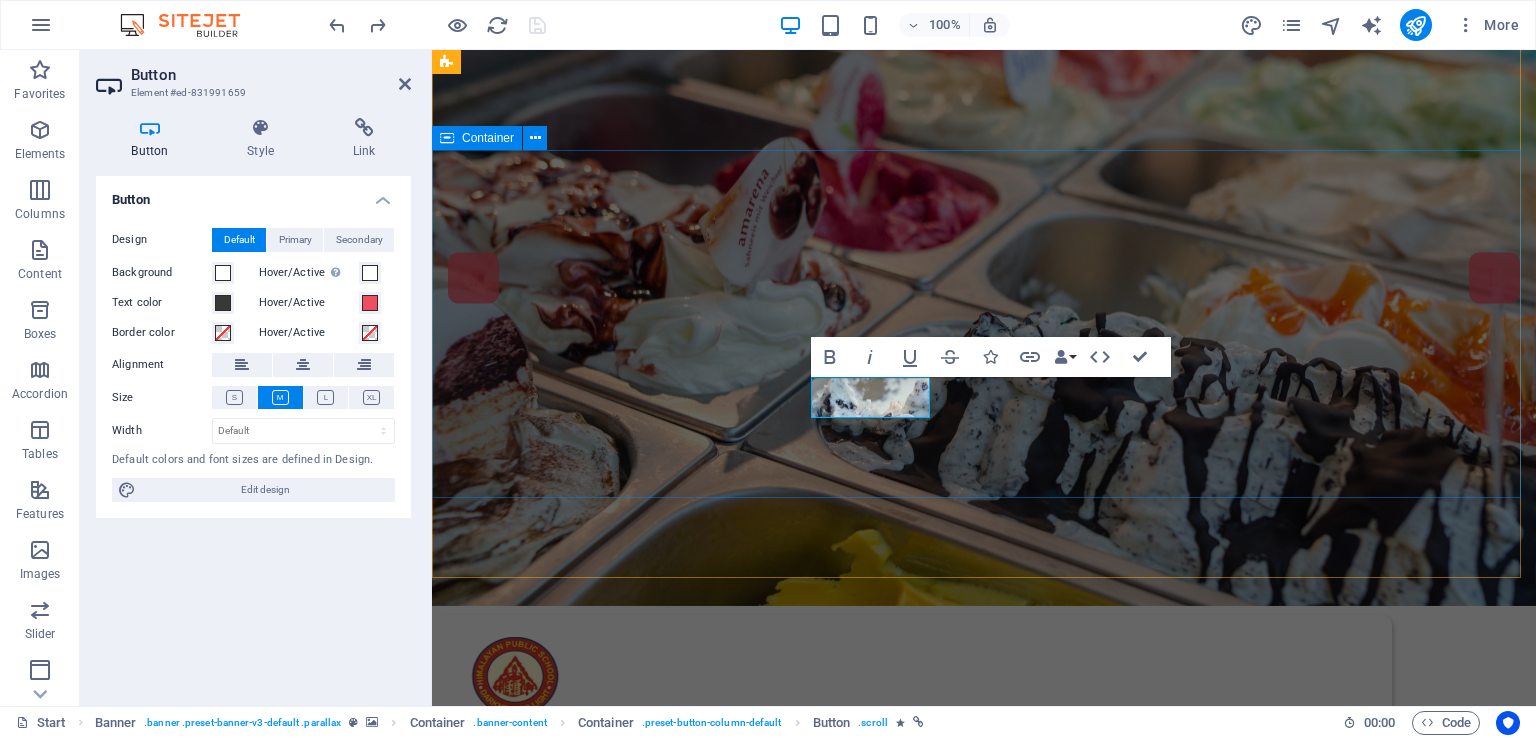 type 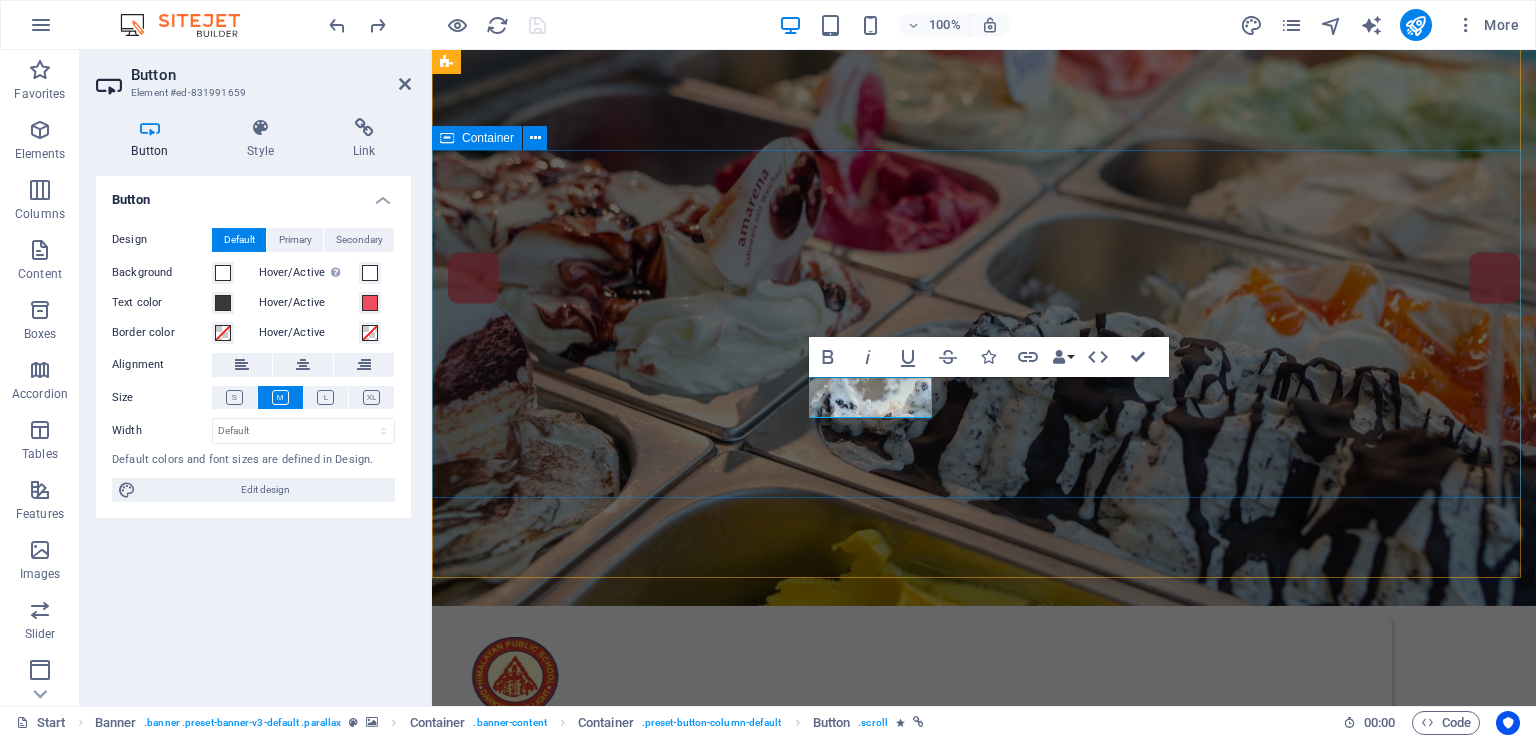 click on "Himalayan Public School School Code : 65179 Affiliation No. : 330183 ADMISSION About HIMALAYAN" at bounding box center [984, 1001] 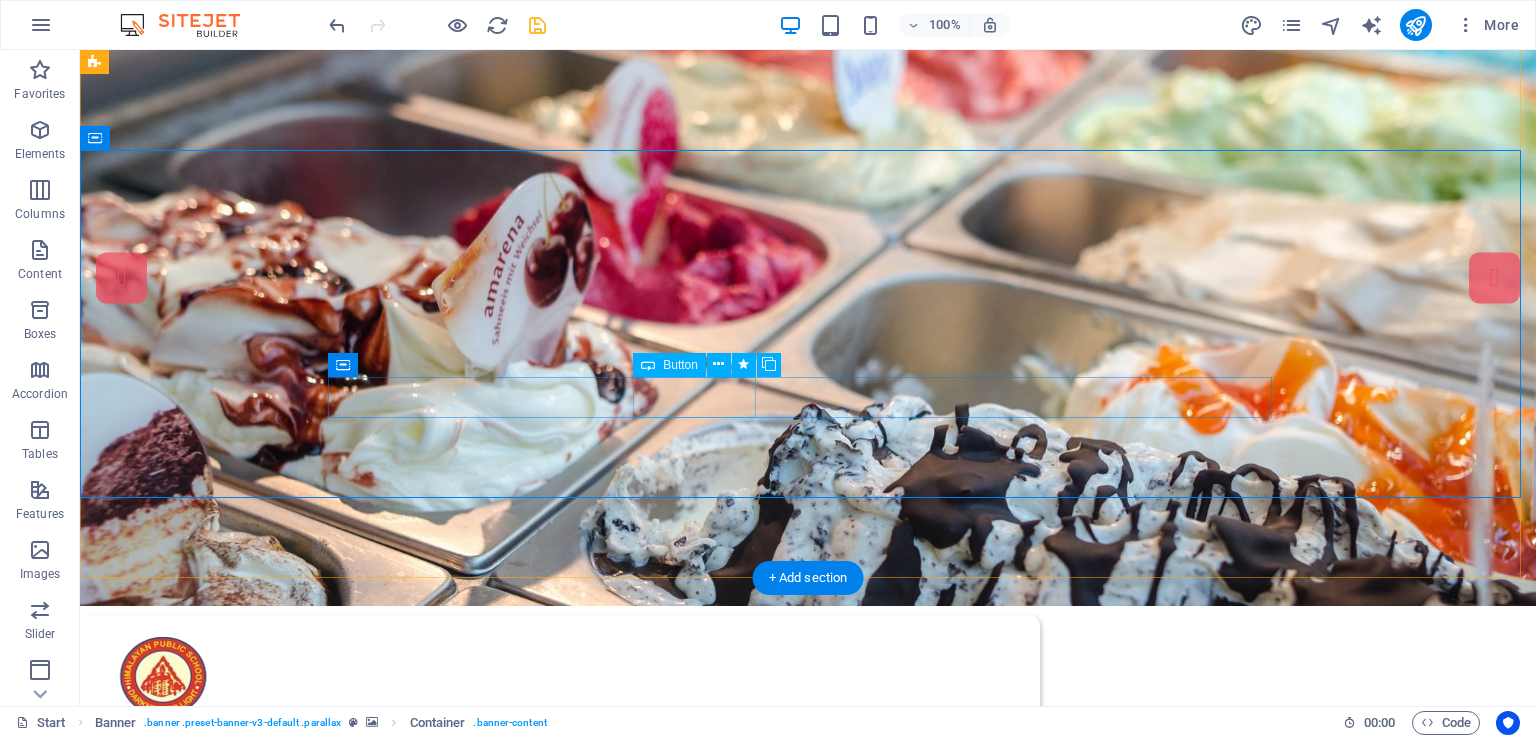 click on "ADMISSION" at bounding box center [808, 1048] 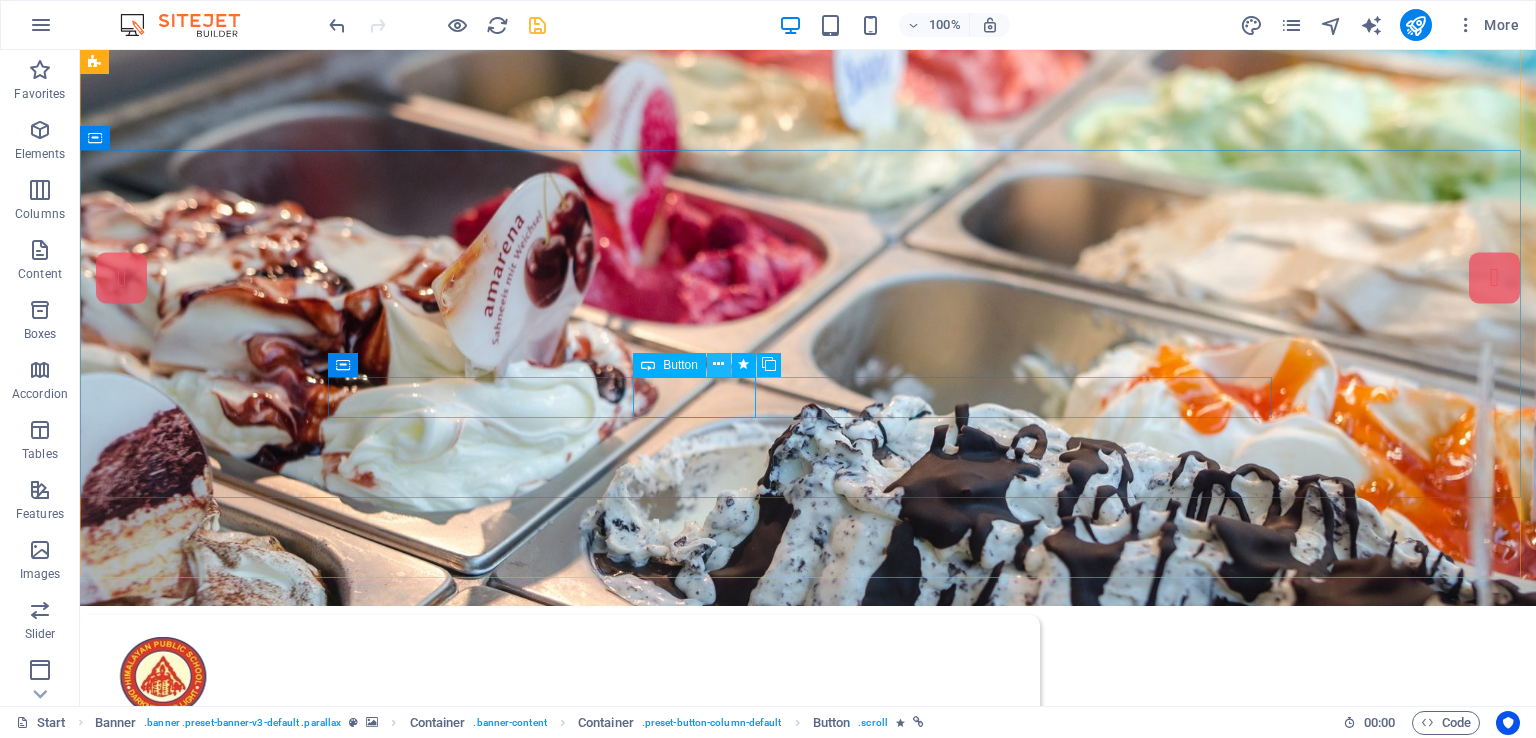 click at bounding box center [718, 364] 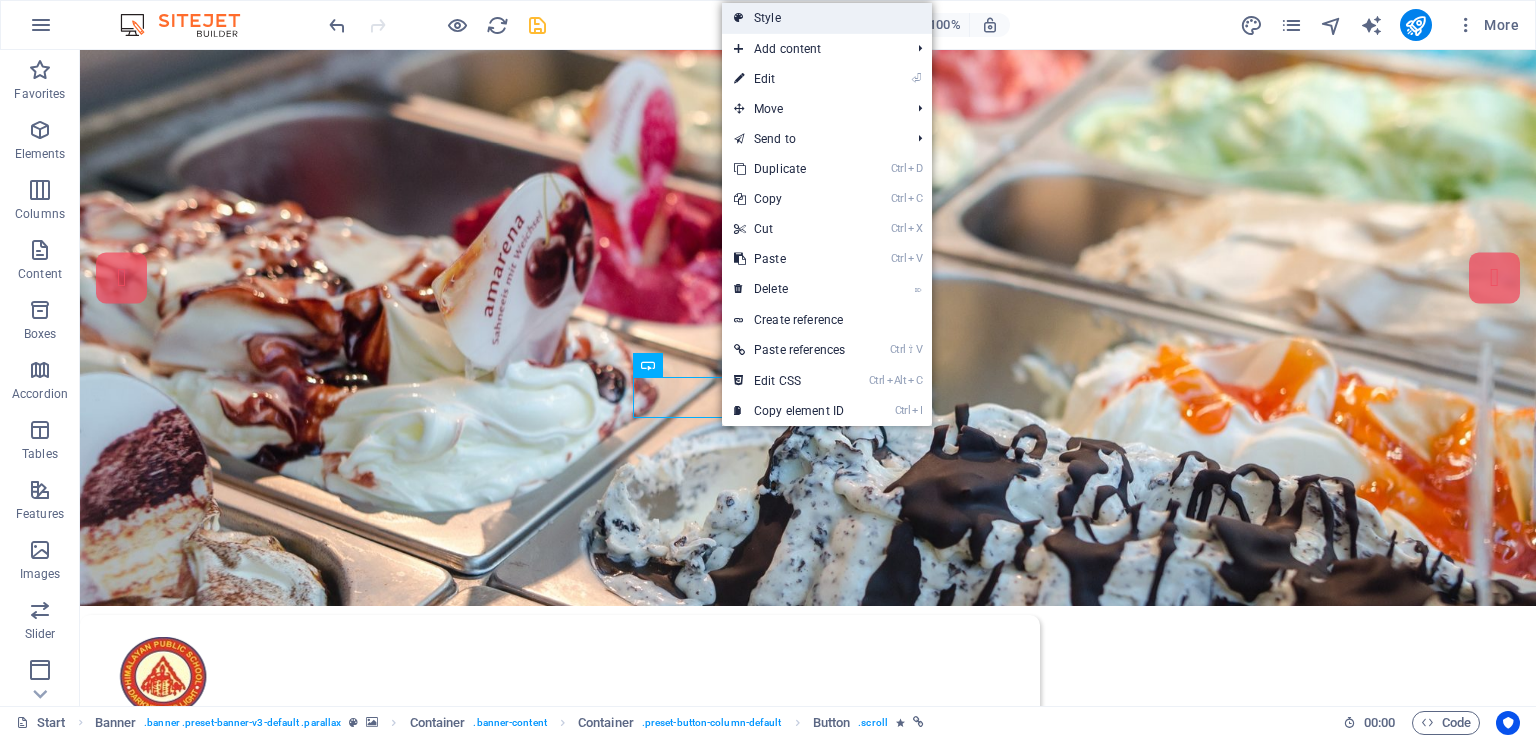 click on "Style" at bounding box center [827, 18] 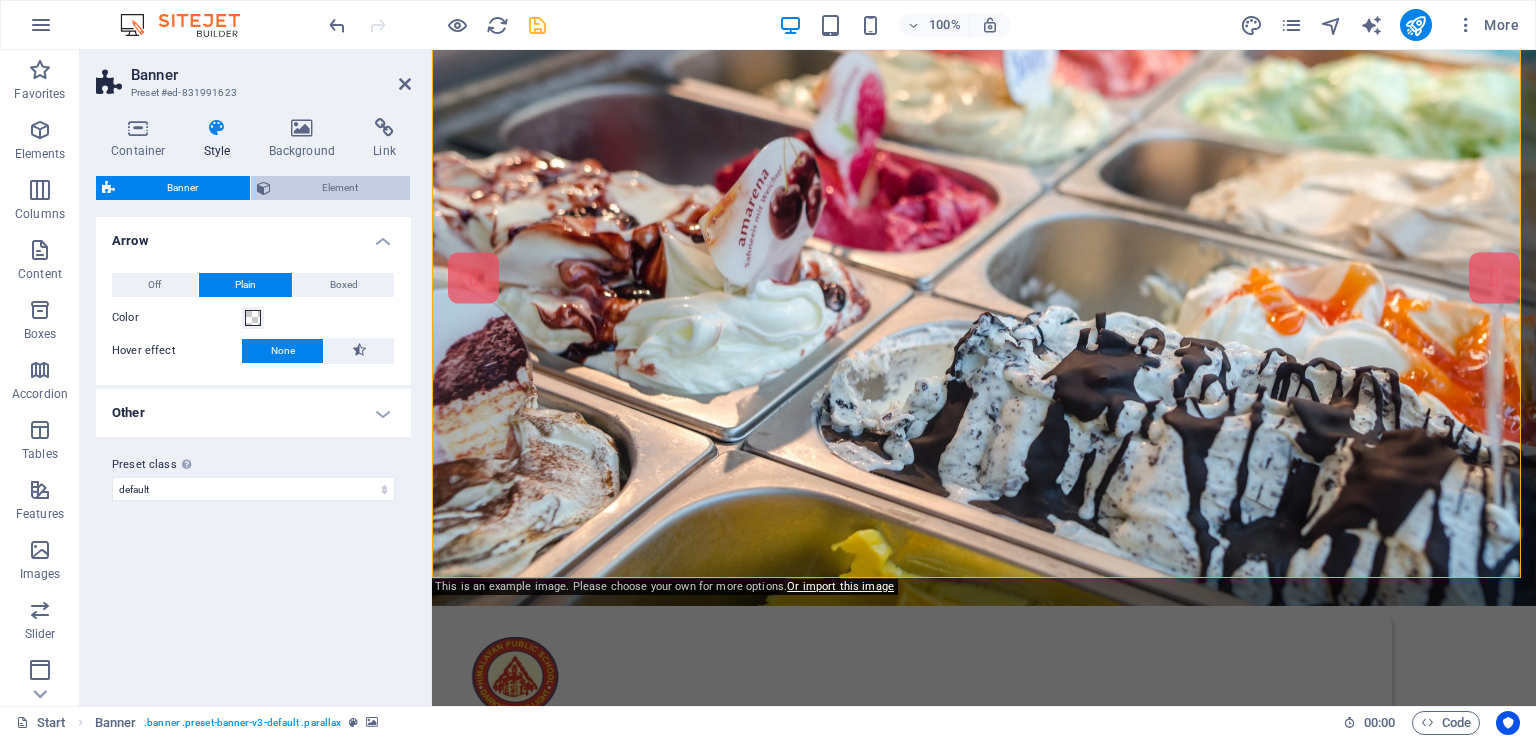 click on "Element" at bounding box center [341, 188] 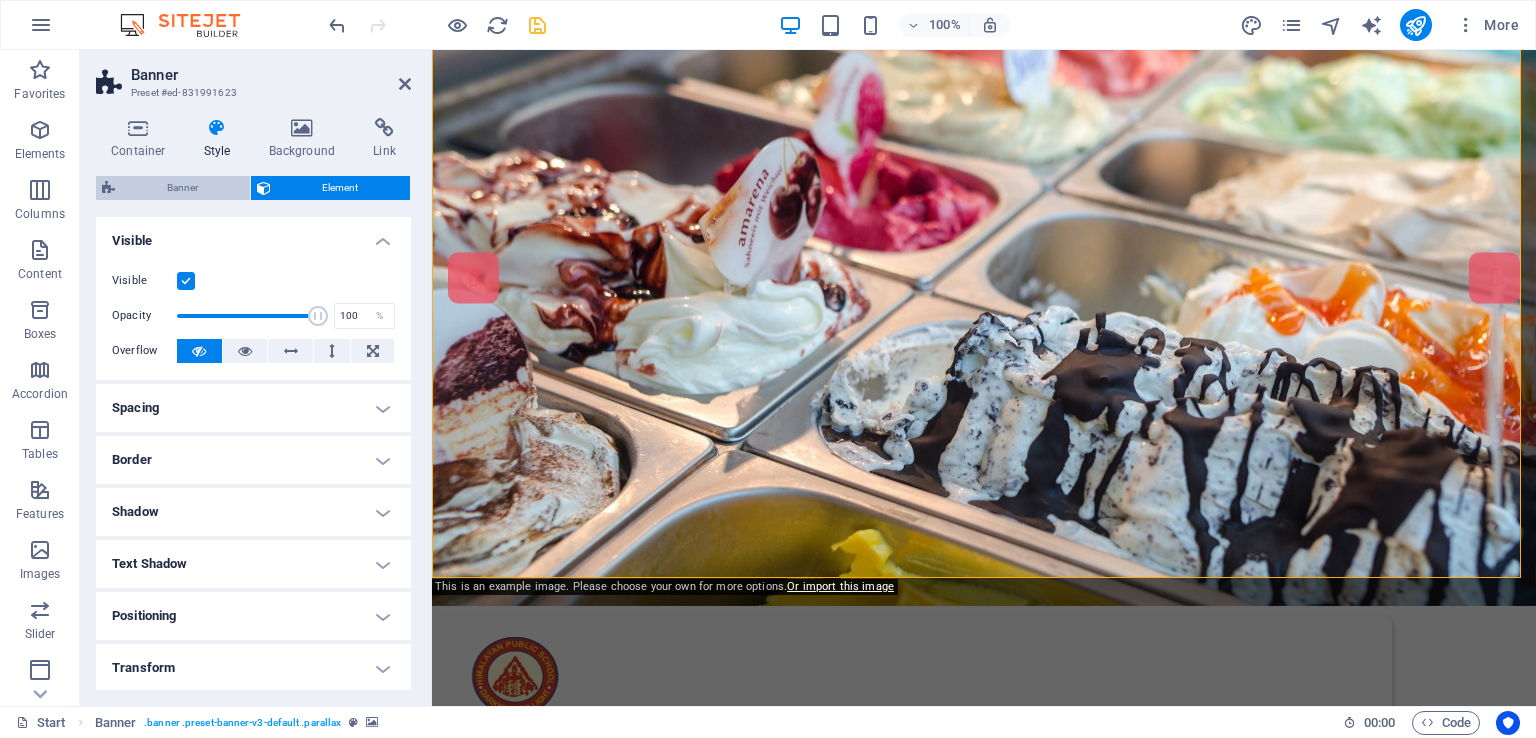 click on "Banner" at bounding box center [182, 188] 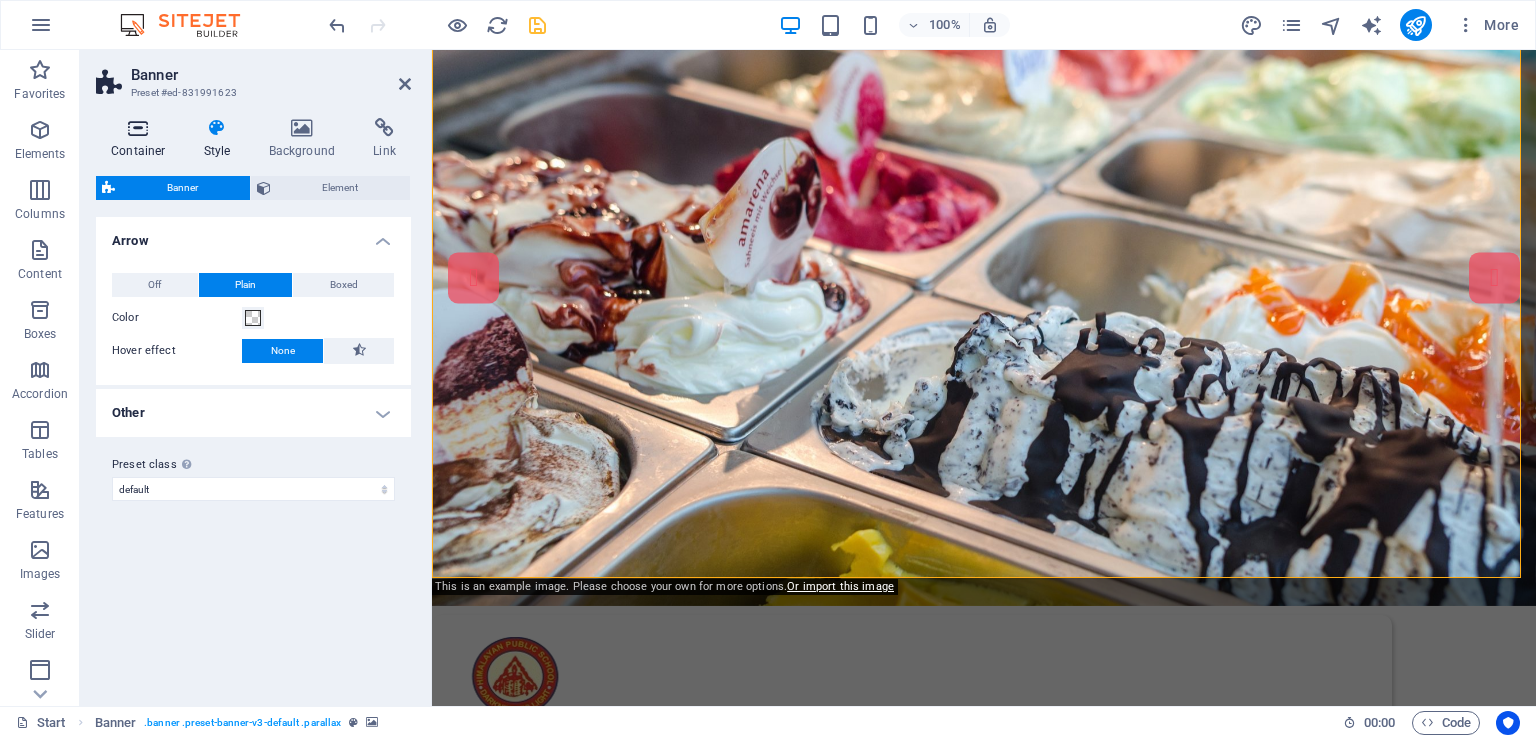 click on "Container" at bounding box center [142, 139] 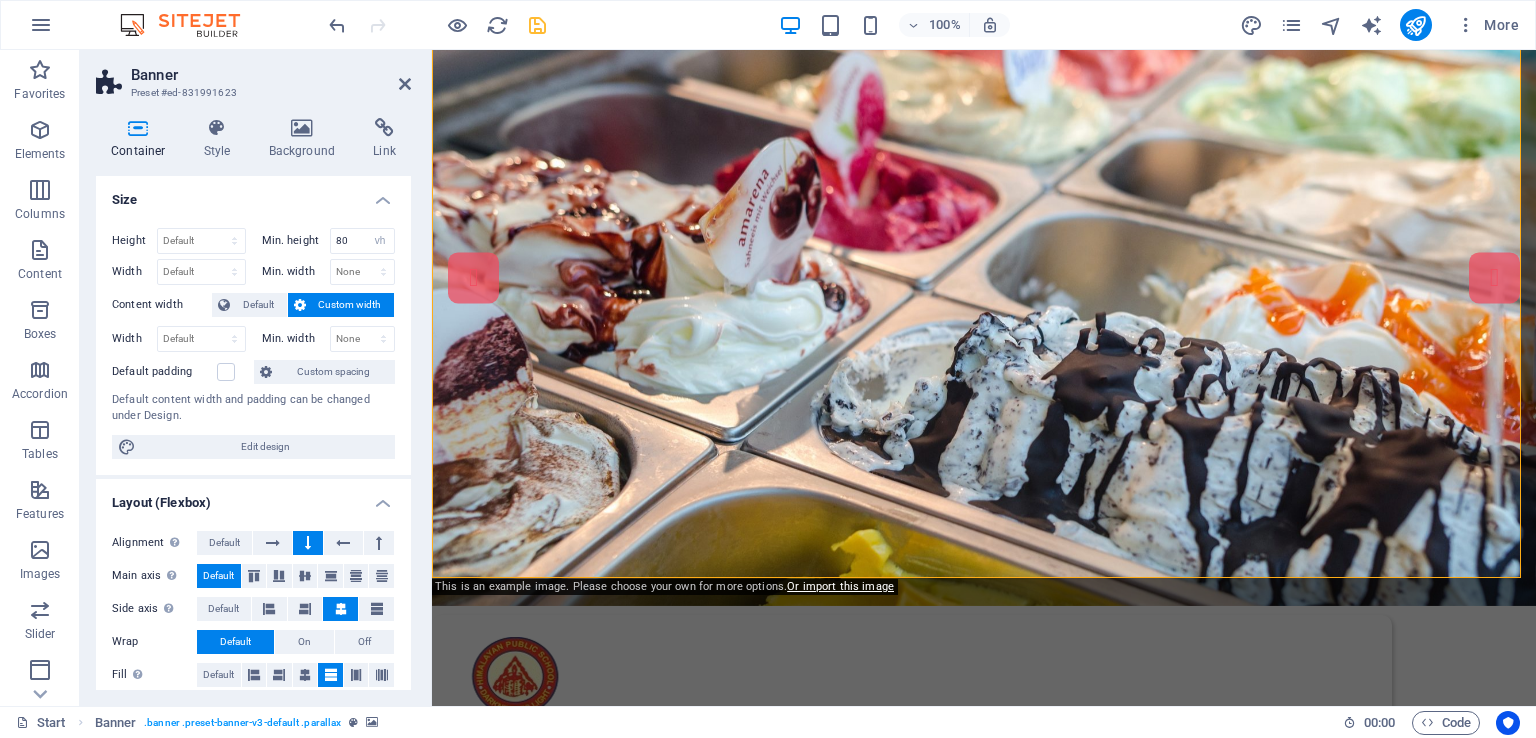 click on "Banner Preset #ed-831991623" at bounding box center [253, 76] 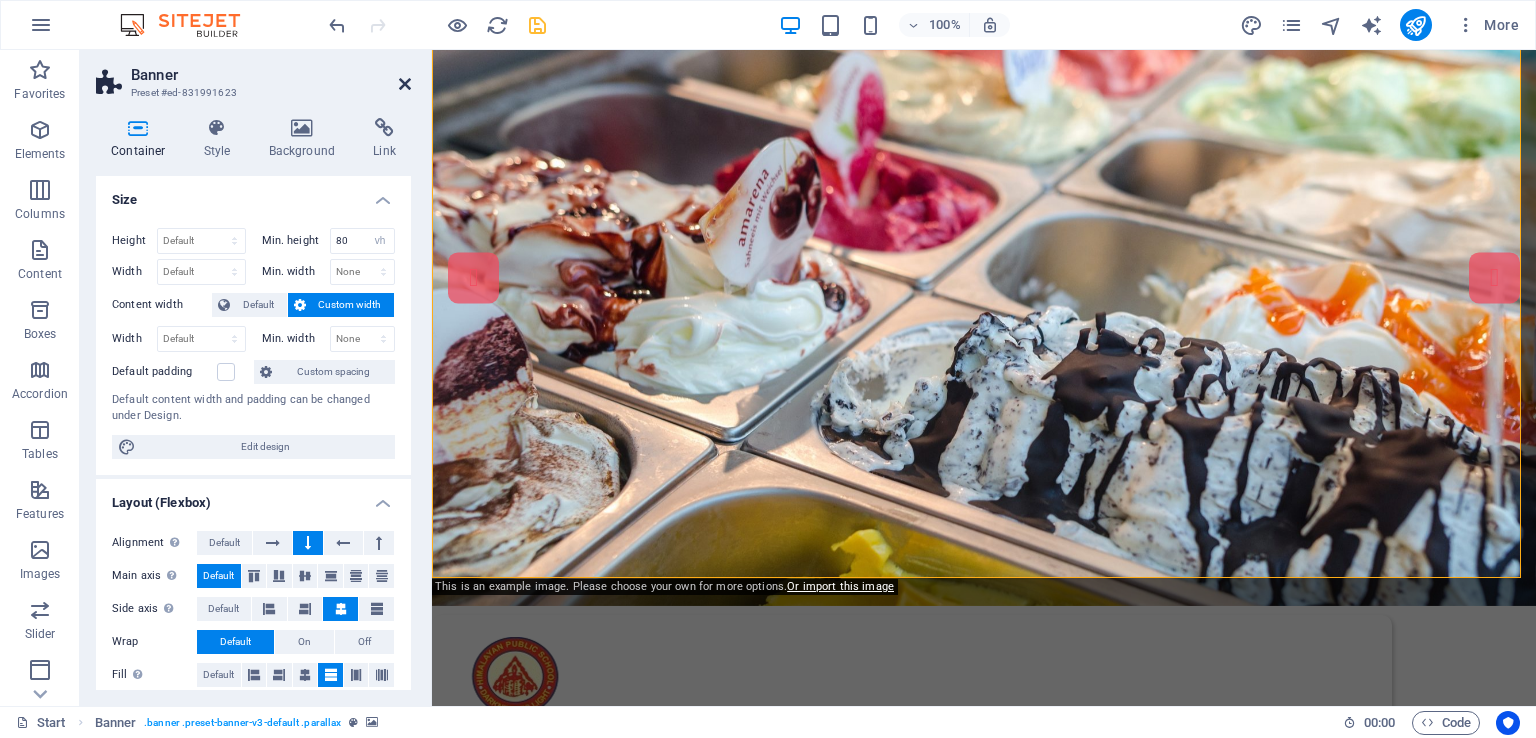click at bounding box center [405, 84] 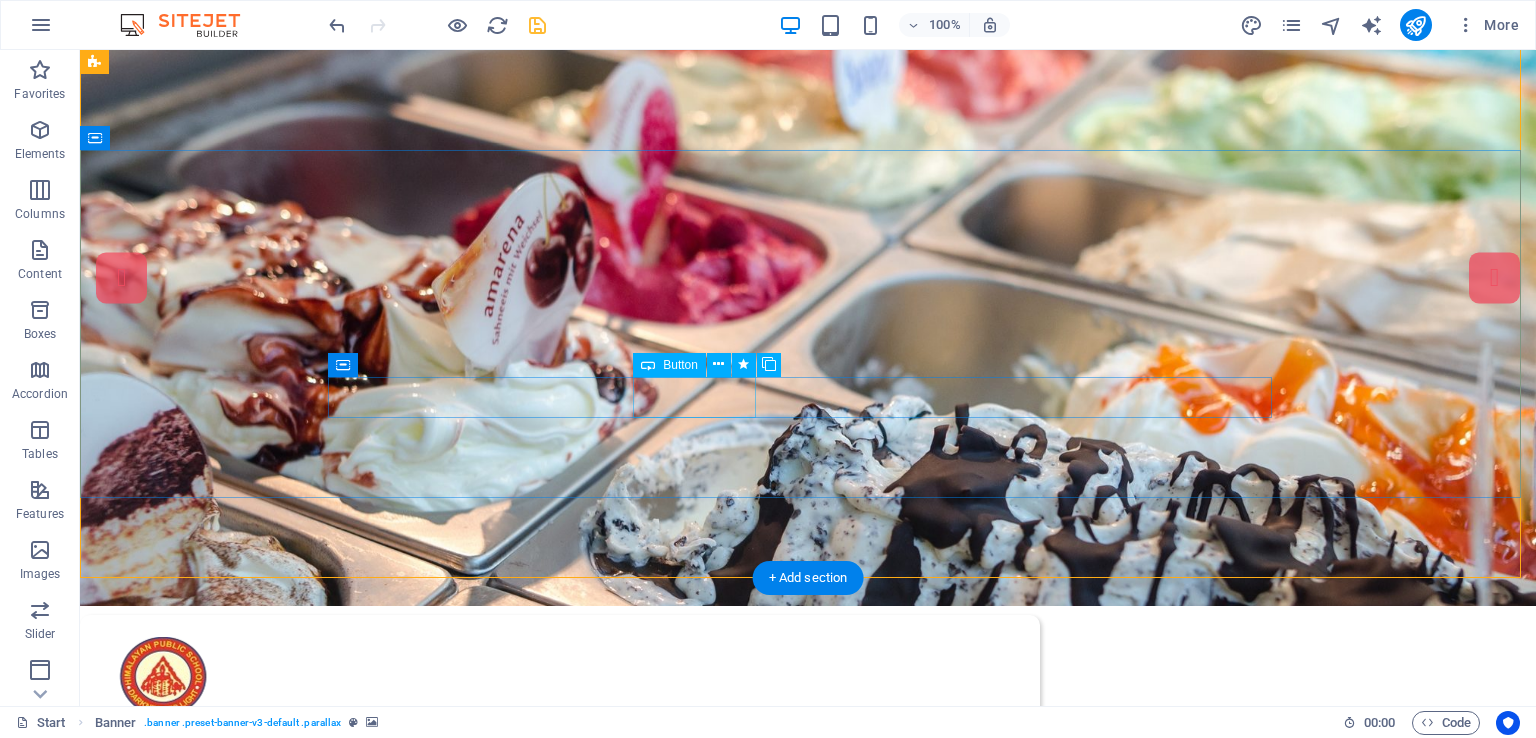 click on "ADMISSION" at bounding box center [808, 1048] 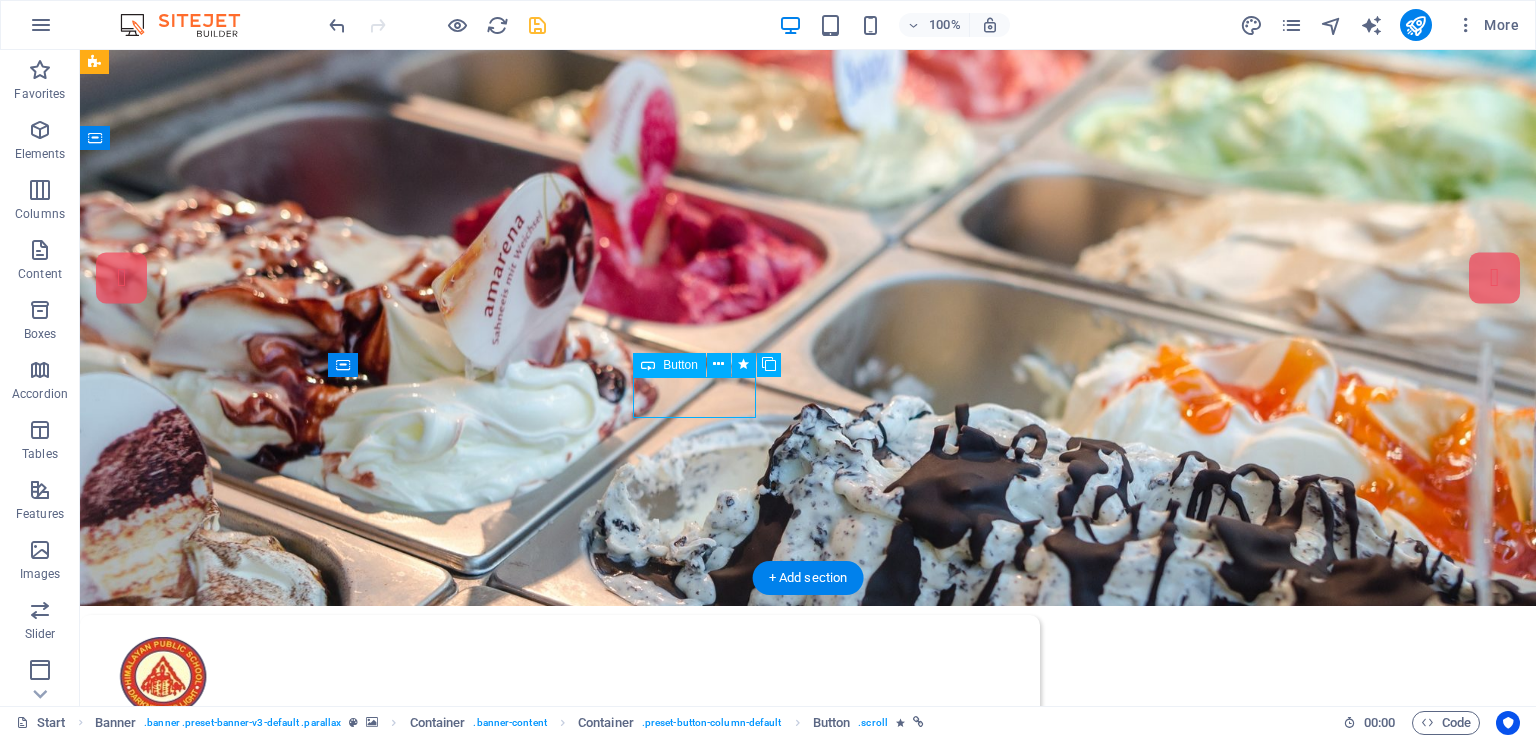 click on "ADMISSION" at bounding box center [808, 1048] 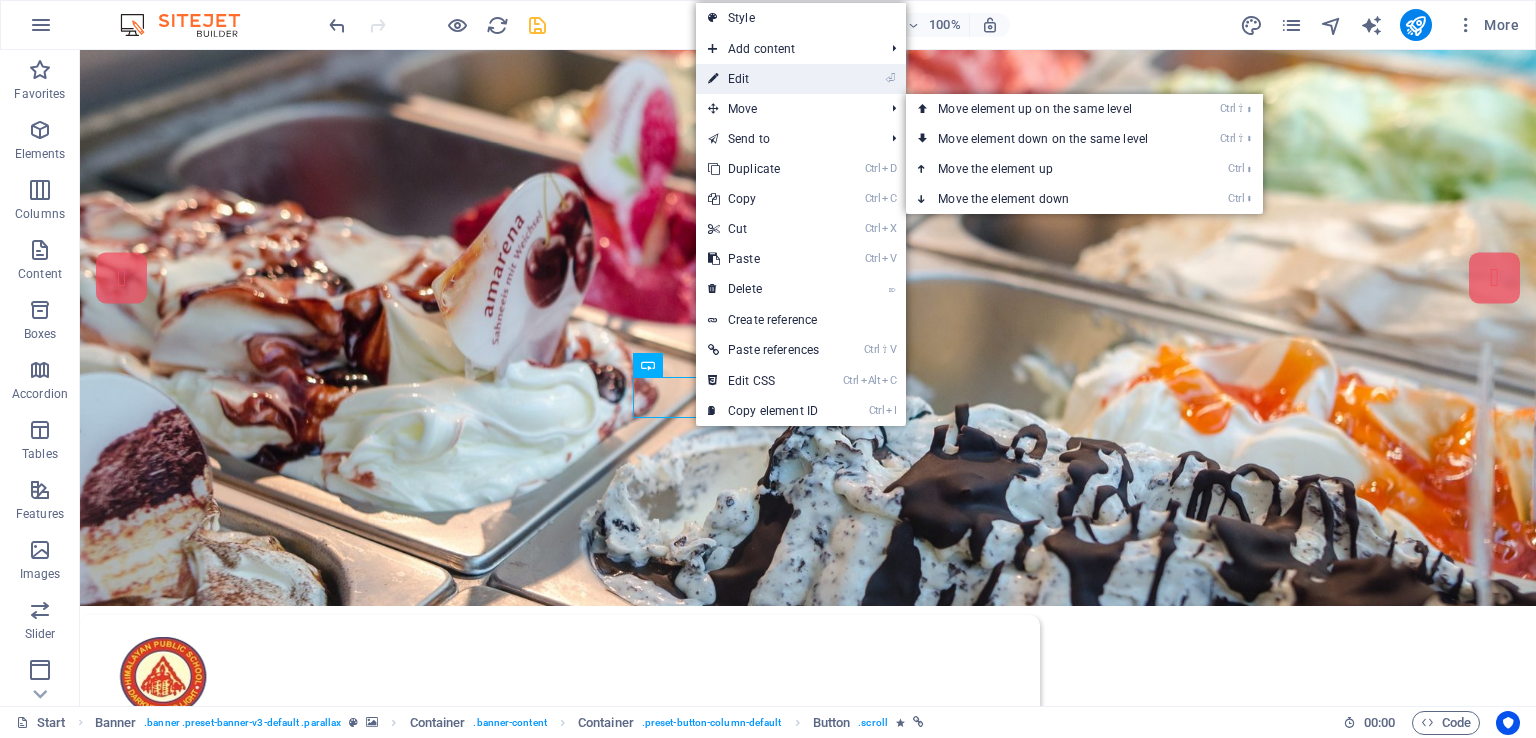 click on "⏎  Edit" at bounding box center [763, 79] 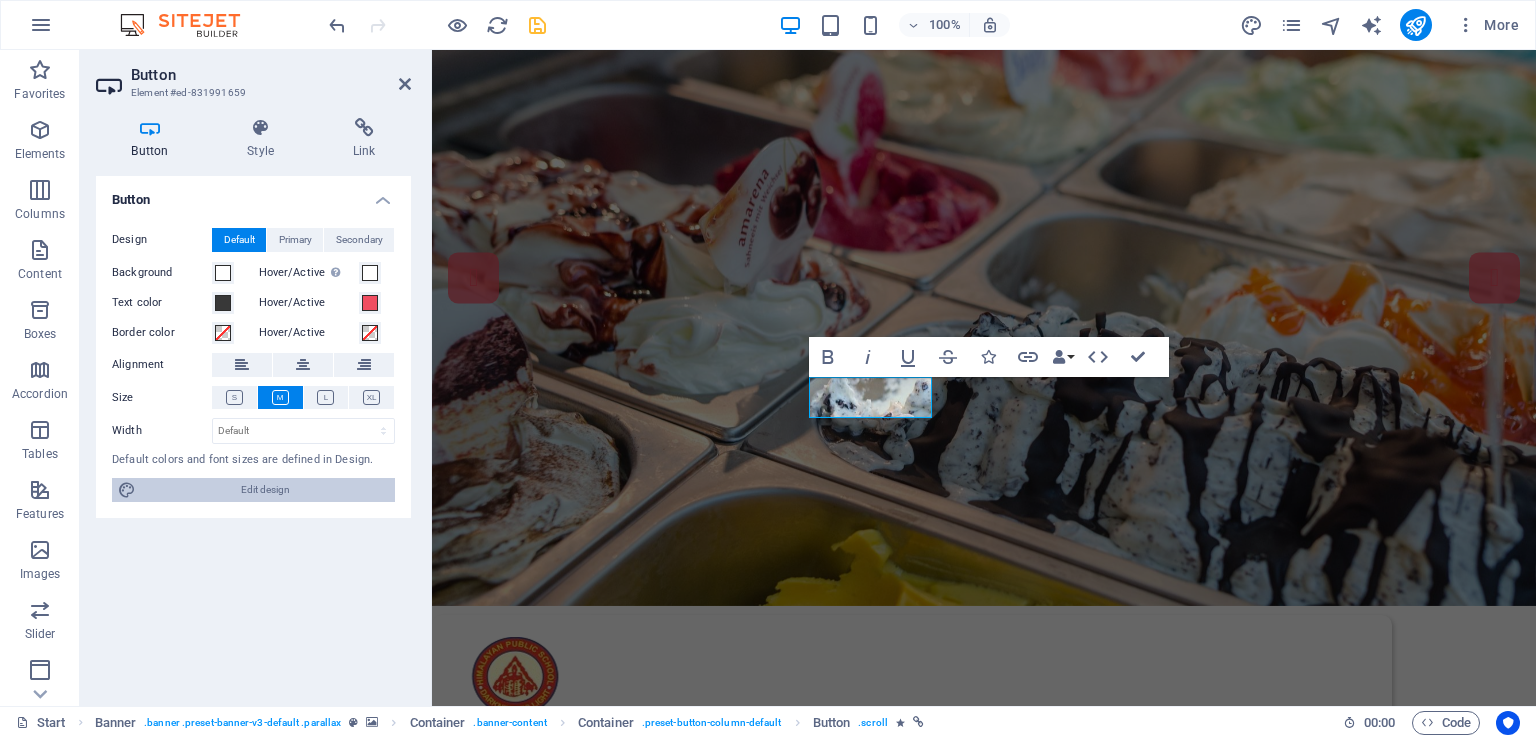 click on "Edit design" at bounding box center (265, 490) 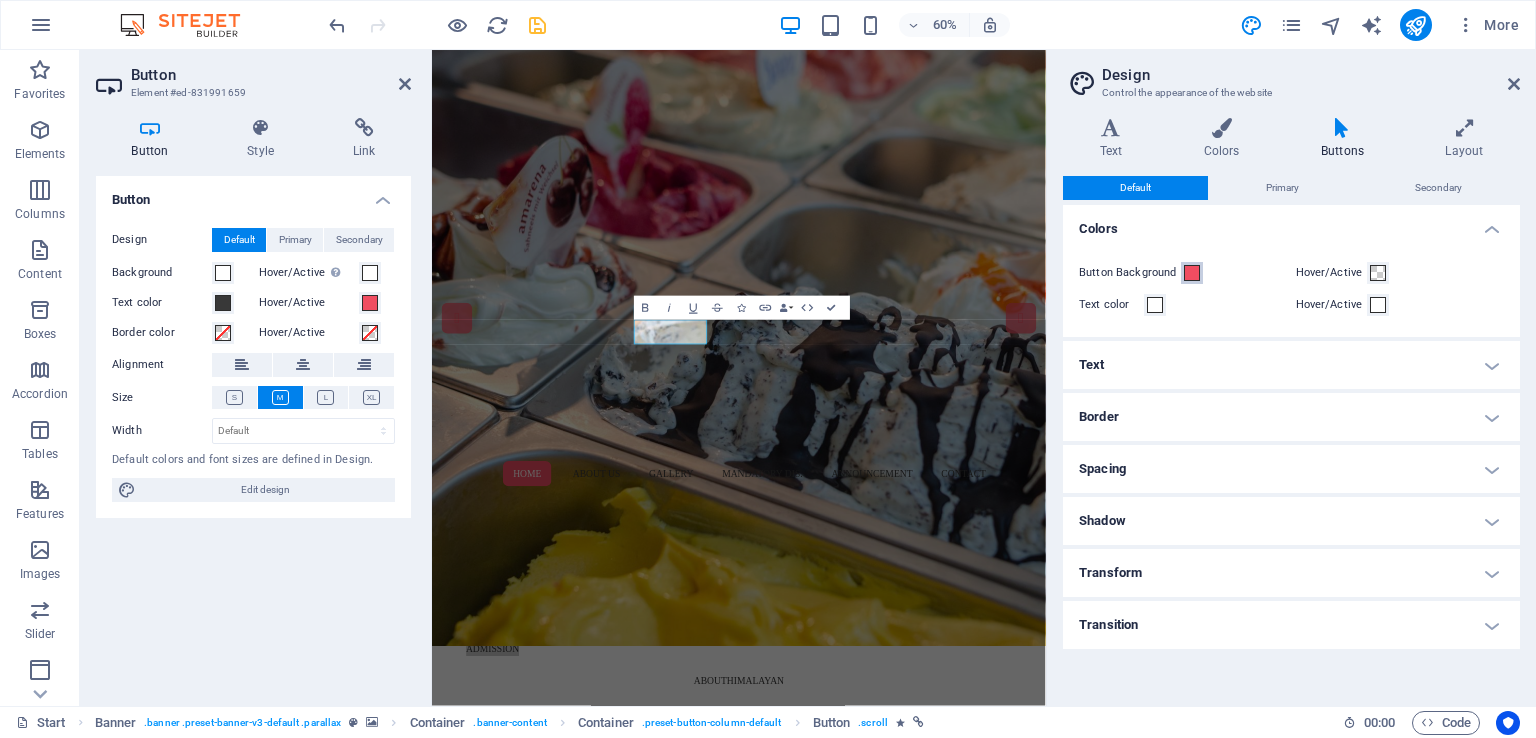 click at bounding box center [1192, 273] 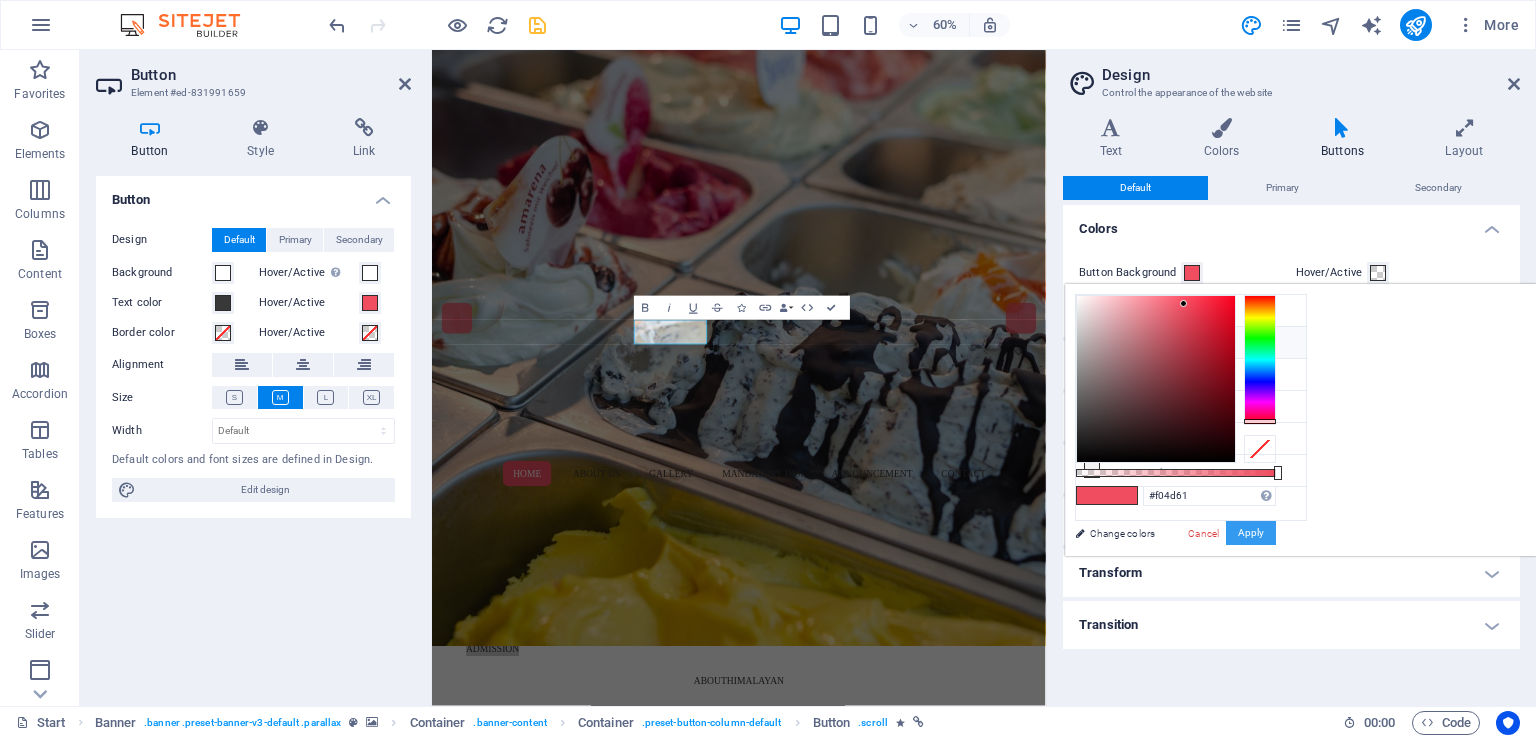 click on "Apply" at bounding box center [1251, 533] 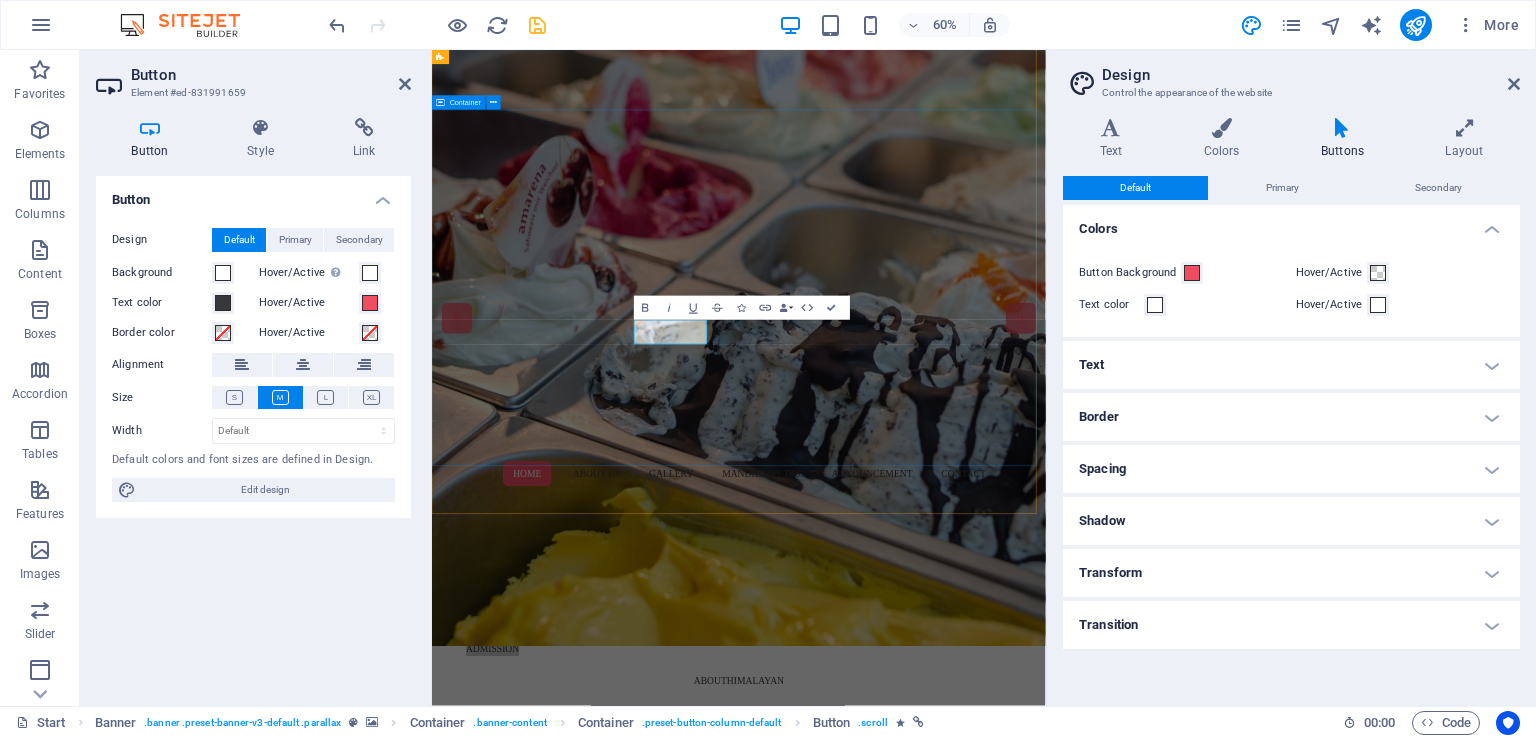click on "Himalayan Public School School Code : 65179 Affiliation No. : 330183 ADMISSION About HIMALAYAN" at bounding box center (943, 1001) 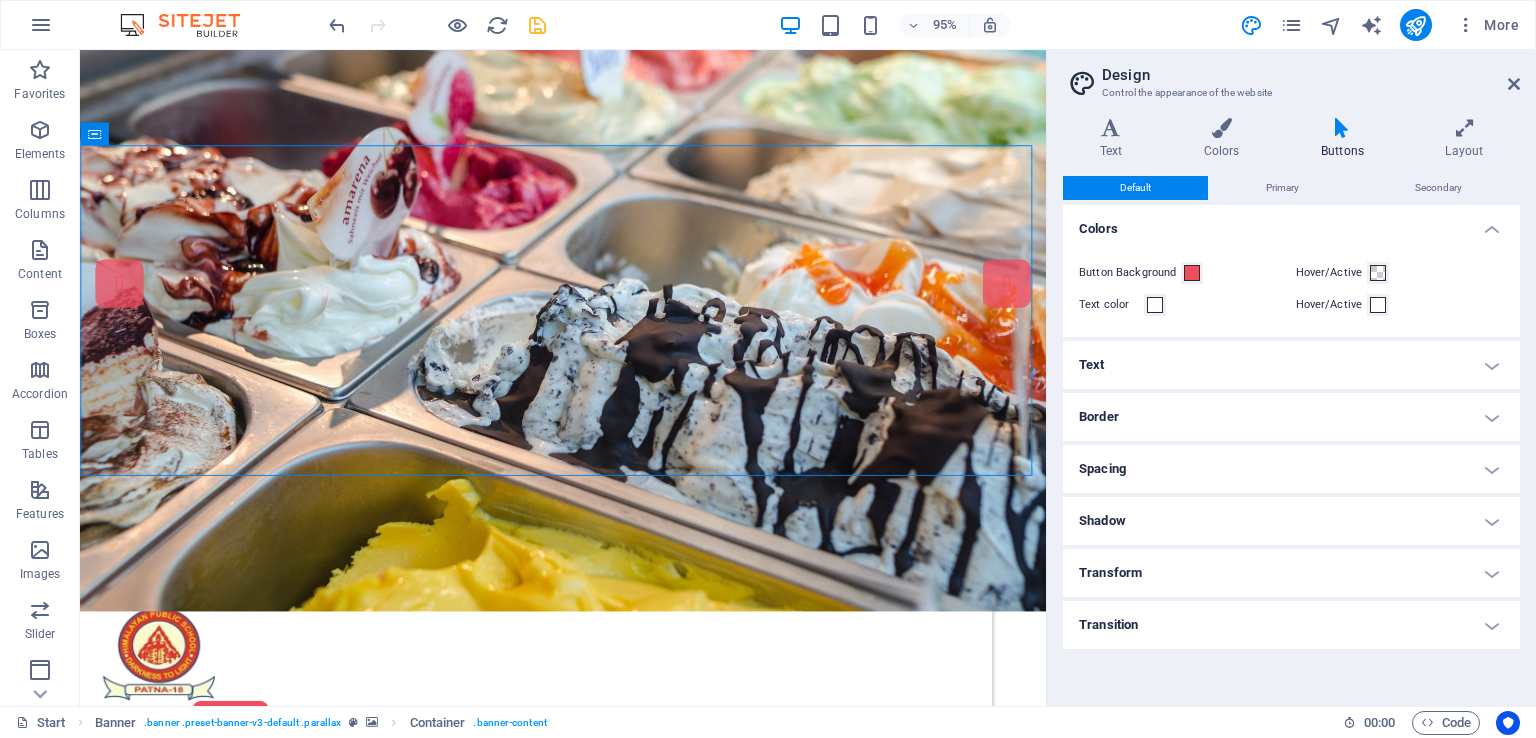 click on "Design Control the appearance of the website Variants Text Colors Buttons Layout Text Standard Bold Links Font color Font Font size 16 rem px Line height 1.65 Font weight To display the font weight correctly, it may need to be enabled. Manage Fonts Thin, 100 Extra-light, 200 Light, 300 Regular, 400 Medium, 500 Semi-bold, 600 Bold, 700 Extra-bold, 800 Black, 900 Letter spacing 0 rem px Font style Text transform Tt TT tt Text align Font weight To display the font weight correctly, it may need to be enabled. Manage Fonts Thin, 100 Extra-light, 200 Light, 300 Regular, 400 Medium, 500 Semi-bold, 600 Bold, 700 Extra-bold, 800 Black, 900 Default Hover / Active Font color Font color Decoration None Decoration None Transition duration 0.3 s Transition function Ease Ease In Ease Out Ease In/Ease Out Linear Headlines All H1 / Textlogo H2 H3 H4 H5 H6 Font color Font Lobster Line height 1.2 Font weight To display the font weight correctly, it may need to be enabled. Manage Fonts Thin, 100 Extra-light, 200 Bold, 700" at bounding box center (1291, 378) 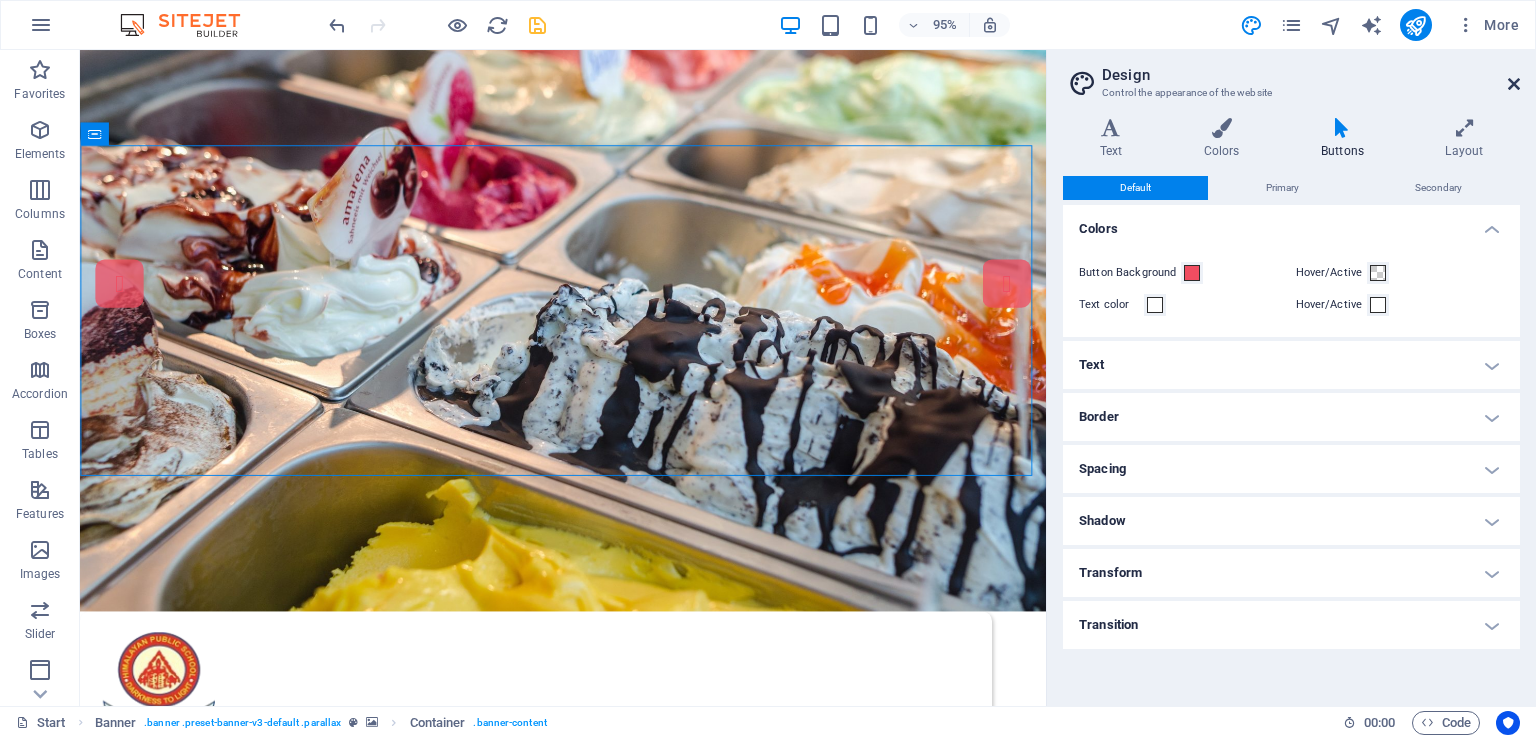 drag, startPoint x: 1514, startPoint y: 90, endPoint x: 1378, endPoint y: 59, distance: 139.48836 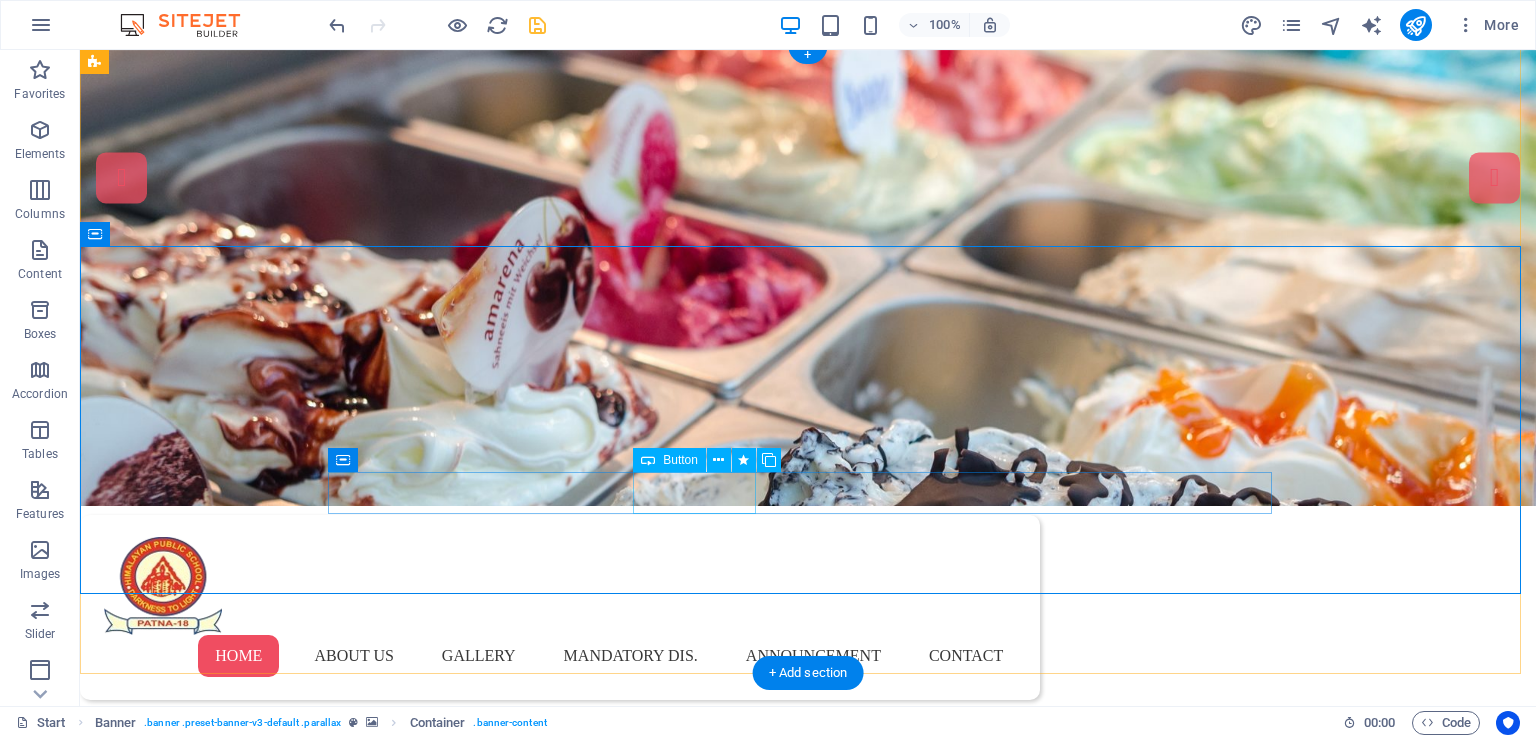 scroll, scrollTop: 0, scrollLeft: 0, axis: both 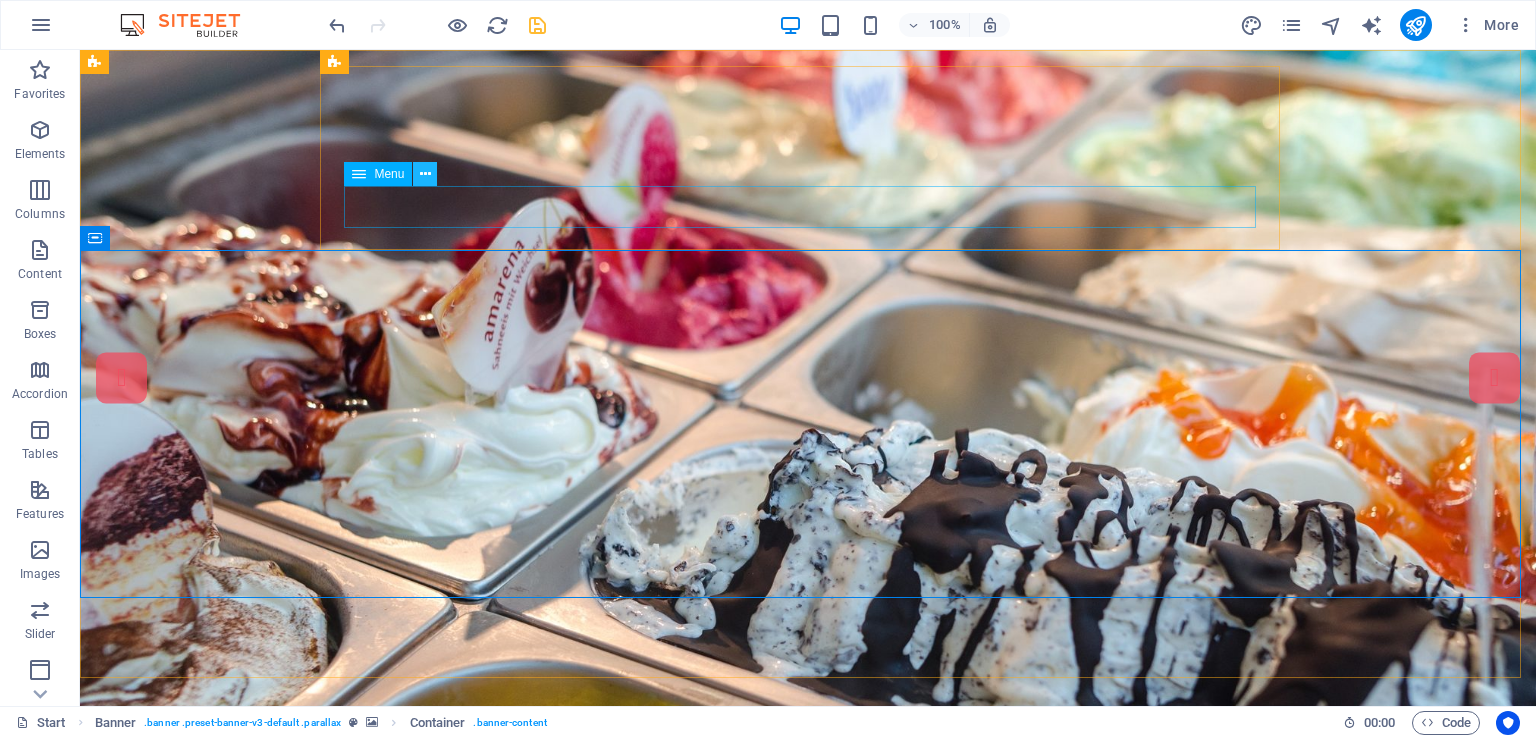 click at bounding box center [425, 174] 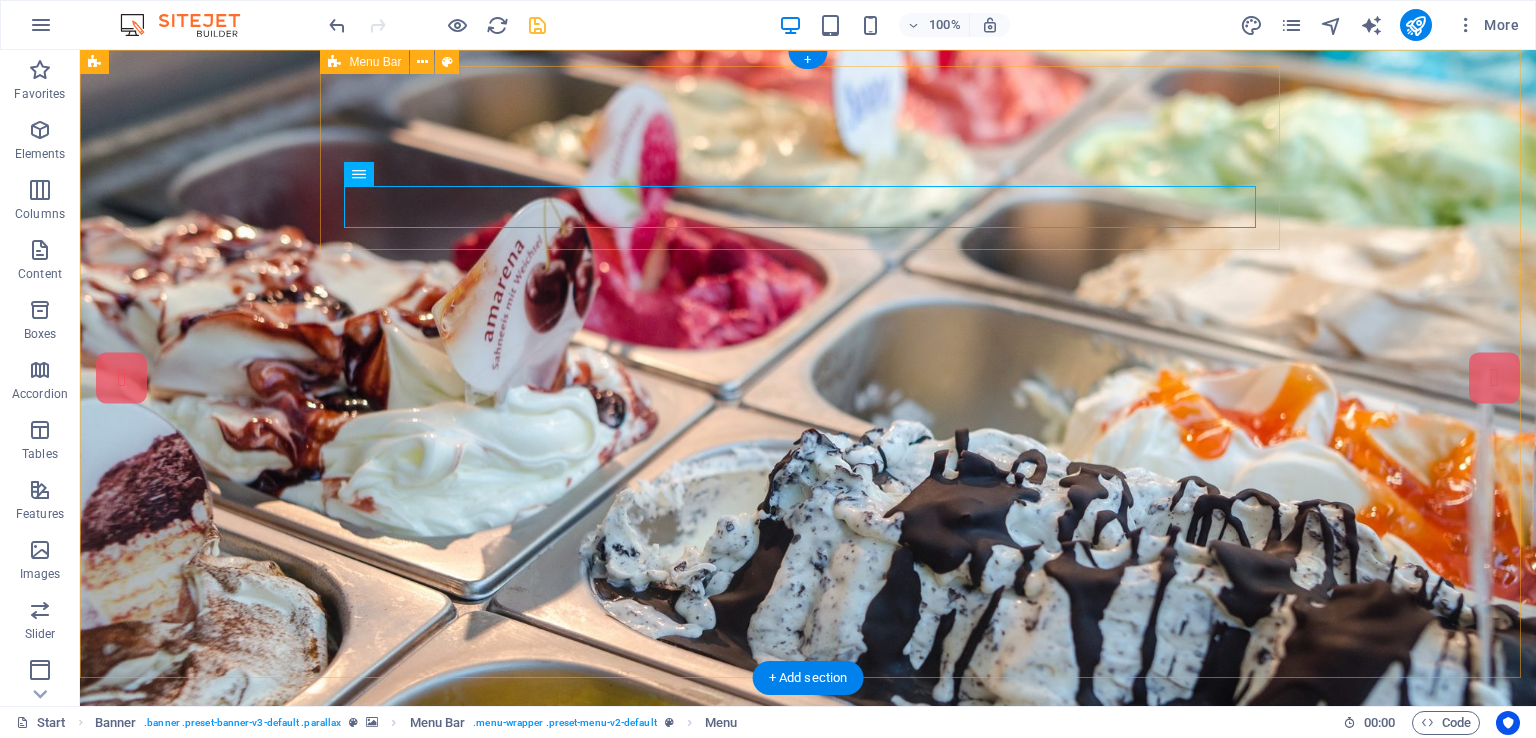 click on "Home About us GALLERY MANDATORY DIS. ANNOUNCEMENT Contact" at bounding box center (560, 807) 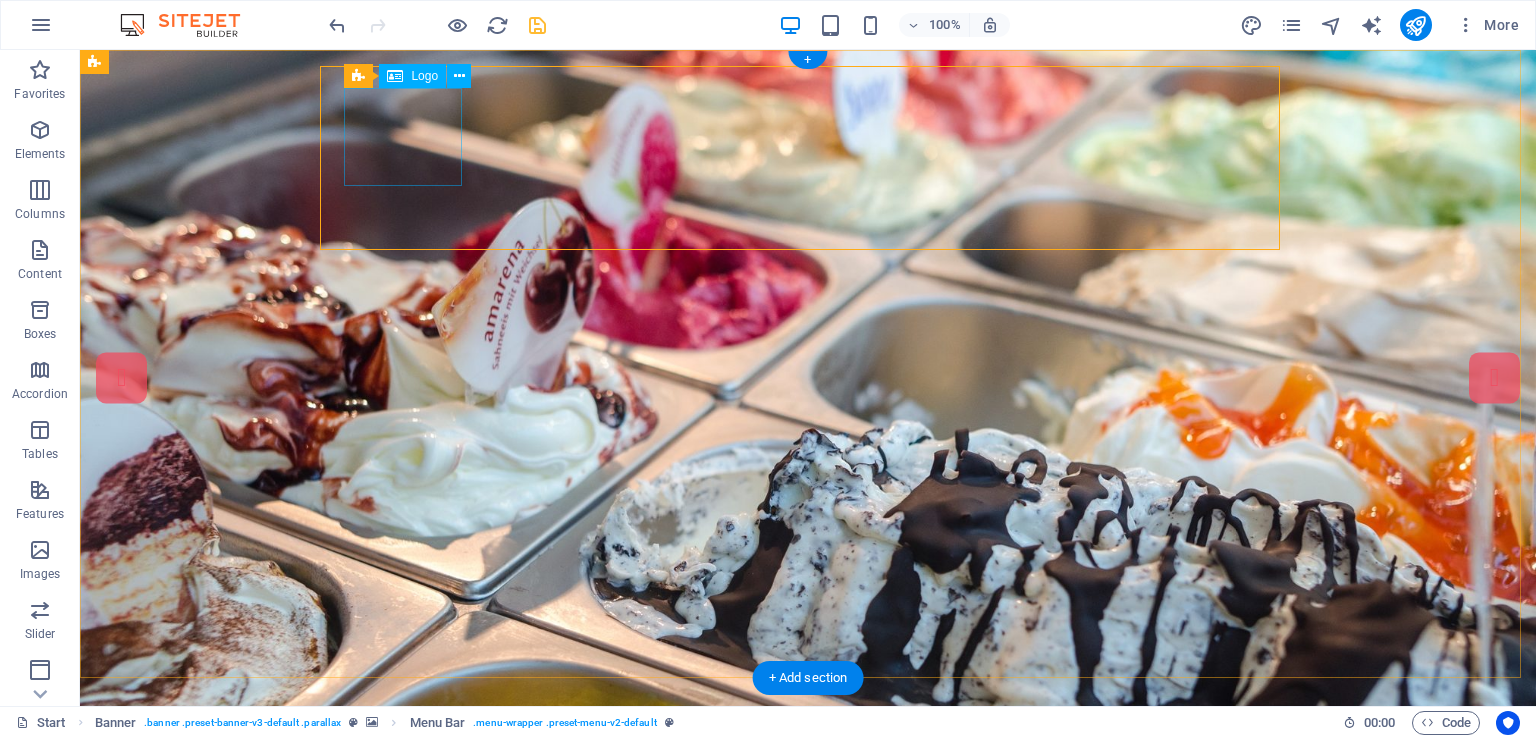 click at bounding box center [560, 786] 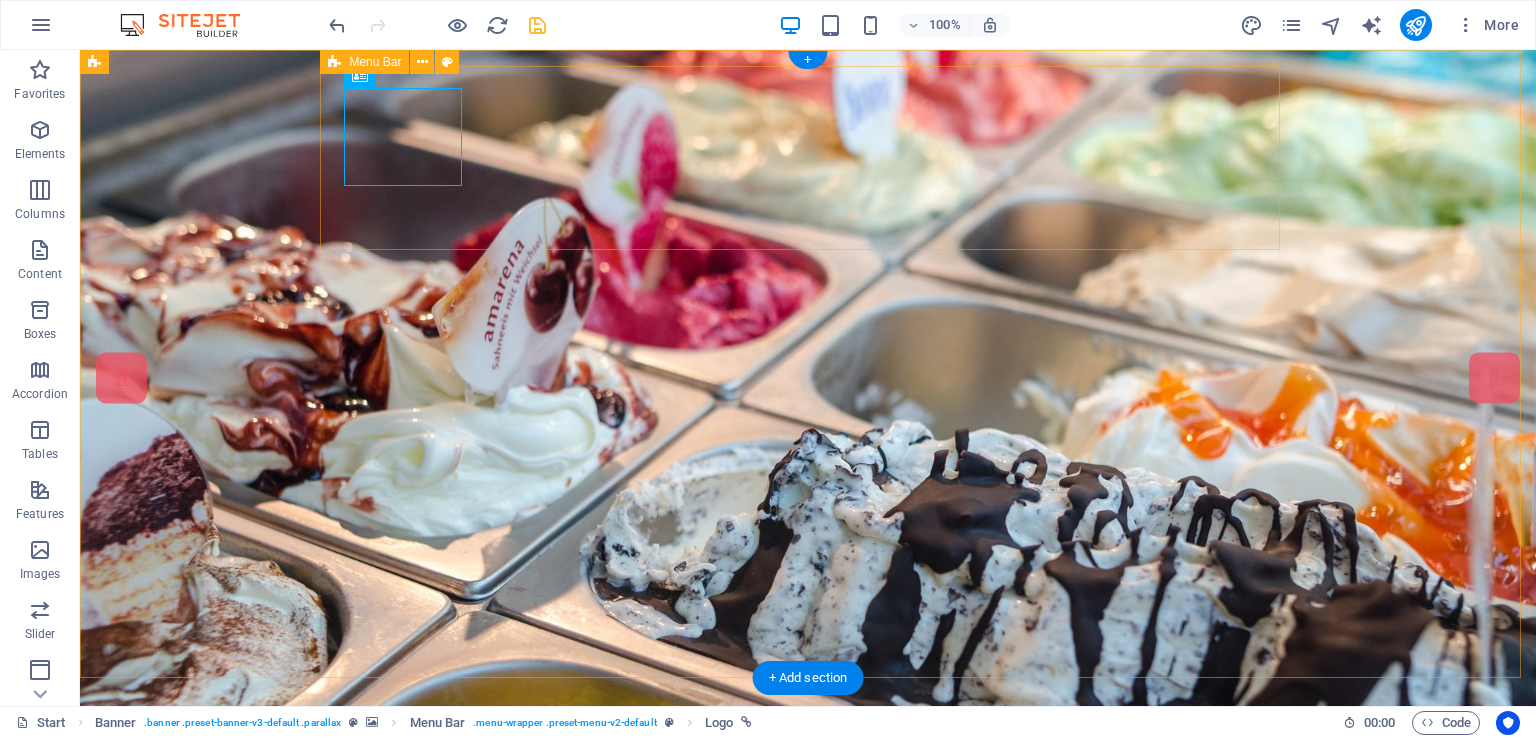 click on "Home About us GALLERY MANDATORY DIS. ANNOUNCEMENT Contact" at bounding box center [560, 807] 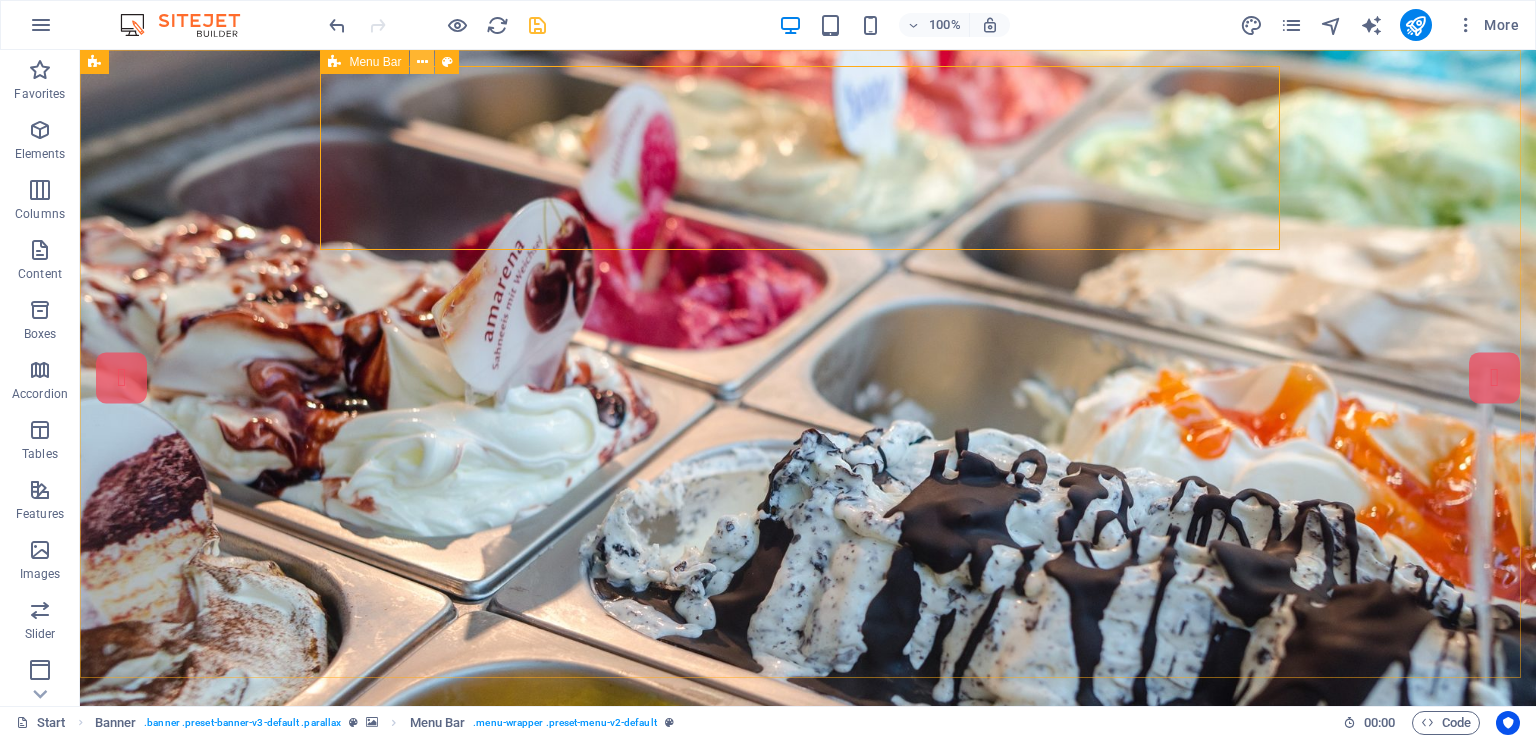 click at bounding box center [422, 62] 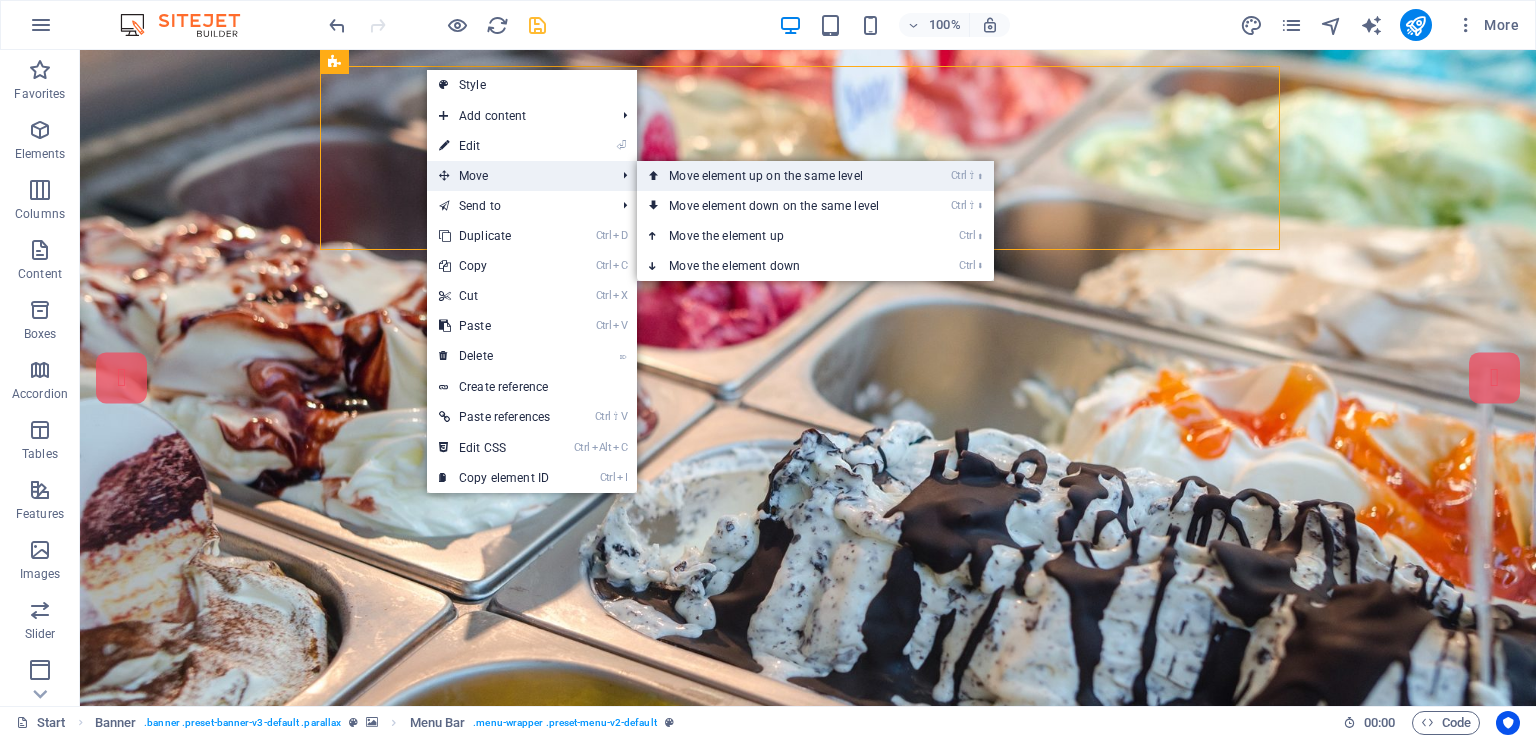 click on "Ctrl ⇧ ⬆  Move element up on the same level" at bounding box center [778, 176] 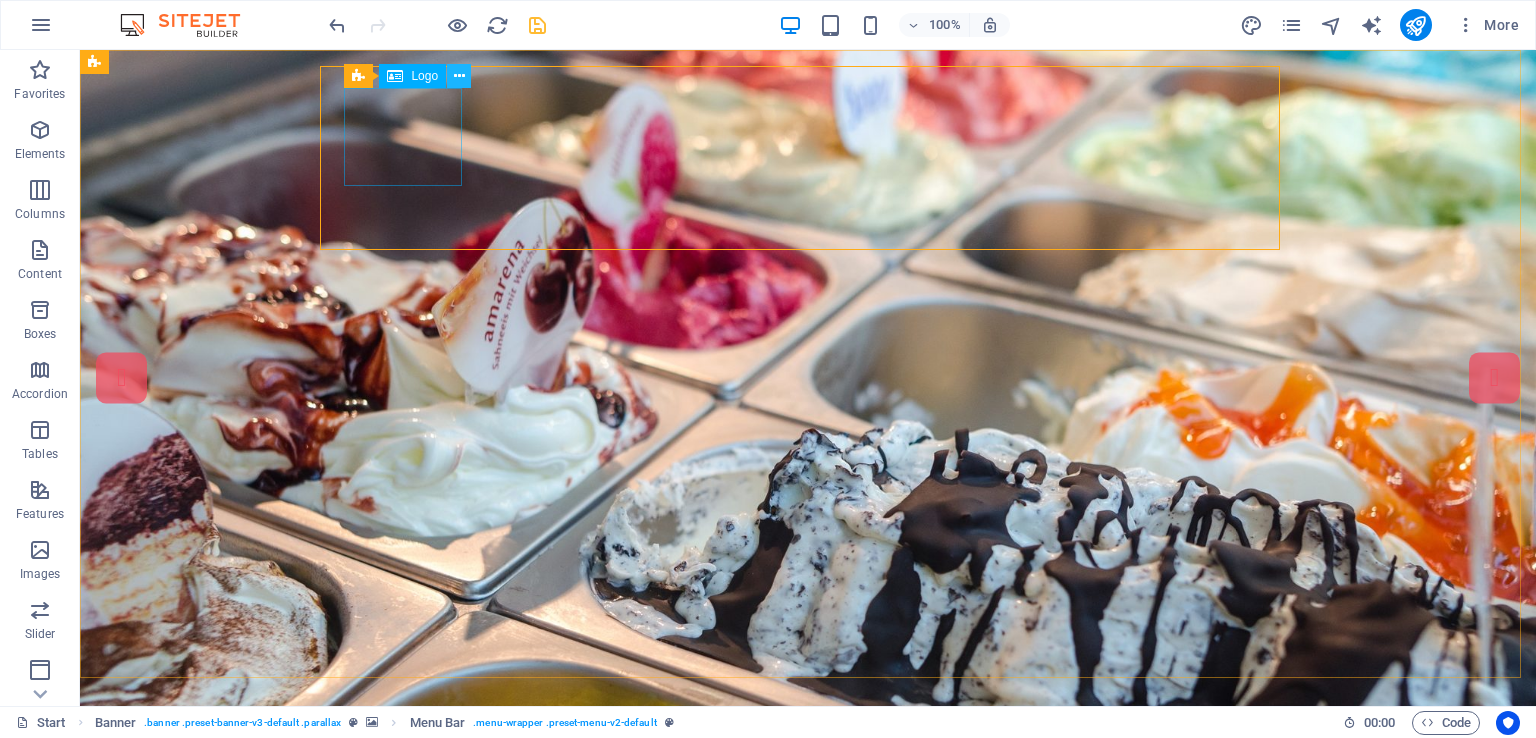 click at bounding box center [459, 76] 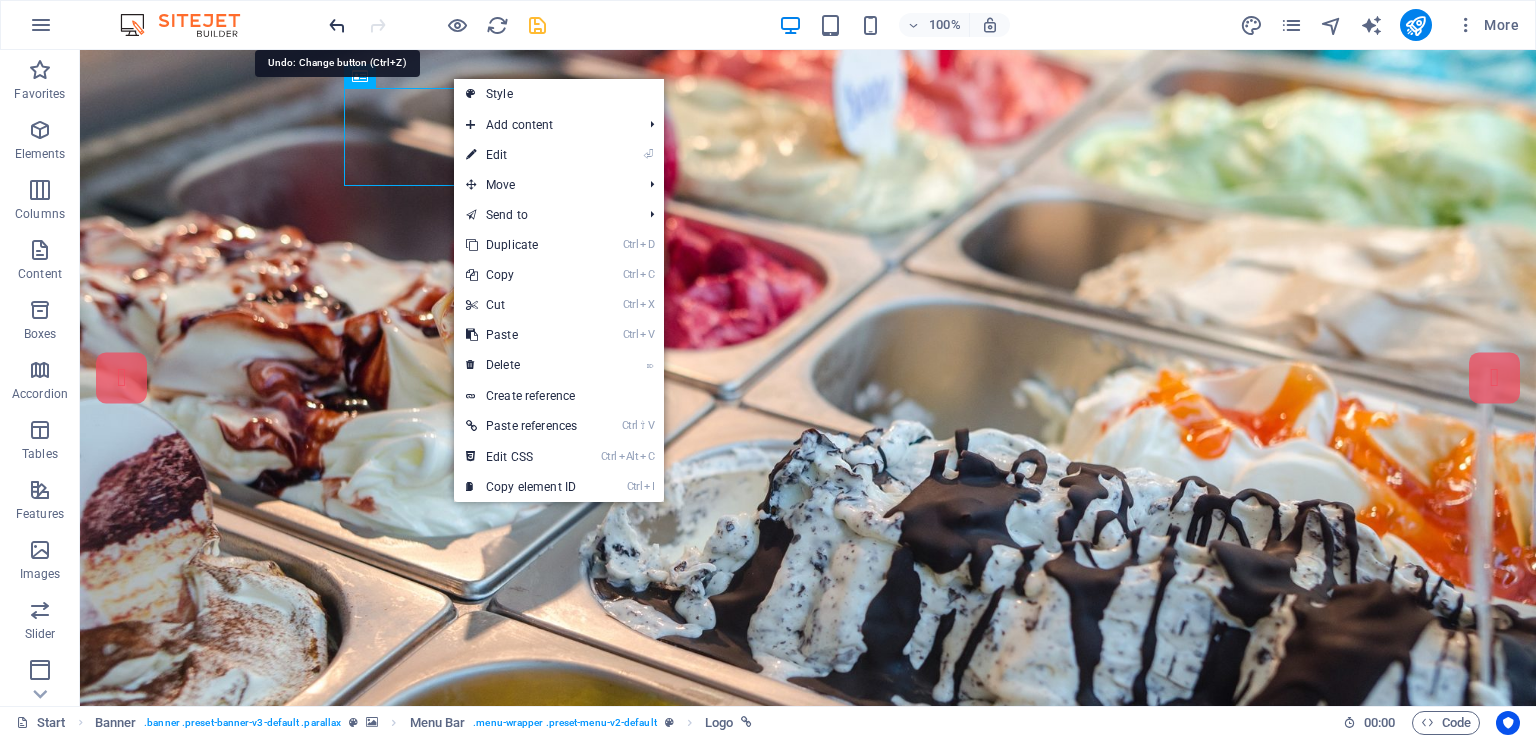 click at bounding box center (337, 25) 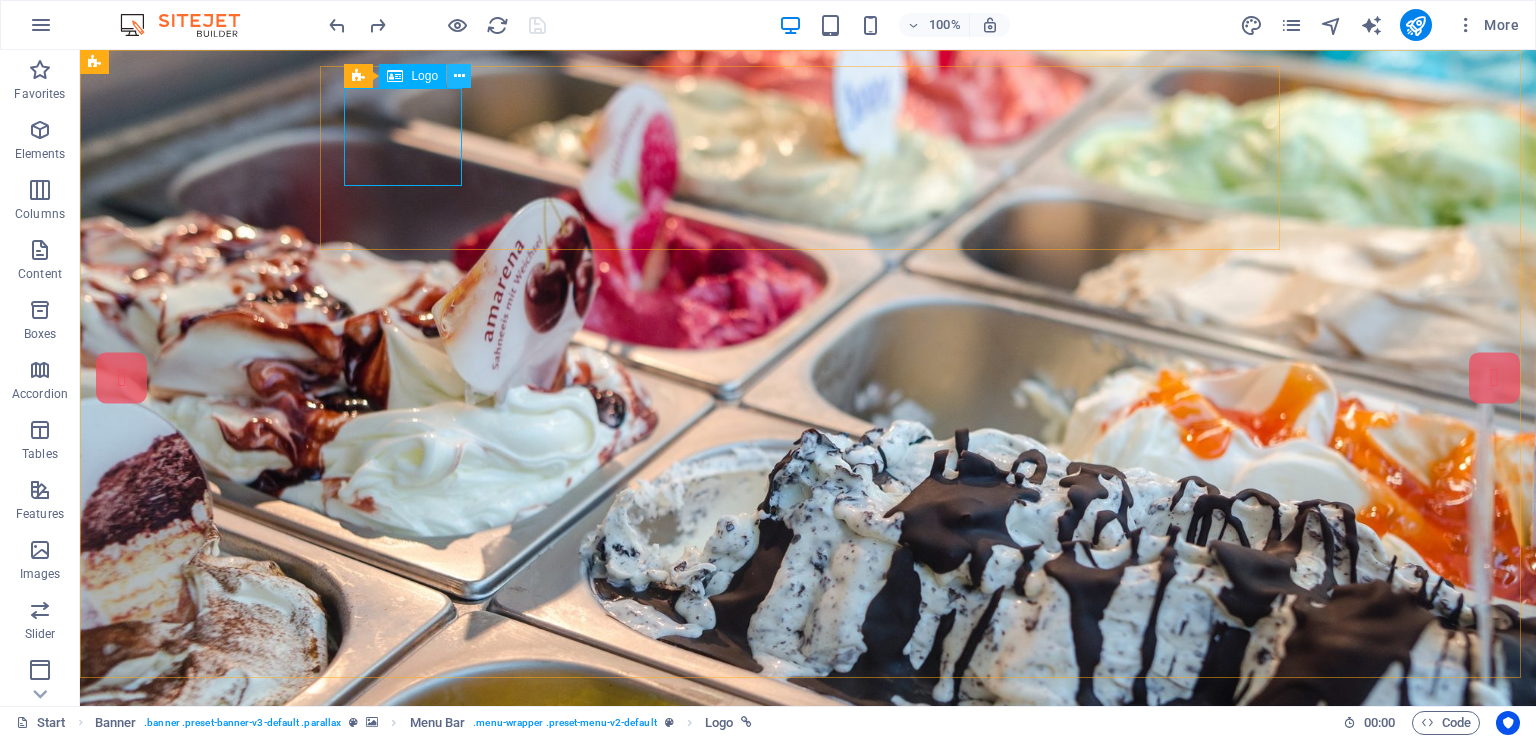 click at bounding box center [459, 76] 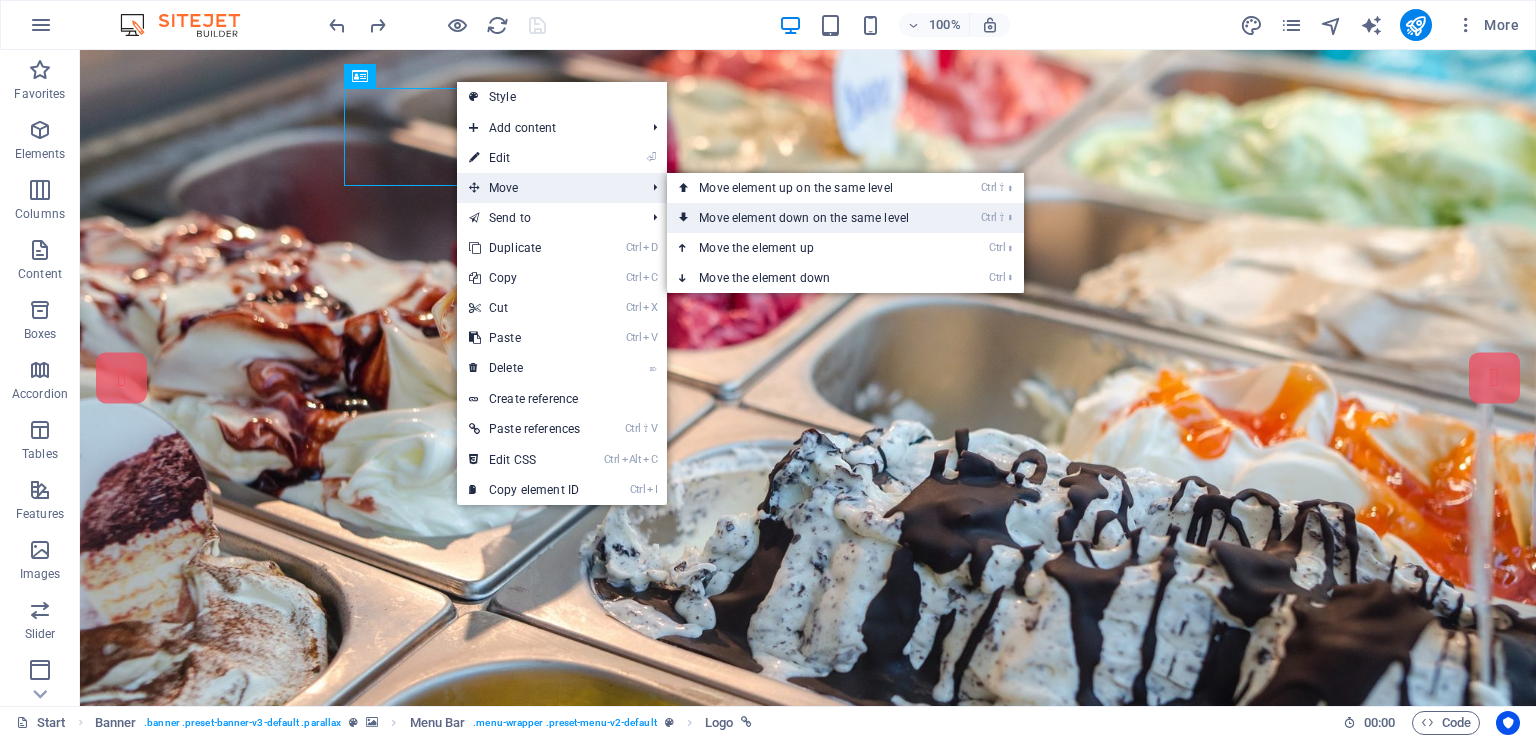 click on "Ctrl ⇧ ⬇  Move element down on the same level" at bounding box center [808, 218] 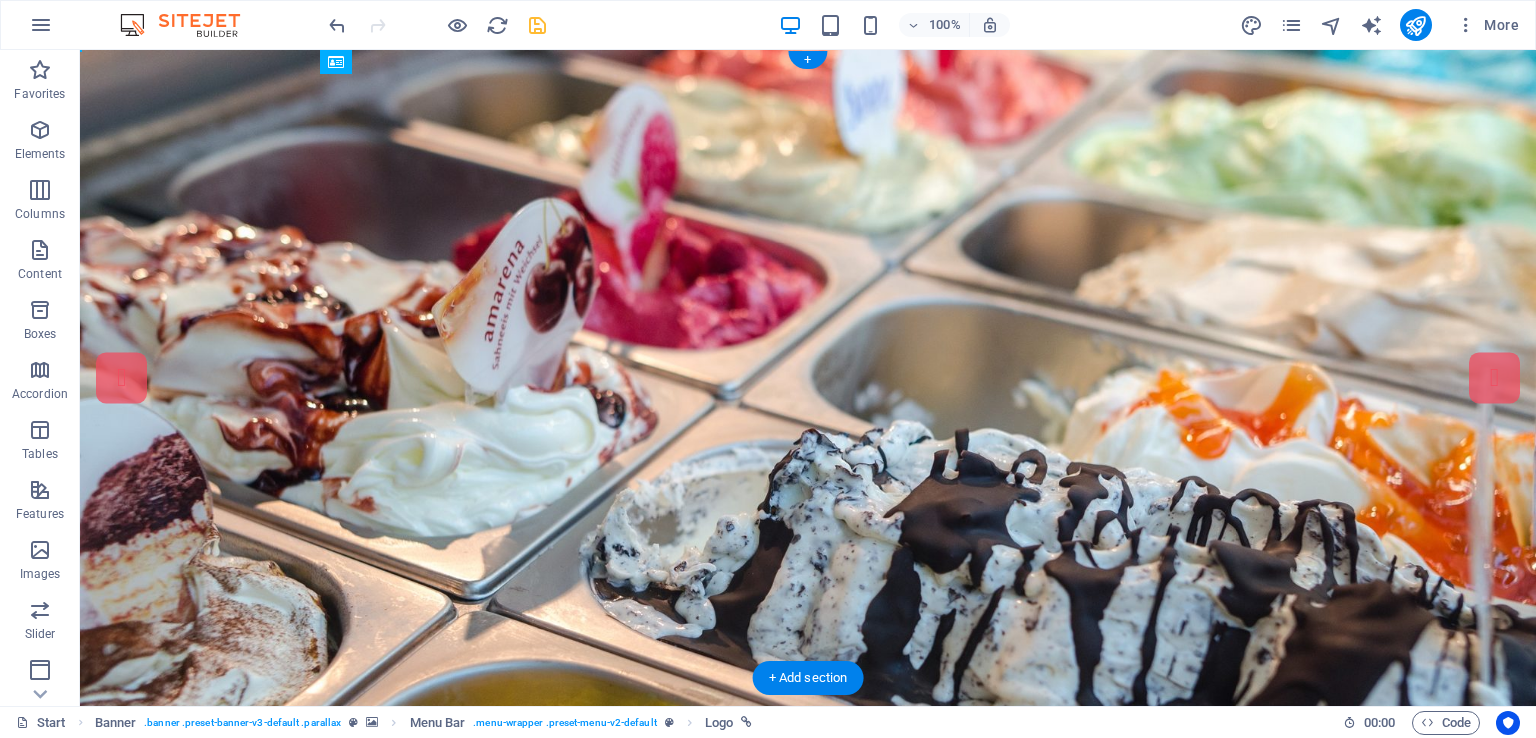 drag, startPoint x: 421, startPoint y: 179, endPoint x: 383, endPoint y: 197, distance: 42.047592 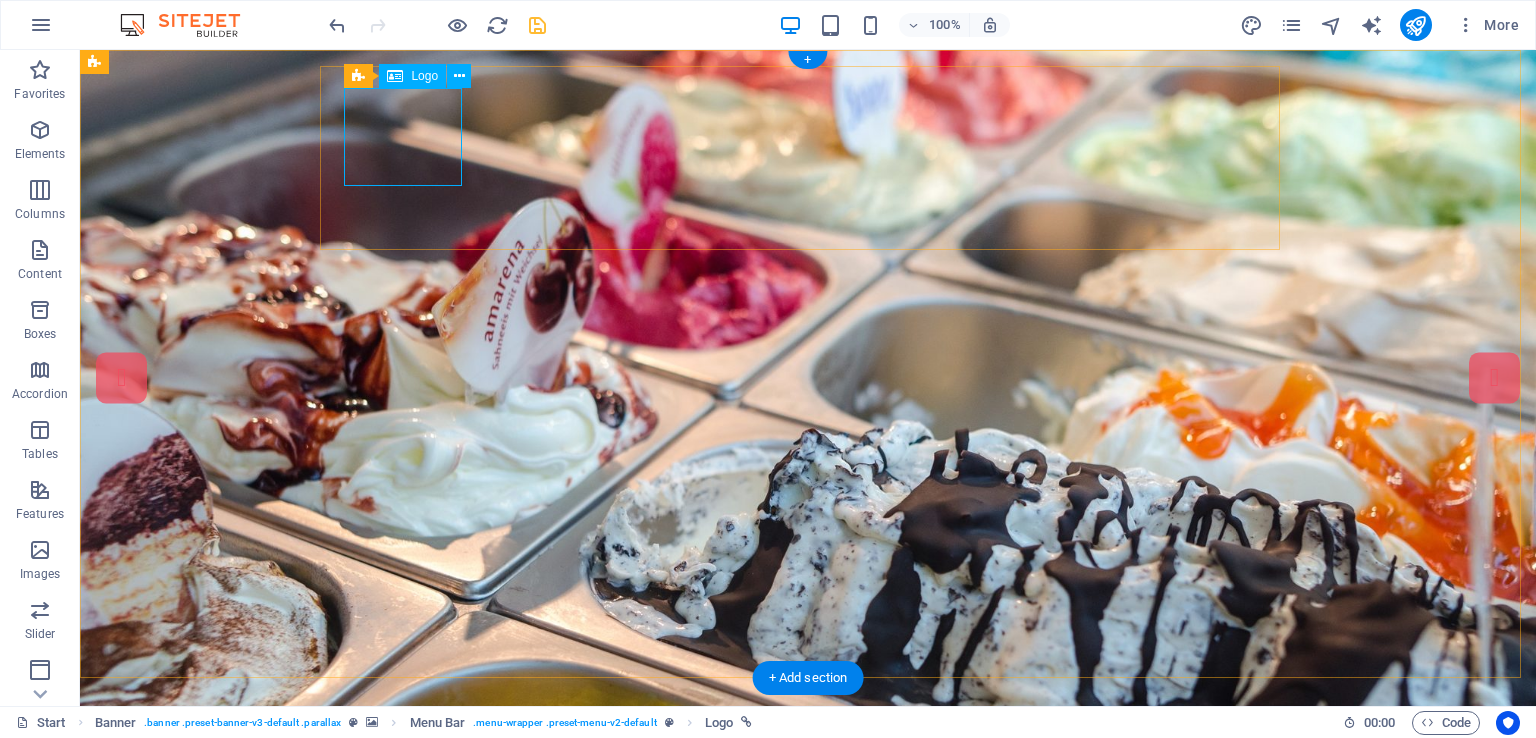 click at bounding box center [560, 786] 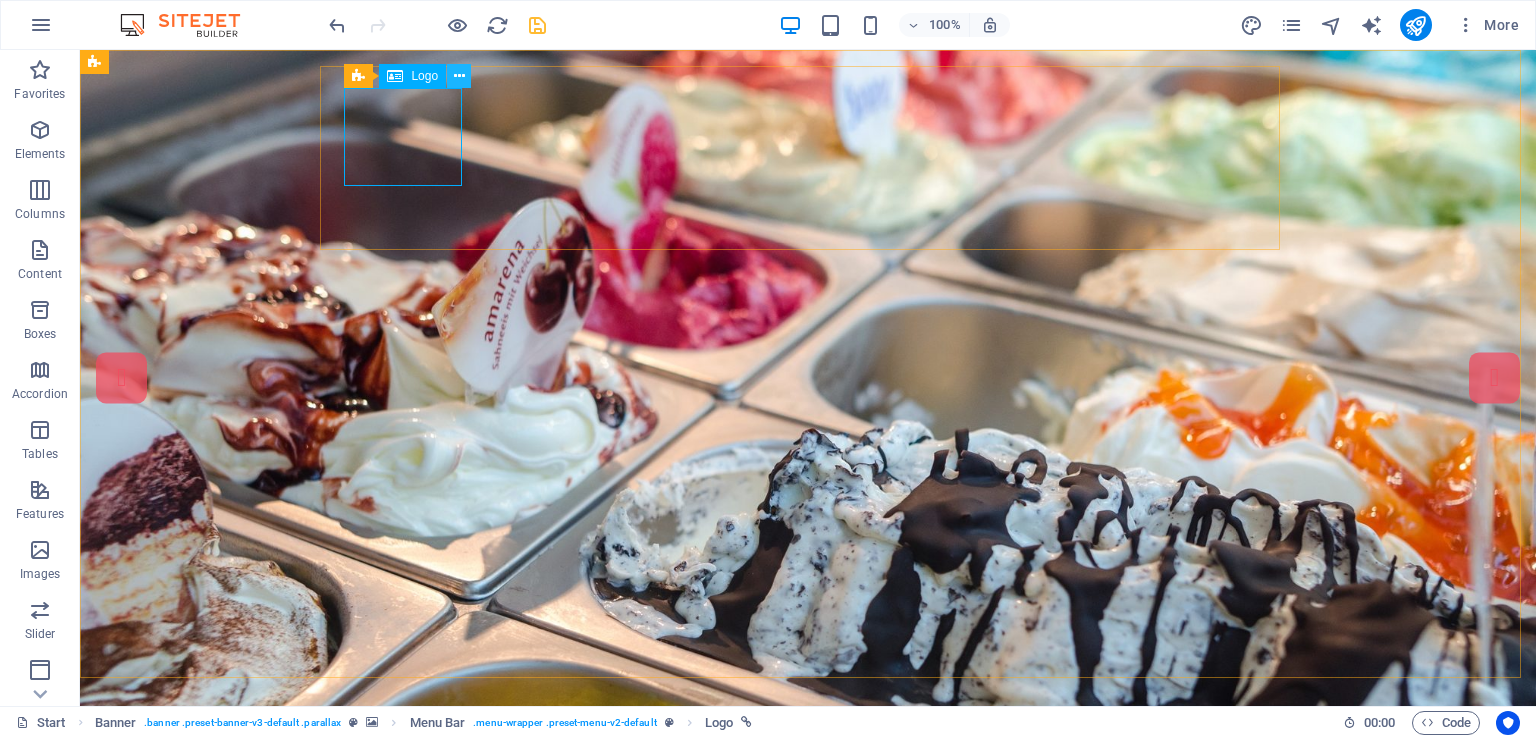 click at bounding box center [459, 76] 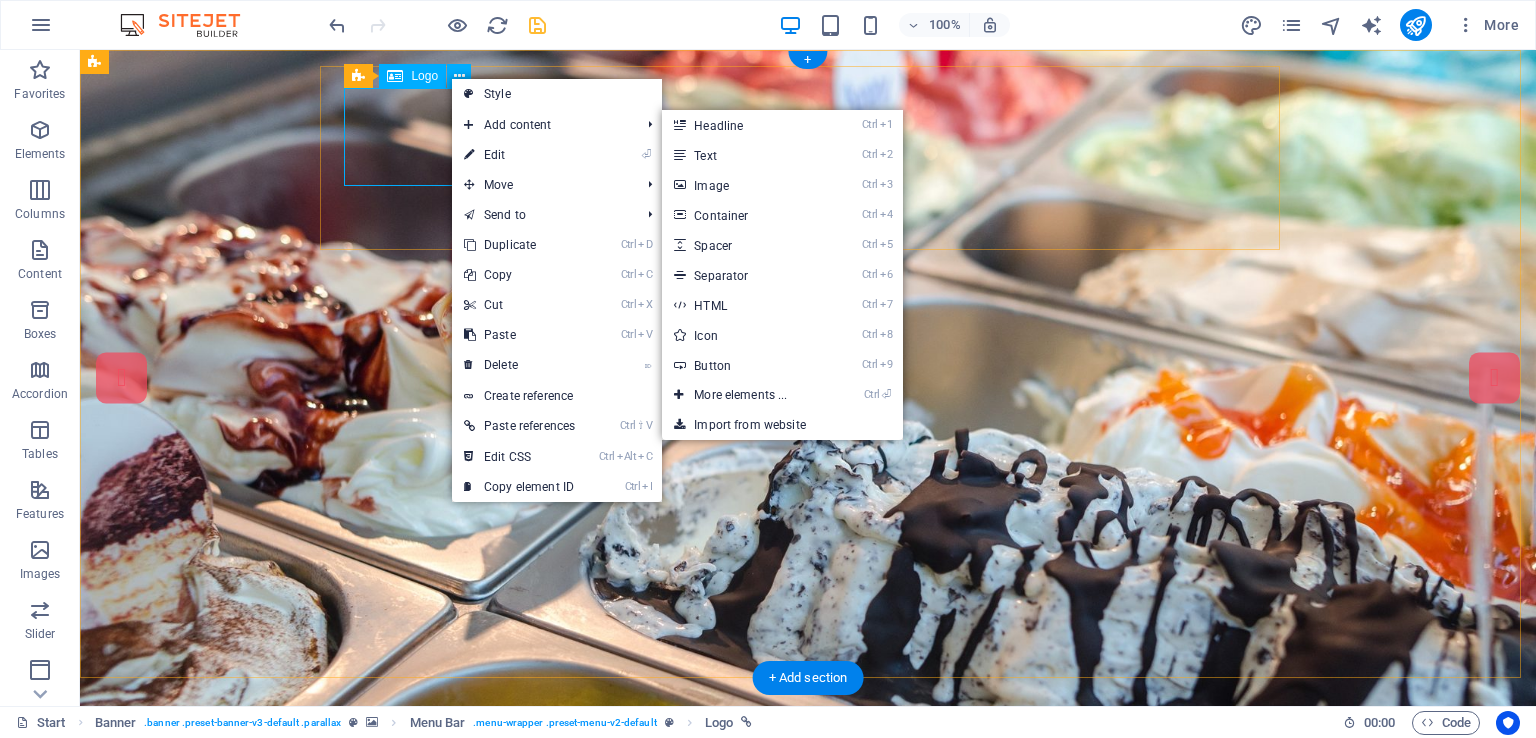 click at bounding box center [560, 786] 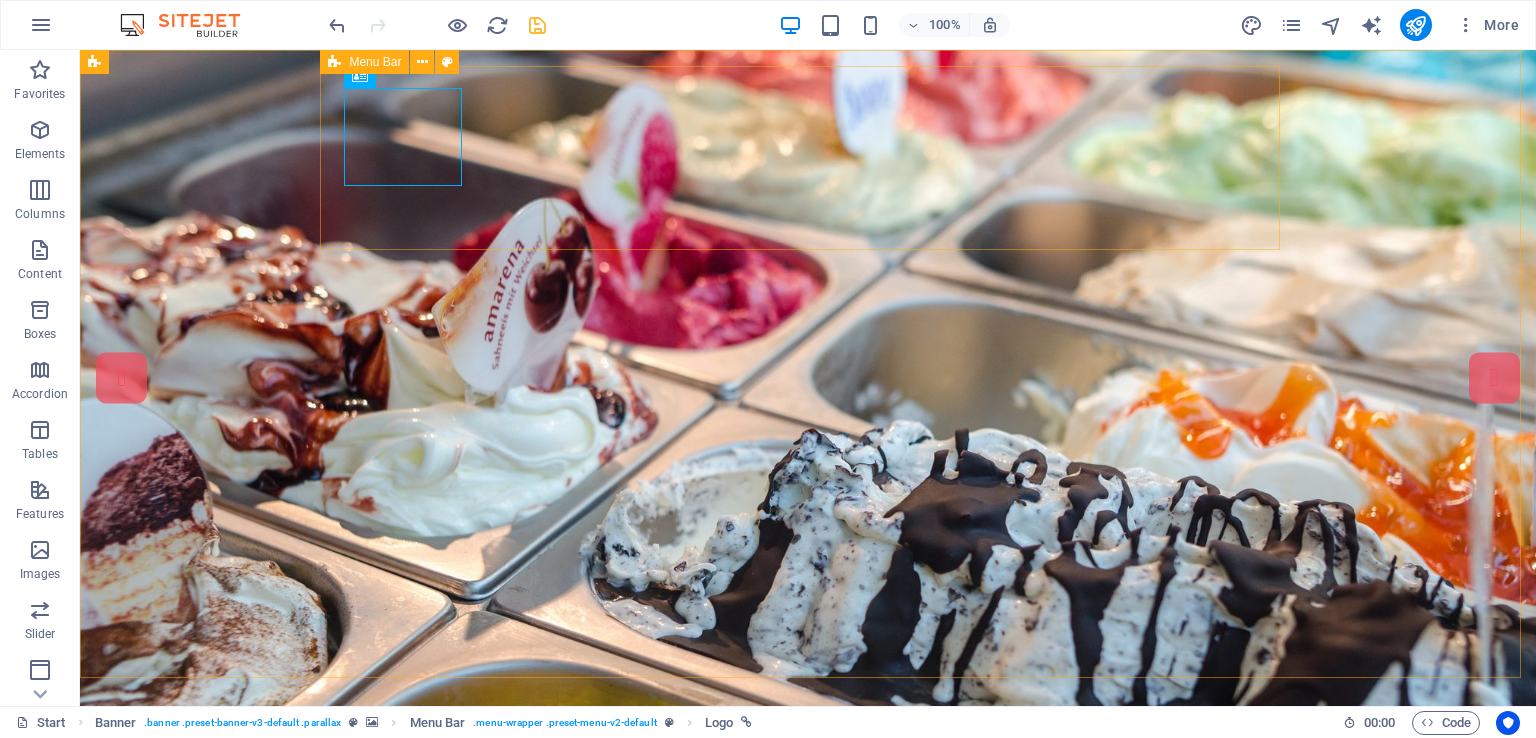 click on "Menu Bar" at bounding box center (375, 62) 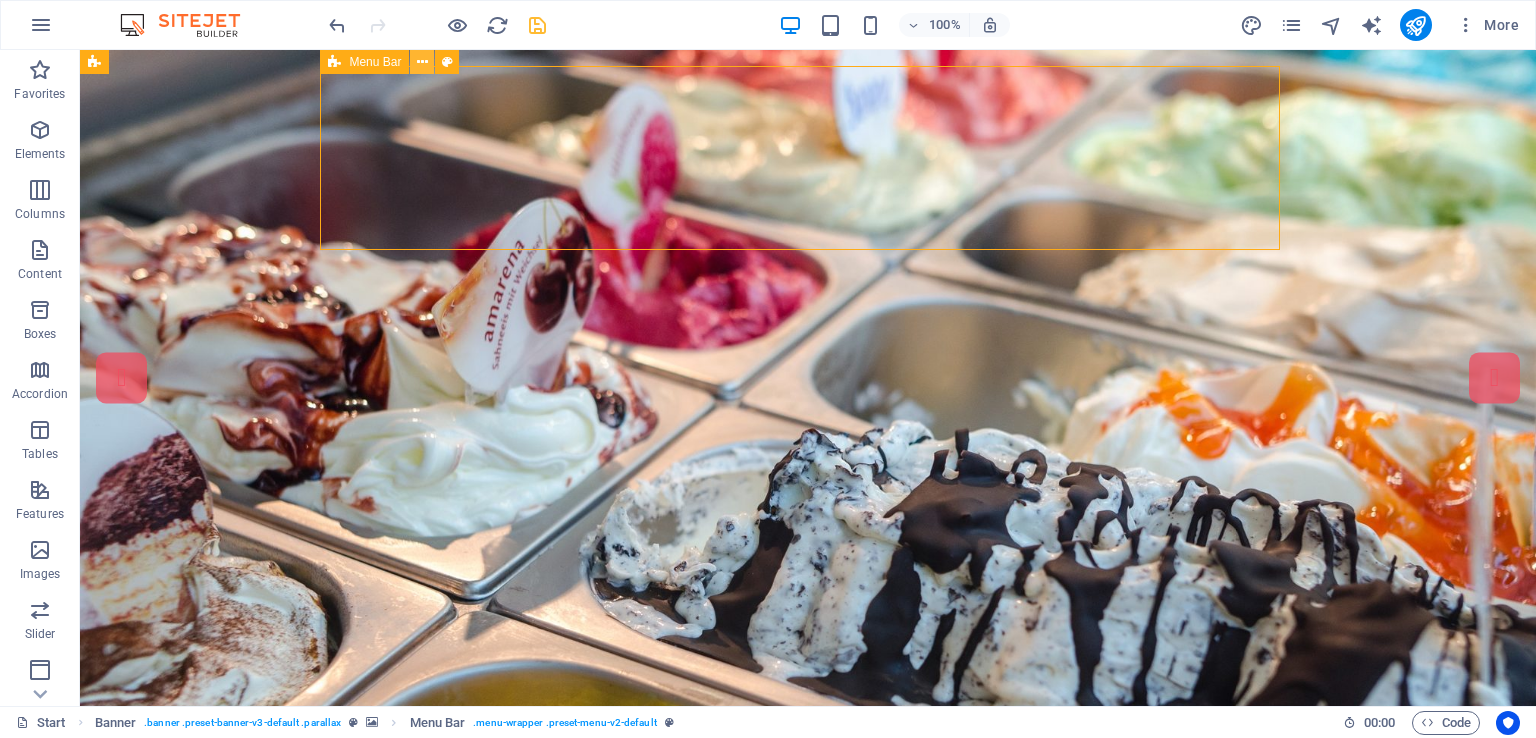 click at bounding box center (422, 62) 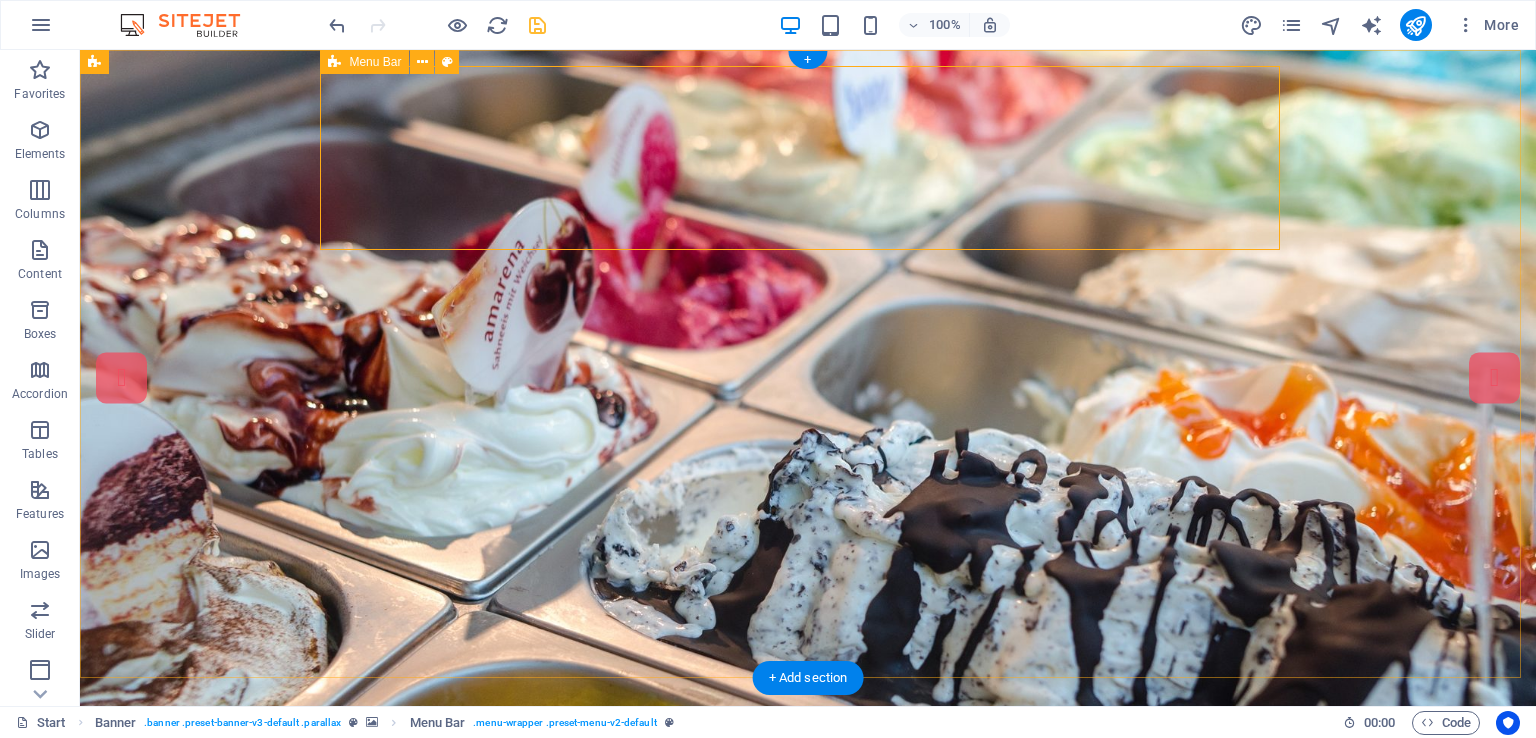 click on "Home About us GALLERY MANDATORY DIS. ANNOUNCEMENT Contact" at bounding box center [560, 807] 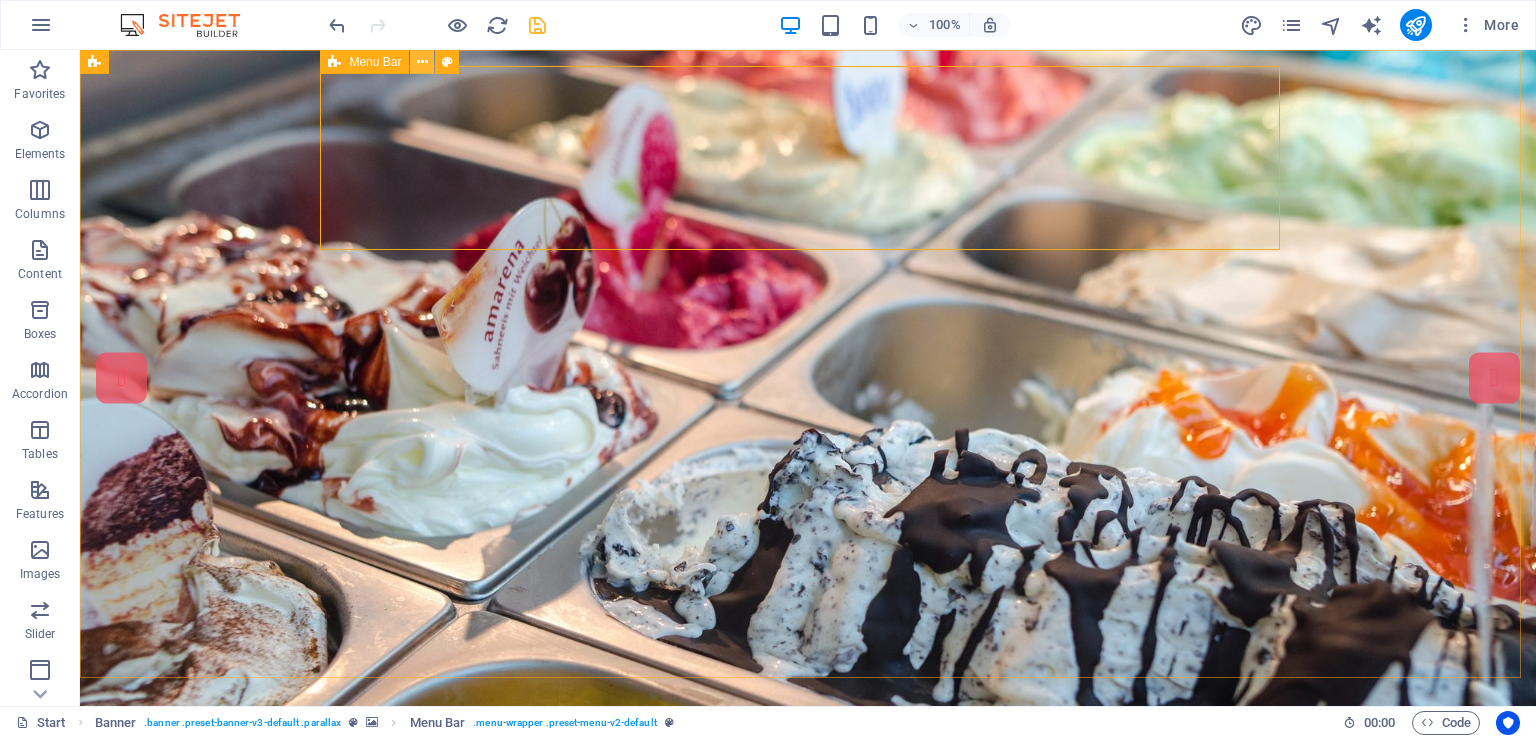 click at bounding box center (422, 62) 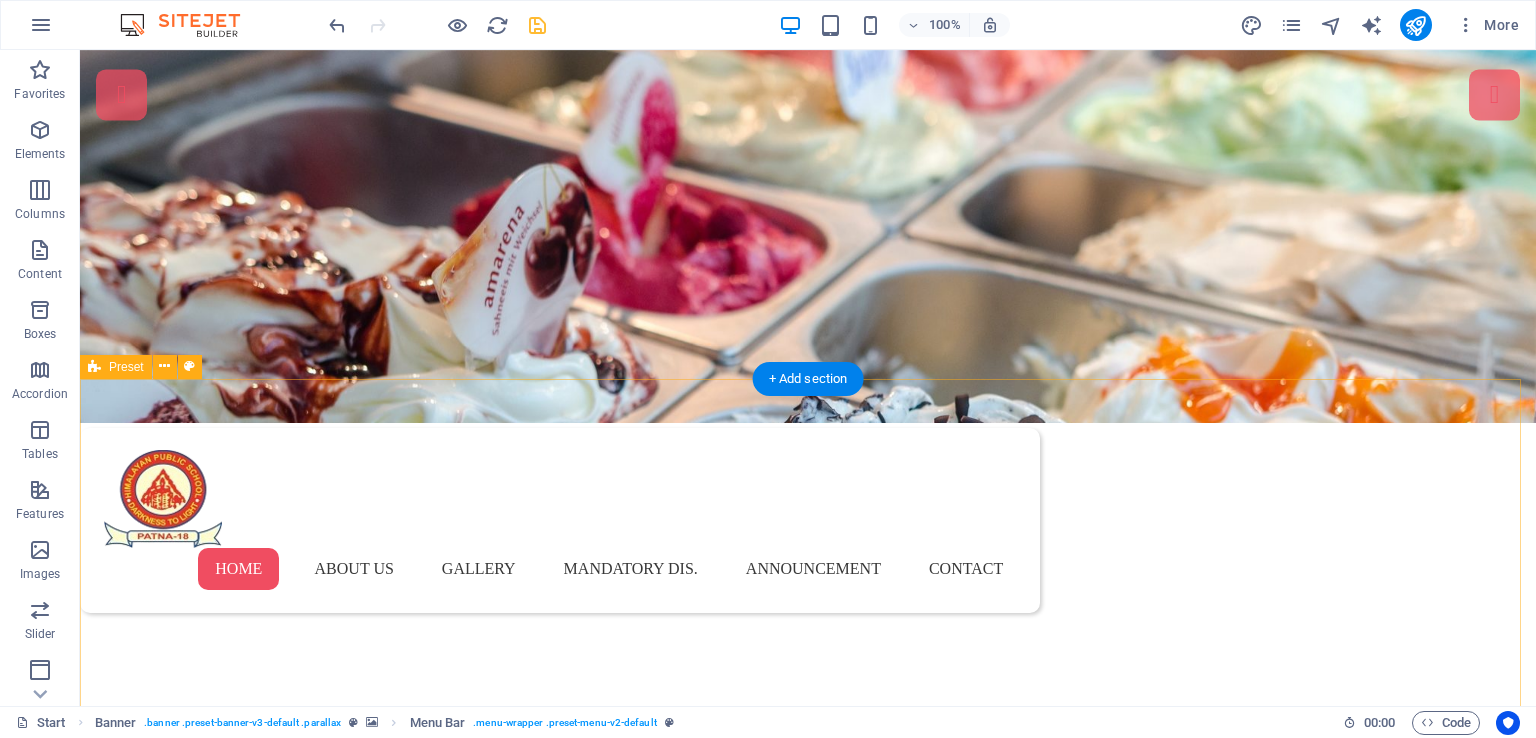 scroll, scrollTop: 0, scrollLeft: 0, axis: both 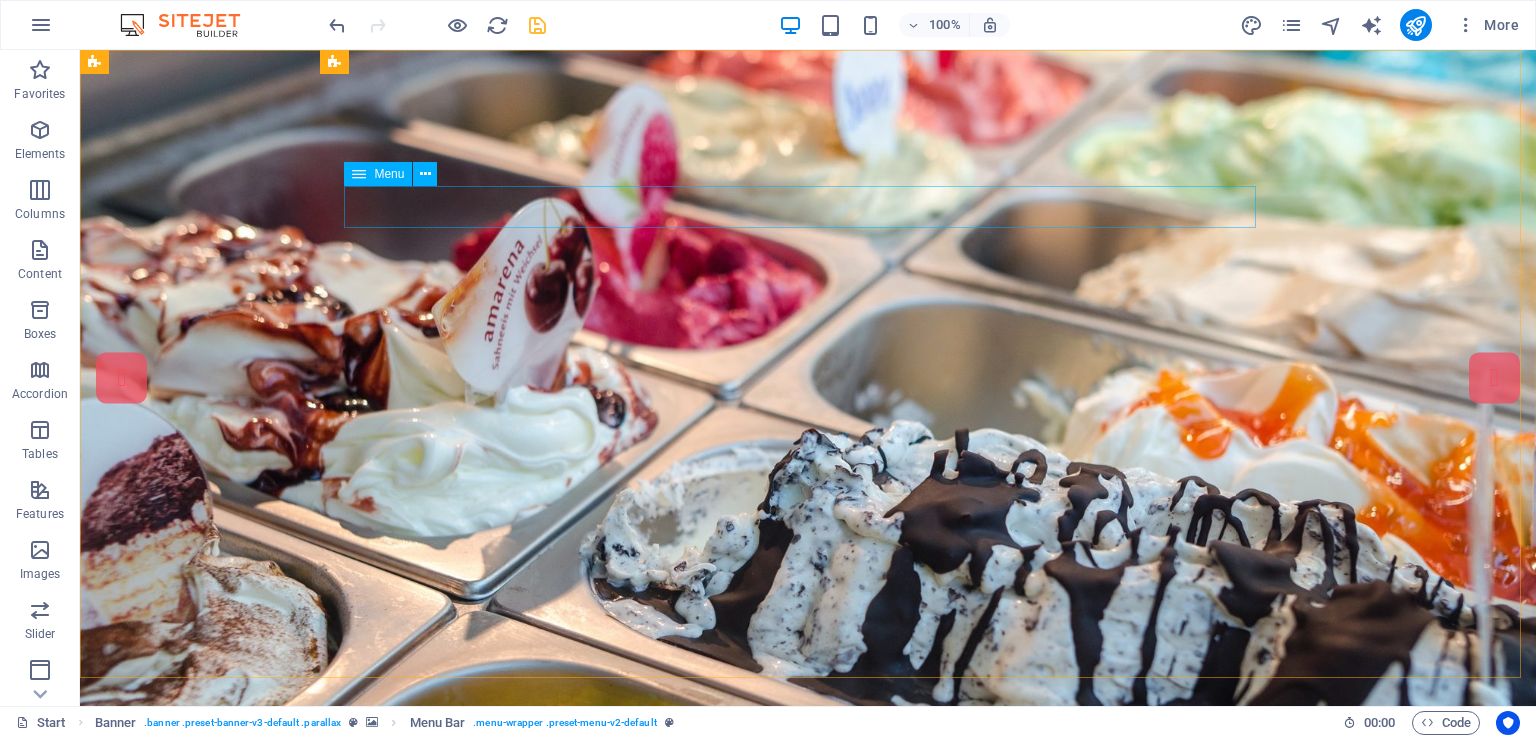 click on "Menu" at bounding box center (389, 174) 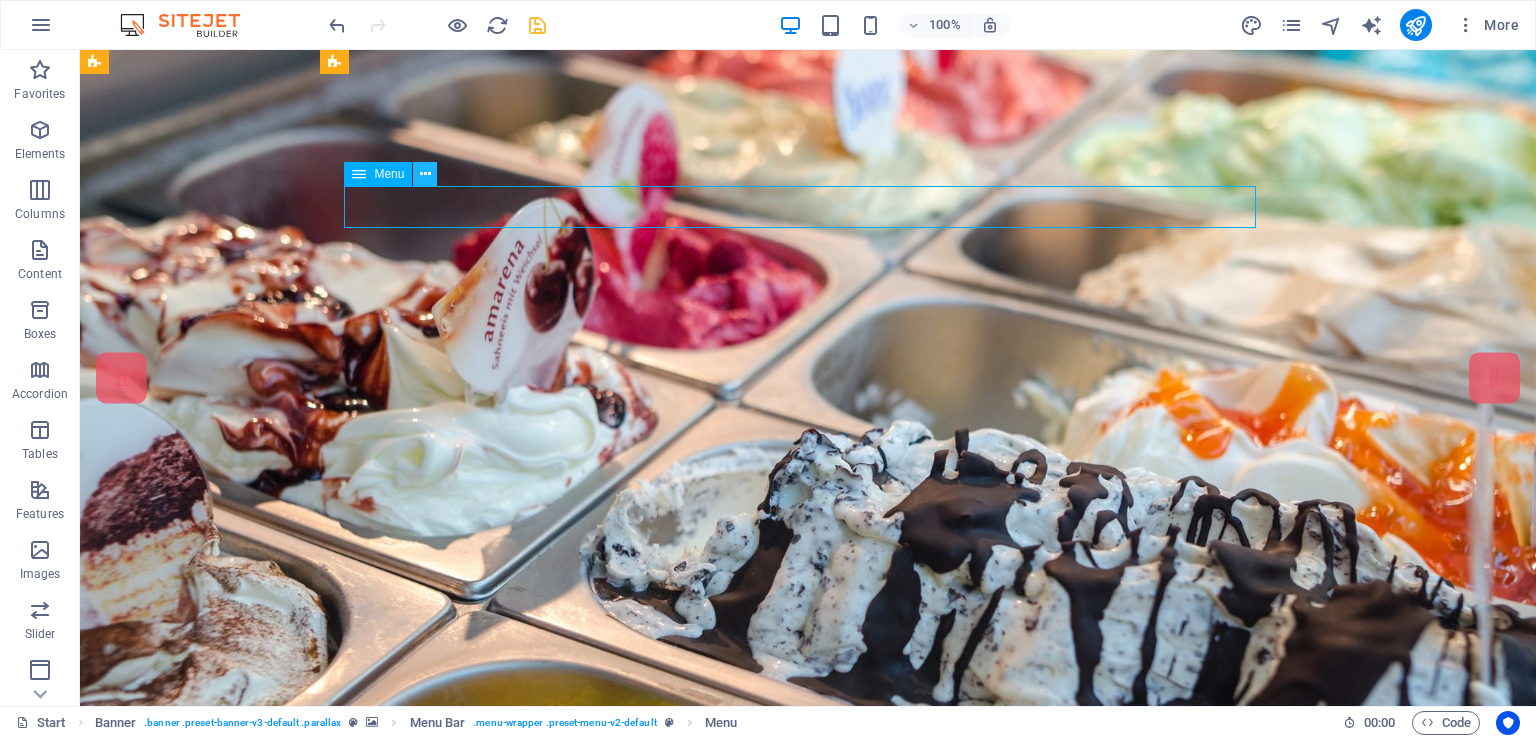 click at bounding box center (425, 174) 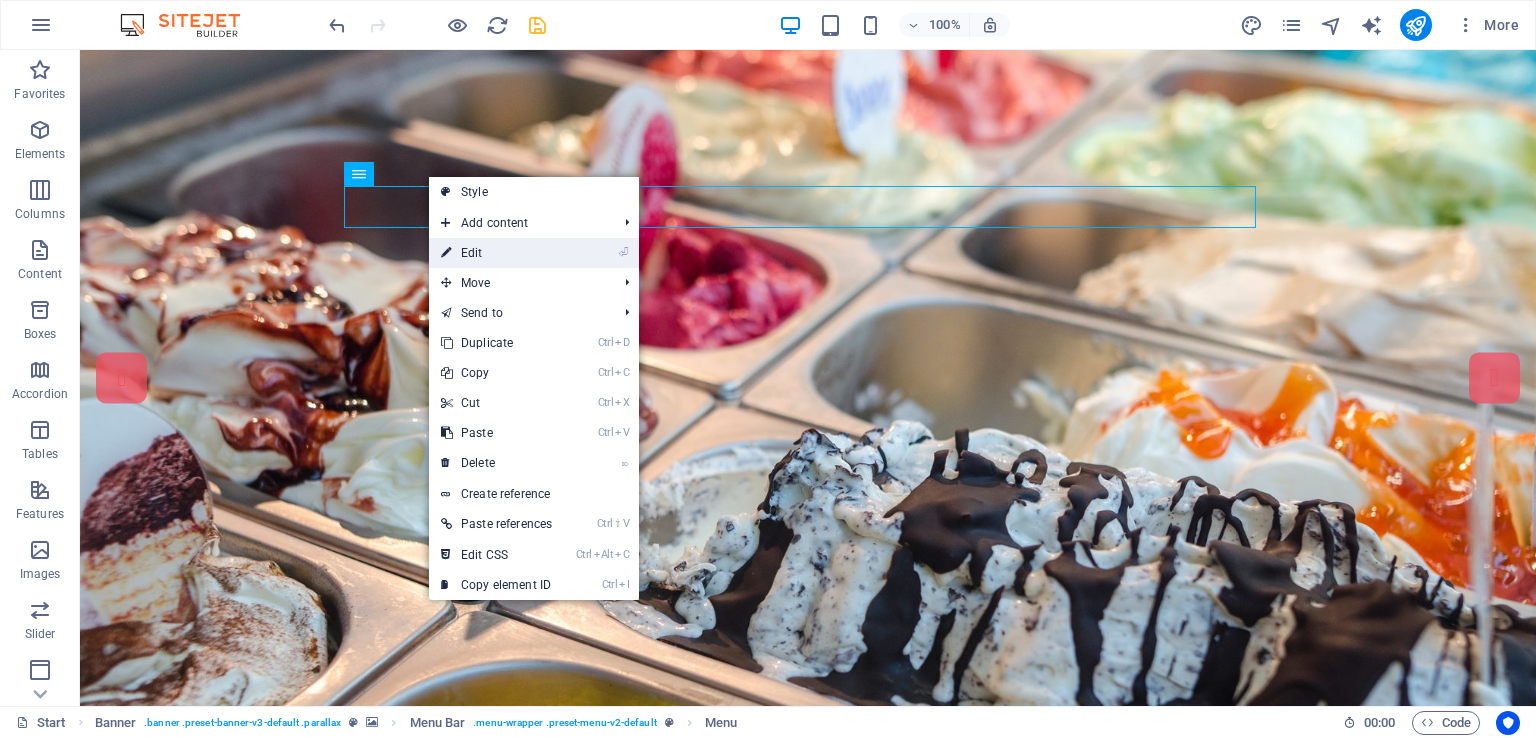 click on "⏎  Edit" at bounding box center (496, 253) 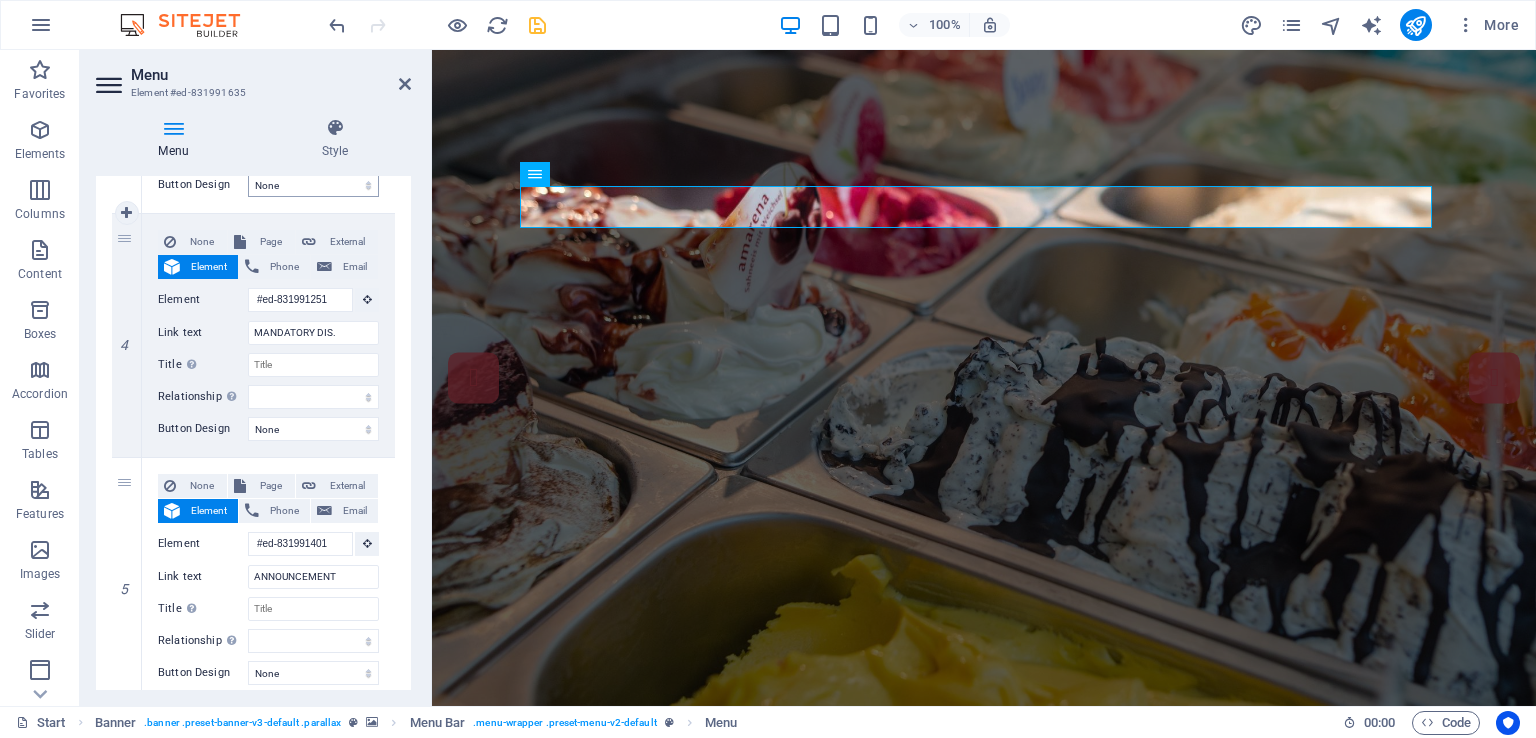 scroll, scrollTop: 900, scrollLeft: 0, axis: vertical 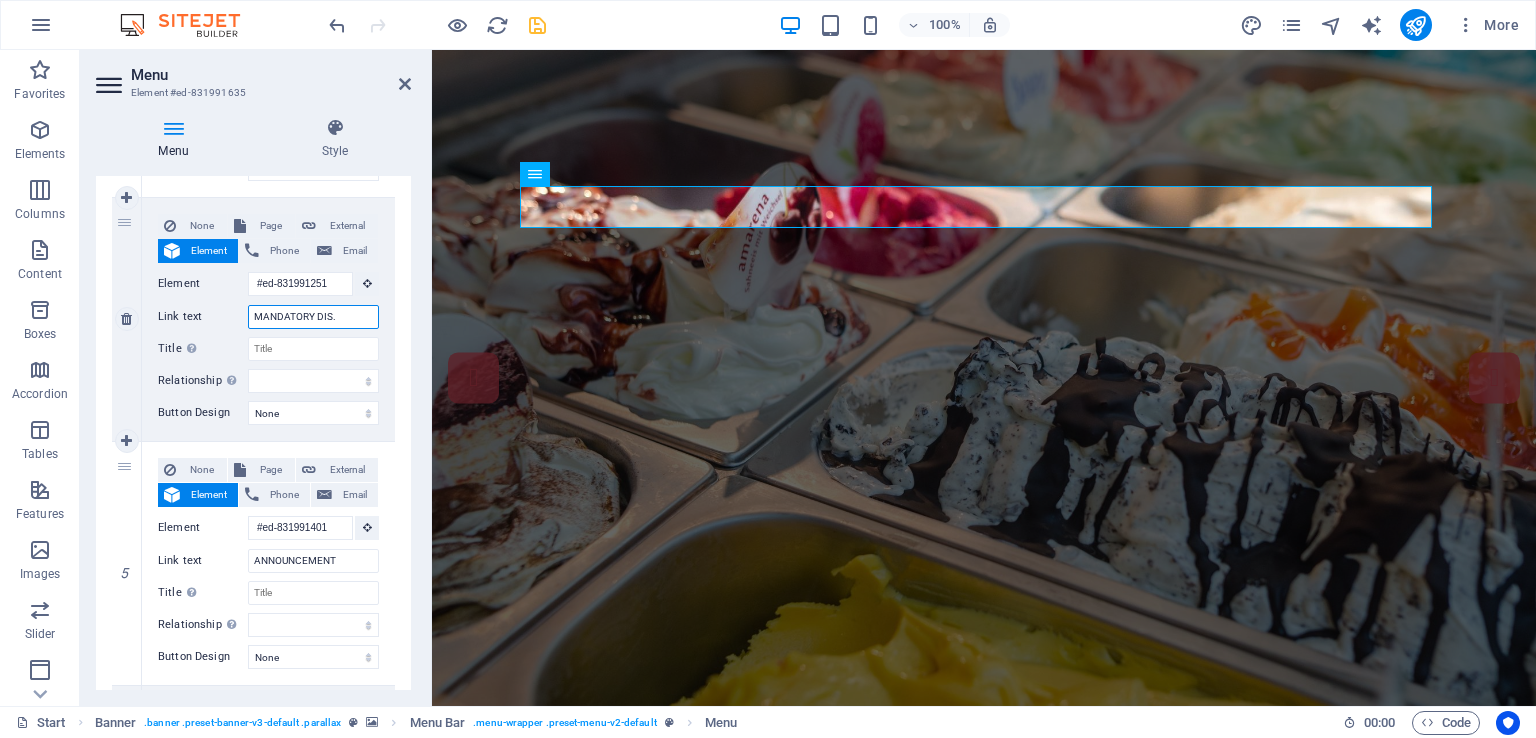 click on "MANDATORY DIS." at bounding box center [313, 317] 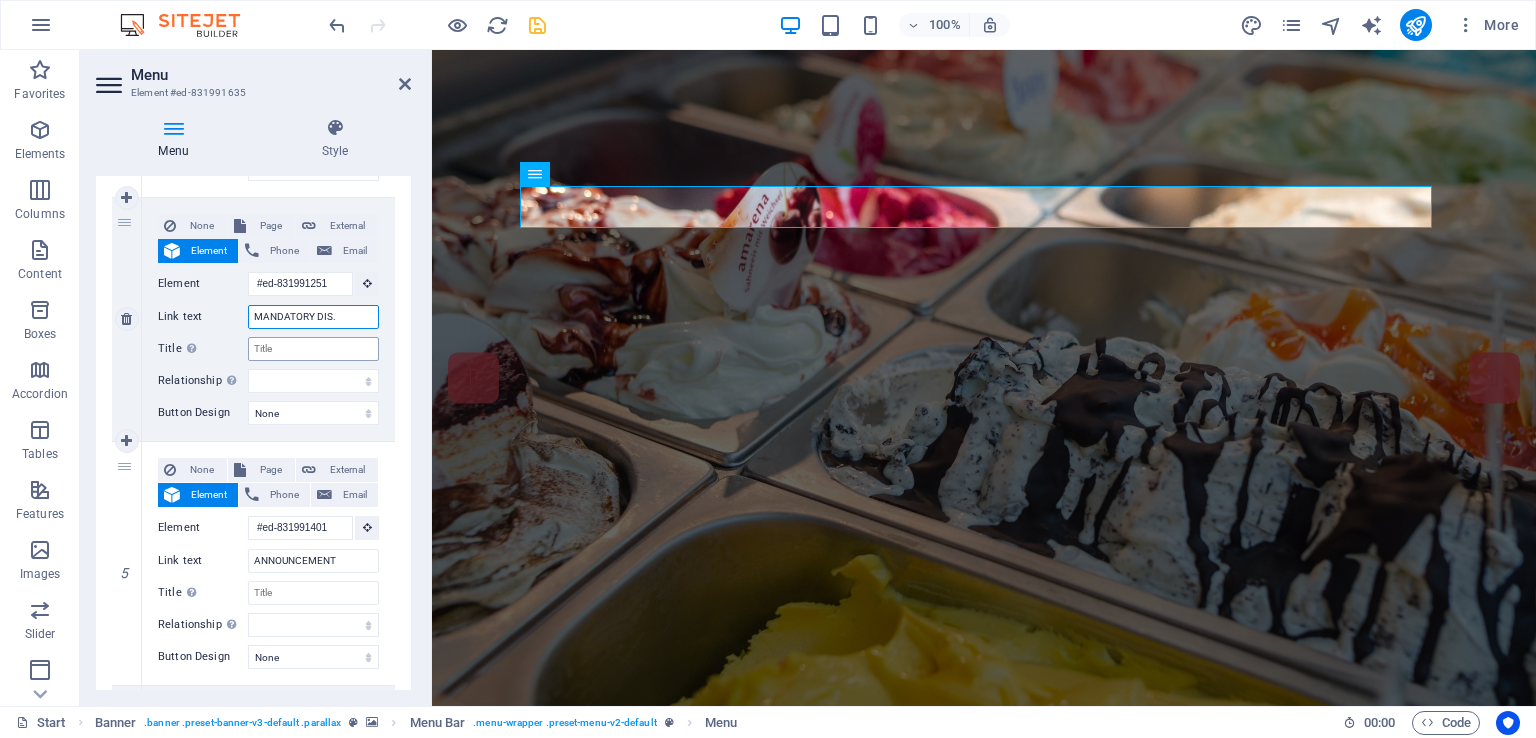 type on "DIS." 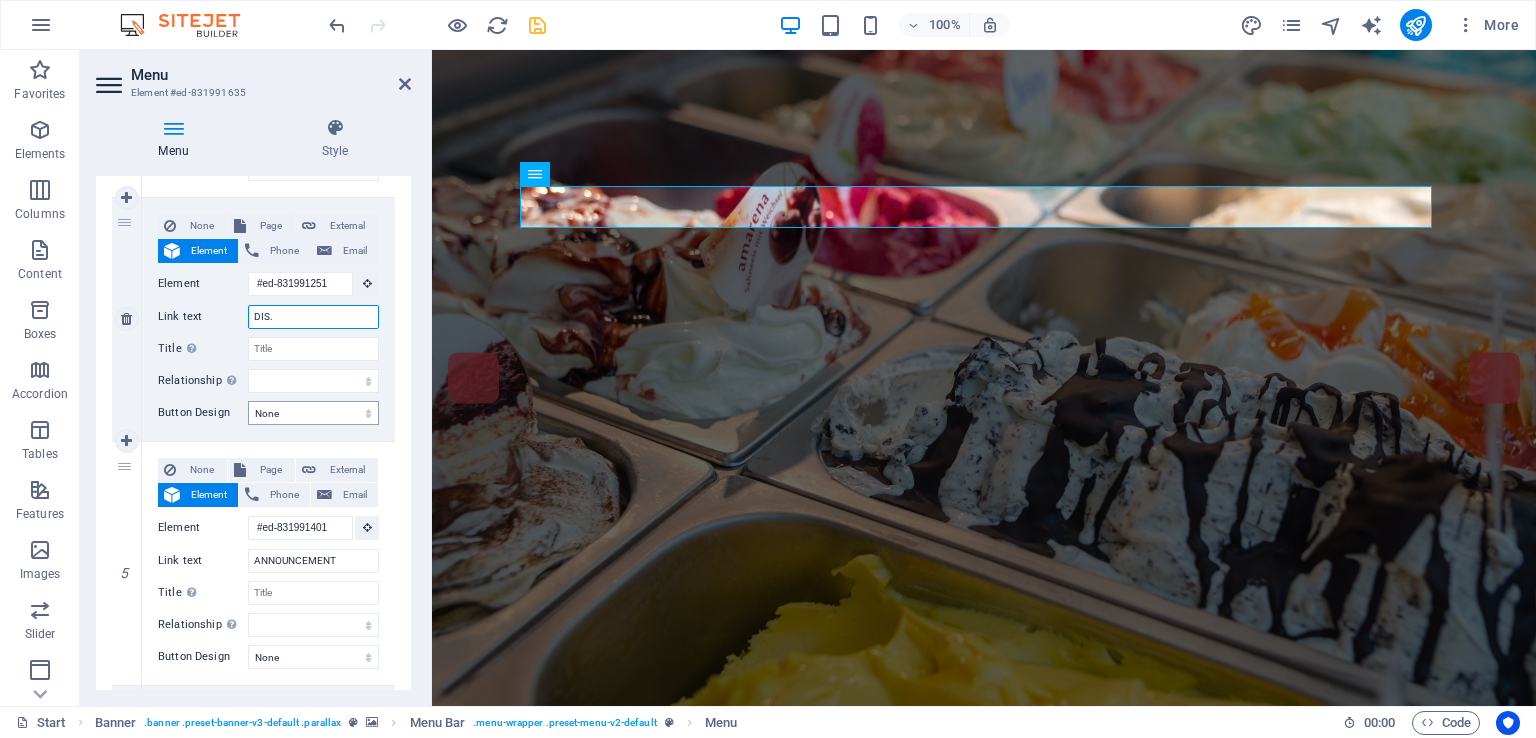 select 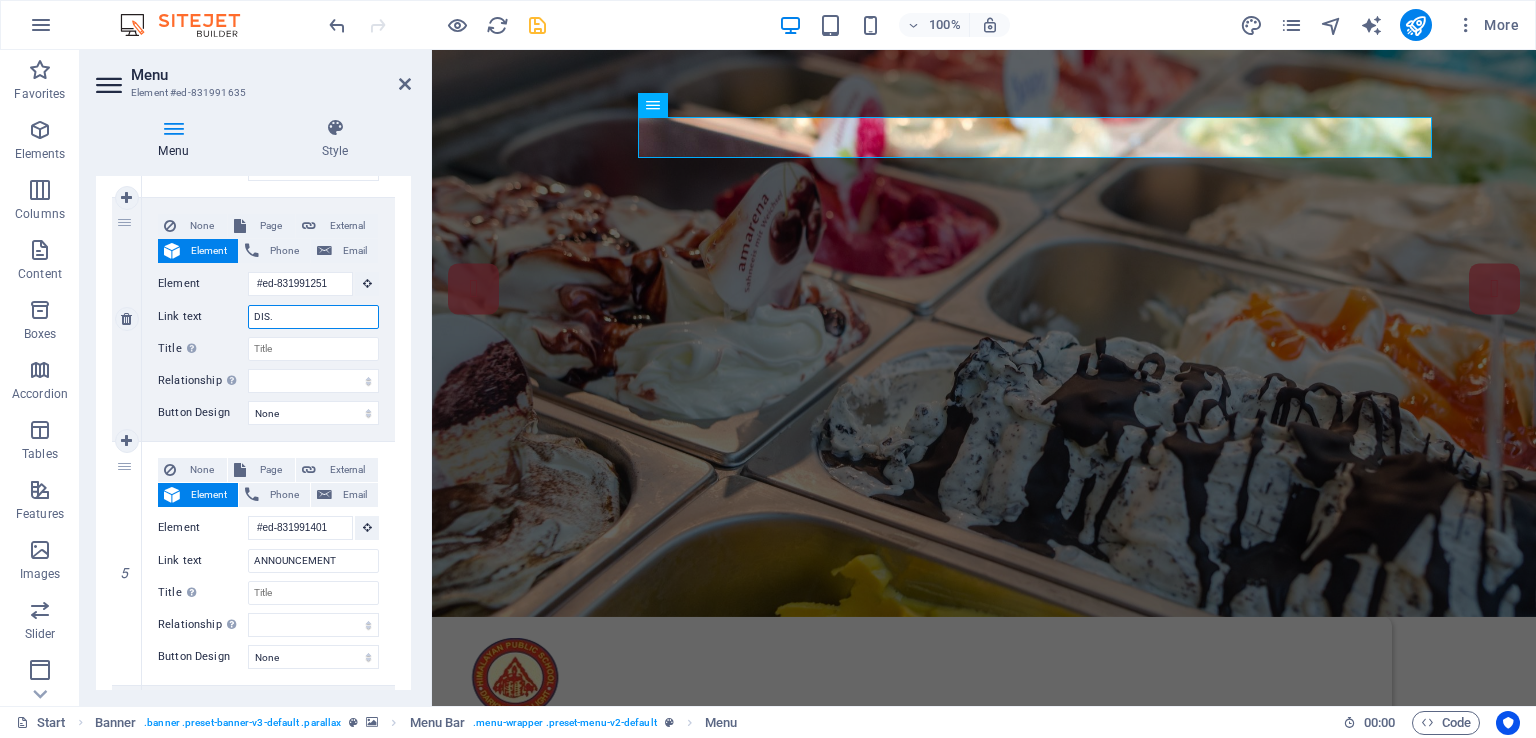 scroll, scrollTop: 0, scrollLeft: 0, axis: both 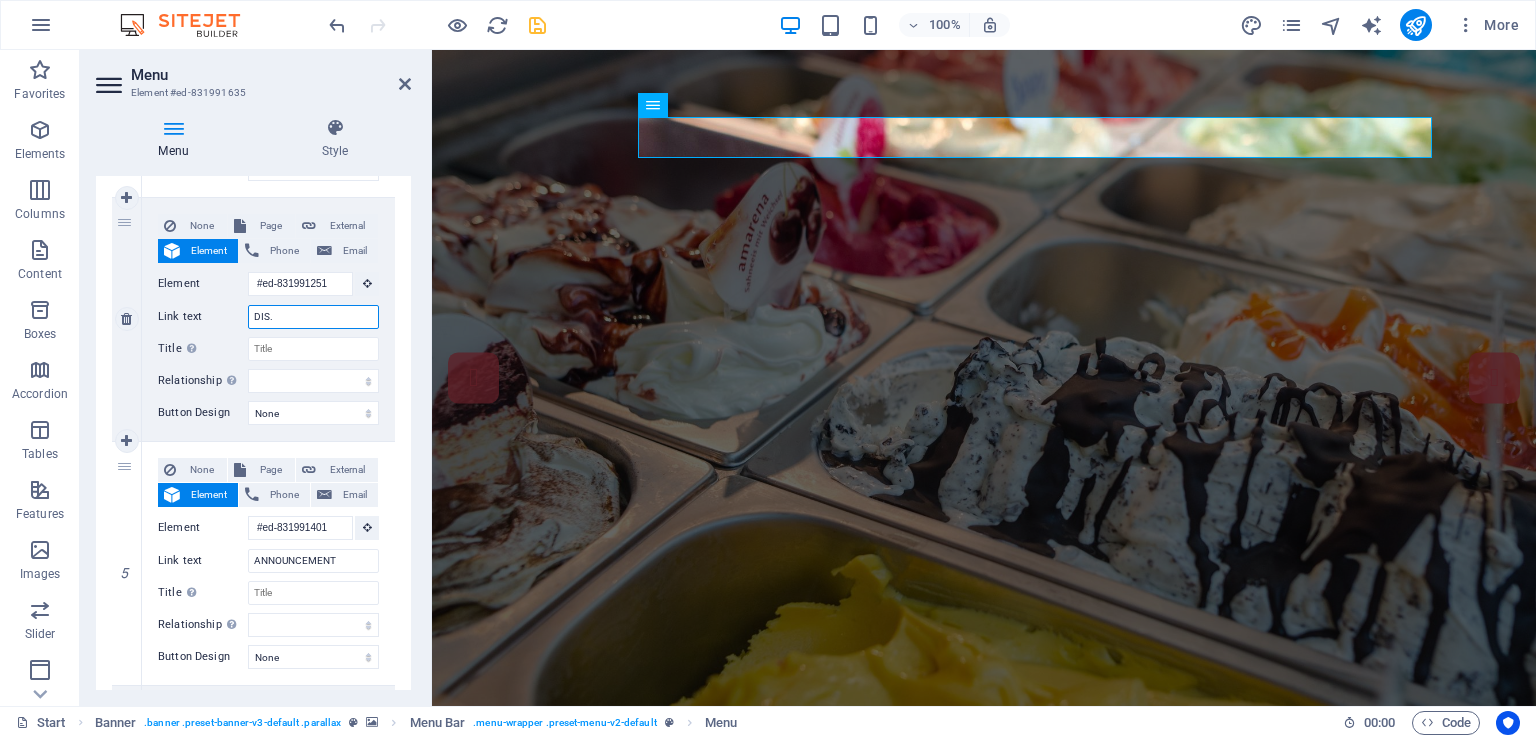 click on "DIS." at bounding box center (313, 317) 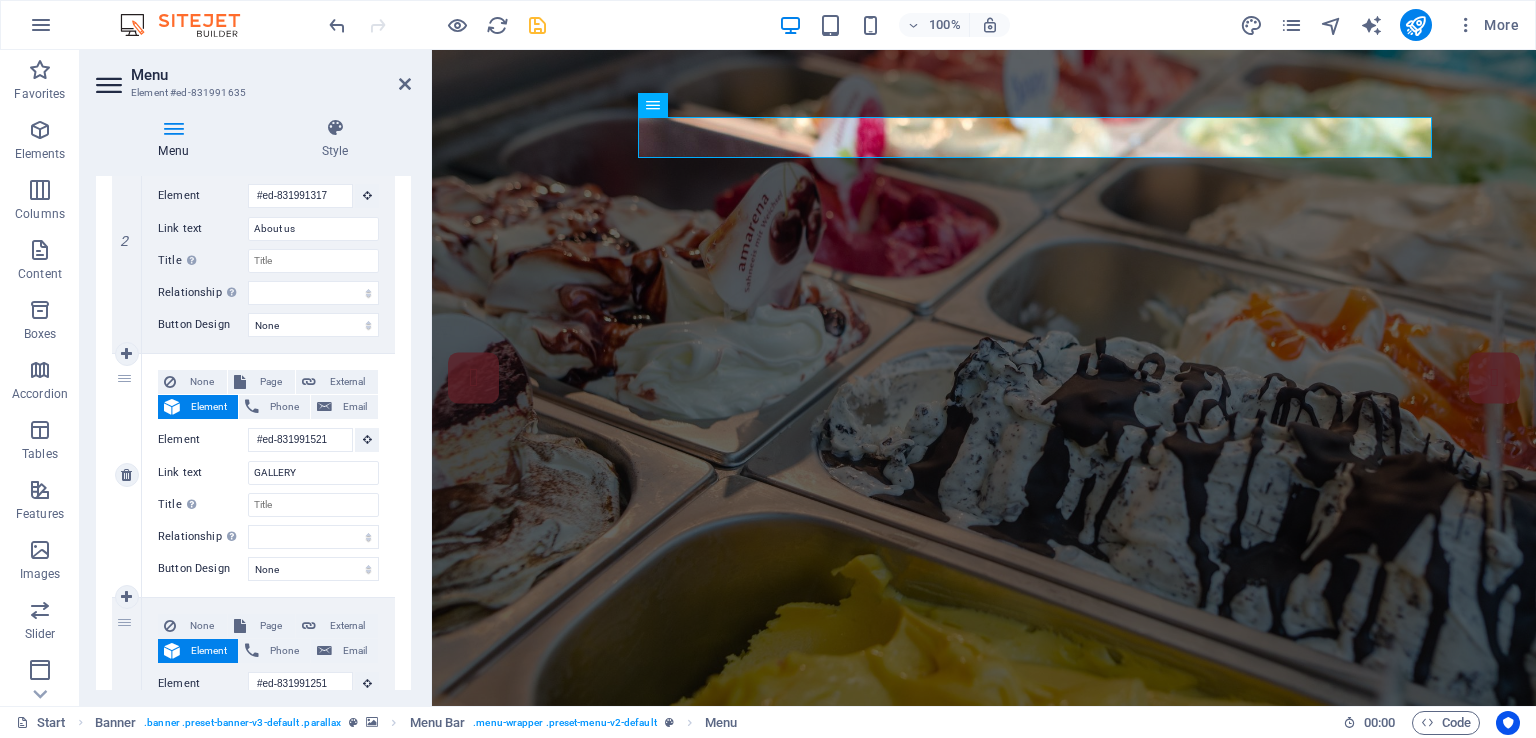 scroll, scrollTop: 300, scrollLeft: 0, axis: vertical 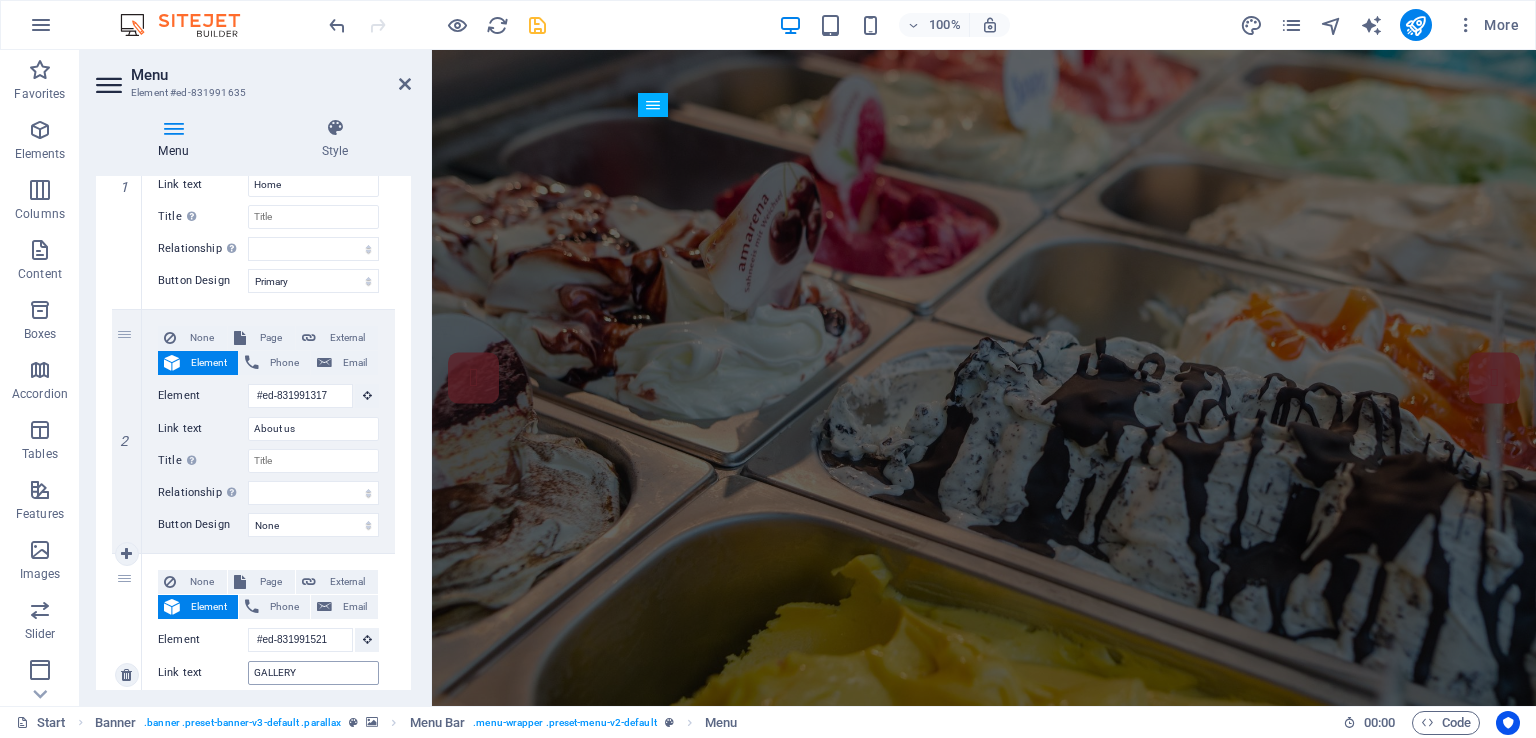type on "DIS." 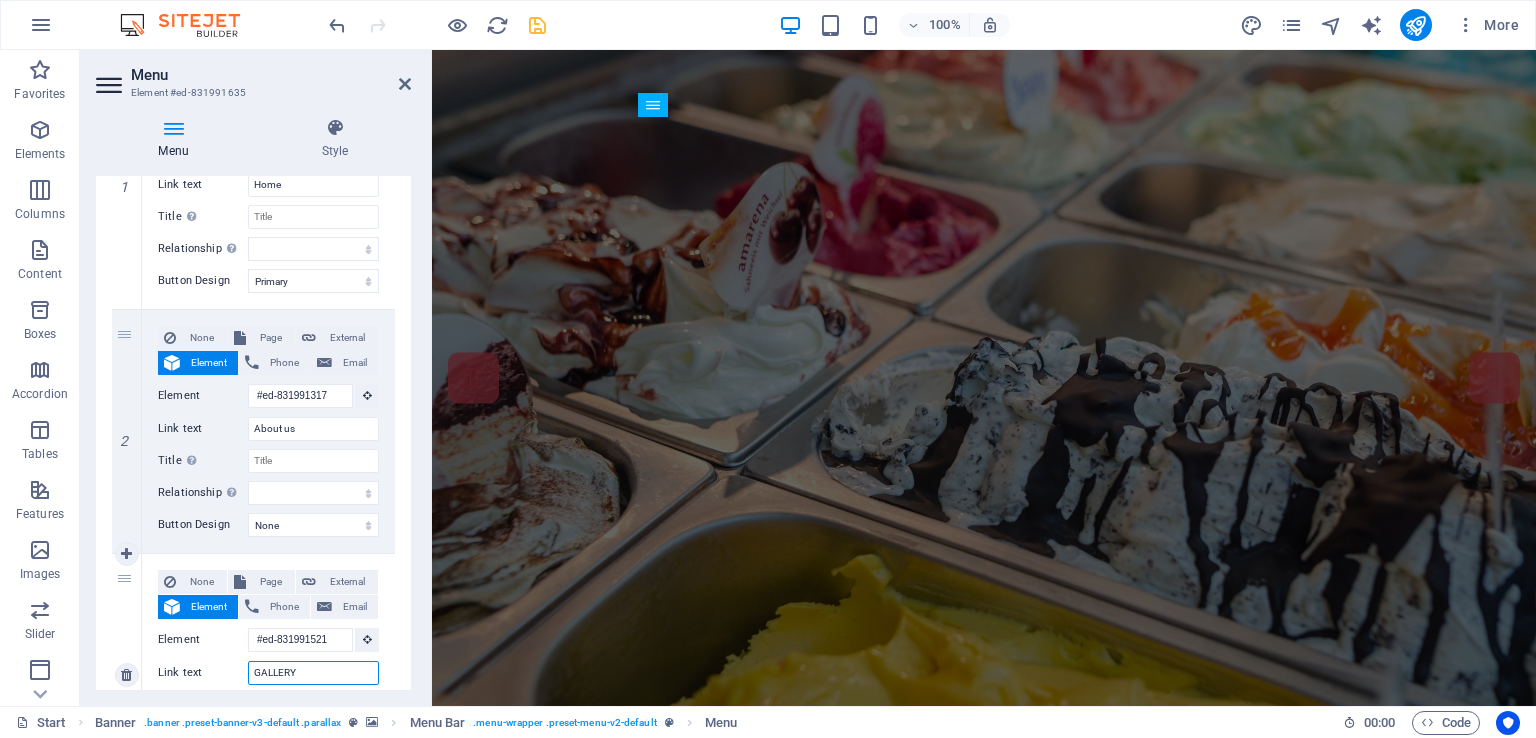 click on "GALLERY" at bounding box center (313, 673) 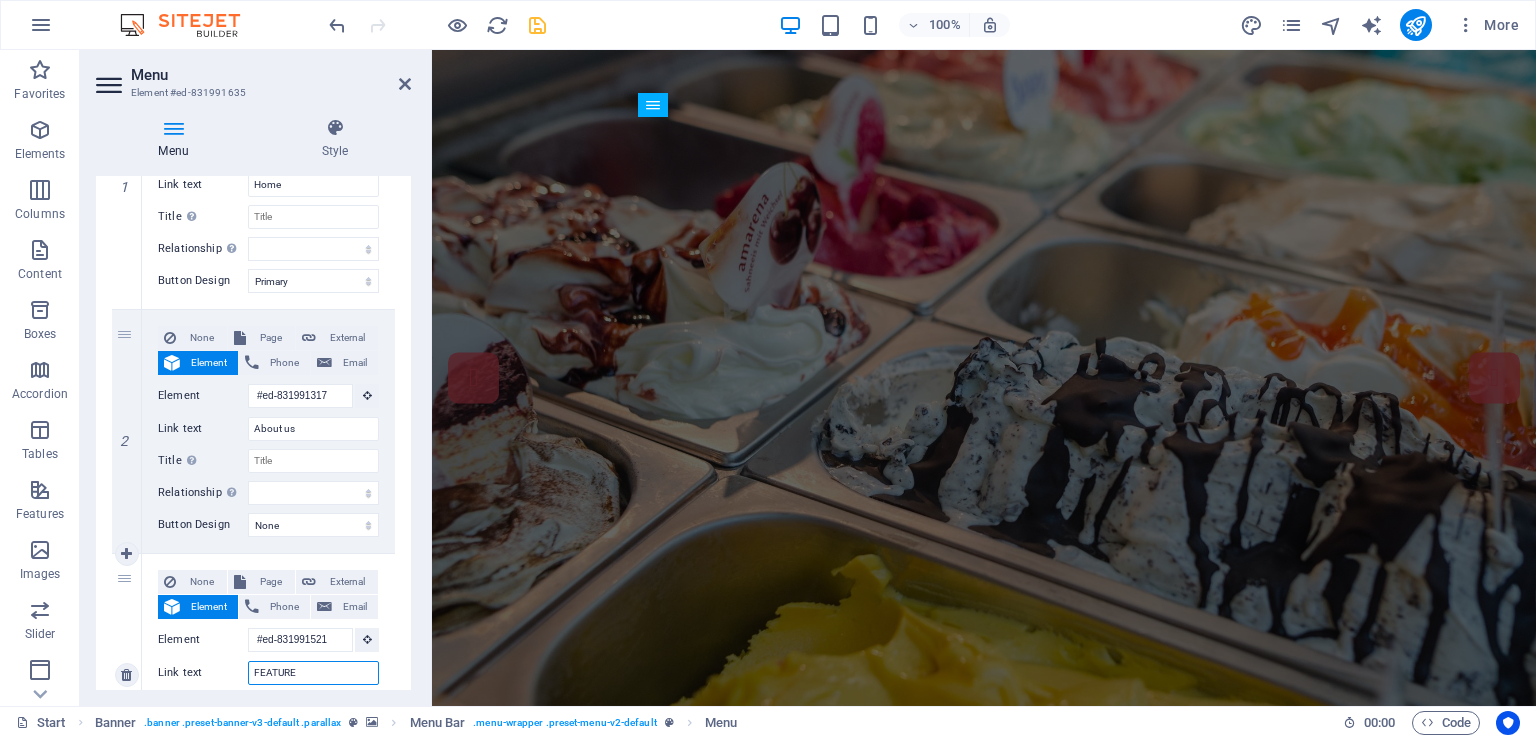 type on "FEATURES" 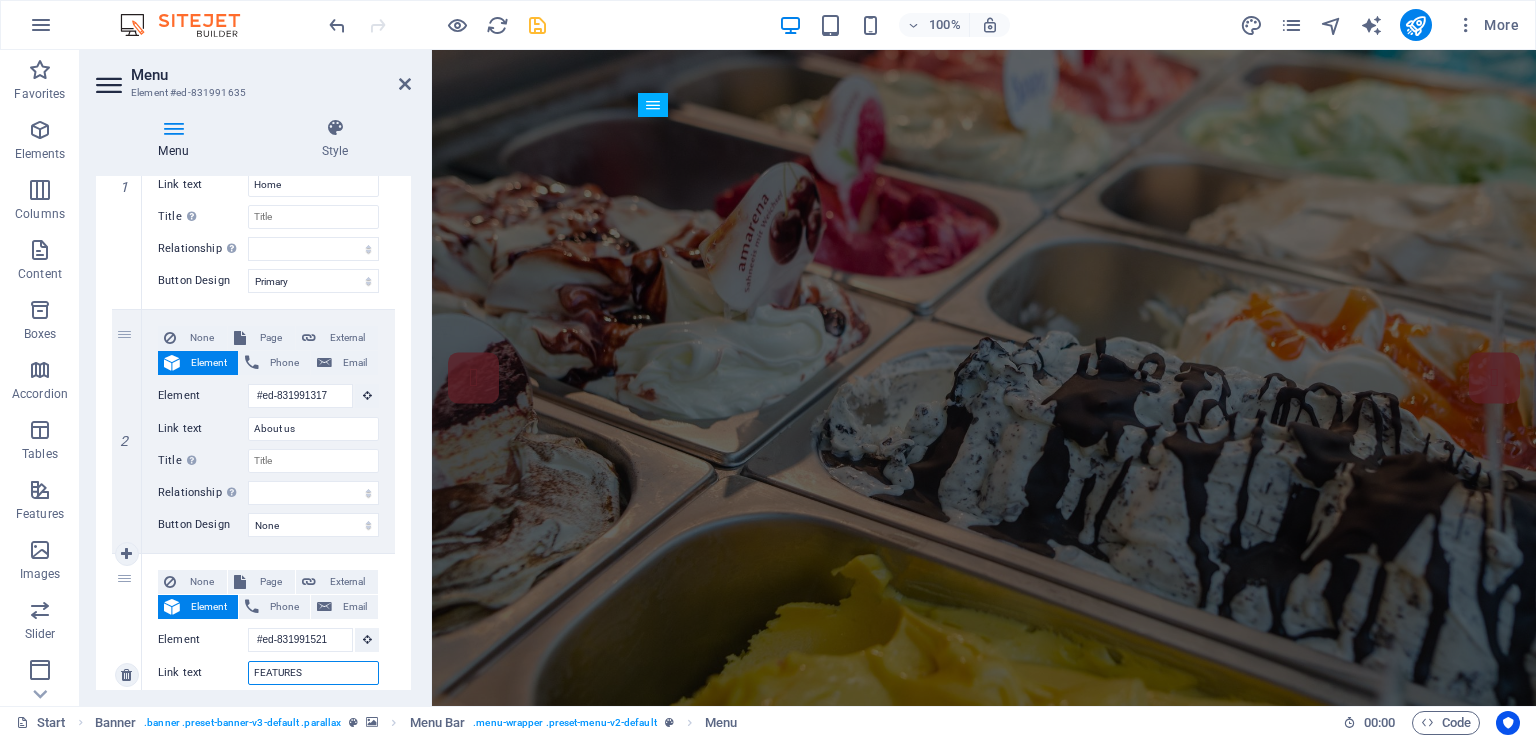 select 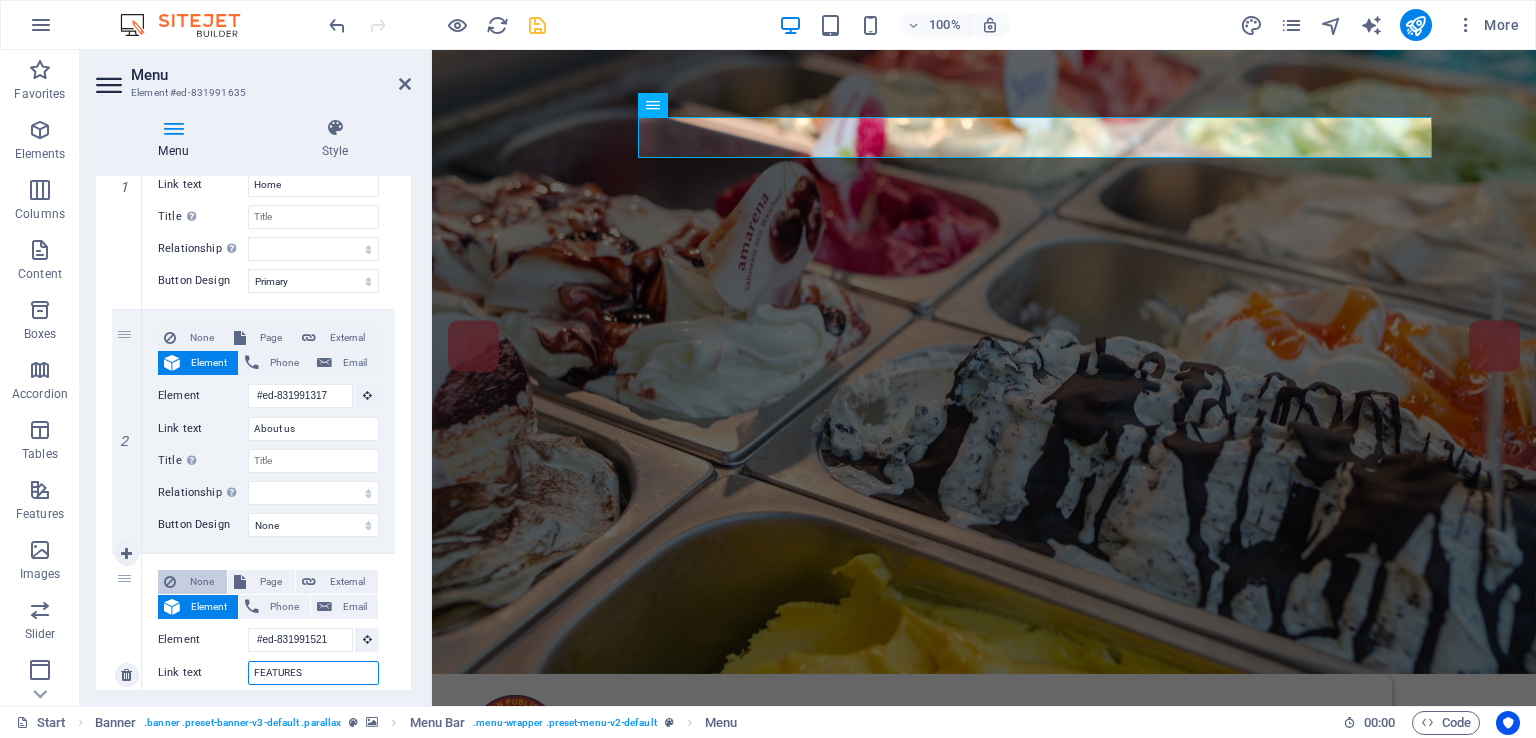 scroll, scrollTop: 0, scrollLeft: 0, axis: both 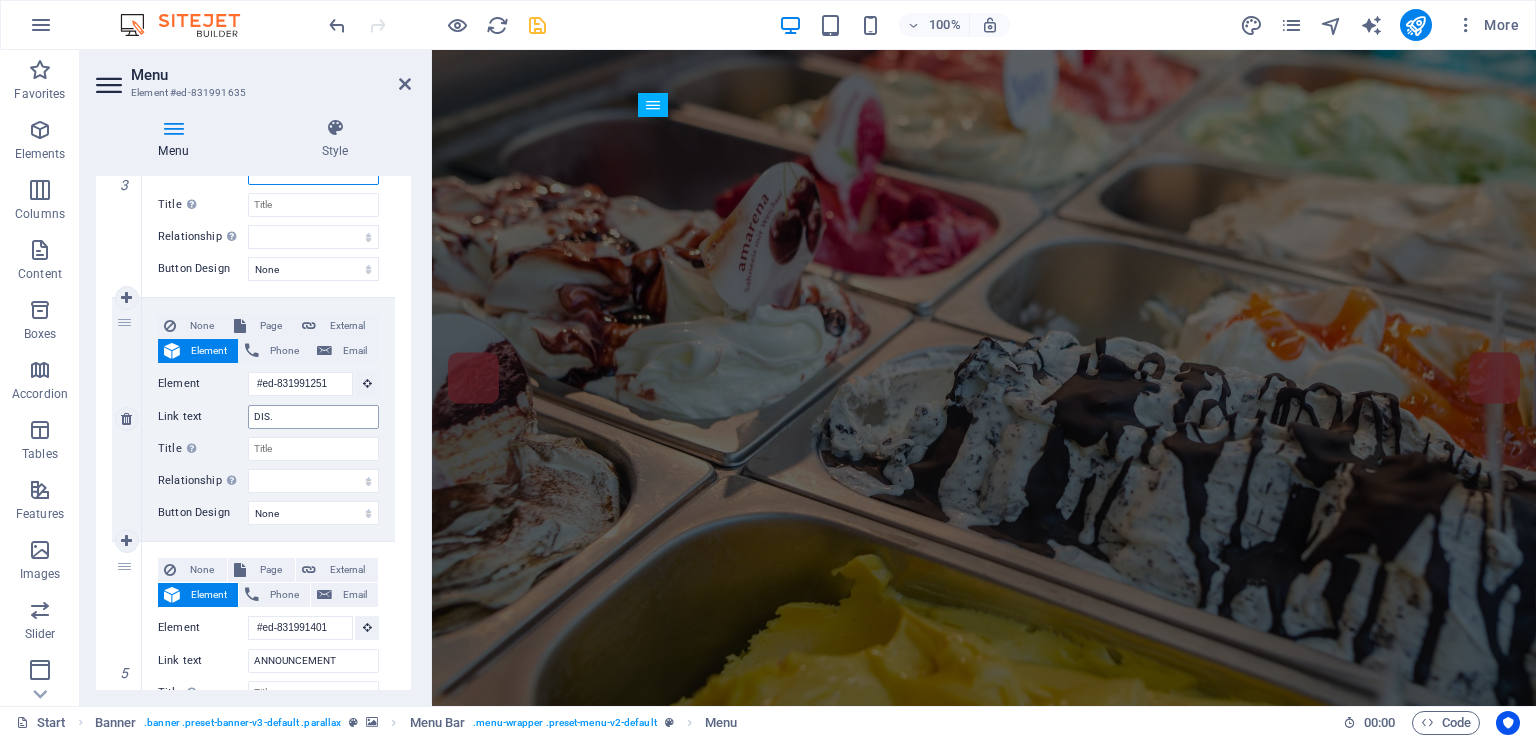 type on "FEATURES" 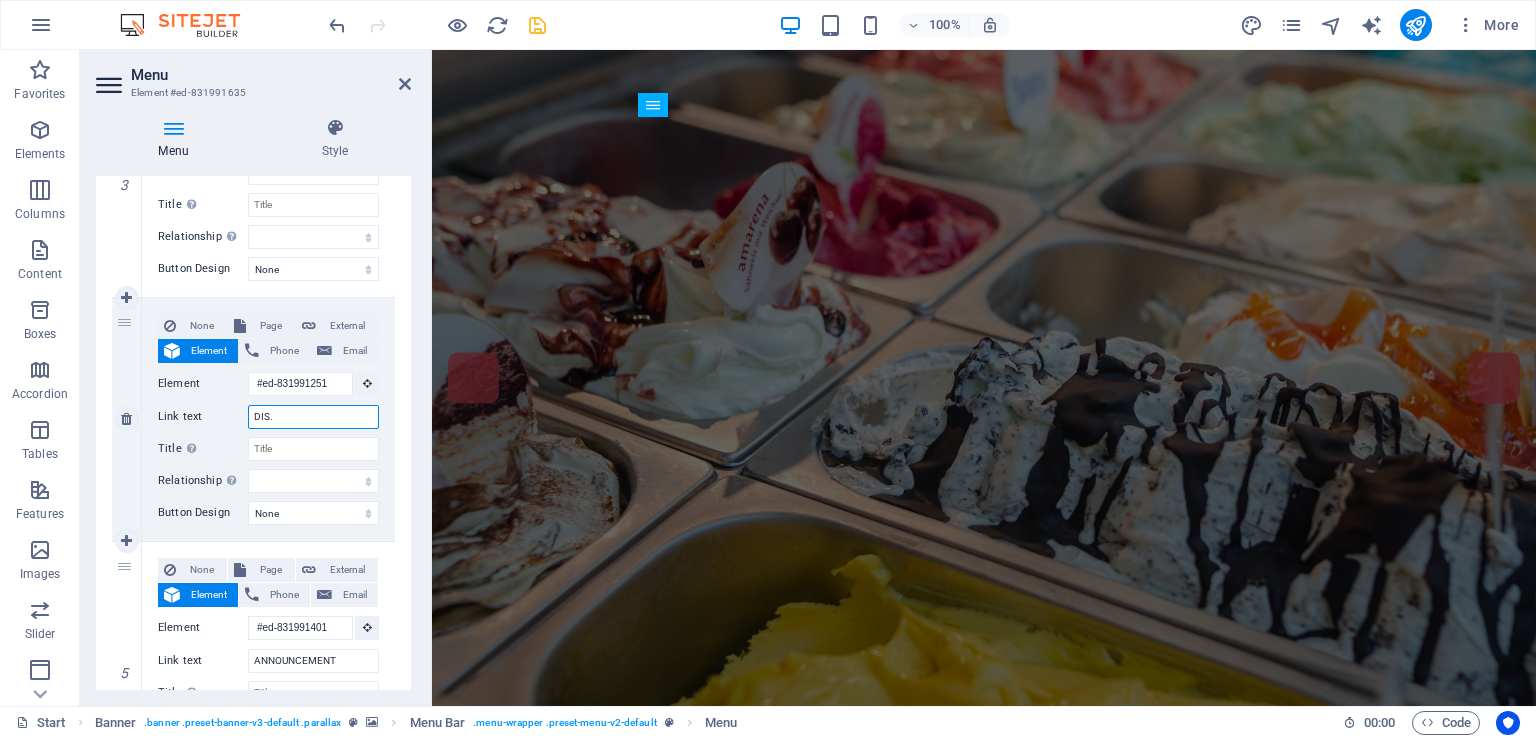 drag, startPoint x: 278, startPoint y: 415, endPoint x: 248, endPoint y: 416, distance: 30.016663 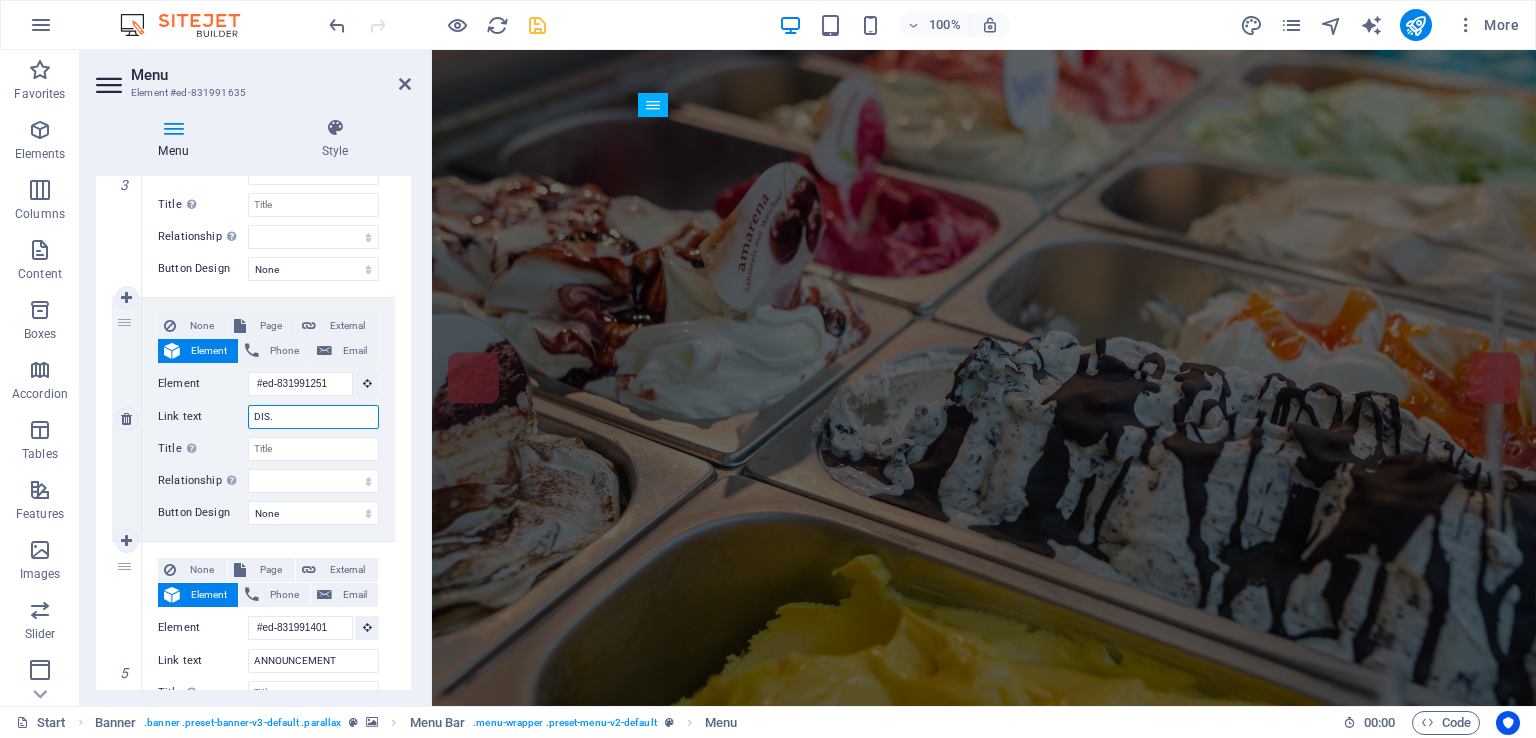 click on "DIS." at bounding box center (313, 417) 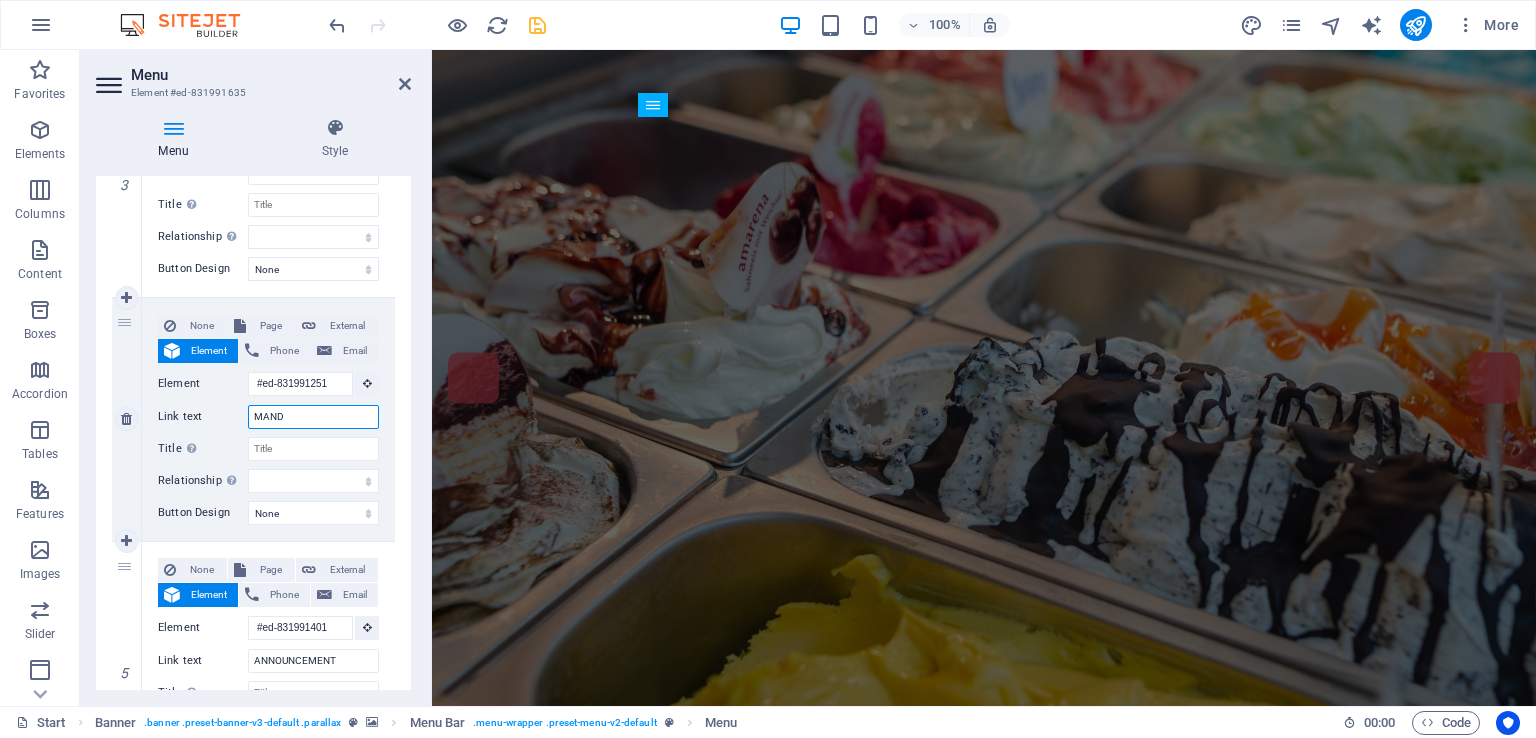type on "MANDA" 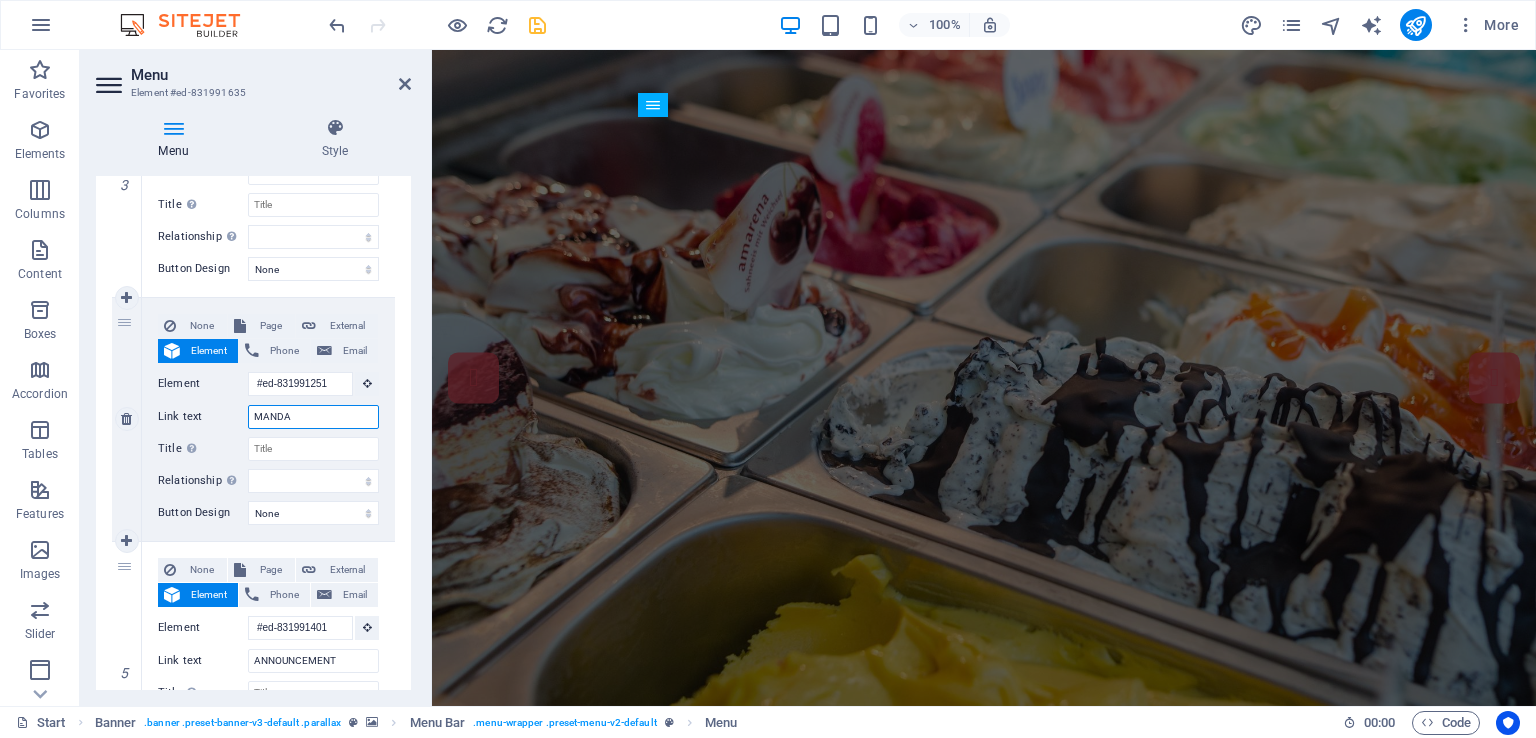 select 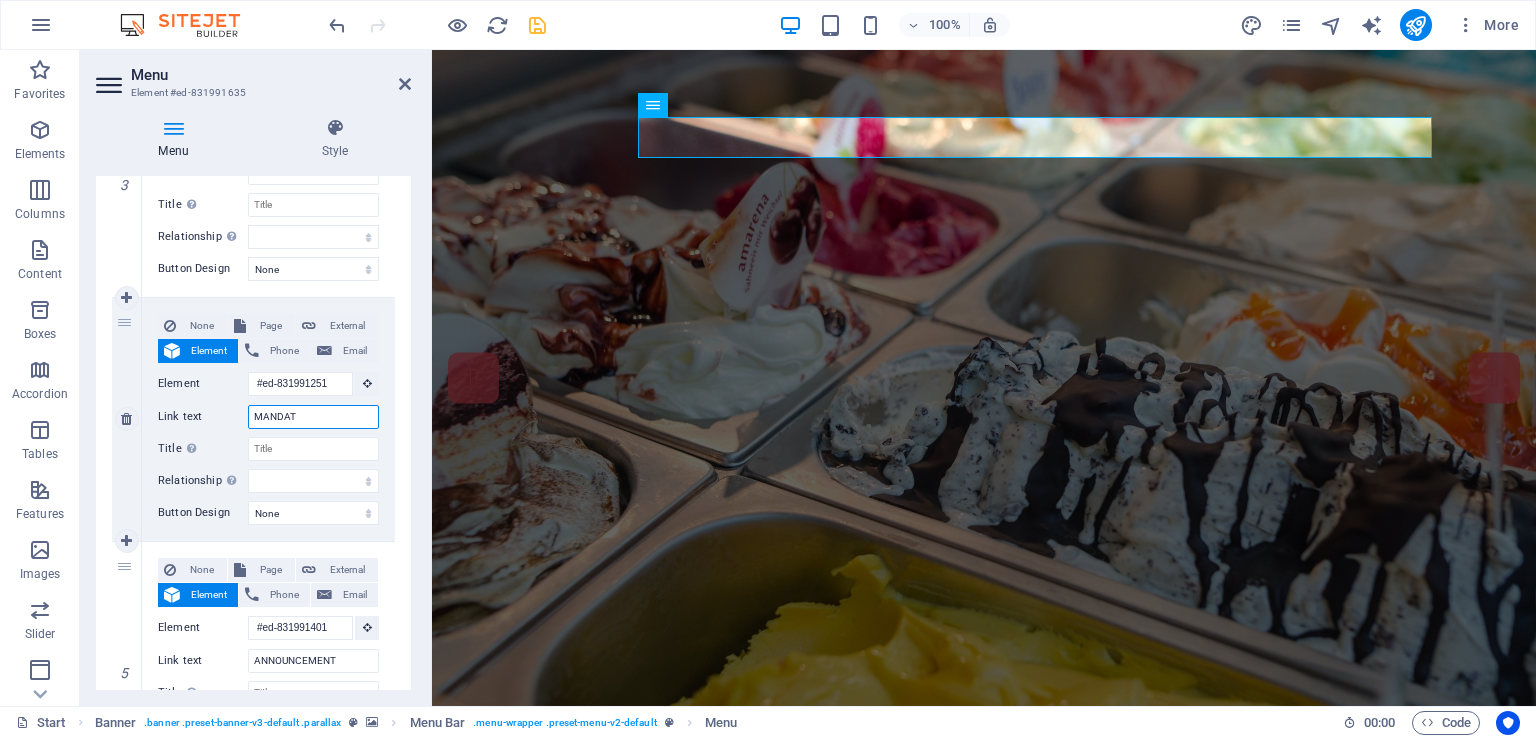type on "MANDATO" 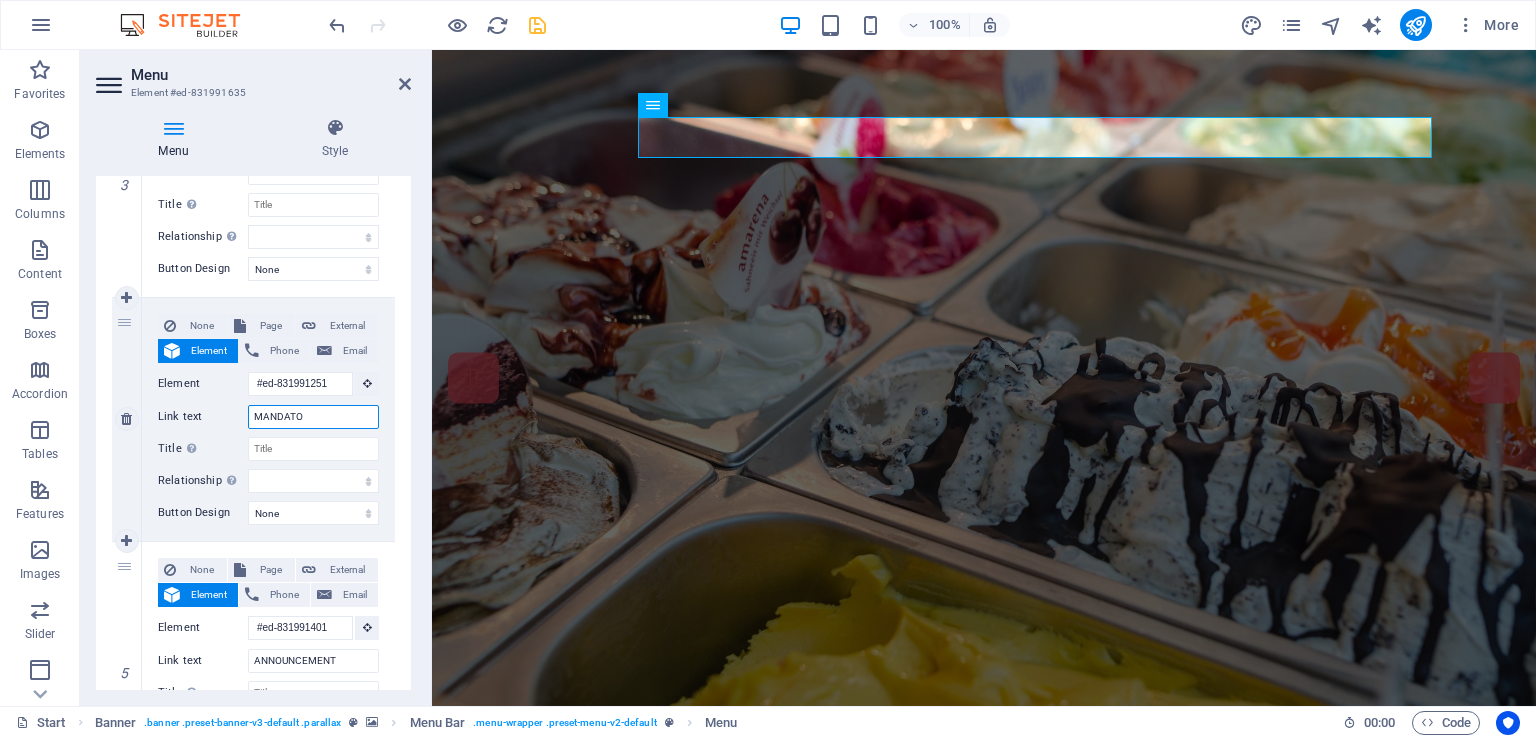 select 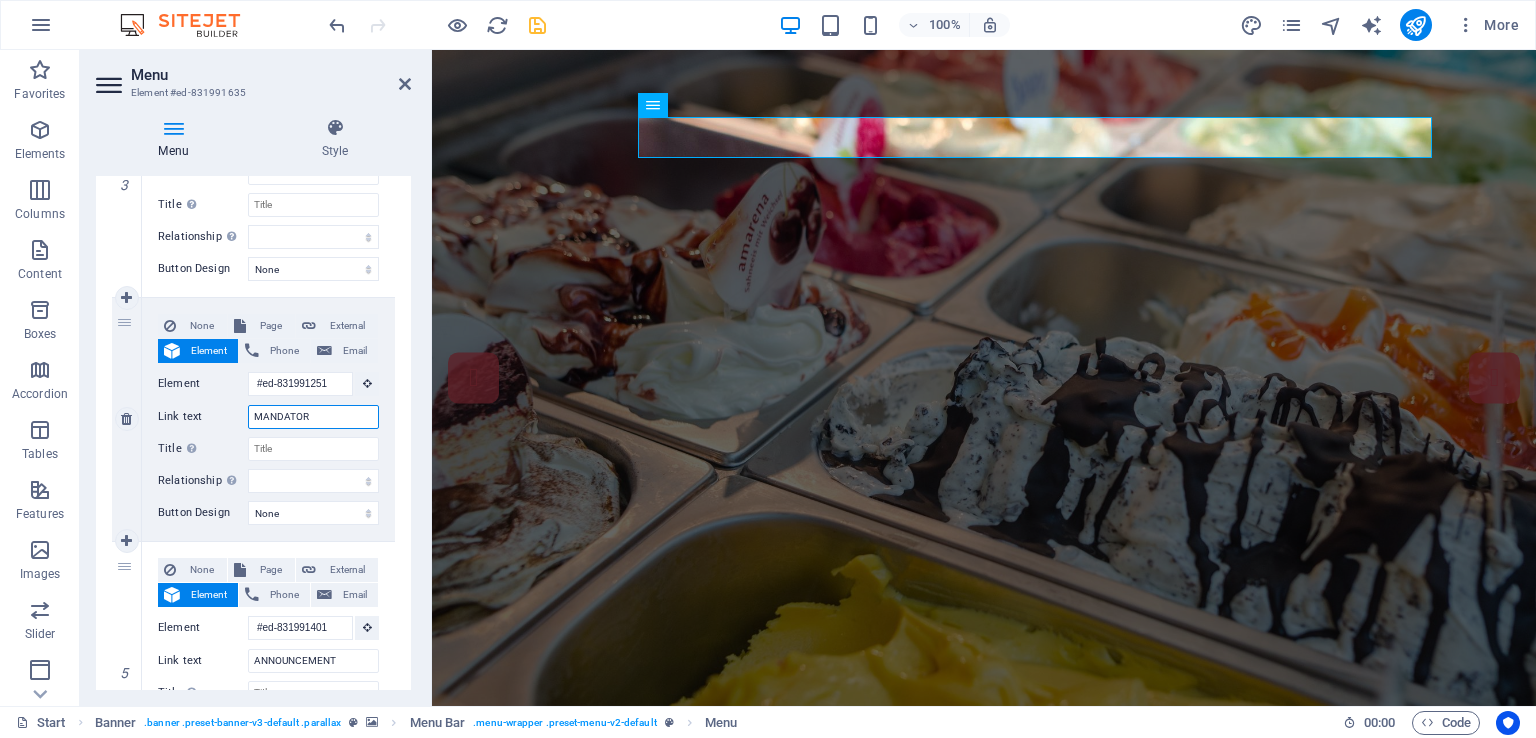 type on "MANDATORY" 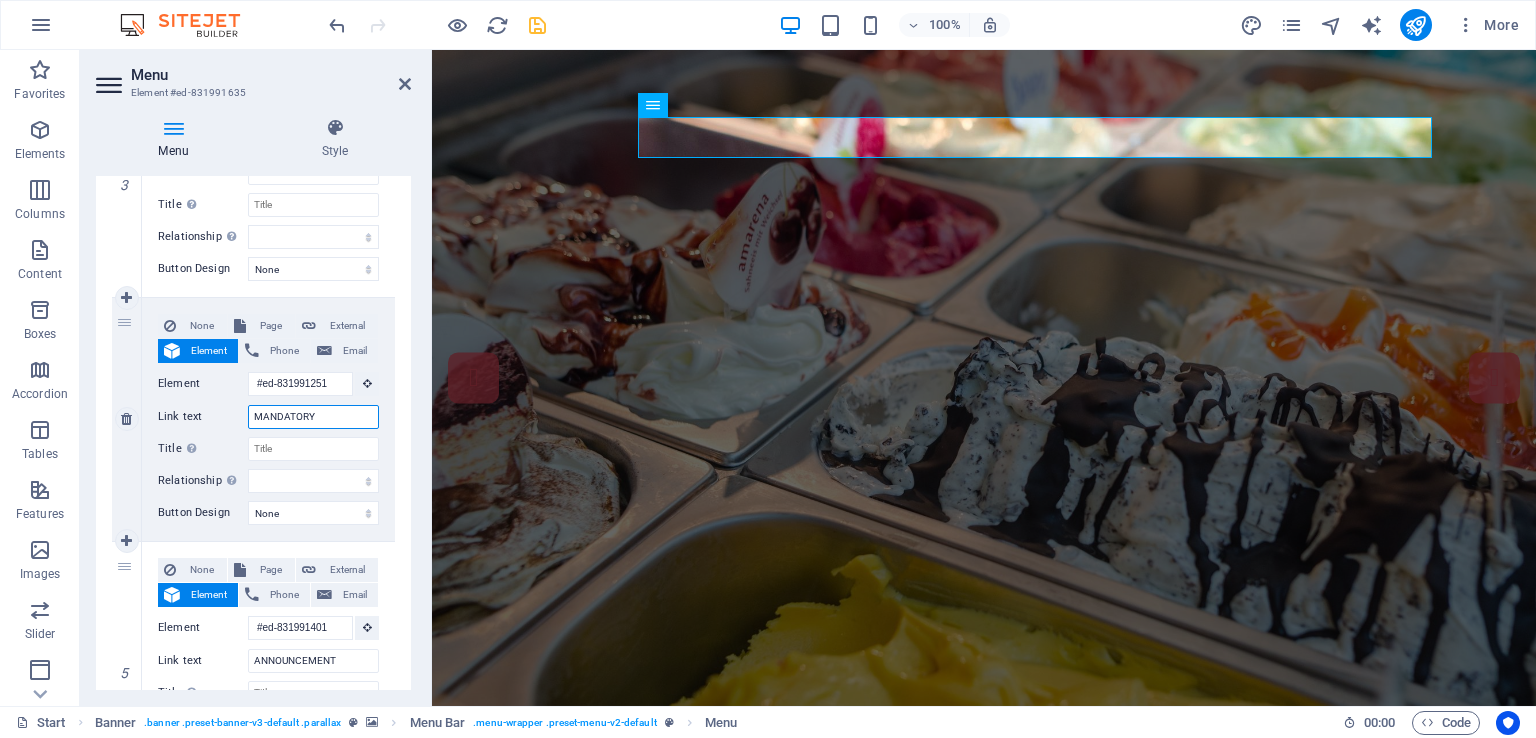 select 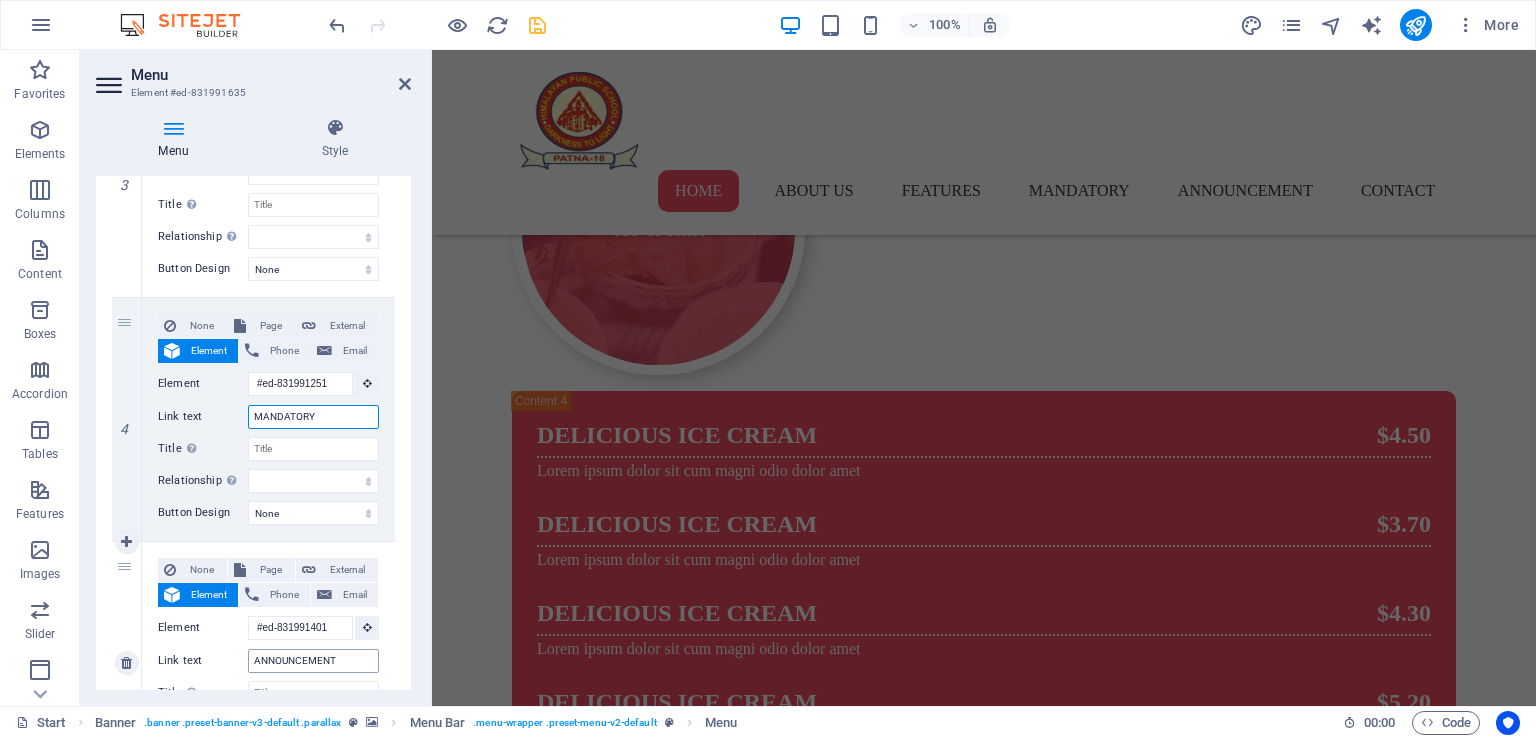 scroll, scrollTop: 0, scrollLeft: 0, axis: both 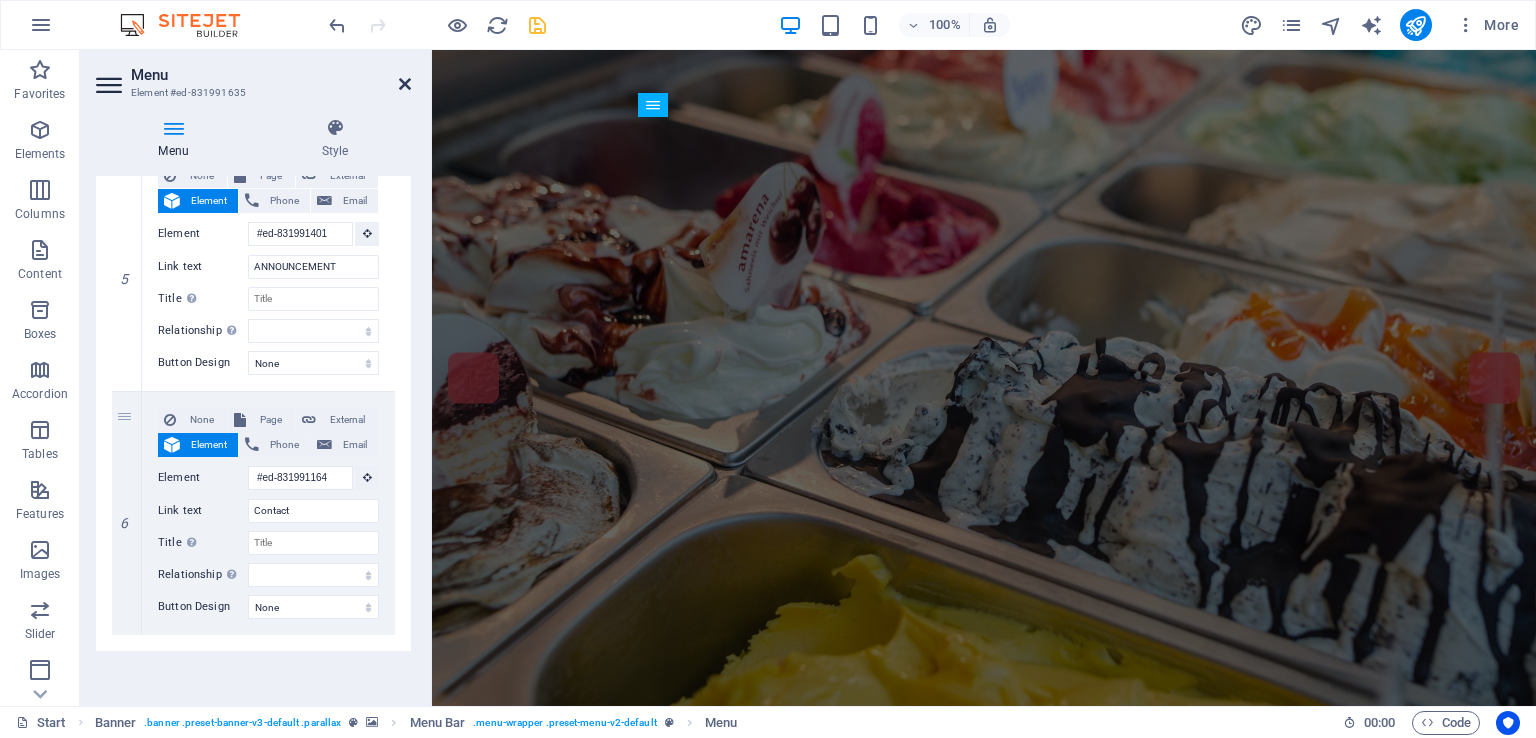 click at bounding box center (405, 84) 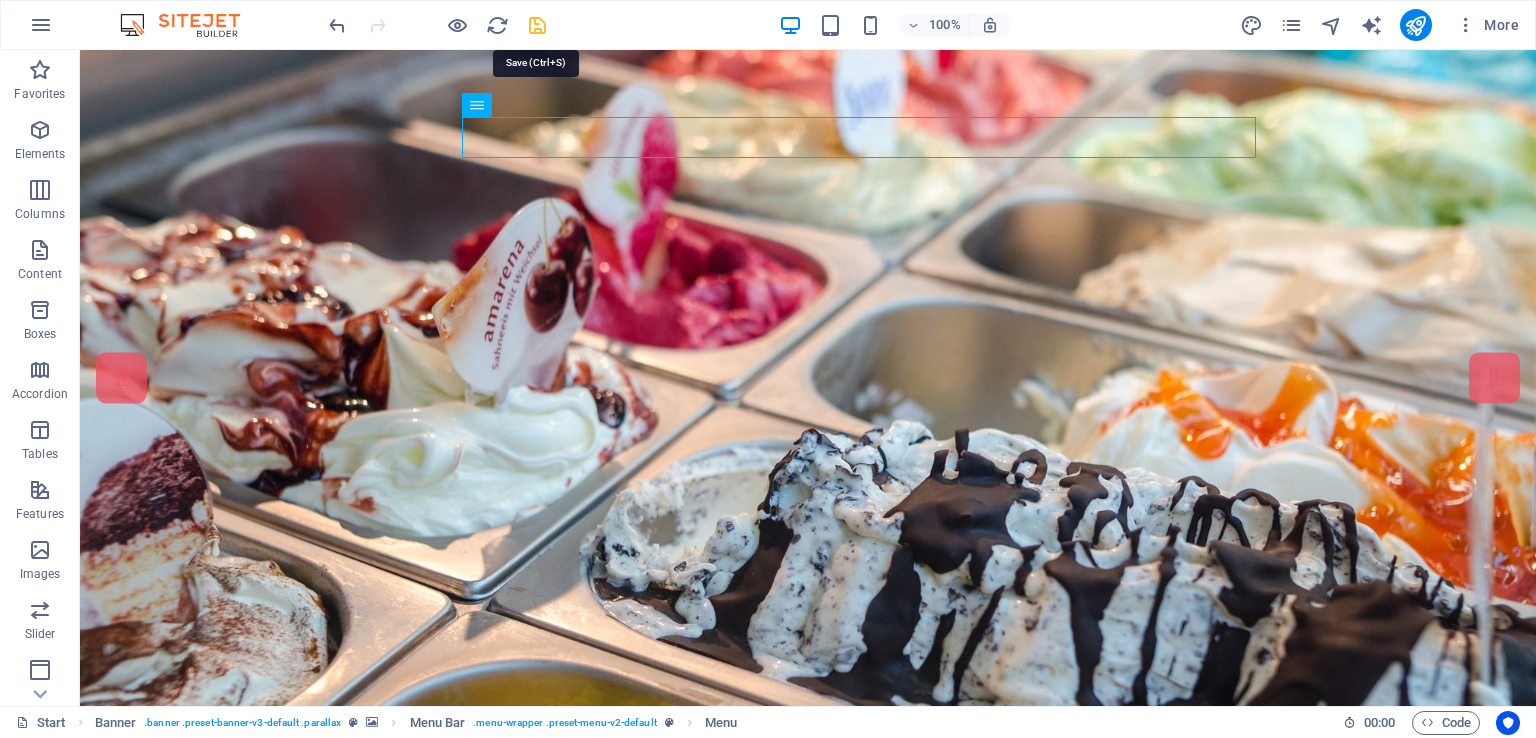click at bounding box center [537, 25] 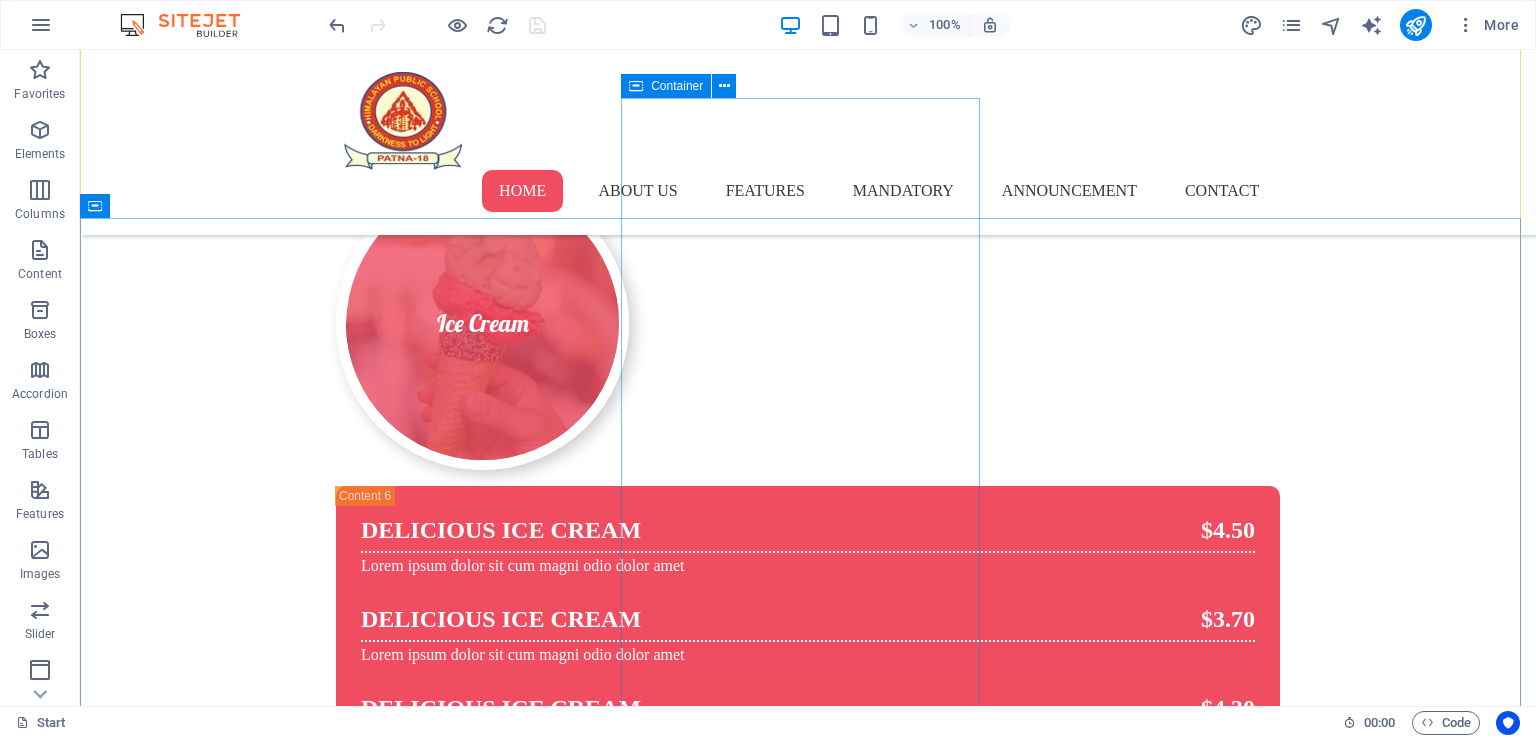 scroll, scrollTop: 10182, scrollLeft: 0, axis: vertical 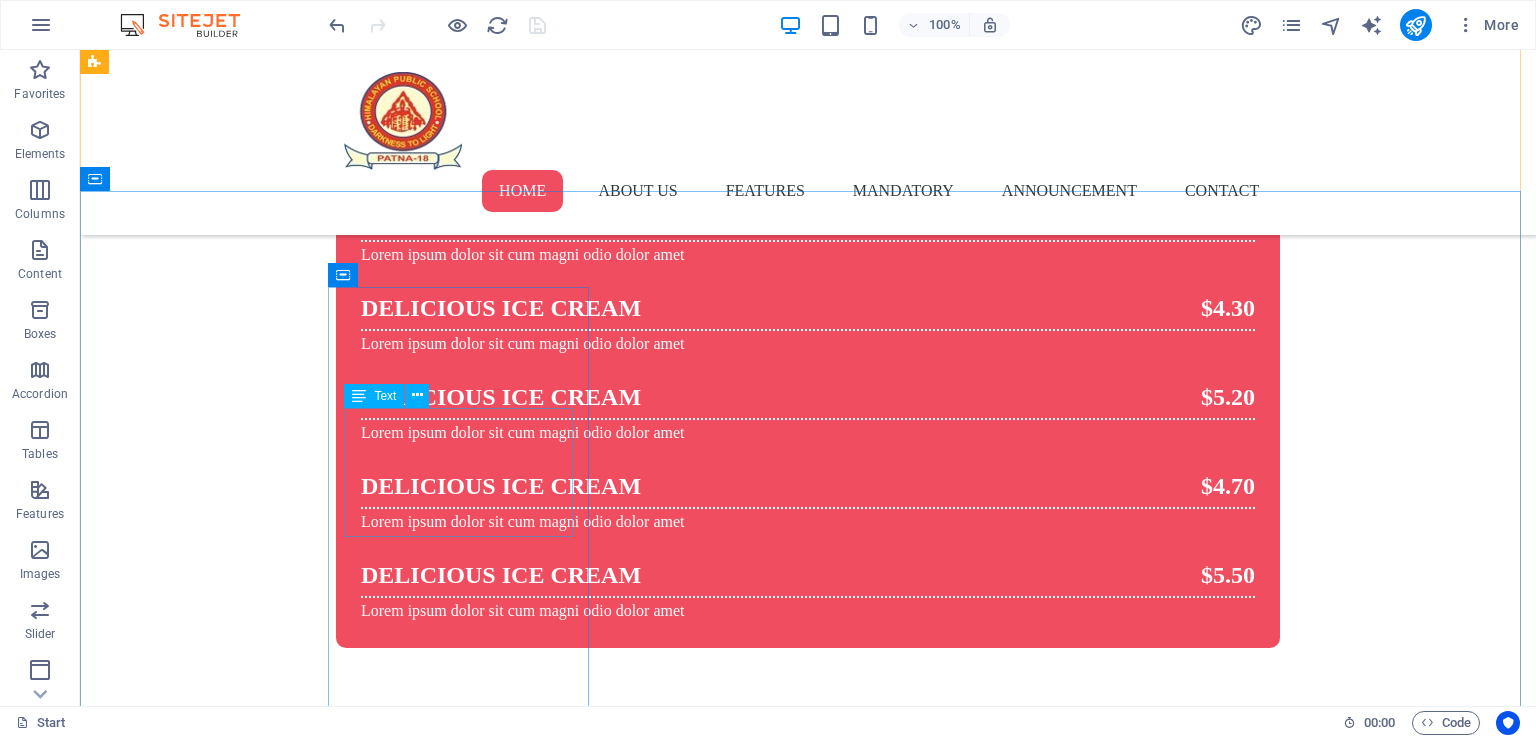 click on "[ADDRESS] Legal Notice | Privacy" at bounding box center [808, 4719] 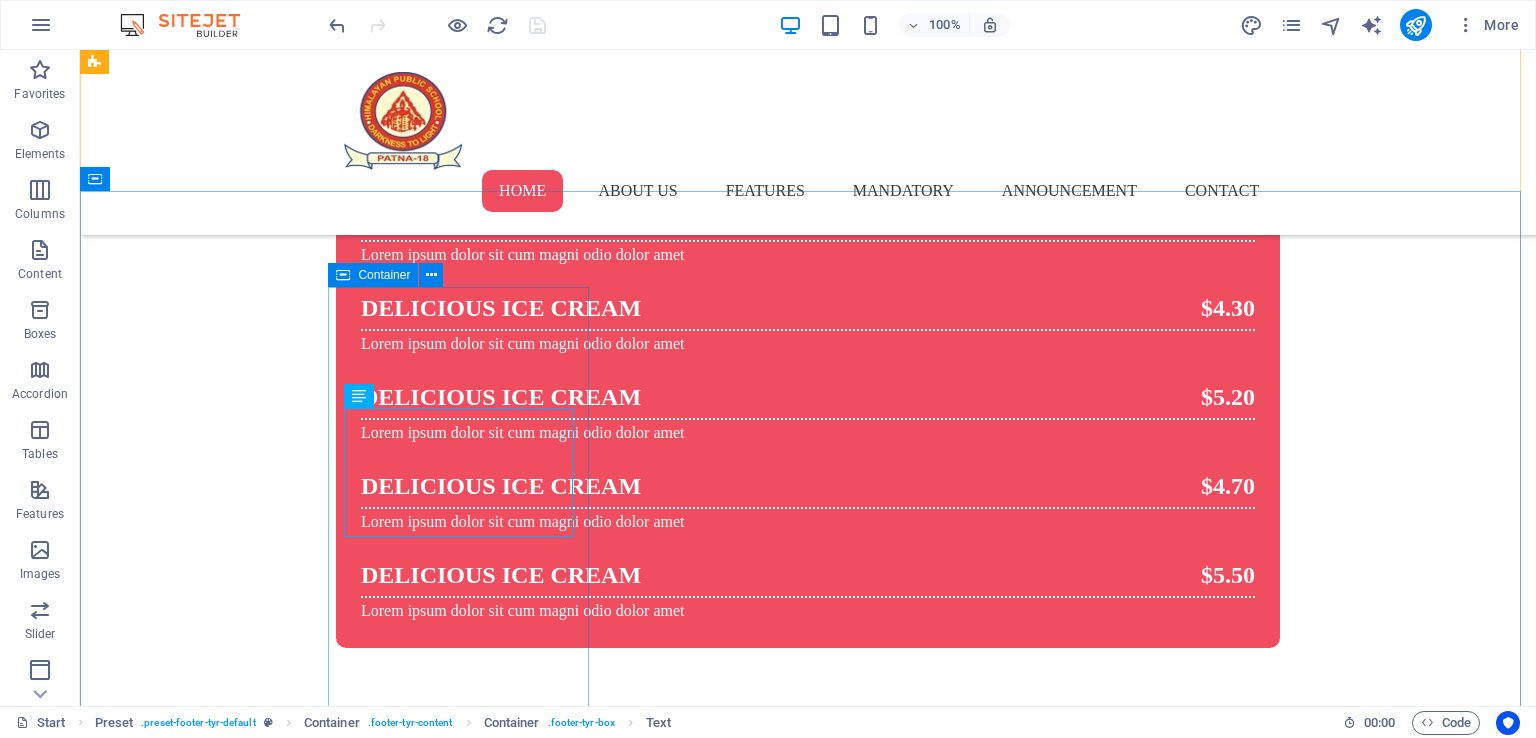 click on "Location [ADDRESS] Legal Notice | Privacy" at bounding box center [808, 4672] 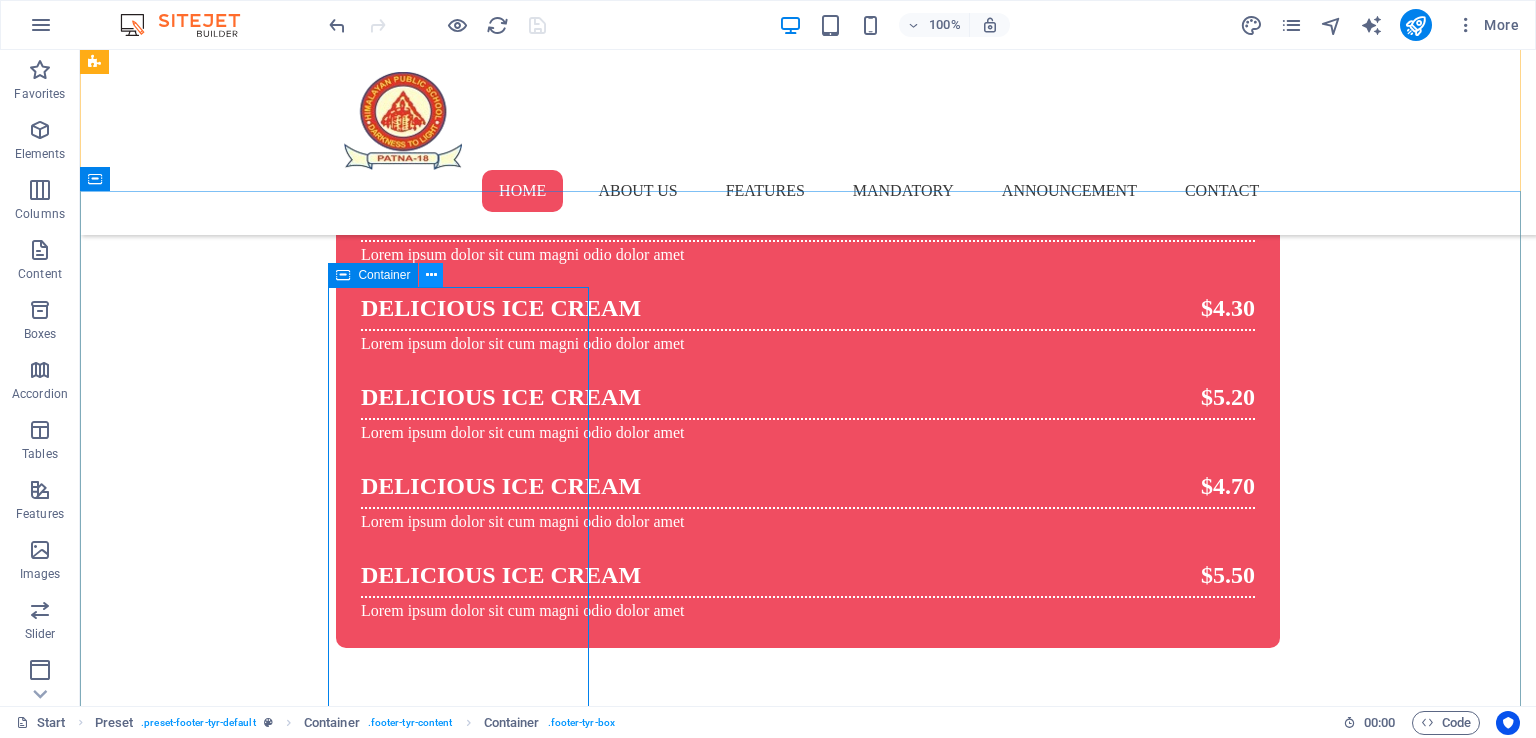 click at bounding box center [431, 275] 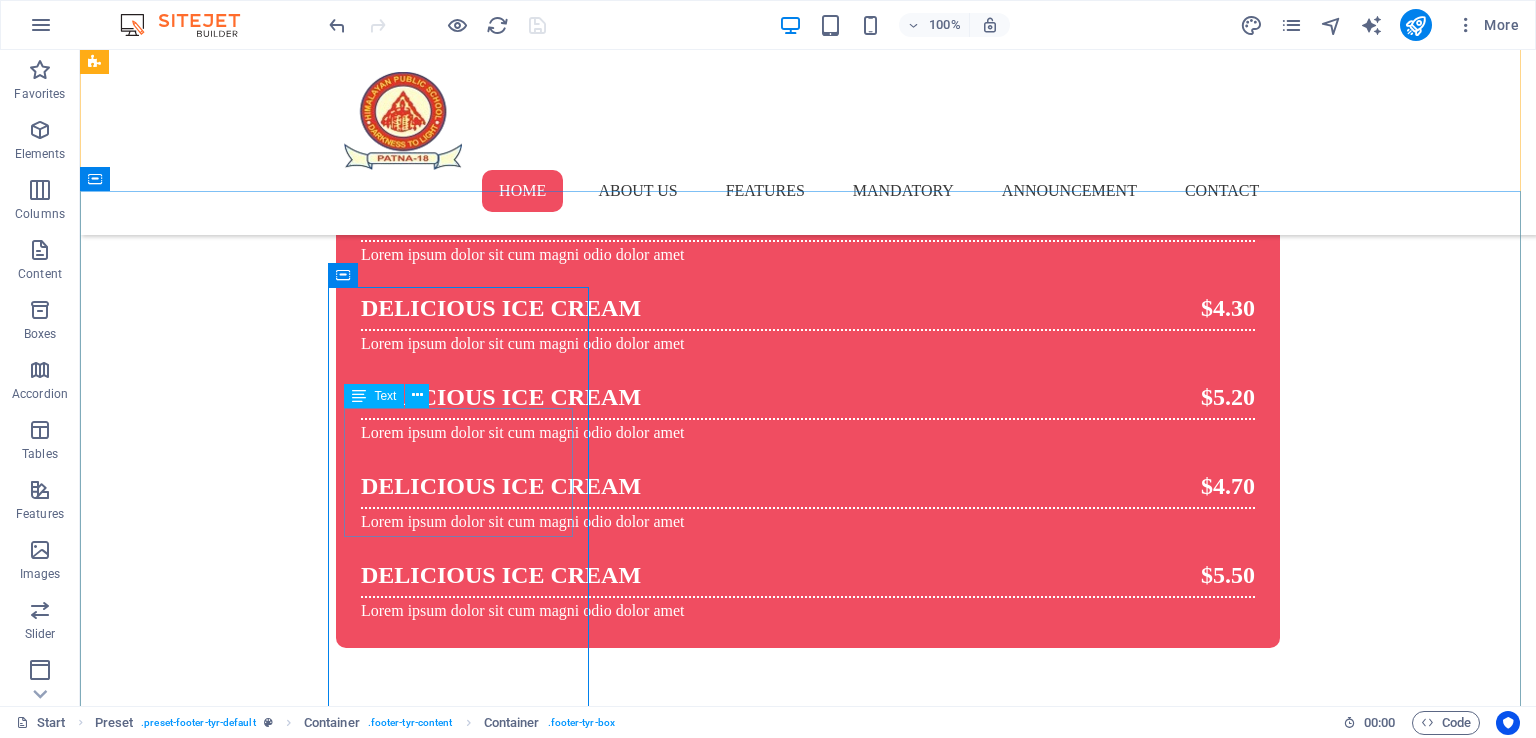 click on "[ADDRESS] Legal Notice | Privacy" at bounding box center [808, 4719] 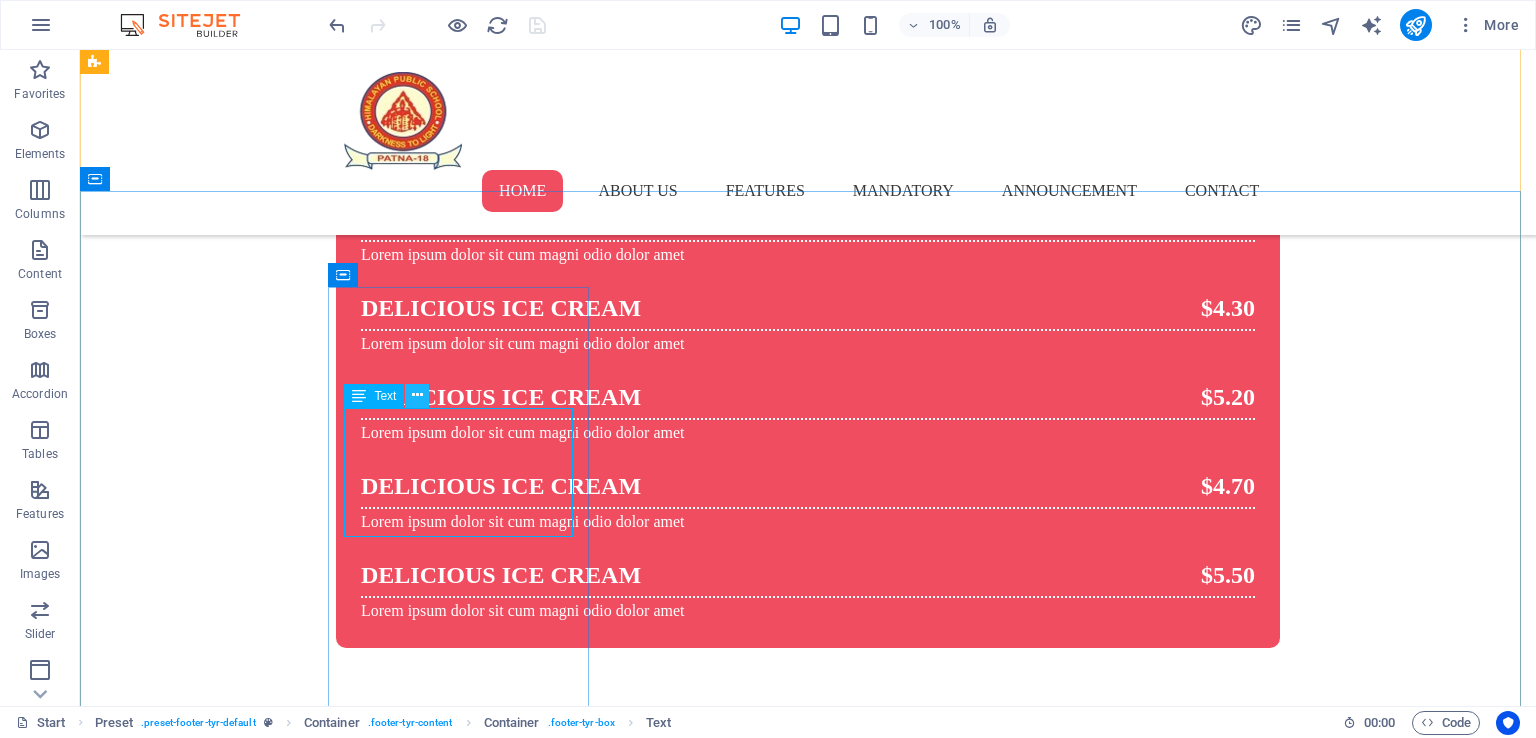 click at bounding box center [417, 395] 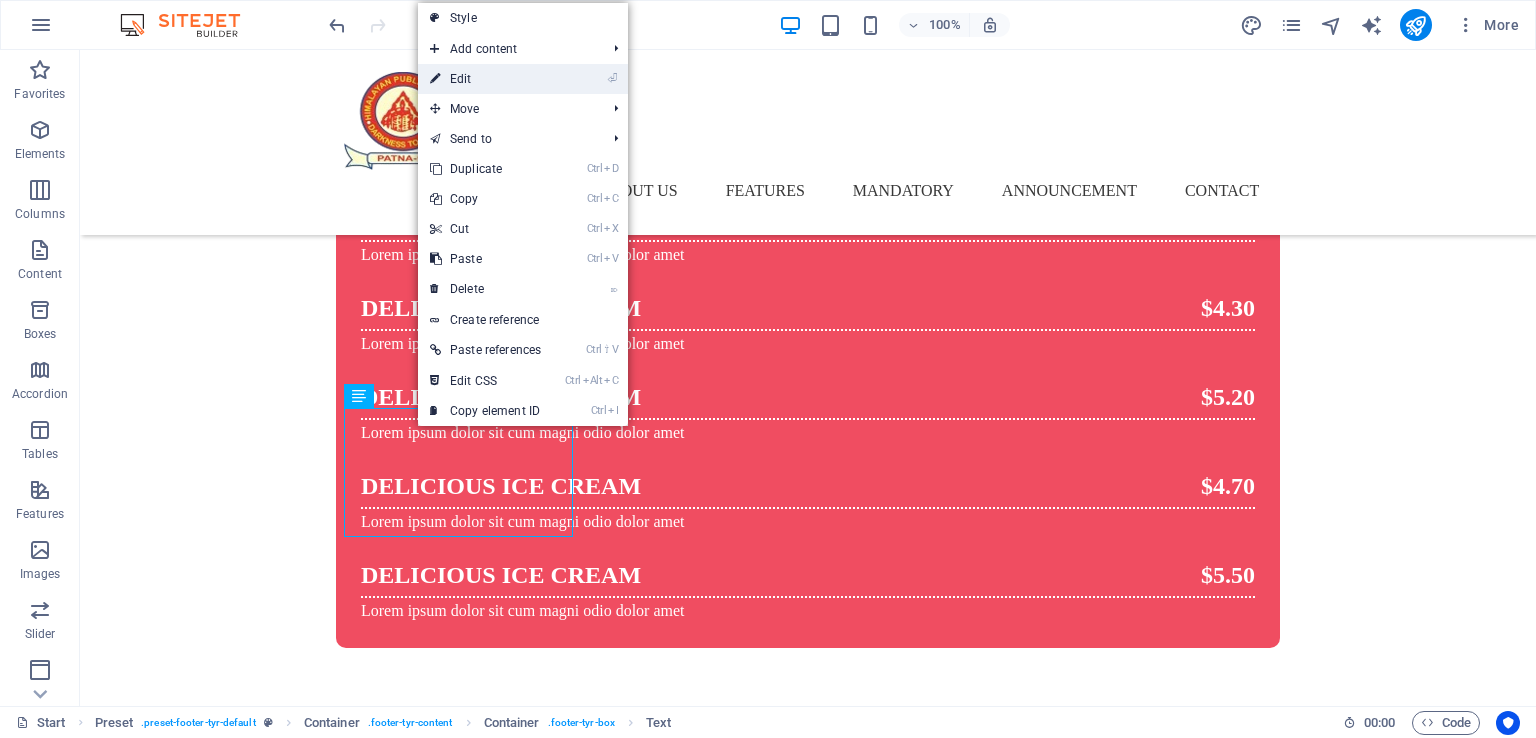 click on "⏎  Edit" at bounding box center (485, 79) 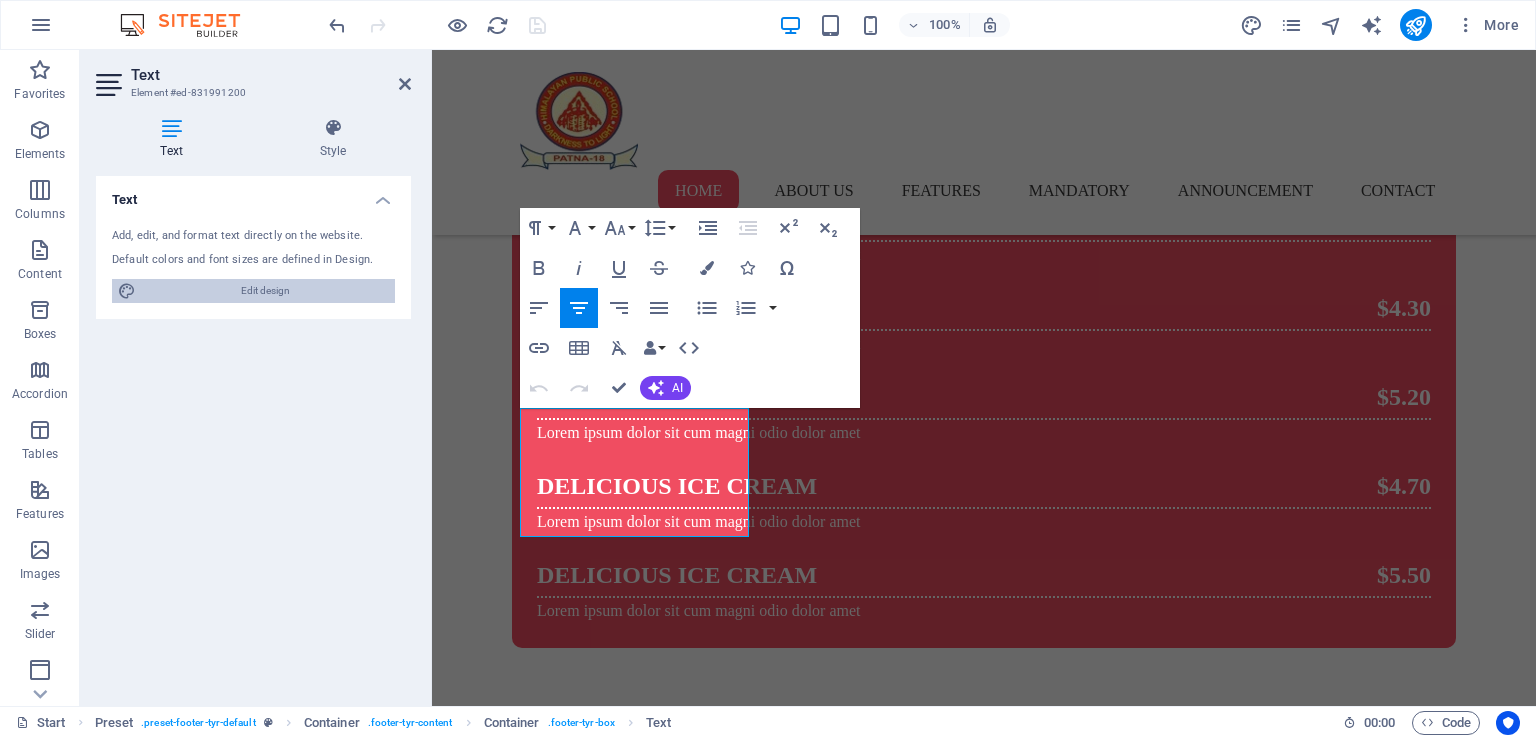 click on "Edit design" at bounding box center (265, 291) 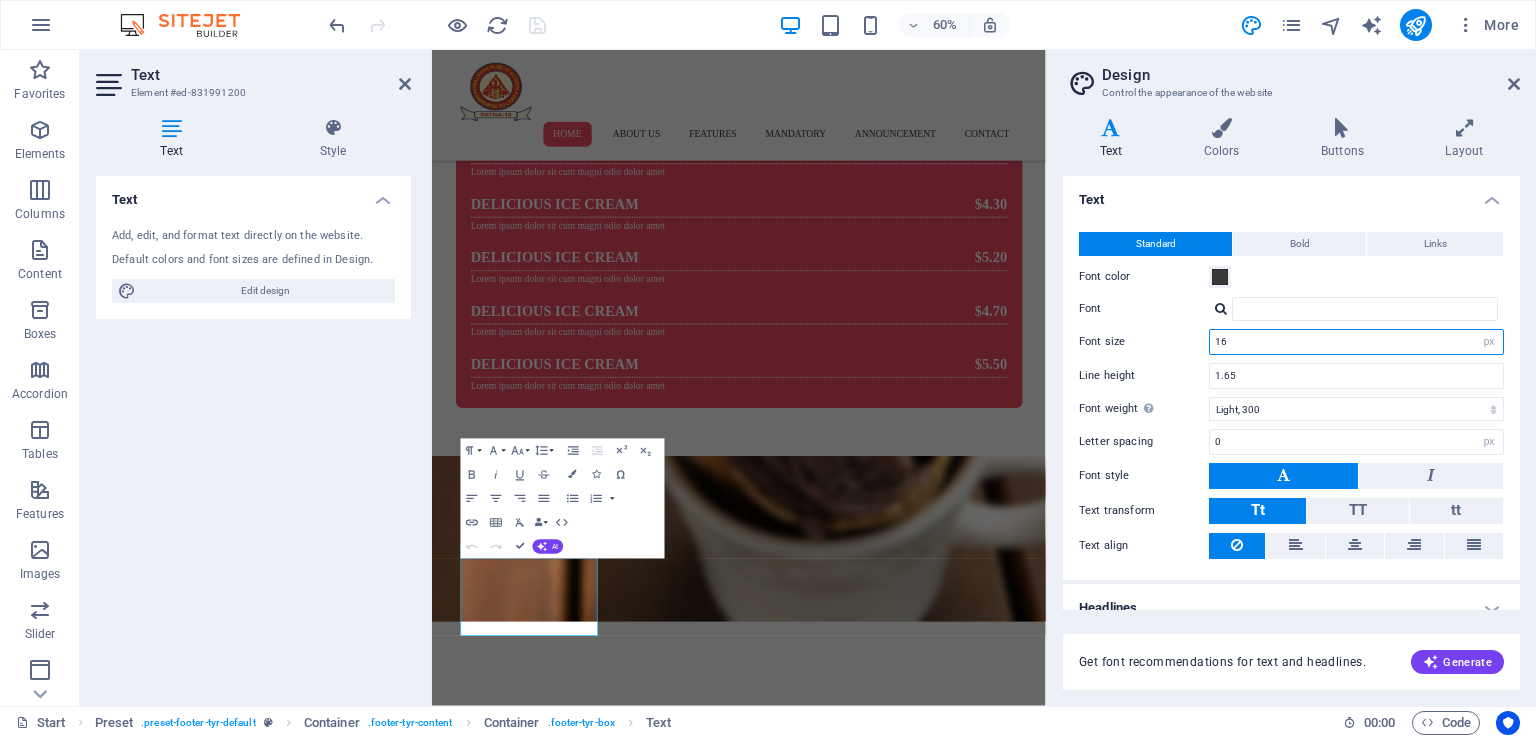 drag, startPoint x: 1234, startPoint y: 337, endPoint x: 1157, endPoint y: 335, distance: 77.02597 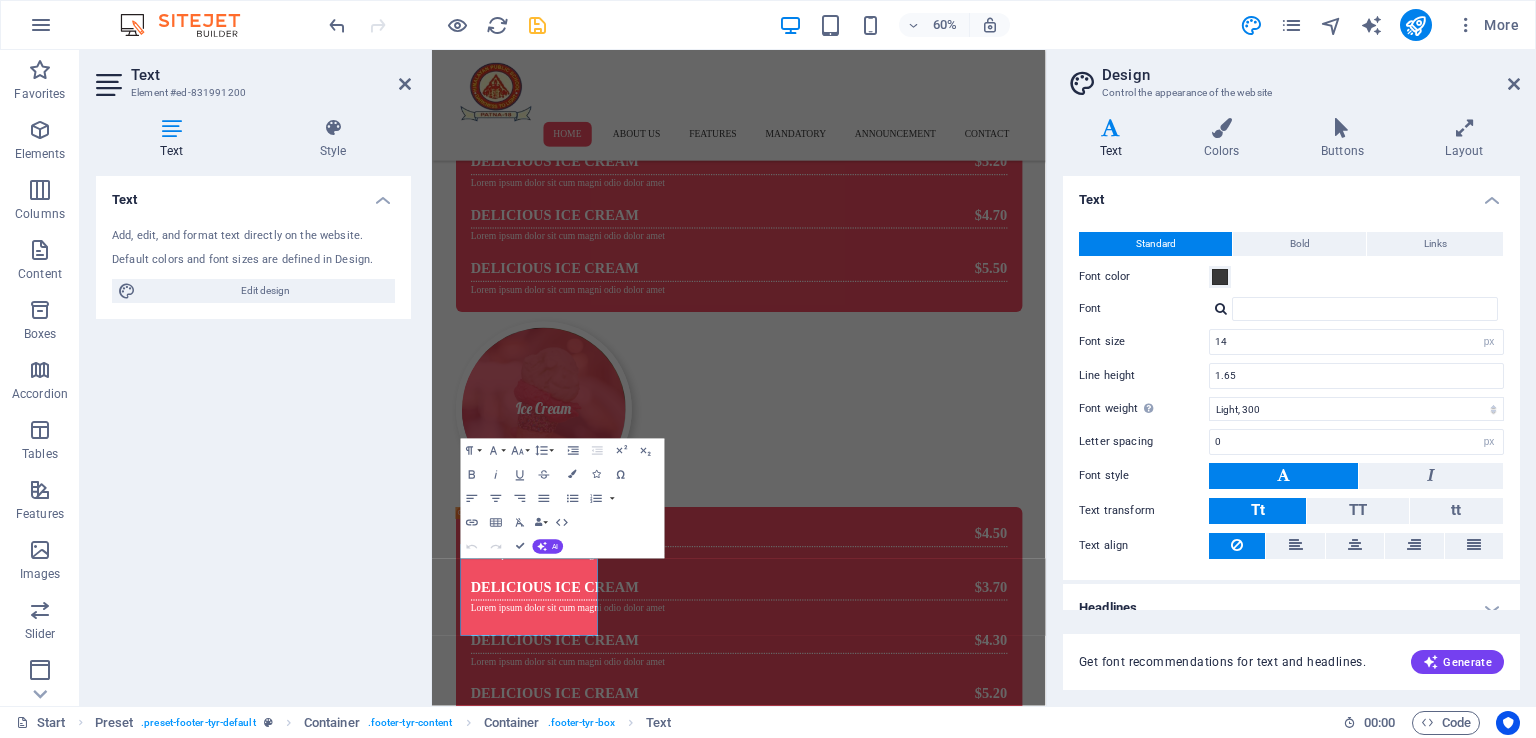 click on "← Move left → Move right ↑ Move up ↓ Move down + Zoom in - Zoom out Home Jump left by 75% End Jump right by 75% Page Up Jump up by 75% Page Down Jump down by 75% Map Terrain Satellite Labels Keyboard shortcuts Map Data Map data ©2025 Google Map data ©2025 Google 500 m  Click to toggle between metric and imperial units Terms Report a map error" at bounding box center [943, 5393] 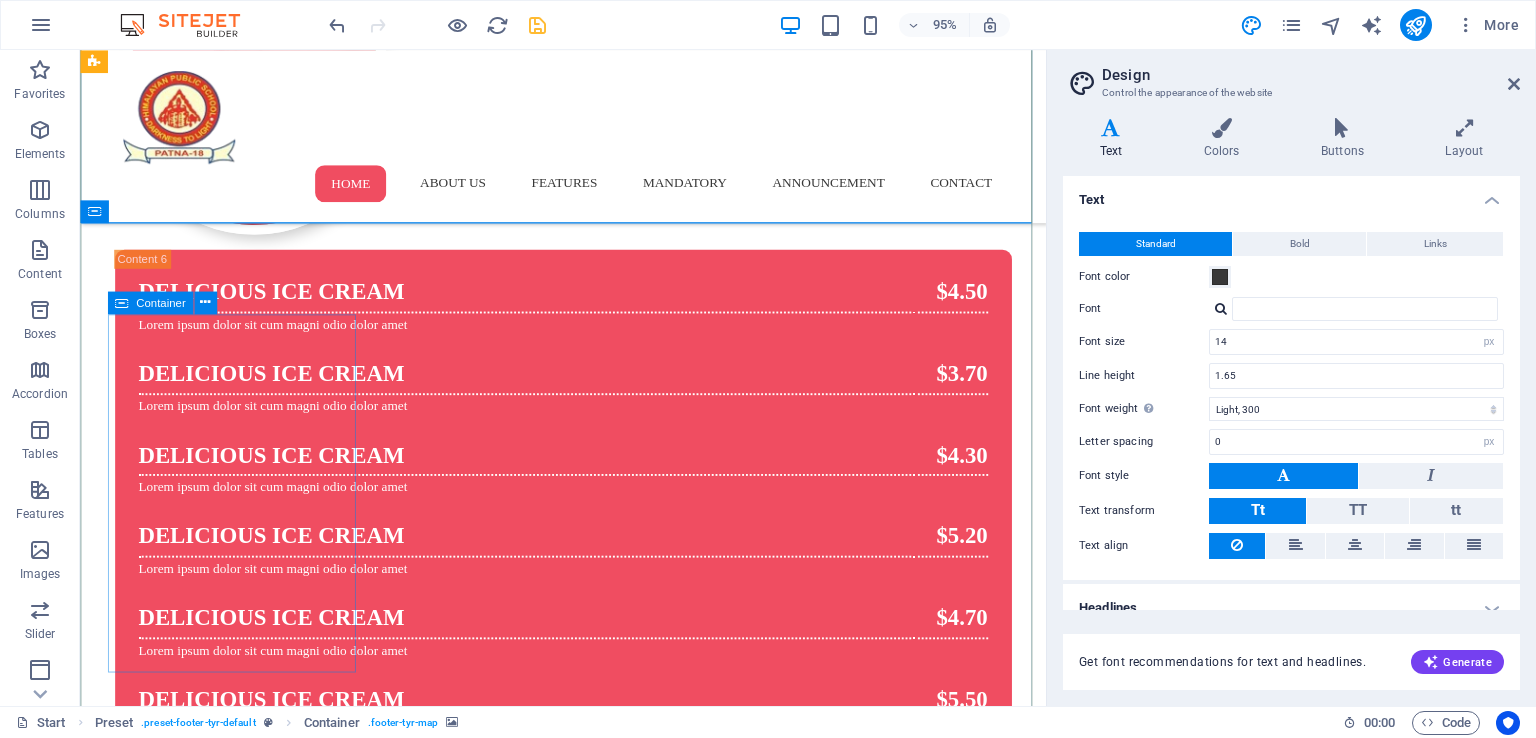 scroll, scrollTop: 9921, scrollLeft: 0, axis: vertical 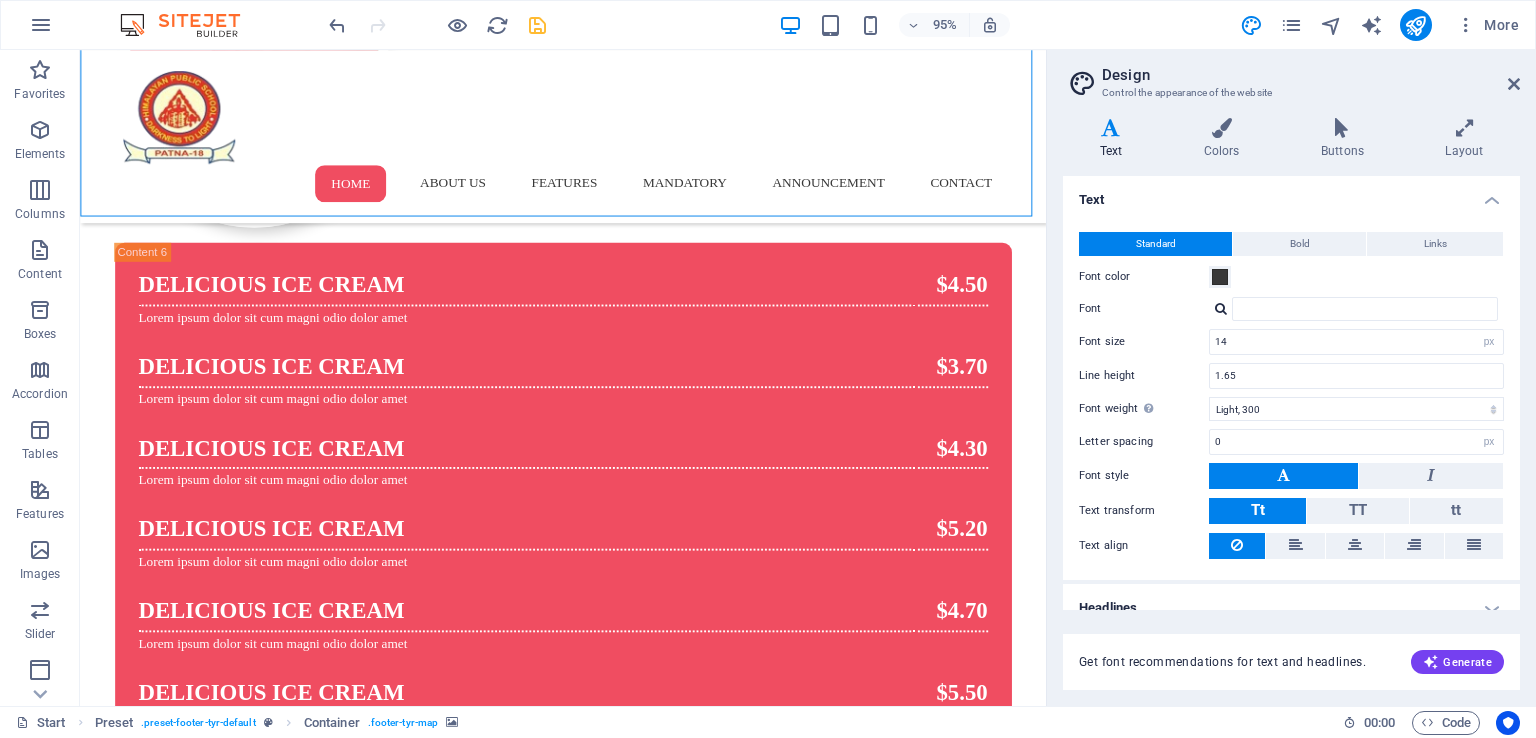 click on "Design Control the appearance of the website Variants Text Colors Buttons Layout Text Standard Bold Links Font color Font Font size 14 rem px Line height 1.65 Font weight To display the font weight correctly, it may need to be enabled. Manage Fonts Thin, 100 Extra-light, 200 Light, 300 Regular, 400 Medium, 500 Semi-bold, 600 Bold, 700 Extra-bold, 800 Black, 900 Letter spacing 0 rem px Font style Text transform Tt TT tt Text align Font weight To display the font weight correctly, it may need to be enabled. Manage Fonts Thin, 100 Extra-light, 200 Light, 300 Regular, 400 Medium, 500 Semi-bold, 600 Bold, 700 Extra-bold, 800 Black, 900 Default Hover / Active Font color Font color Decoration None Decoration None Transition duration 0.3 s Transition function Ease Ease In Ease Out Ease In/Ease Out Linear Headlines All H1 / Textlogo H2 H3 H4 H5 H6 Font color Font Lobster Line height 1.2 Font weight To display the font weight correctly, it may need to be enabled. Manage Fonts Thin, 100 Extra-light, 200 Bold, 700" at bounding box center (1291, 378) 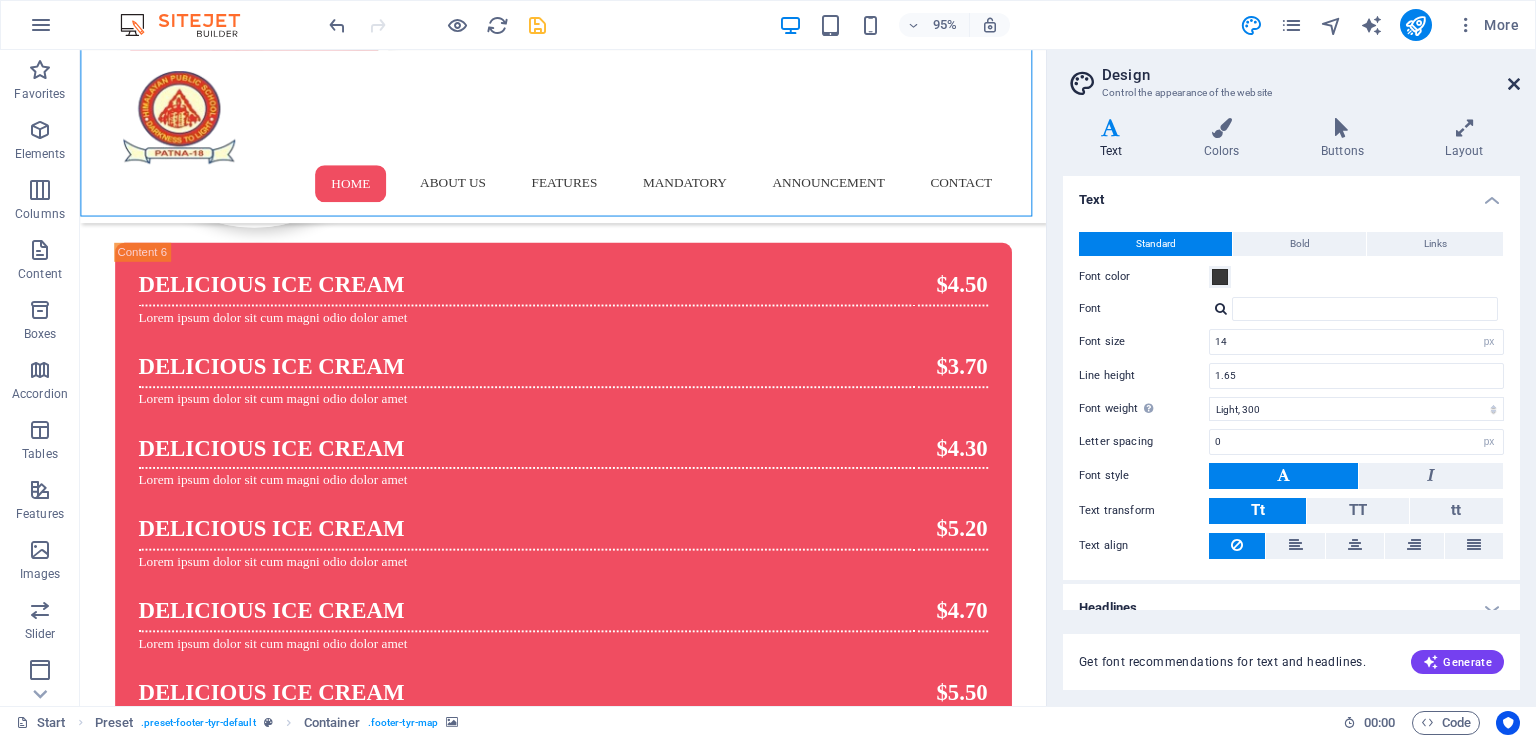 click at bounding box center [1514, 84] 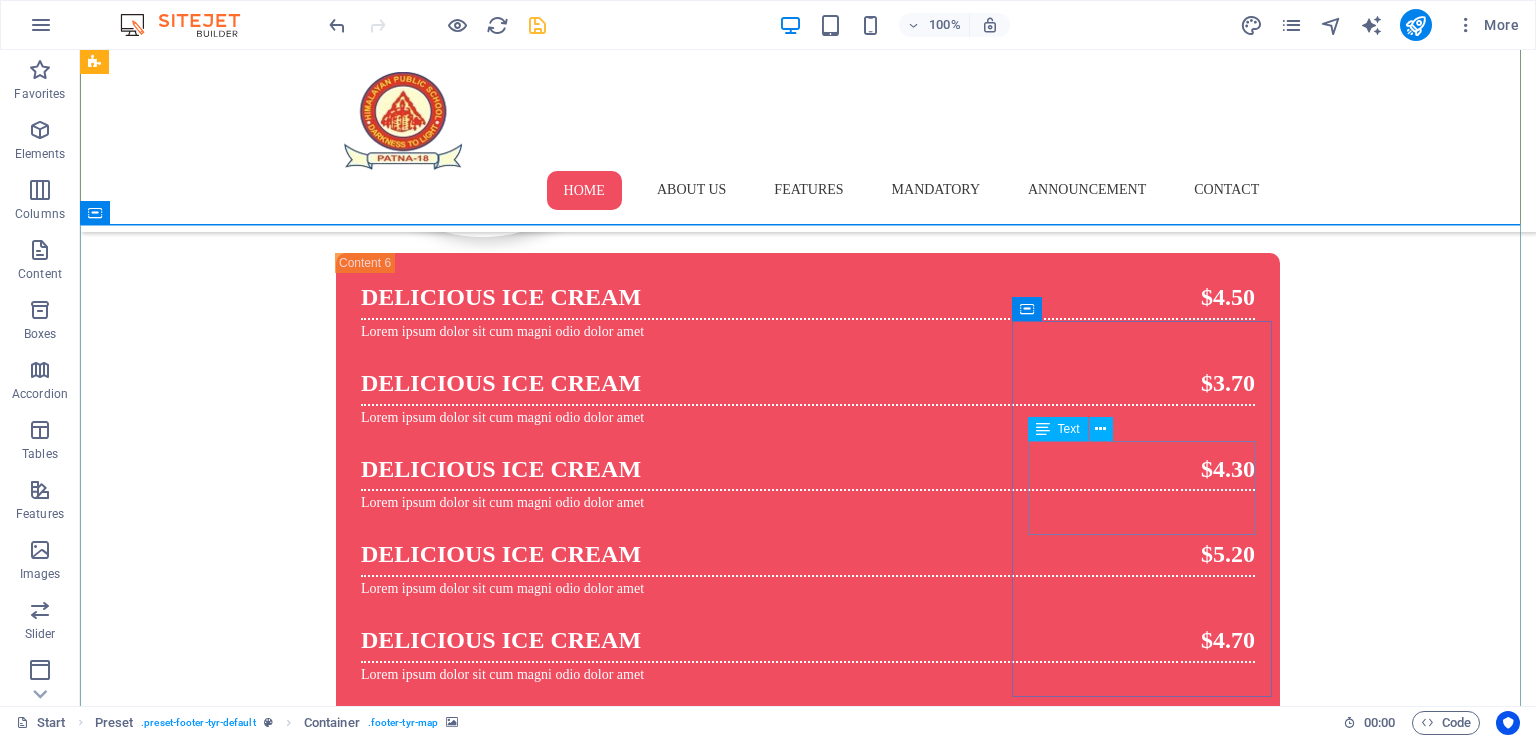 click on "[SCHOOL_NAME] +91 [PHONE] [EMAIL]" at bounding box center [808, 5369] 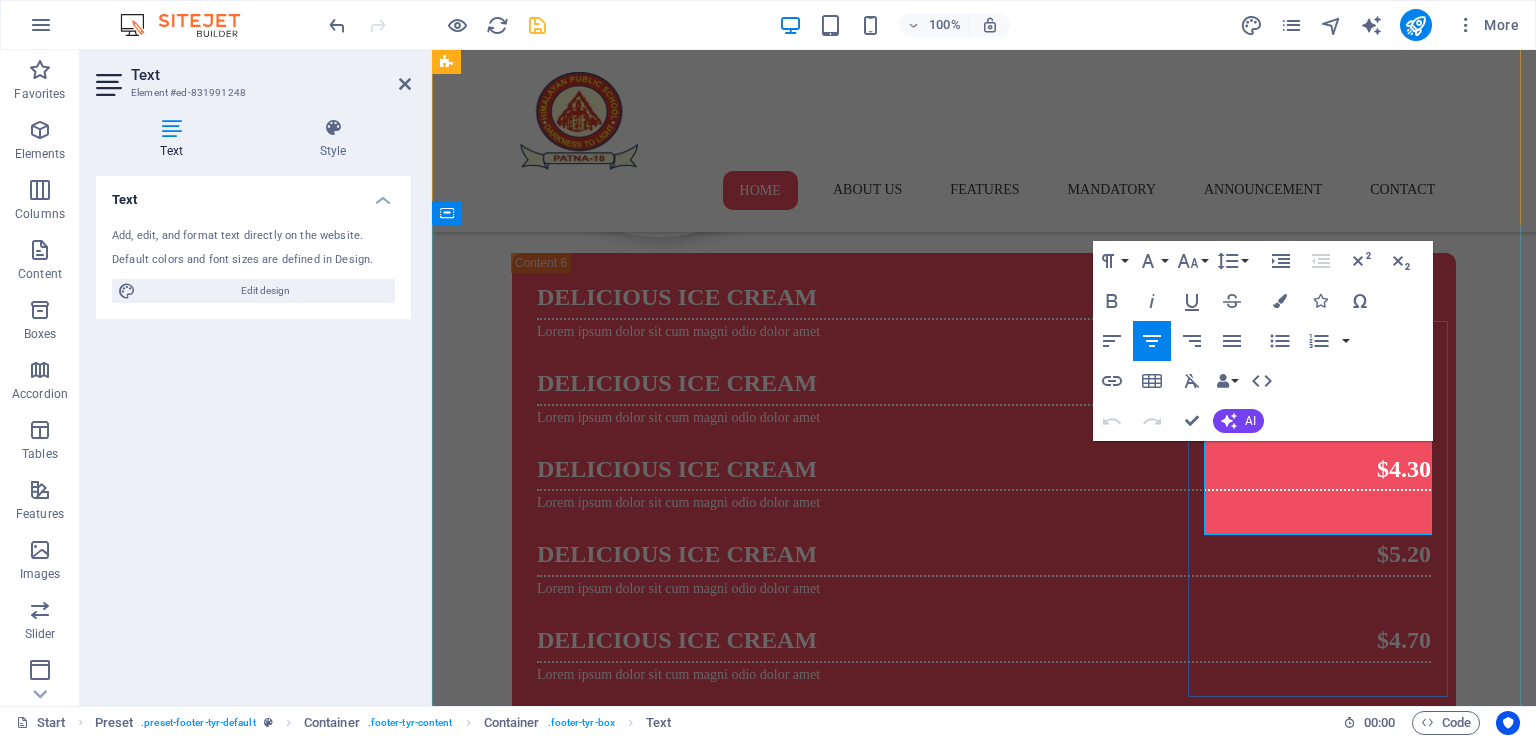 click on "HIMALAYAN" at bounding box center (984, 5338) 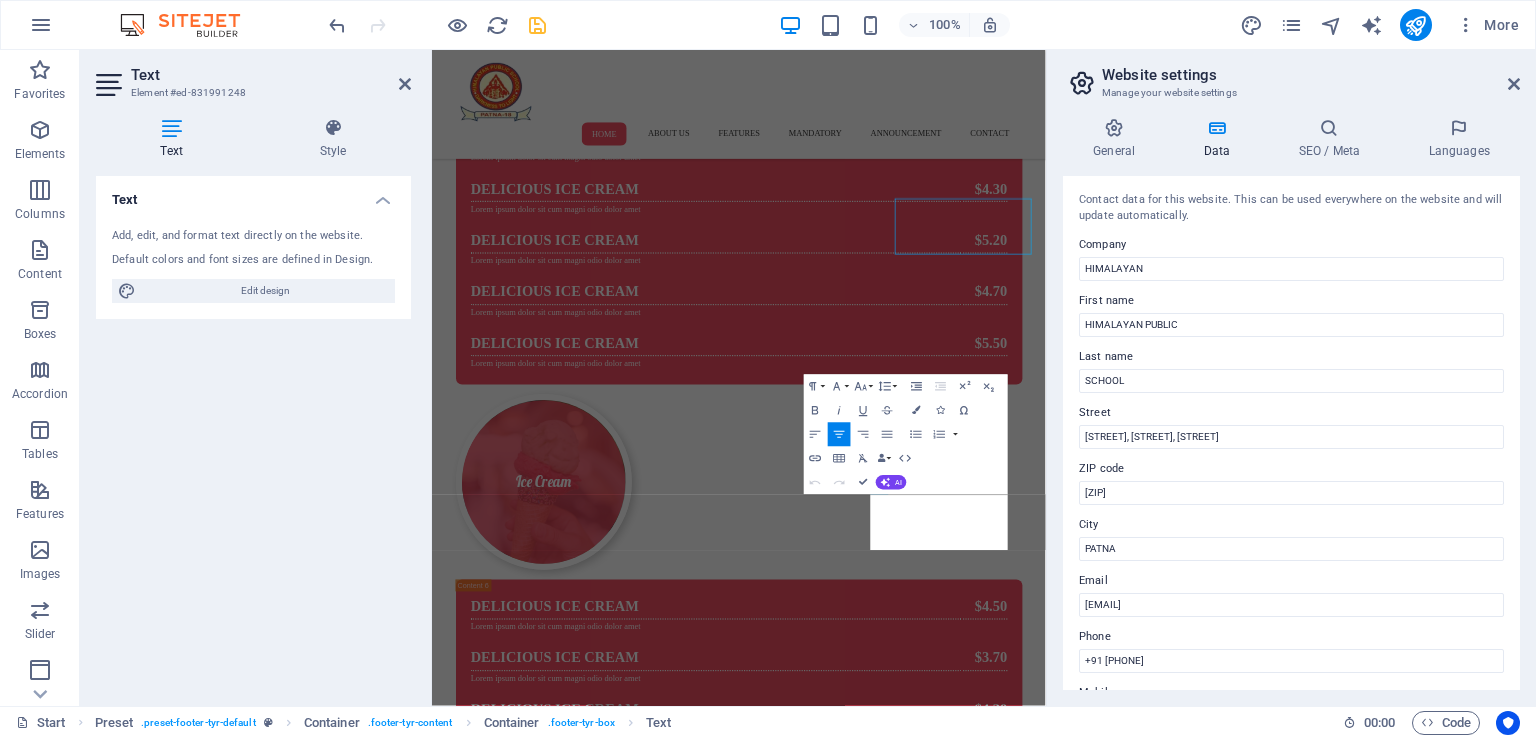 scroll, scrollTop: 10064, scrollLeft: 0, axis: vertical 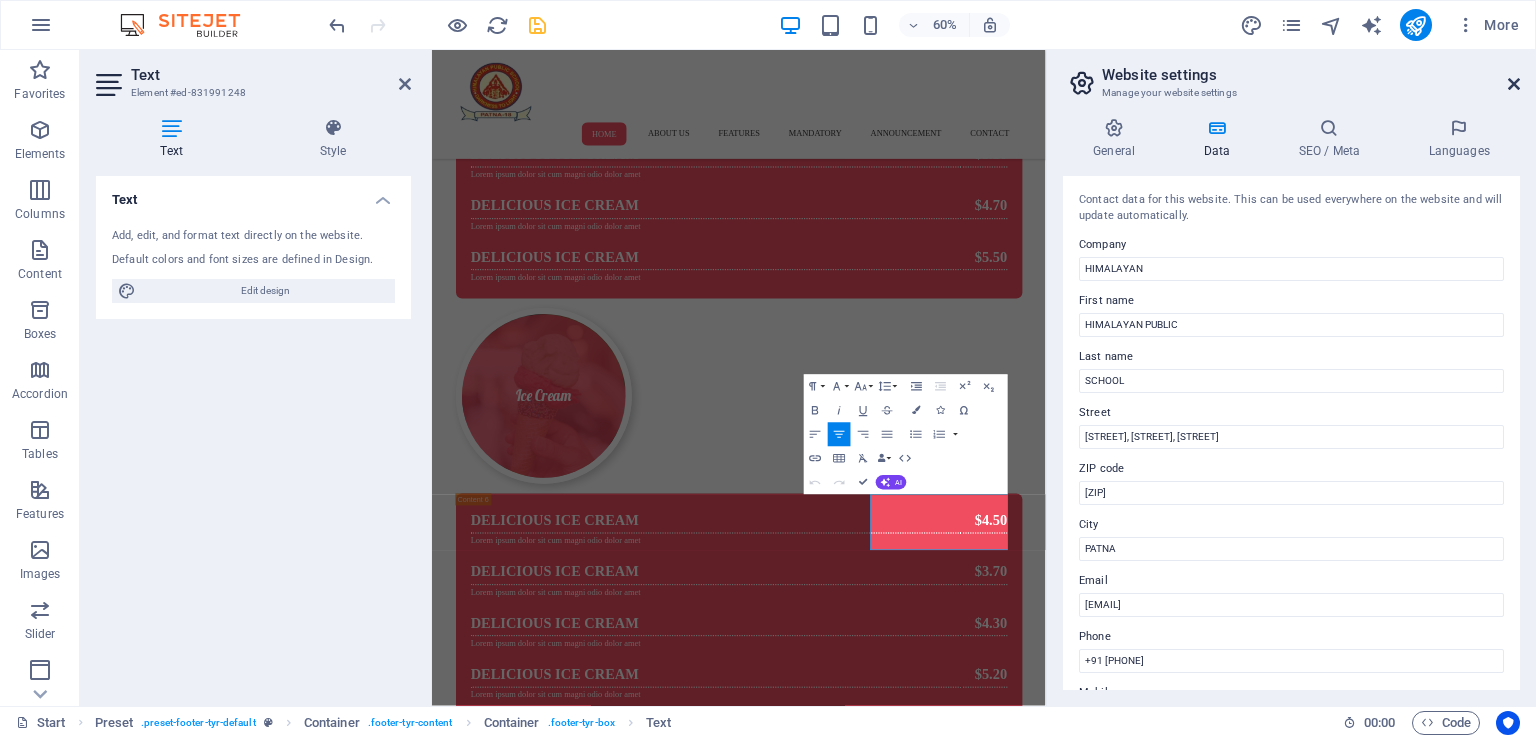 click at bounding box center [1514, 84] 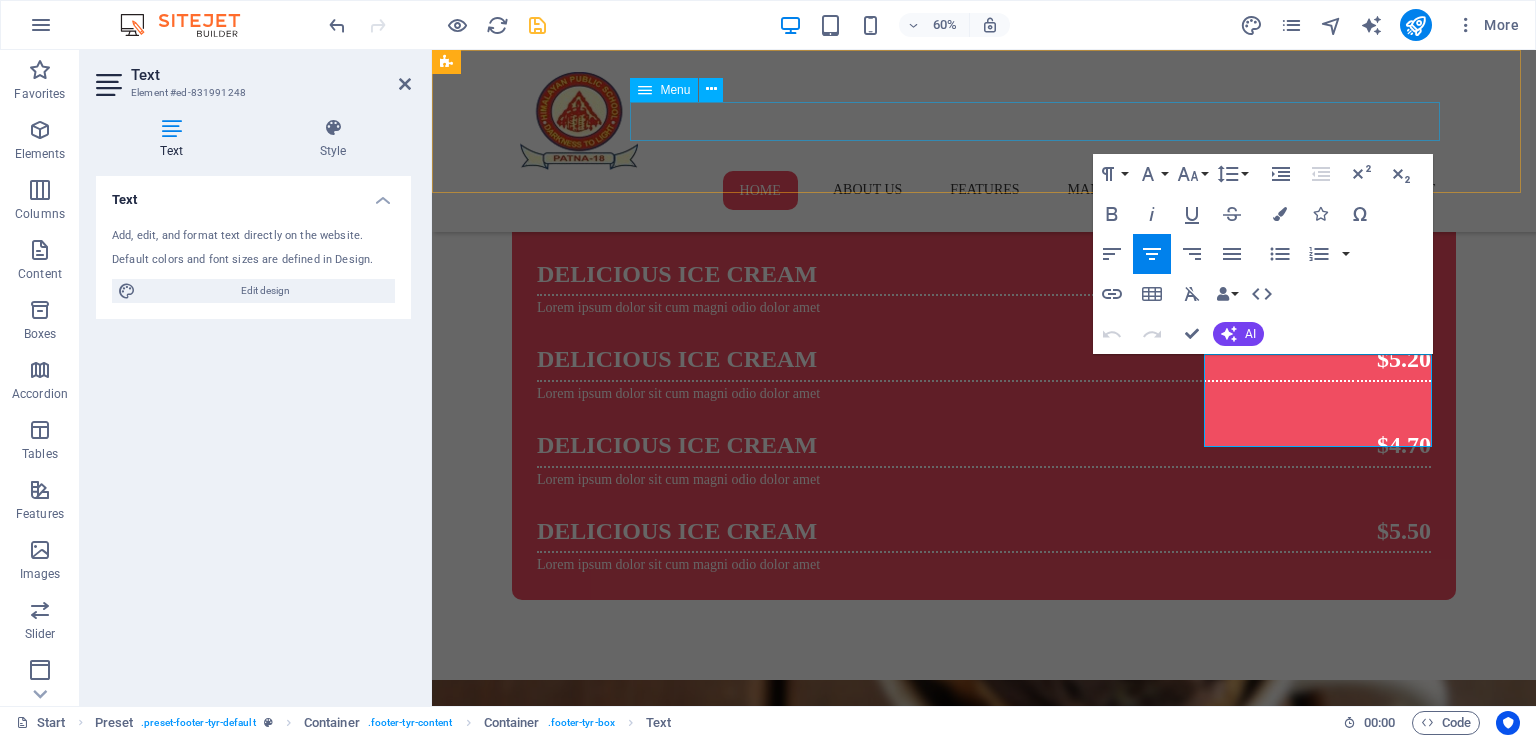 scroll, scrollTop: 10008, scrollLeft: 0, axis: vertical 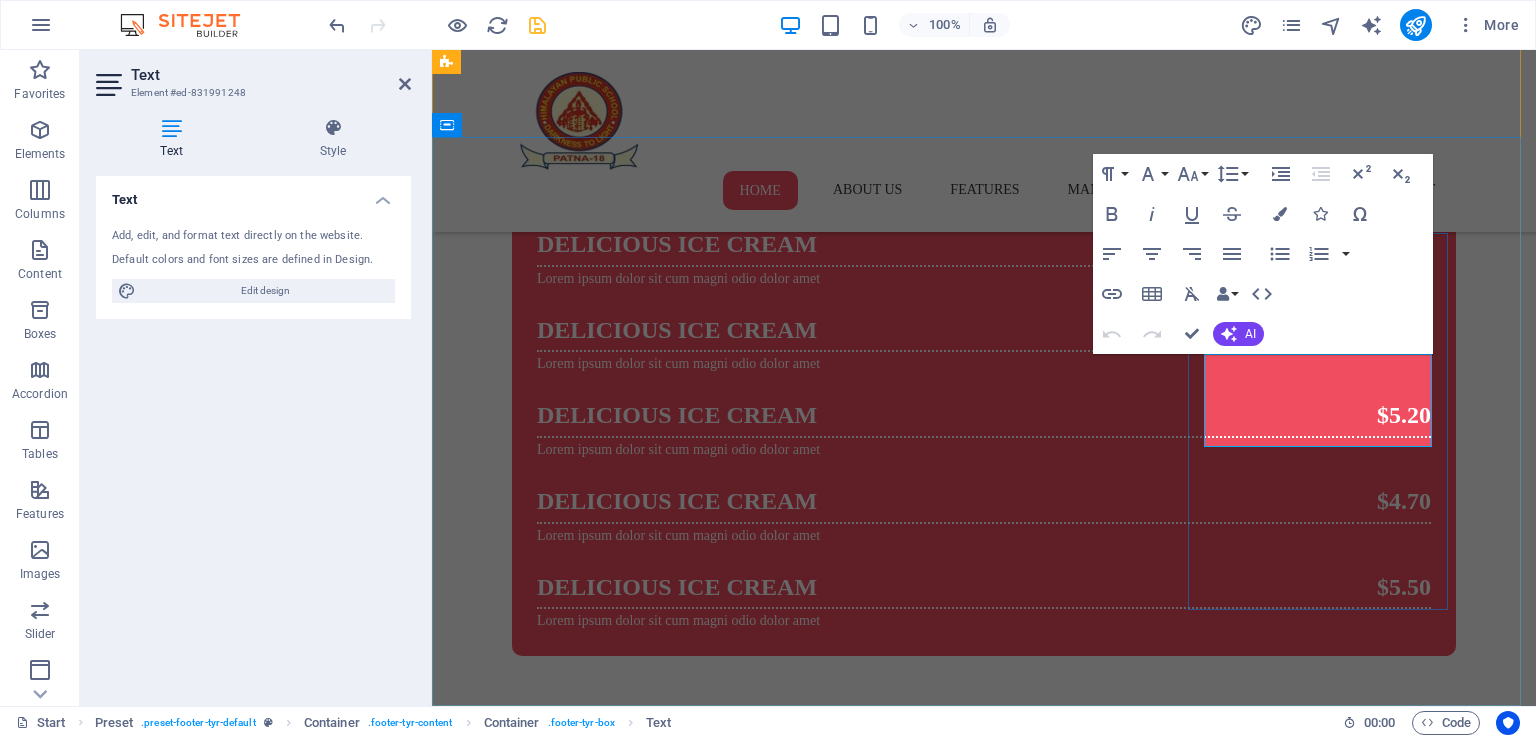 click on "HIMALAYAN" at bounding box center (984, 5174) 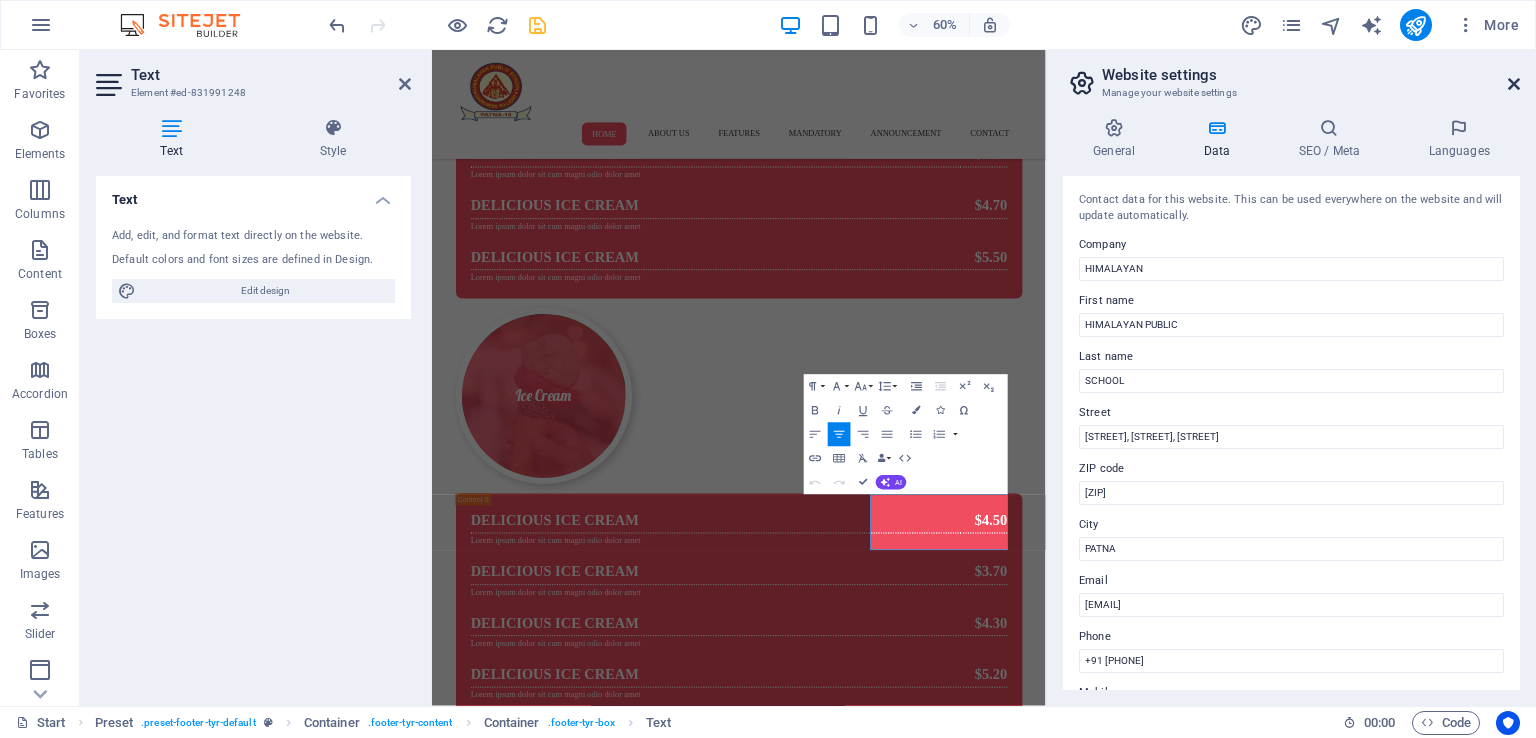 click at bounding box center (1514, 84) 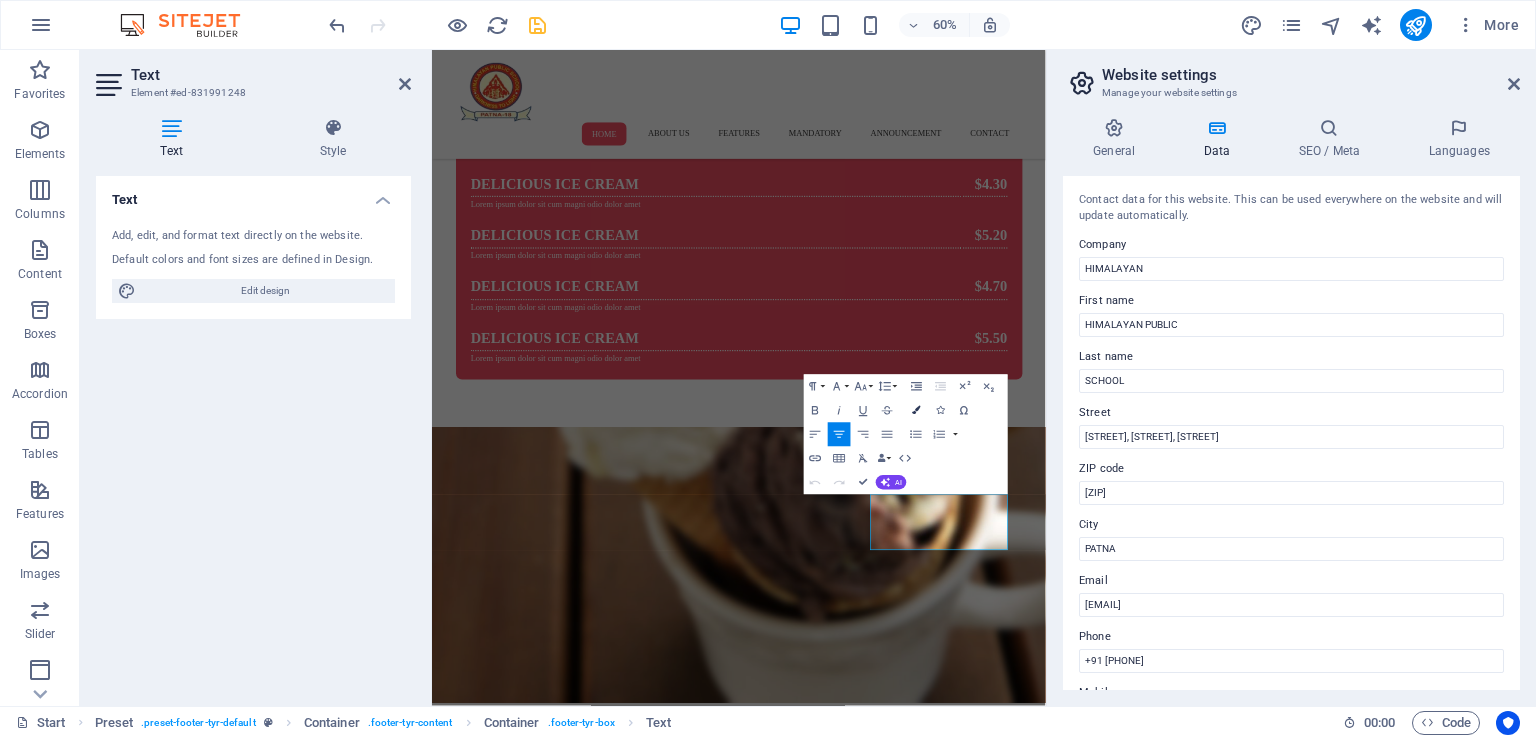 scroll, scrollTop: 10008, scrollLeft: 0, axis: vertical 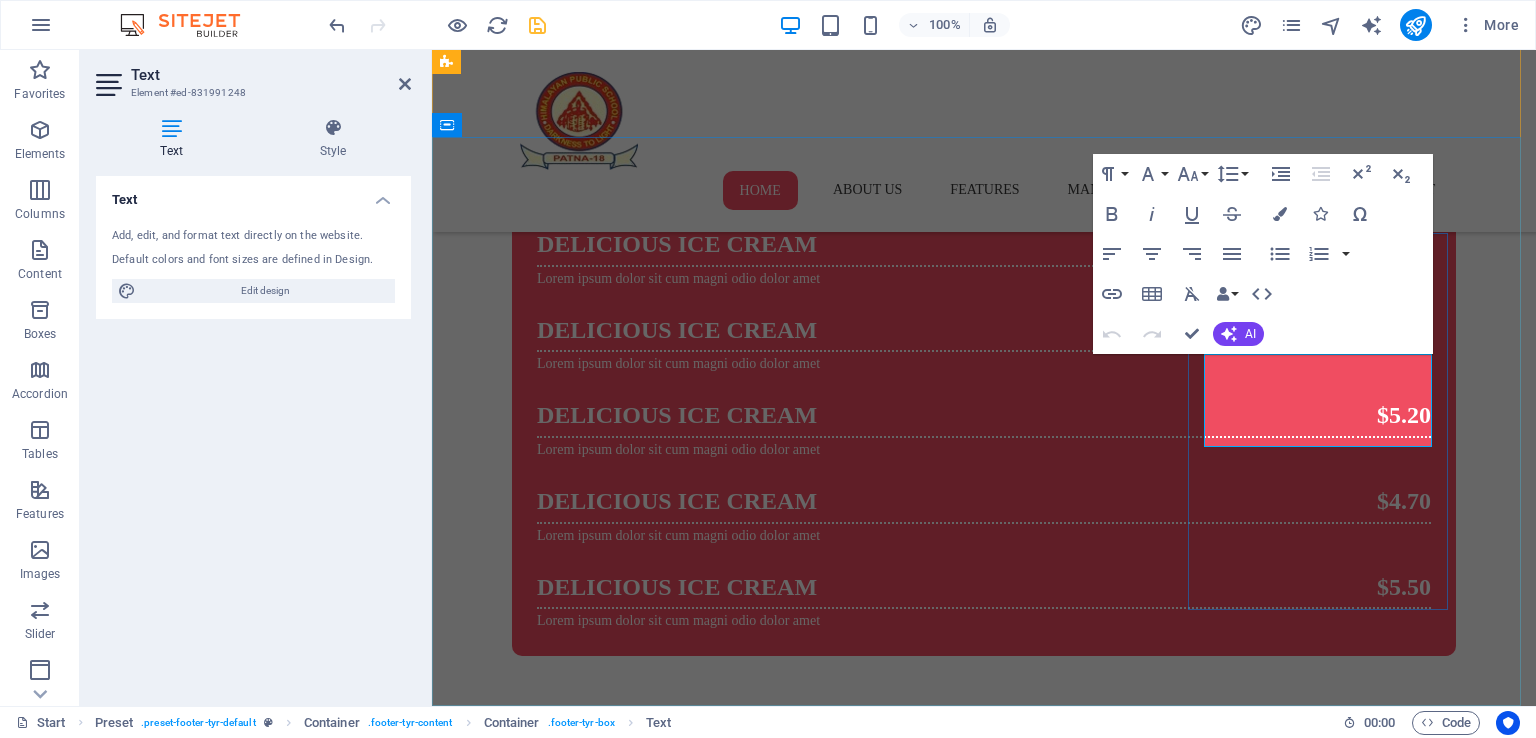 click on "Get in touch HIMALAYAN +91 [PHONE] [EMAIL]" at bounding box center (984, 5157) 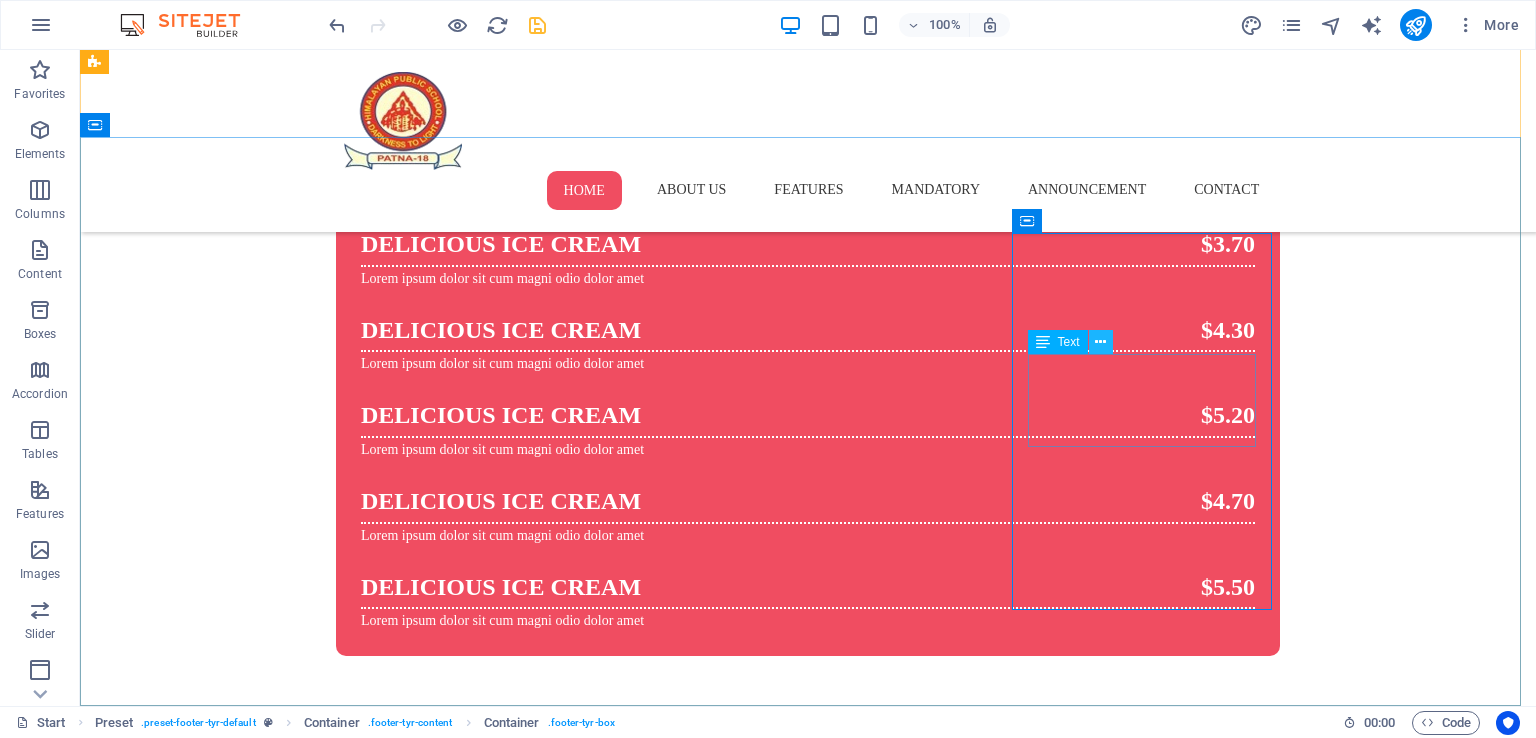 click at bounding box center (1100, 342) 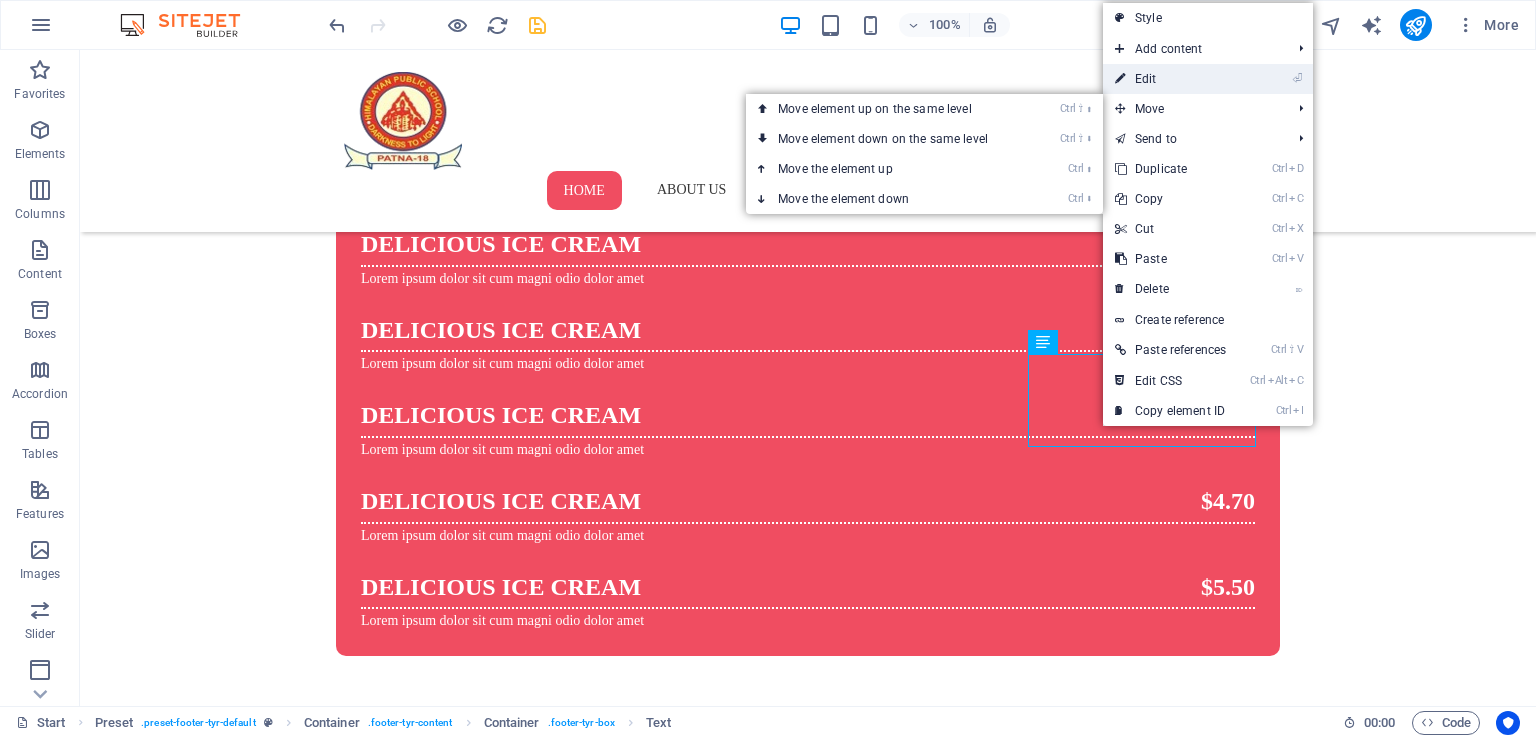 click on "⏎  Edit" at bounding box center [1170, 79] 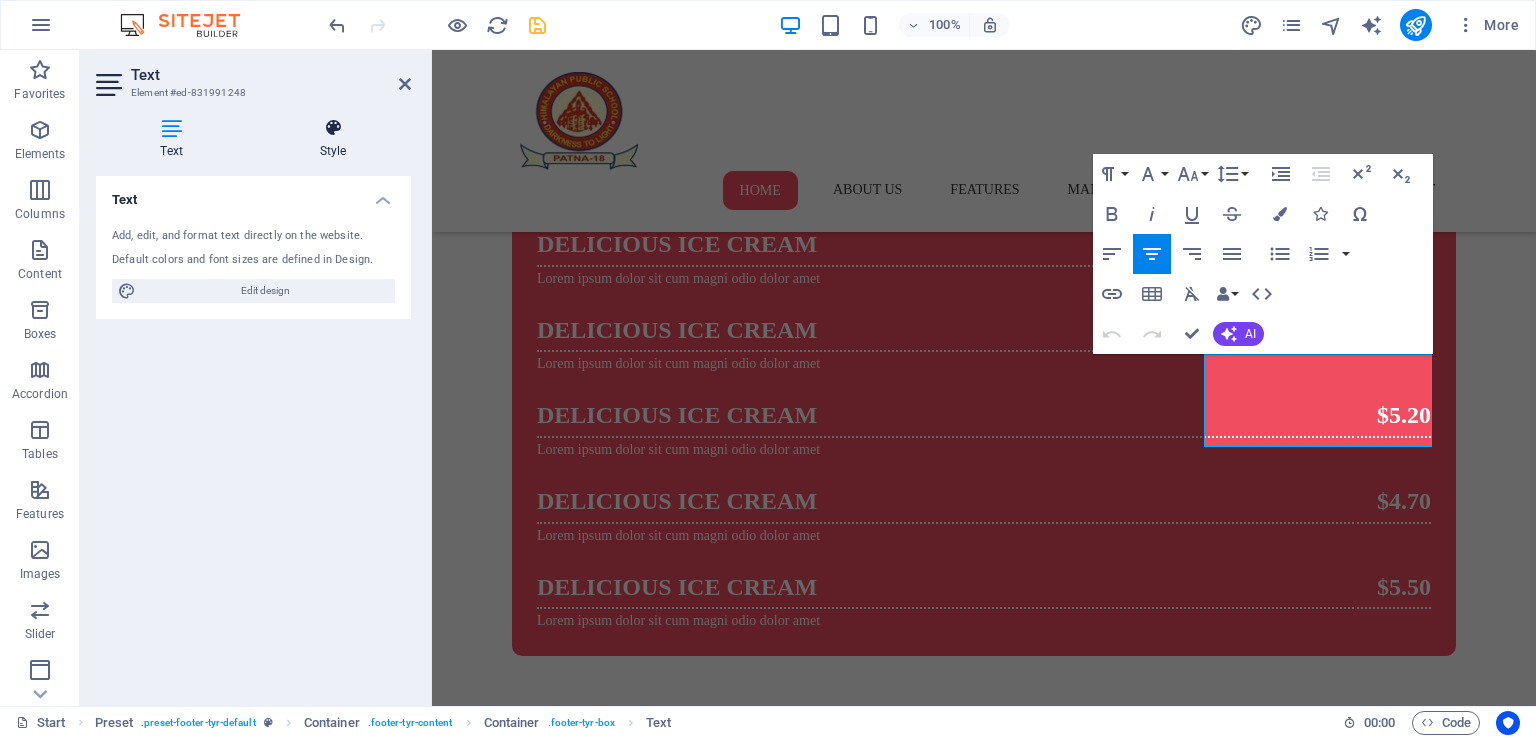 click on "Style" at bounding box center (333, 139) 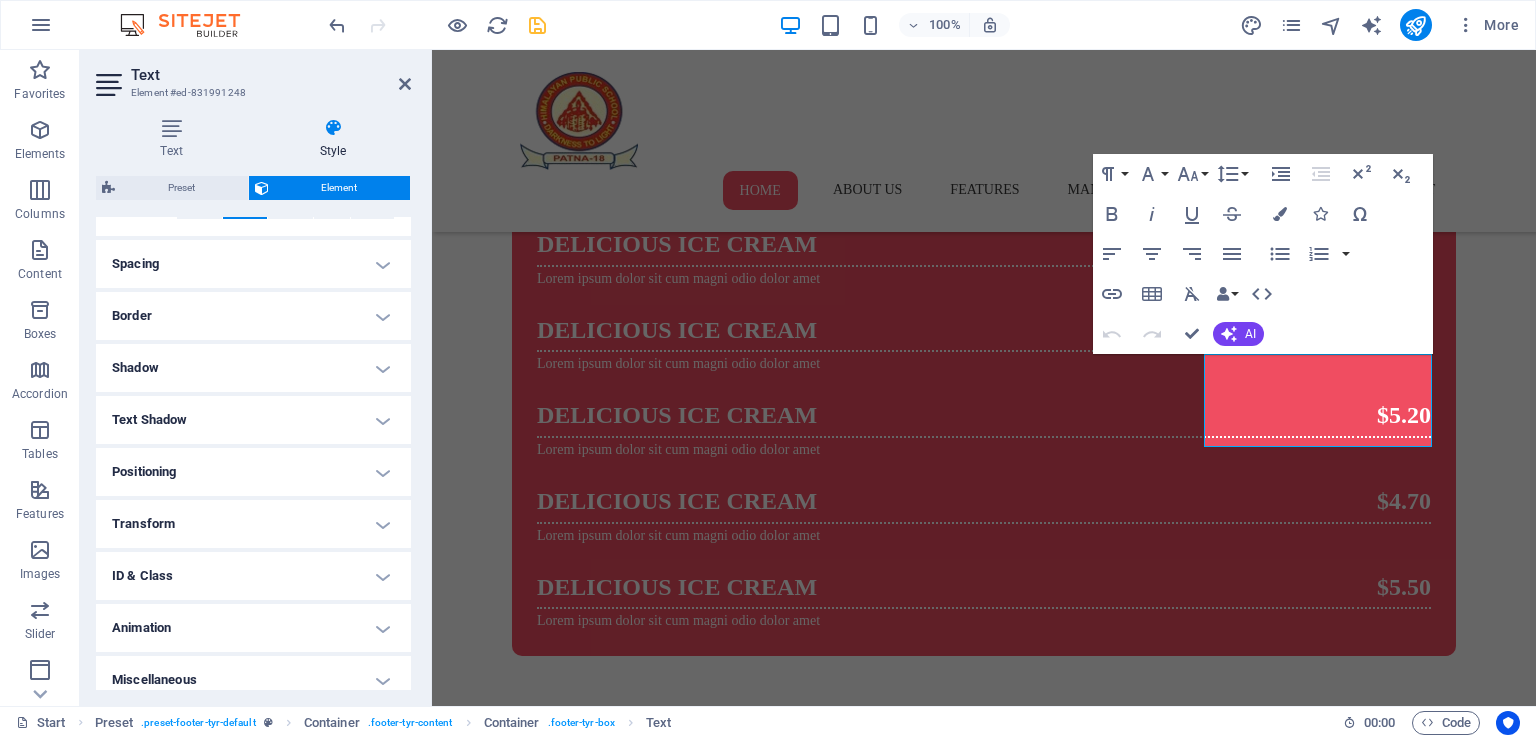 scroll, scrollTop: 372, scrollLeft: 0, axis: vertical 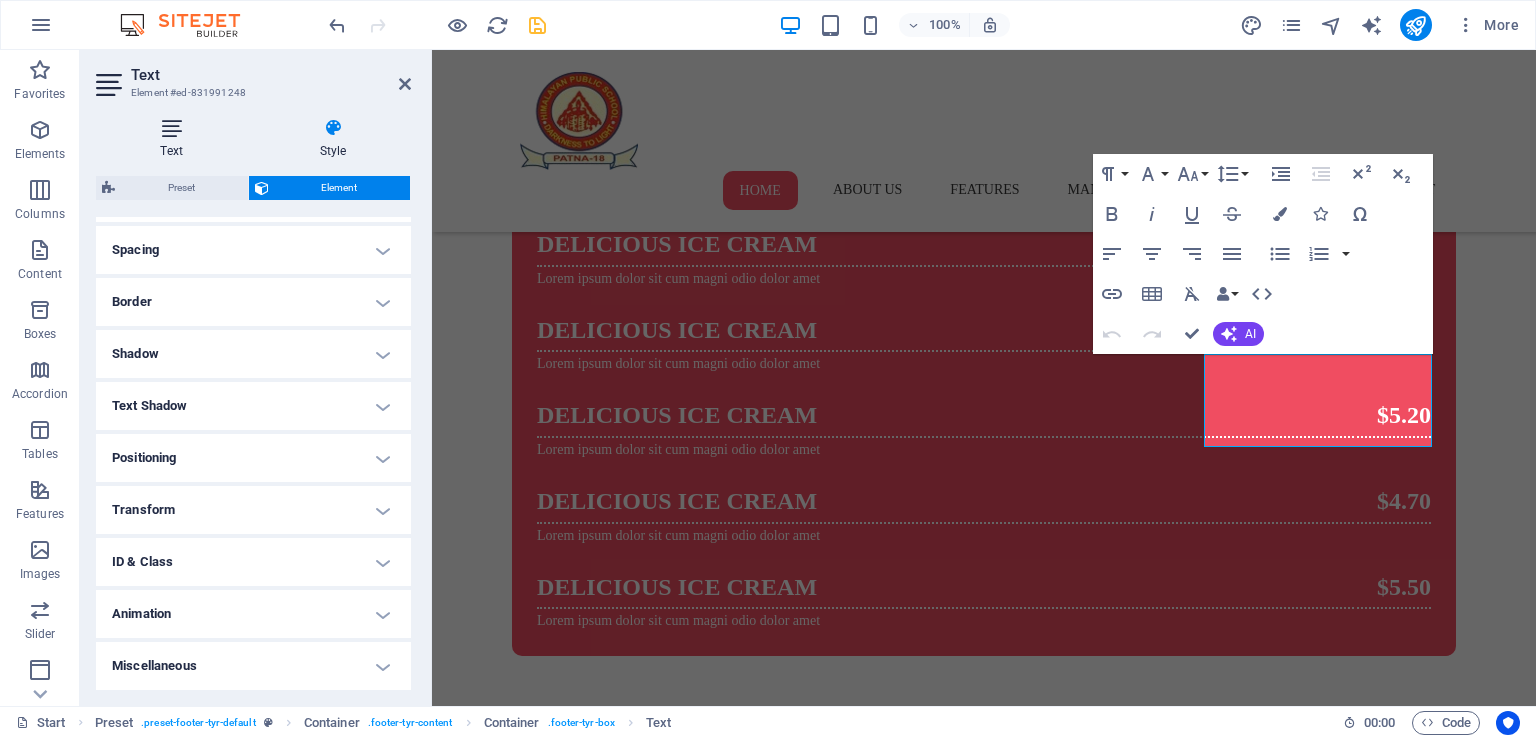 click on "Text" at bounding box center [175, 139] 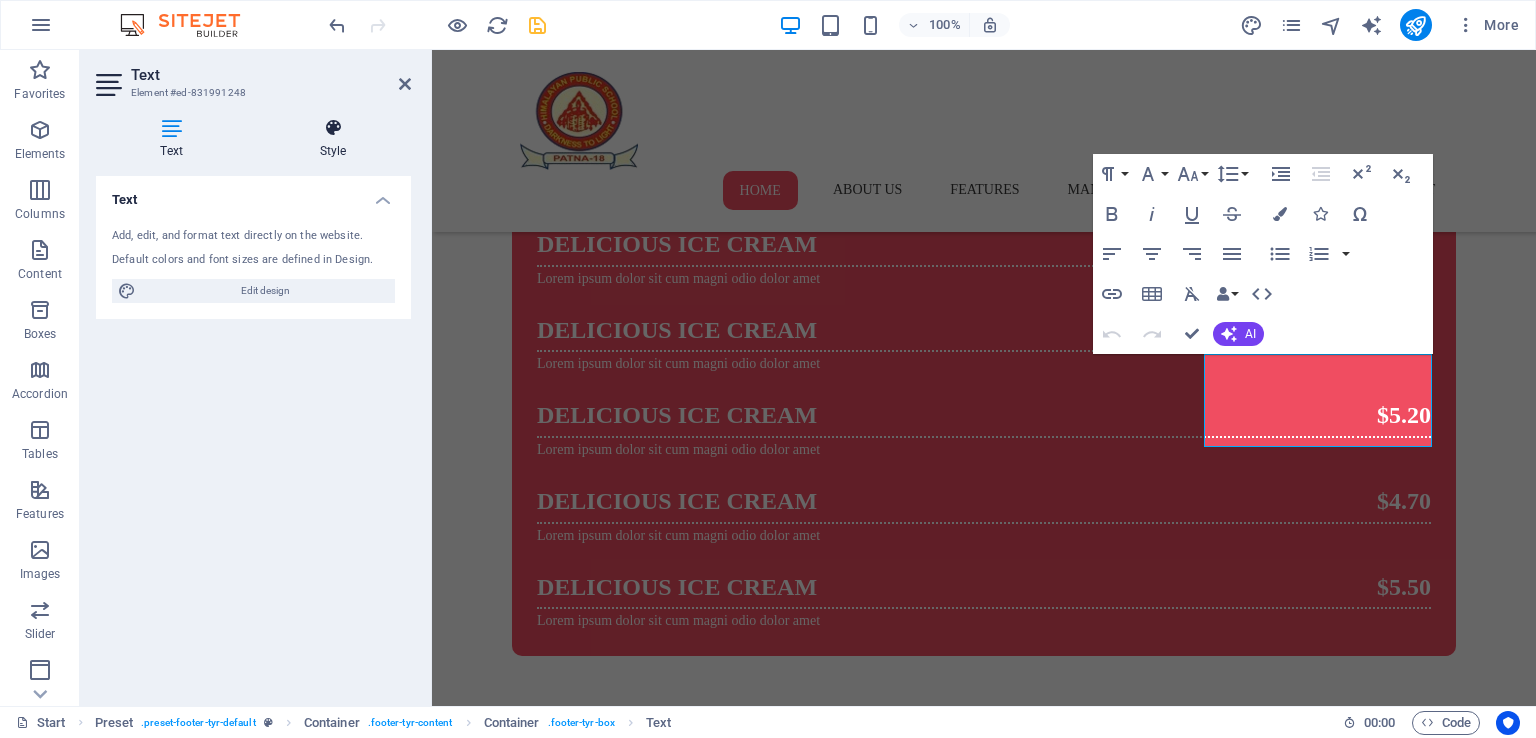 click at bounding box center [333, 128] 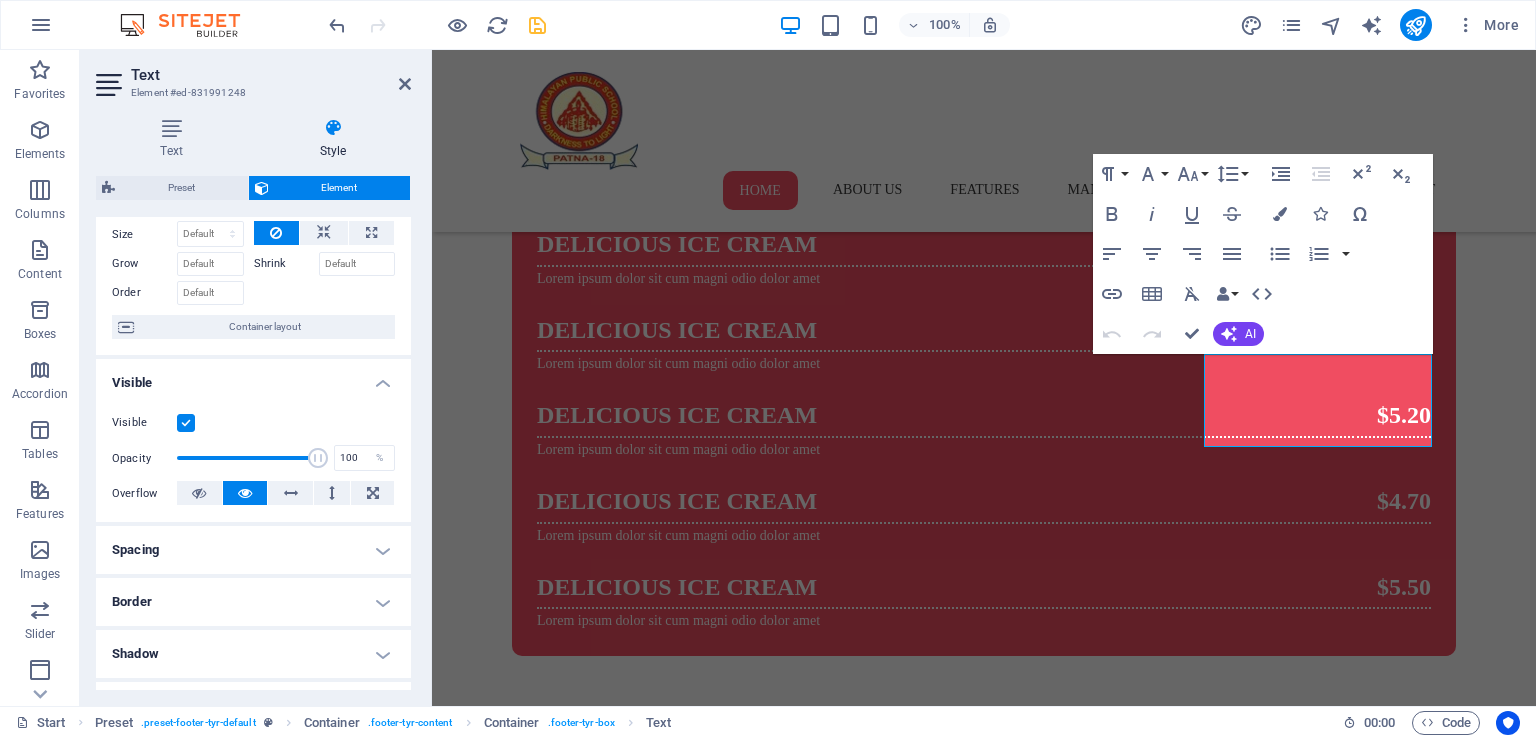 scroll, scrollTop: 0, scrollLeft: 0, axis: both 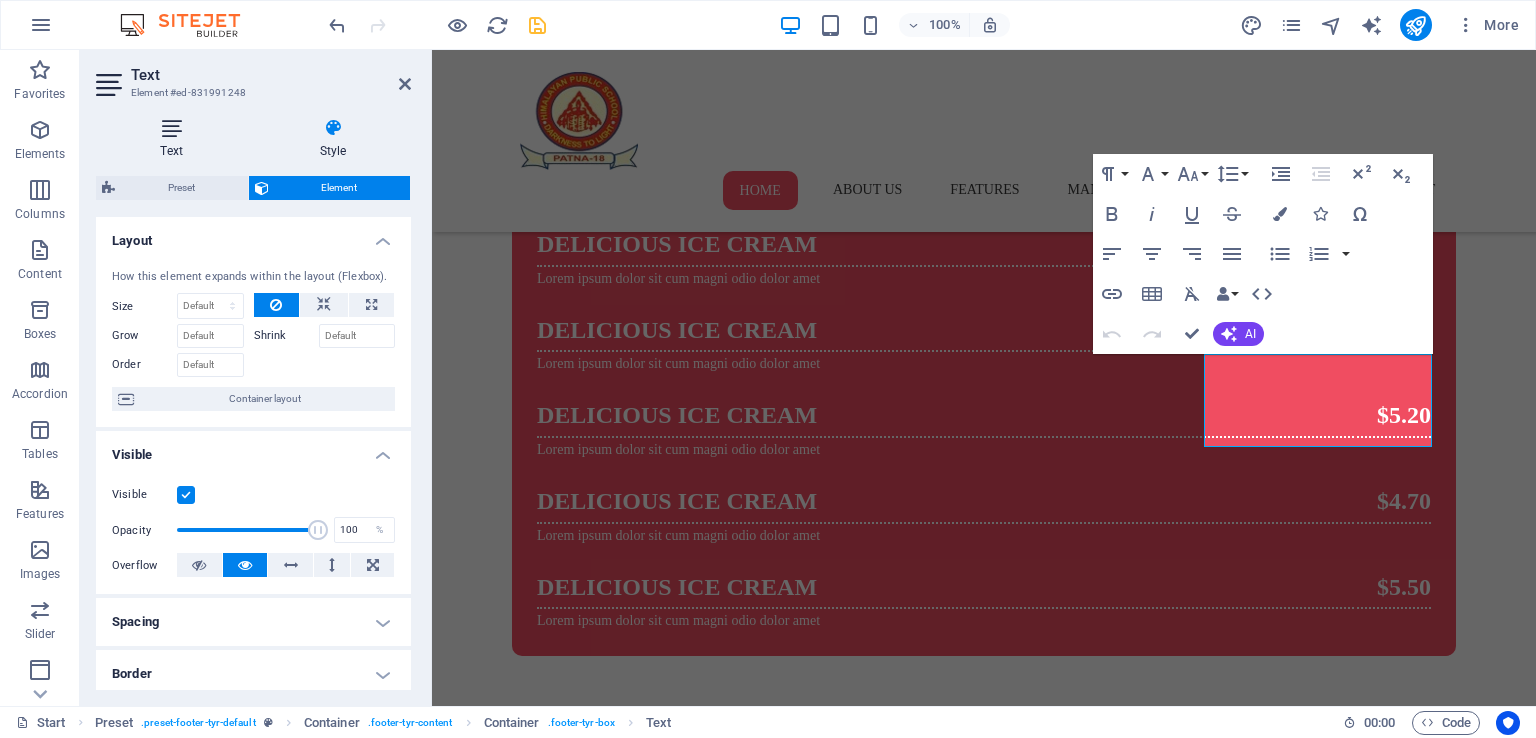 click at bounding box center [171, 128] 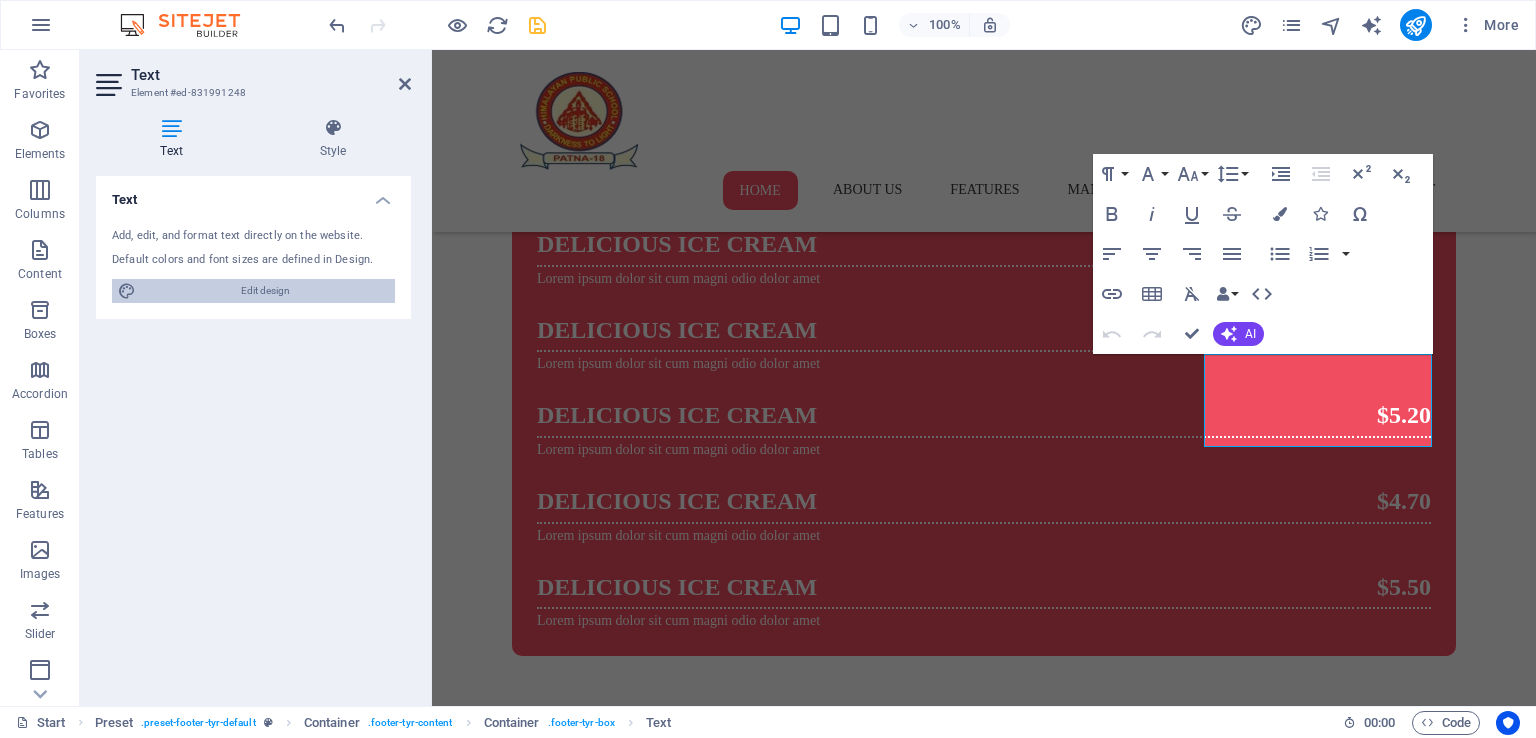 click on "Edit design" at bounding box center (265, 291) 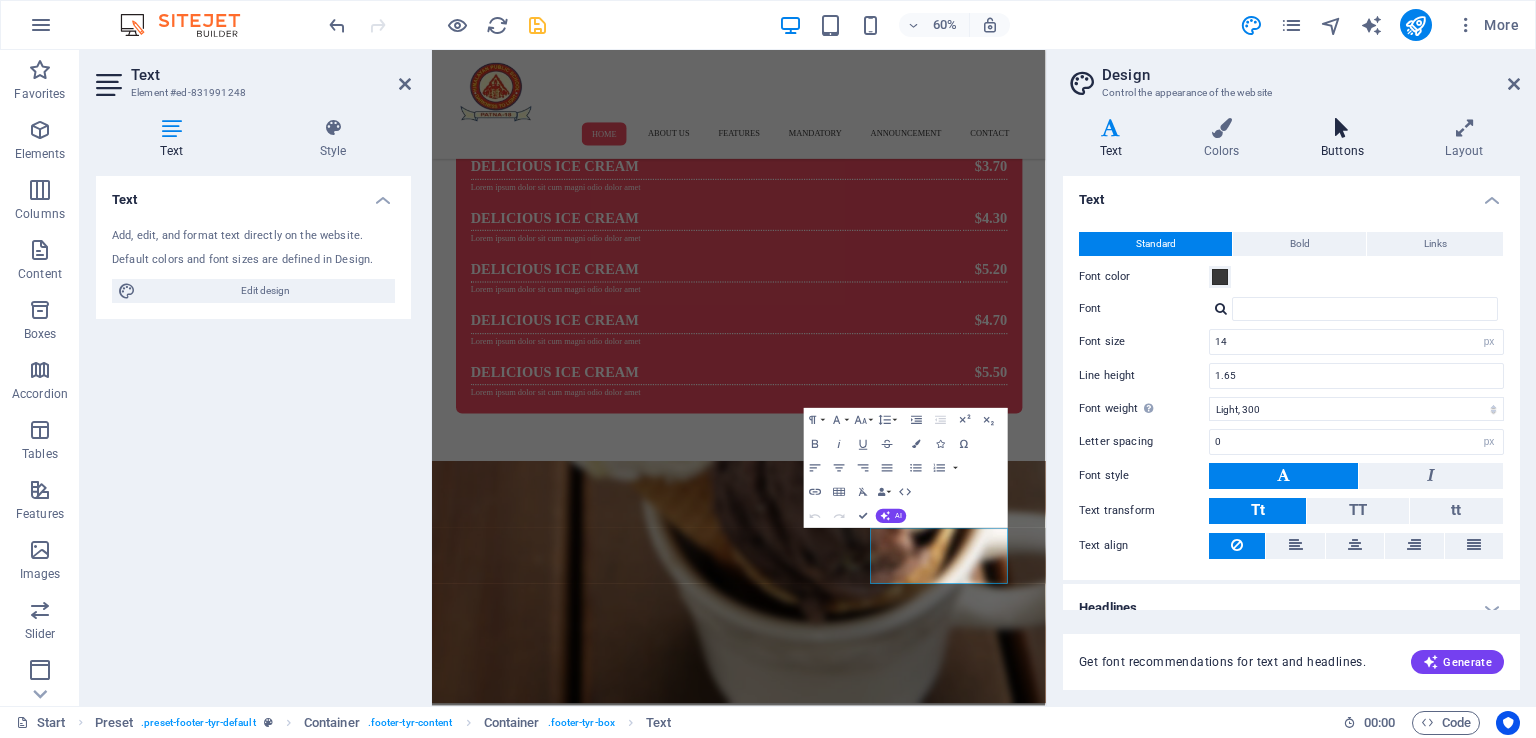 click on "Buttons" at bounding box center (1346, 139) 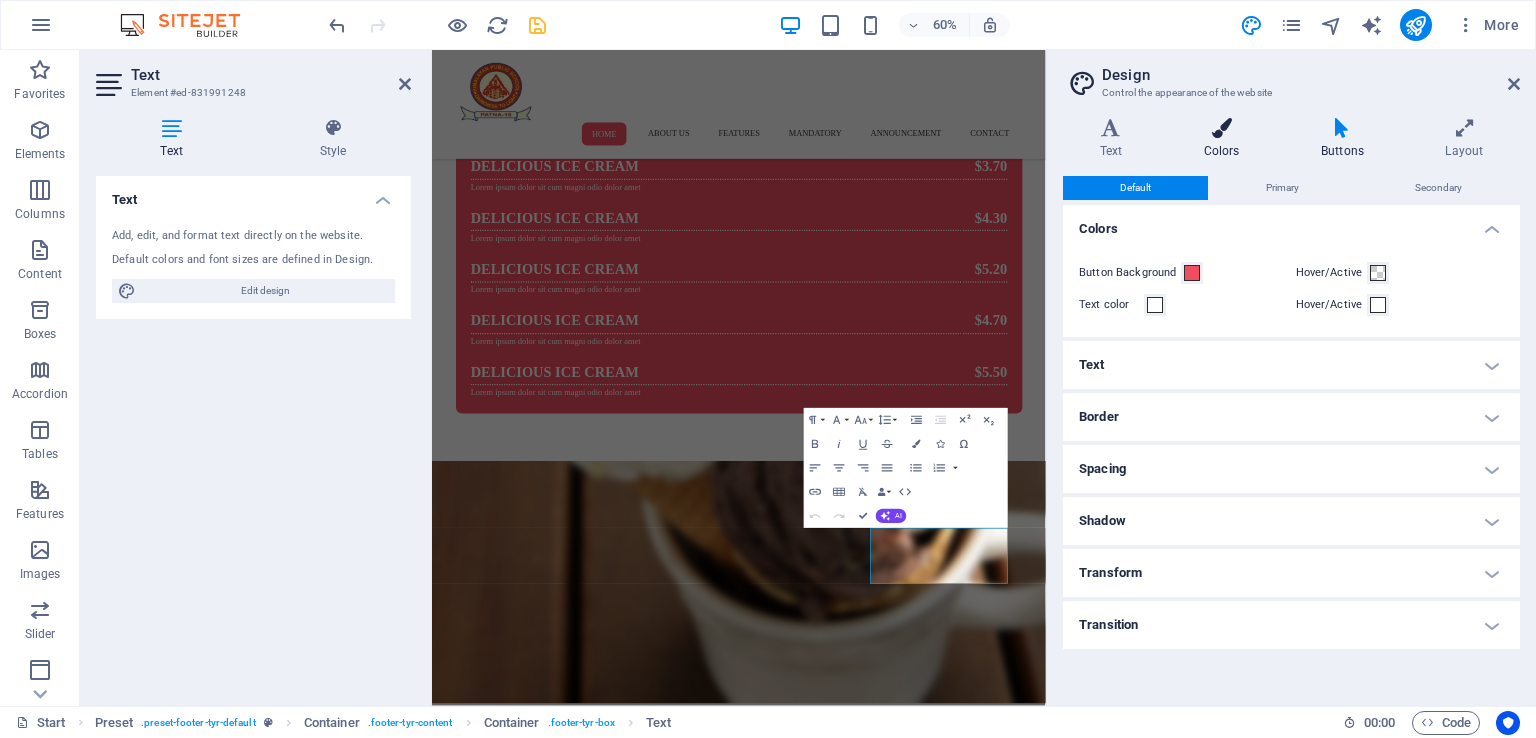 click at bounding box center (1221, 128) 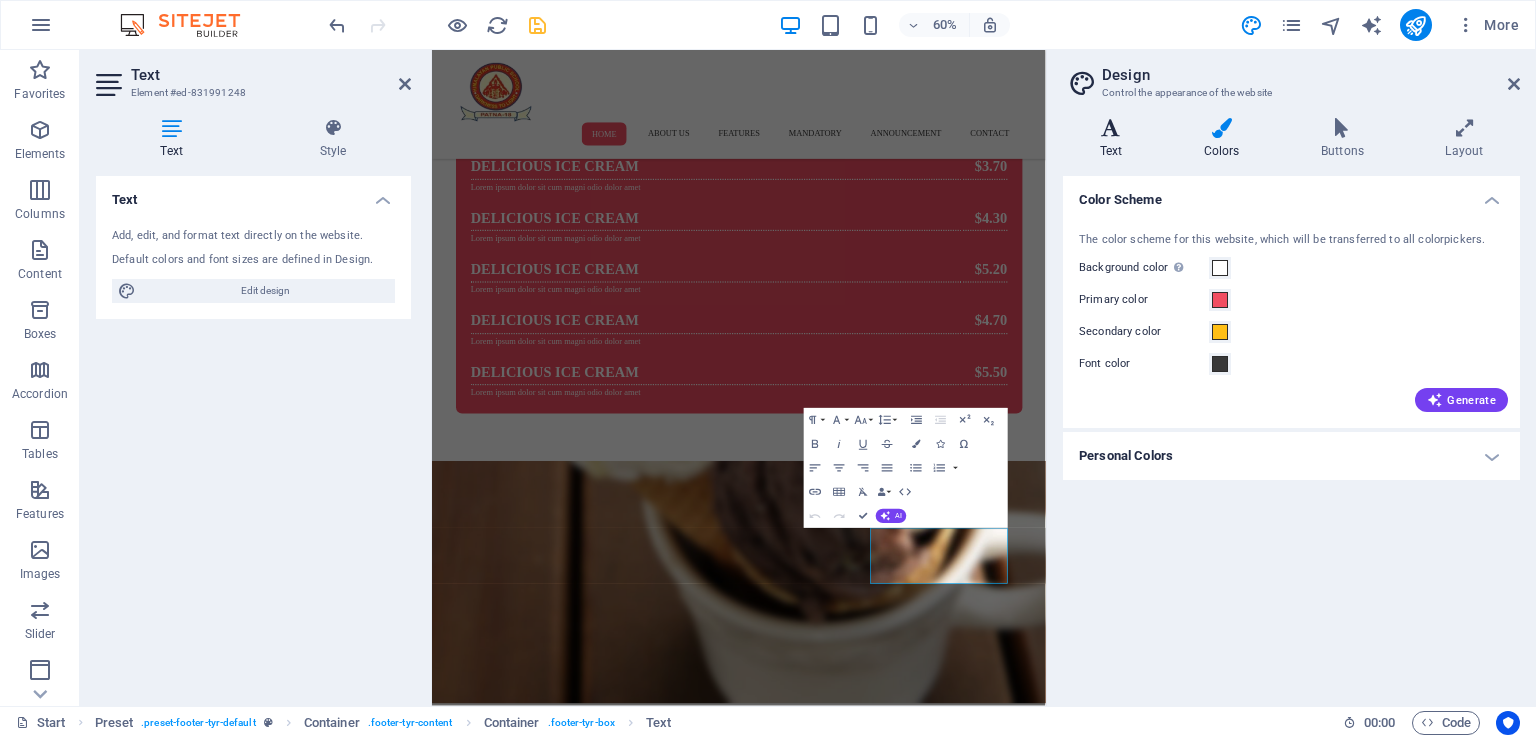 click at bounding box center (1111, 128) 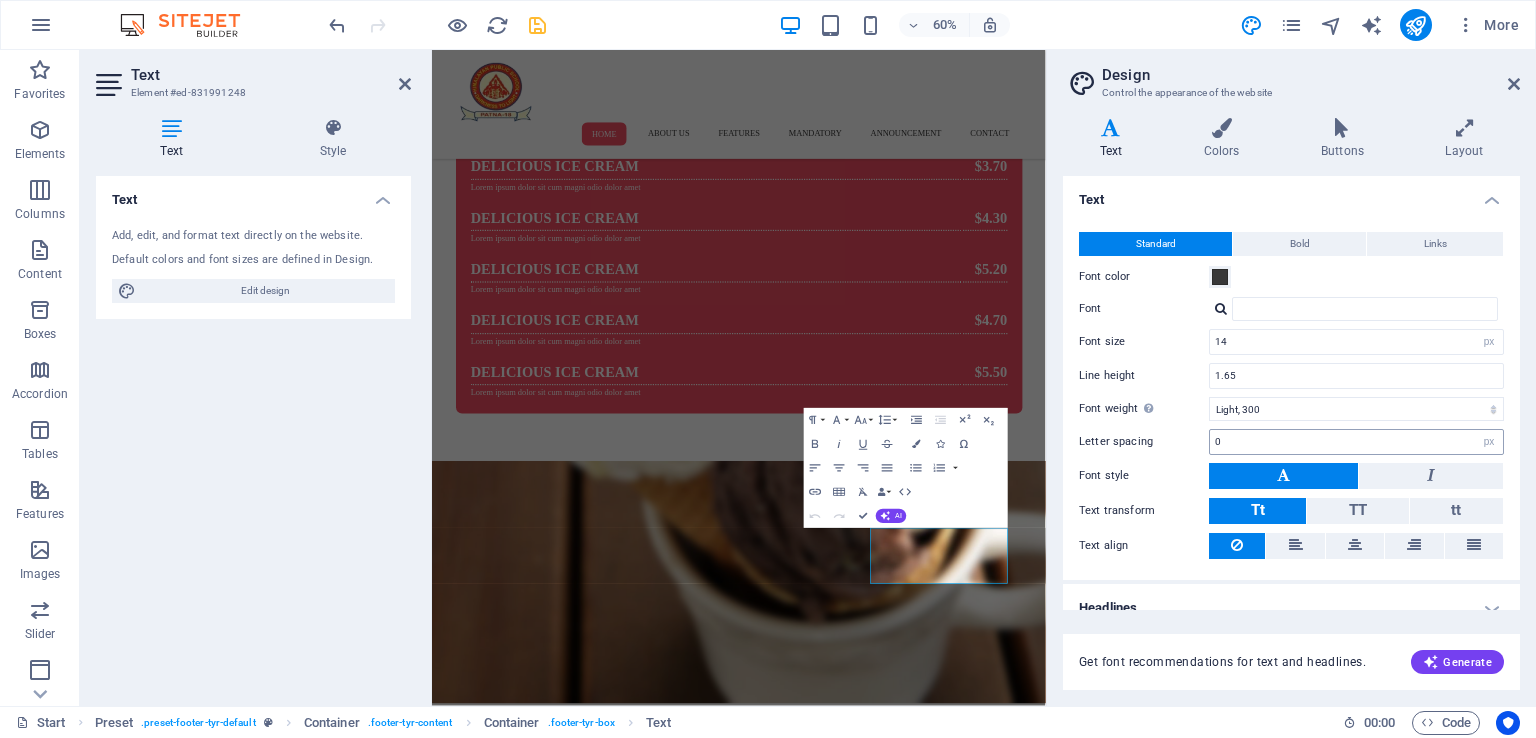 scroll, scrollTop: 19, scrollLeft: 0, axis: vertical 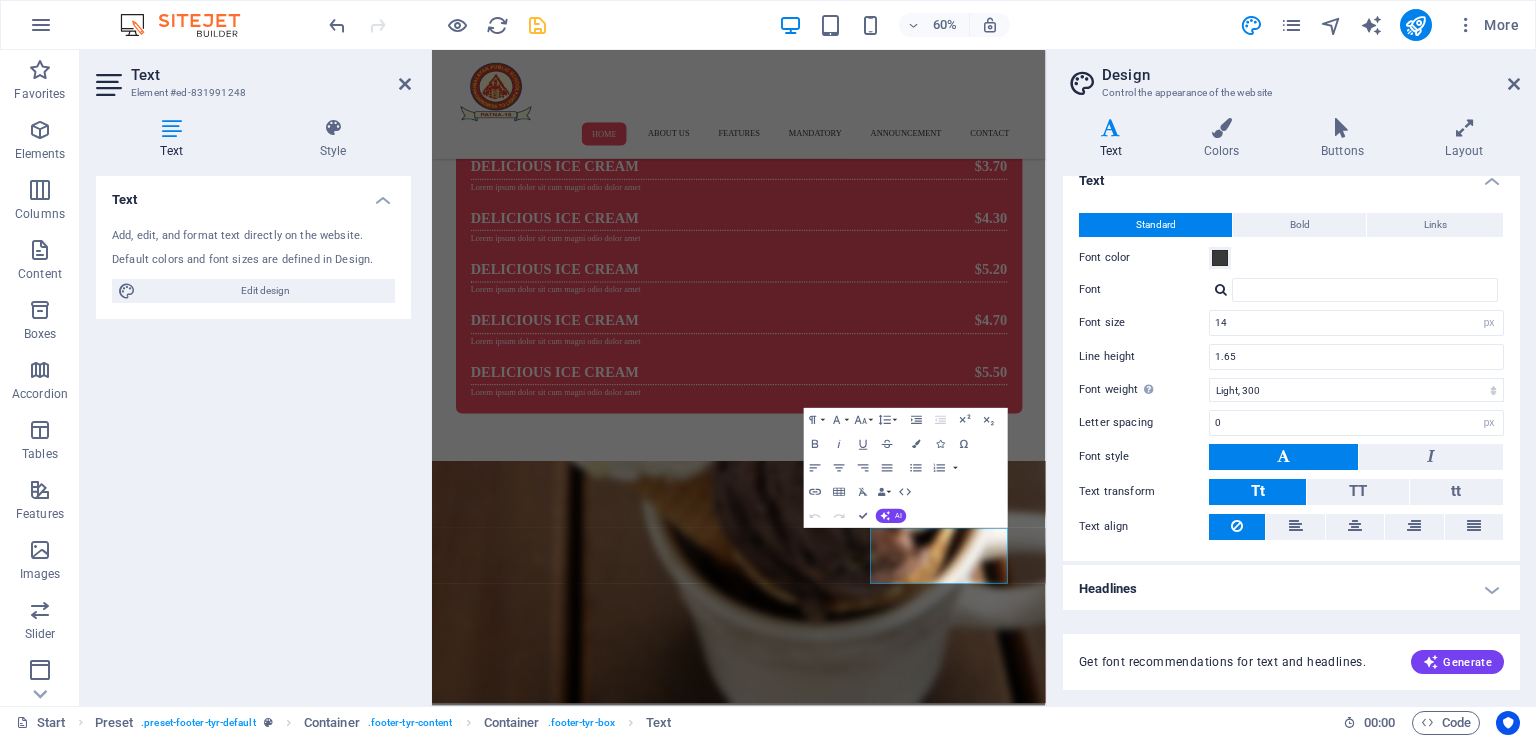 click on "Headlines" at bounding box center (1291, 589) 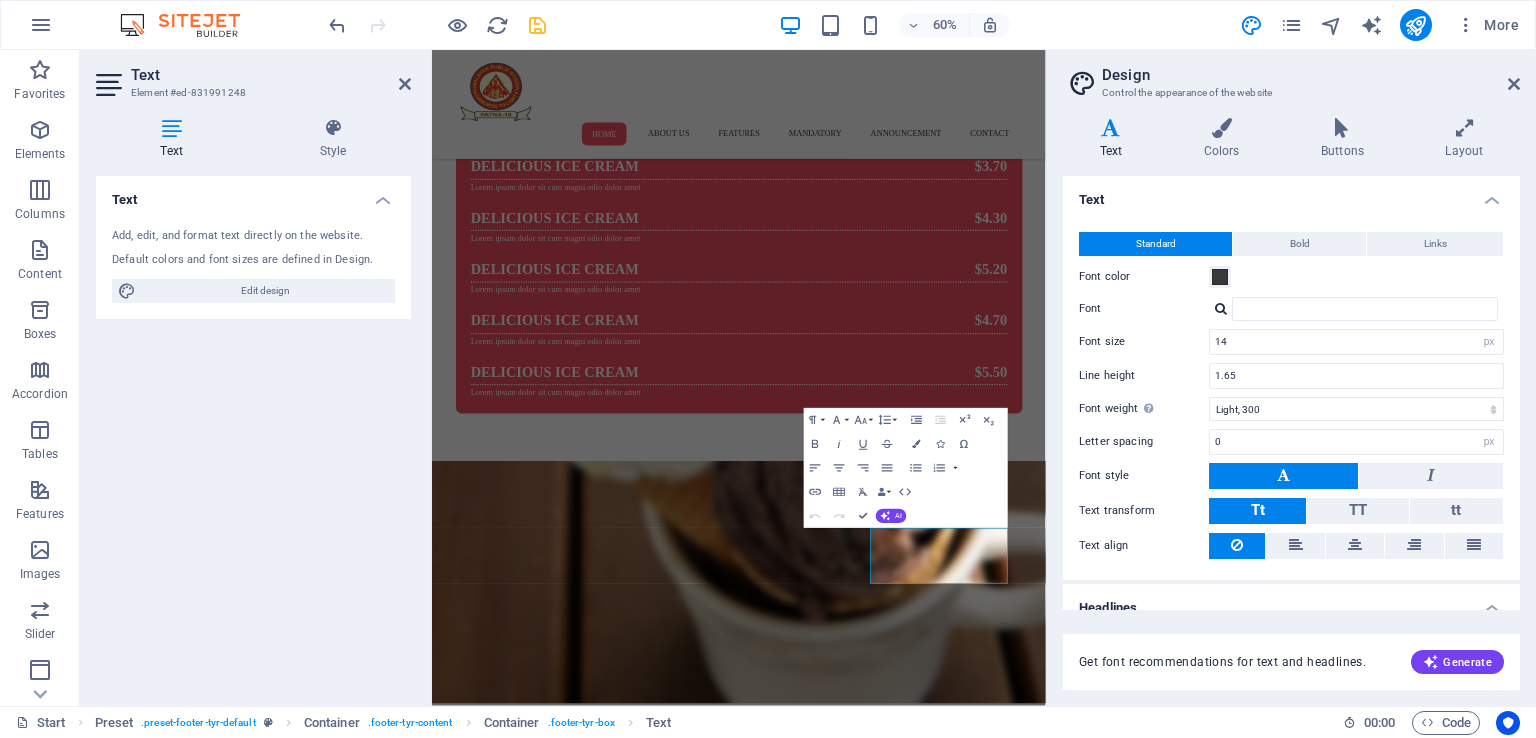 scroll, scrollTop: 0, scrollLeft: 0, axis: both 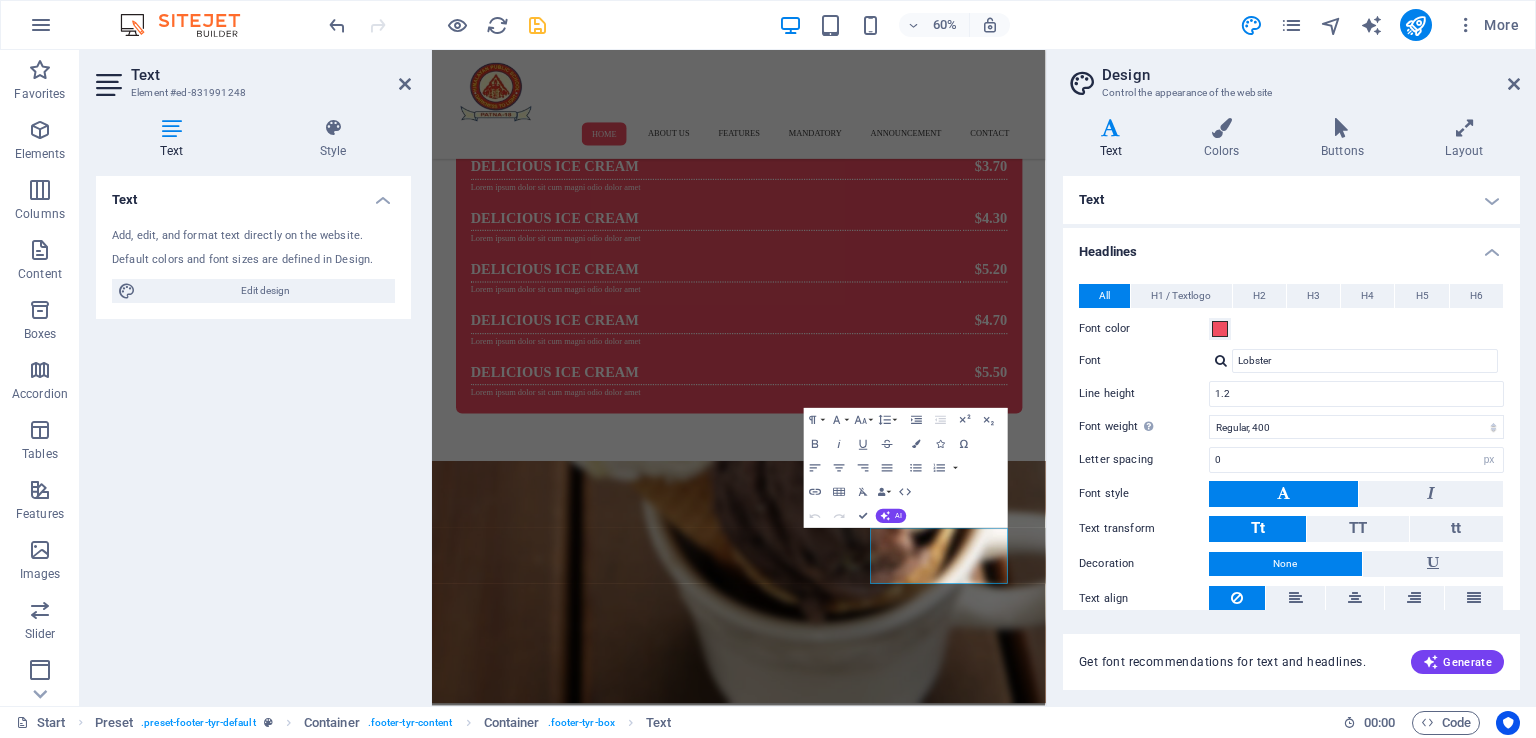 click on "Headlines" at bounding box center [1291, 246] 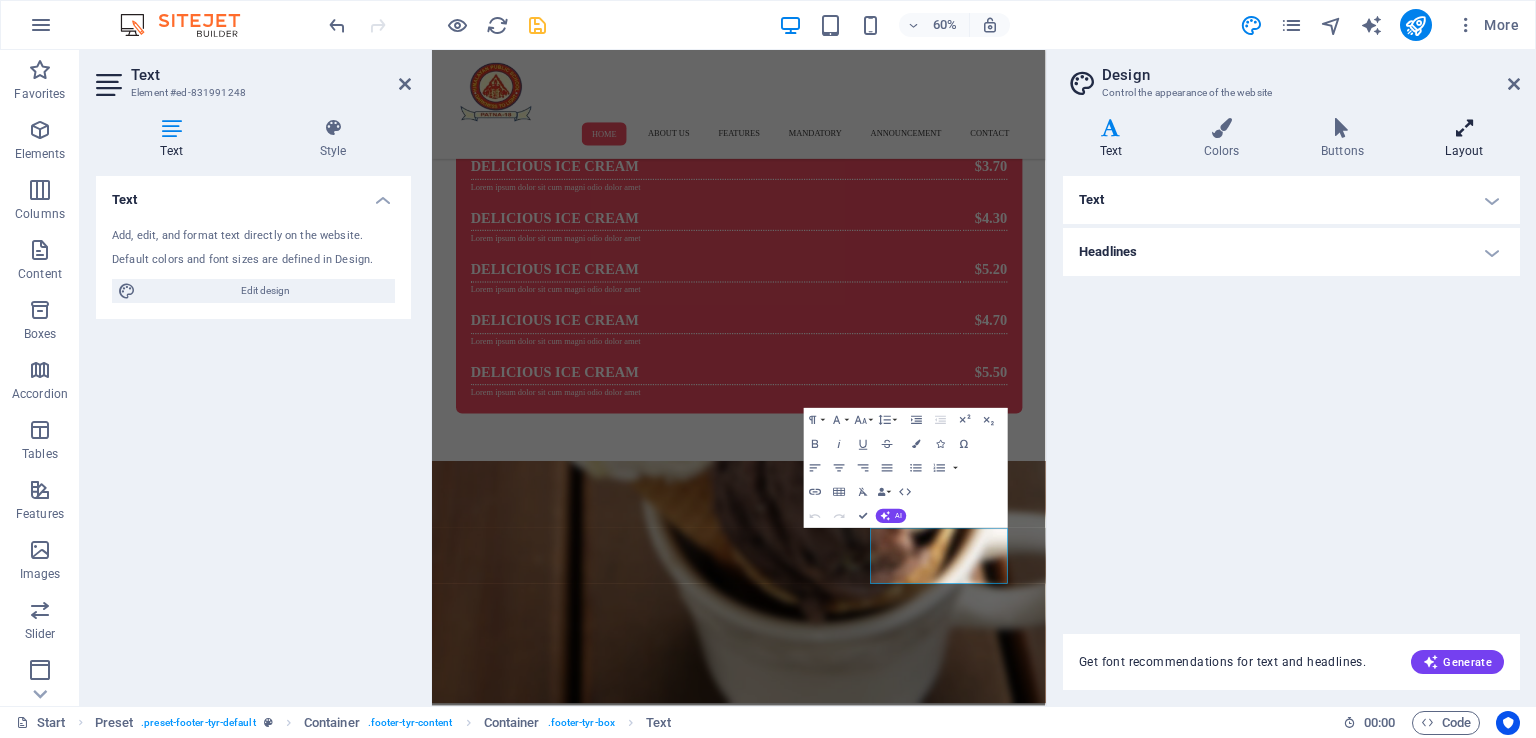 click at bounding box center (1464, 128) 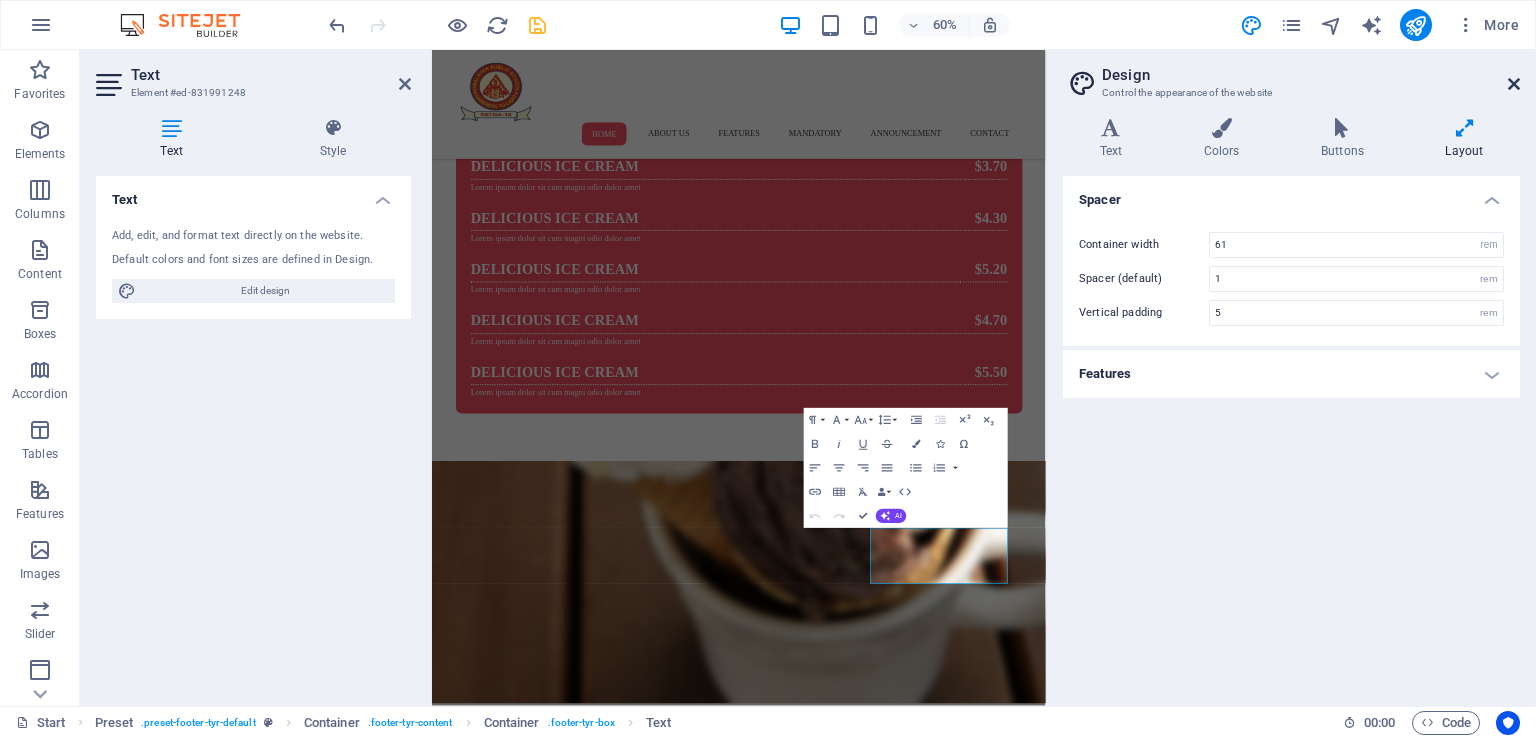 click at bounding box center (1514, 84) 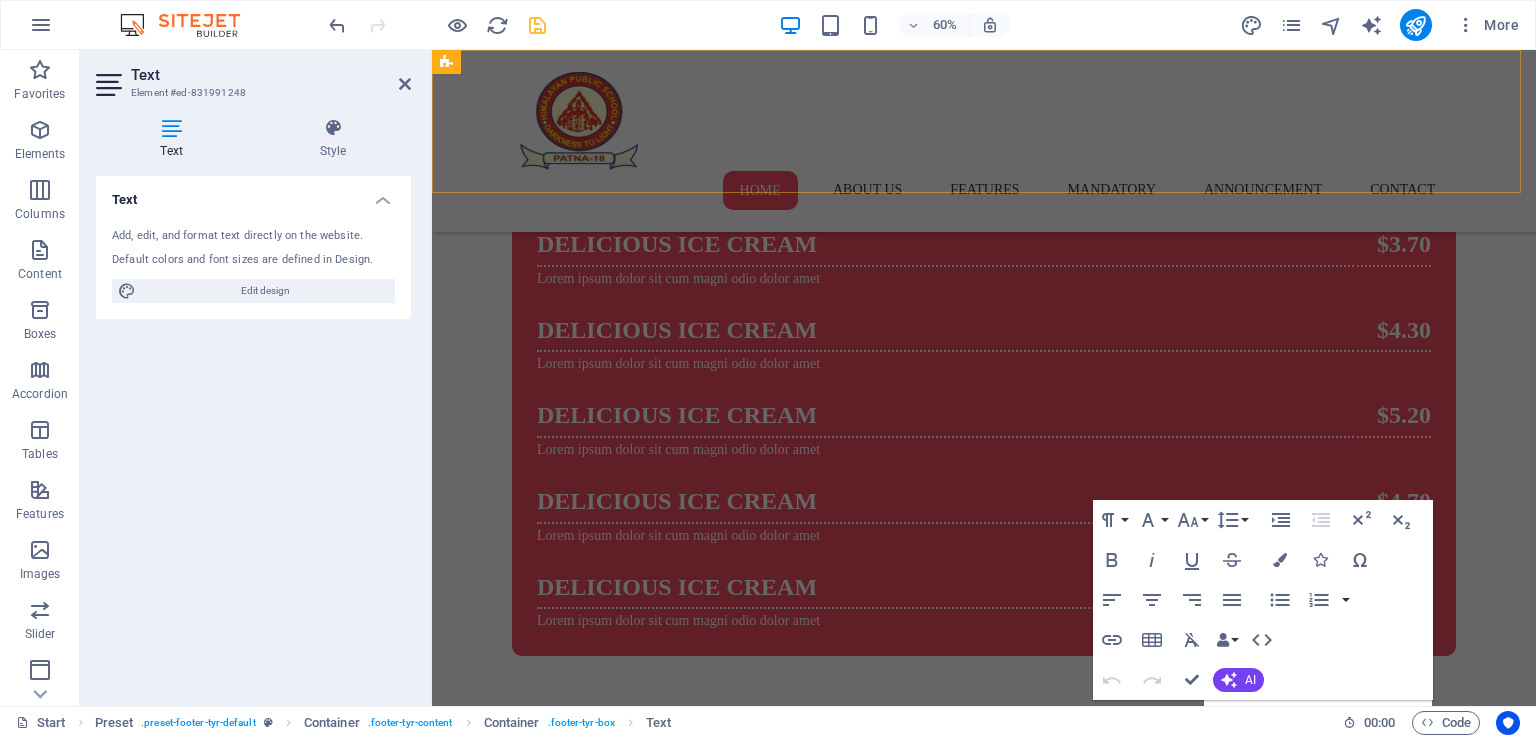 scroll, scrollTop: 9662, scrollLeft: 0, axis: vertical 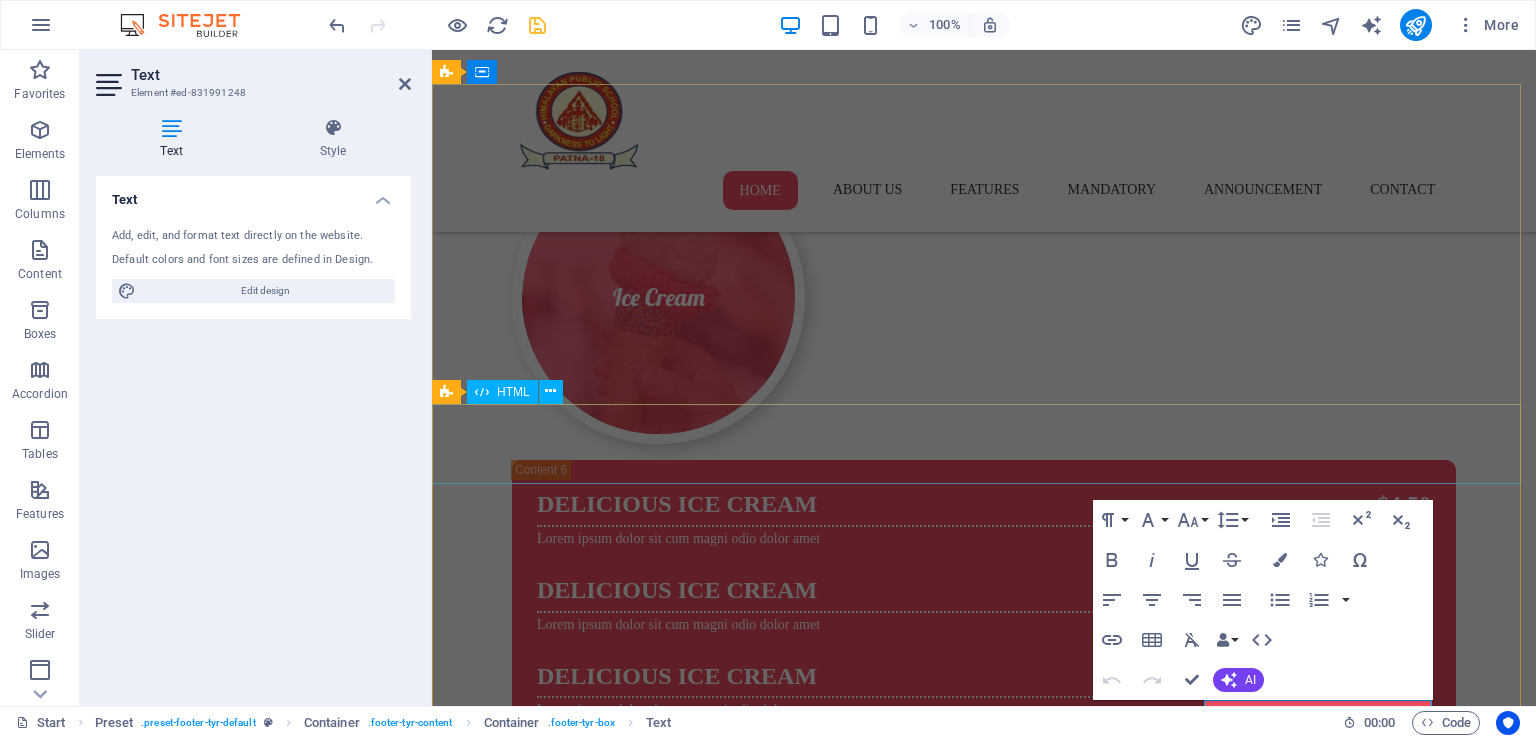 click at bounding box center (984, 4745) 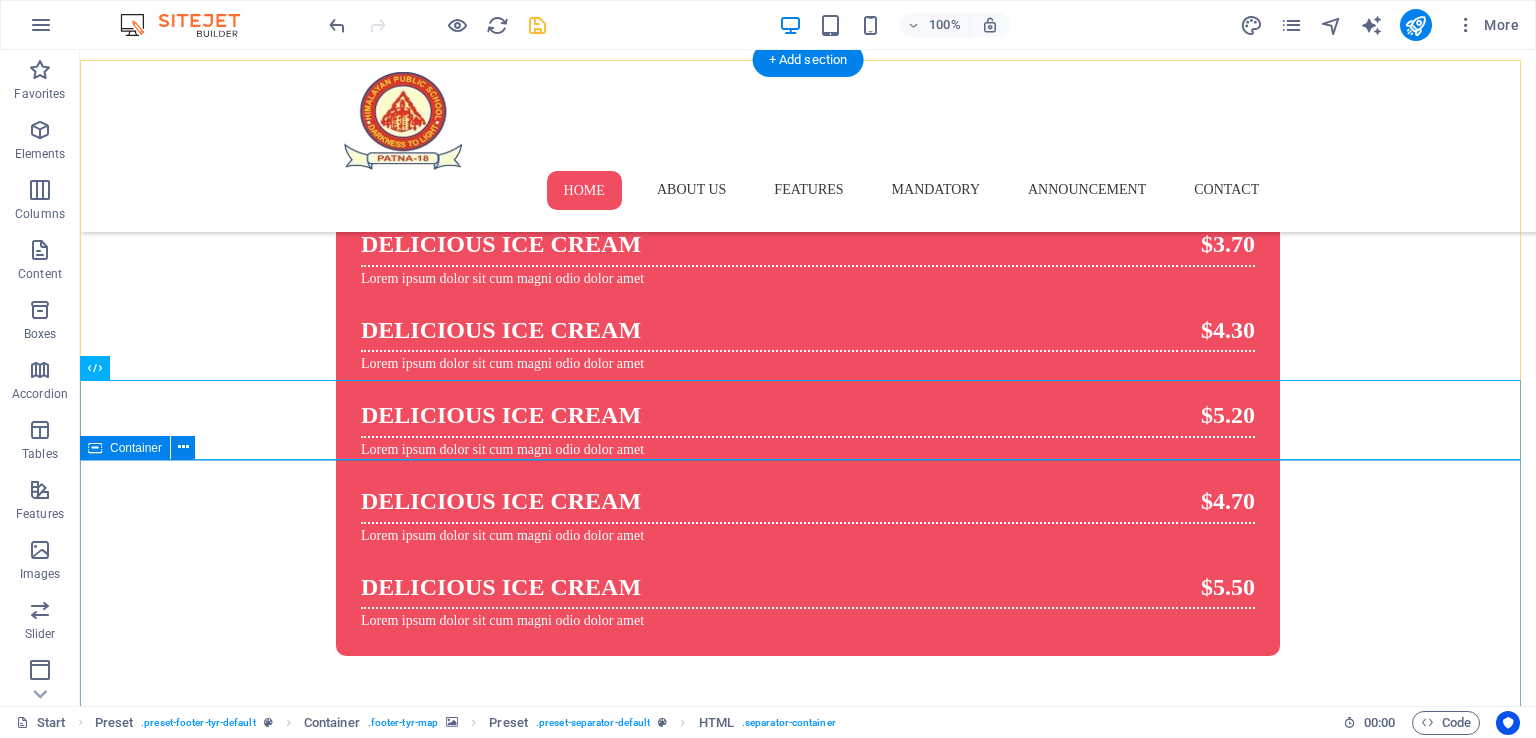 scroll, scrollTop: 9608, scrollLeft: 0, axis: vertical 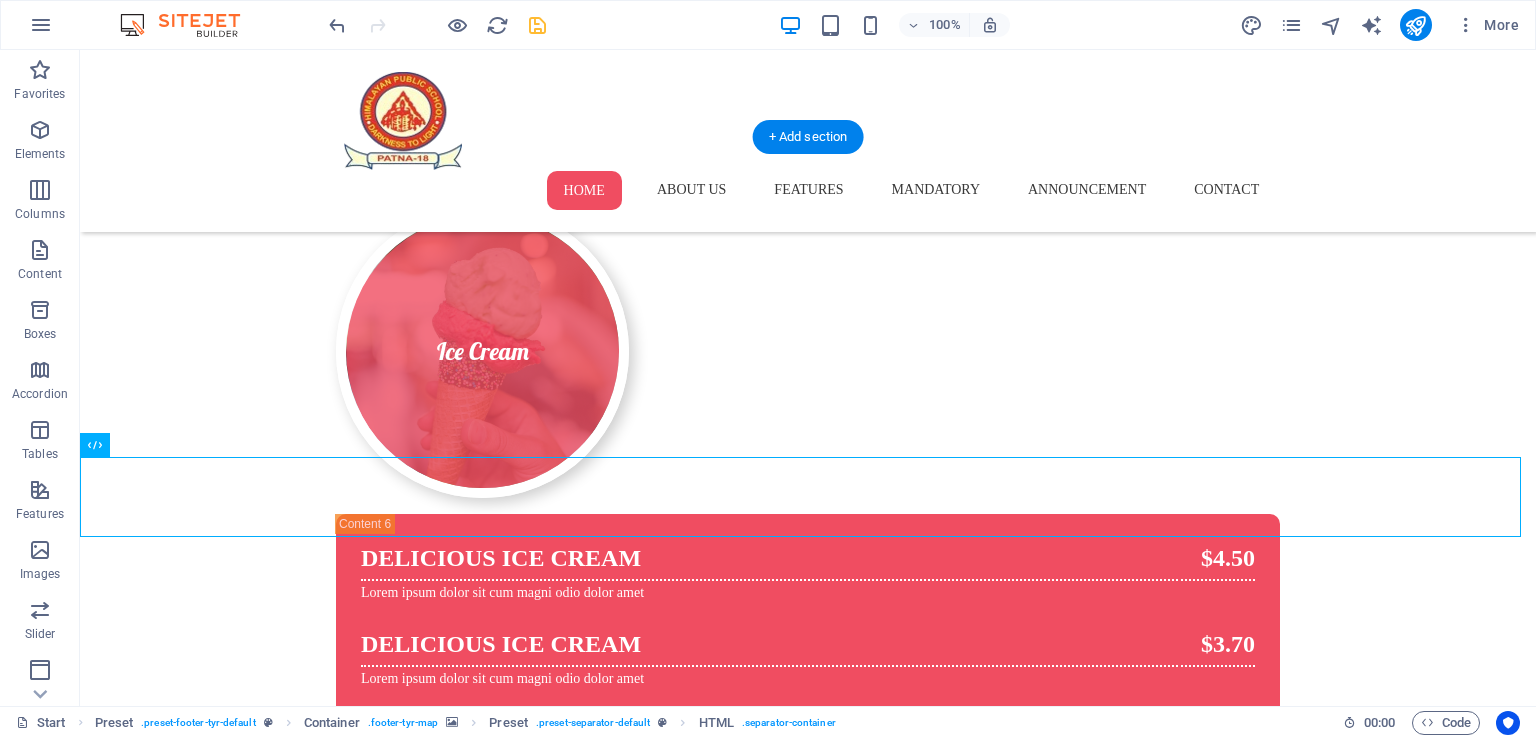 click on "← Move left → Move right ↑ Move up ↓ Move down + Zoom in - Zoom out Home Jump left by 75% End Jump right by 75% Page Up Jump up by 75% Page Down Jump down by 75% Map Terrain Satellite Labels Keyboard shortcuts Map Data Map data ©2025 Google Map data ©2025 Google 500 m  Click to toggle between metric and imperial units Terms Report a map error" at bounding box center [808, 4479] 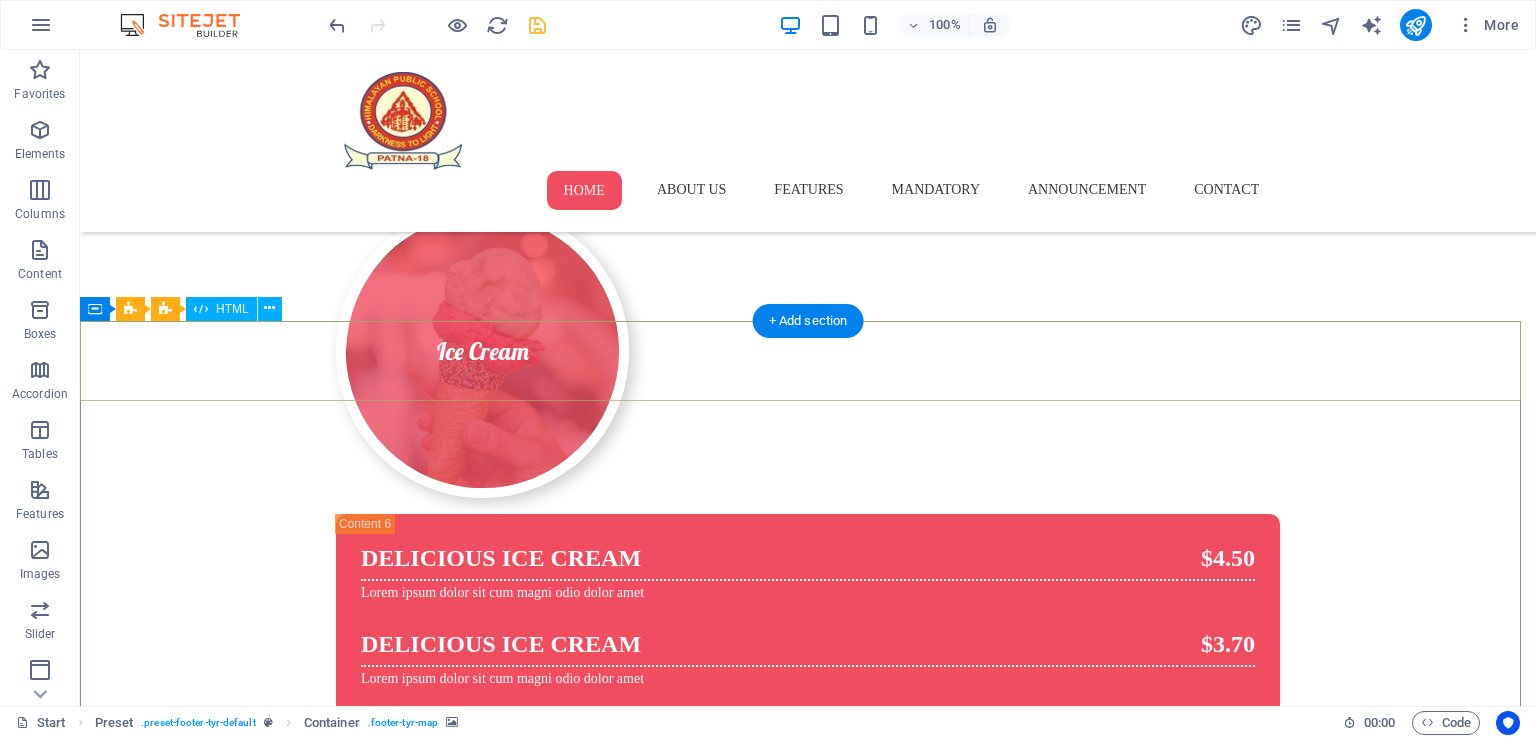 scroll, scrollTop: 9408, scrollLeft: 0, axis: vertical 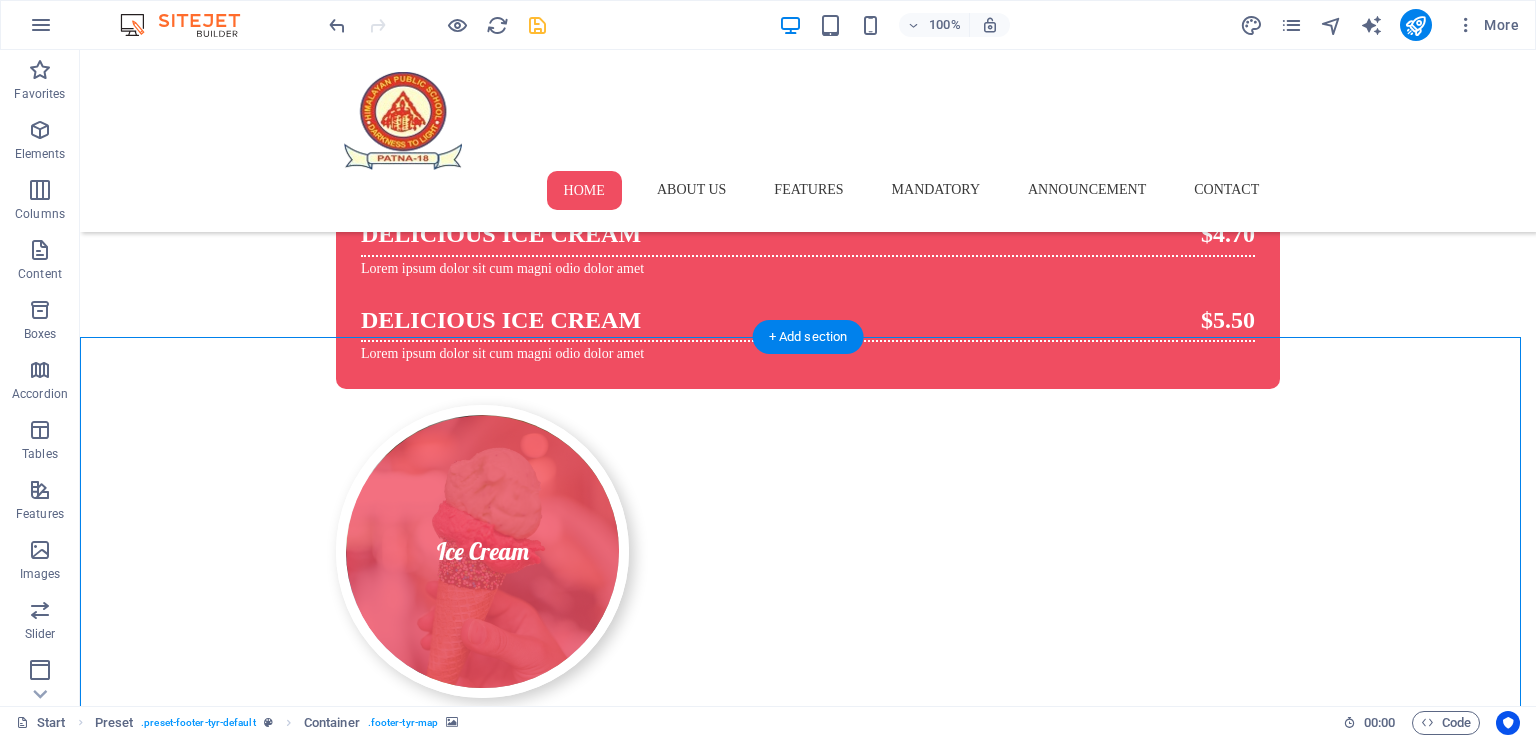 click on "← Move left → Move right ↑ Move up ↓ Move down + Zoom in - Zoom out Home Jump left by 75% End Jump right by 75% Page Up Jump up by 75% Page Down Jump down by 75% Map Terrain Satellite Labels Keyboard shortcuts Map Data Map data ©2025 Google Map data ©2025 Google 500 m  Click to toggle between metric and imperial units Terms Report a map error" at bounding box center [808, 4679] 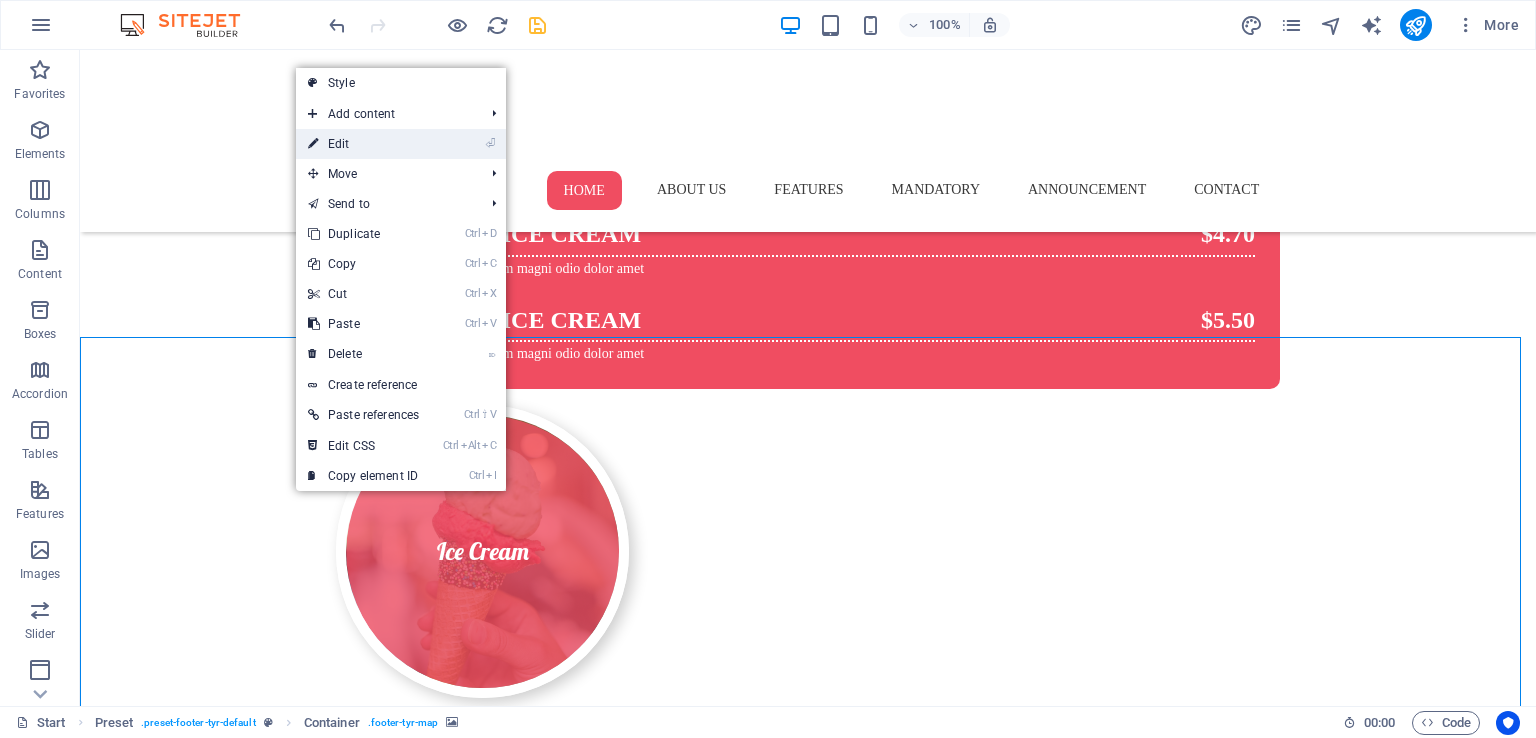 click on "⏎  Edit" at bounding box center (363, 144) 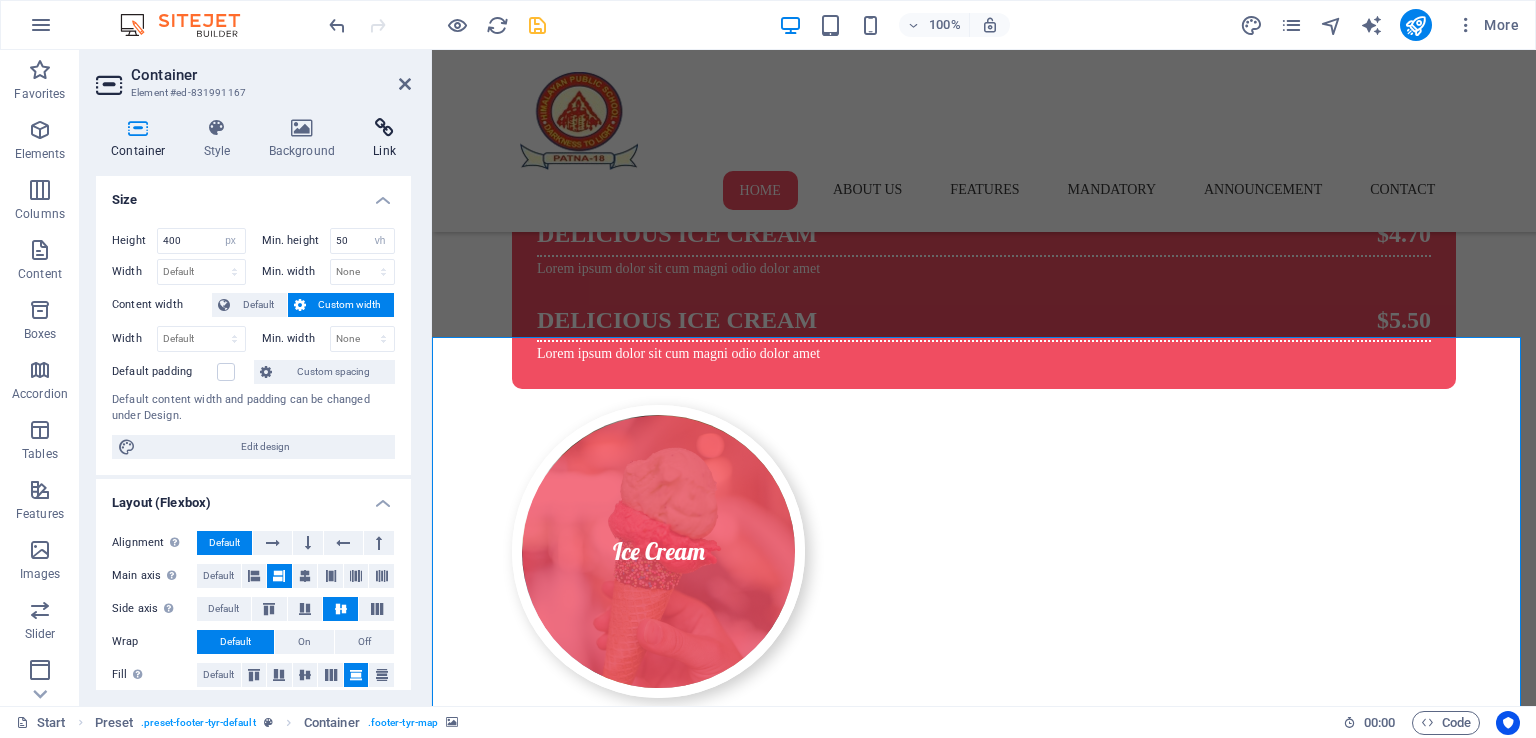 click at bounding box center [384, 128] 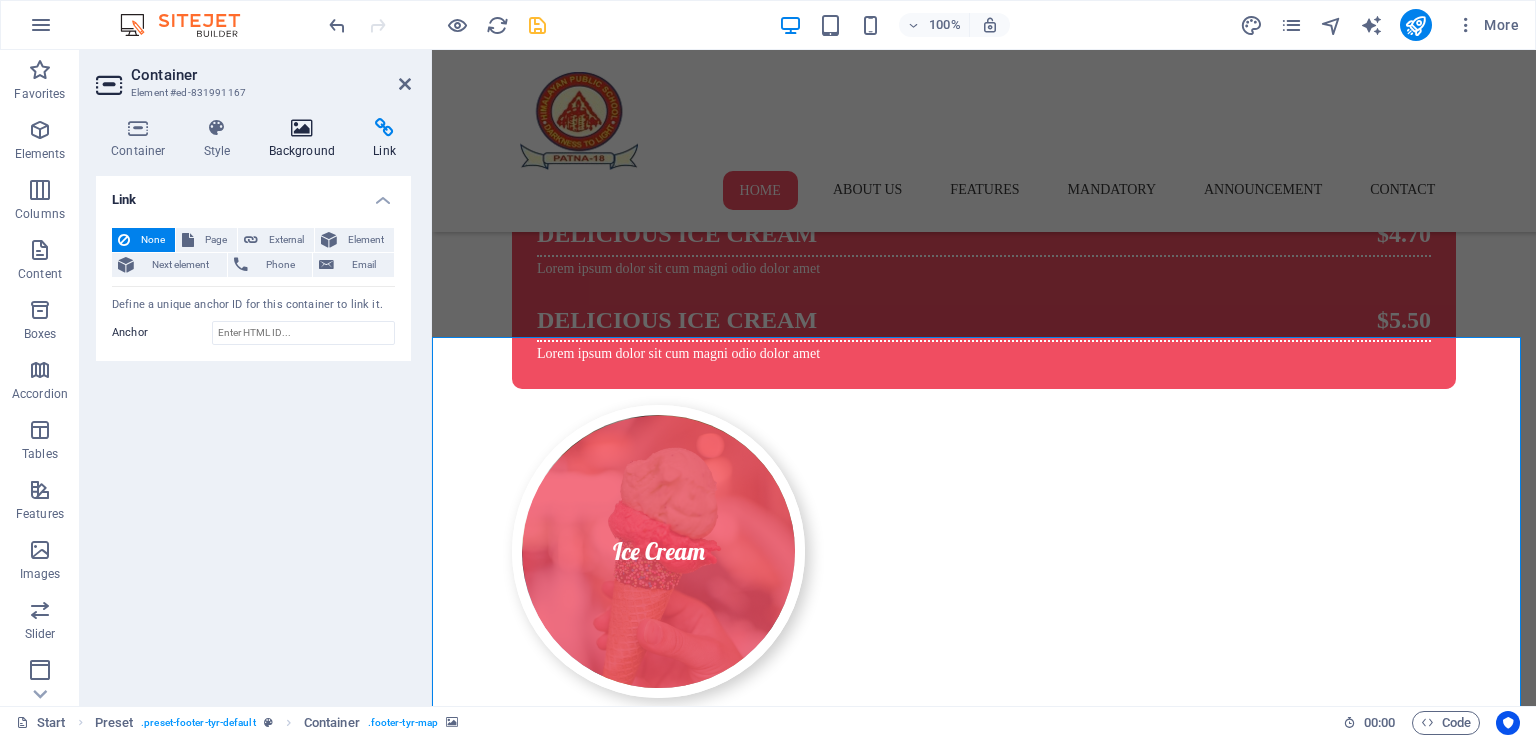 click on "Background" at bounding box center (306, 139) 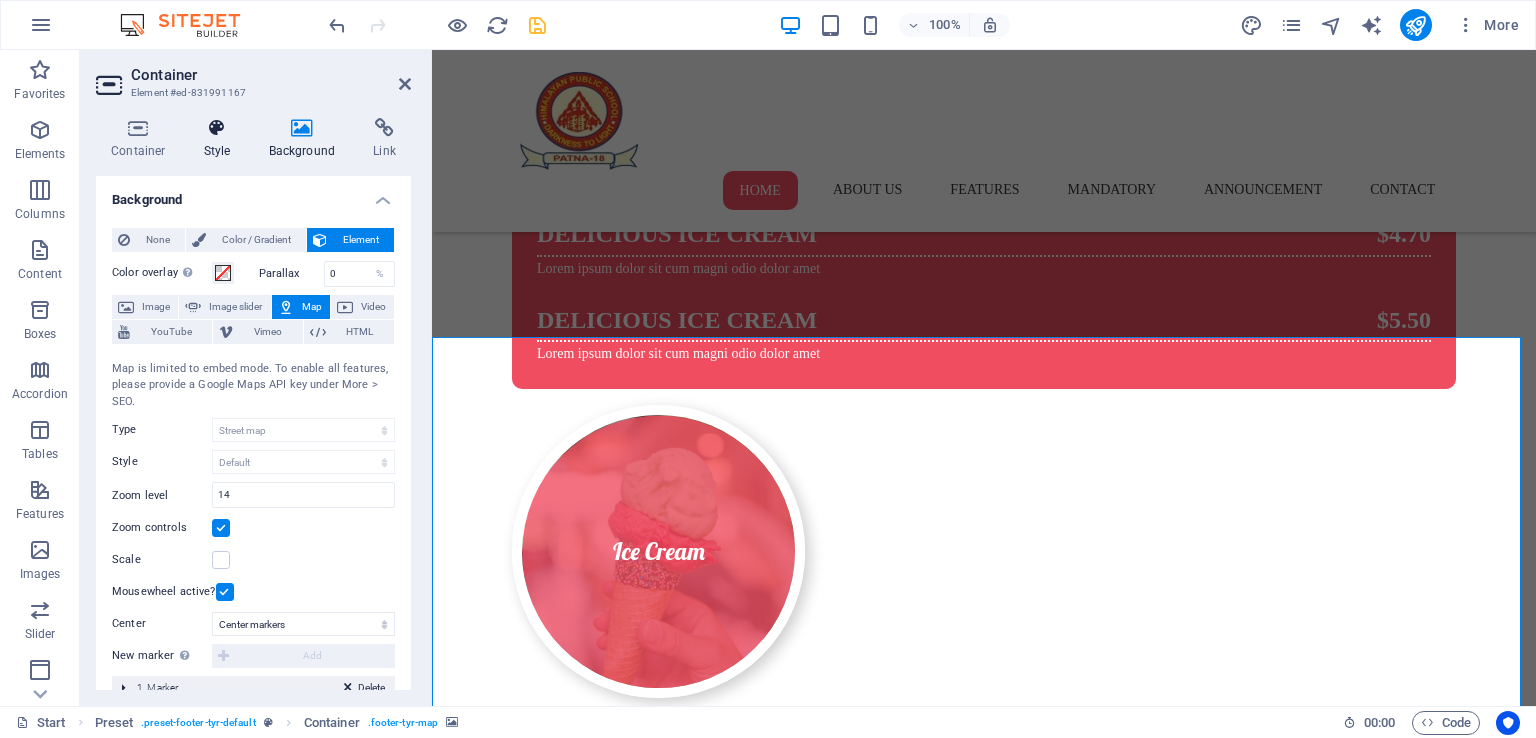 click at bounding box center (217, 128) 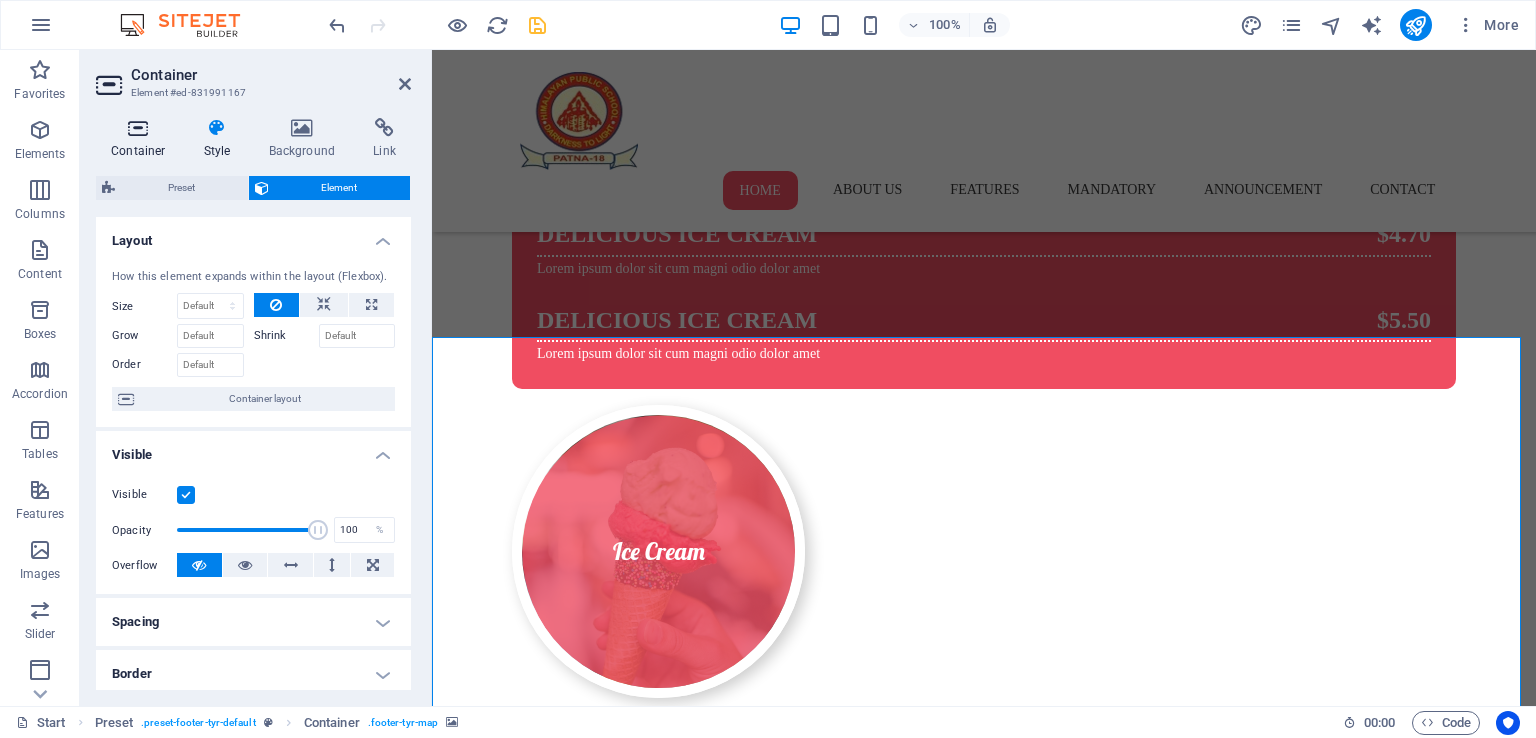 click at bounding box center (138, 128) 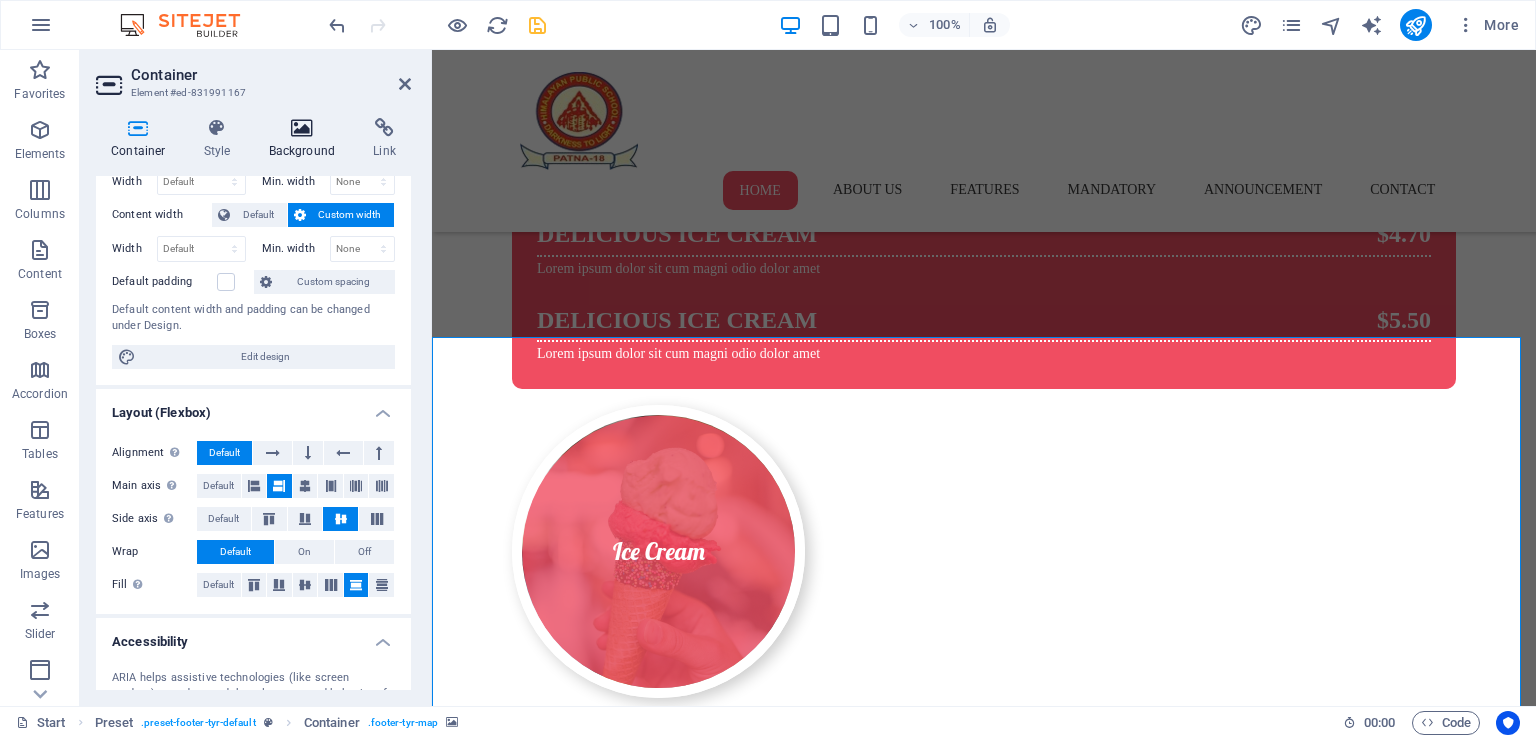 scroll, scrollTop: 0, scrollLeft: 0, axis: both 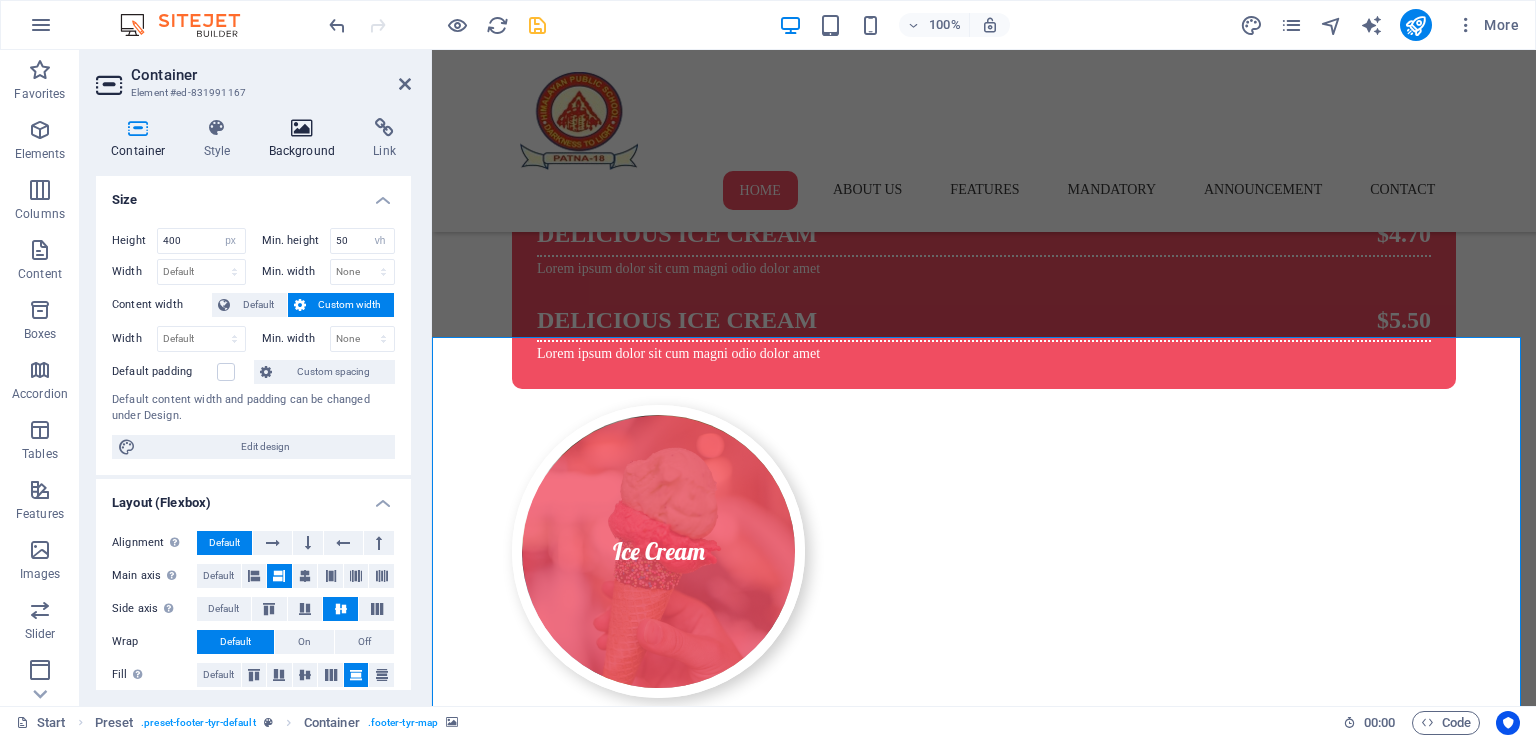 click at bounding box center (302, 128) 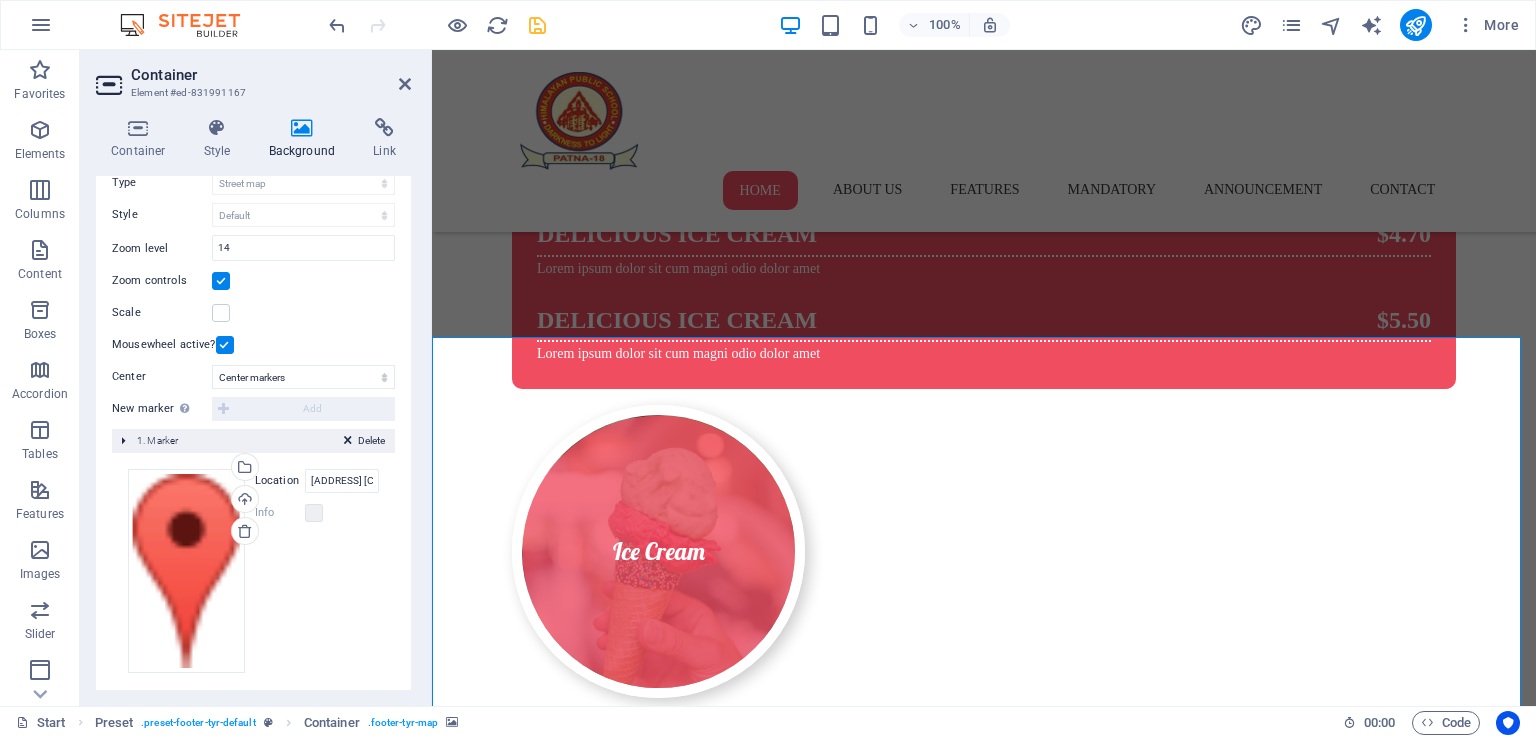 scroll, scrollTop: 257, scrollLeft: 0, axis: vertical 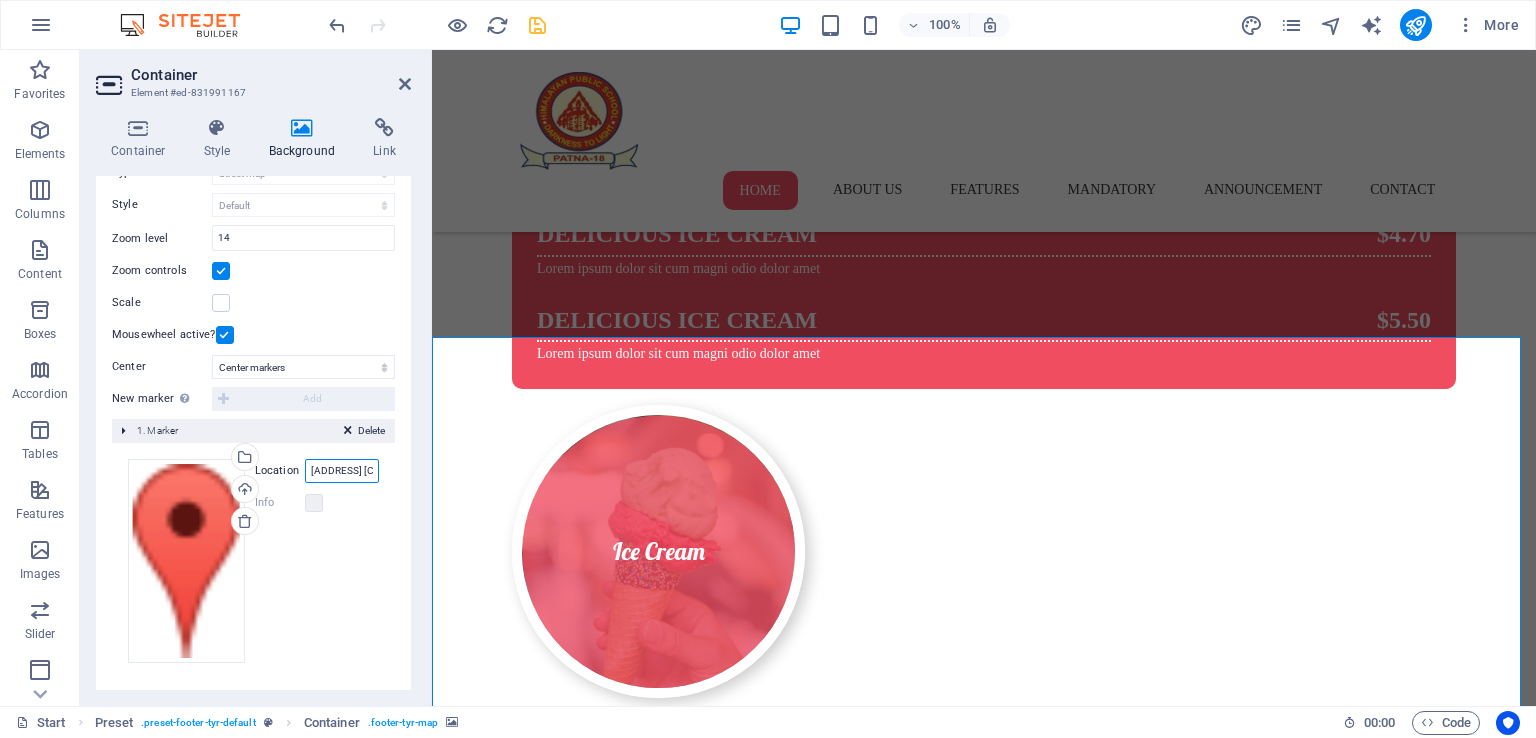 click on "[ADDRESS] [CITY], [STATE]" at bounding box center [342, 471] 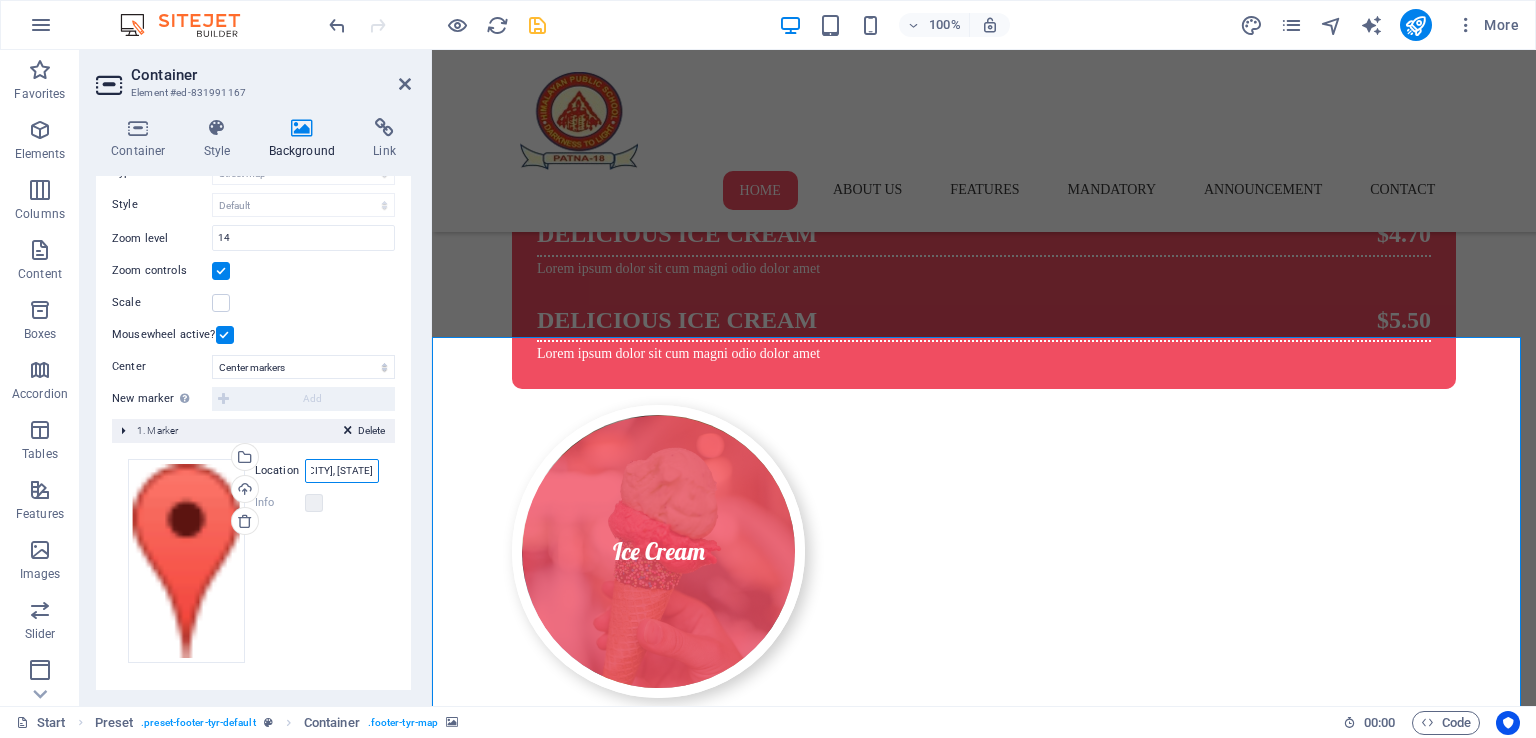 scroll, scrollTop: 0, scrollLeft: 83, axis: horizontal 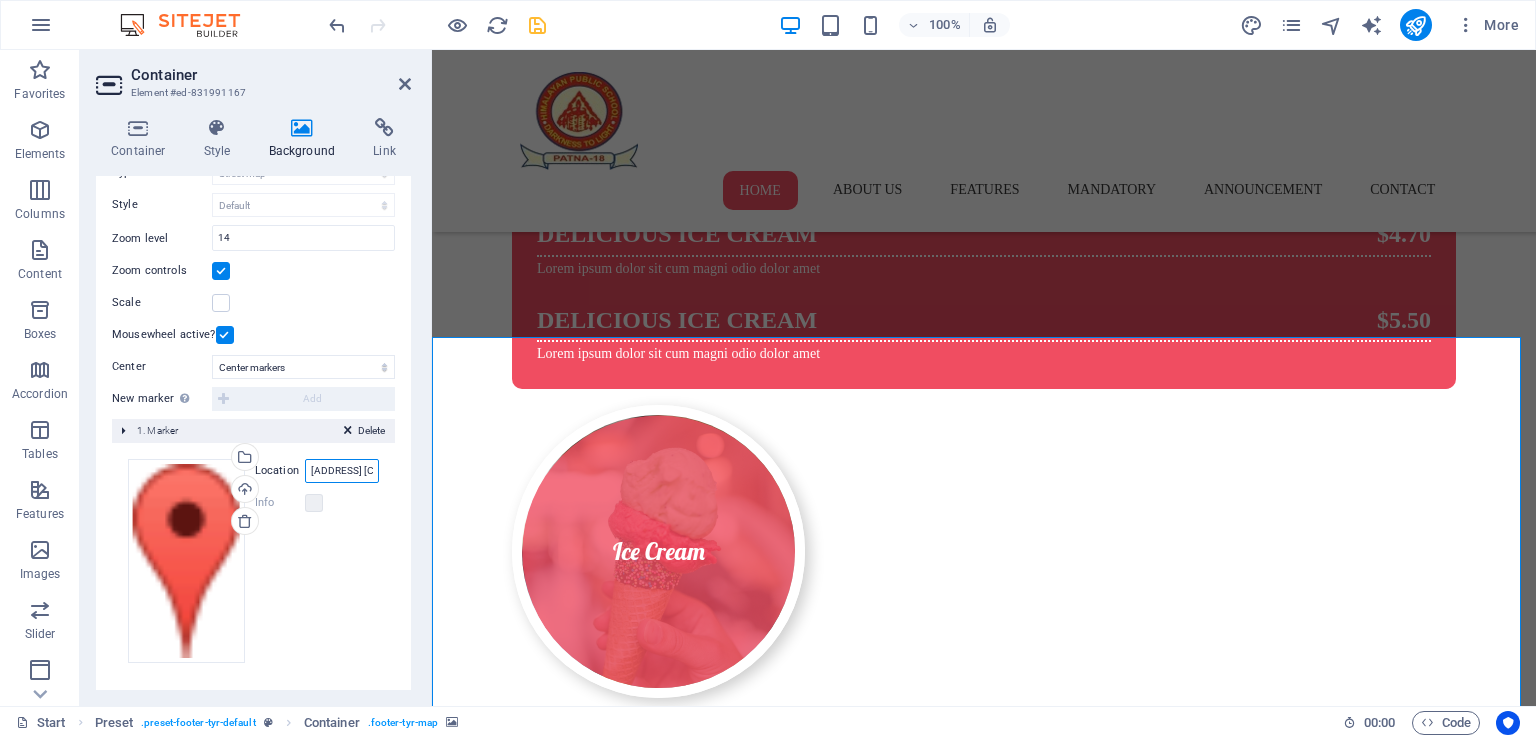 click on "[ADDRESS] [CITY], [STATE]" at bounding box center (342, 471) 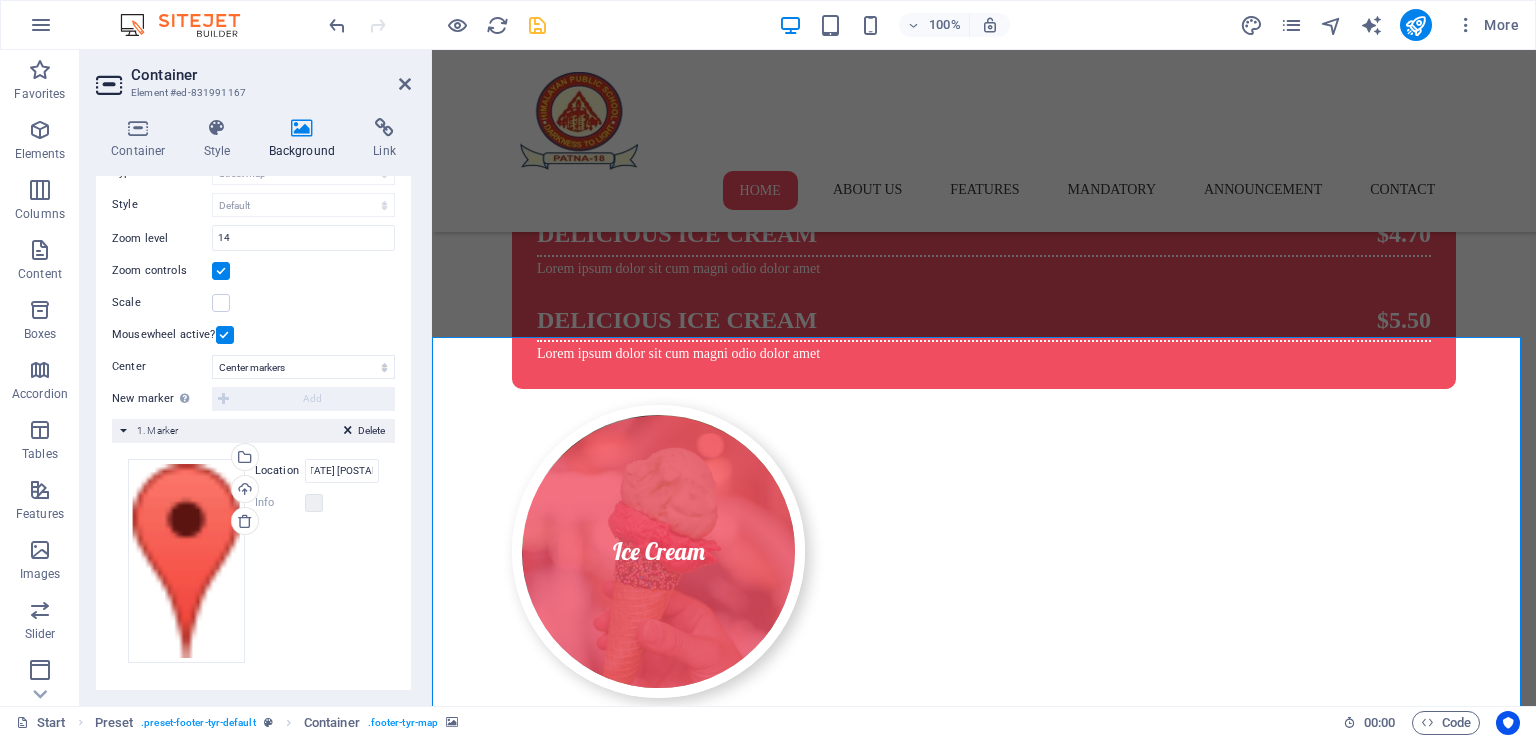 scroll, scrollTop: 0, scrollLeft: 0, axis: both 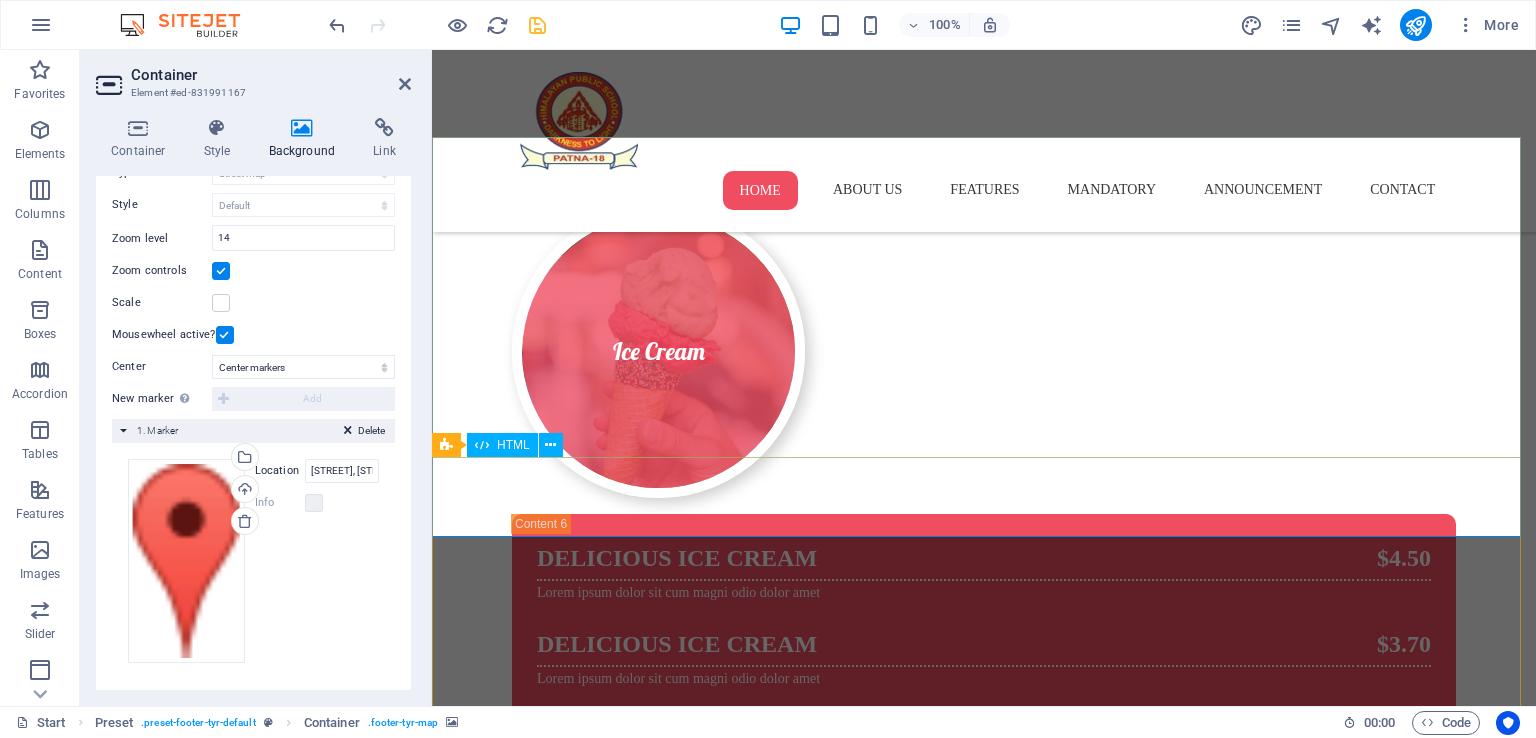 click at bounding box center [984, 4799] 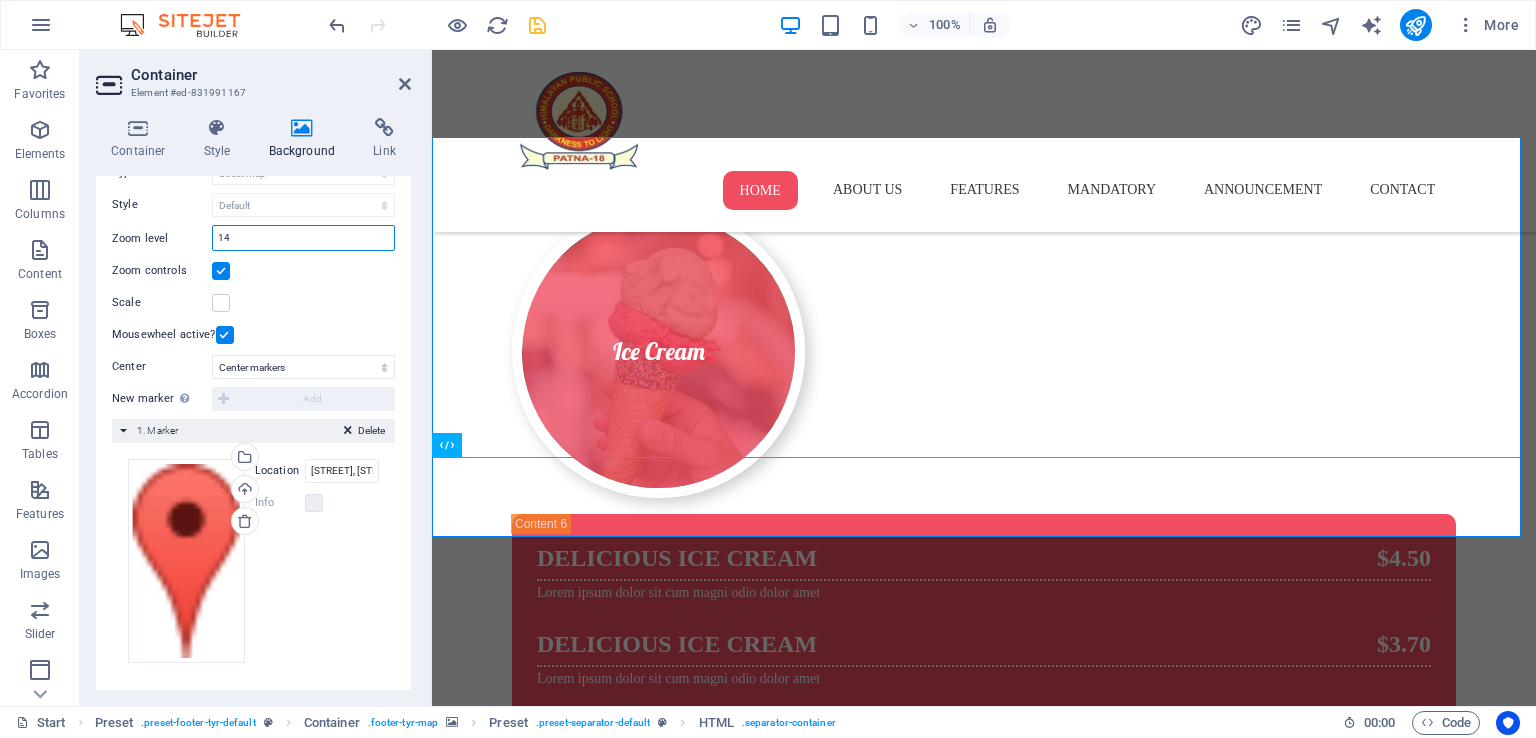 click on "14" at bounding box center (303, 238) 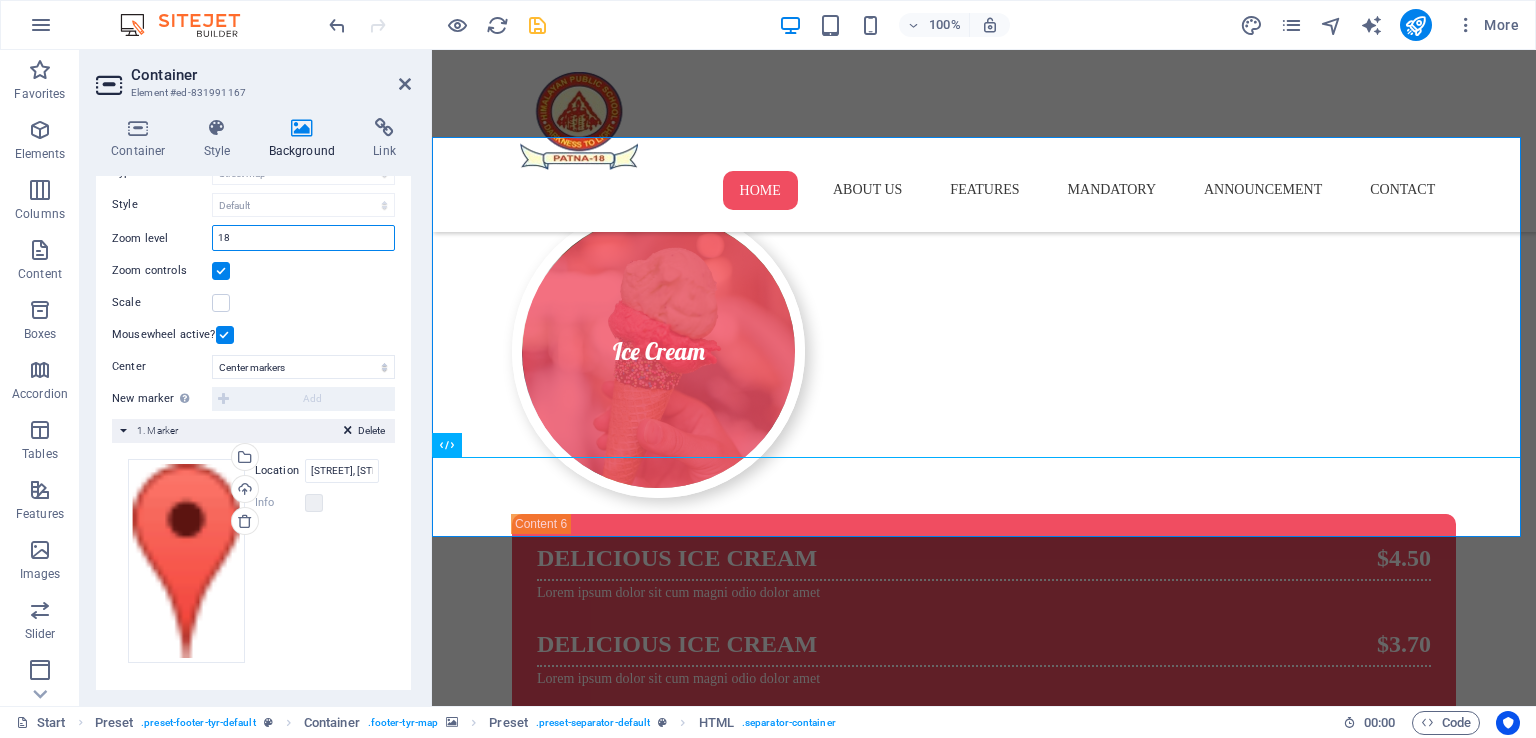 drag, startPoint x: 229, startPoint y: 237, endPoint x: 202, endPoint y: 235, distance: 27.073973 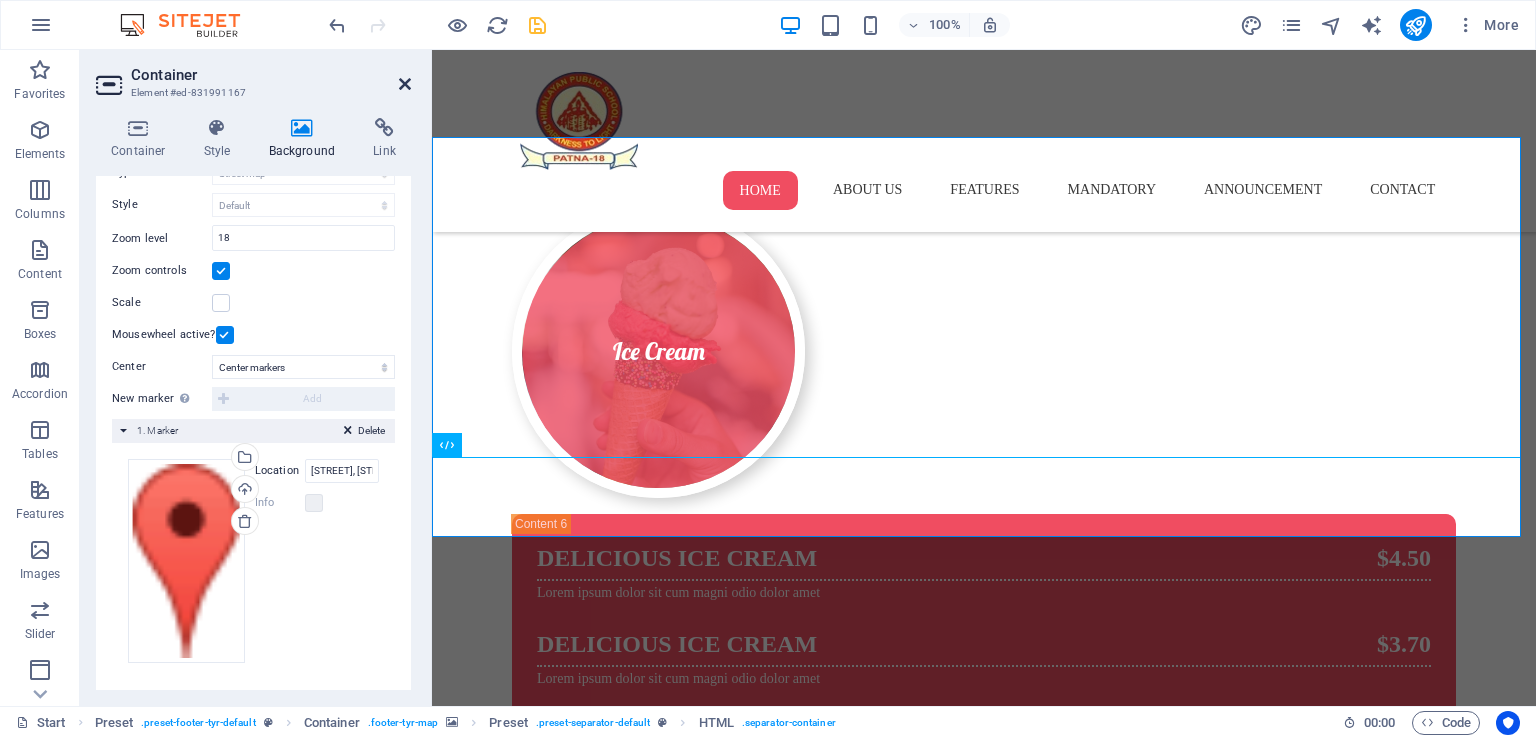 click at bounding box center [405, 84] 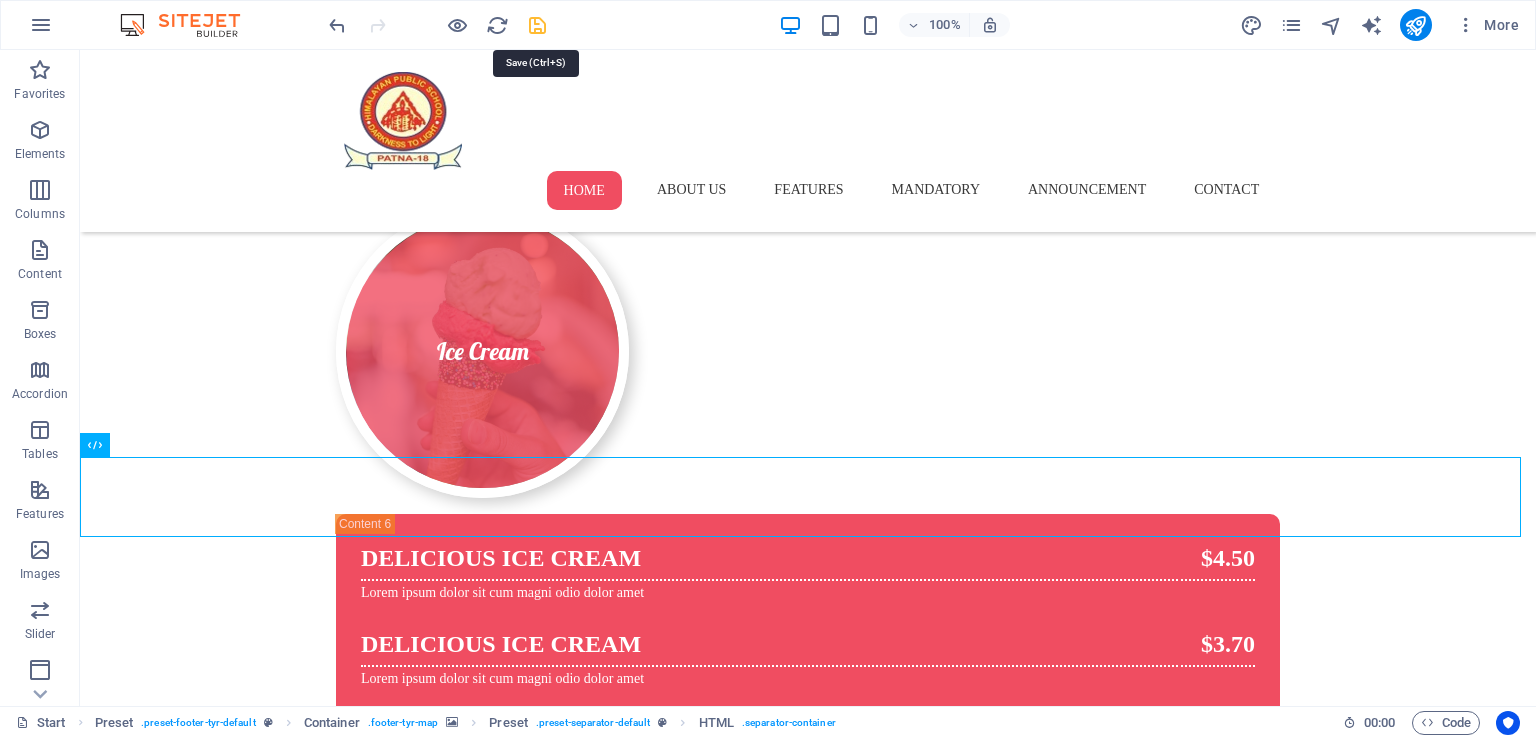 click at bounding box center (537, 25) 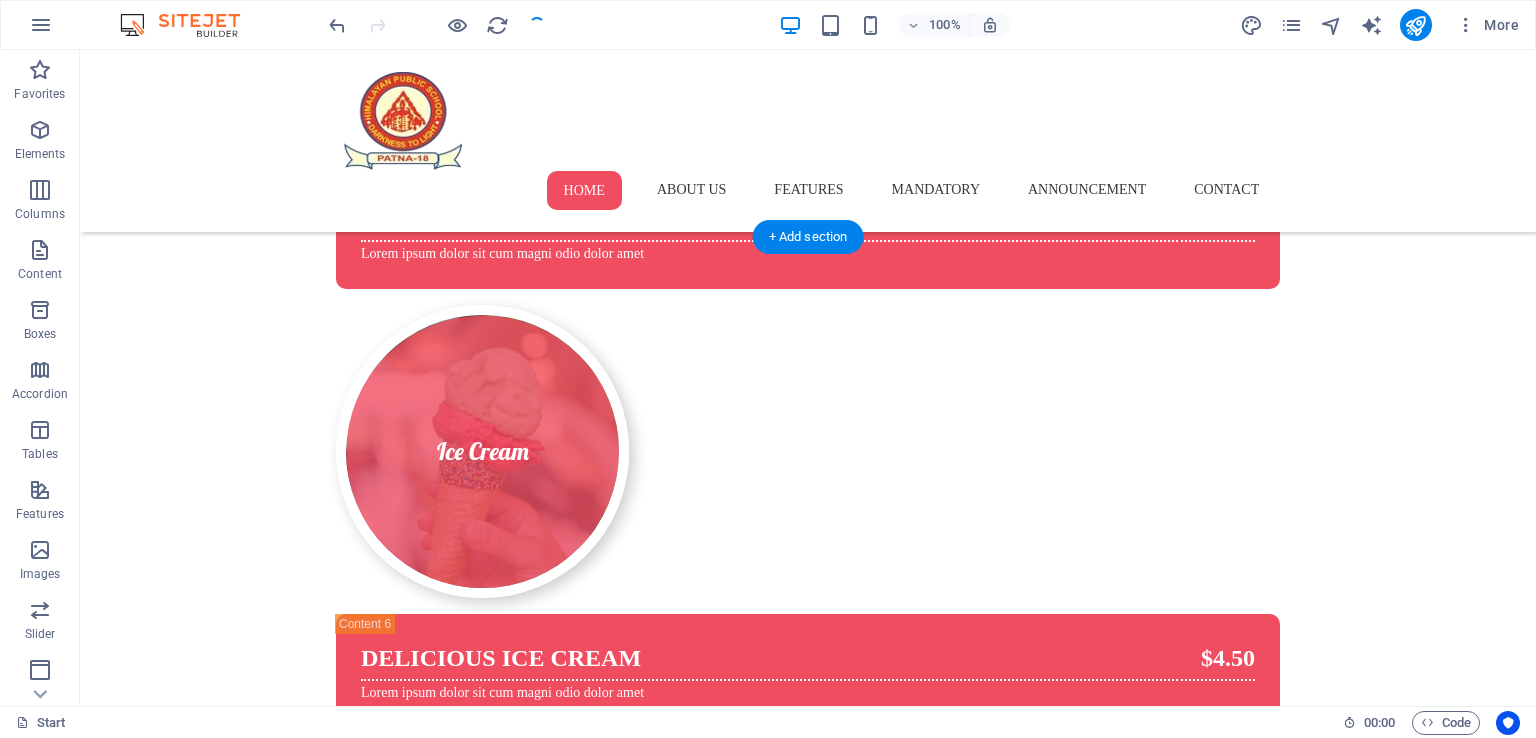 scroll, scrollTop: 9608, scrollLeft: 0, axis: vertical 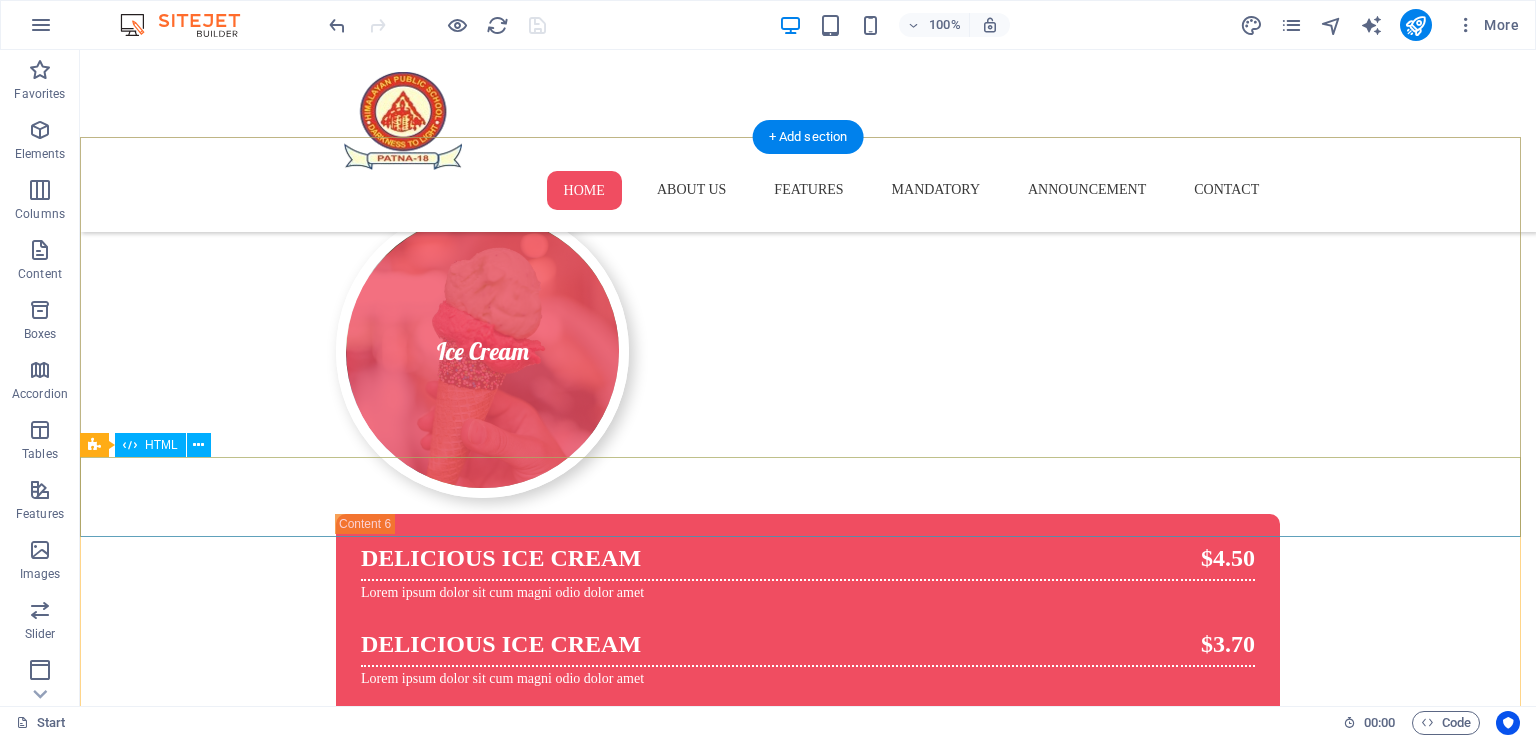 click at bounding box center (808, 4799) 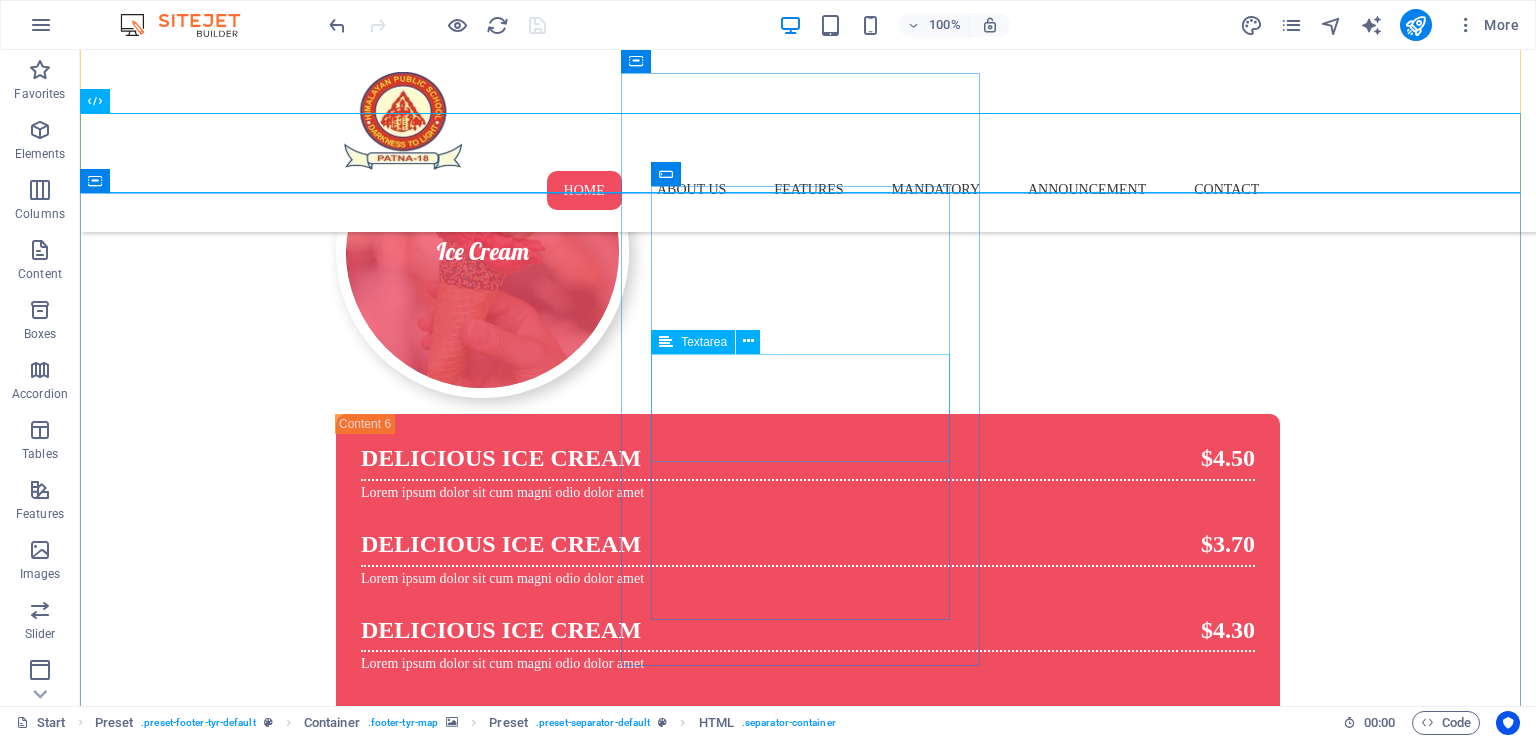 scroll, scrollTop: 10008, scrollLeft: 0, axis: vertical 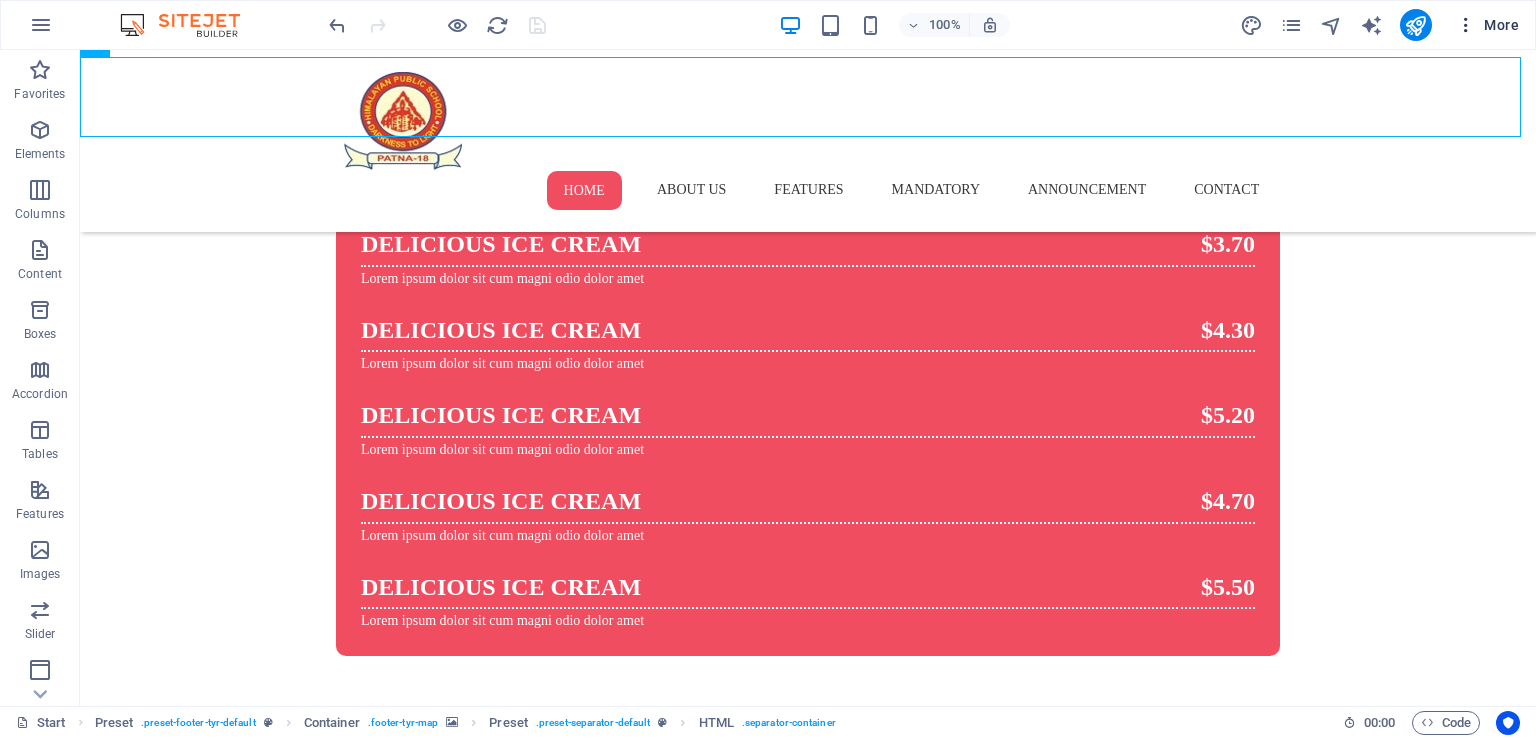 click at bounding box center [1466, 25] 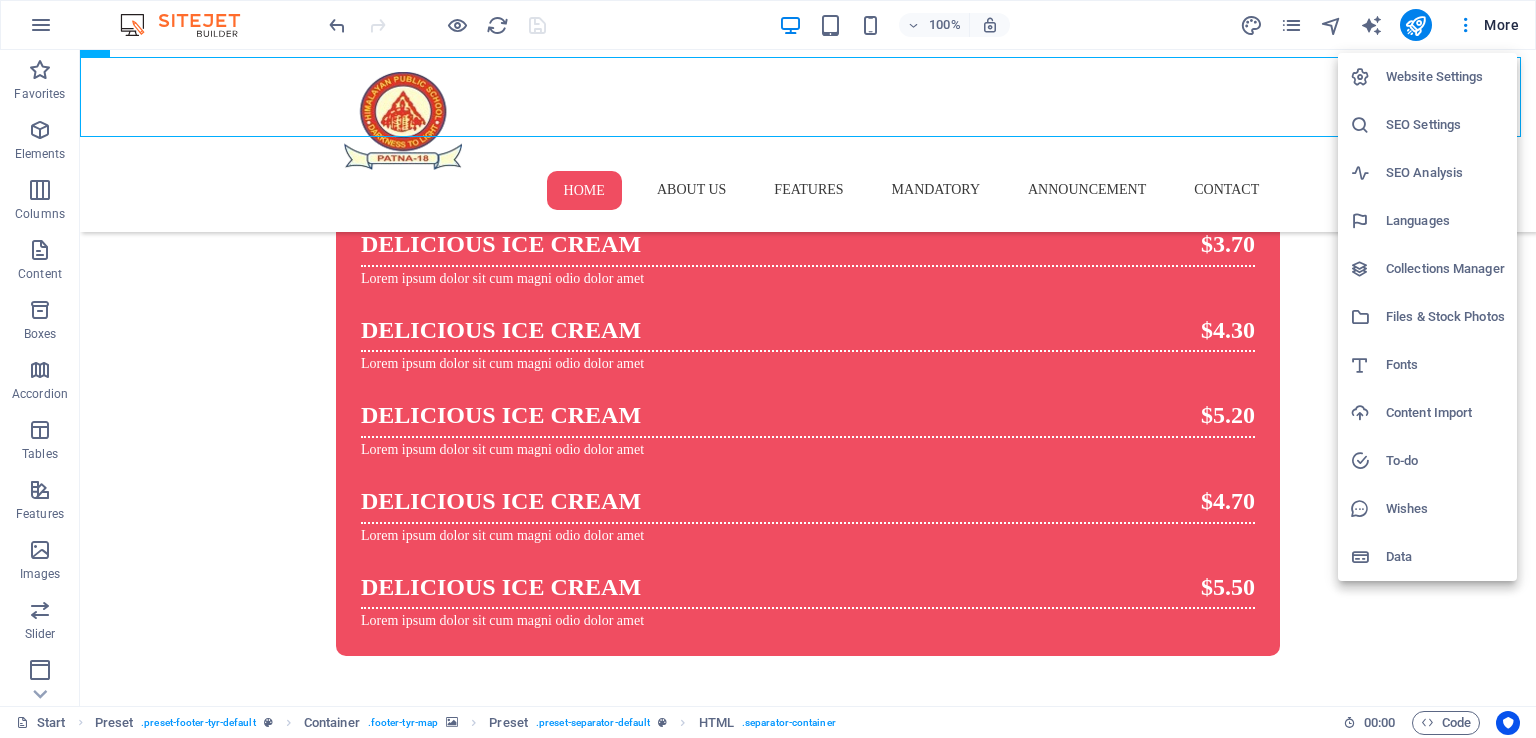click on "Data" at bounding box center [1445, 557] 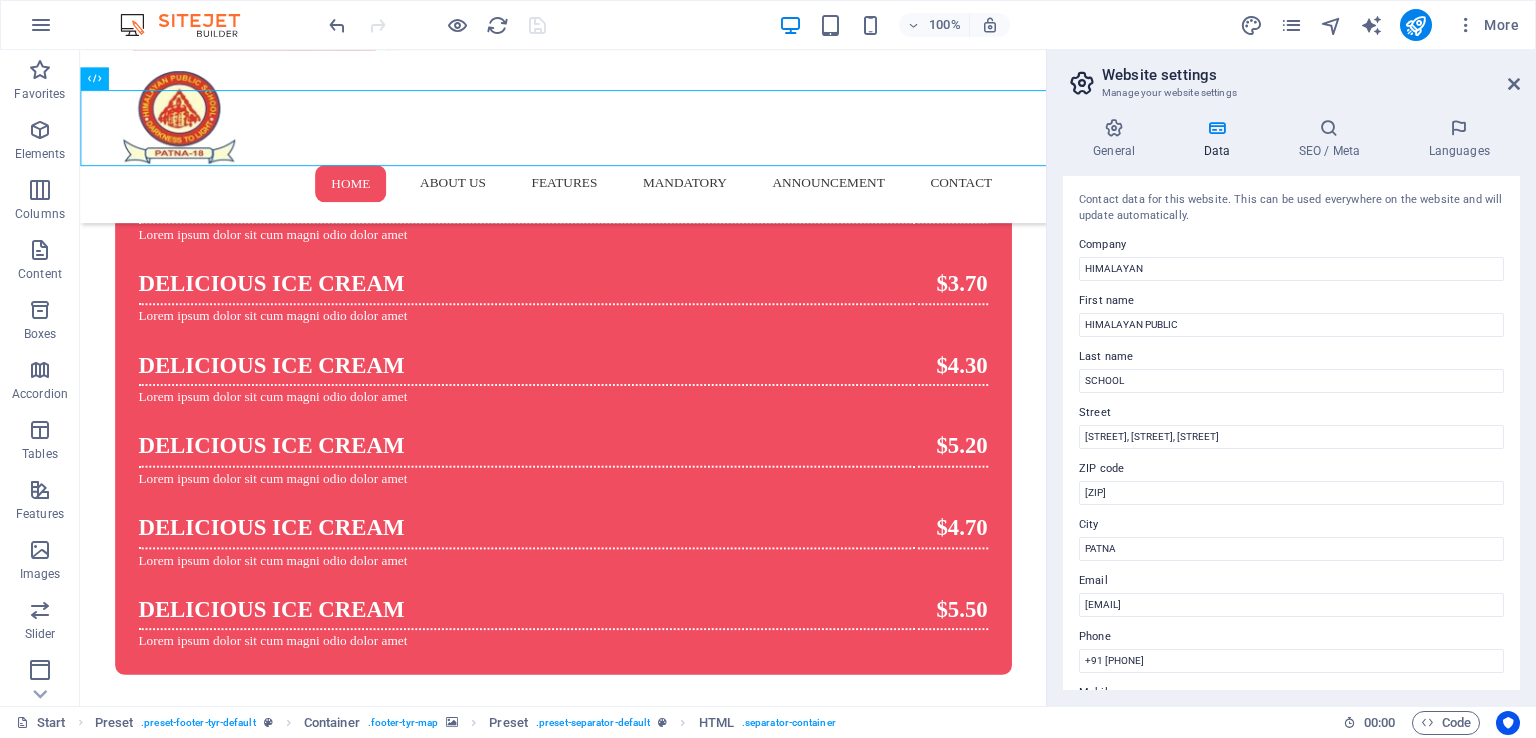 scroll, scrollTop: 9974, scrollLeft: 0, axis: vertical 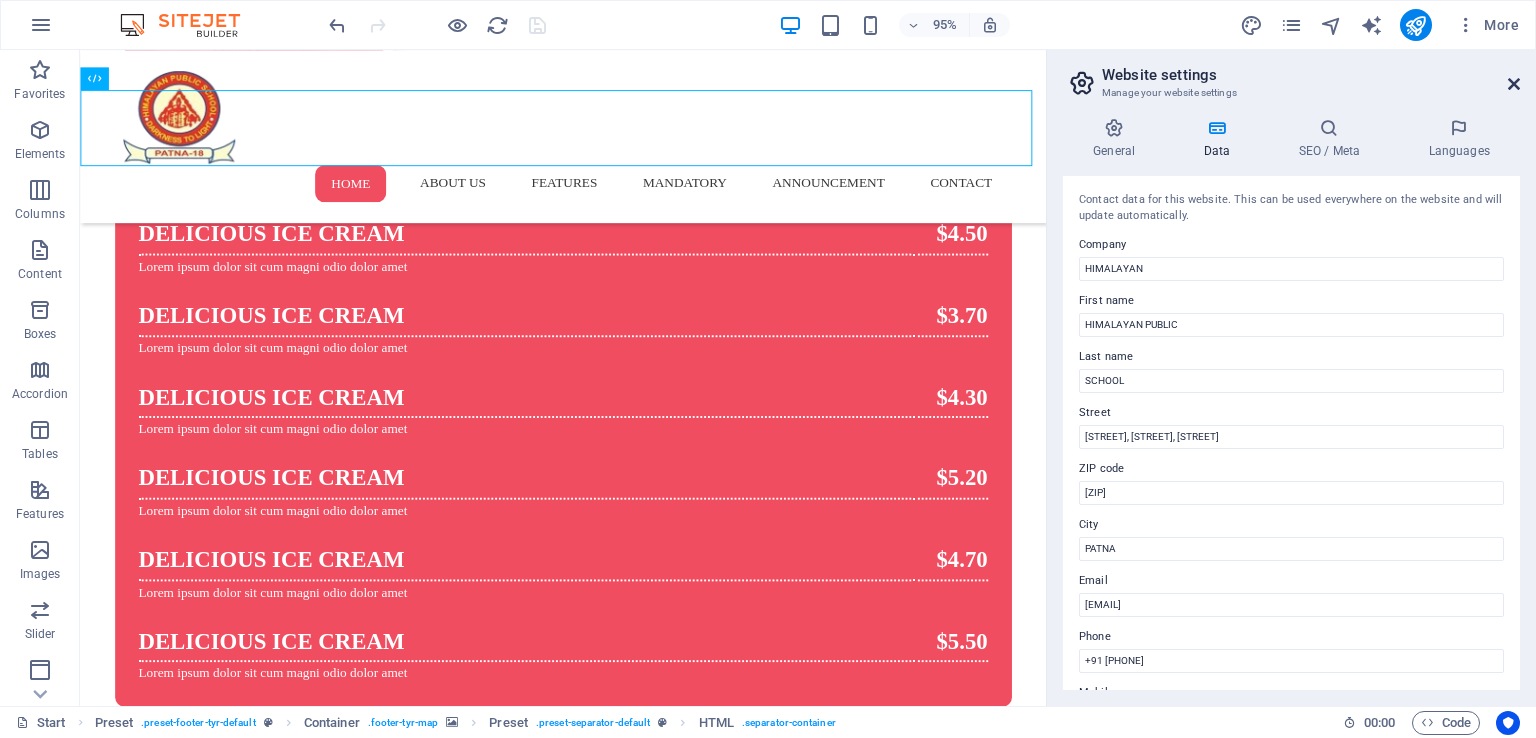 drag, startPoint x: 1512, startPoint y: 85, endPoint x: 1413, endPoint y: 30, distance: 113.25193 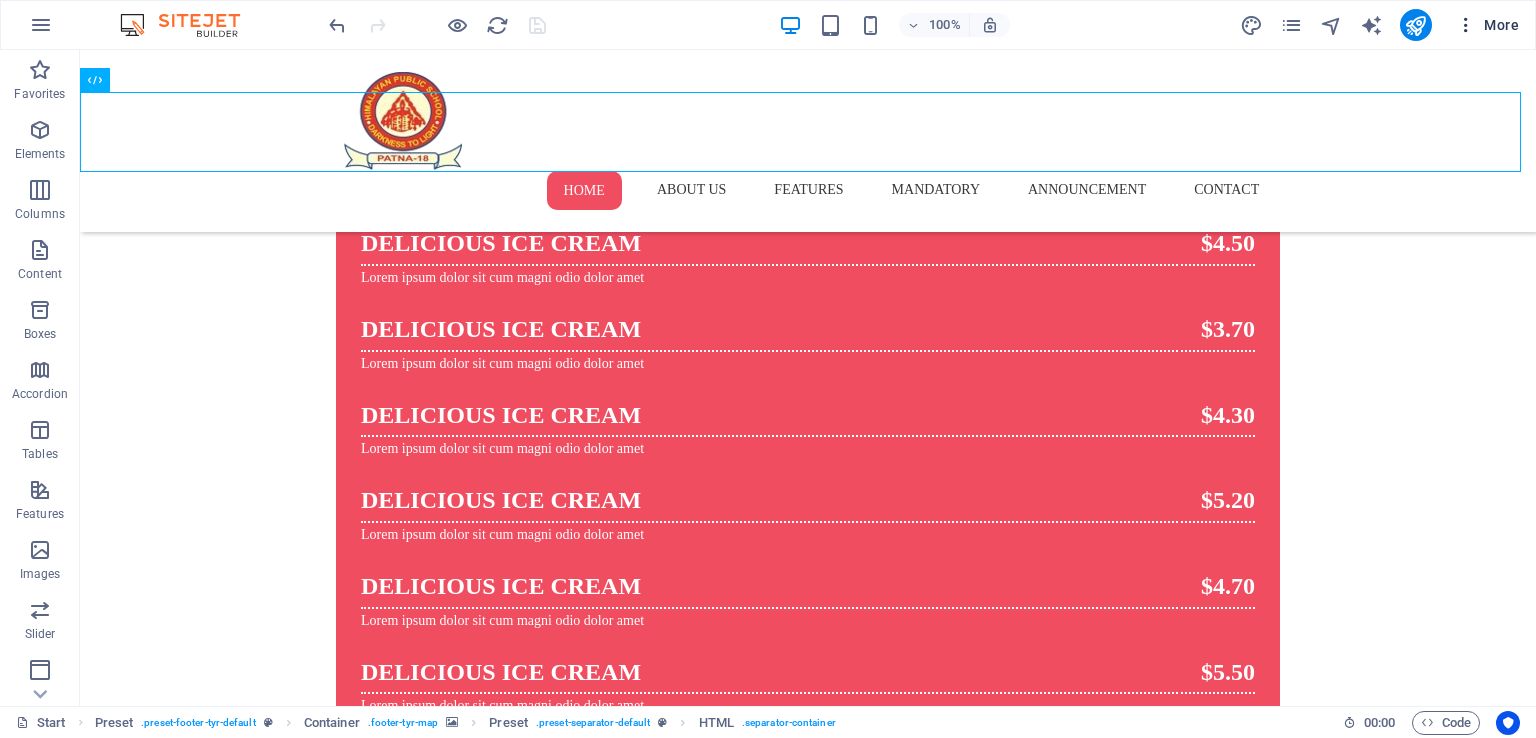 click at bounding box center [1466, 25] 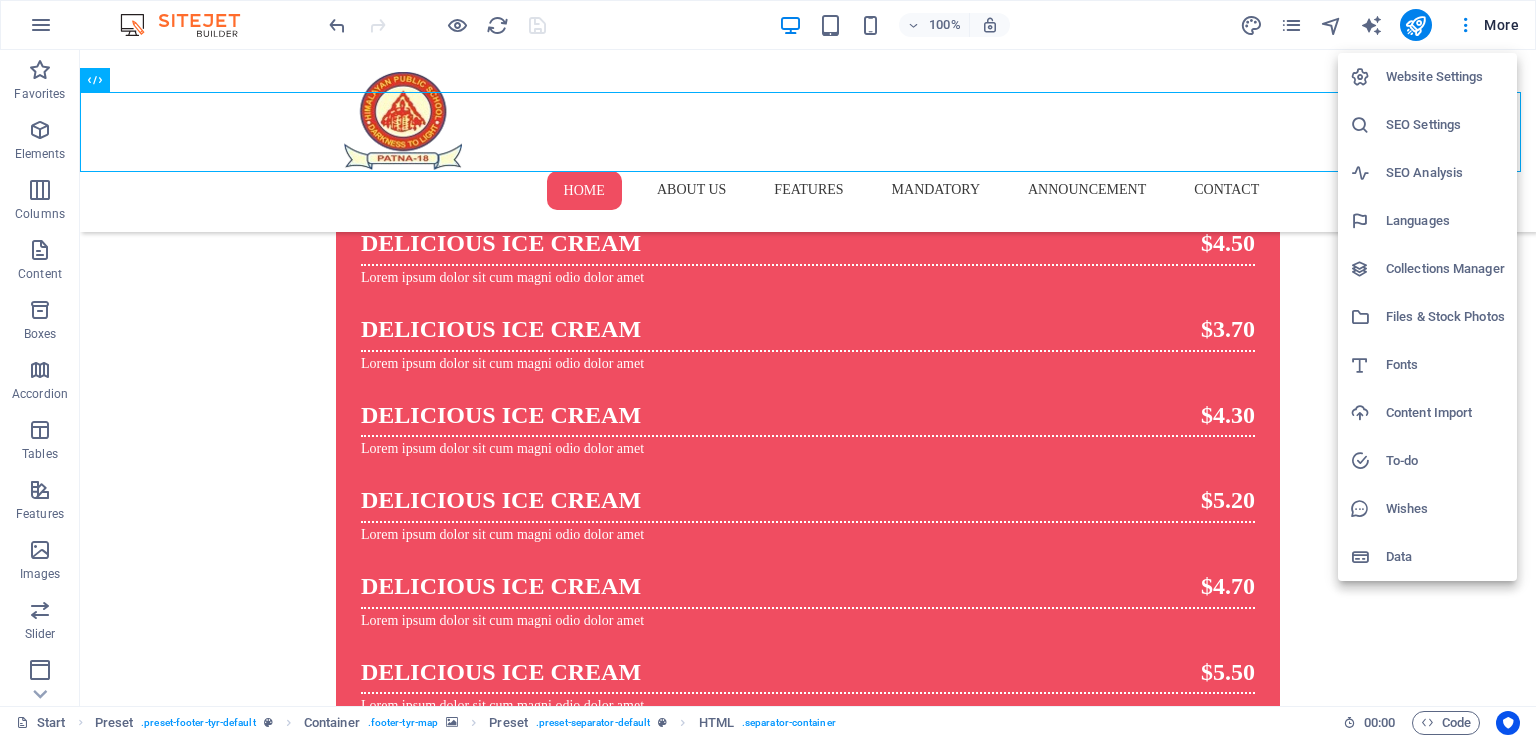click on "To-do" at bounding box center [1427, 461] 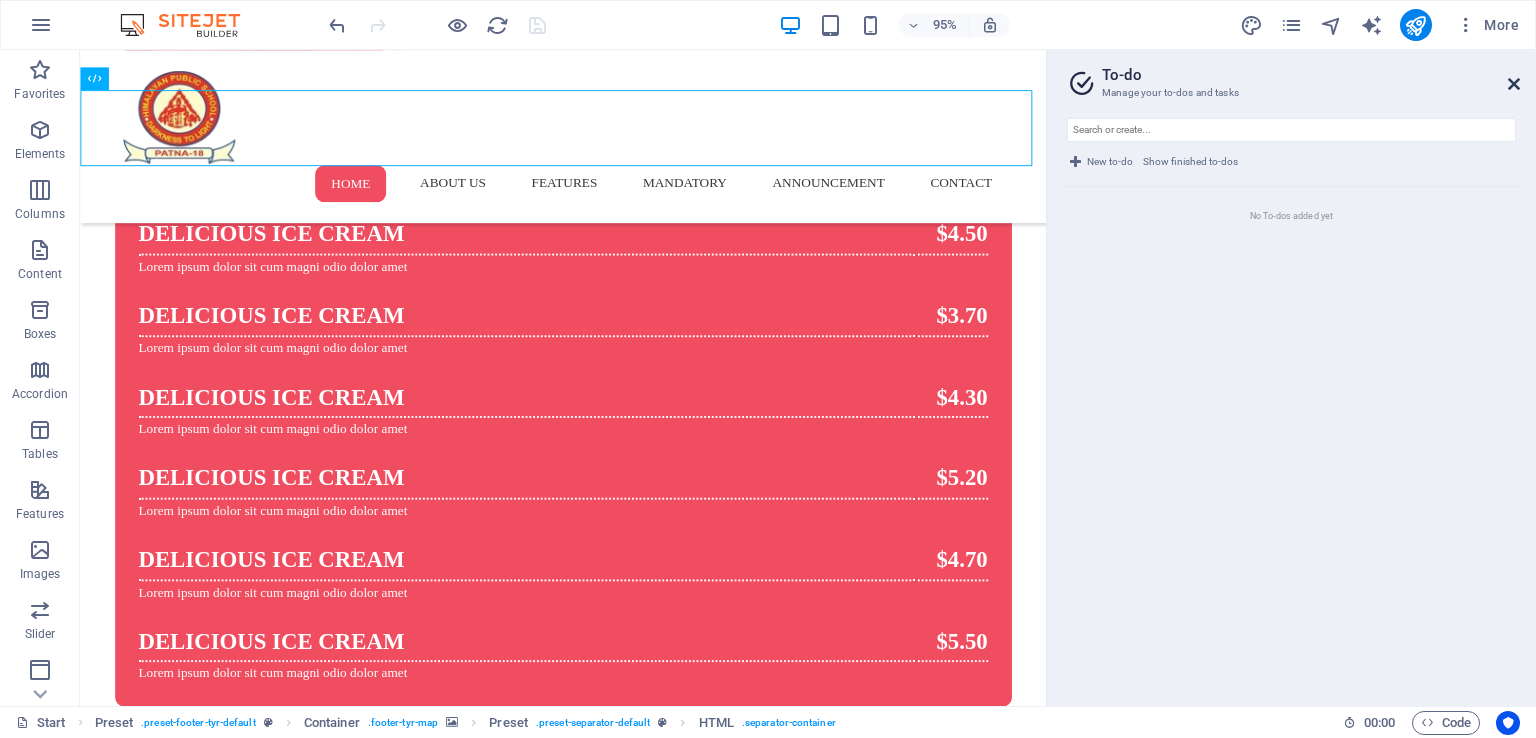 click at bounding box center (1514, 84) 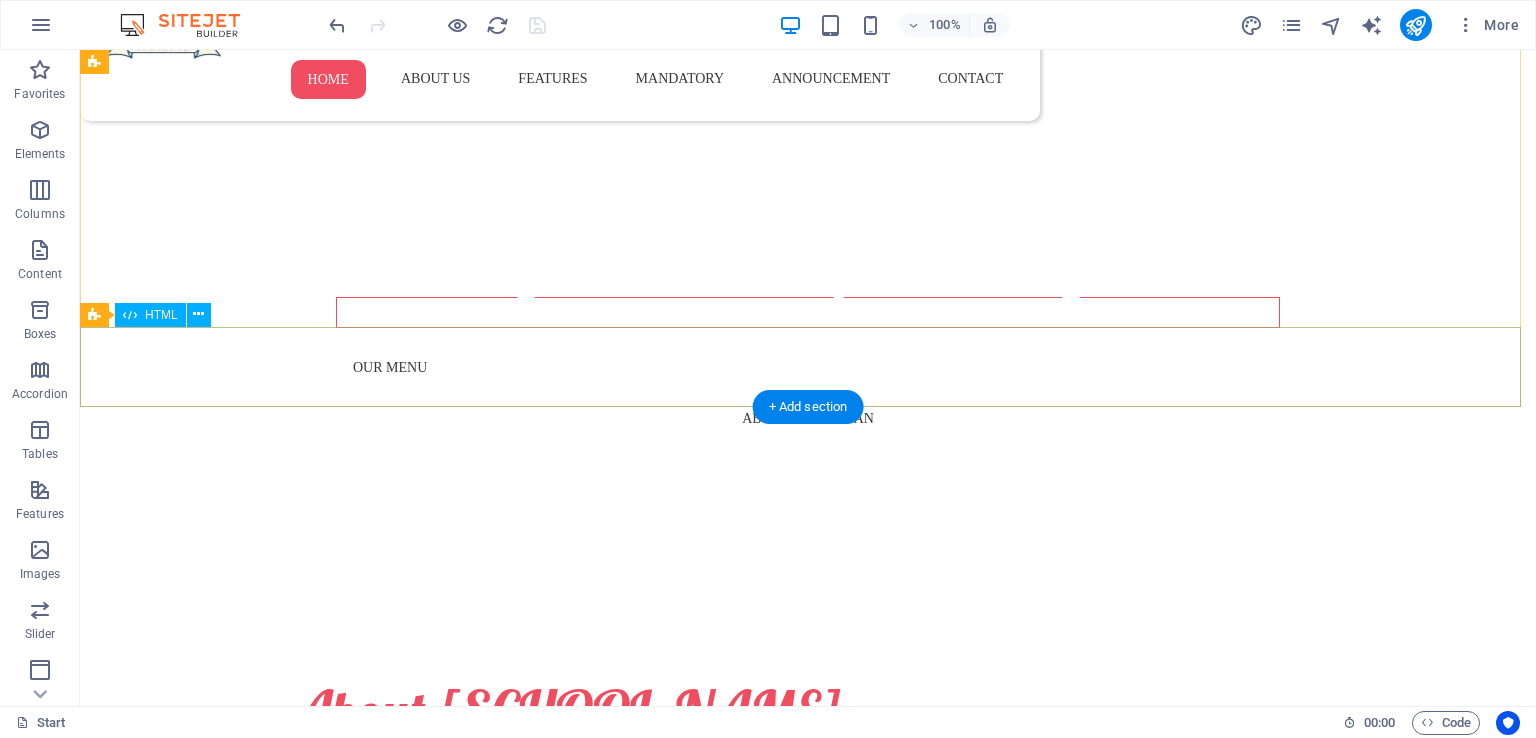 scroll, scrollTop: 0, scrollLeft: 0, axis: both 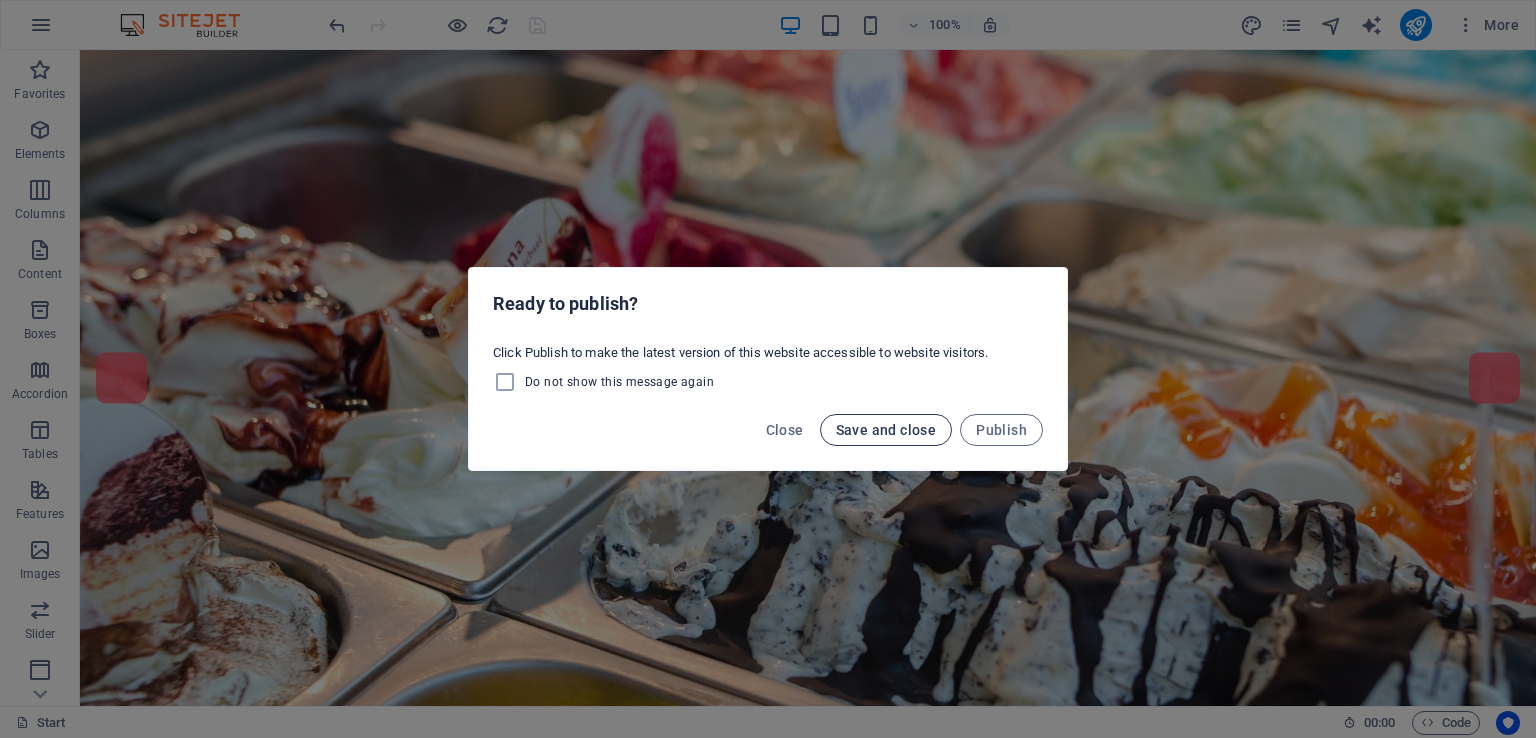click on "Save and close" at bounding box center [886, 430] 